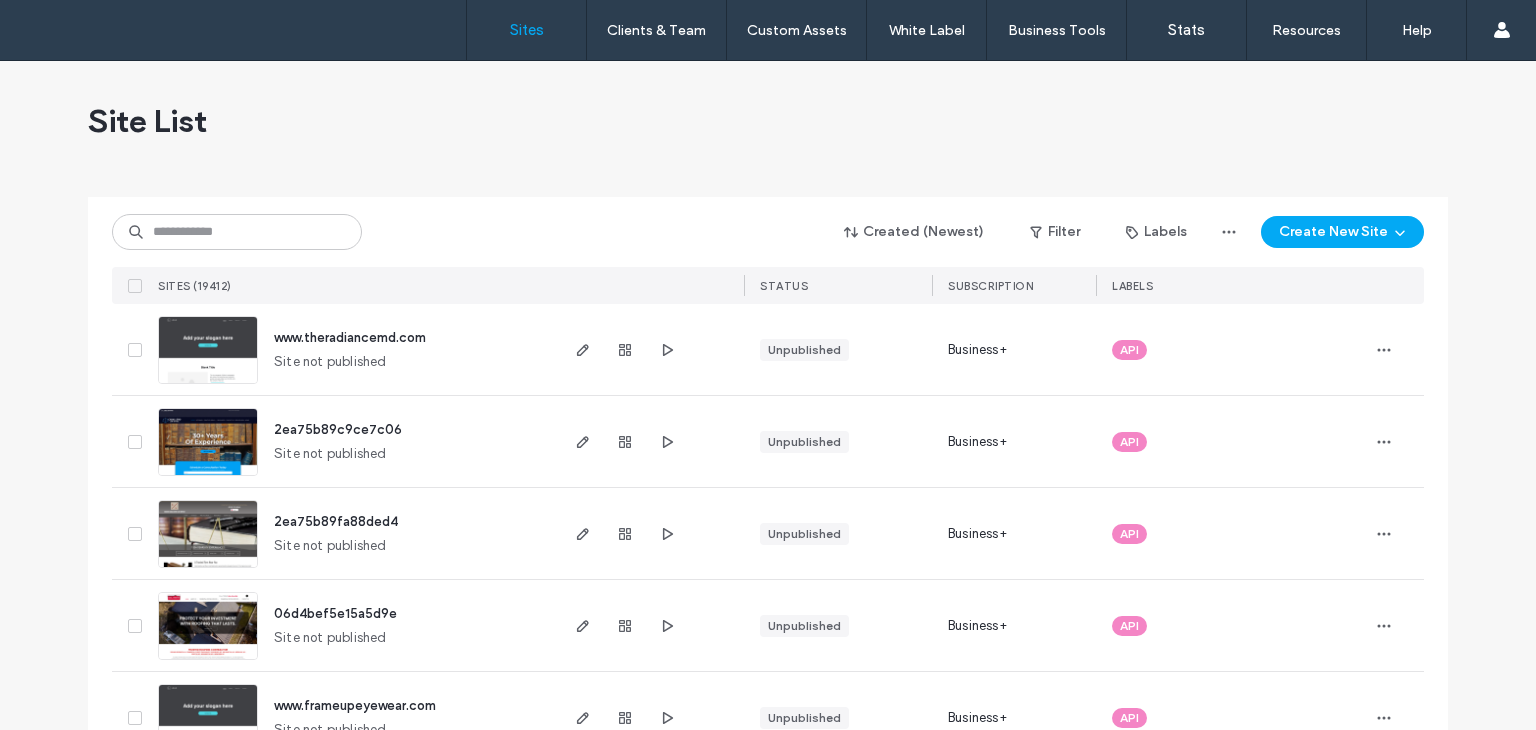 scroll, scrollTop: 0, scrollLeft: 0, axis: both 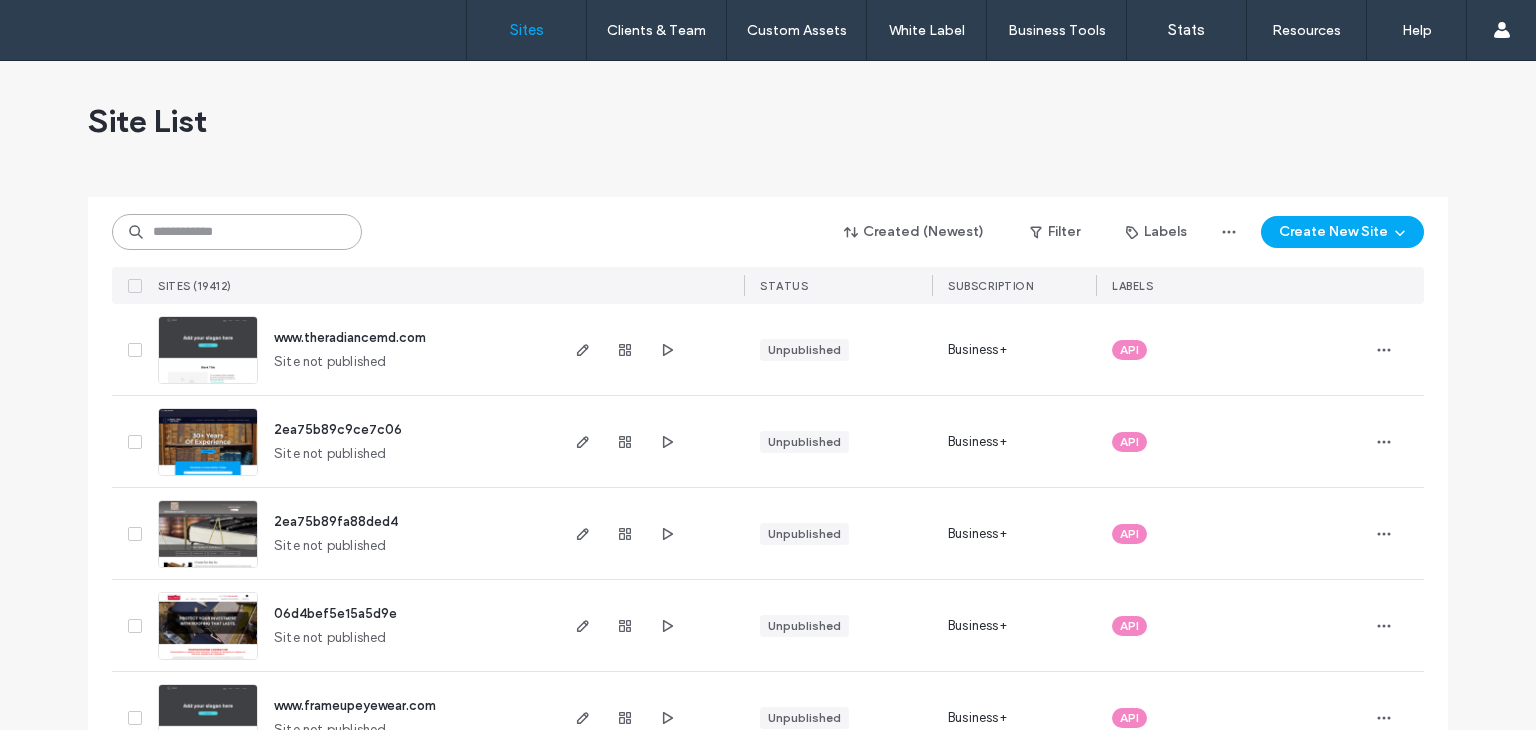 click at bounding box center [237, 232] 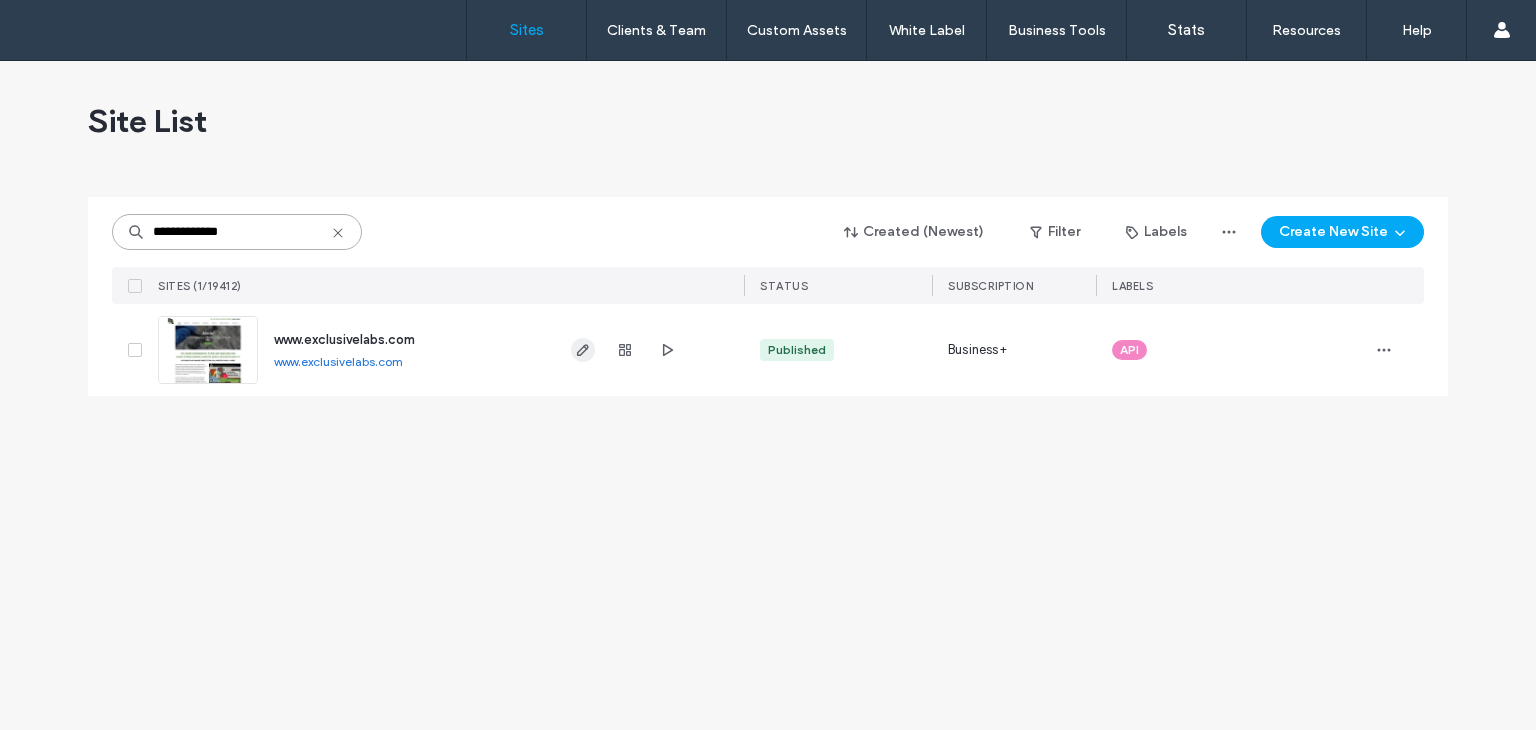 type on "**********" 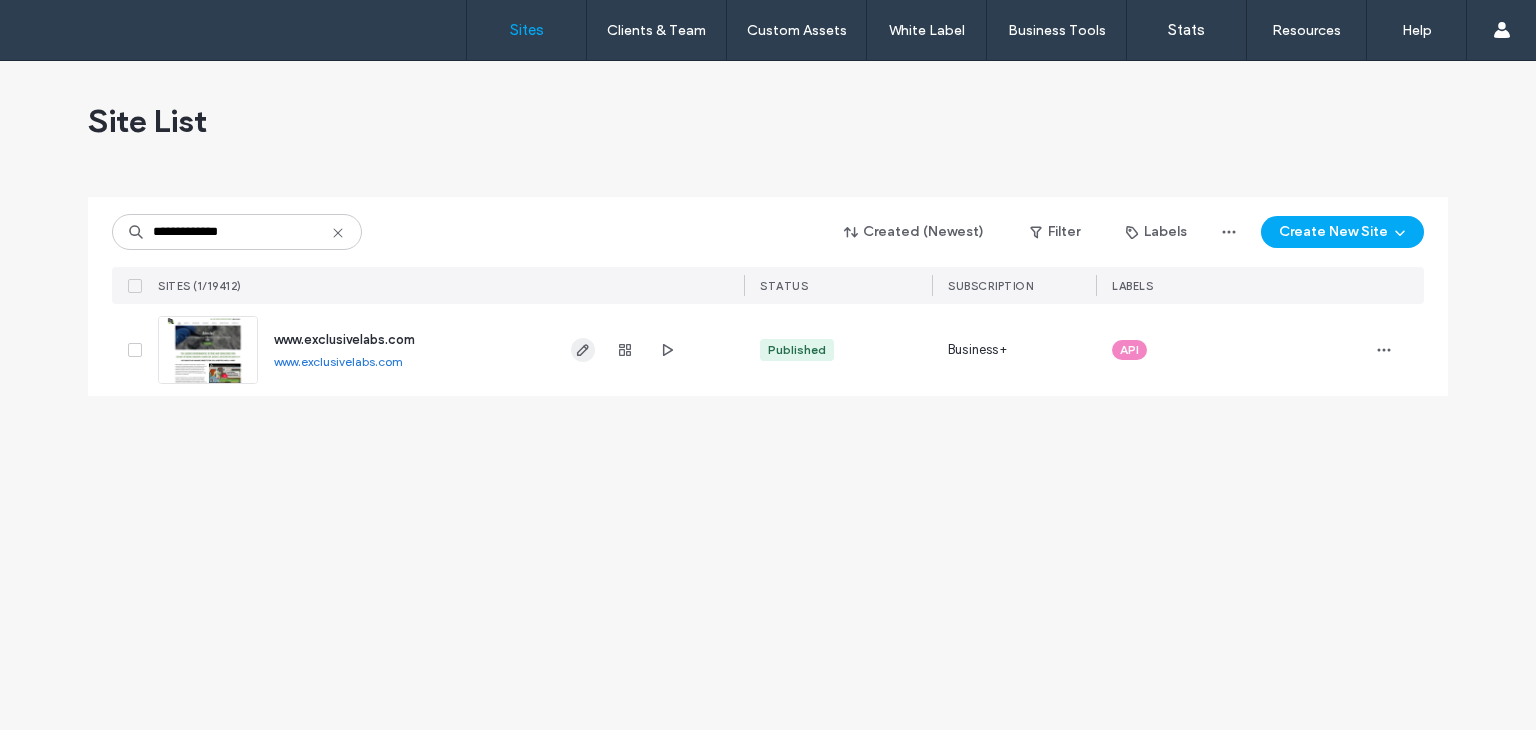 click 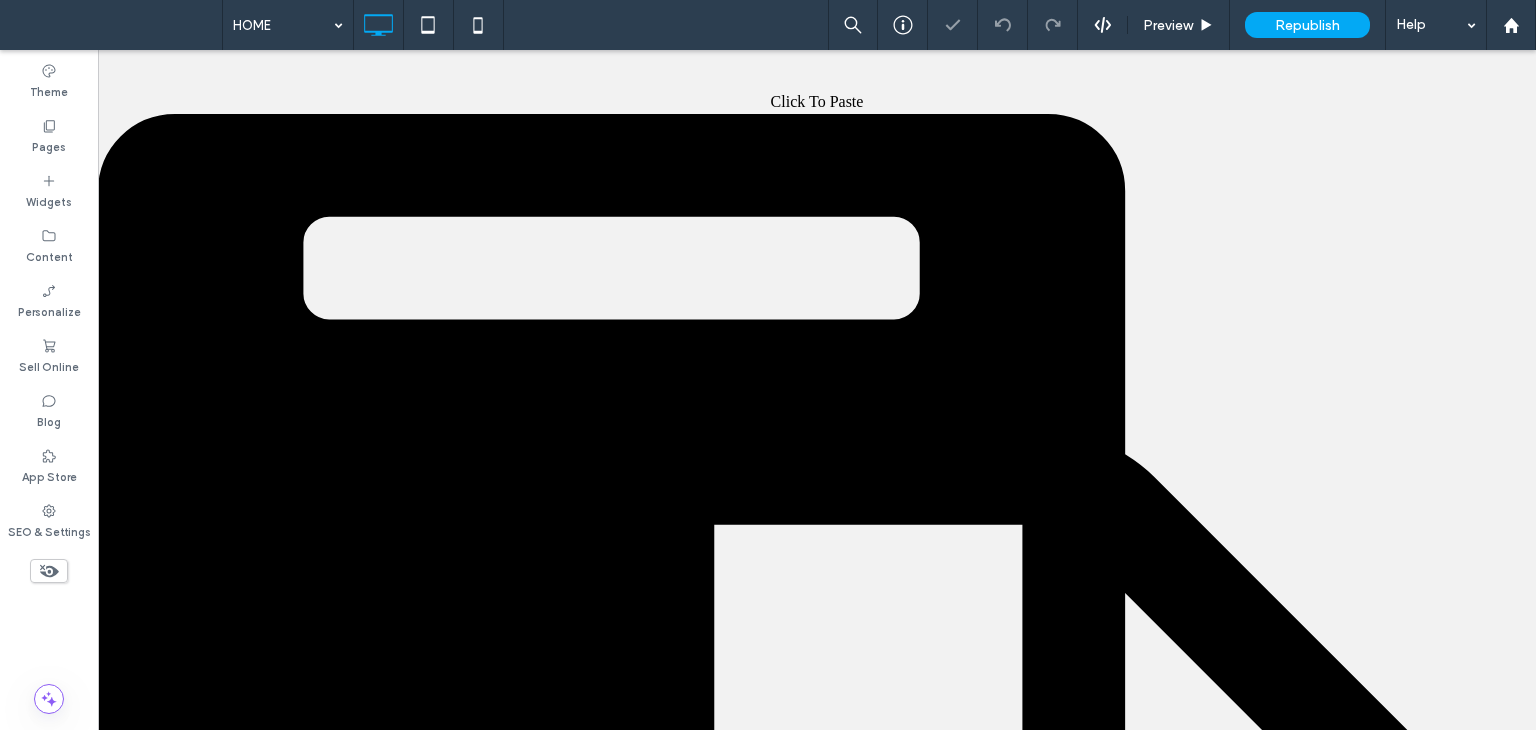 scroll, scrollTop: 0, scrollLeft: 0, axis: both 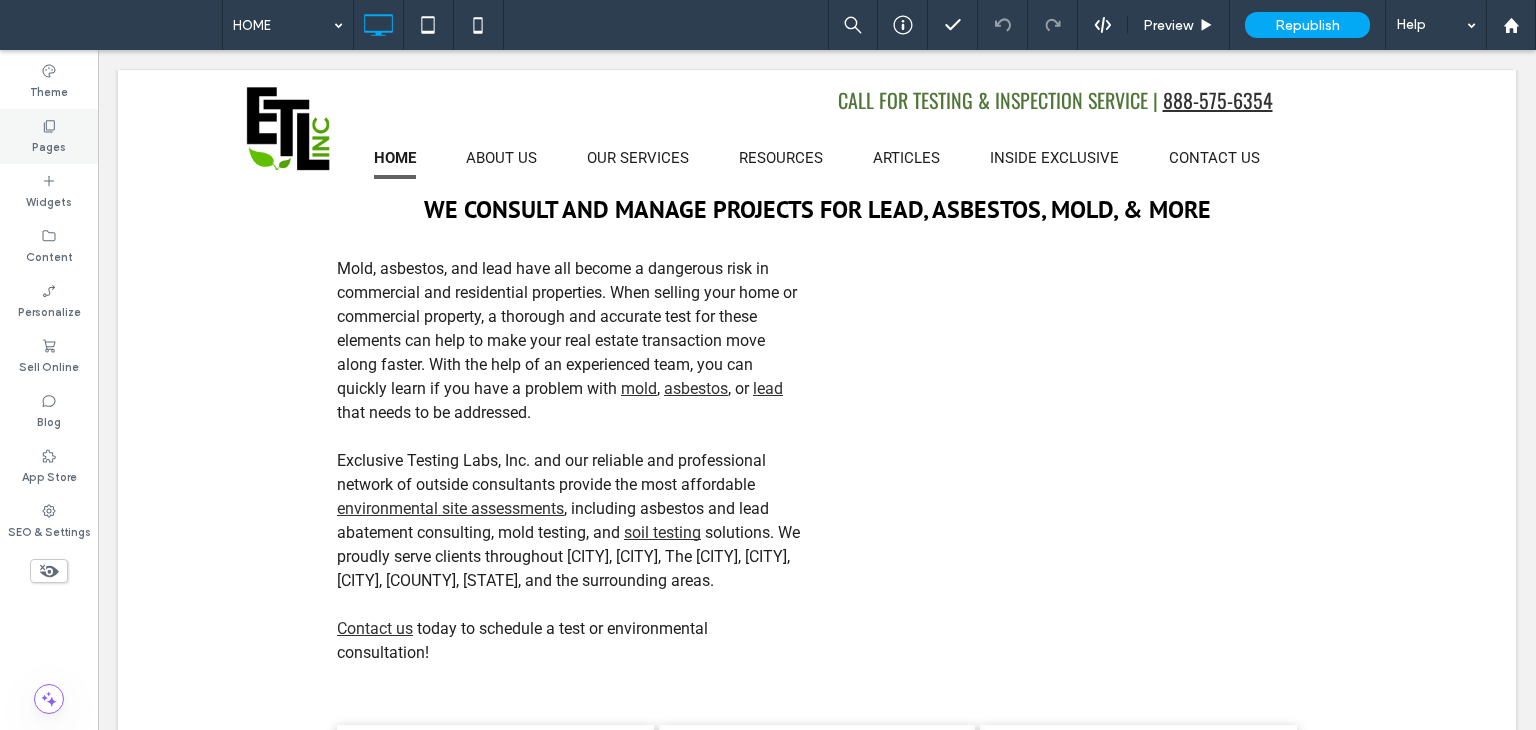 click on "Pages" at bounding box center [49, 145] 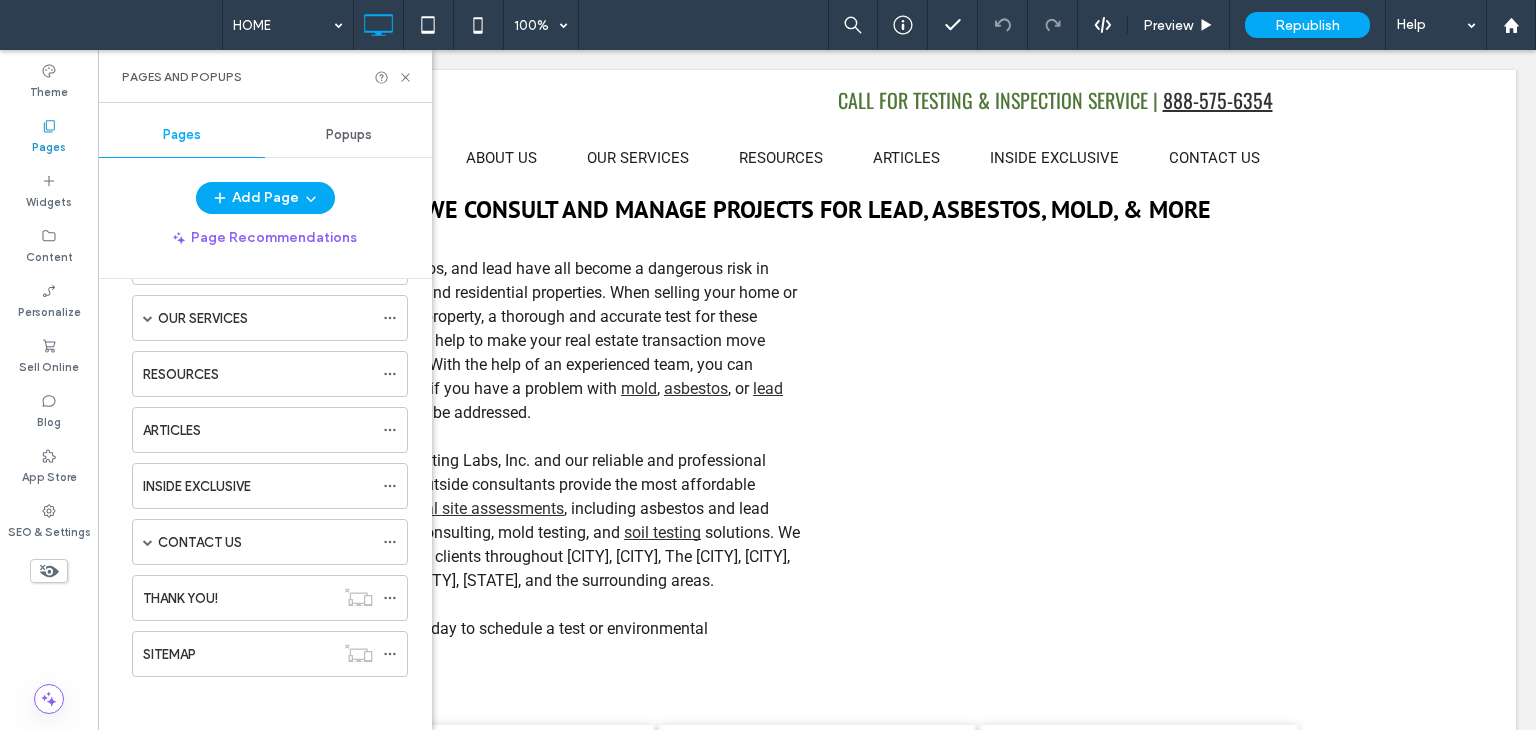 scroll, scrollTop: 132, scrollLeft: 0, axis: vertical 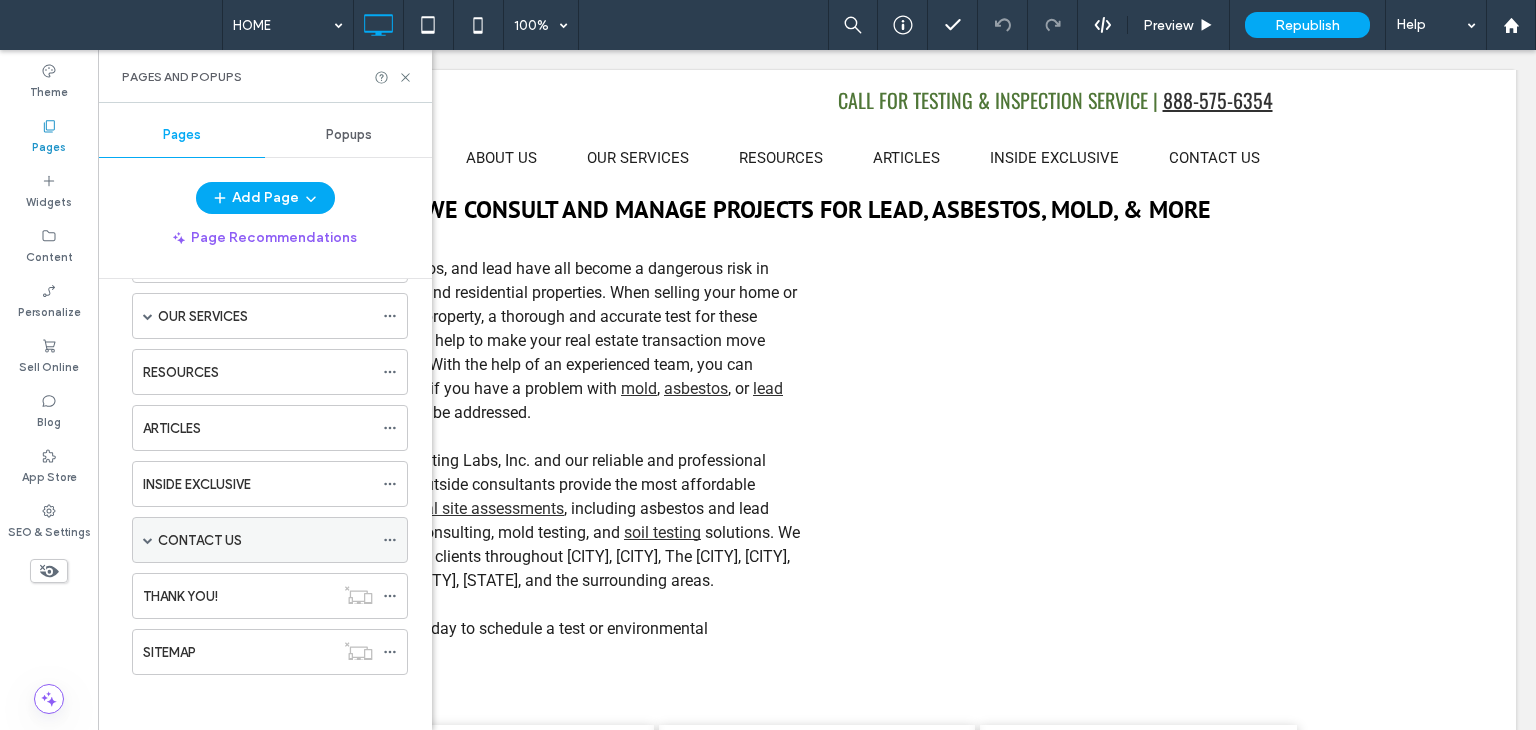 click at bounding box center (148, 540) 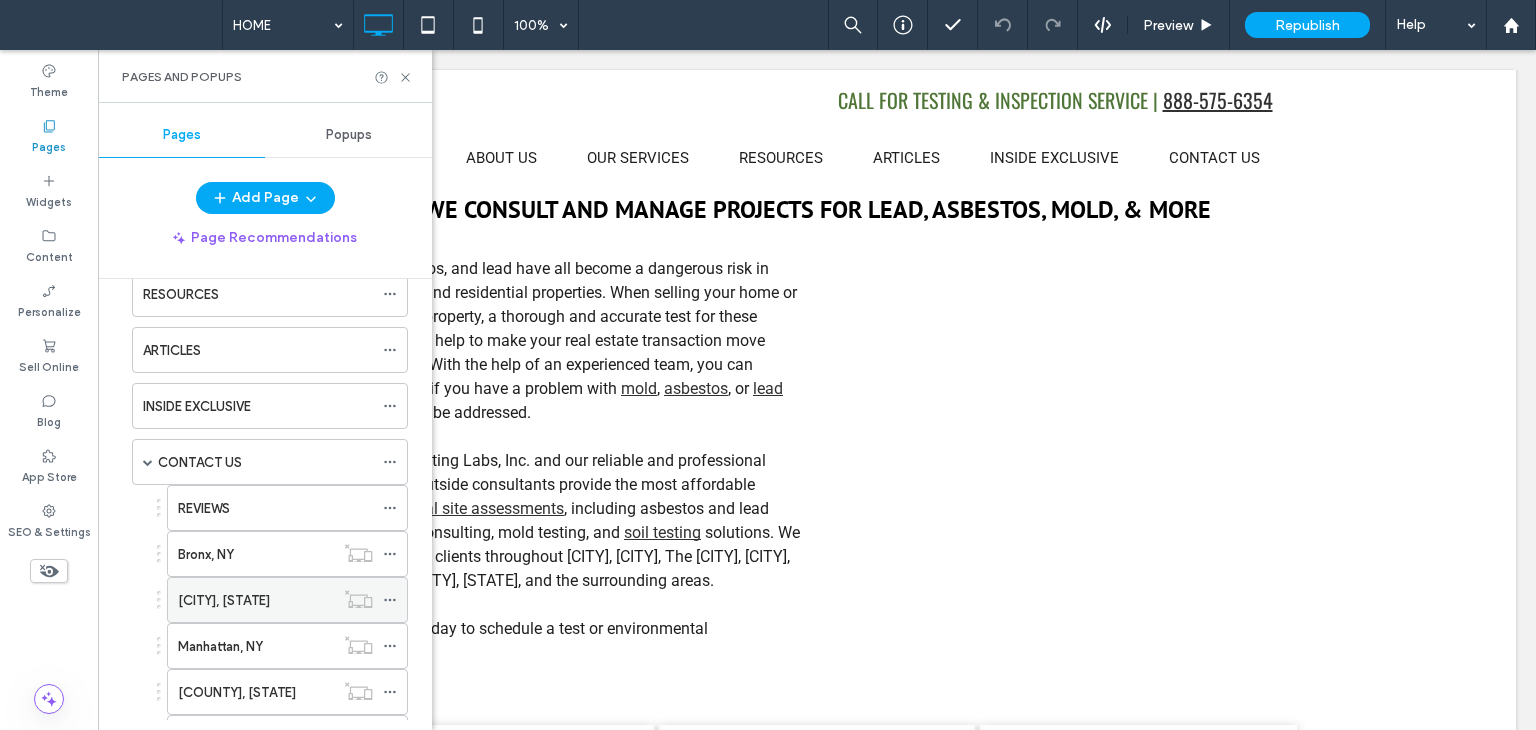scroll, scrollTop: 332, scrollLeft: 0, axis: vertical 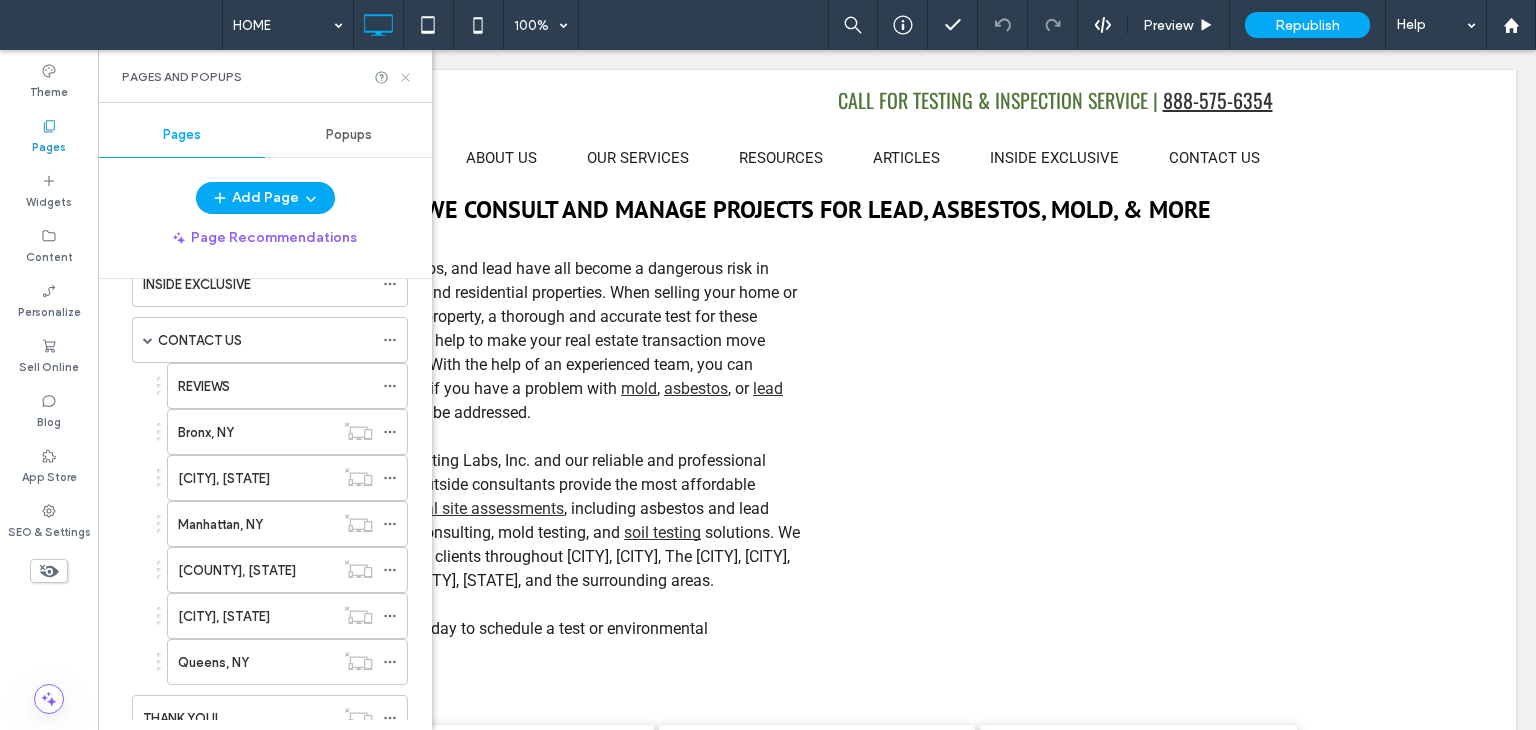 drag, startPoint x: 409, startPoint y: 79, endPoint x: 313, endPoint y: 29, distance: 108.24047 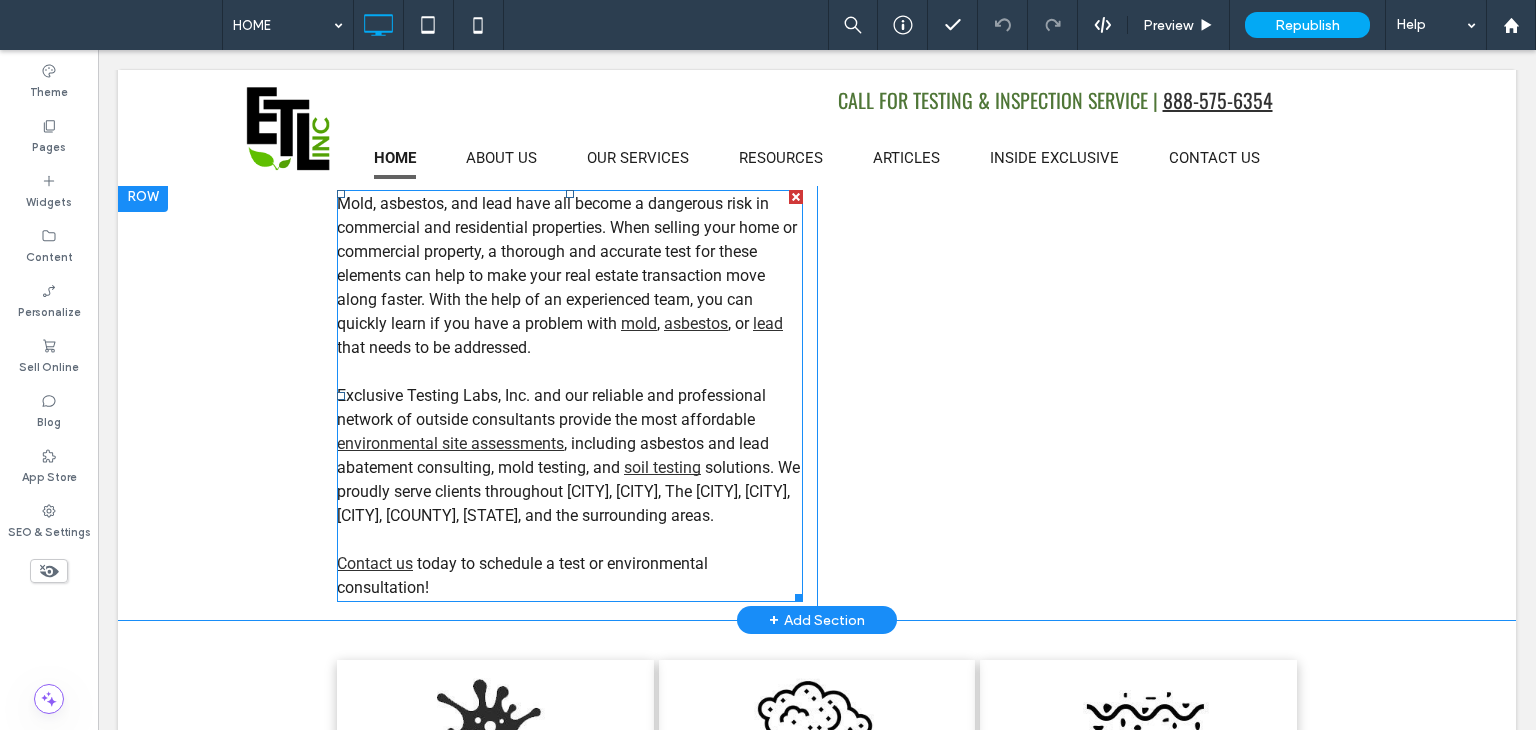 scroll, scrollTop: 600, scrollLeft: 0, axis: vertical 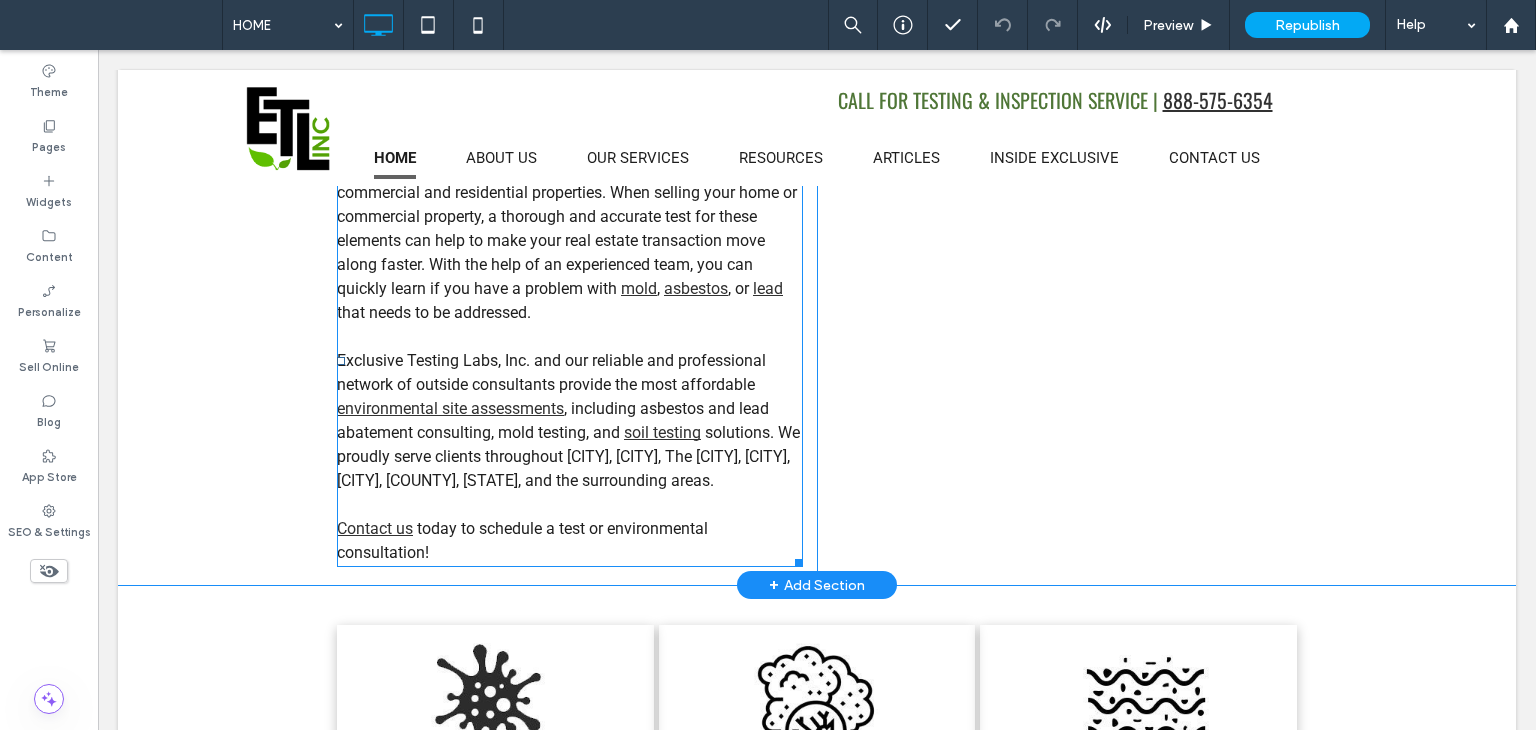 click on "solutions. We proudly serve clients throughout [CITY], [CITY], The [CITY], [CITY], [CITY], [COUNTY], [STATE], and the surrounding areas." at bounding box center [568, 456] 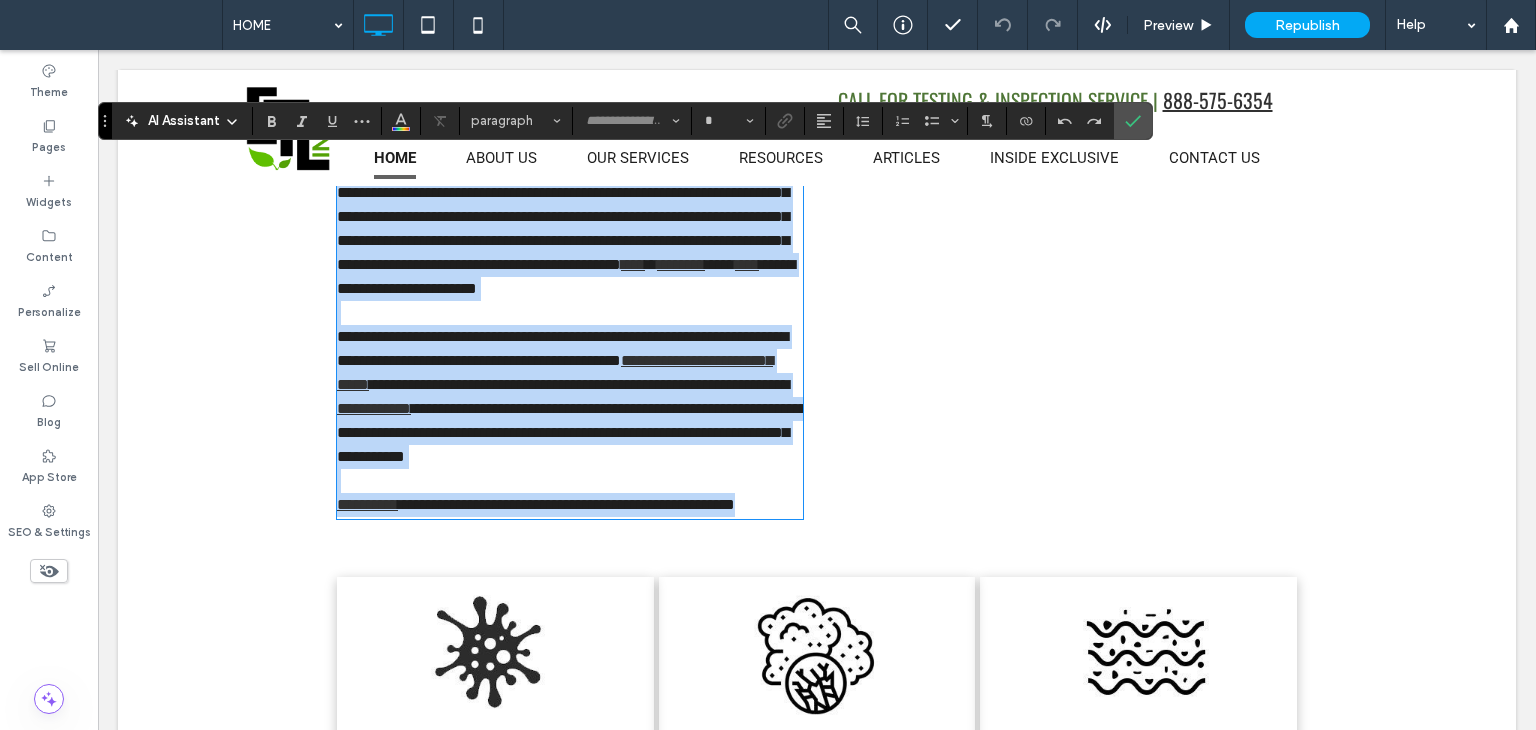 type on "******" 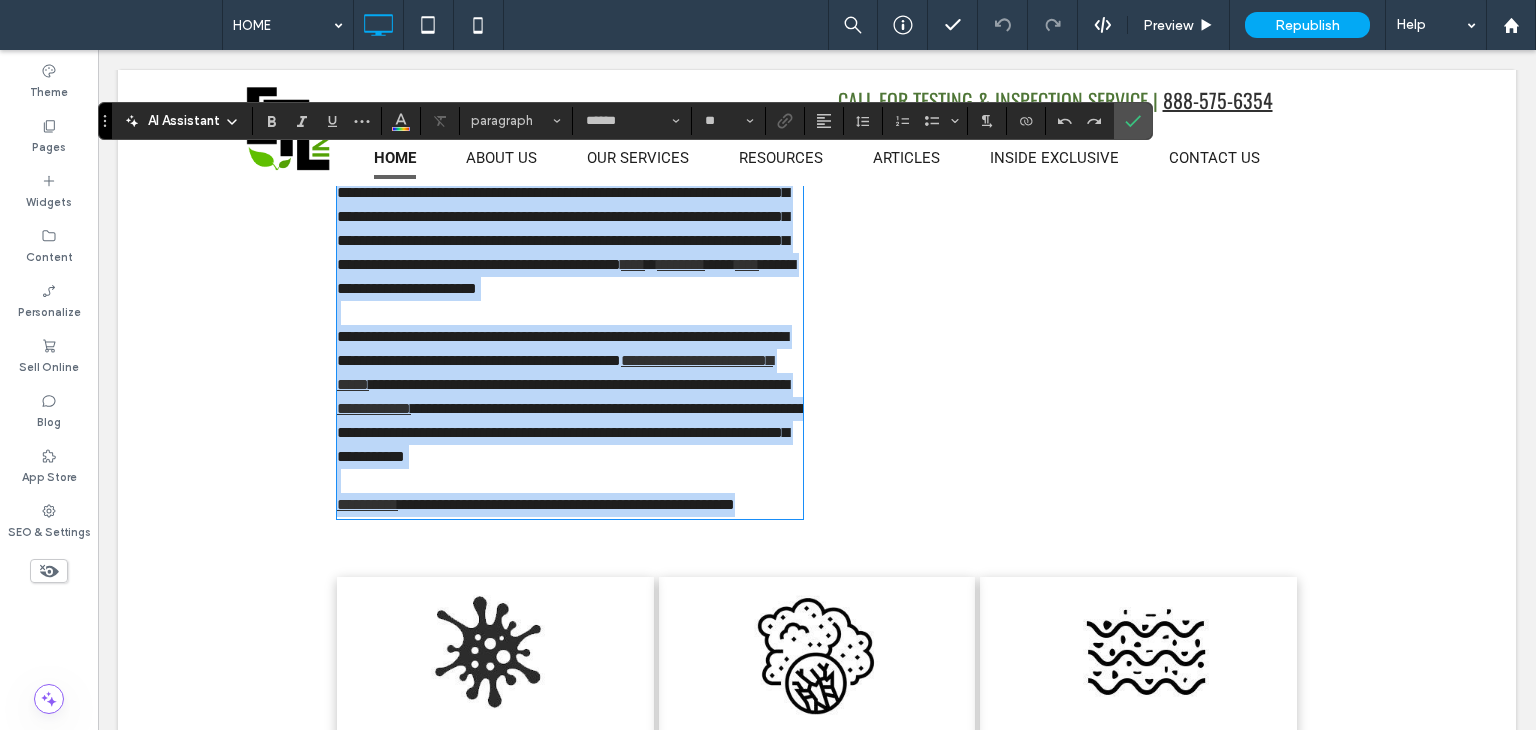 click on "**********" at bounding box center (572, 432) 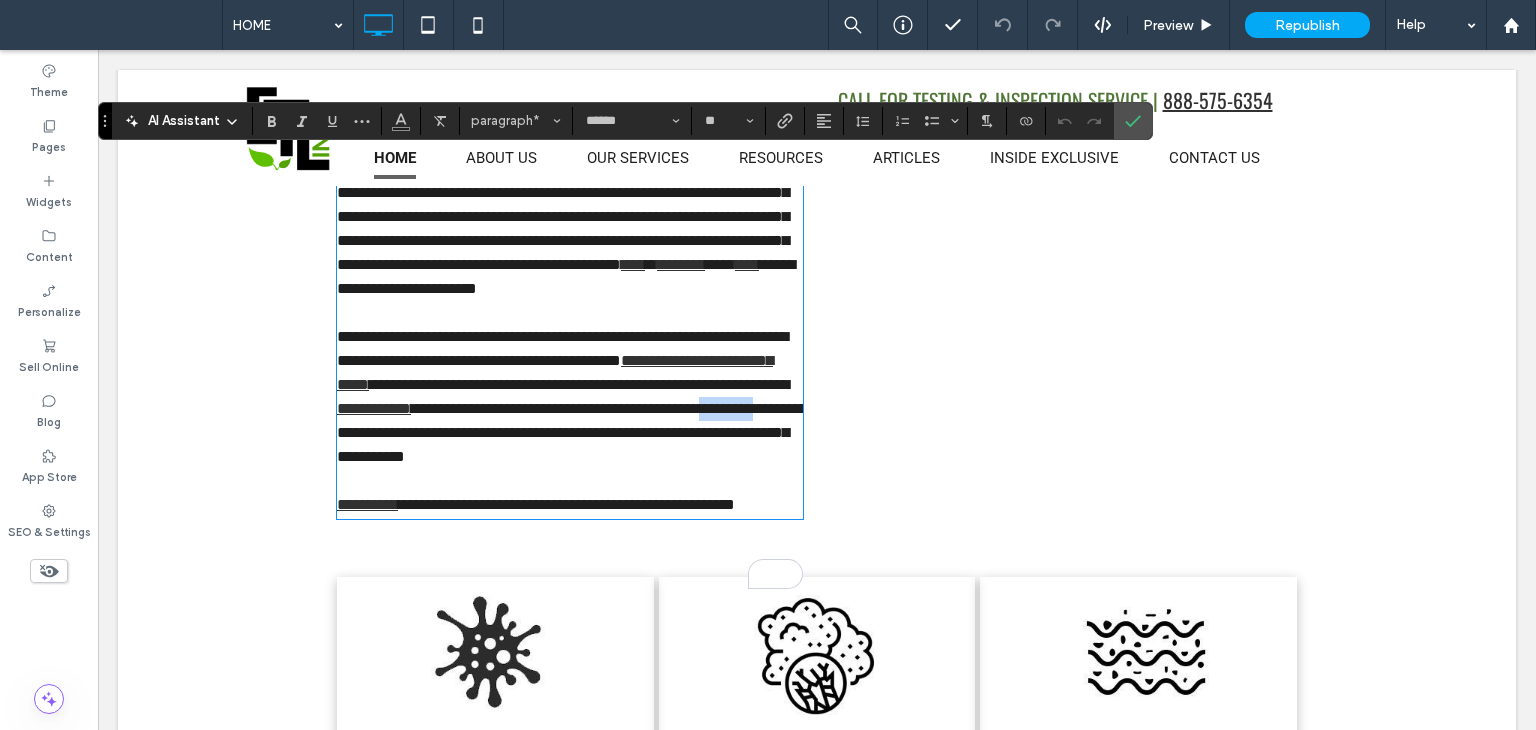drag, startPoint x: 662, startPoint y: 458, endPoint x: 590, endPoint y: 450, distance: 72.443085 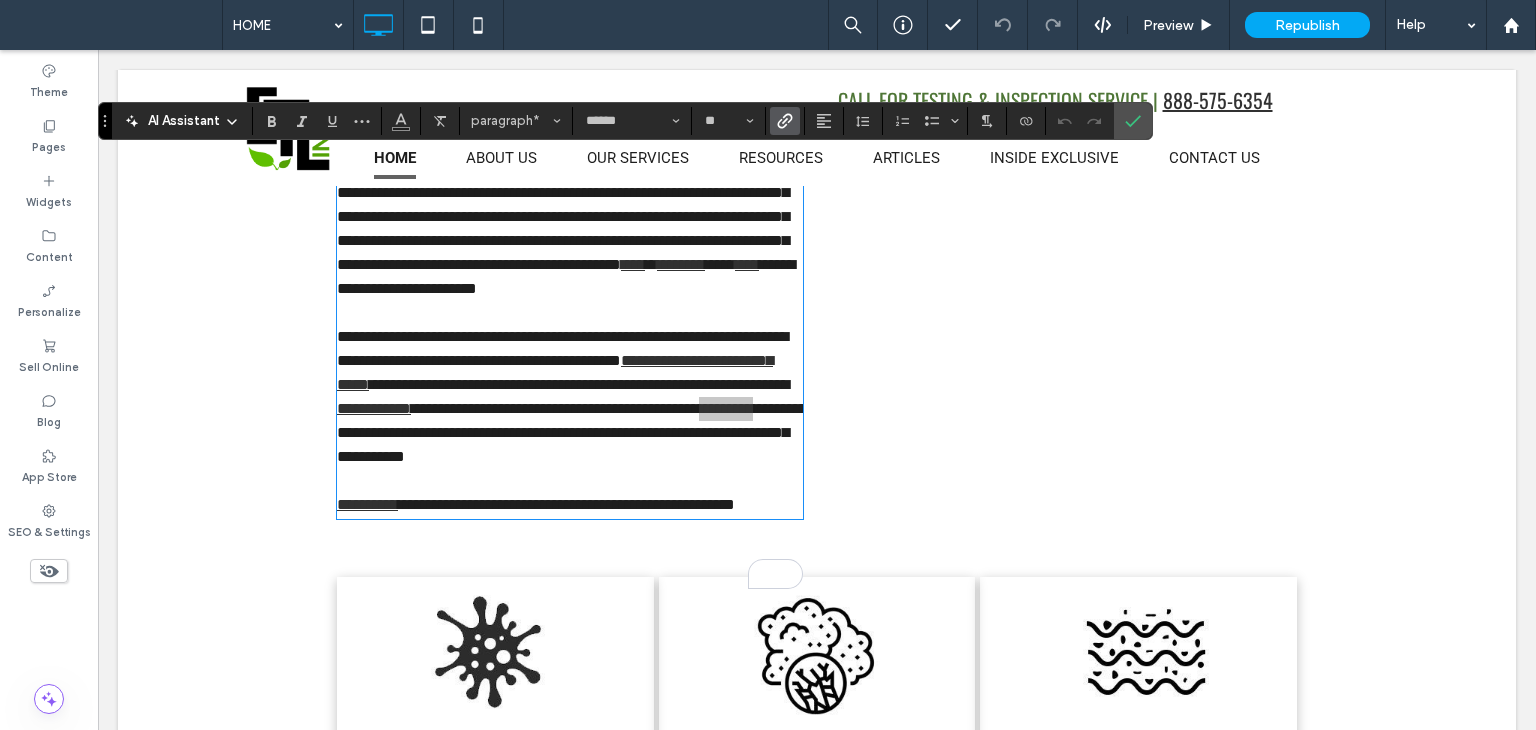 click 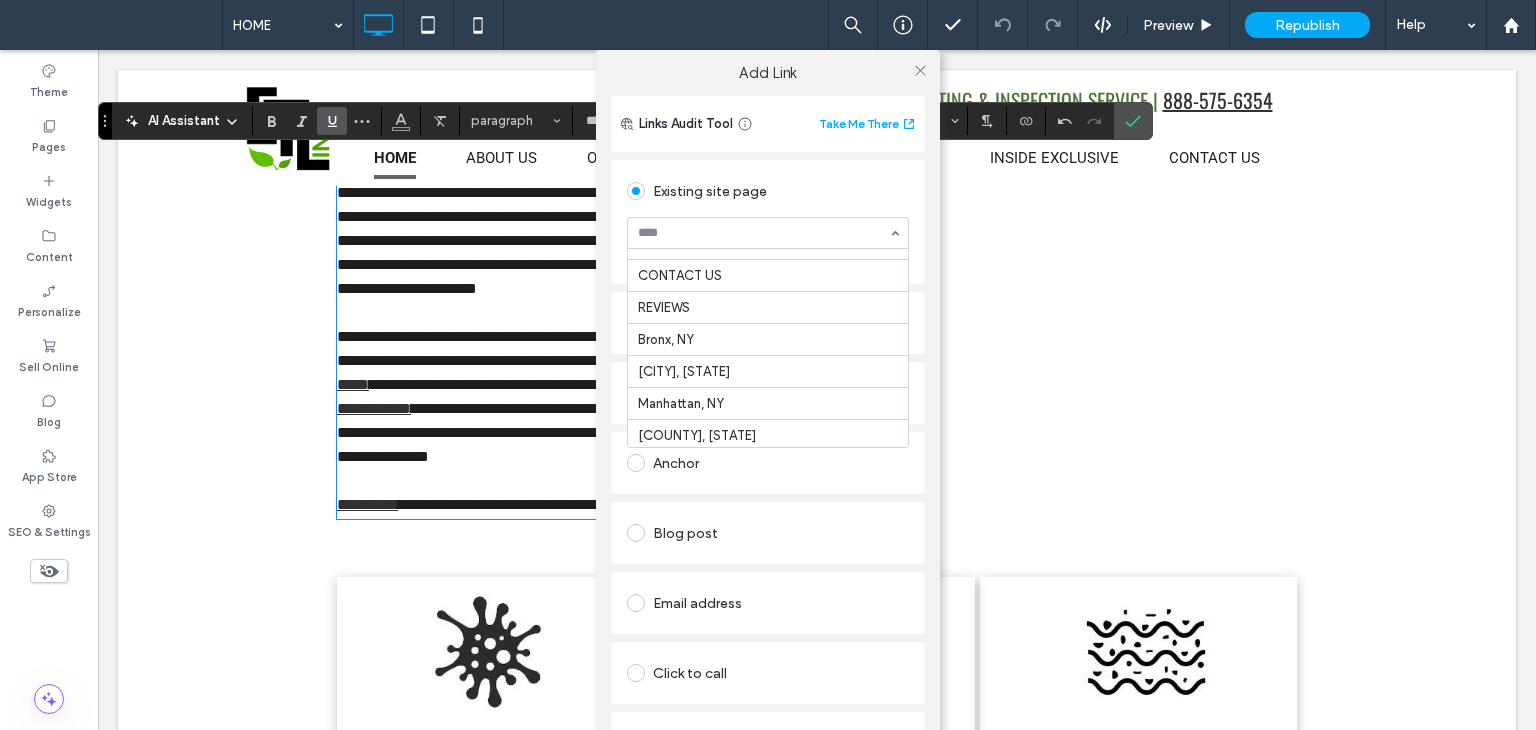 scroll, scrollTop: 600, scrollLeft: 0, axis: vertical 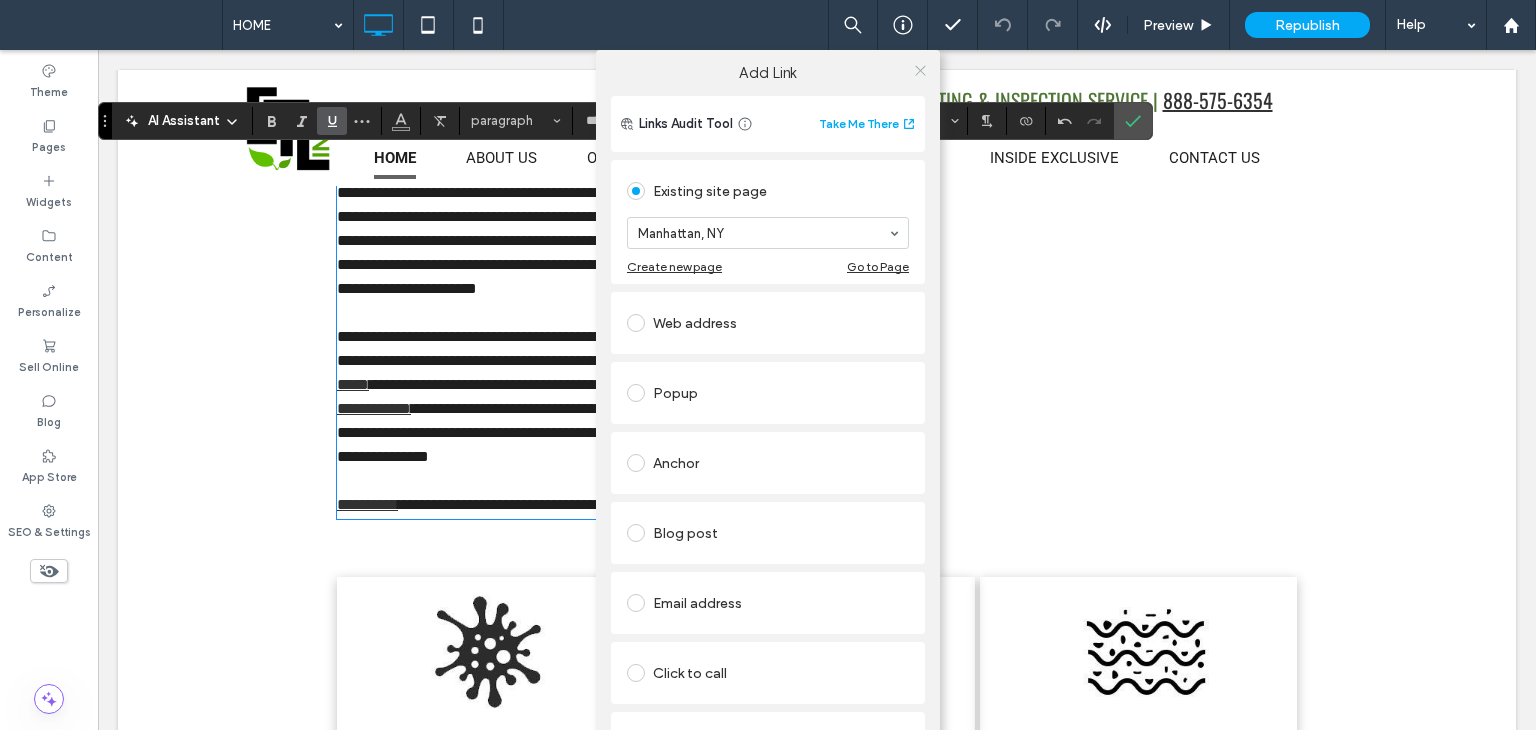 click 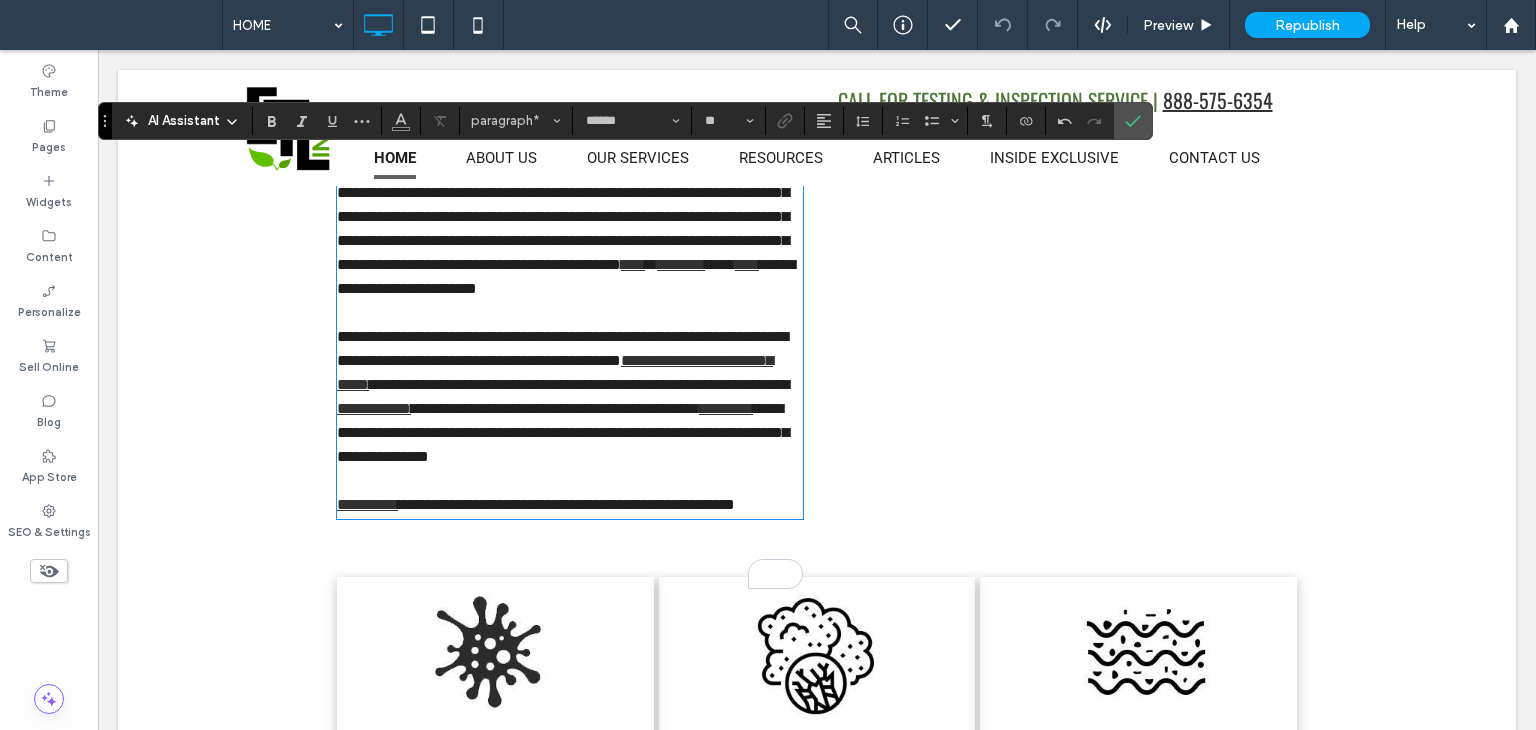 click on "**********" at bounding box center (563, 432) 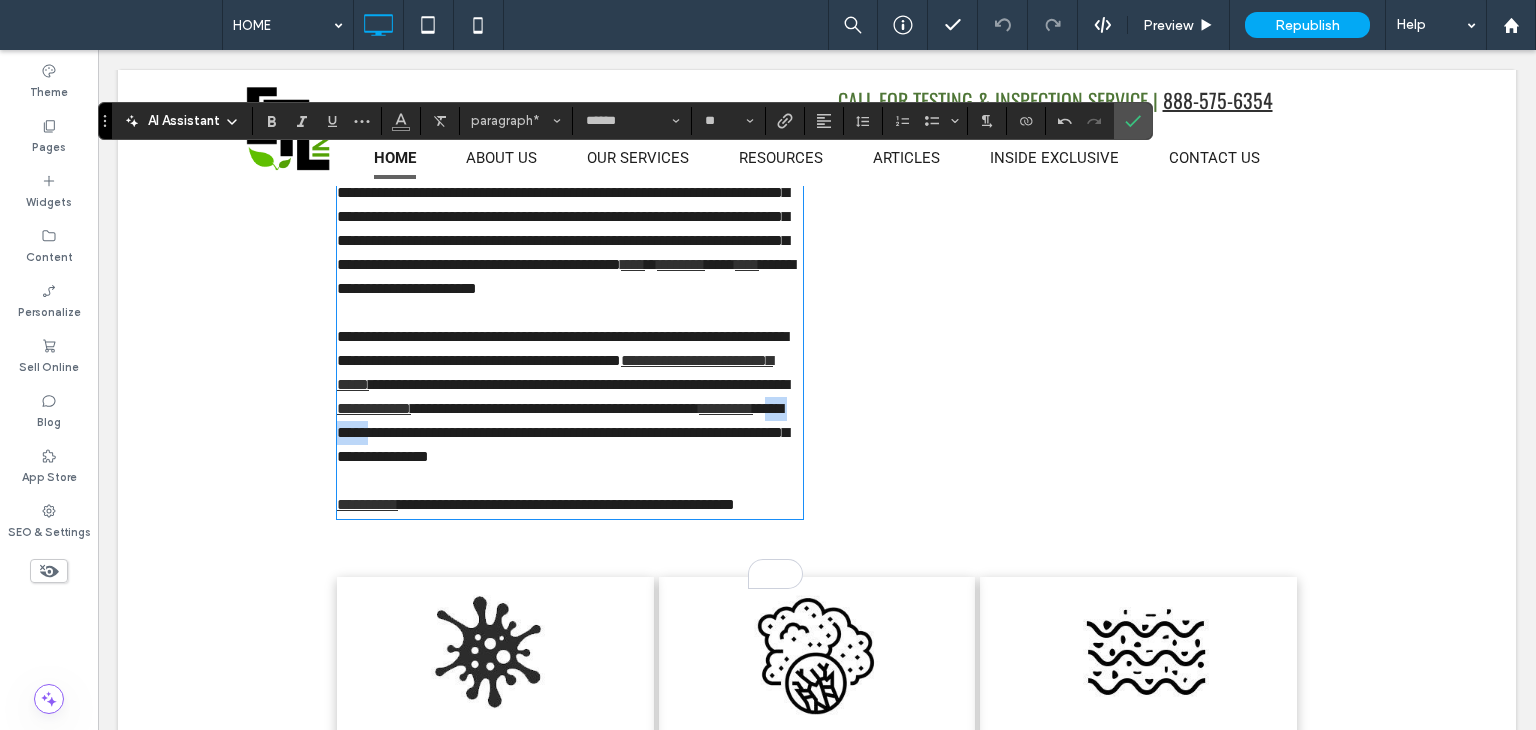 drag, startPoint x: 732, startPoint y: 457, endPoint x: 675, endPoint y: 455, distance: 57.035076 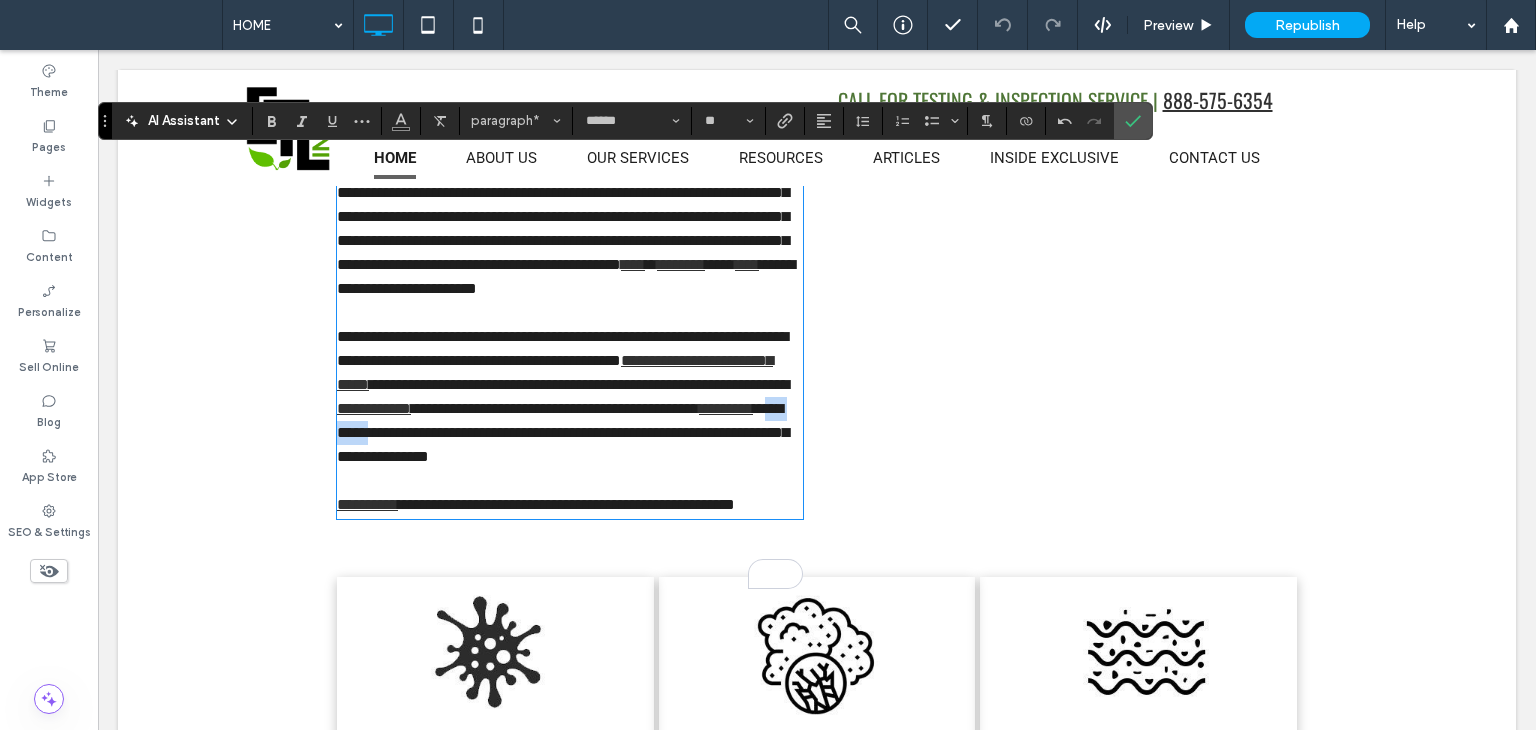 click on "**********" at bounding box center (563, 432) 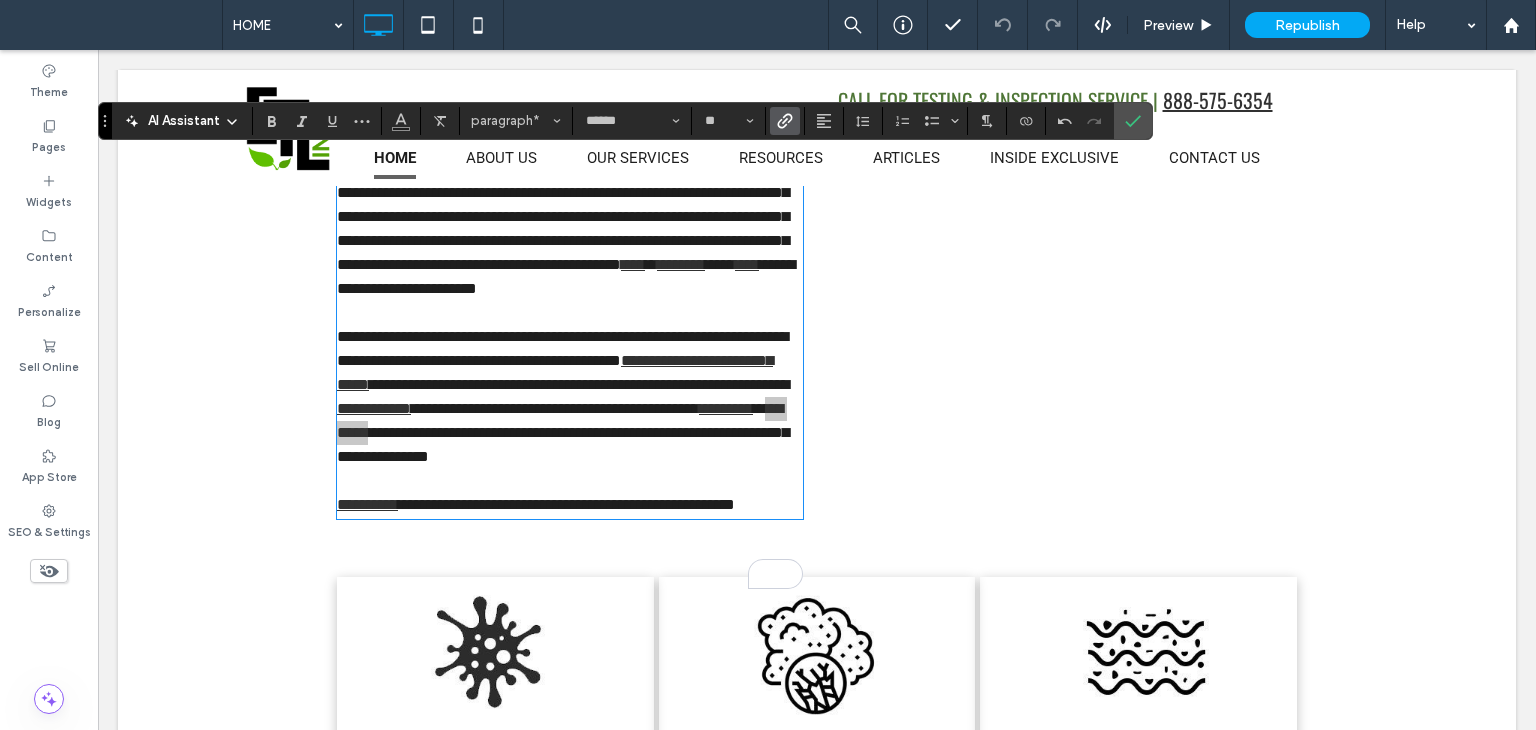 click 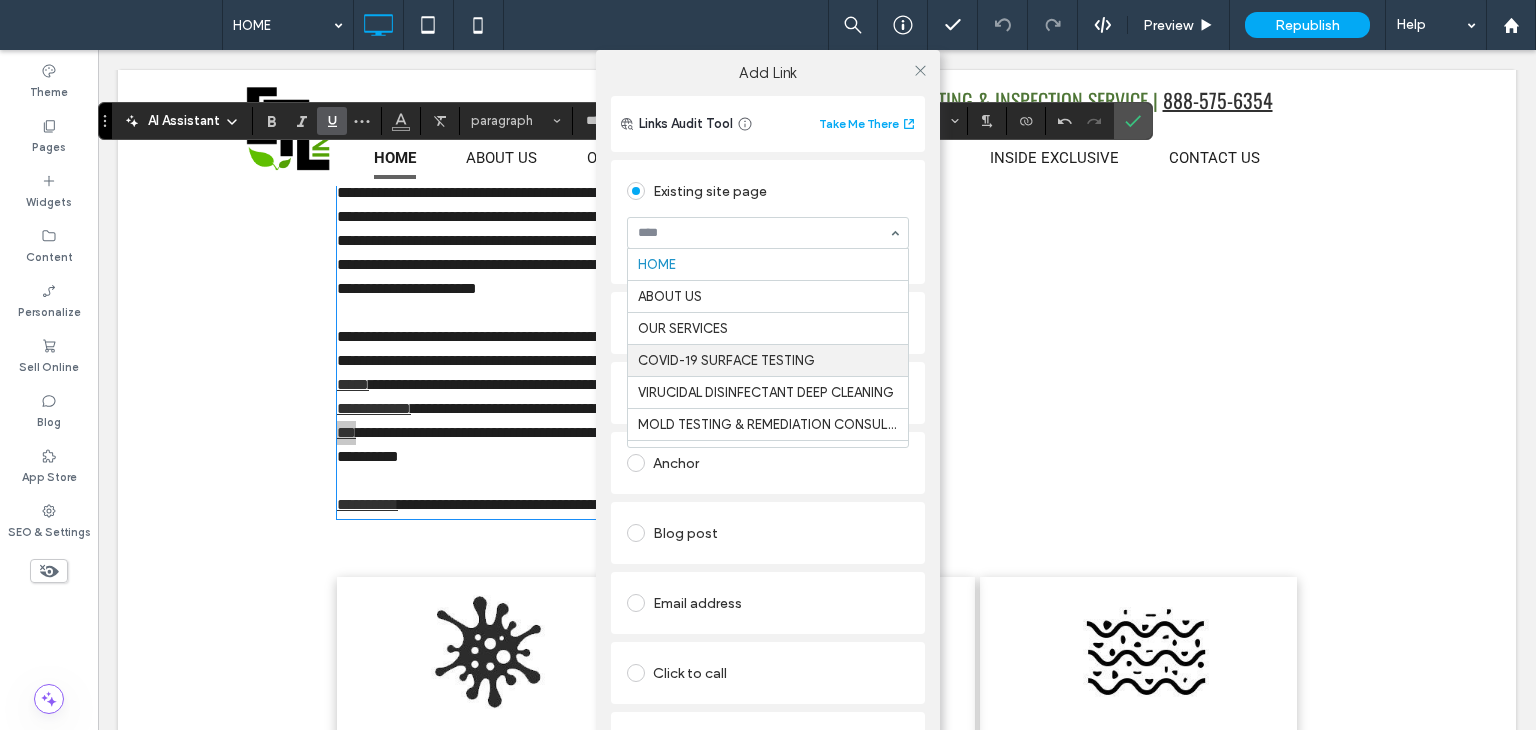 scroll, scrollTop: 700, scrollLeft: 0, axis: vertical 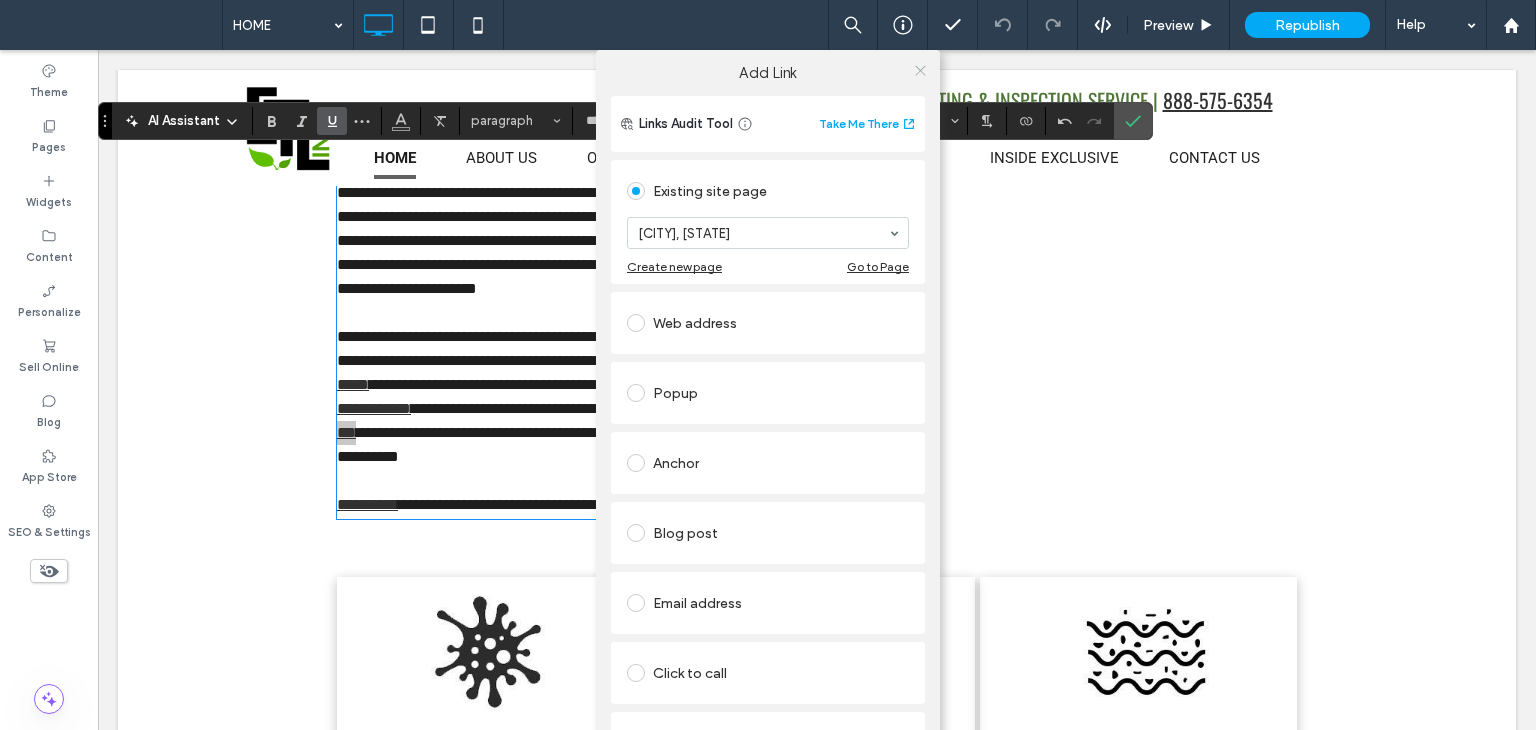 click 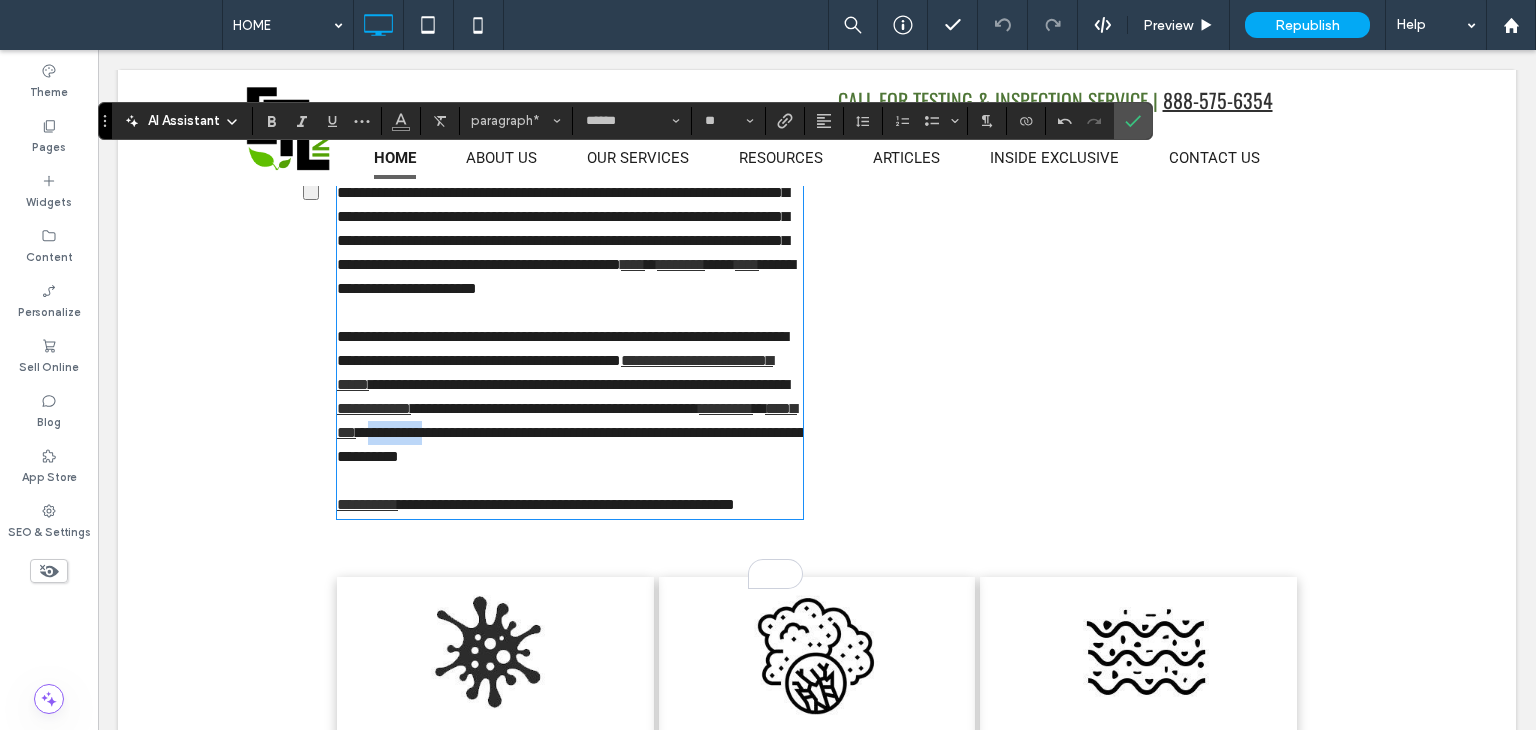drag, startPoint x: 370, startPoint y: 479, endPoint x: 740, endPoint y: 456, distance: 370.71417 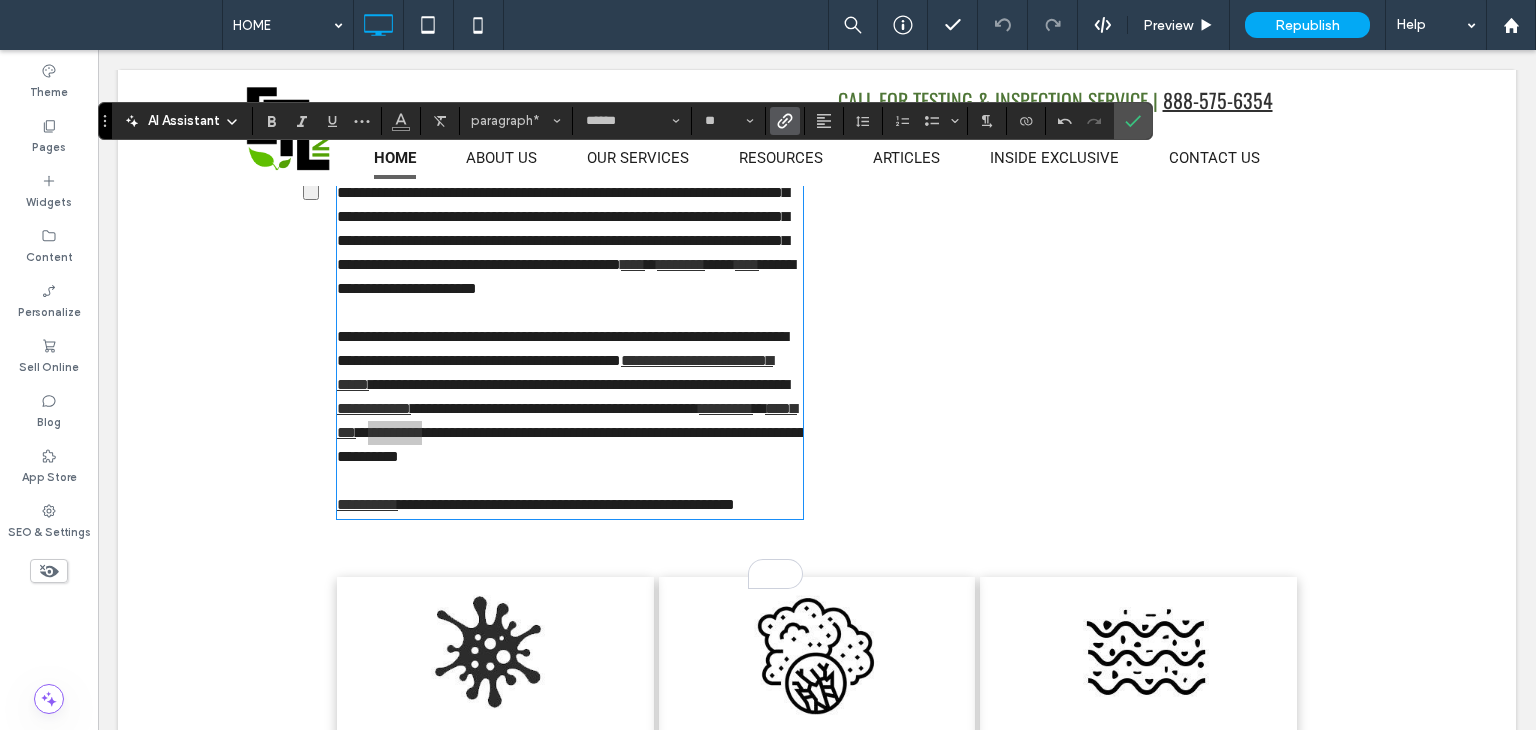 click 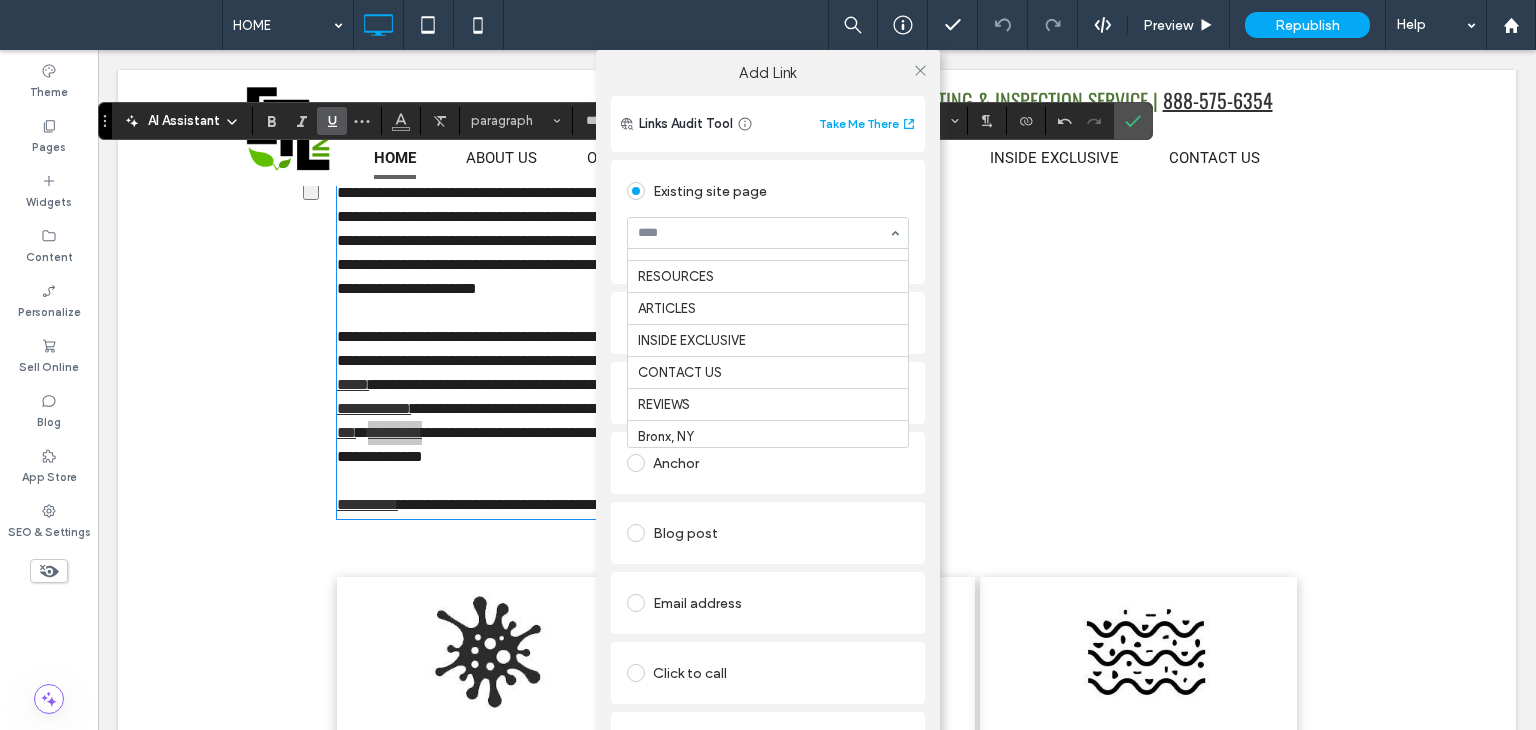scroll, scrollTop: 600, scrollLeft: 0, axis: vertical 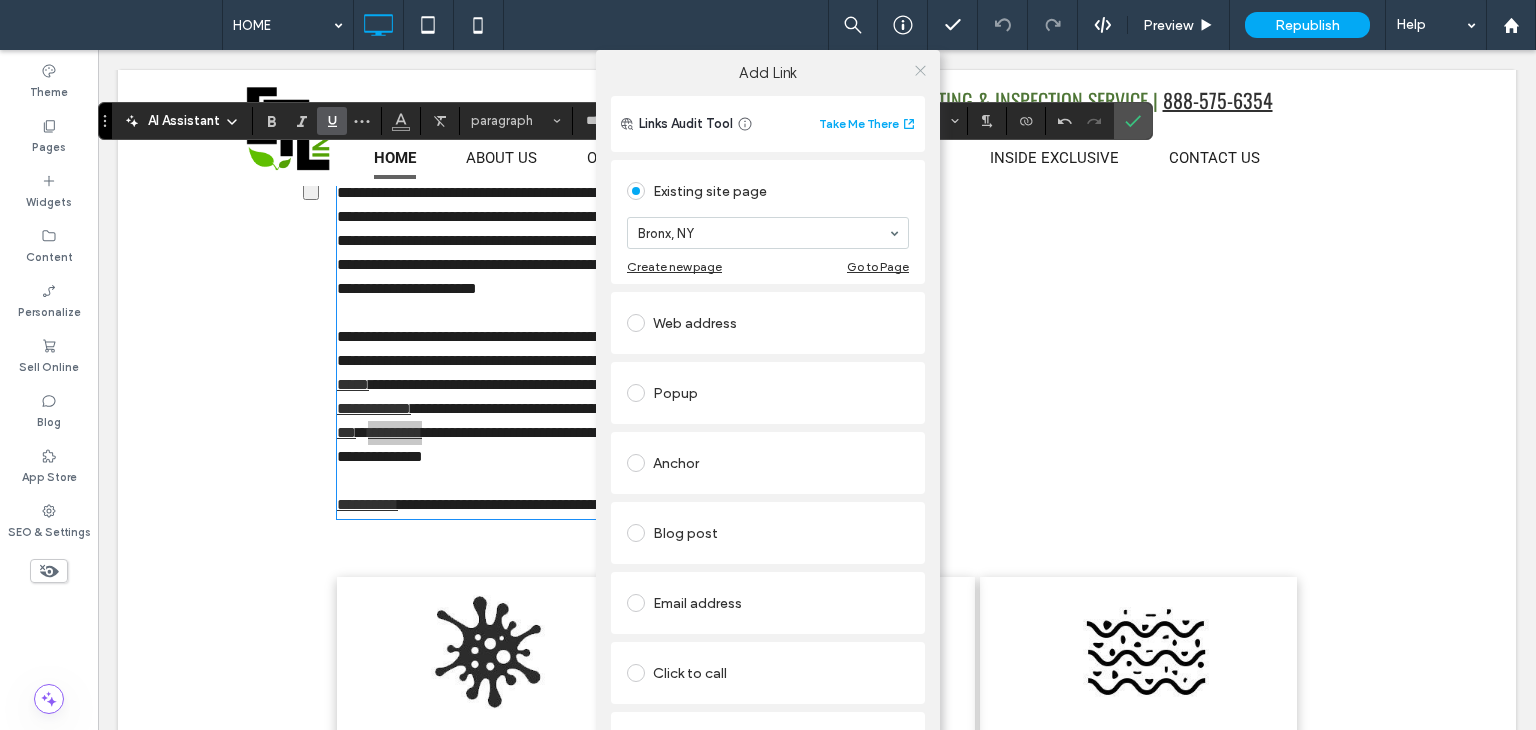 click 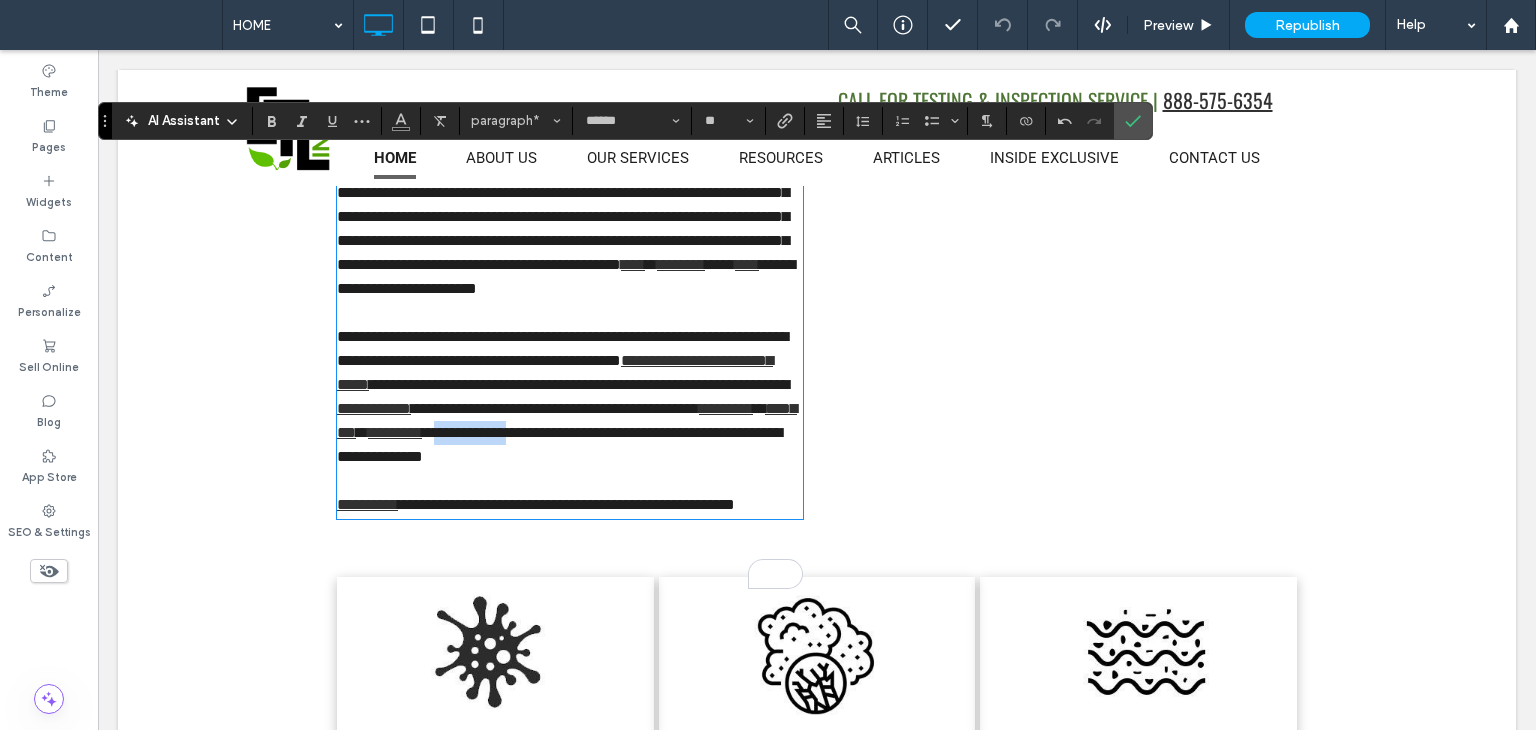 drag, startPoint x: 463, startPoint y: 482, endPoint x: 384, endPoint y: 475, distance: 79.30952 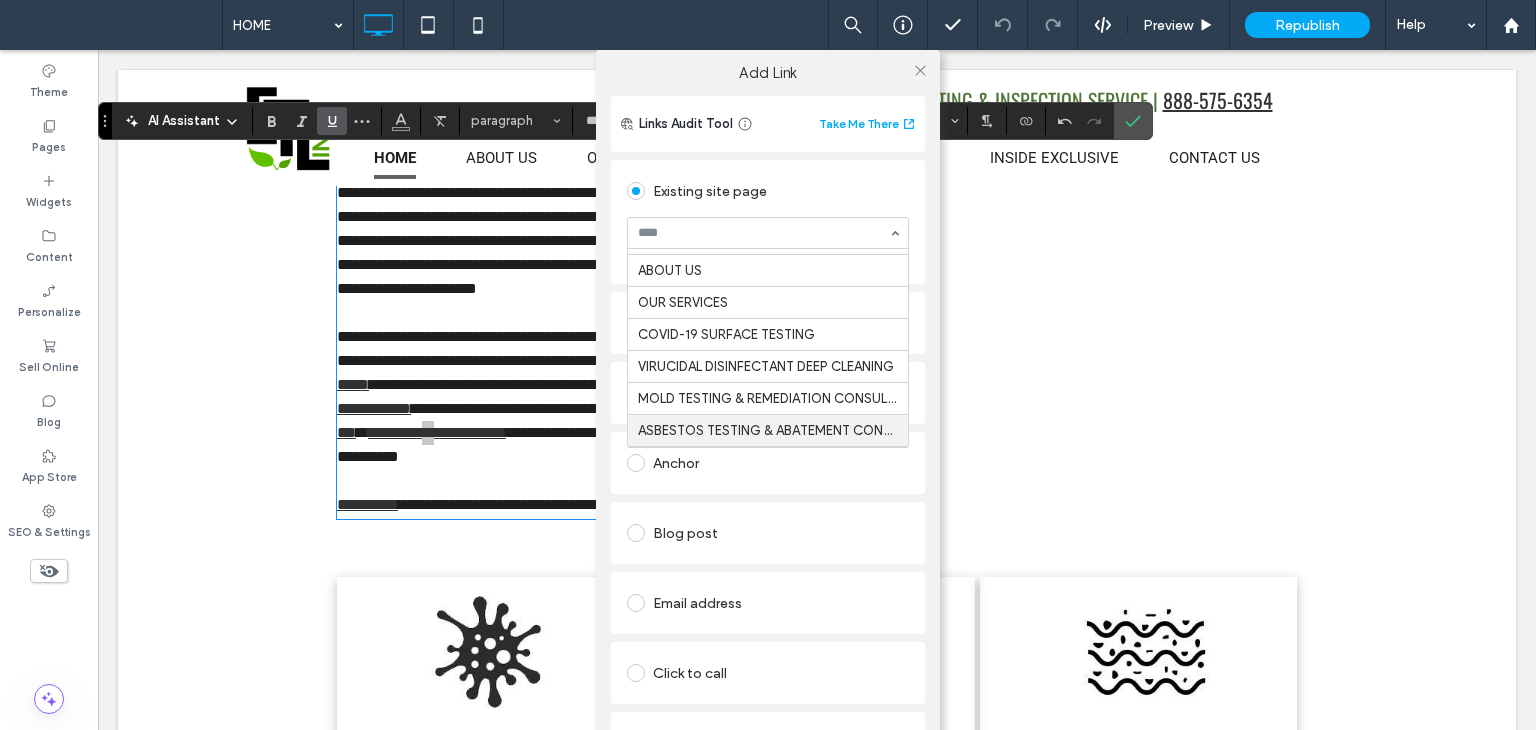 scroll, scrollTop: 0, scrollLeft: 0, axis: both 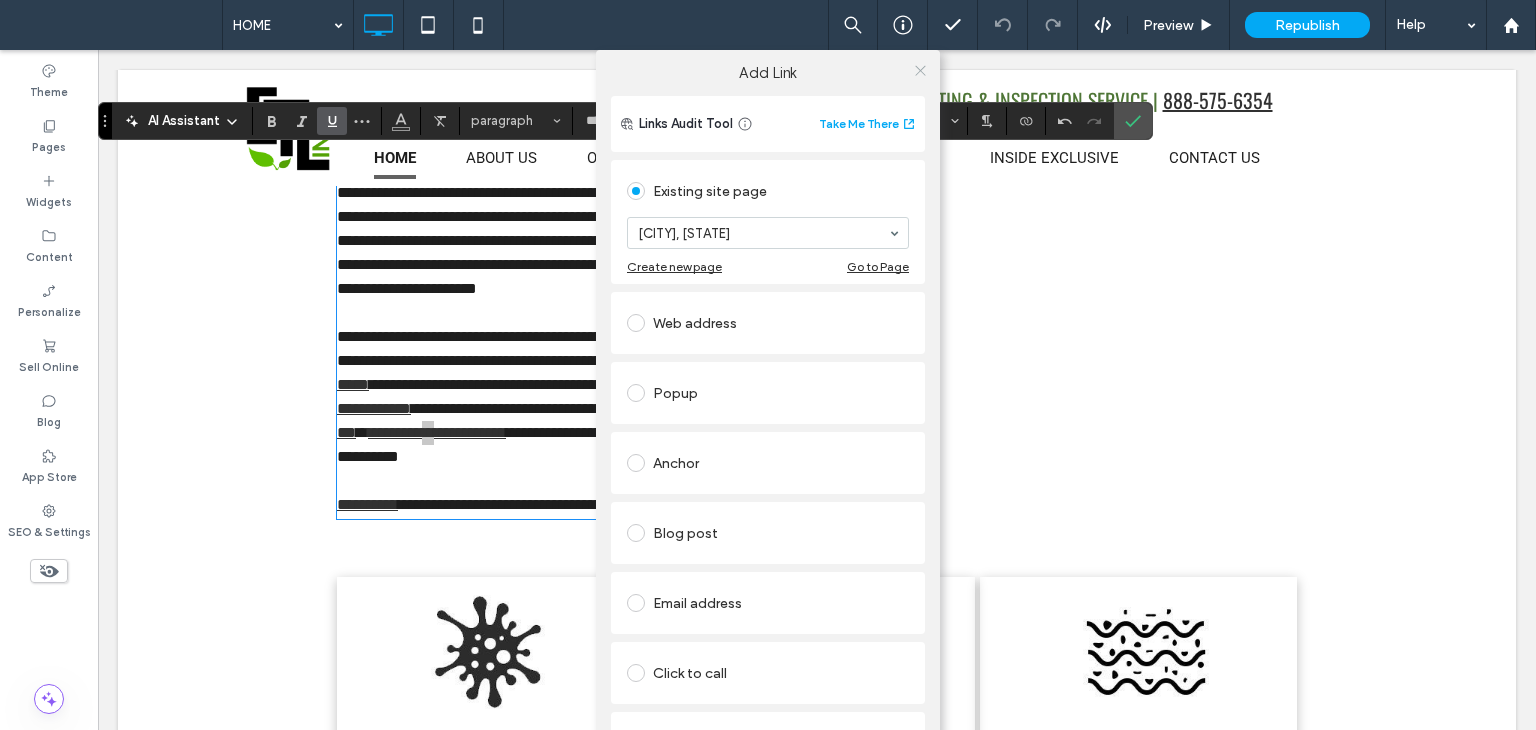 click 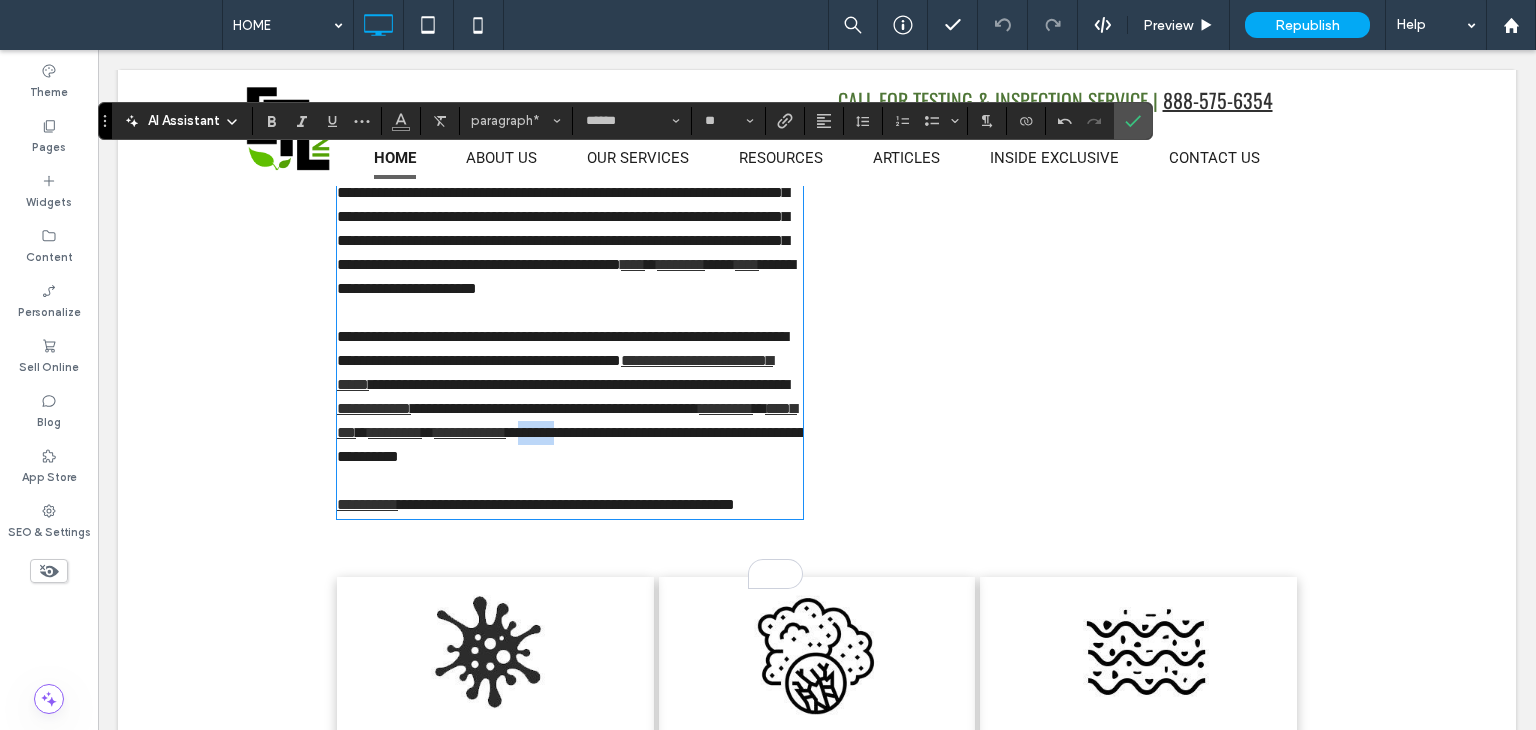 drag, startPoint x: 527, startPoint y: 483, endPoint x: 478, endPoint y: 474, distance: 49.819675 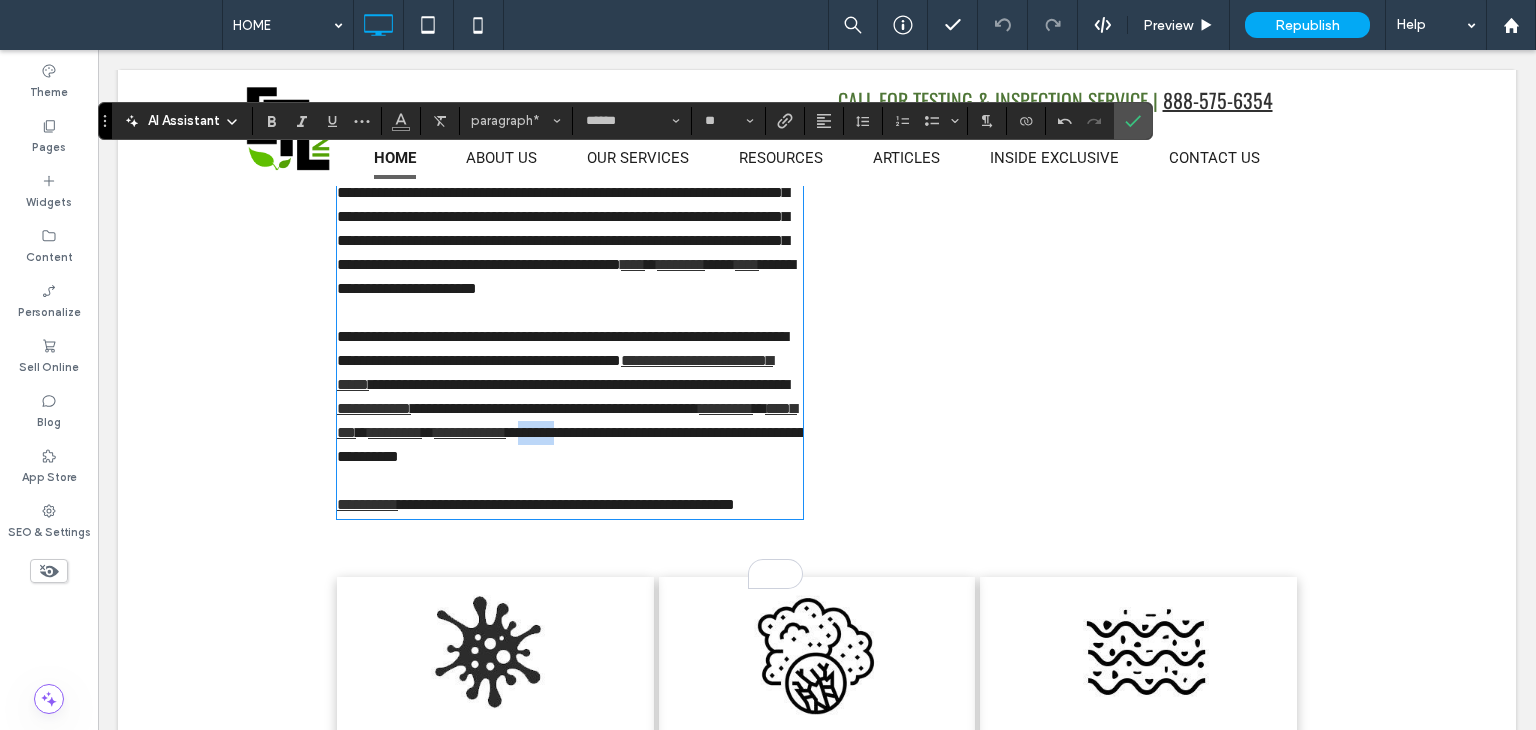 click on "**********" at bounding box center [571, 444] 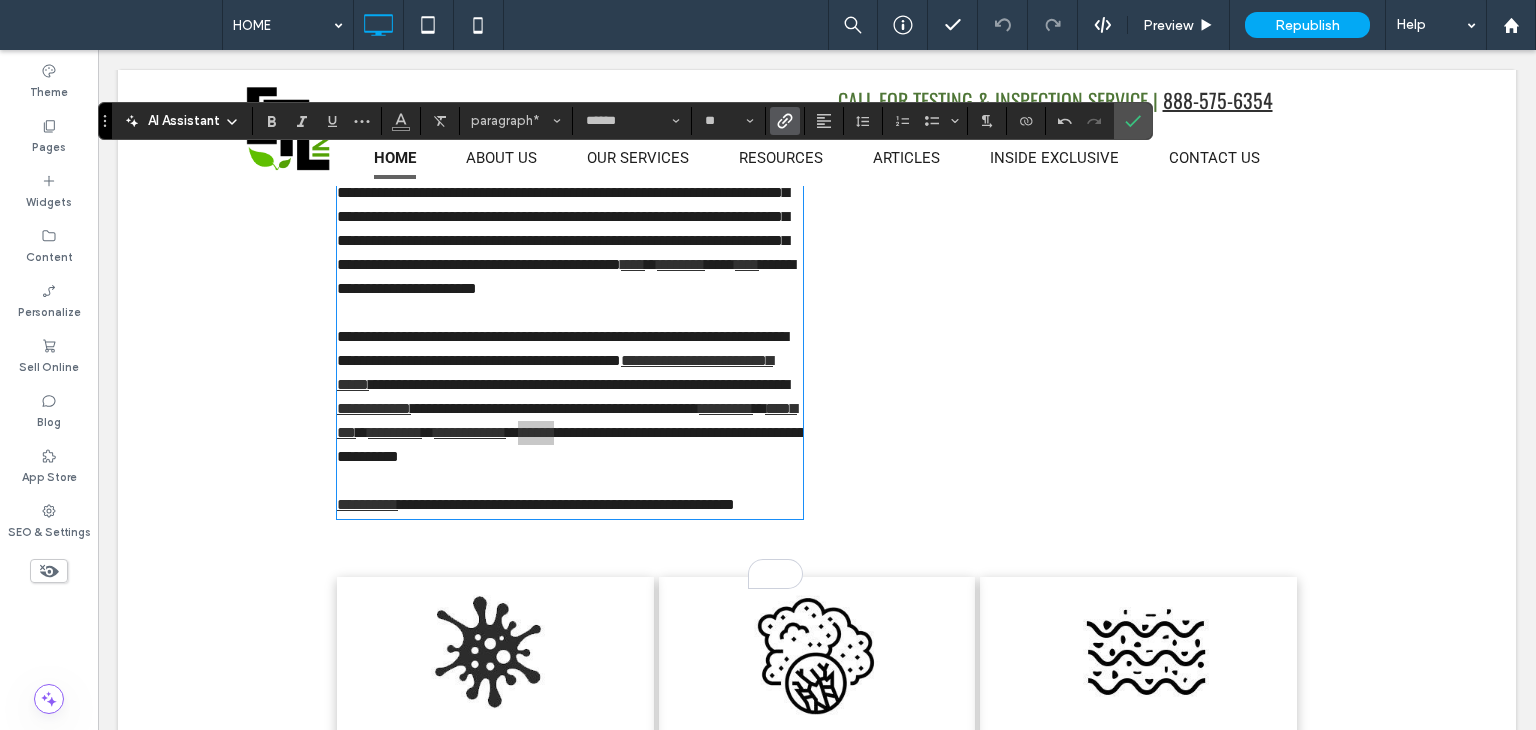 click 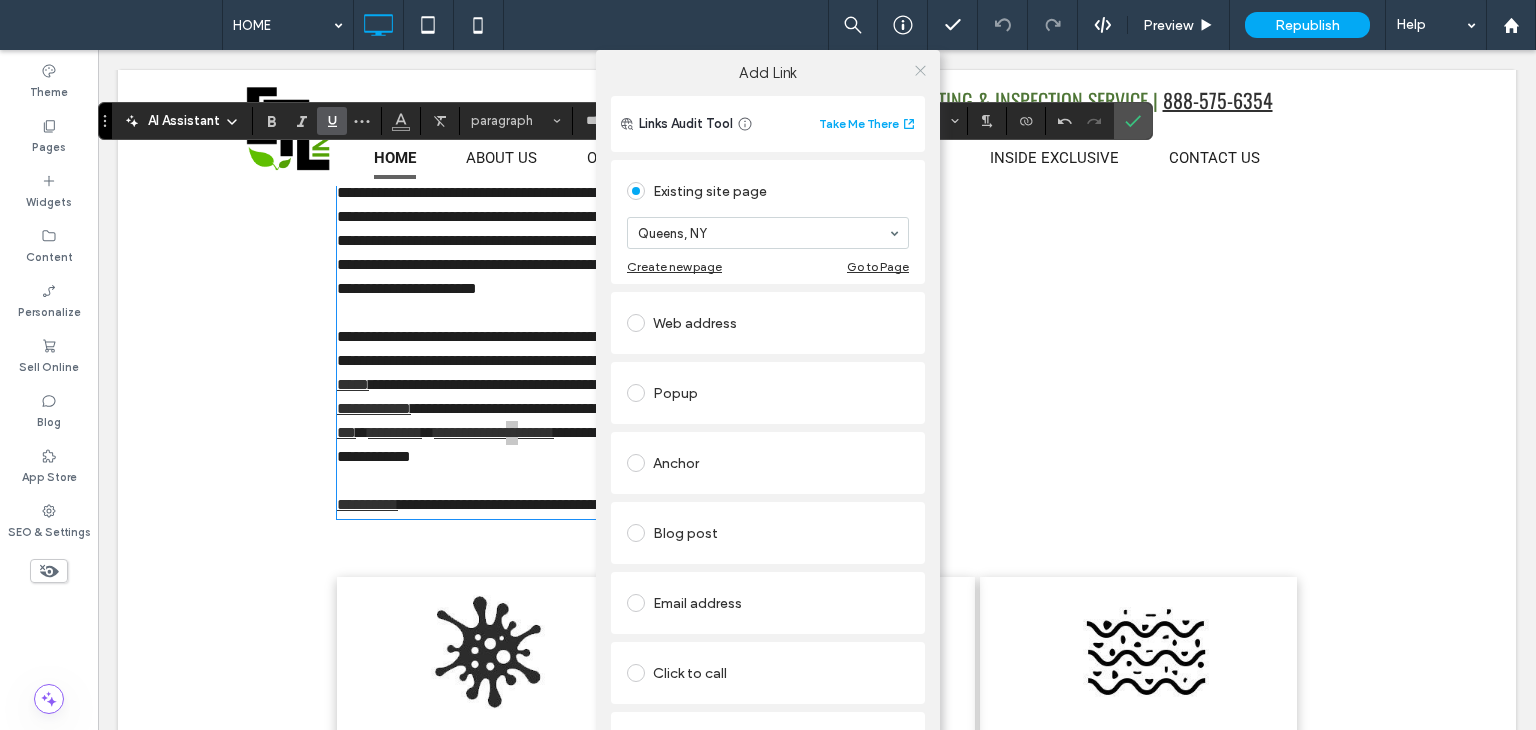 click 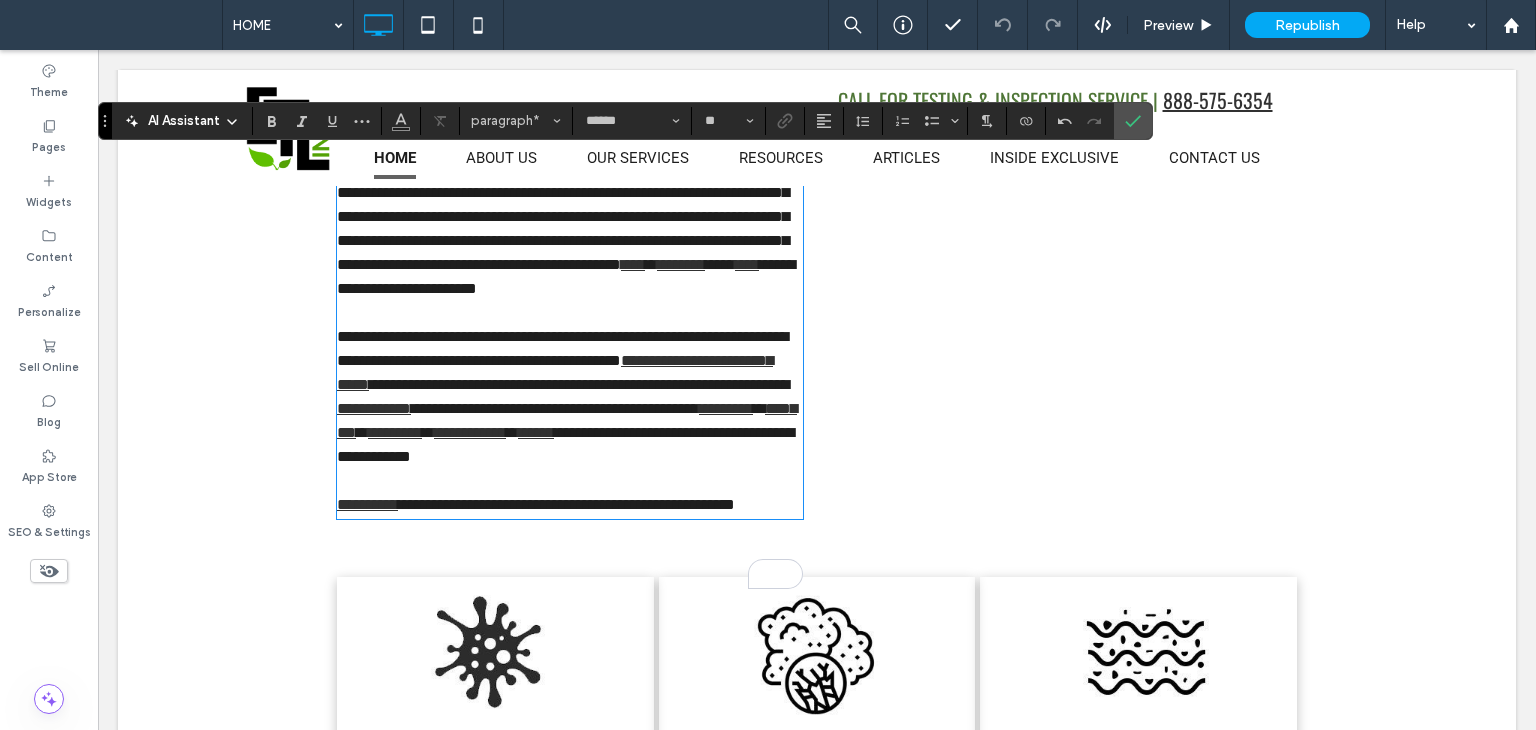 drag, startPoint x: 698, startPoint y: 483, endPoint x: 669, endPoint y: 478, distance: 29.427877 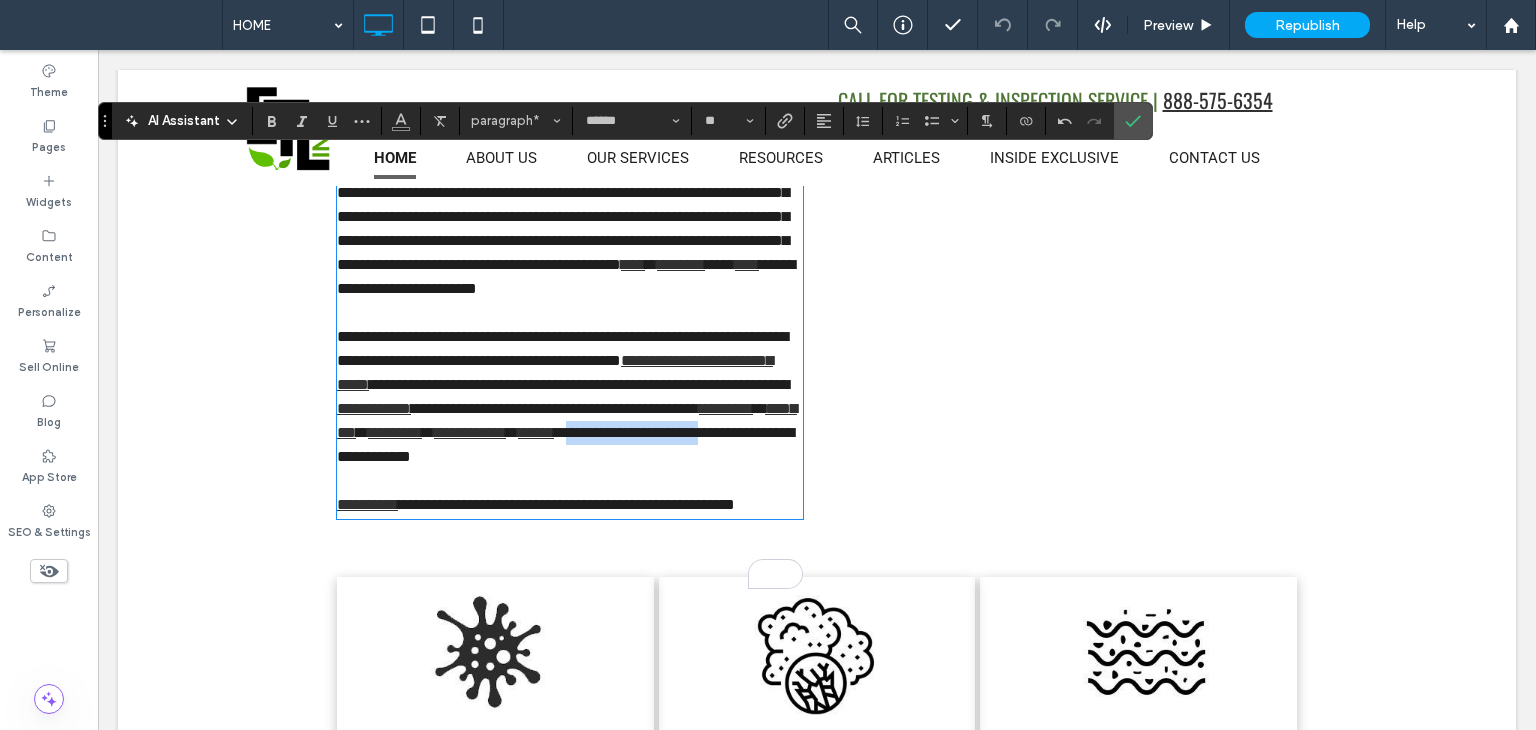 drag, startPoint x: 699, startPoint y: 480, endPoint x: 540, endPoint y: 483, distance: 159.0283 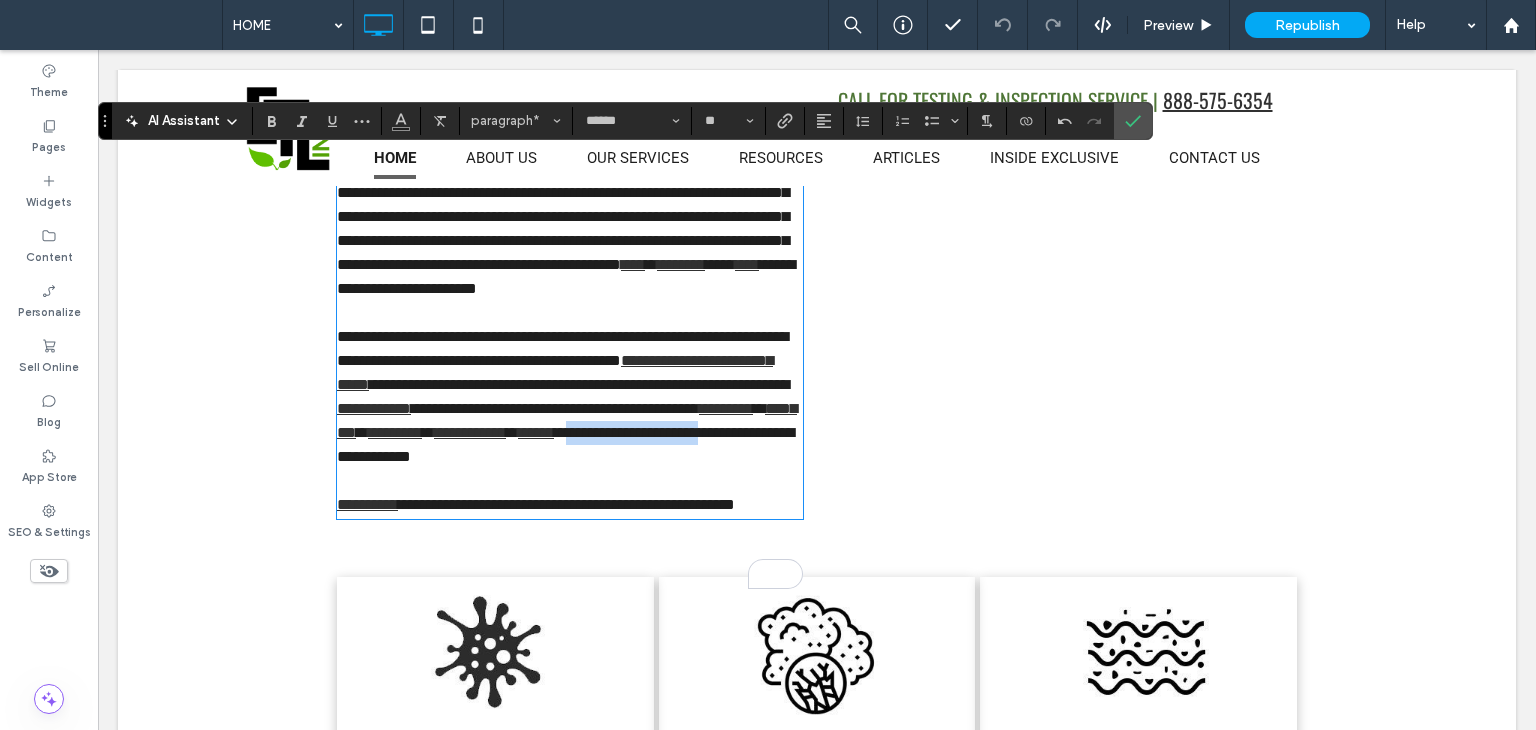 click on "**********" at bounding box center (565, 444) 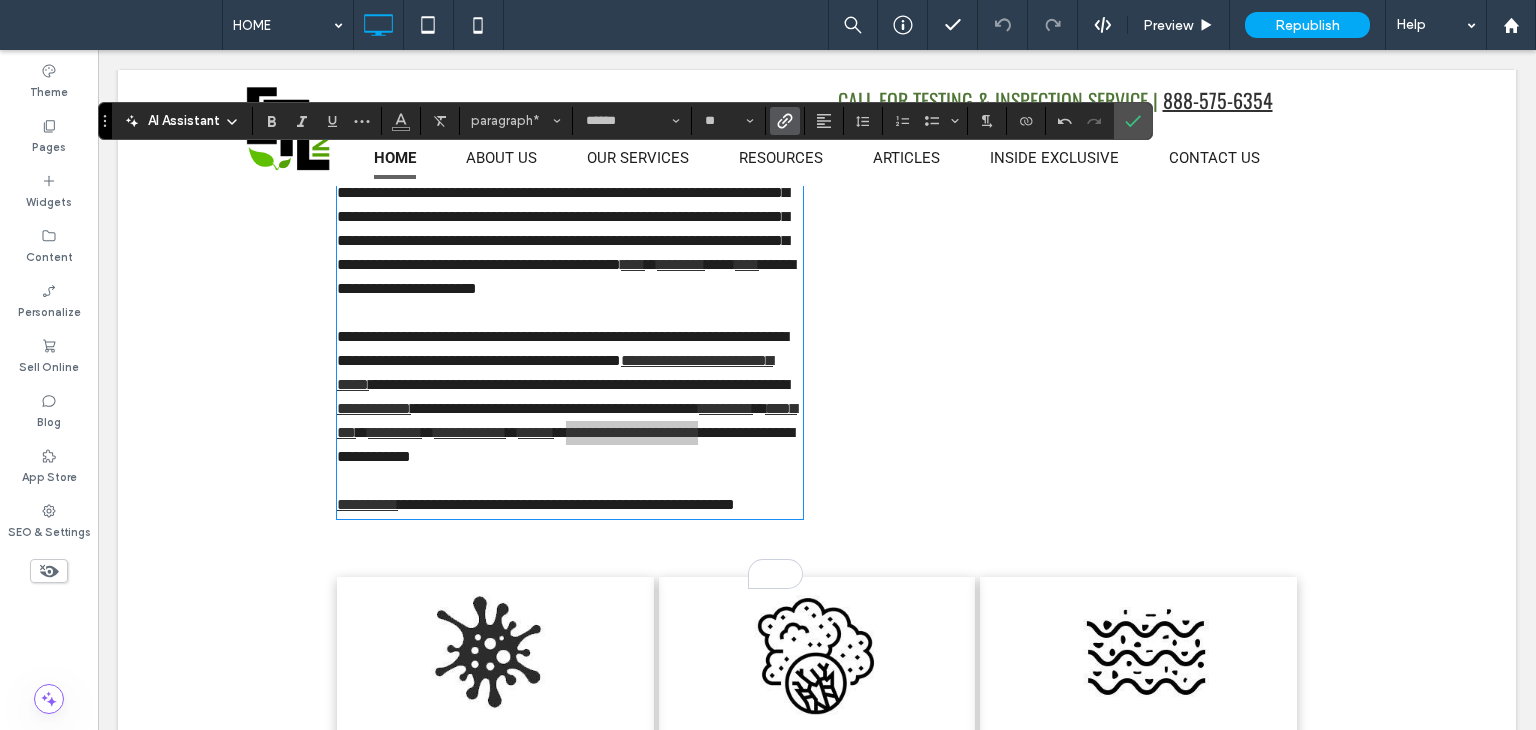 click 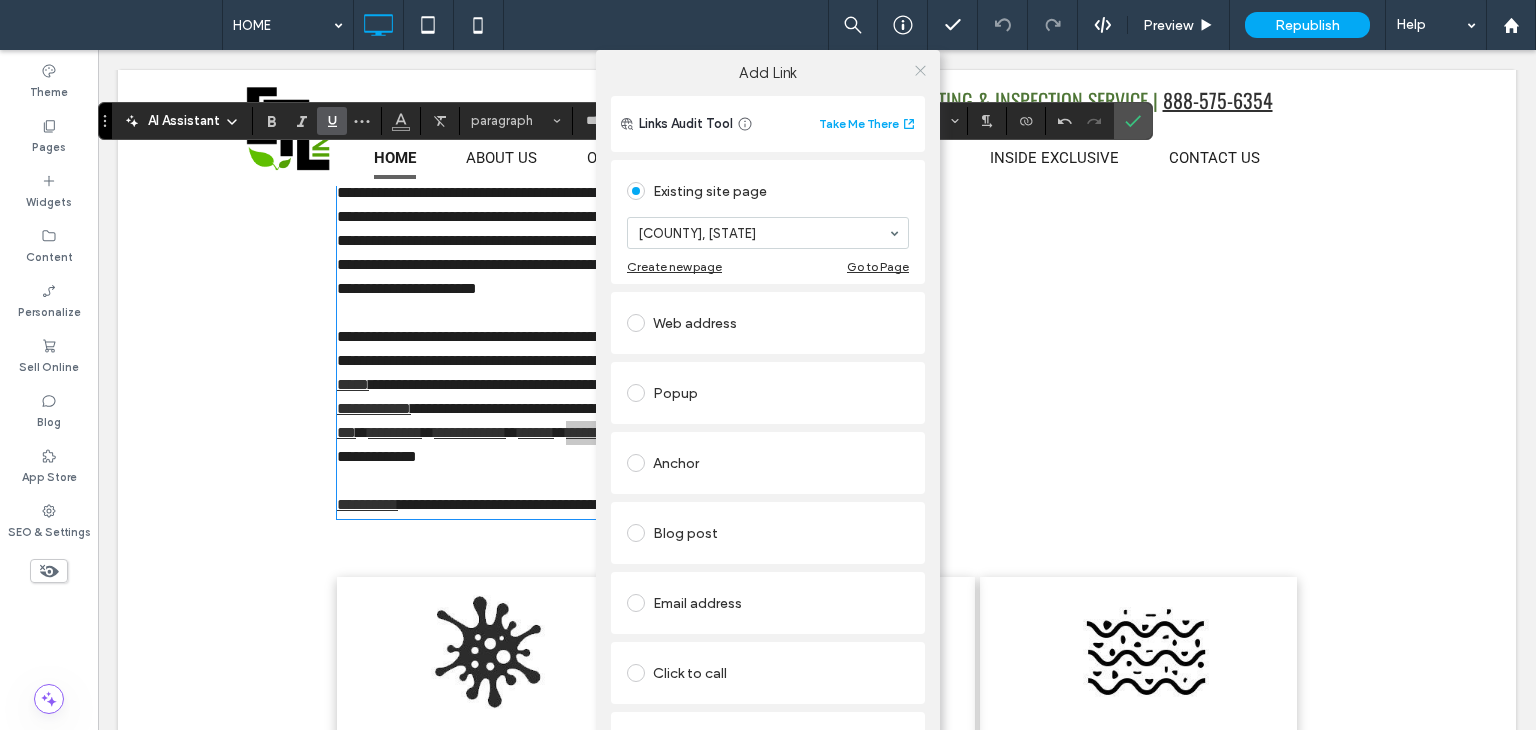 click 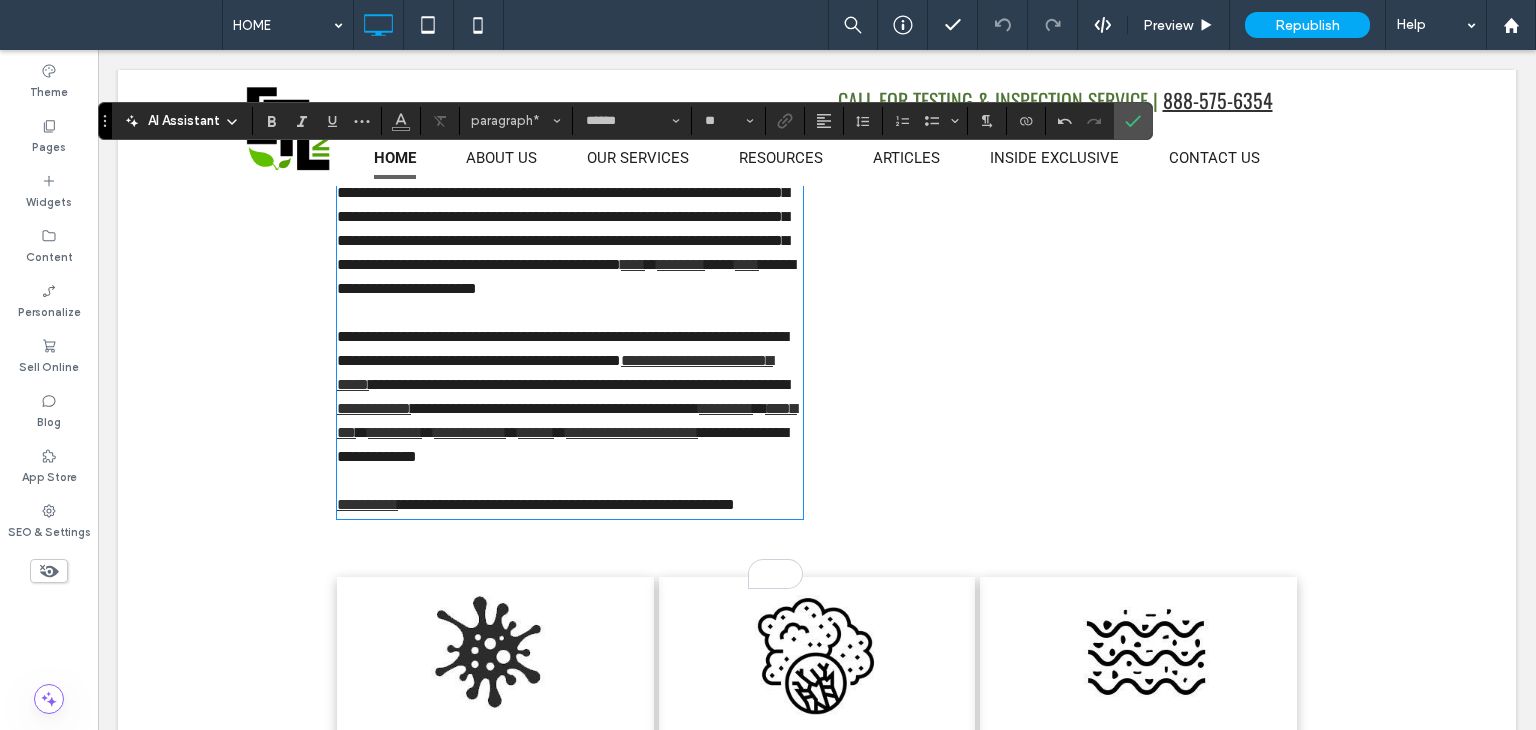 click on "**********" at bounding box center (562, 348) 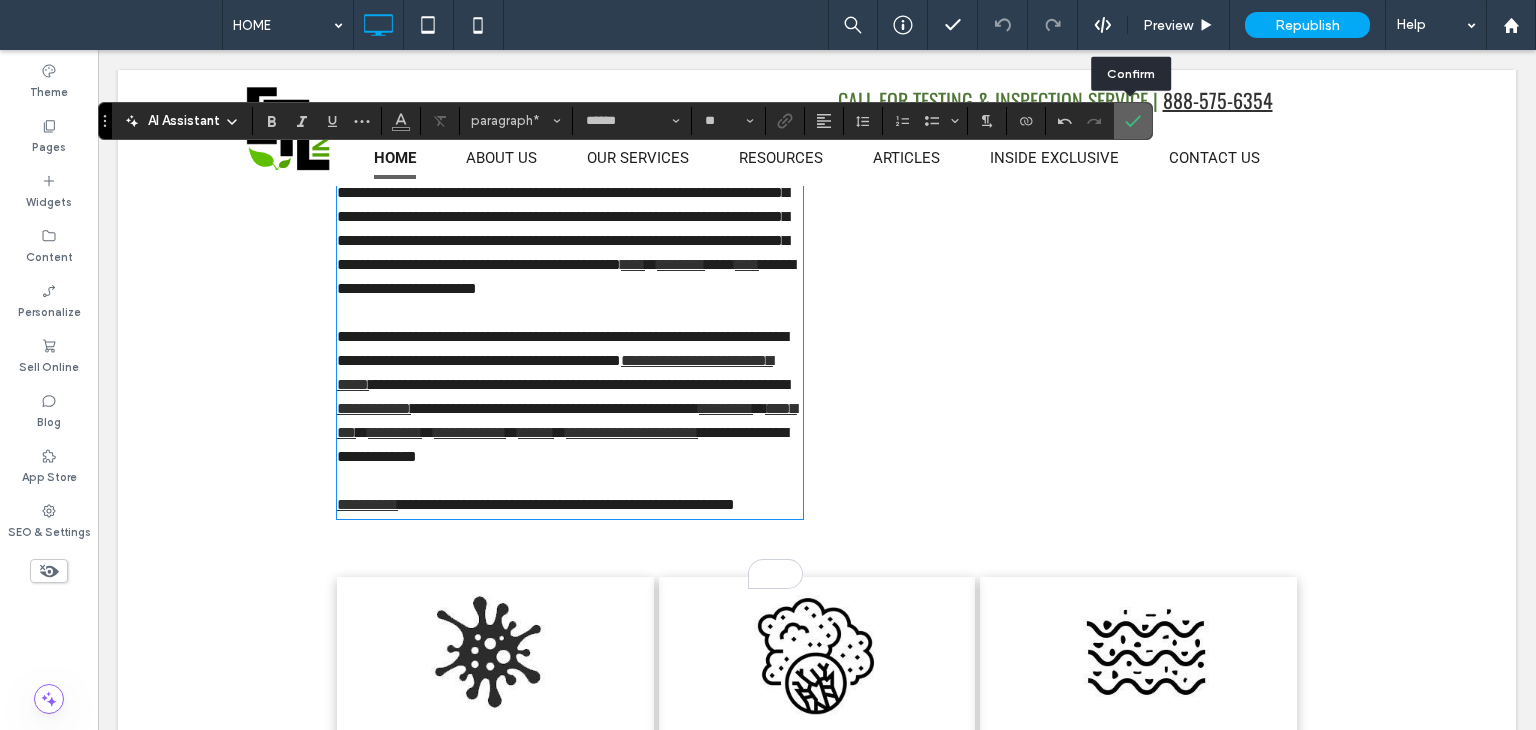 click 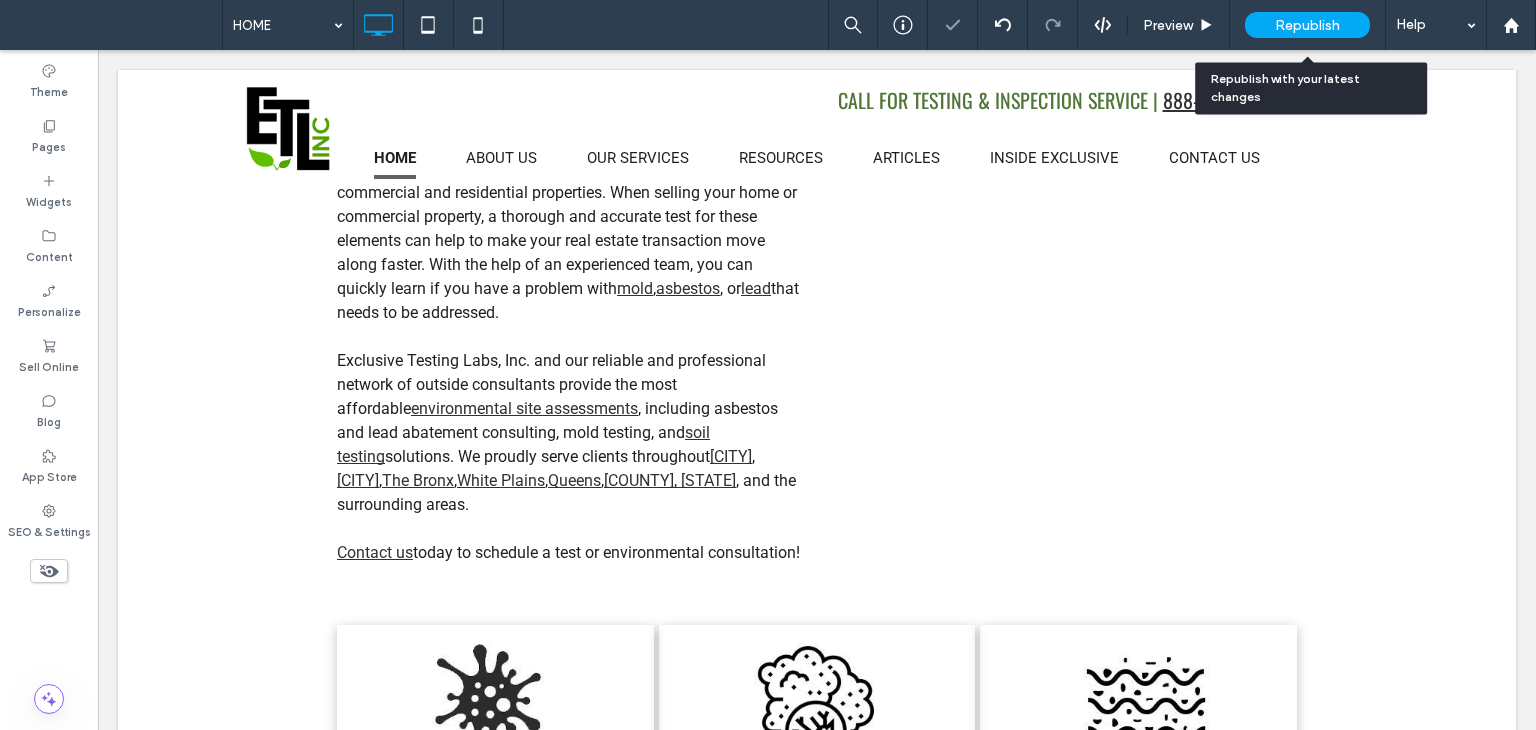 click on "Republish" at bounding box center (1307, 25) 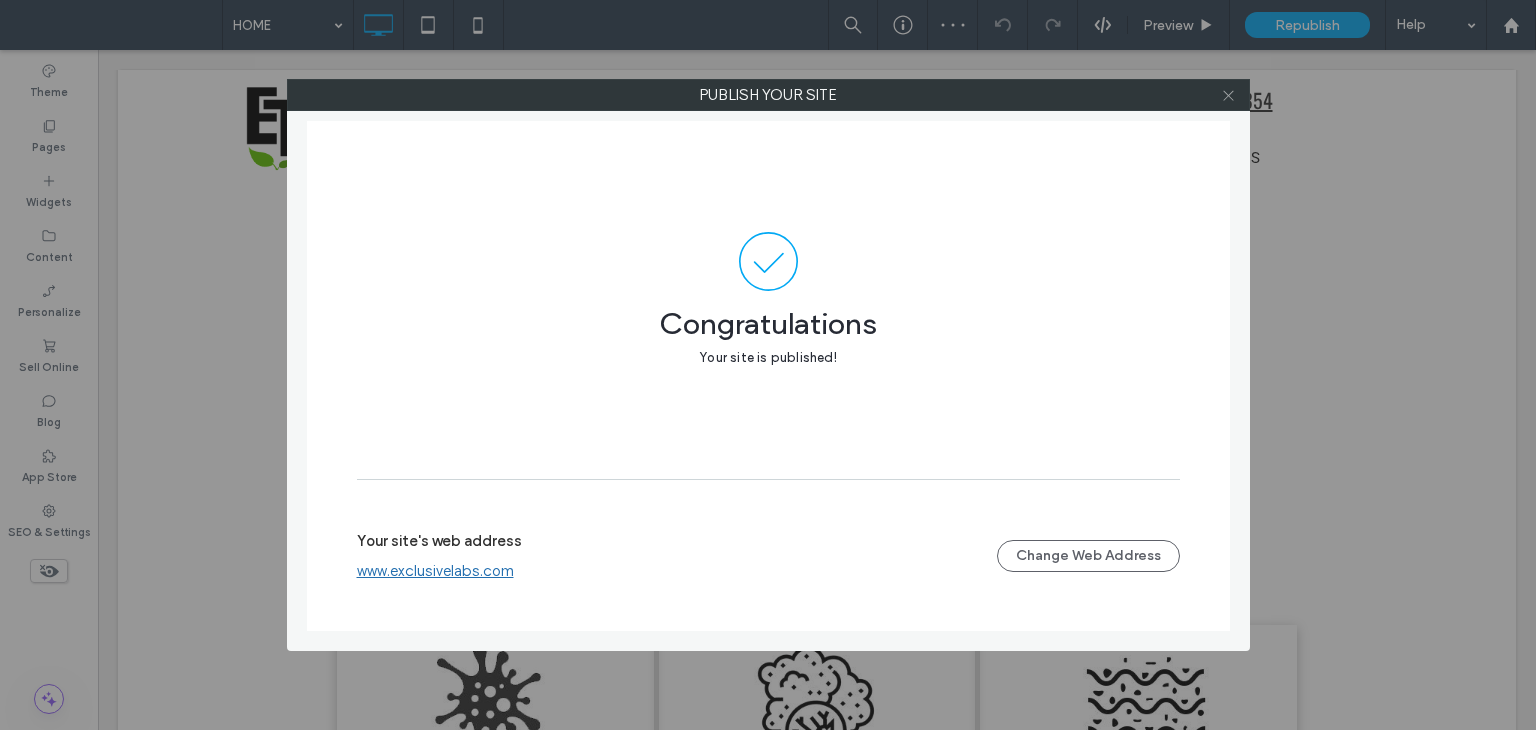 click 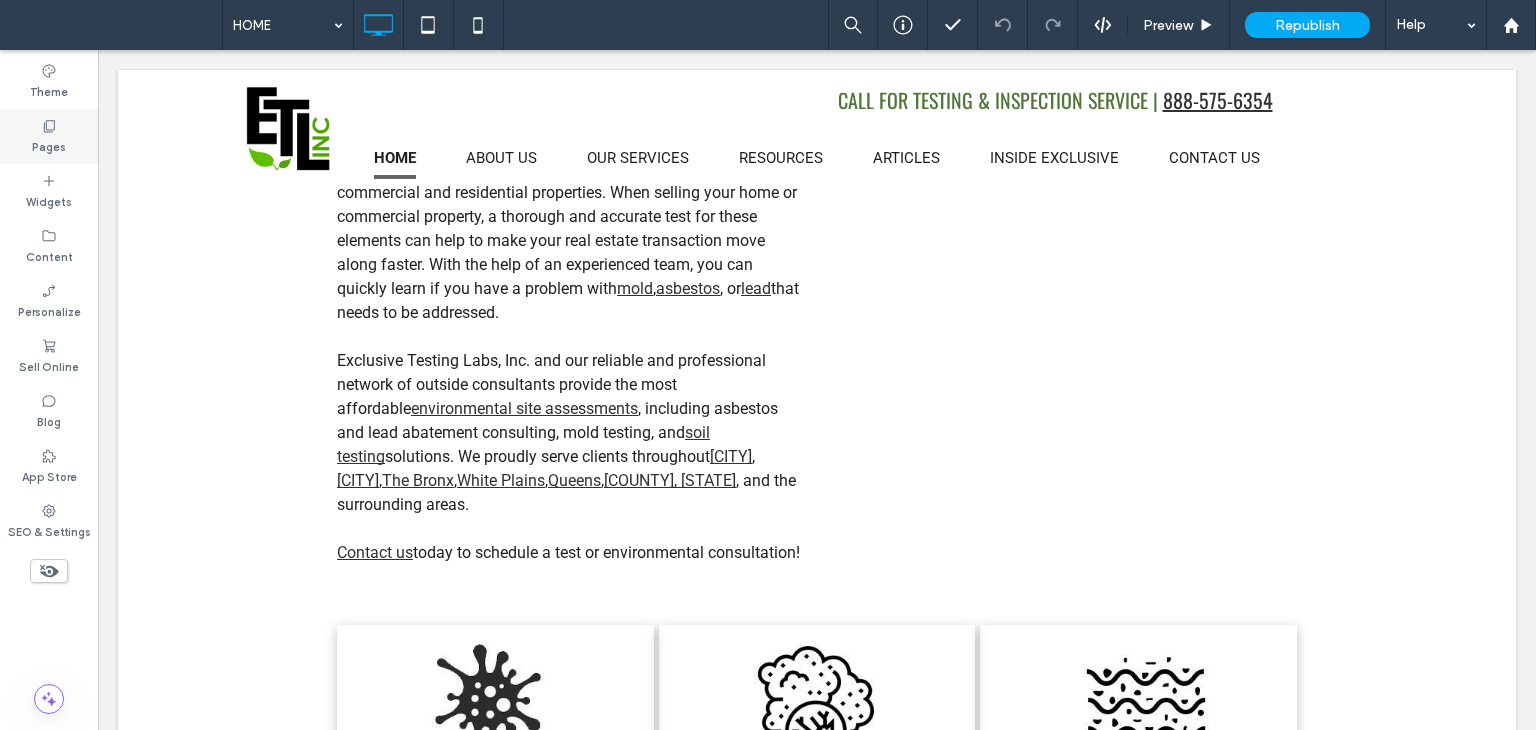 click on "Pages" at bounding box center (49, 145) 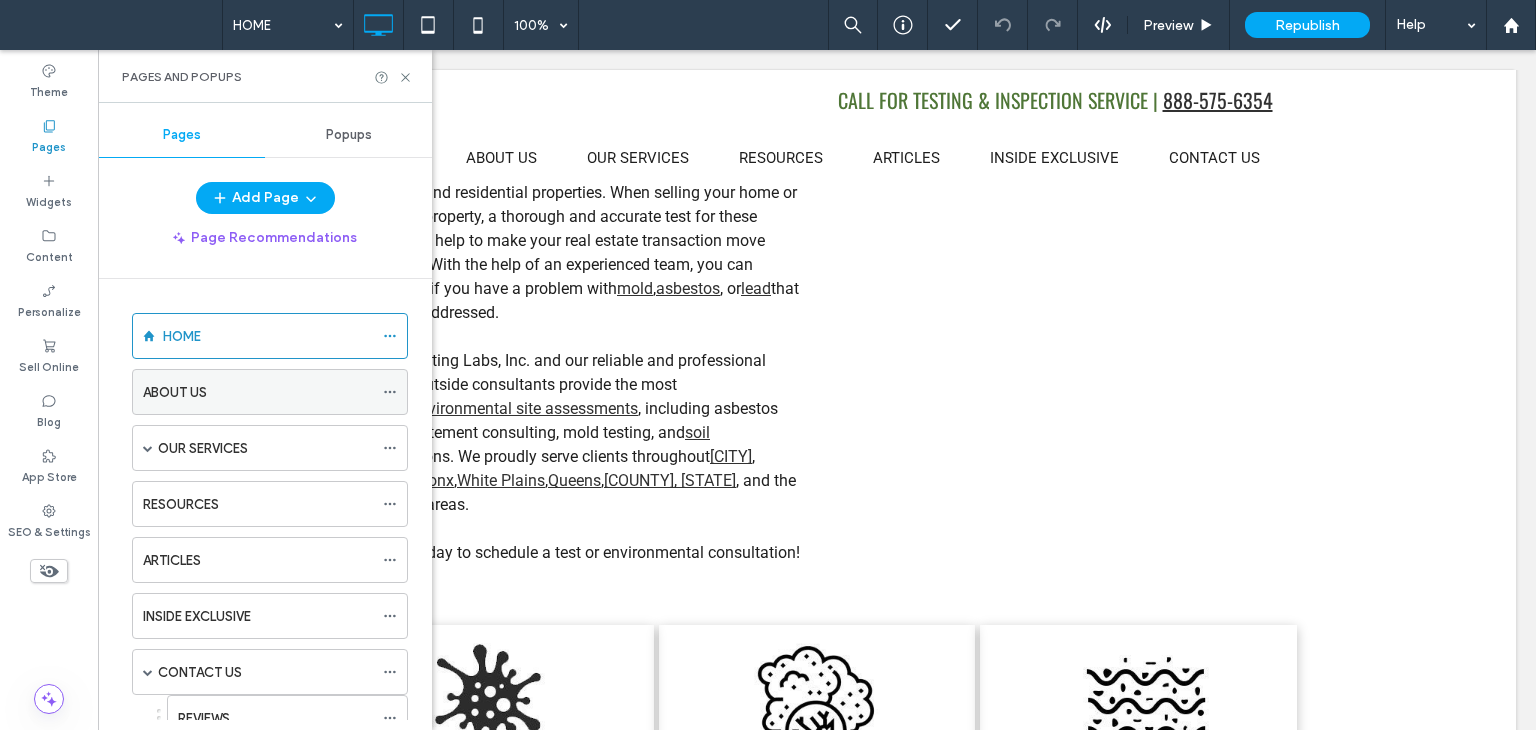 click on "ABOUT US" at bounding box center (175, 392) 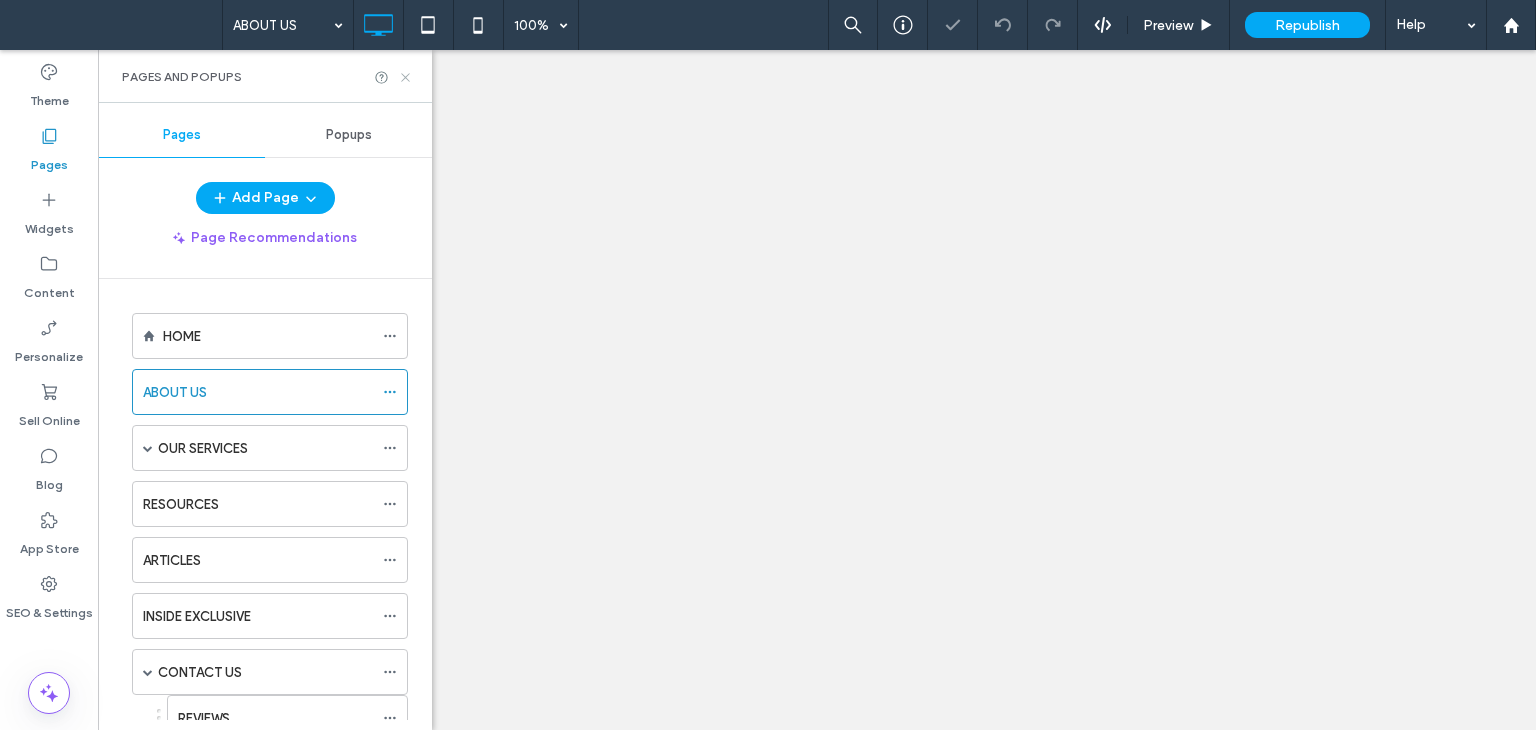 click 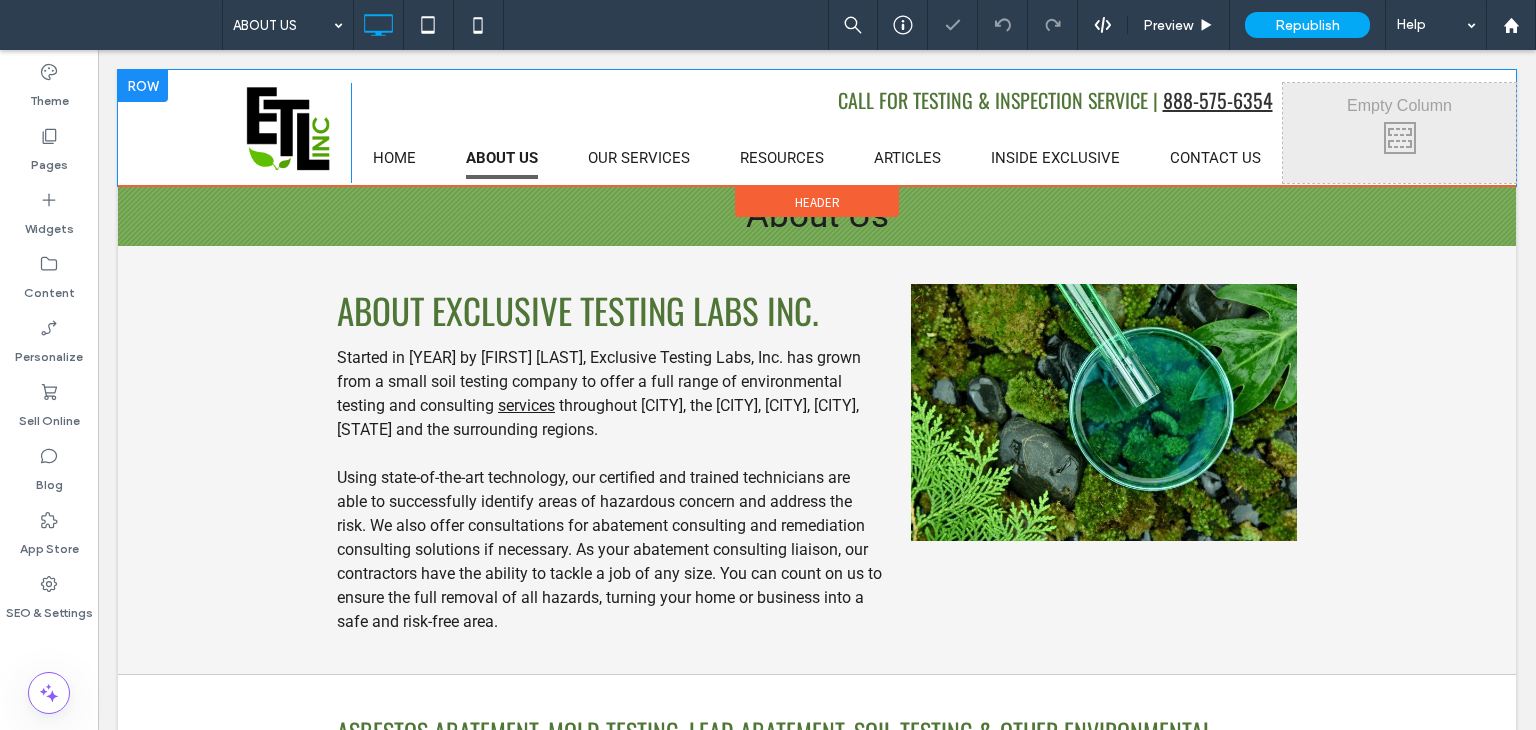 scroll, scrollTop: 0, scrollLeft: 0, axis: both 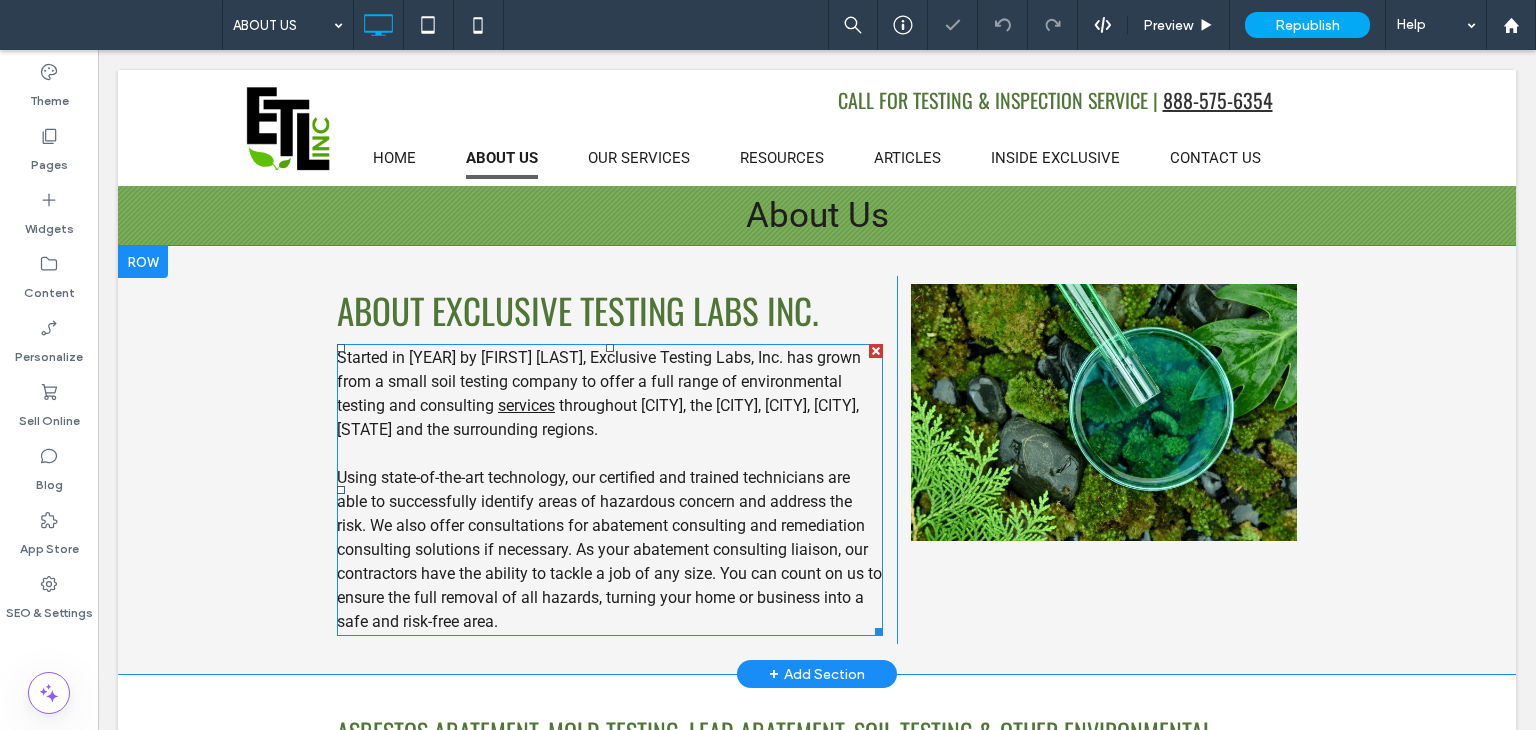 click on "Started in 1990 by Anthony Spina, Exclusive Testing Labs, Inc. has grown from a small soil testing company to offer a full range of environmental testing and consulting
services
throughout Manhattan, the Bronx, Brooklyn, White Plains, NY and the surrounding regions." at bounding box center [610, 394] 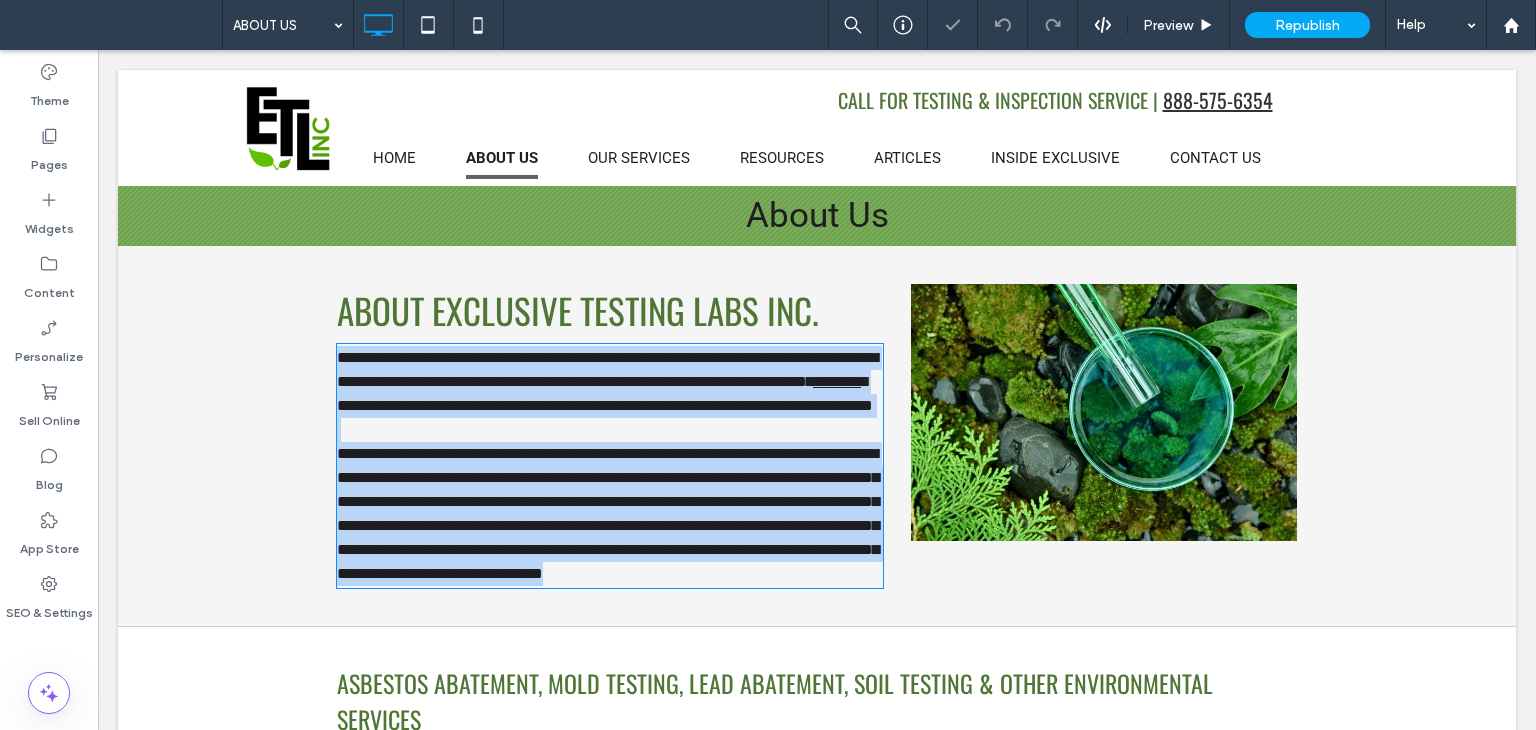 type on "******" 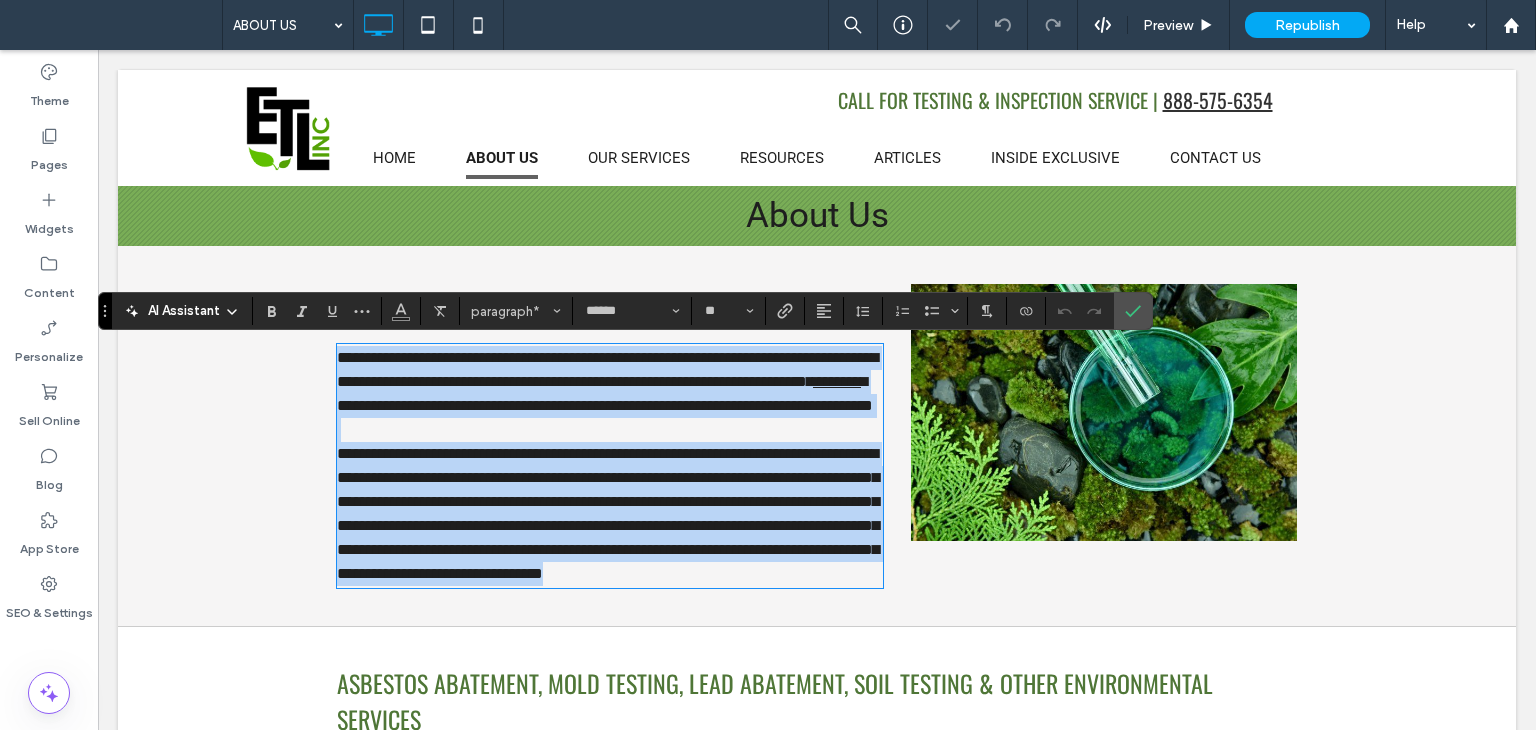 click on "**********" at bounding box center [605, 405] 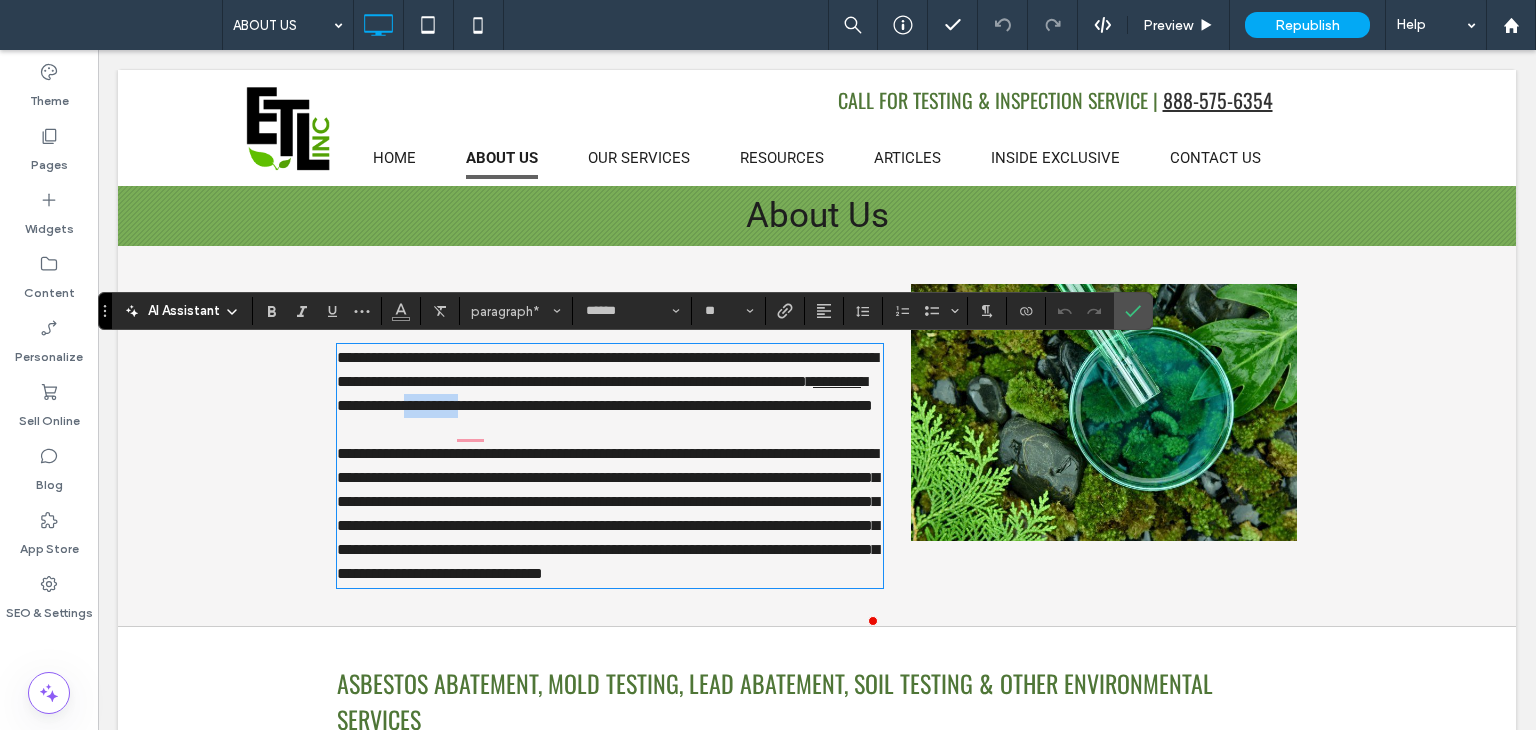 drag, startPoint x: 712, startPoint y: 405, endPoint x: 642, endPoint y: 408, distance: 70.064255 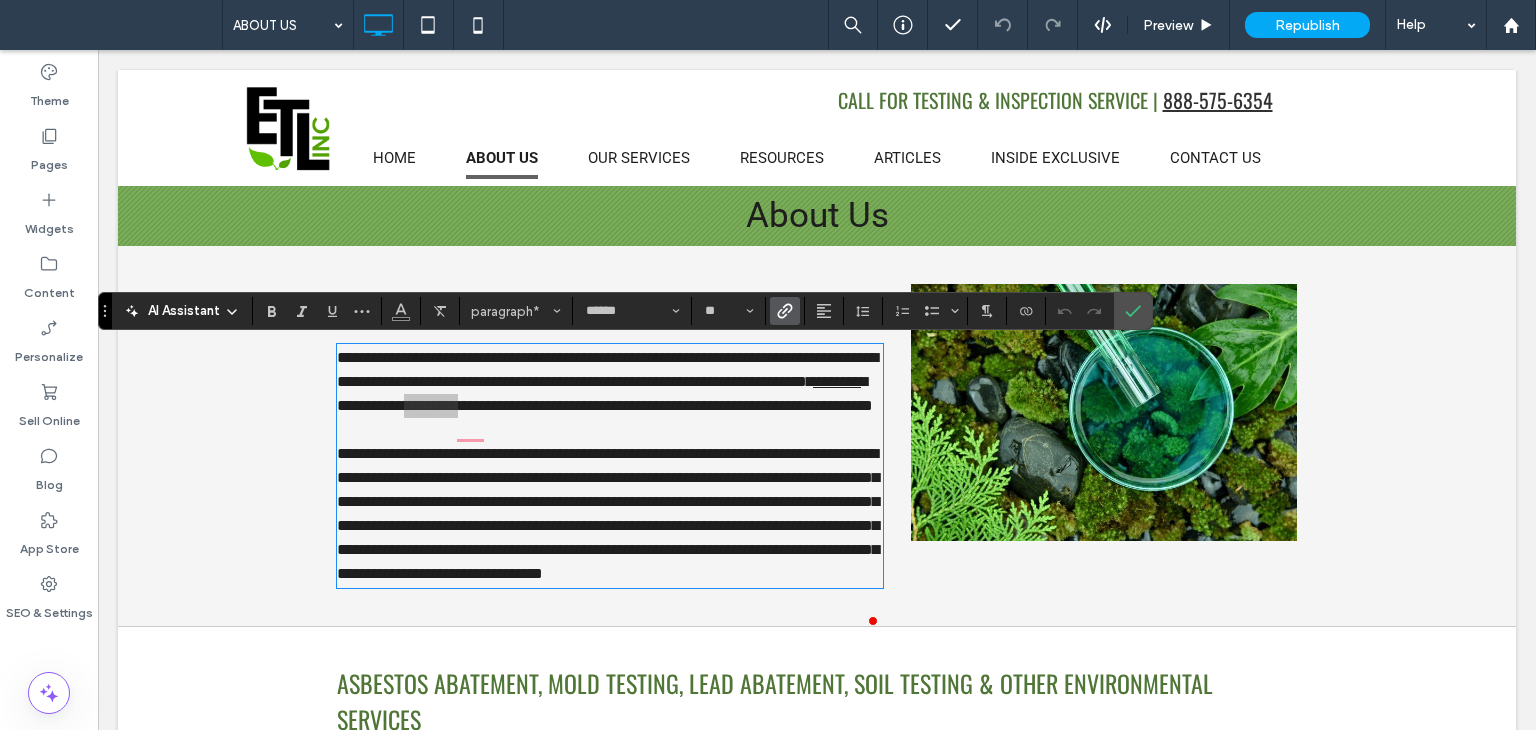 click 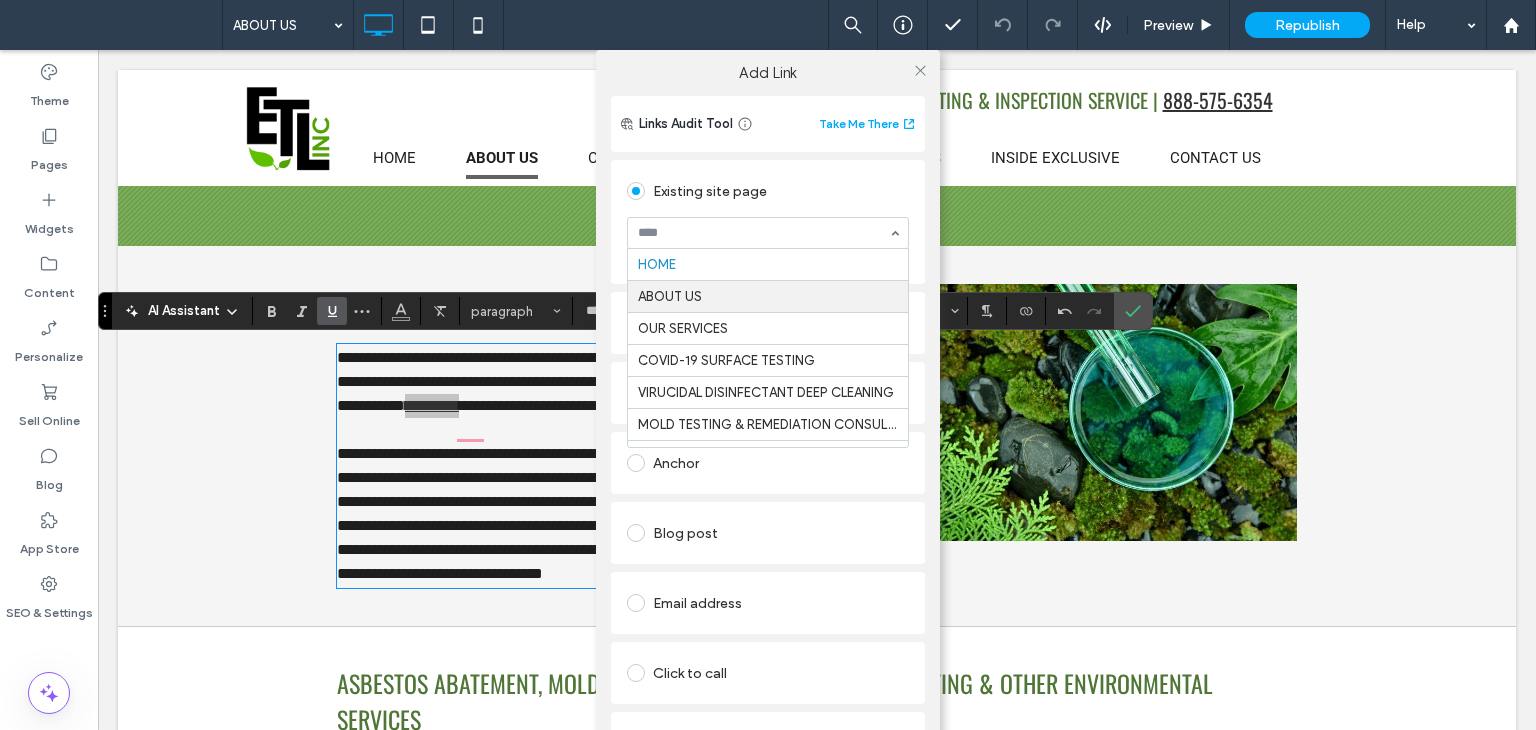 scroll, scrollTop: 237, scrollLeft: 0, axis: vertical 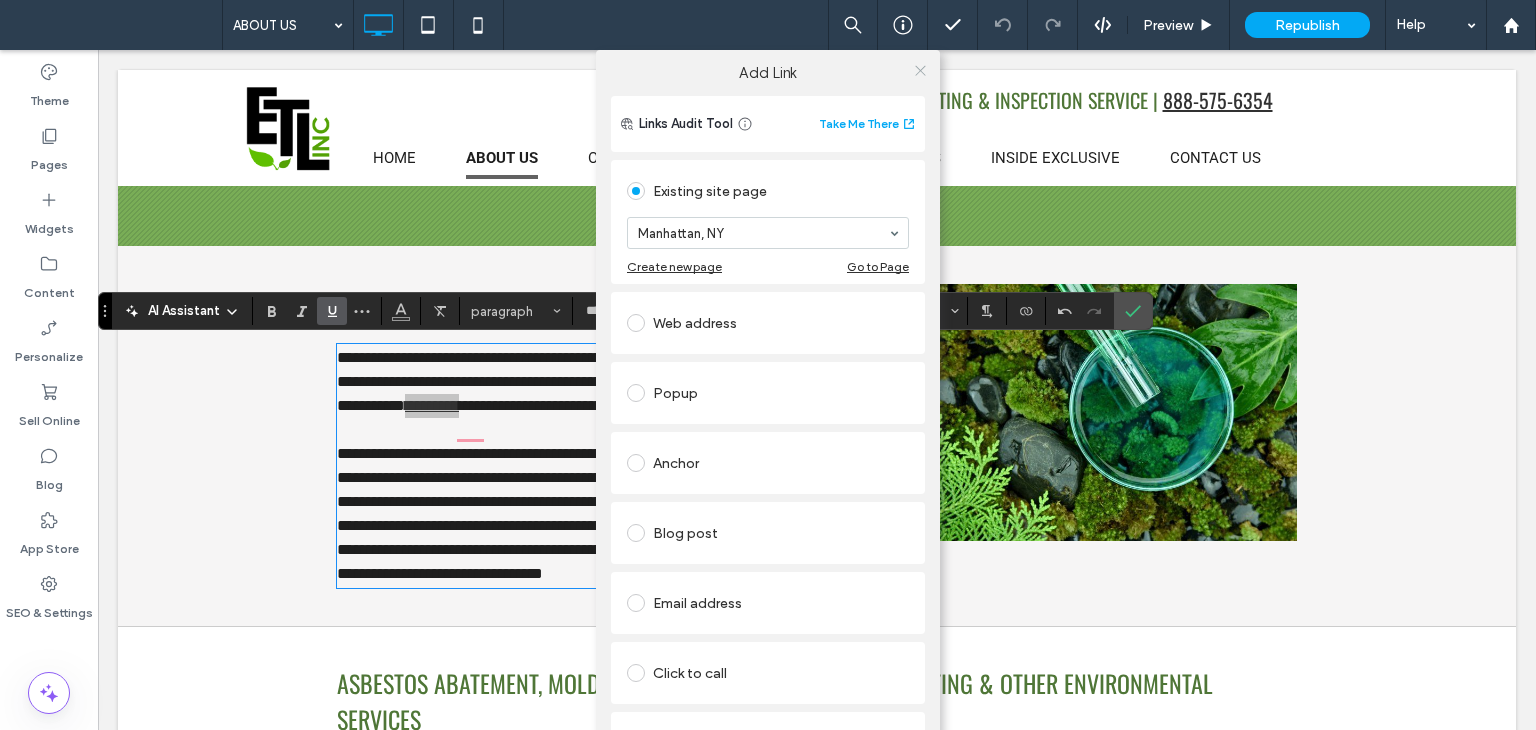 click 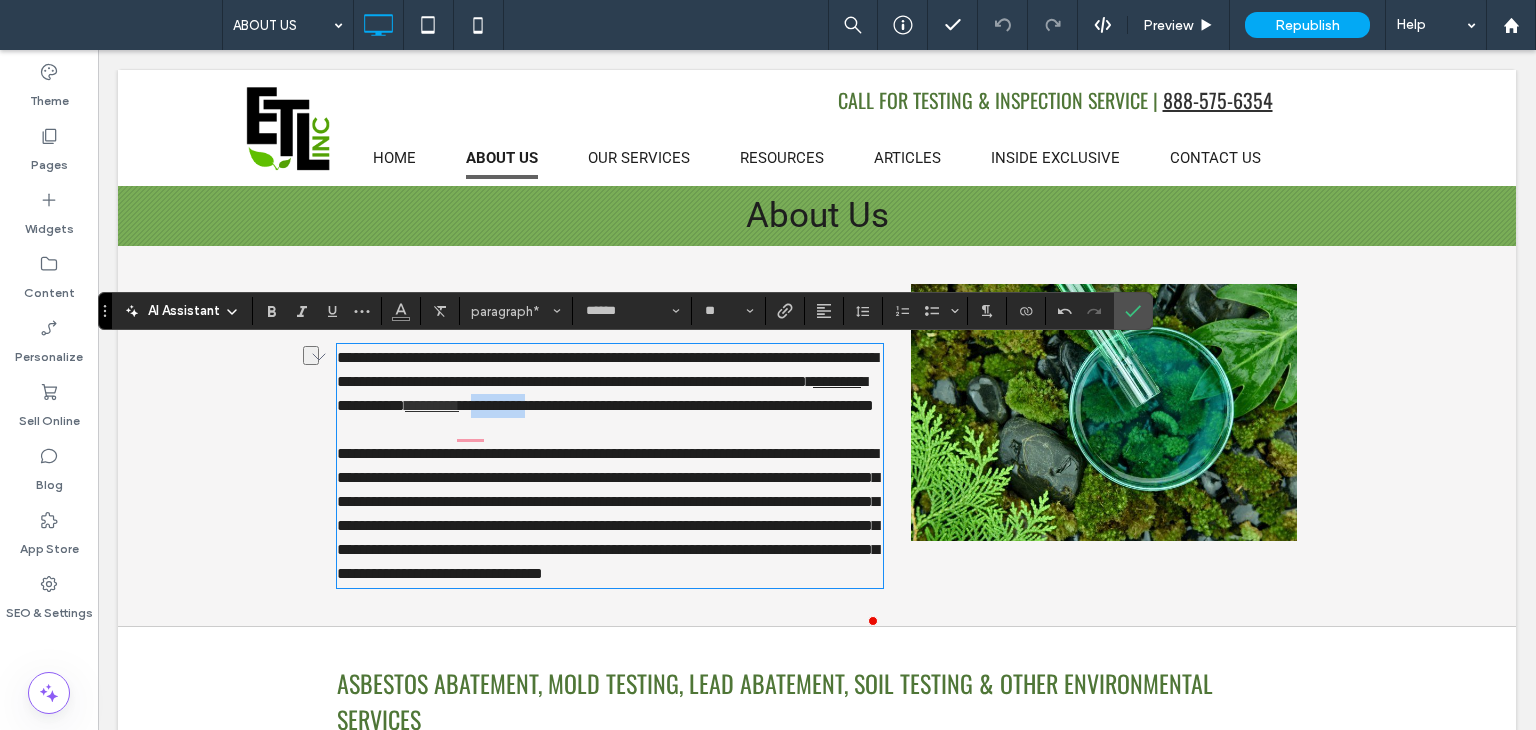 drag, startPoint x: 786, startPoint y: 405, endPoint x: 721, endPoint y: 406, distance: 65.00769 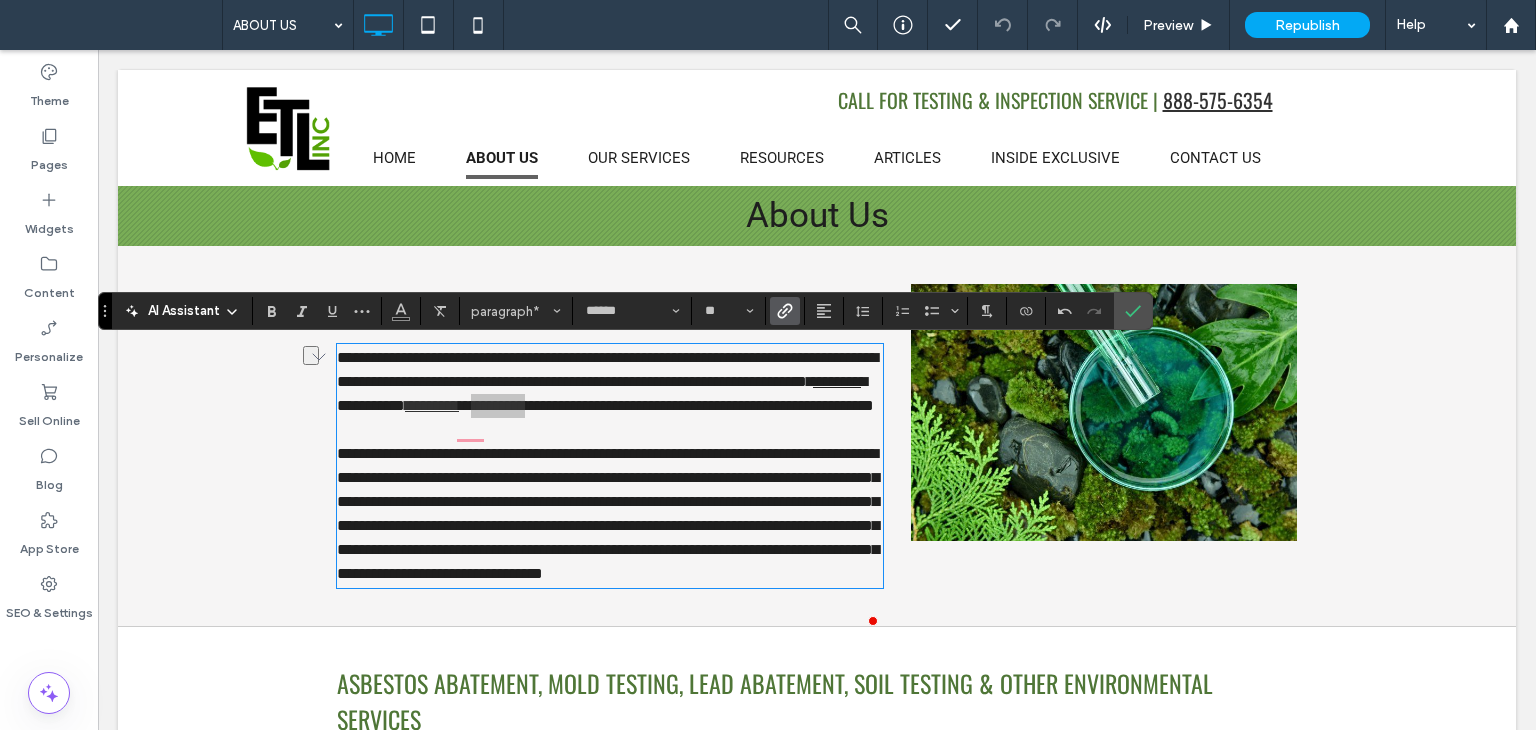 click 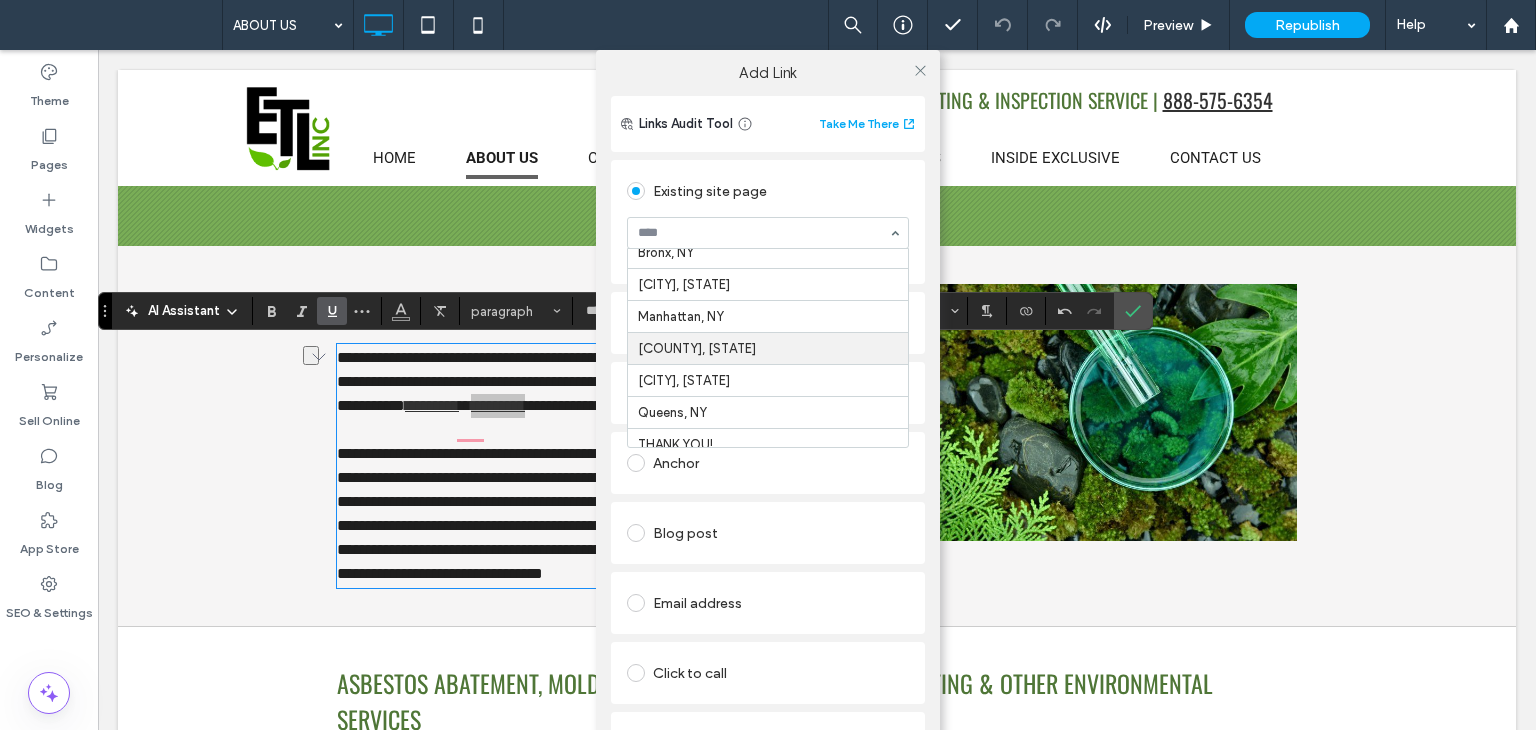 scroll, scrollTop: 652, scrollLeft: 0, axis: vertical 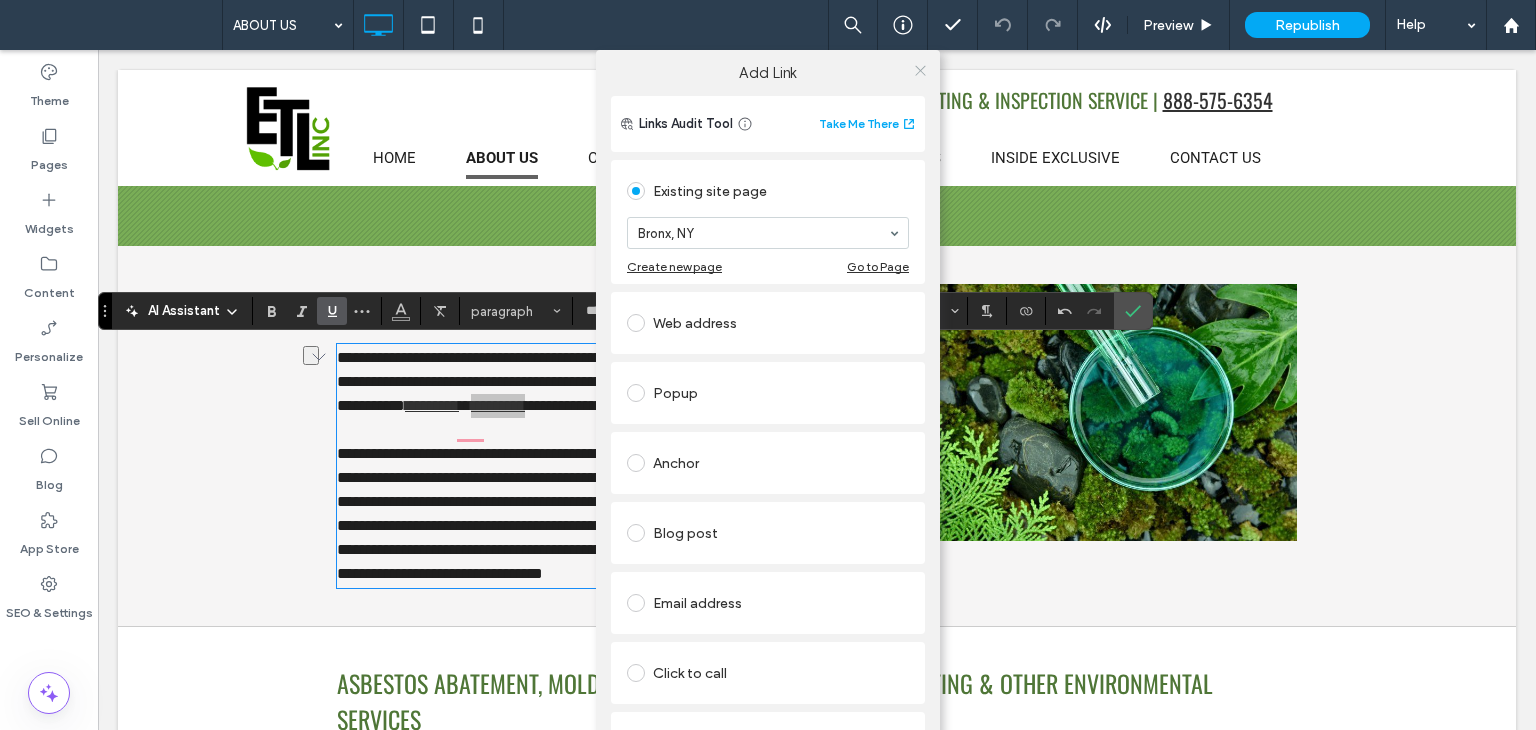 click 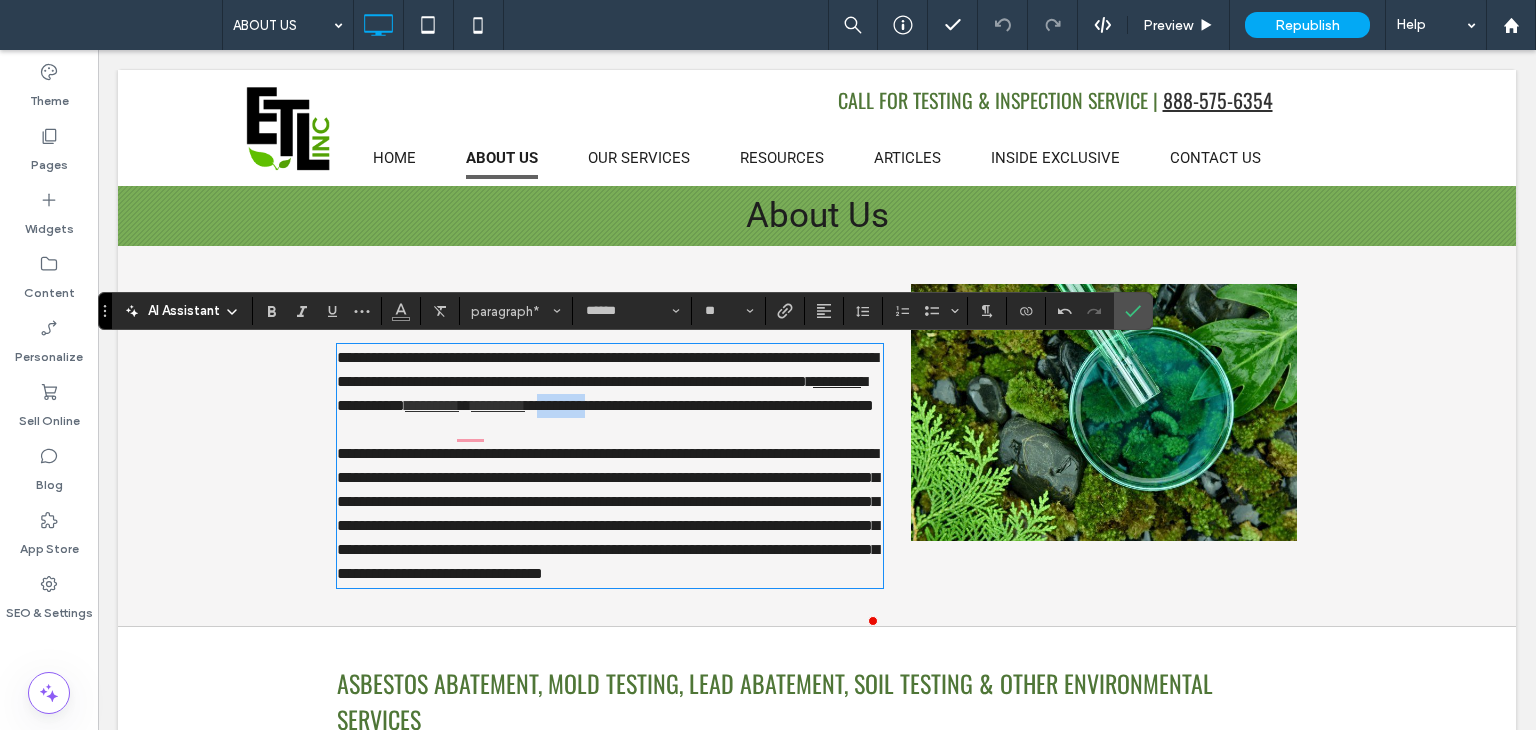 drag, startPoint x: 856, startPoint y: 405, endPoint x: 800, endPoint y: 409, distance: 56.142673 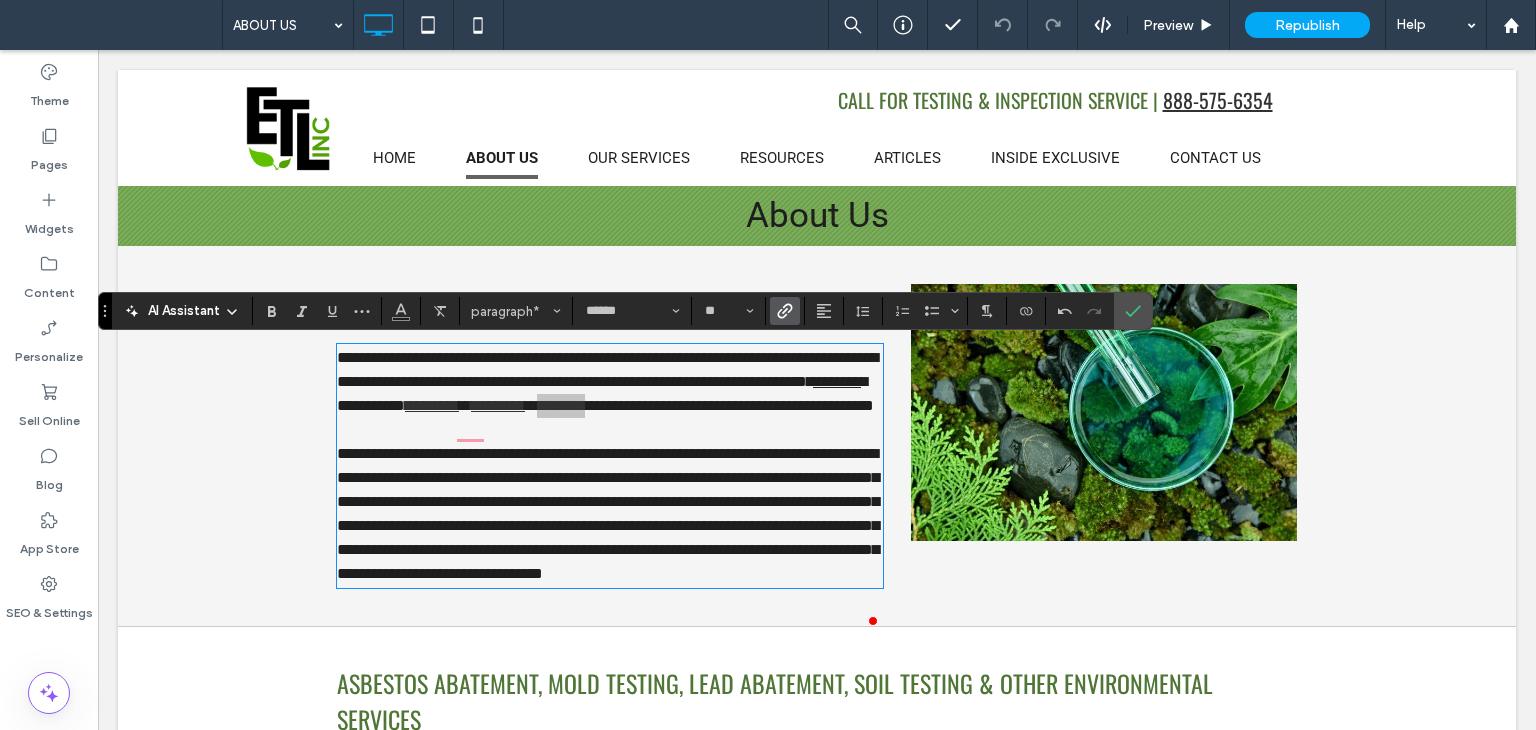 click 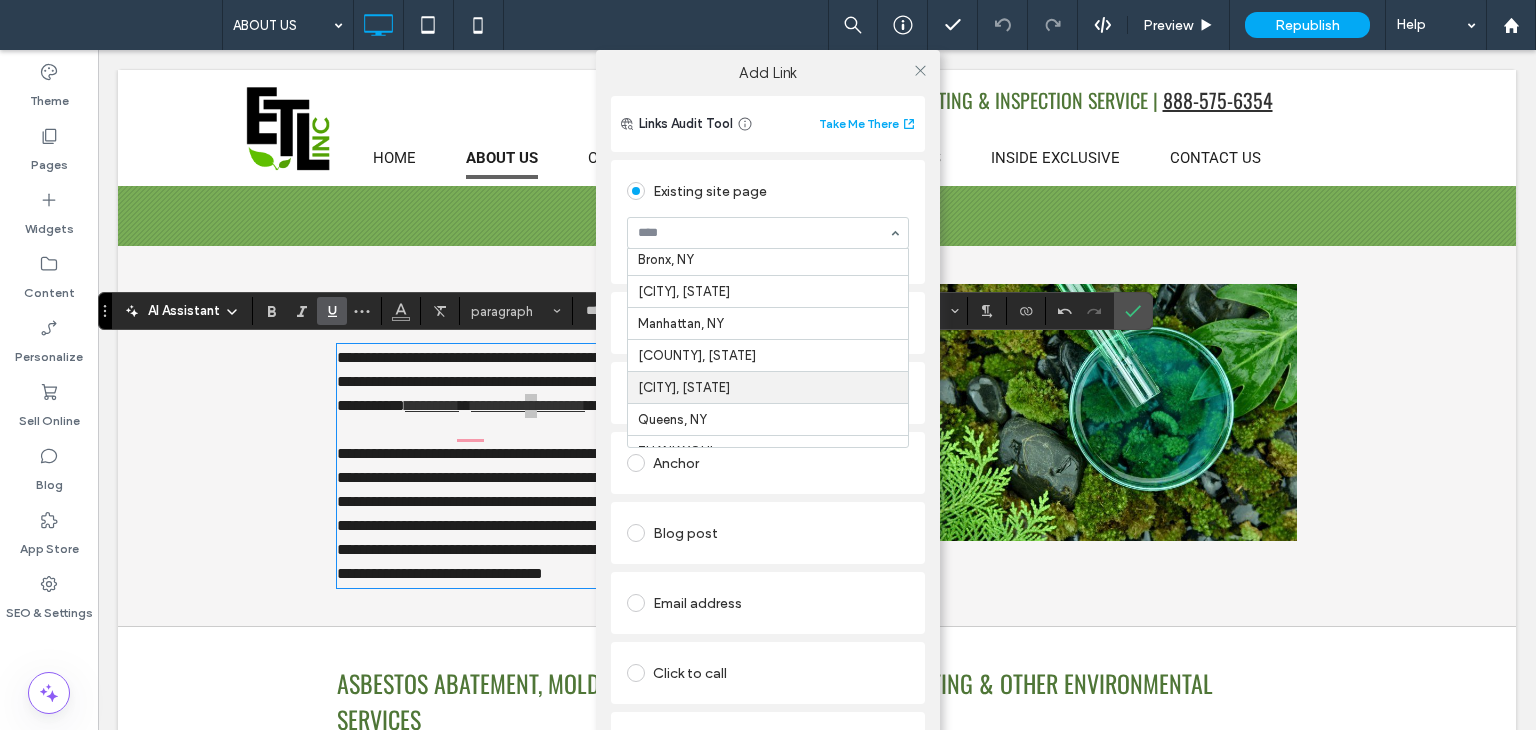 scroll, scrollTop: 652, scrollLeft: 0, axis: vertical 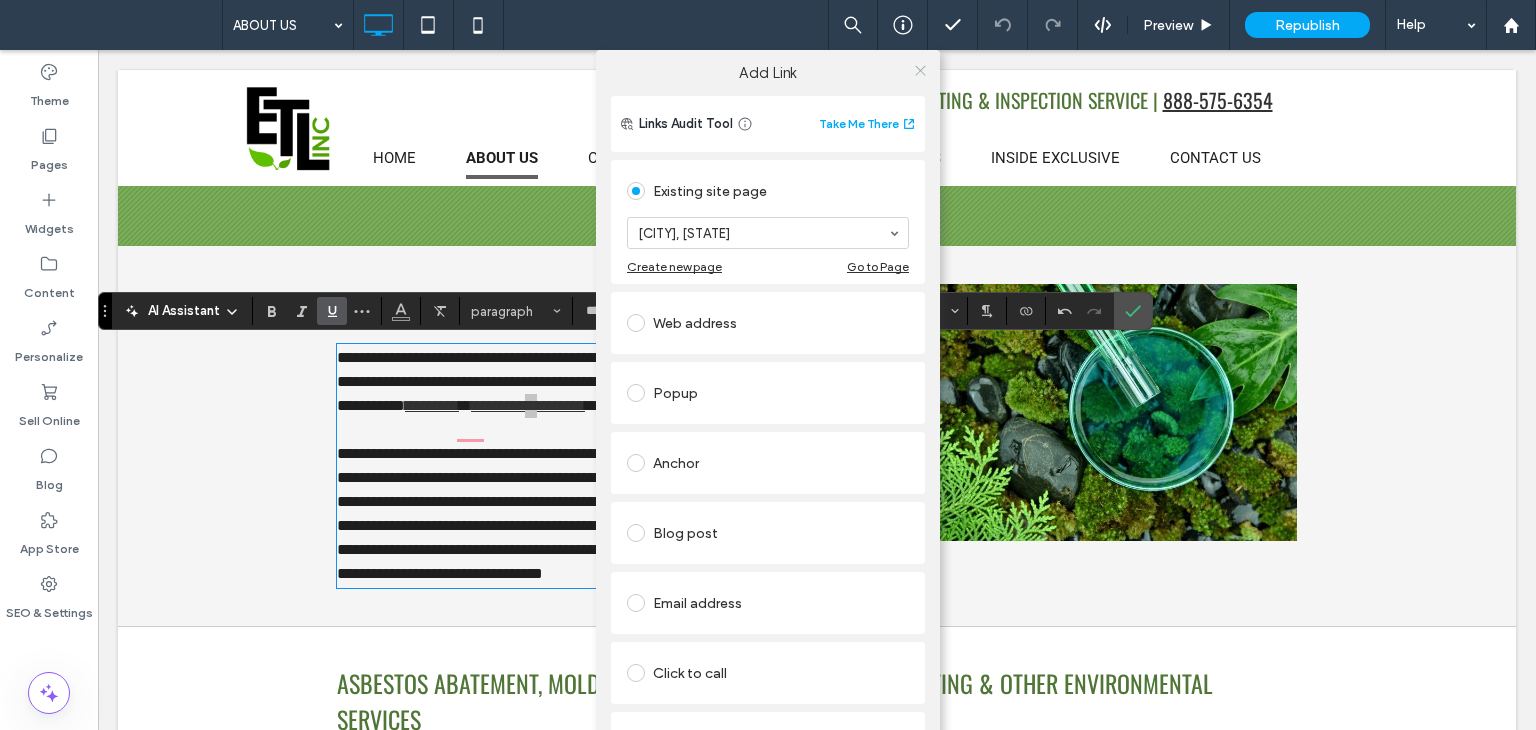 click 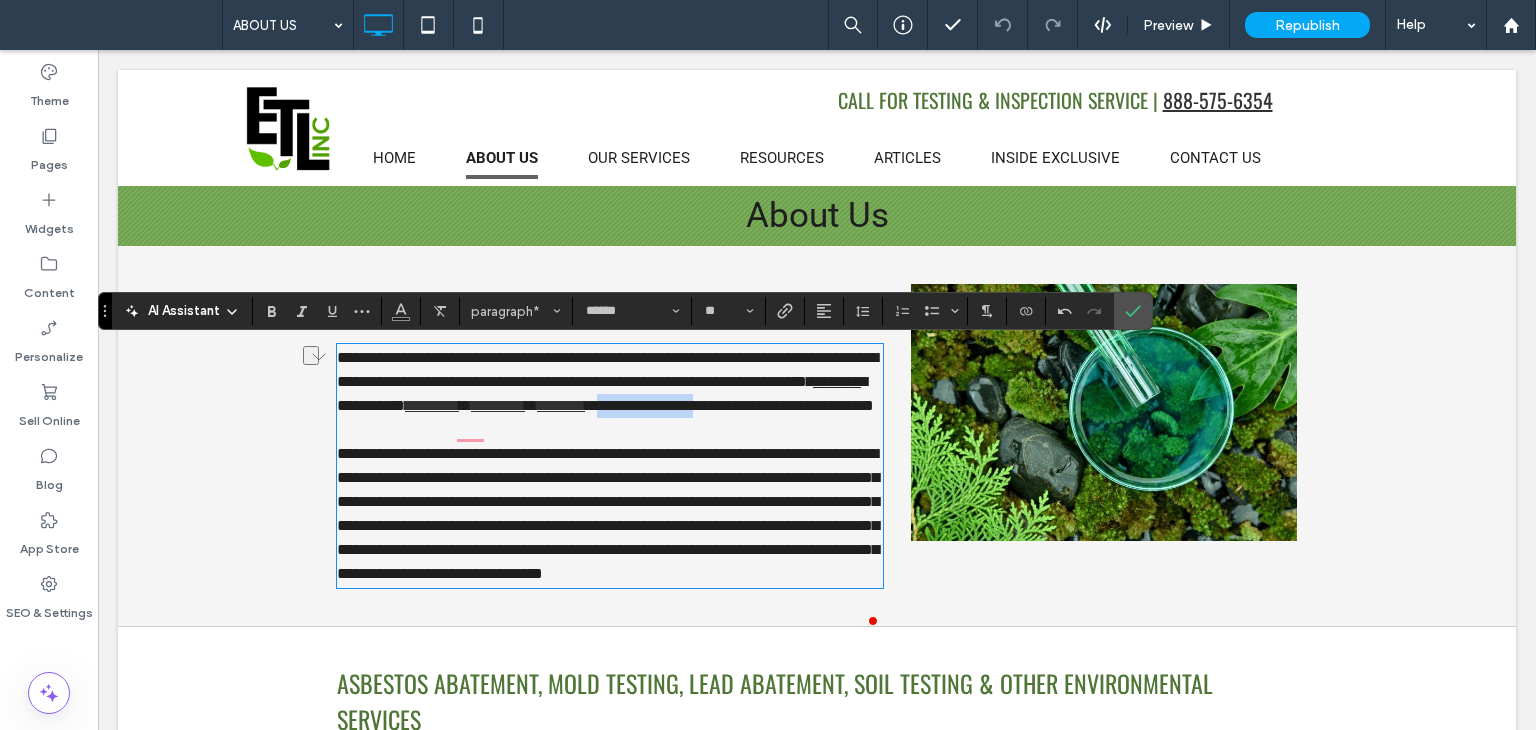 drag, startPoint x: 435, startPoint y: 426, endPoint x: 320, endPoint y: 429, distance: 115.03912 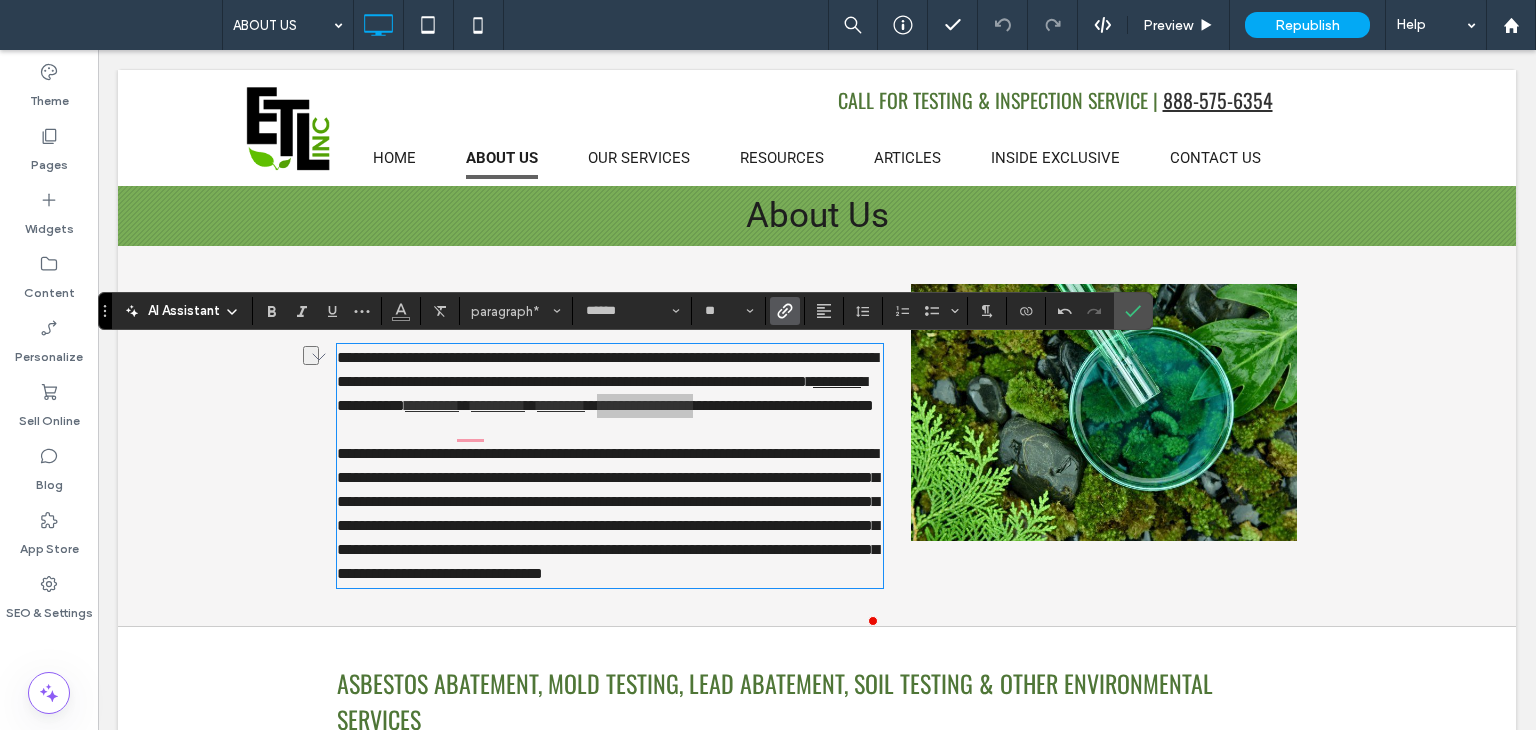 click 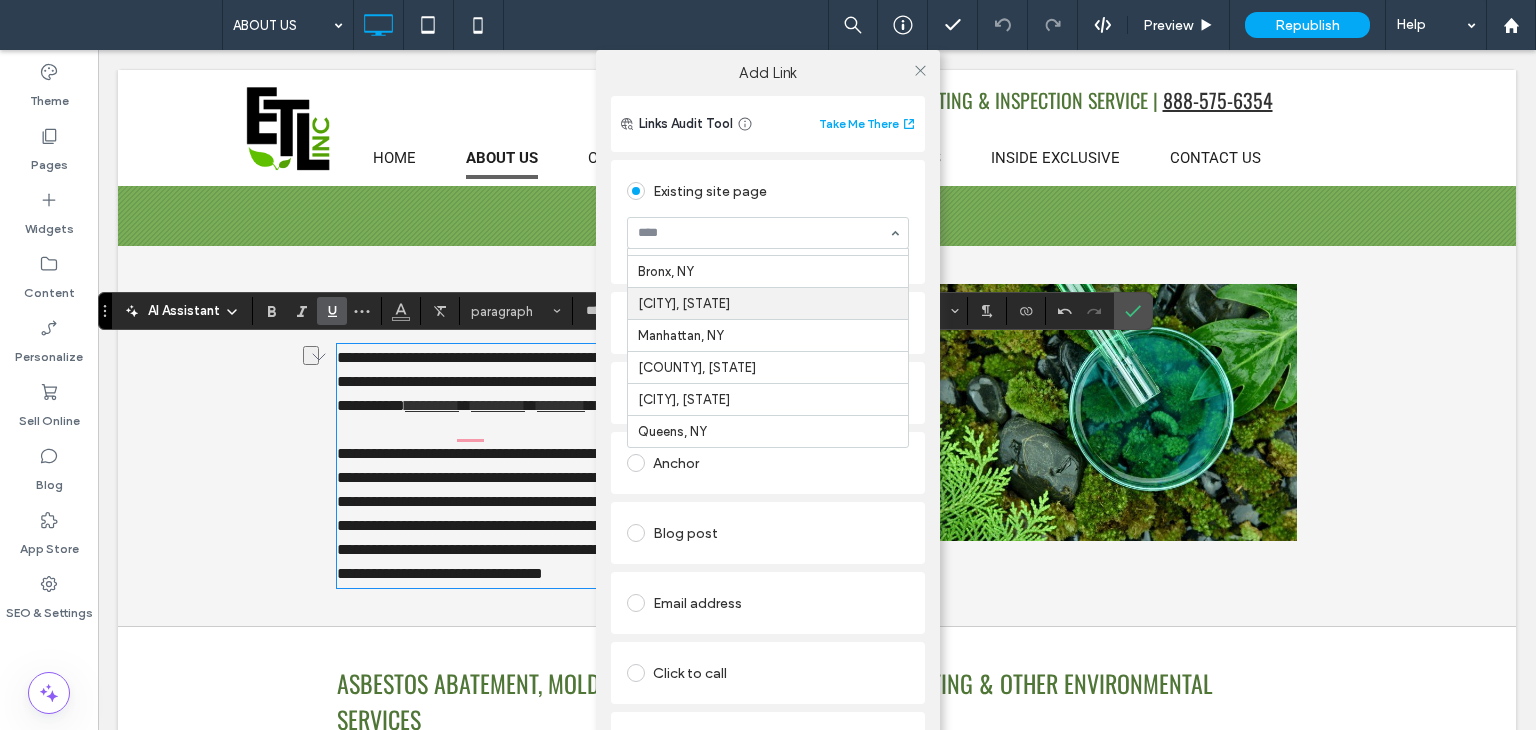 scroll, scrollTop: 700, scrollLeft: 0, axis: vertical 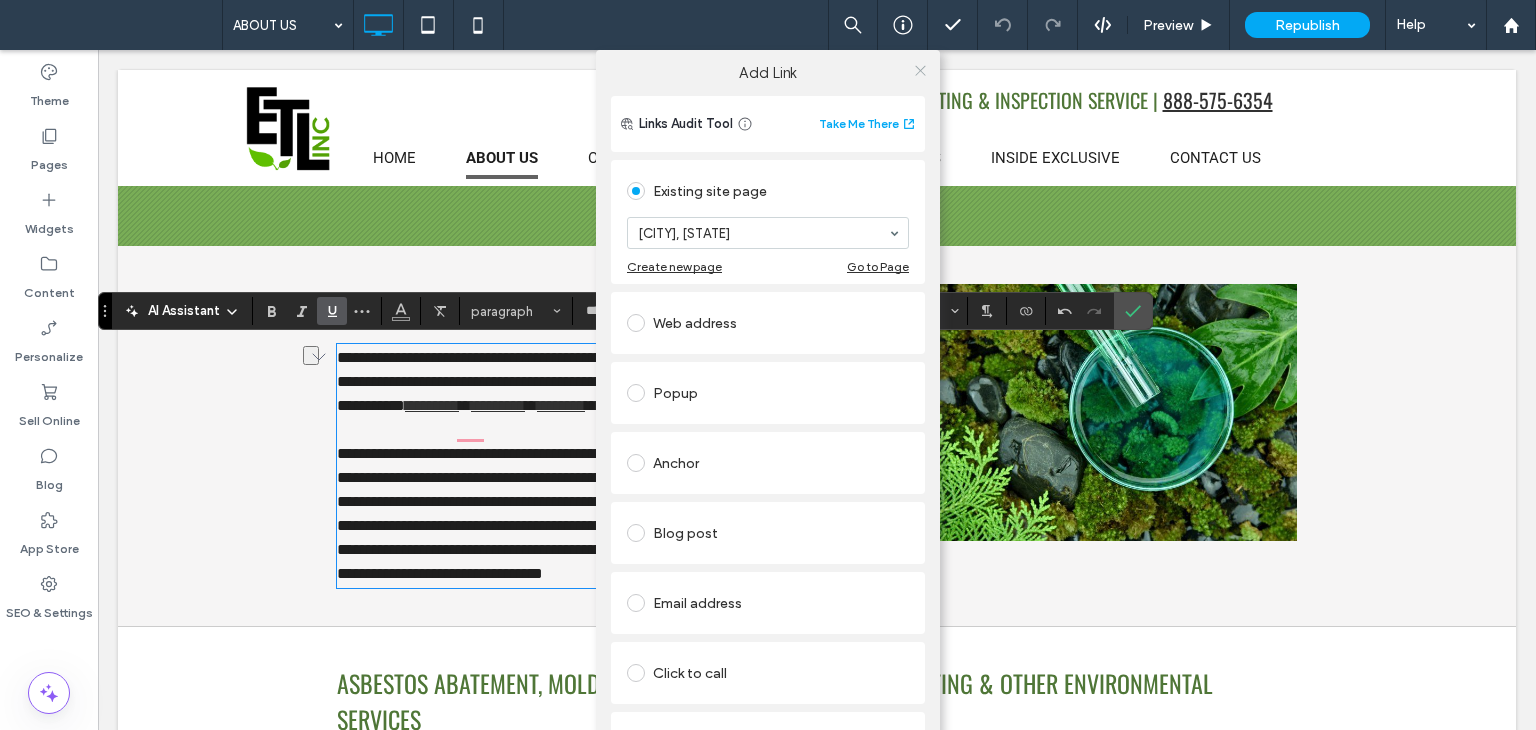 click 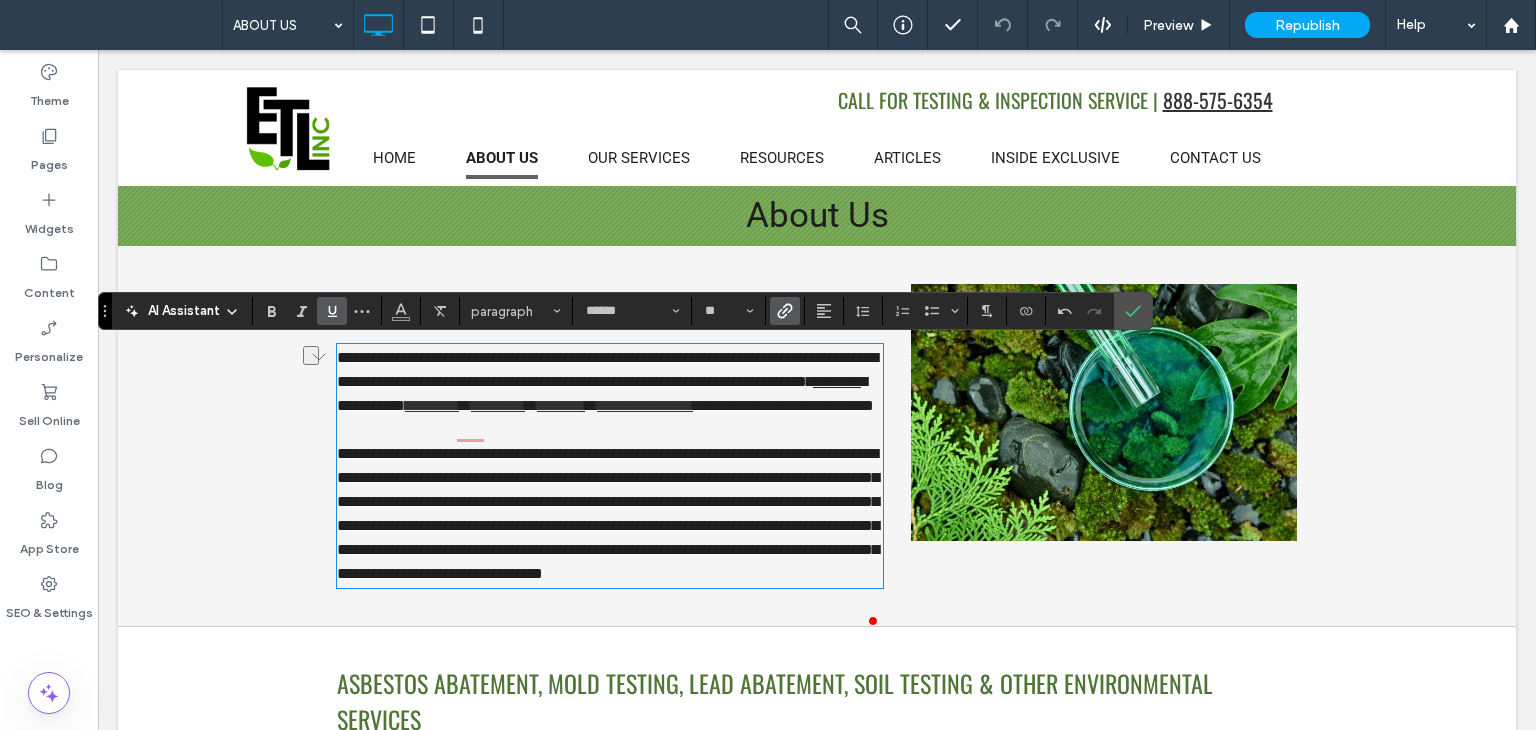 click on "**********" at bounding box center (783, 405) 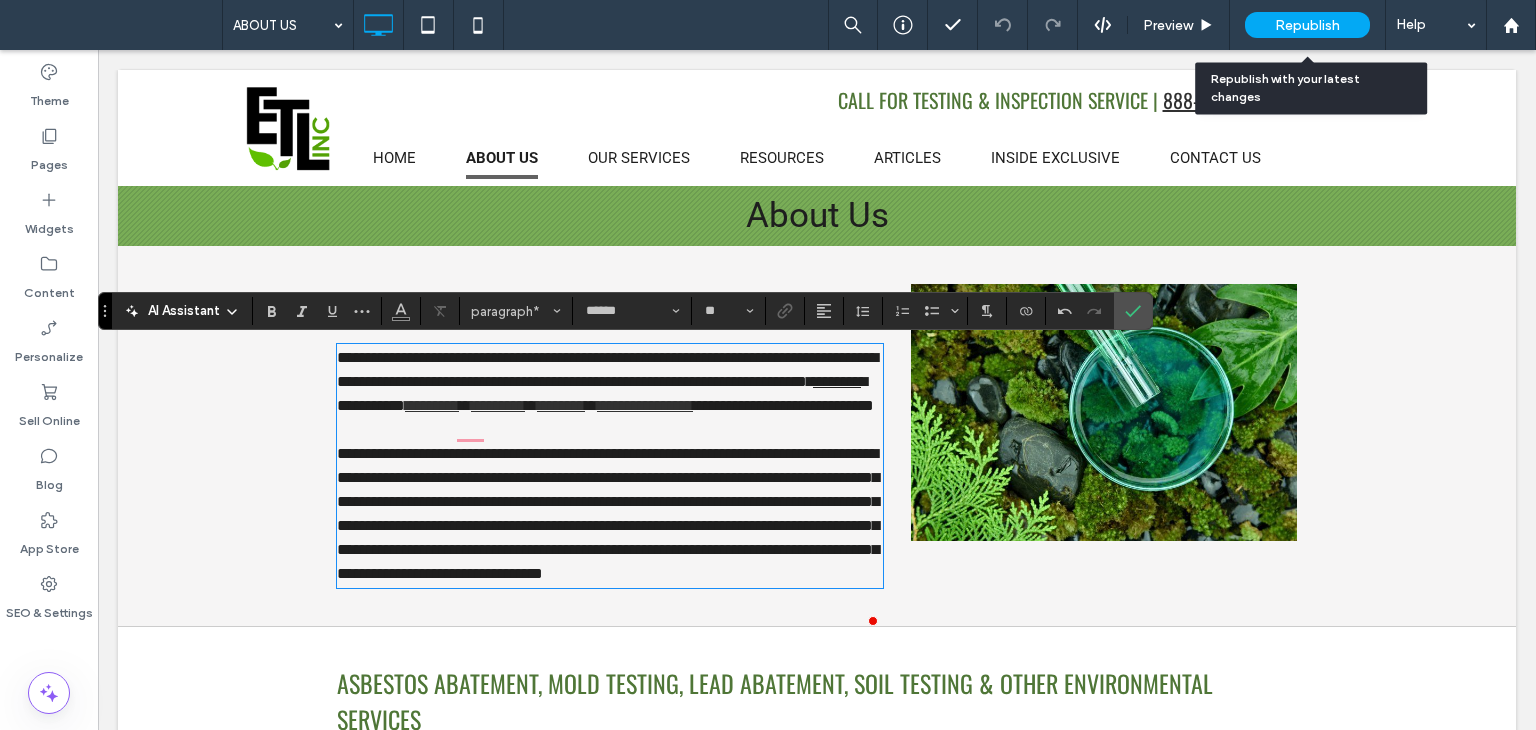 click on "Republish" at bounding box center (1307, 25) 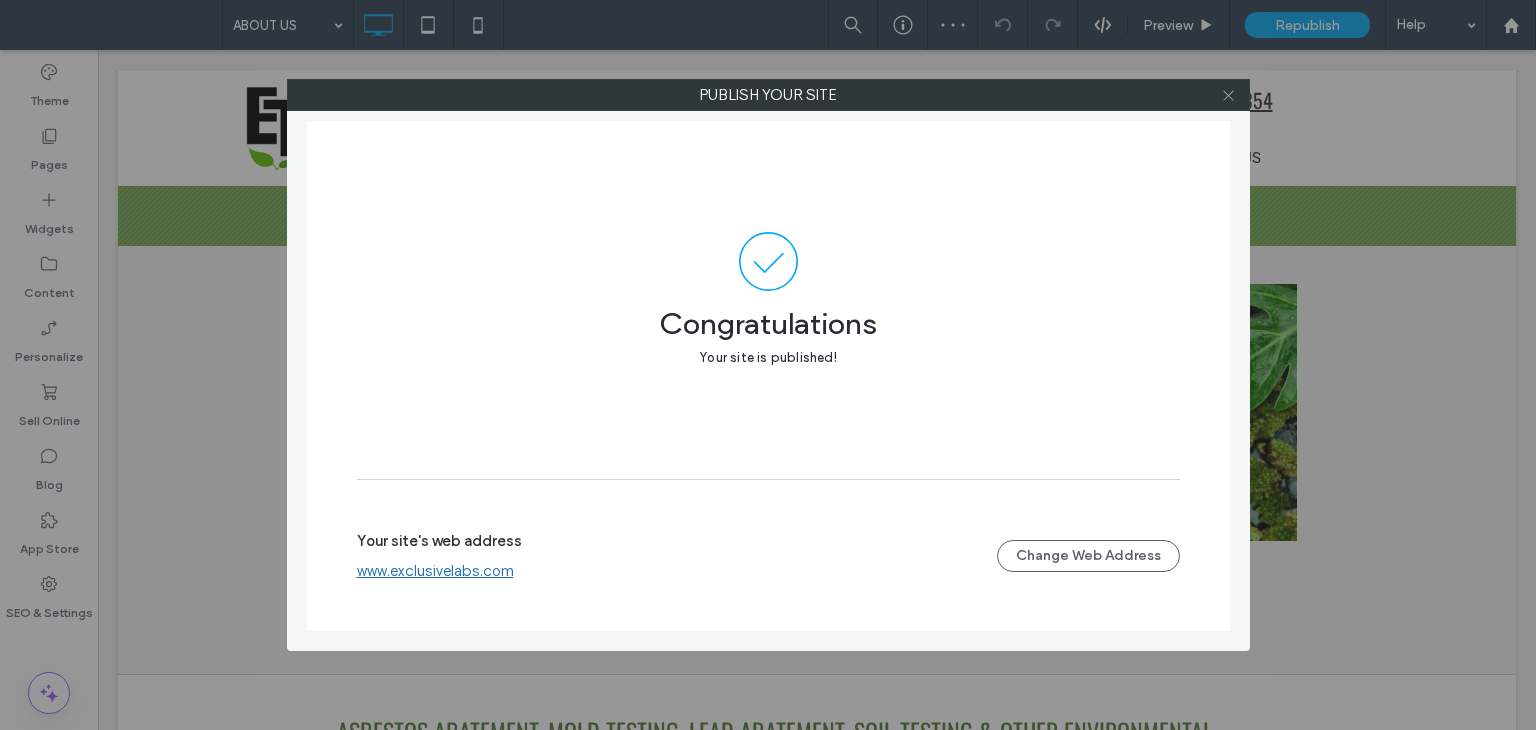 click 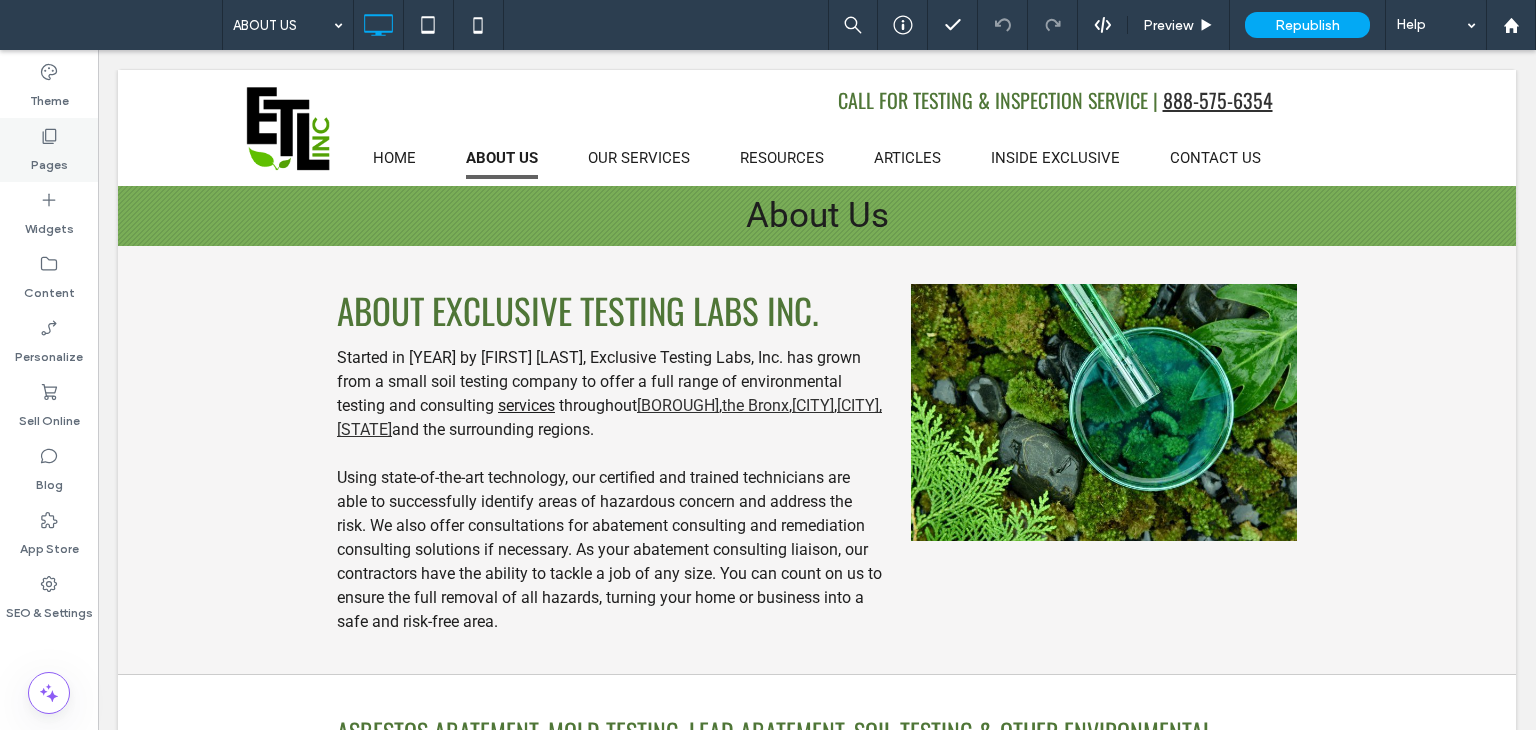 click on "Pages" at bounding box center (49, 160) 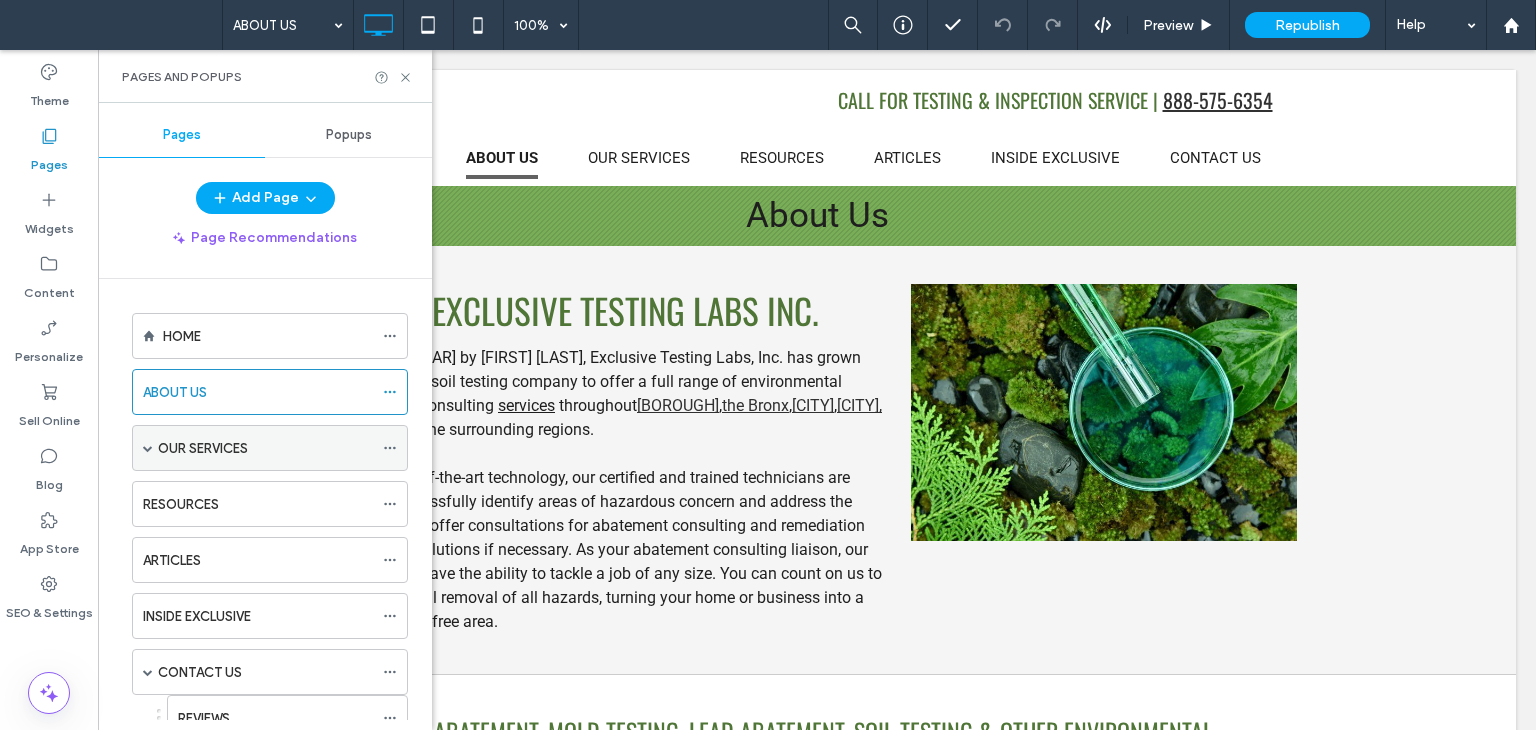click on "OUR SERVICES" at bounding box center (203, 448) 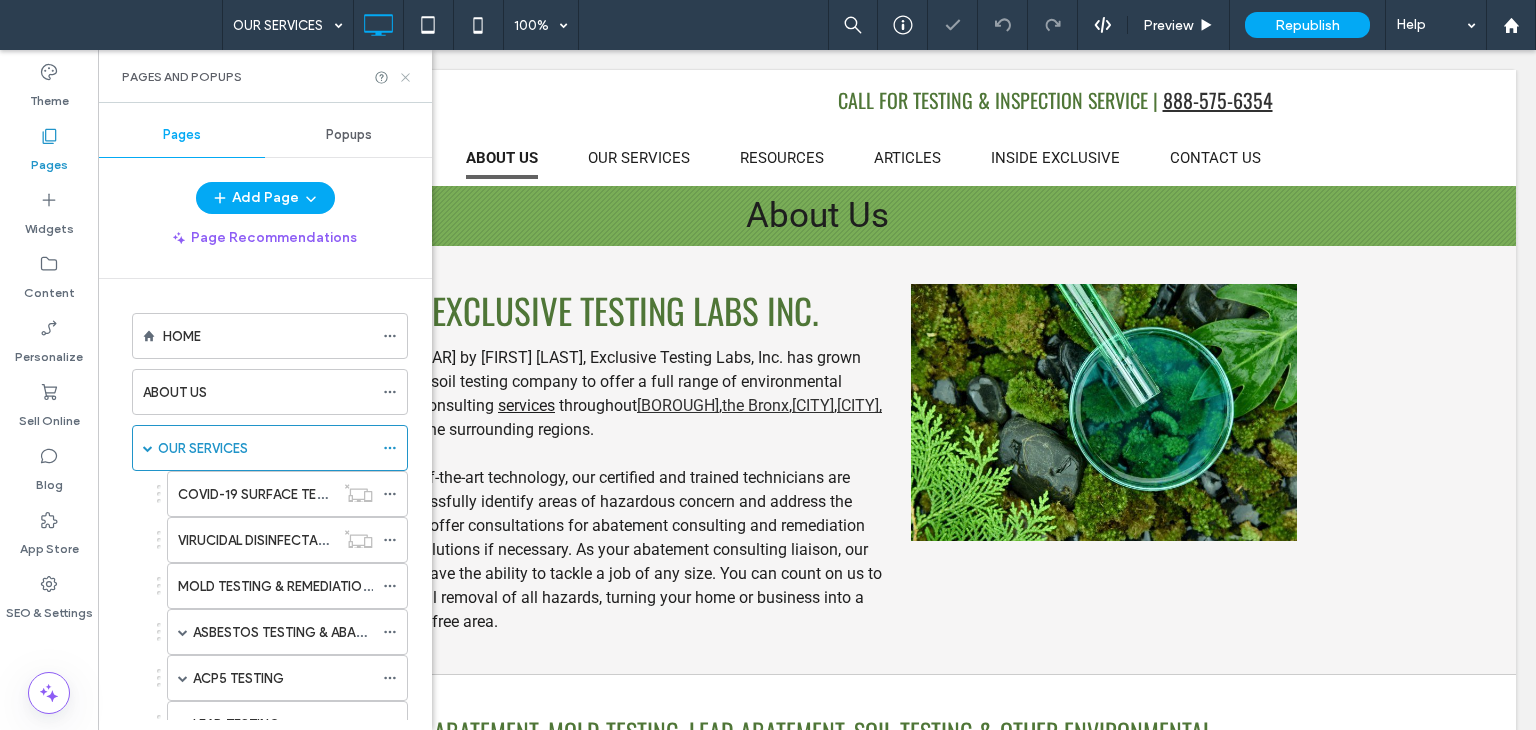 click 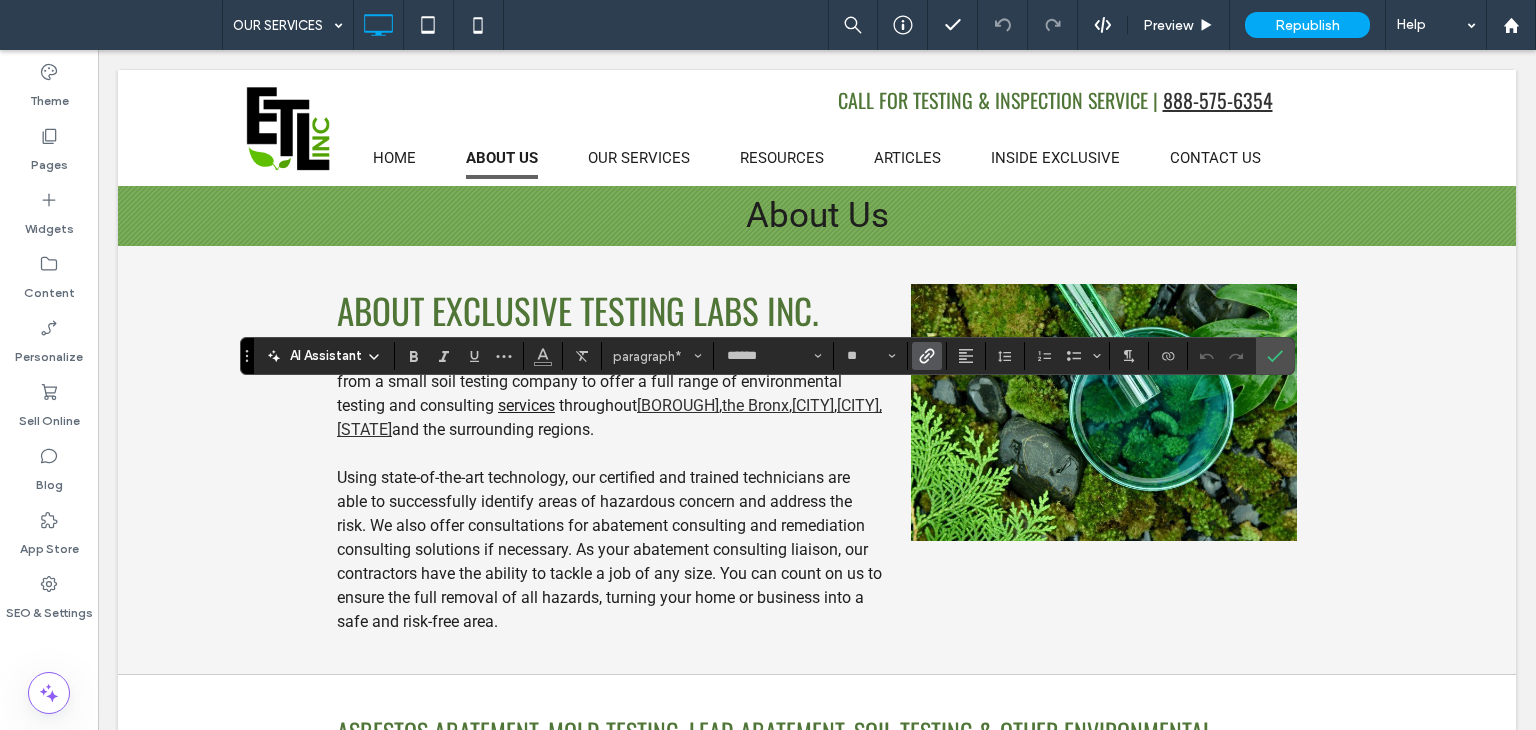 click 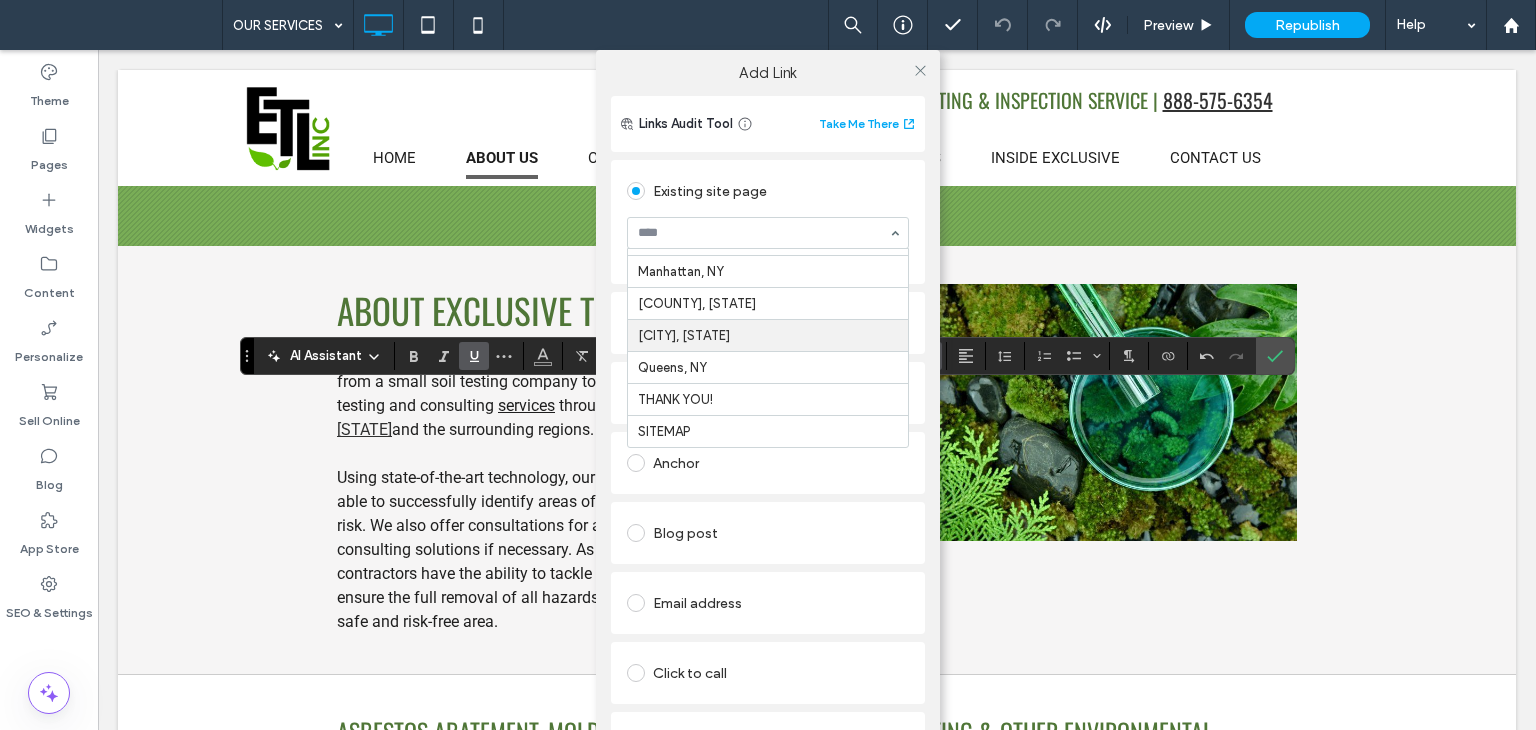 scroll, scrollTop: 652, scrollLeft: 0, axis: vertical 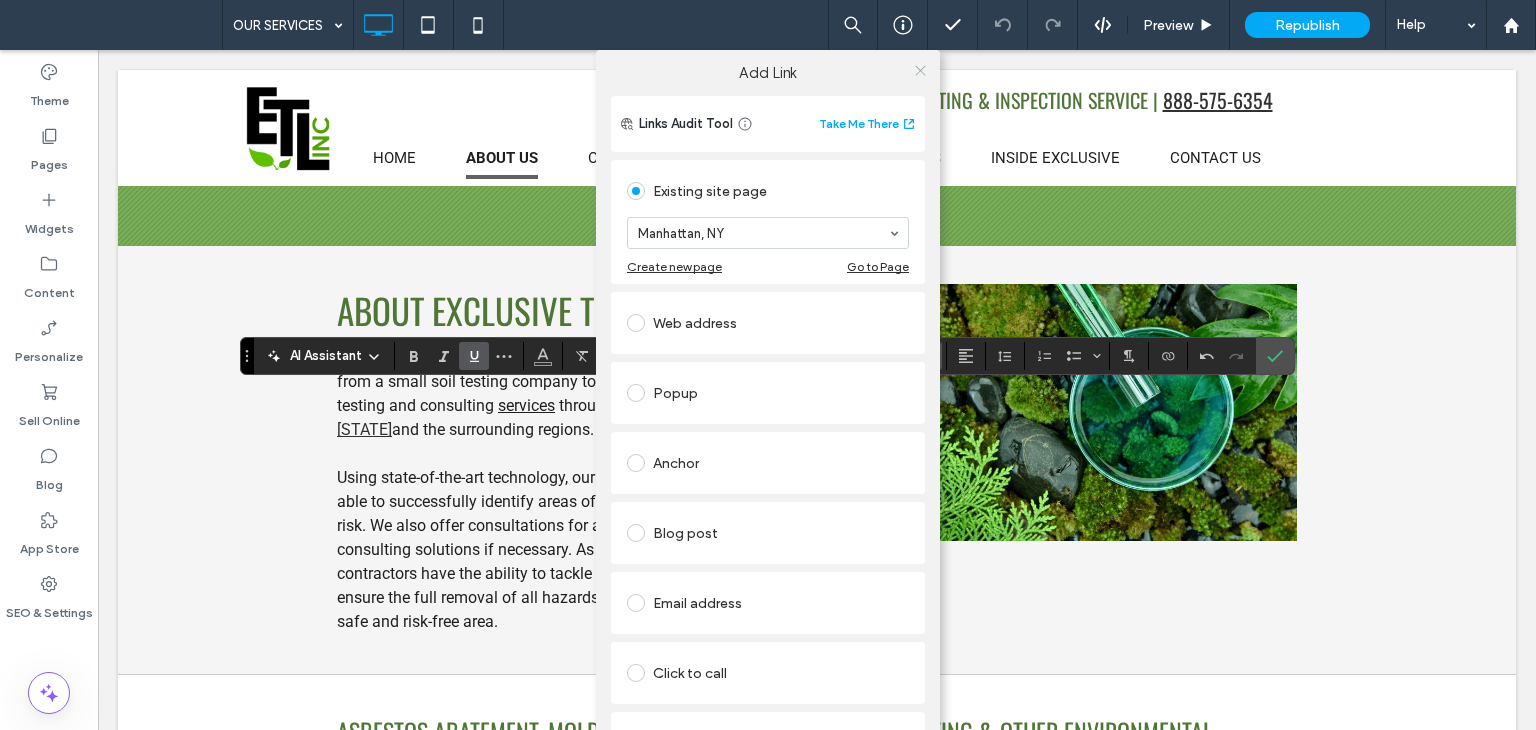 click 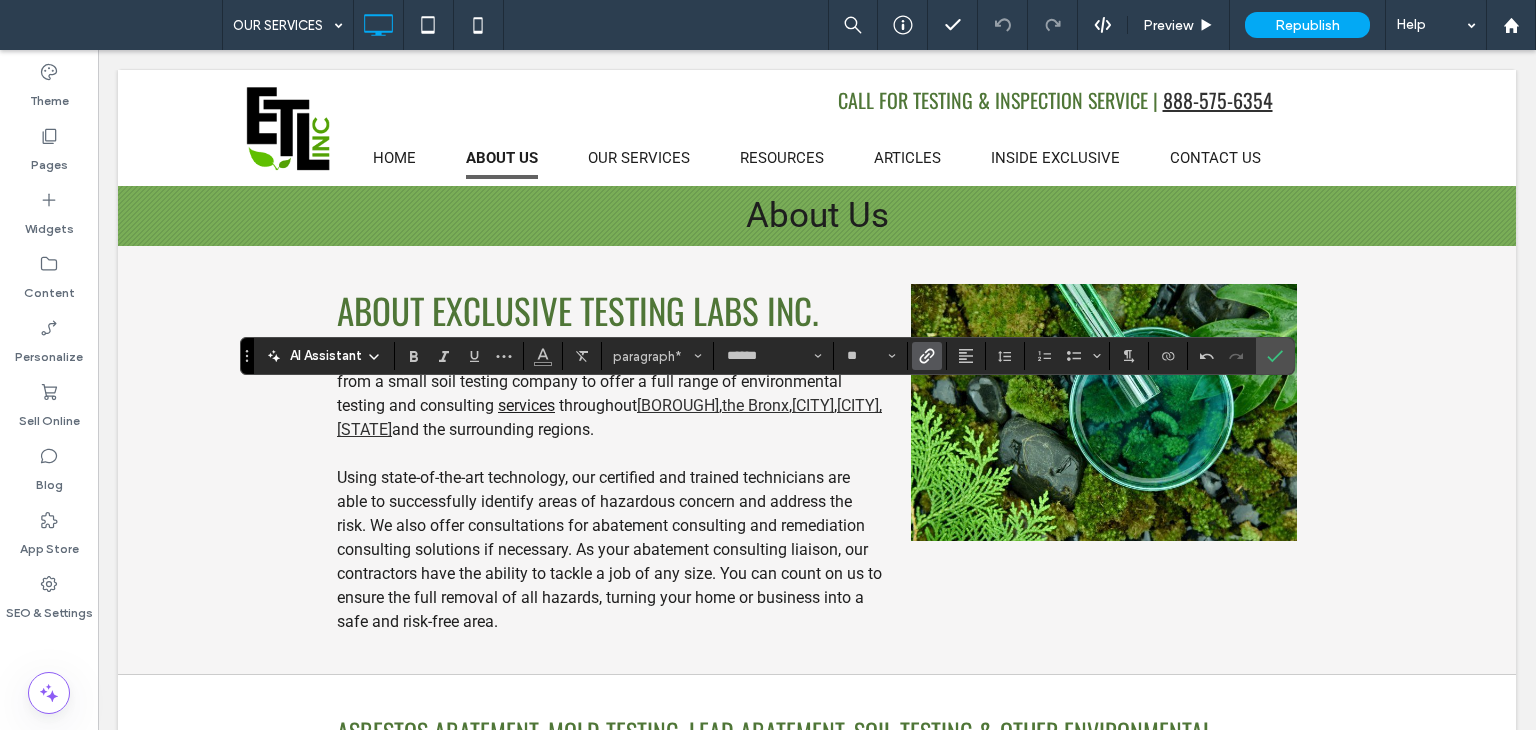 click 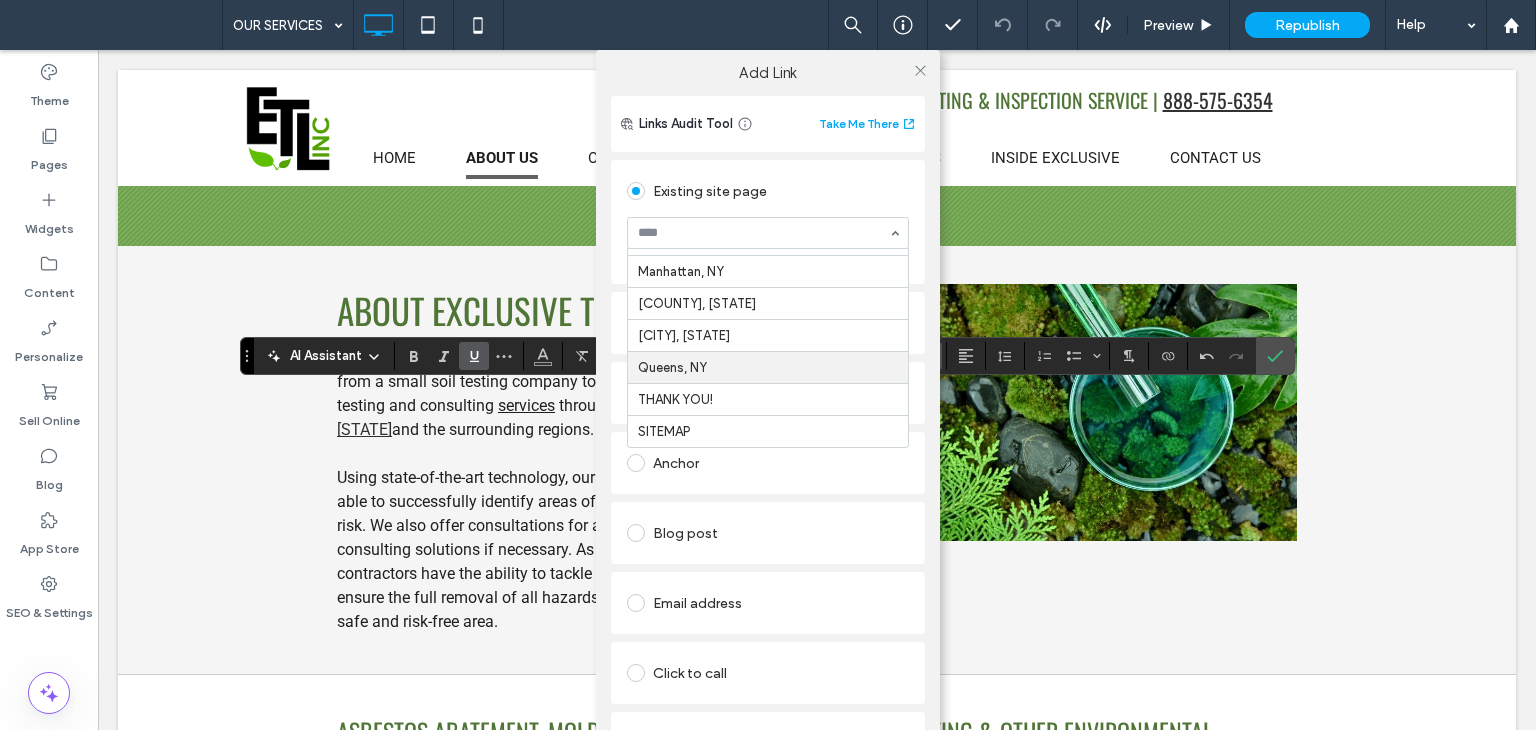 scroll, scrollTop: 652, scrollLeft: 0, axis: vertical 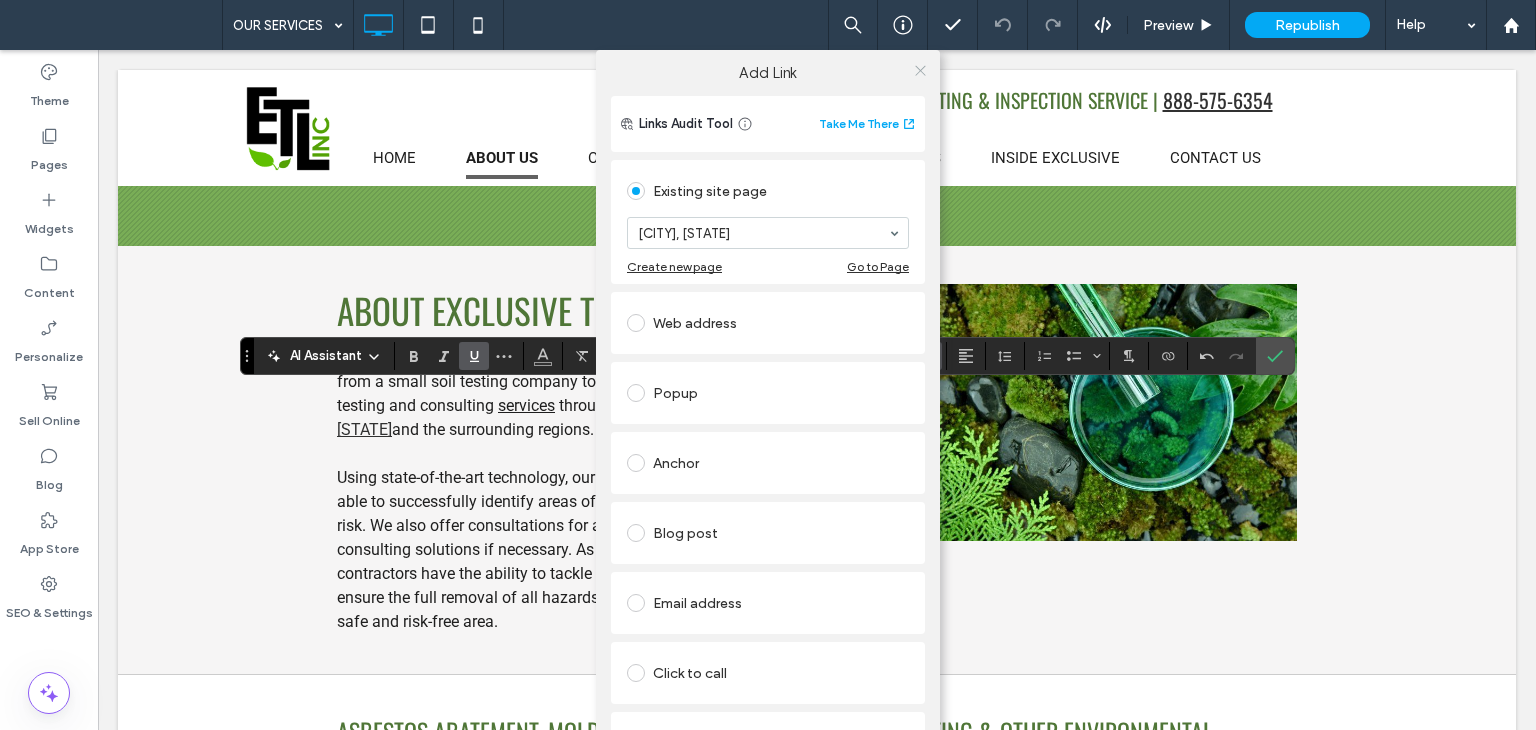 click 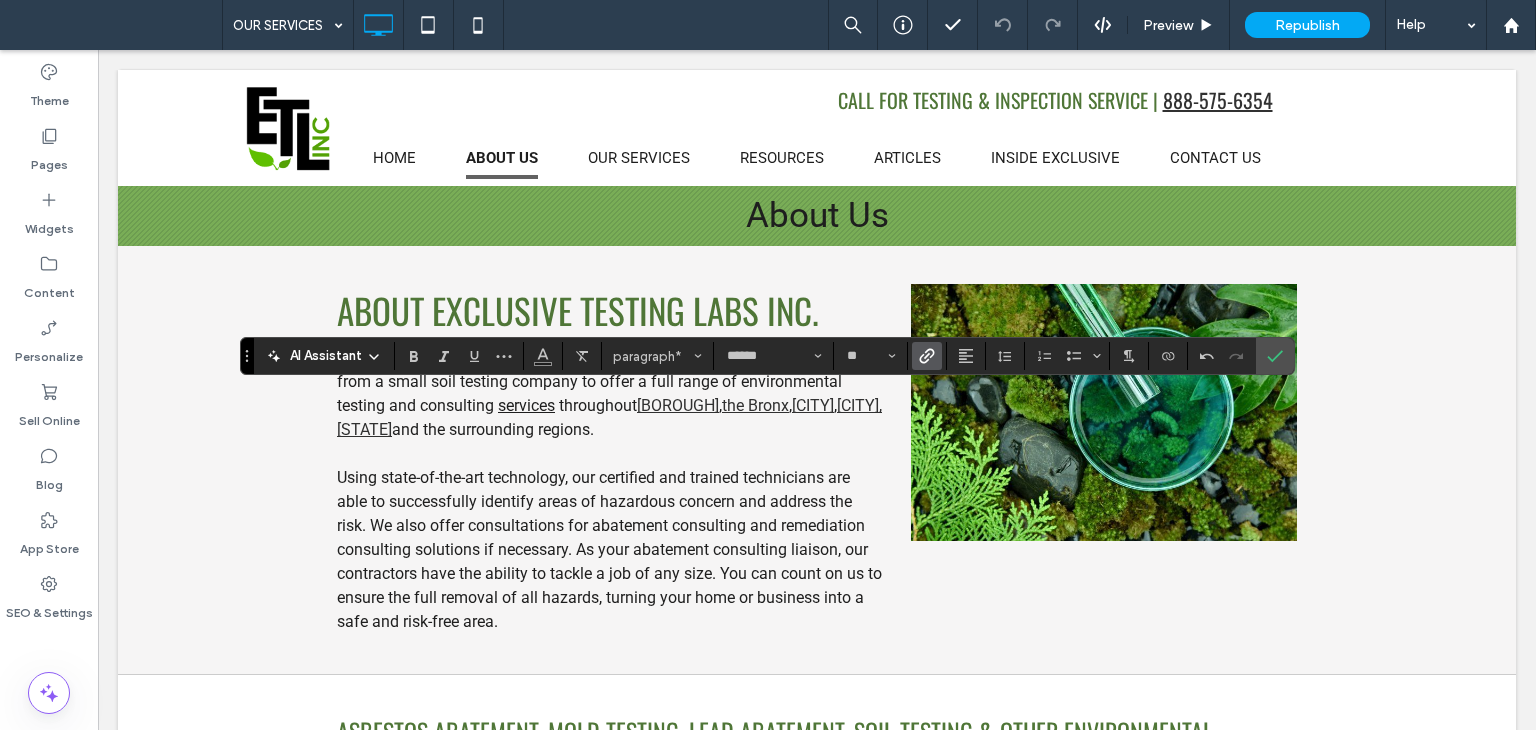 click 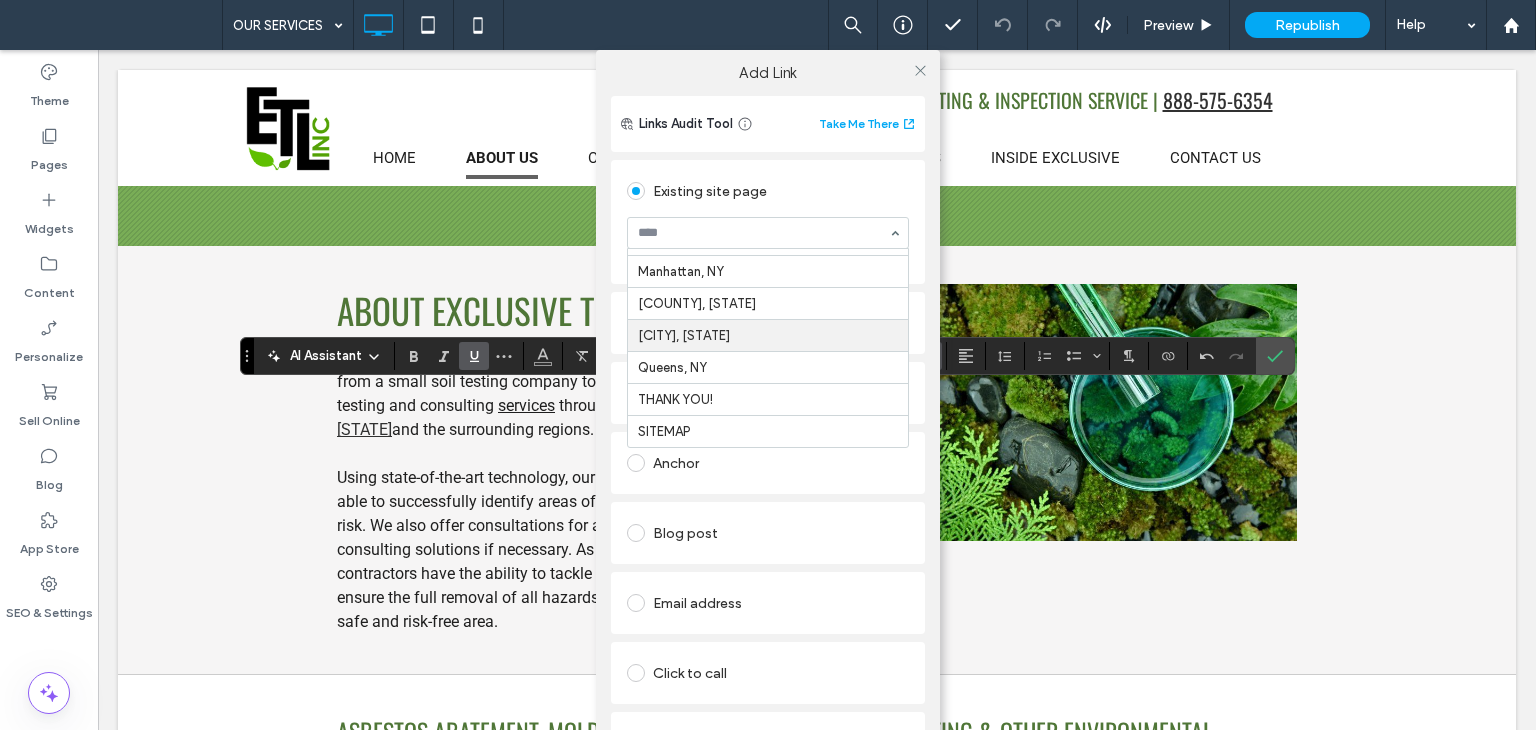 scroll, scrollTop: 652, scrollLeft: 0, axis: vertical 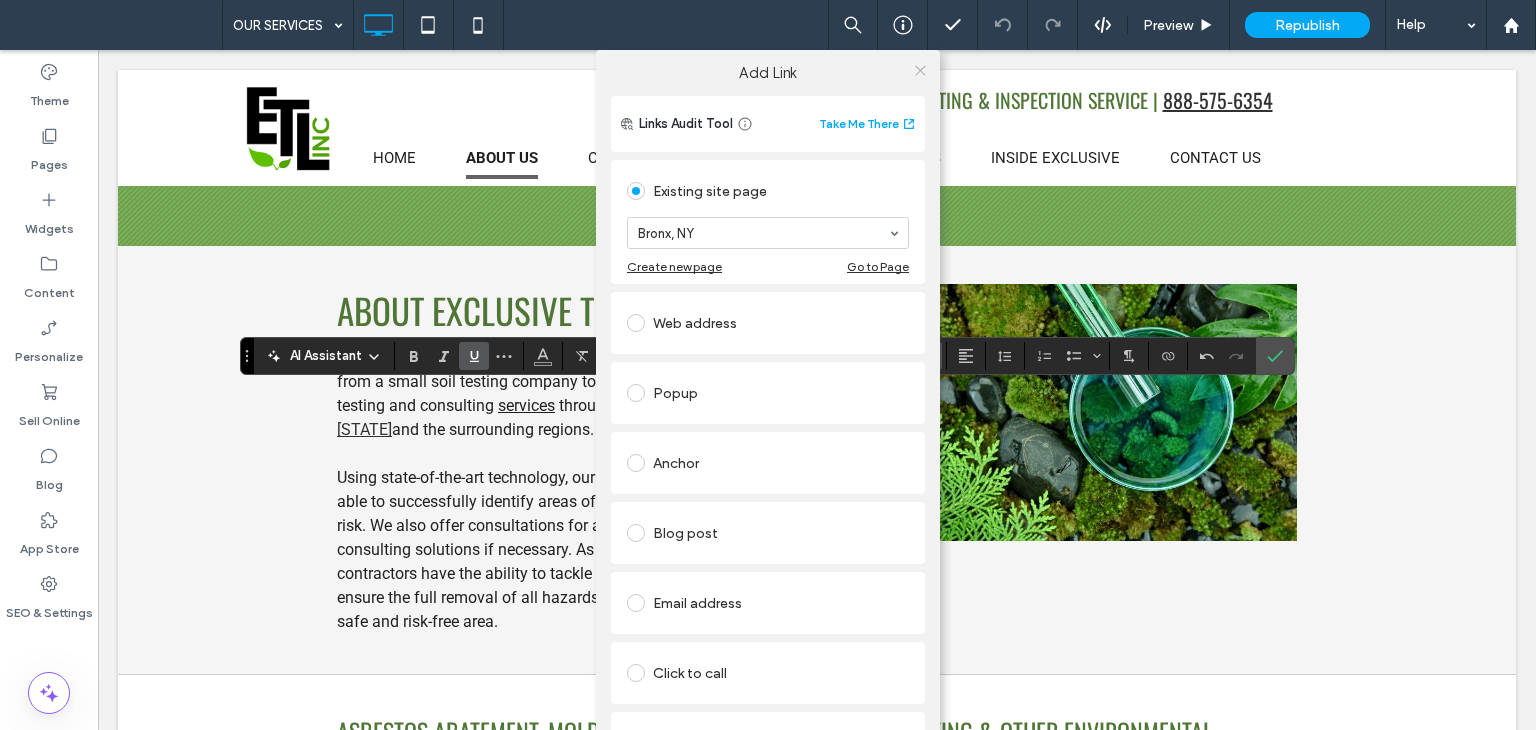 click 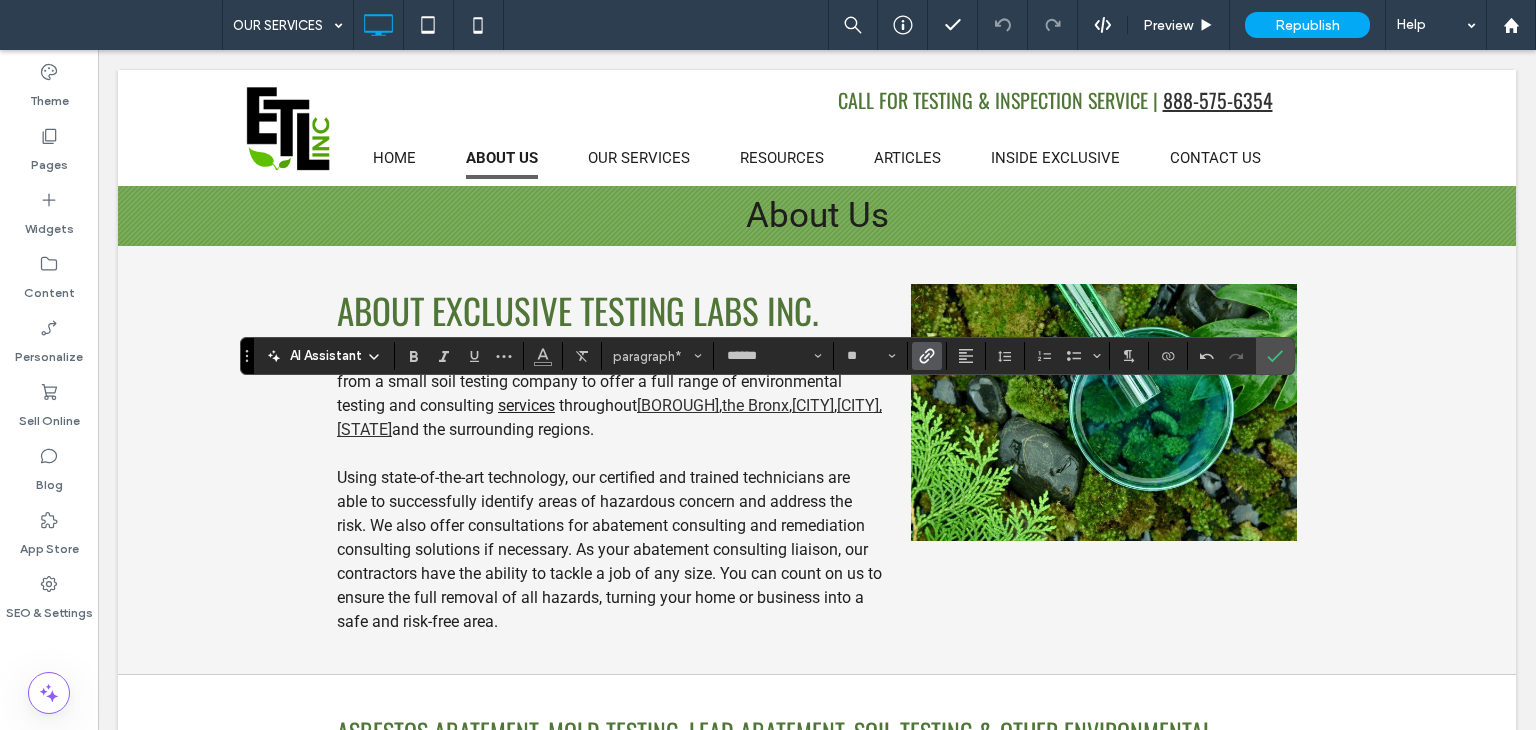 click 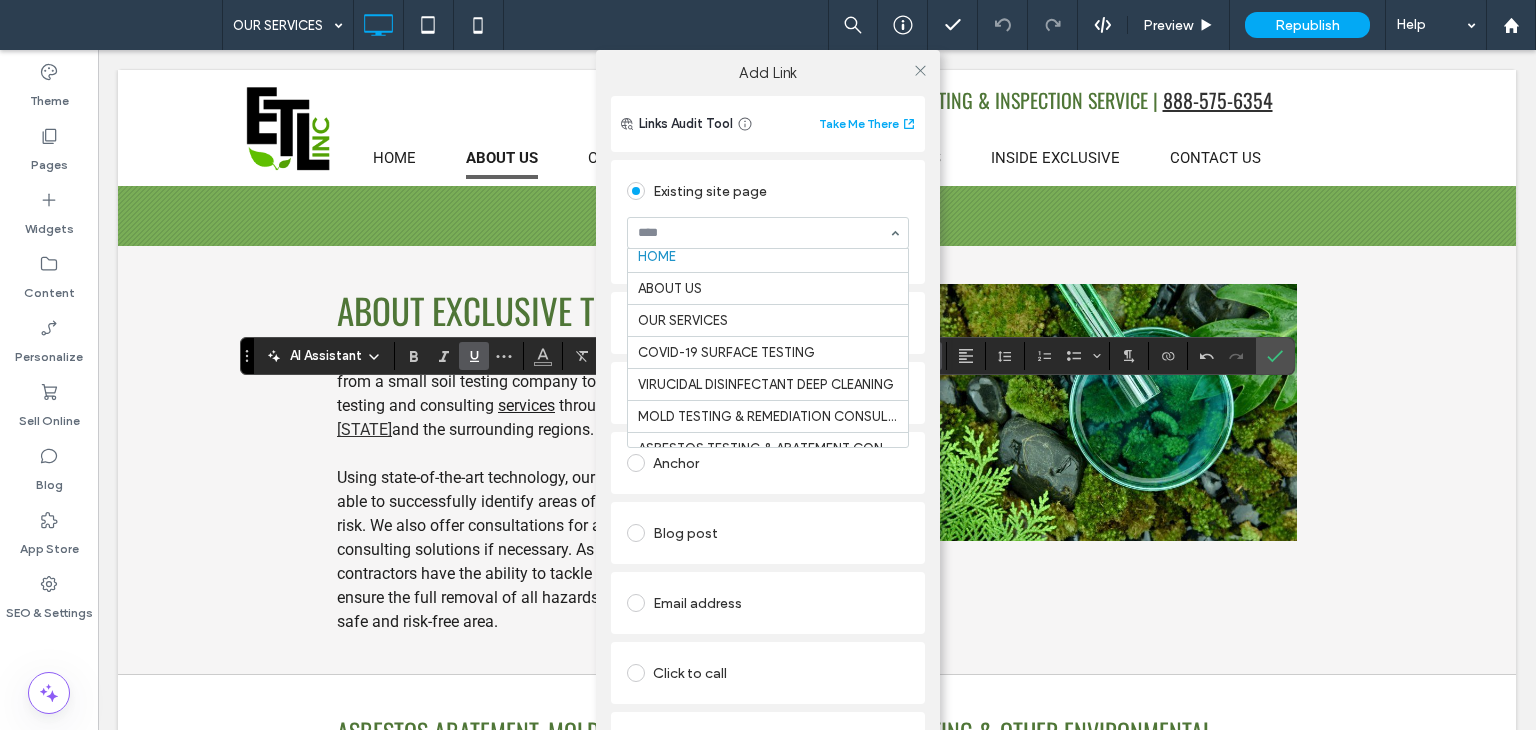 scroll, scrollTop: 0, scrollLeft: 0, axis: both 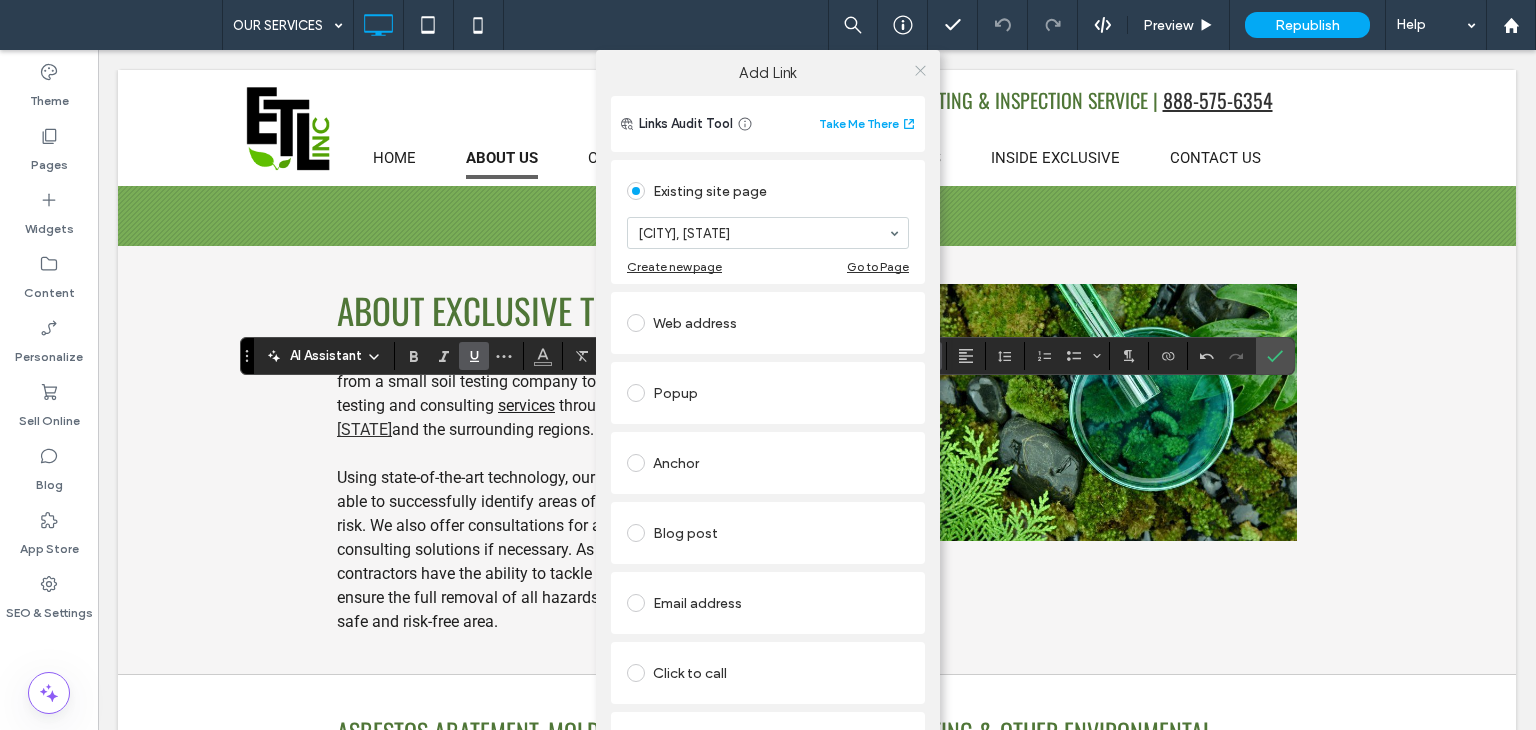 click 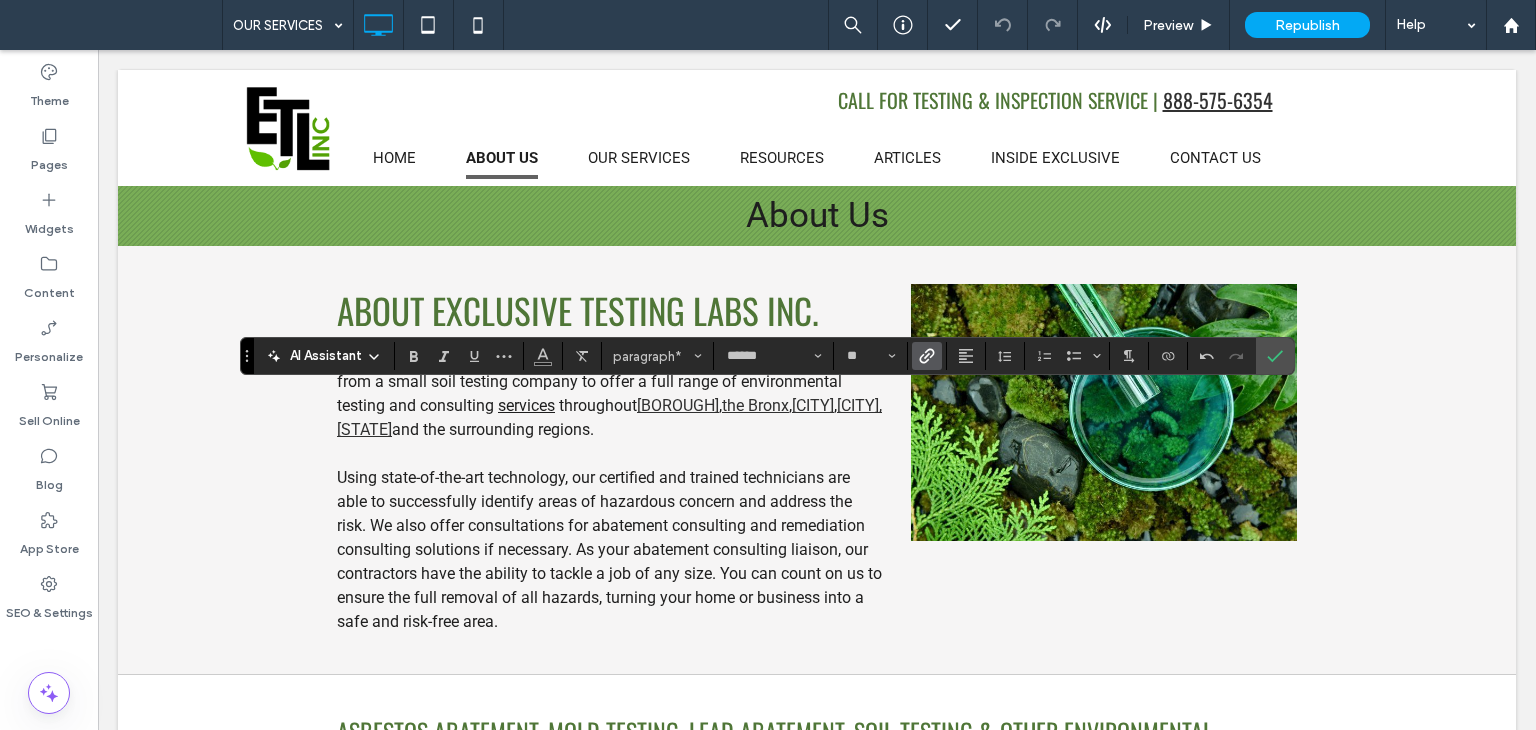click 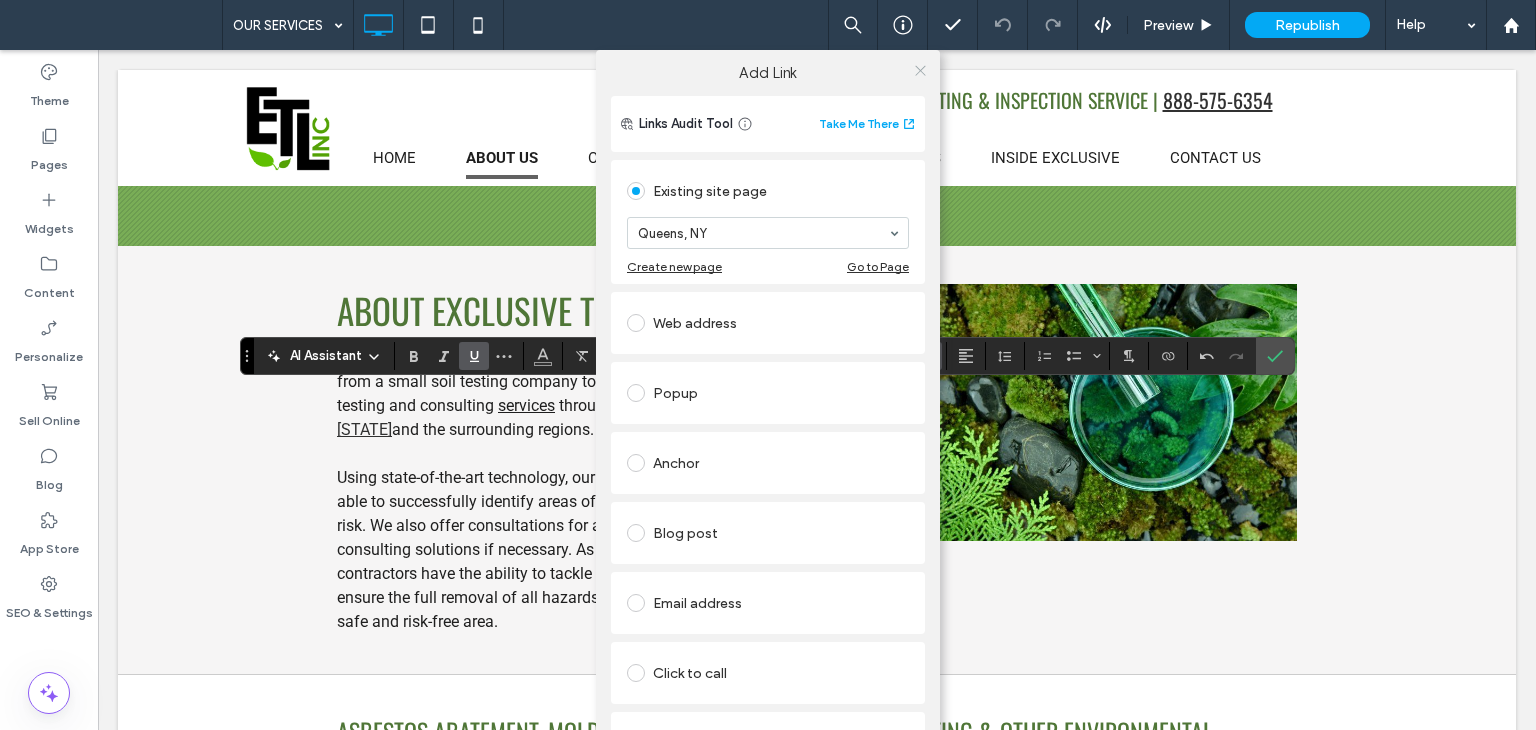 click at bounding box center (920, 70) 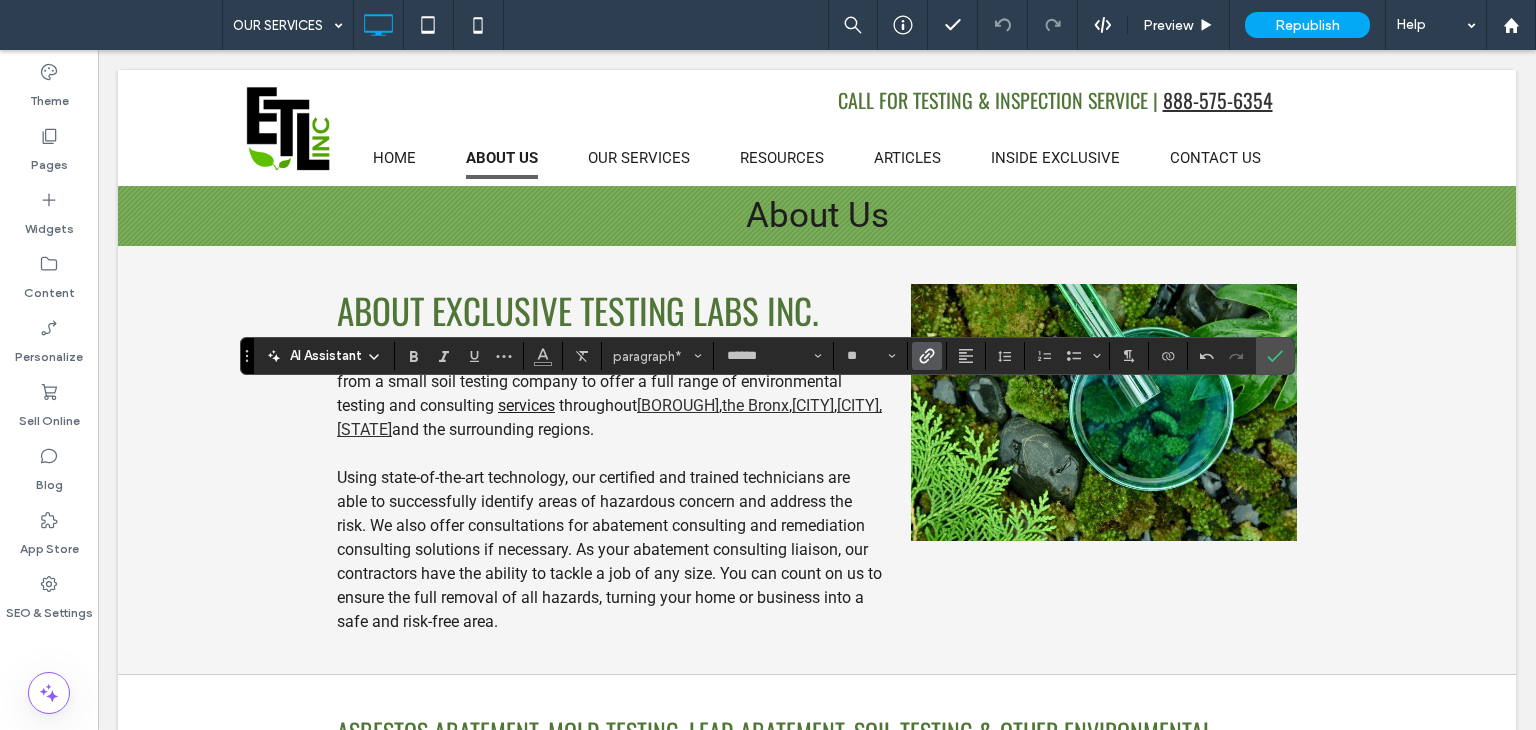 click 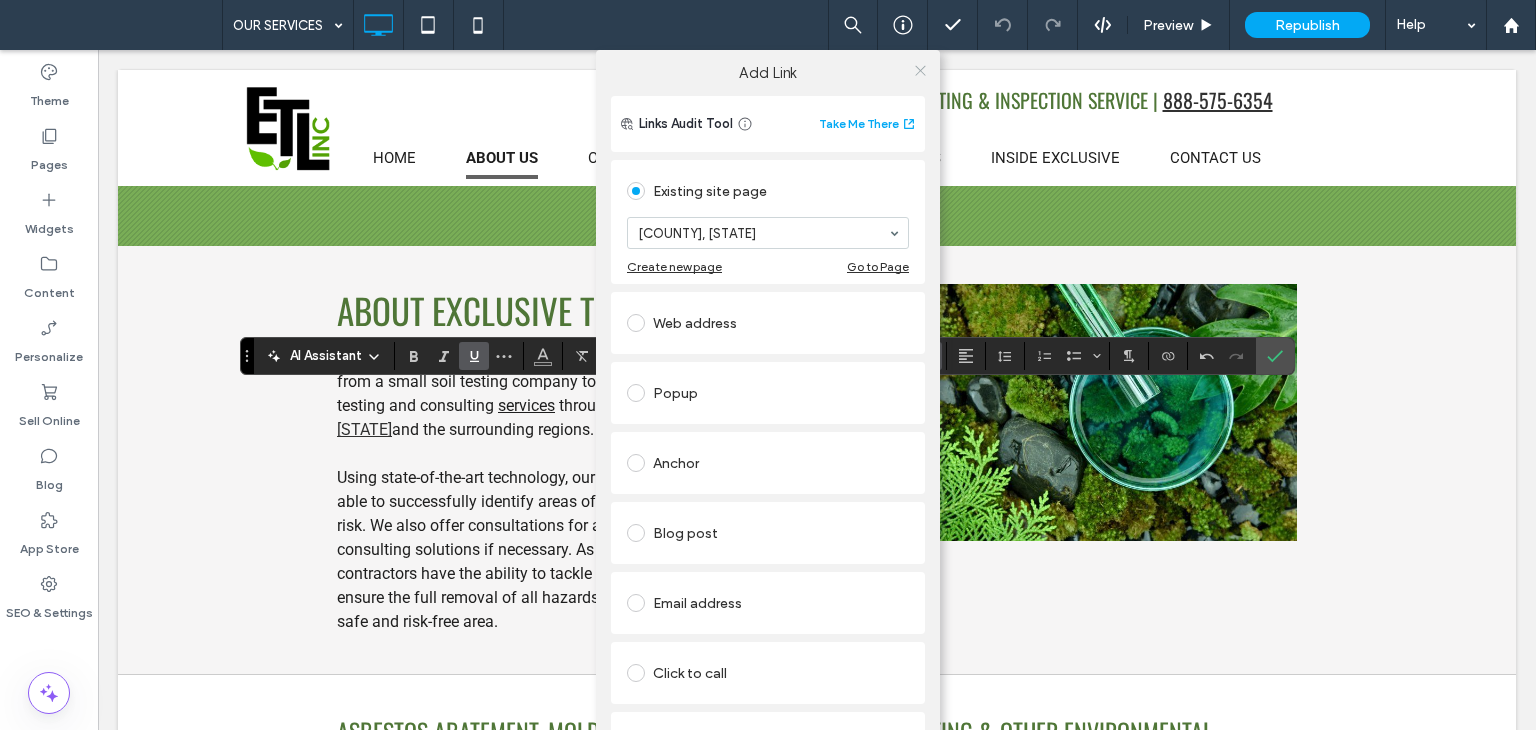 click 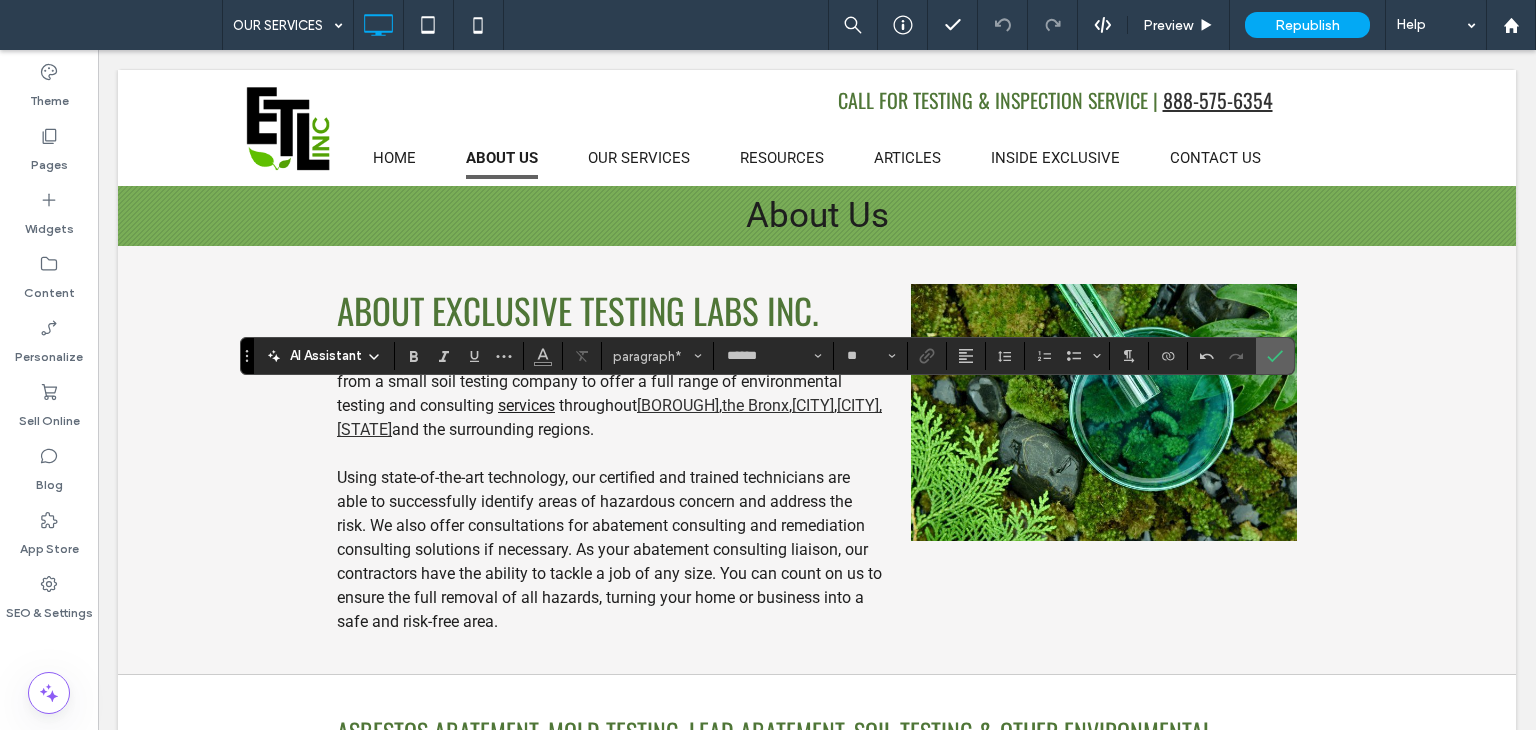 click 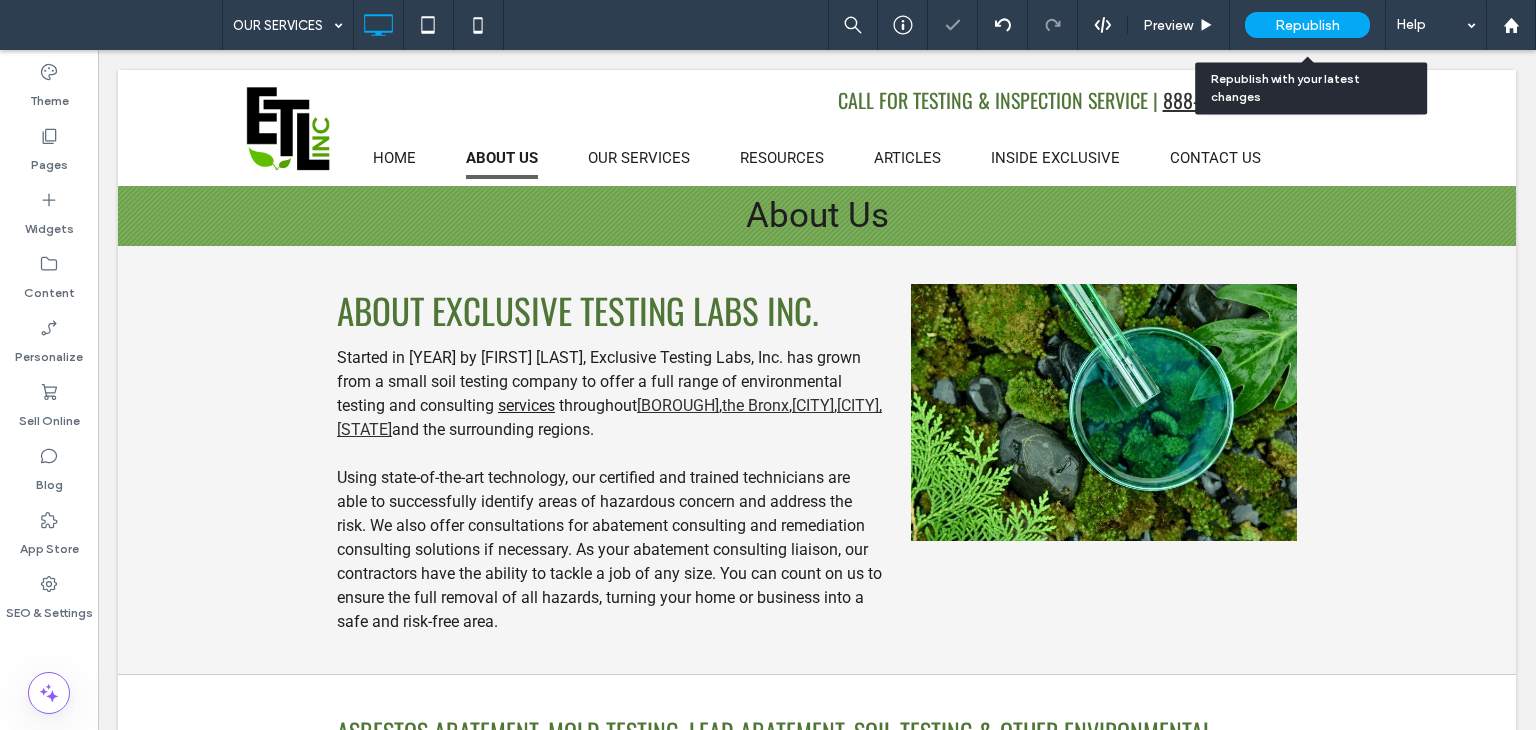 click on "Republish" at bounding box center (1307, 25) 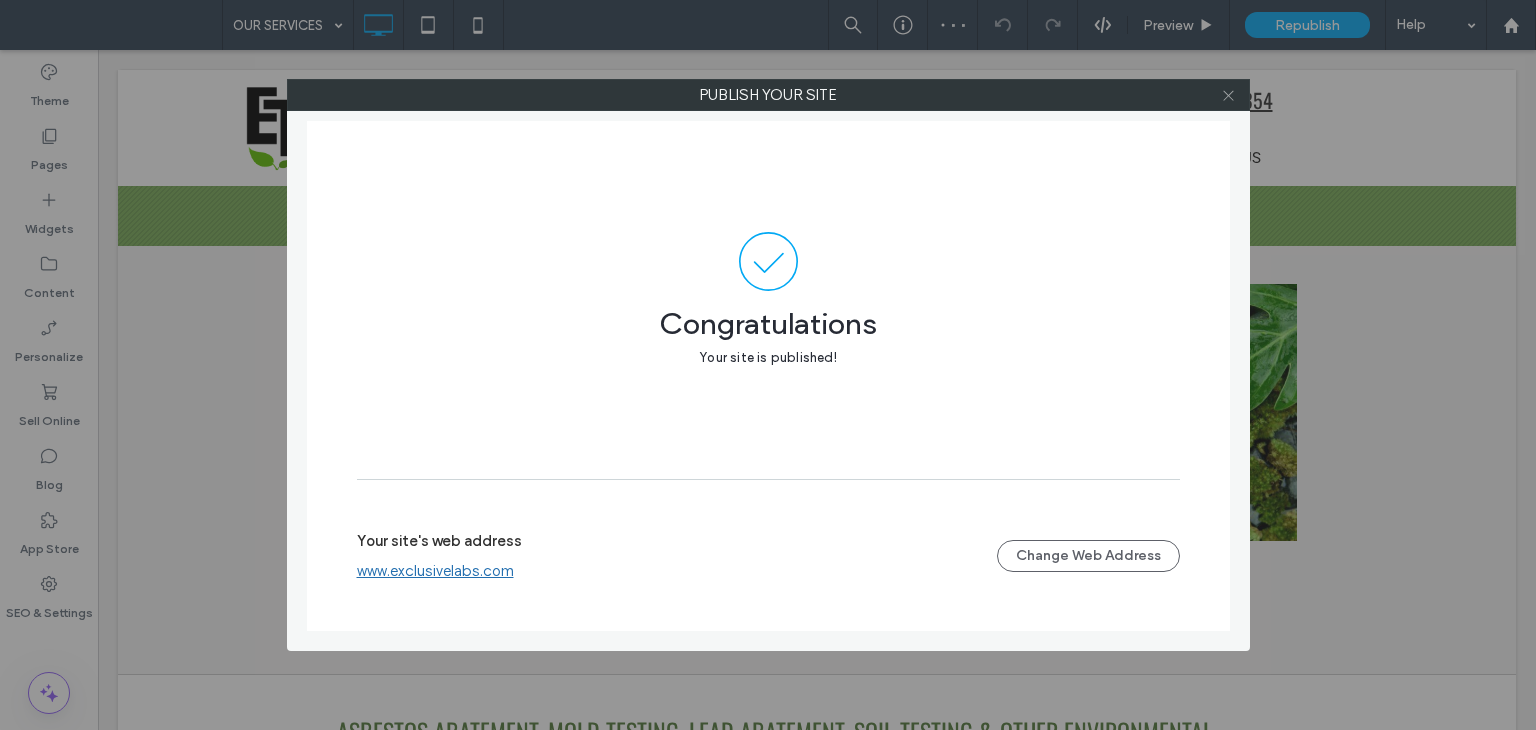 click 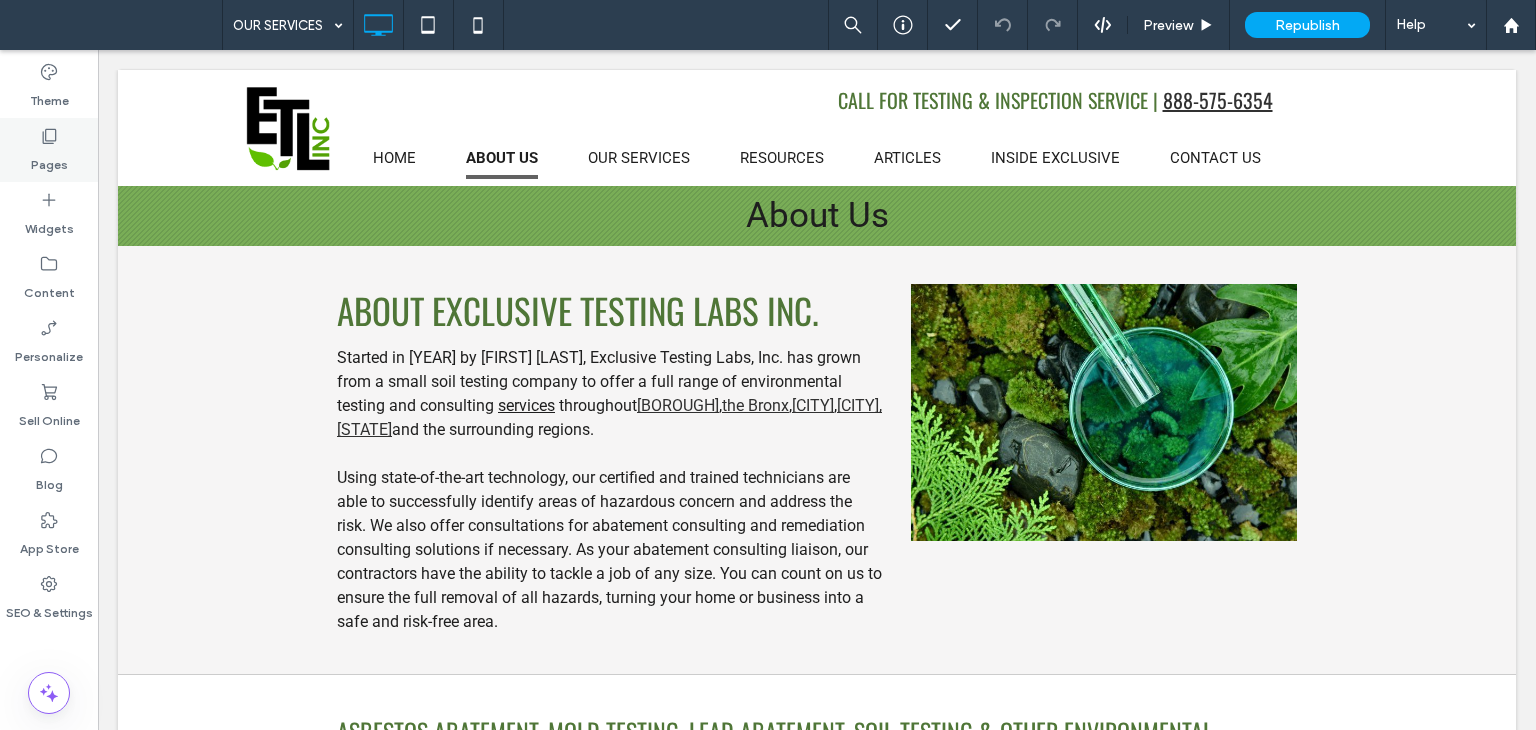 click on "Pages" at bounding box center (49, 160) 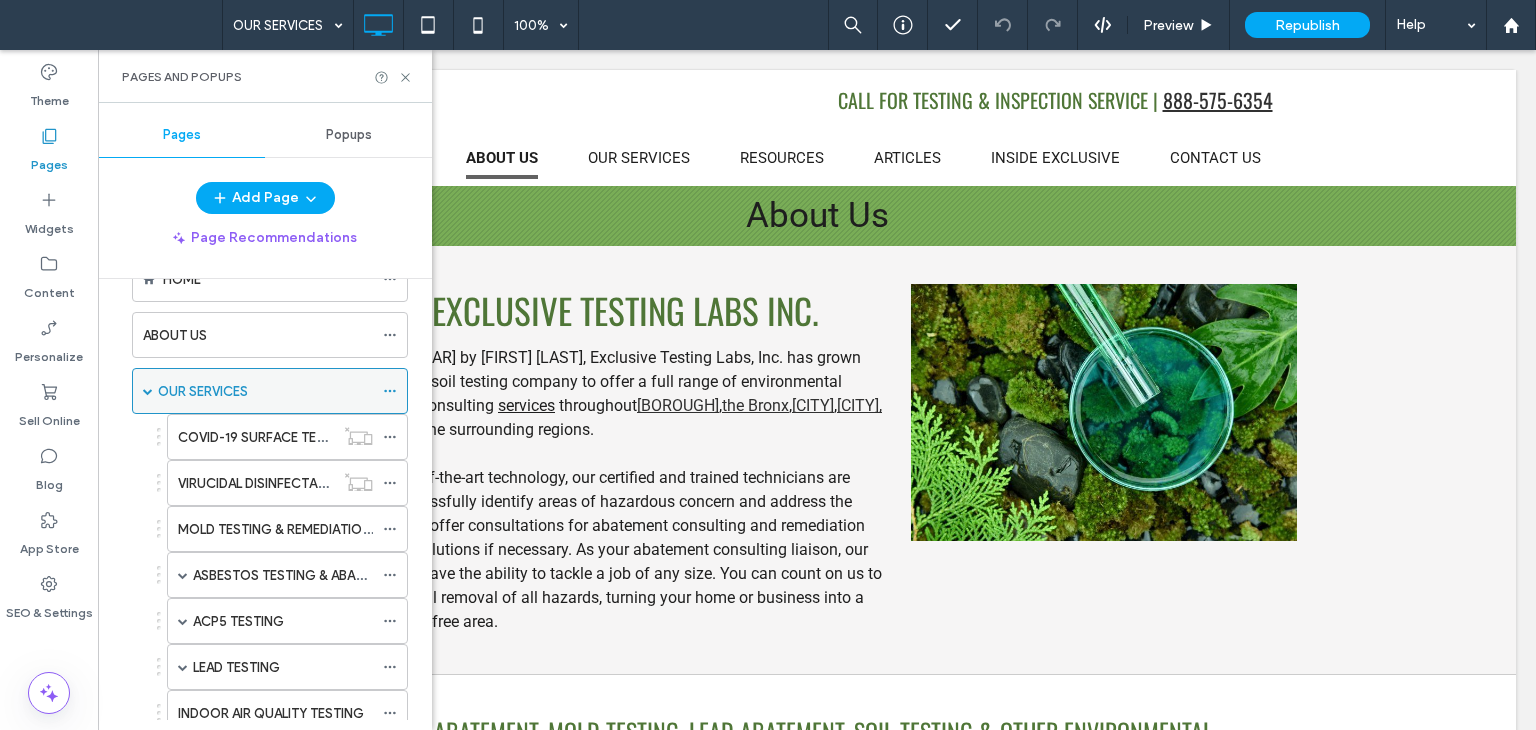scroll, scrollTop: 0, scrollLeft: 0, axis: both 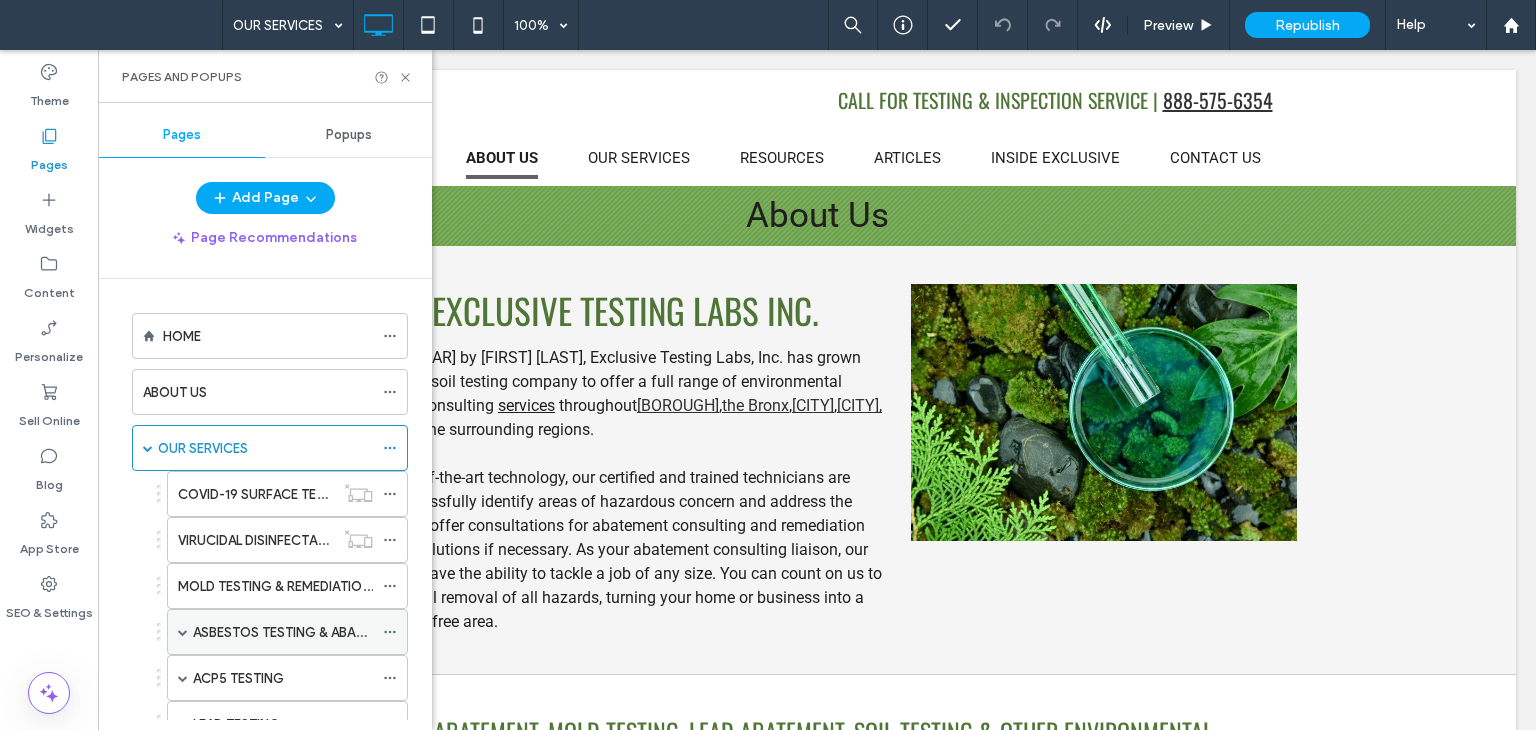 click on "ASBESTOS TESTING & ABATEMENT CONSULTING" at bounding box center (283, 632) 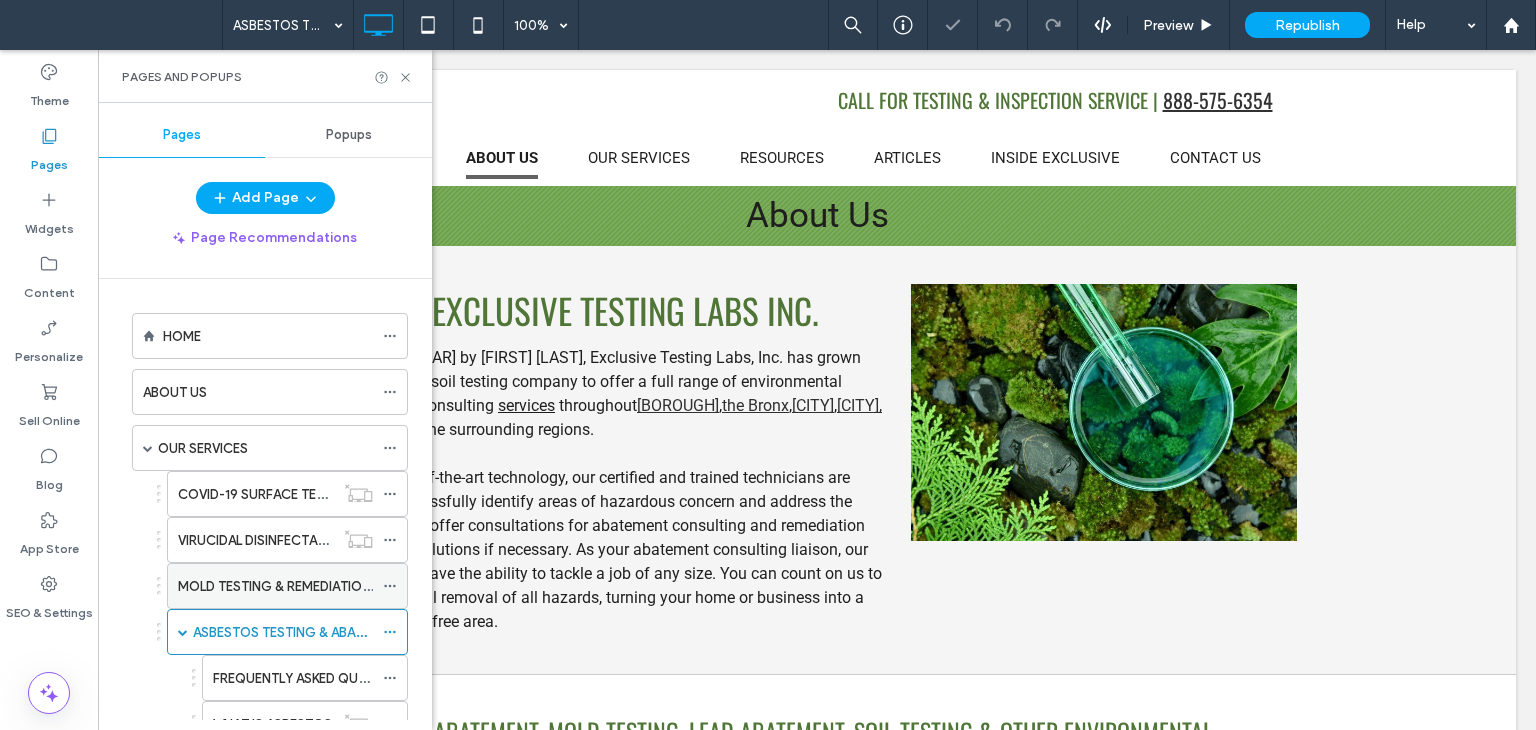 click on "MOLD TESTING & REMEDIATION  CONSULTING" at bounding box center (318, 586) 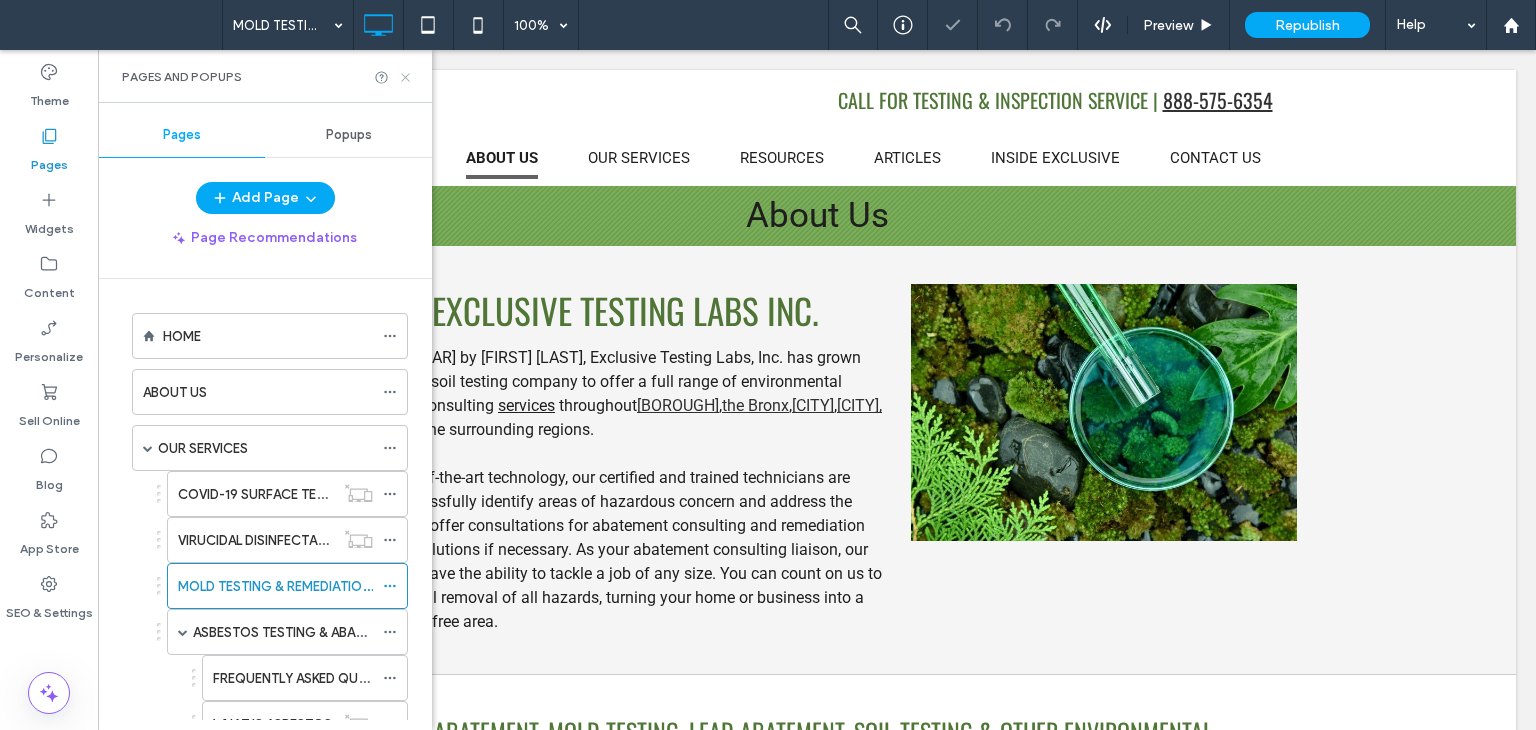 click 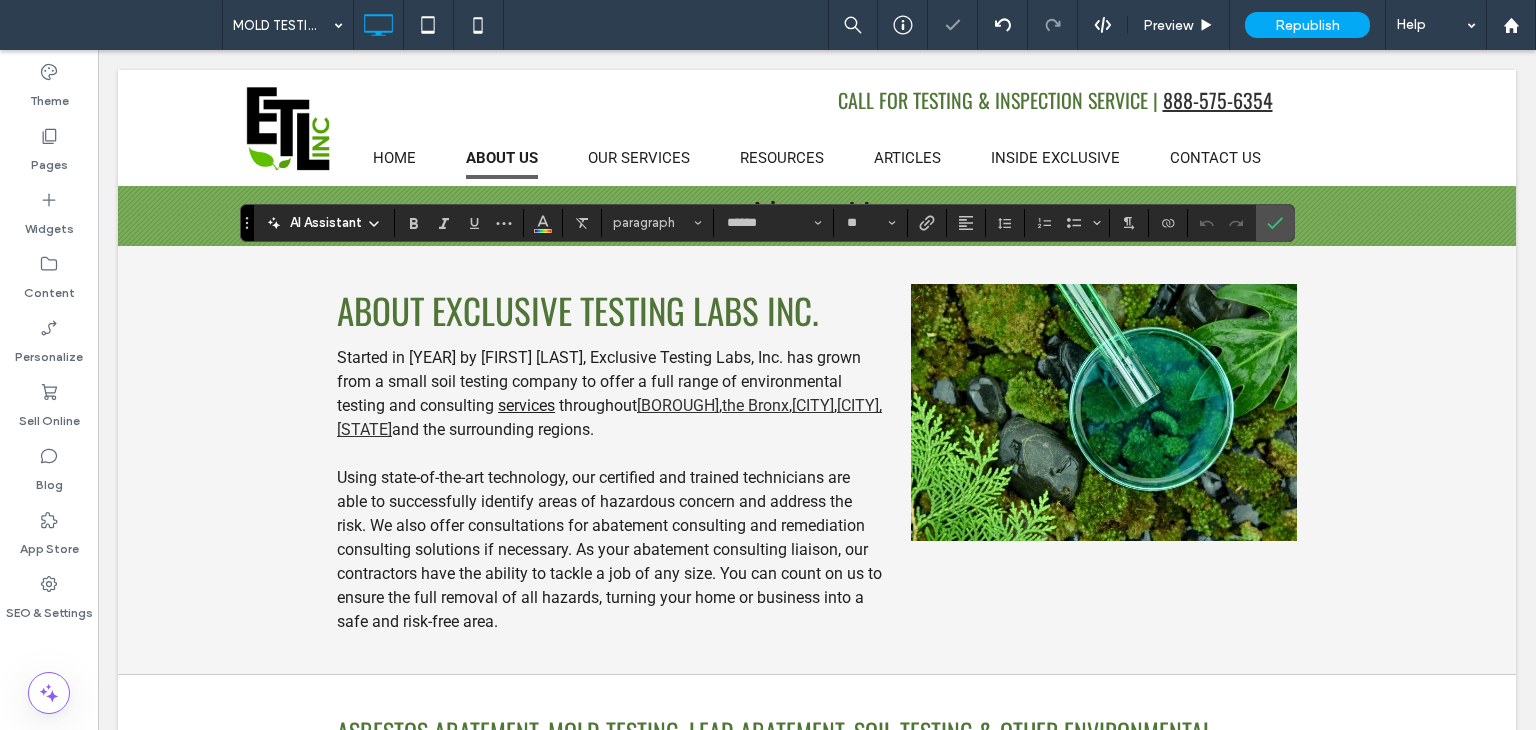 type on "******" 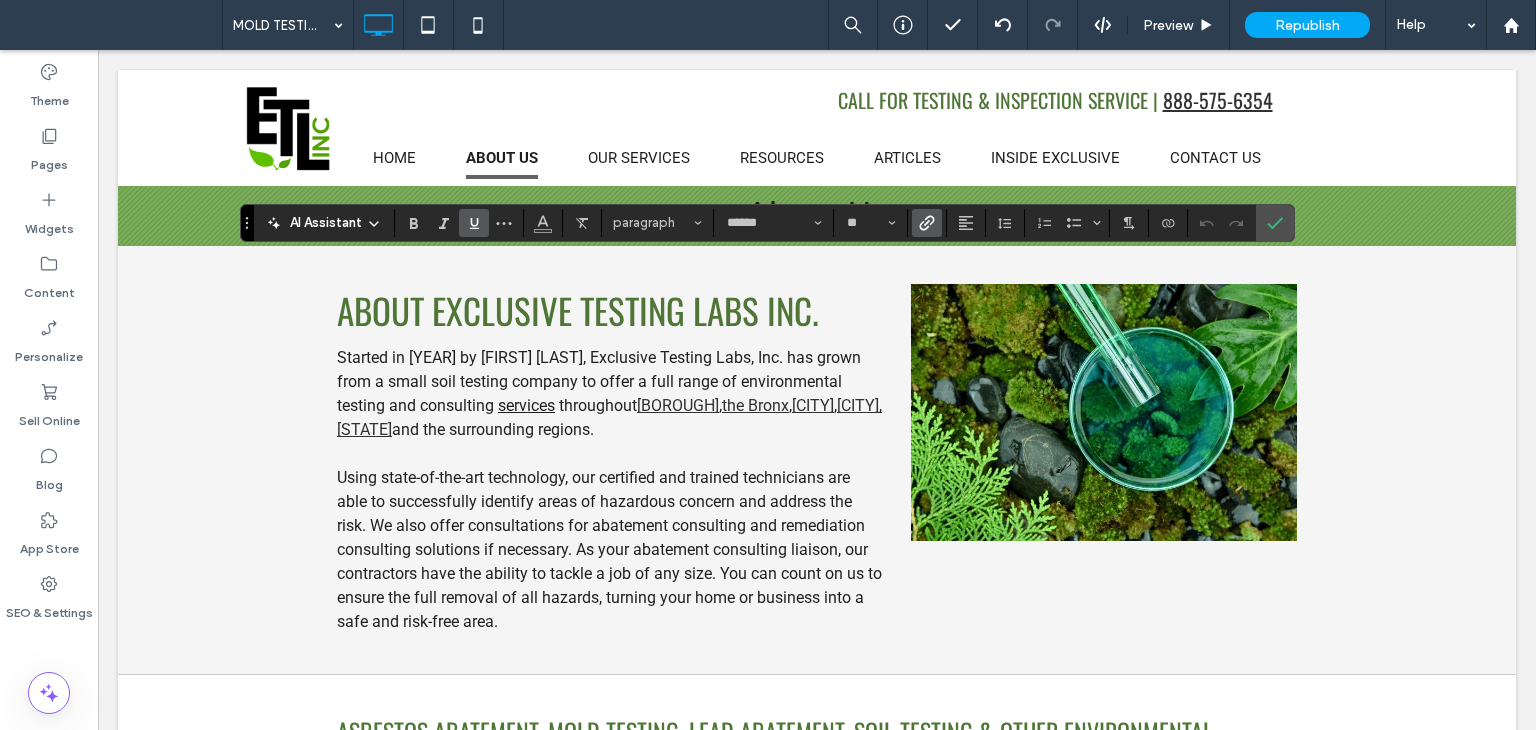 click 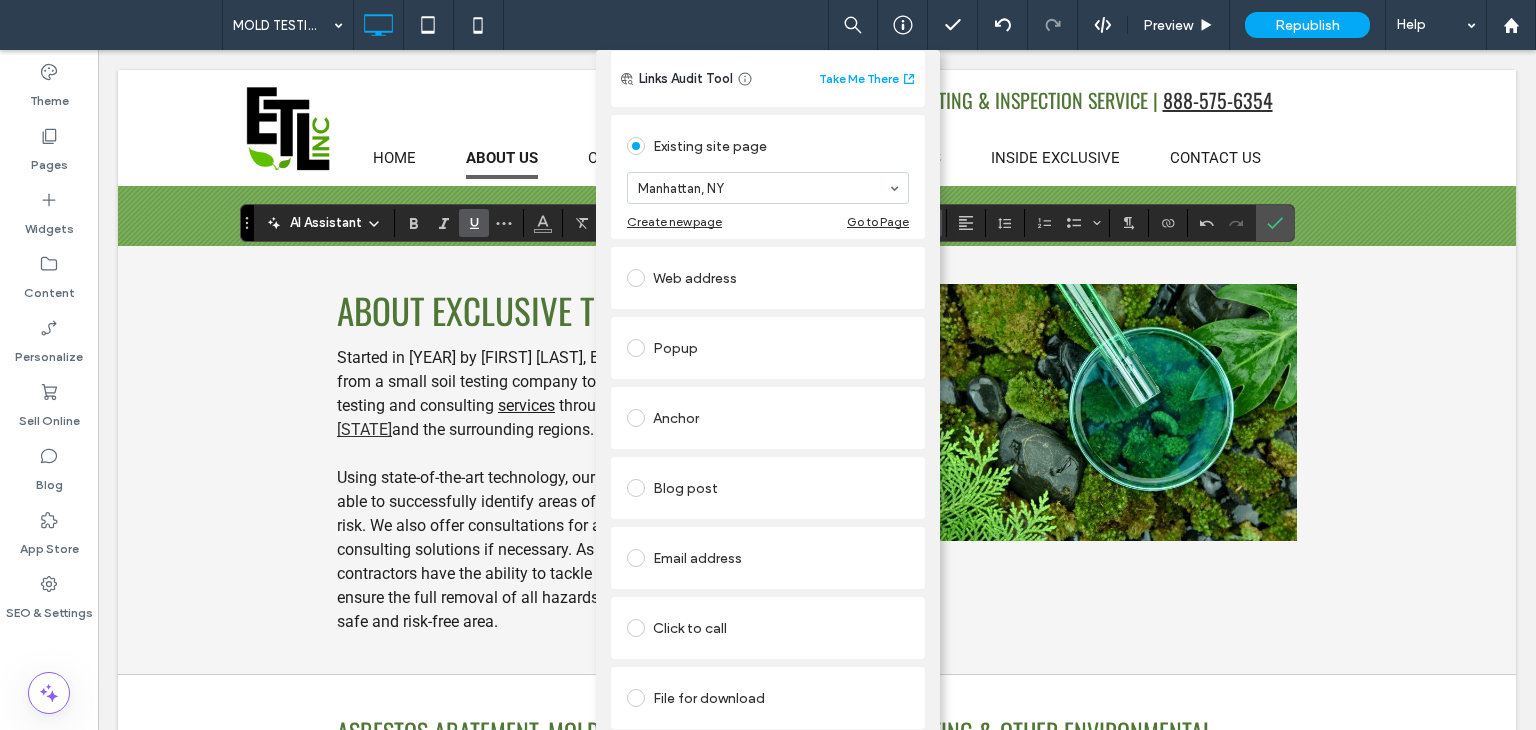 scroll, scrollTop: 64, scrollLeft: 0, axis: vertical 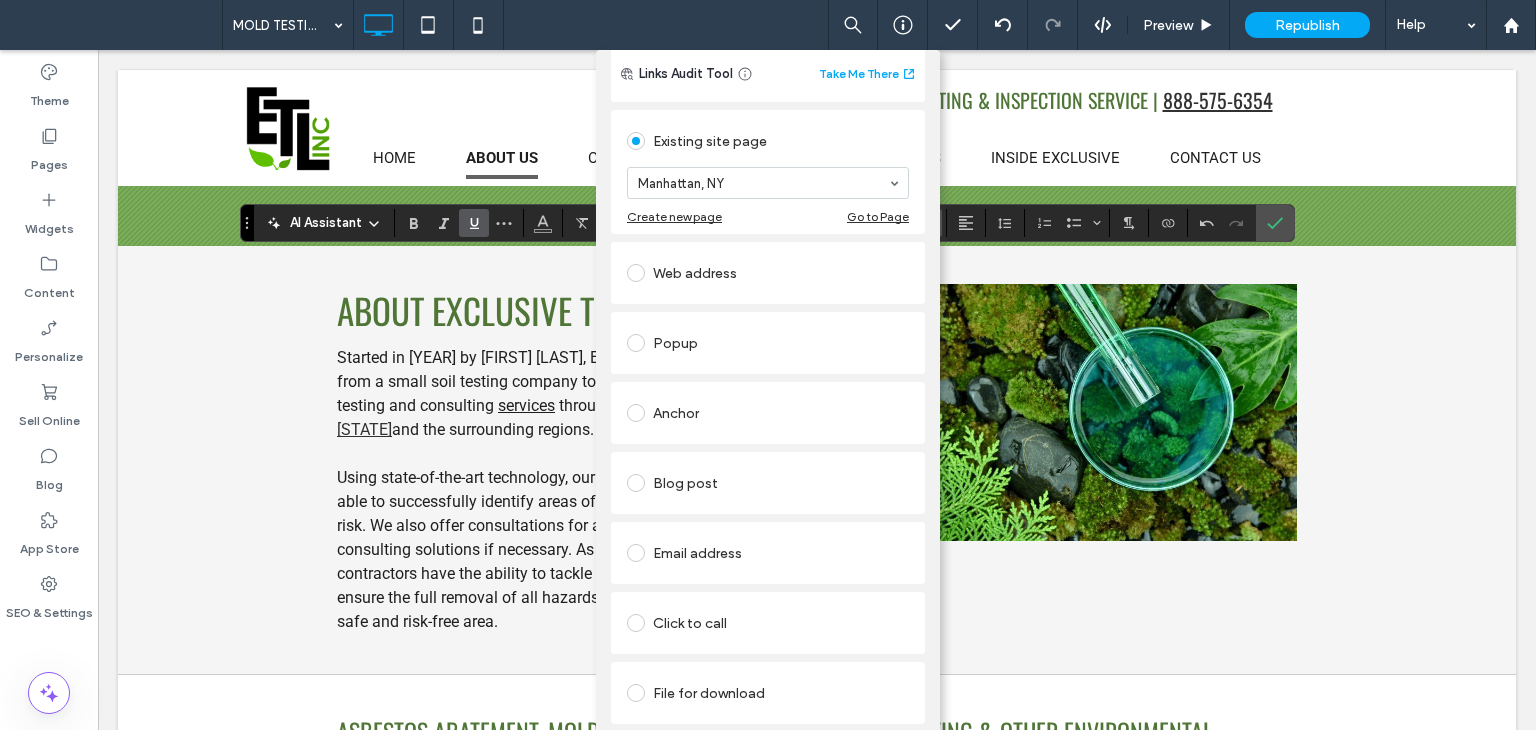 click on "Remove link" at bounding box center [768, 742] 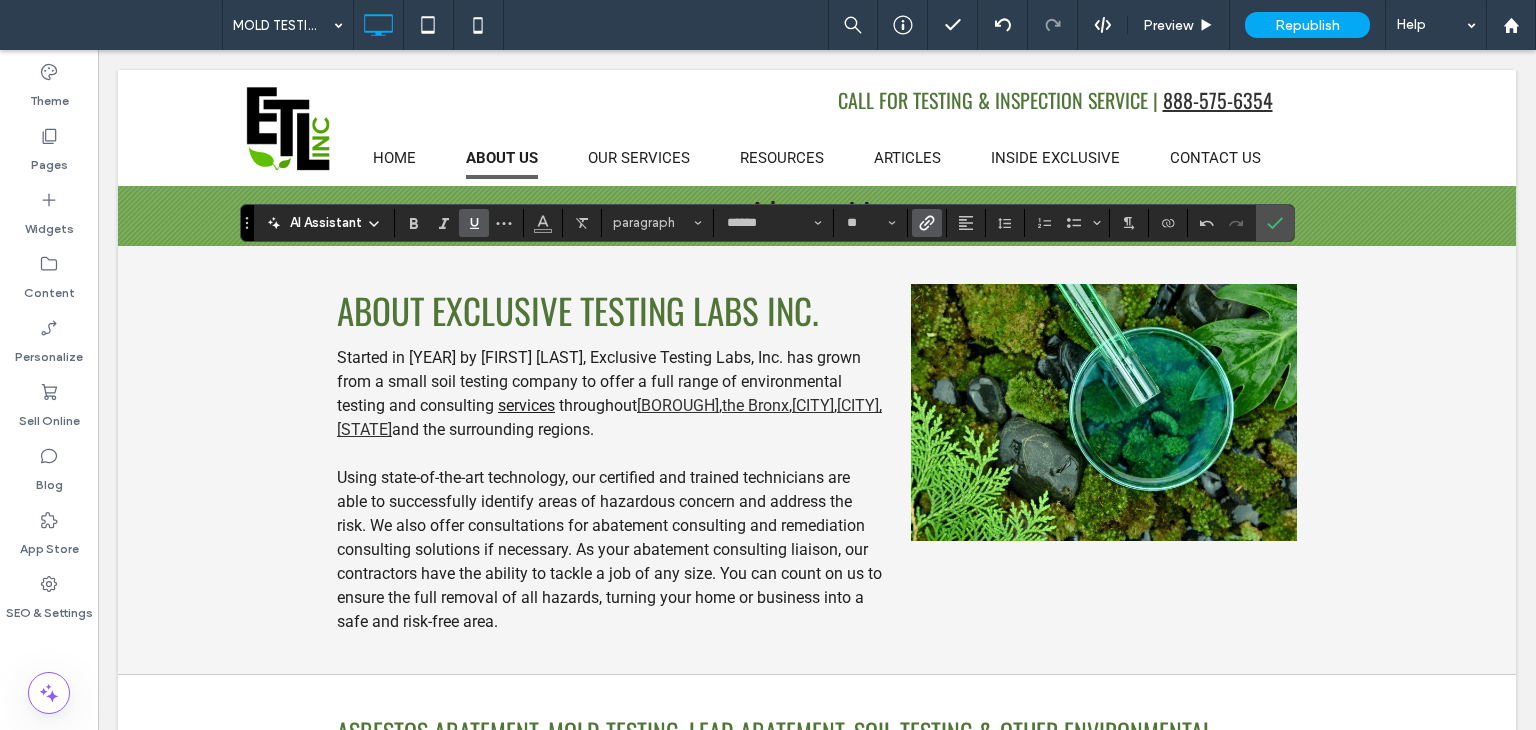 click at bounding box center (927, 223) 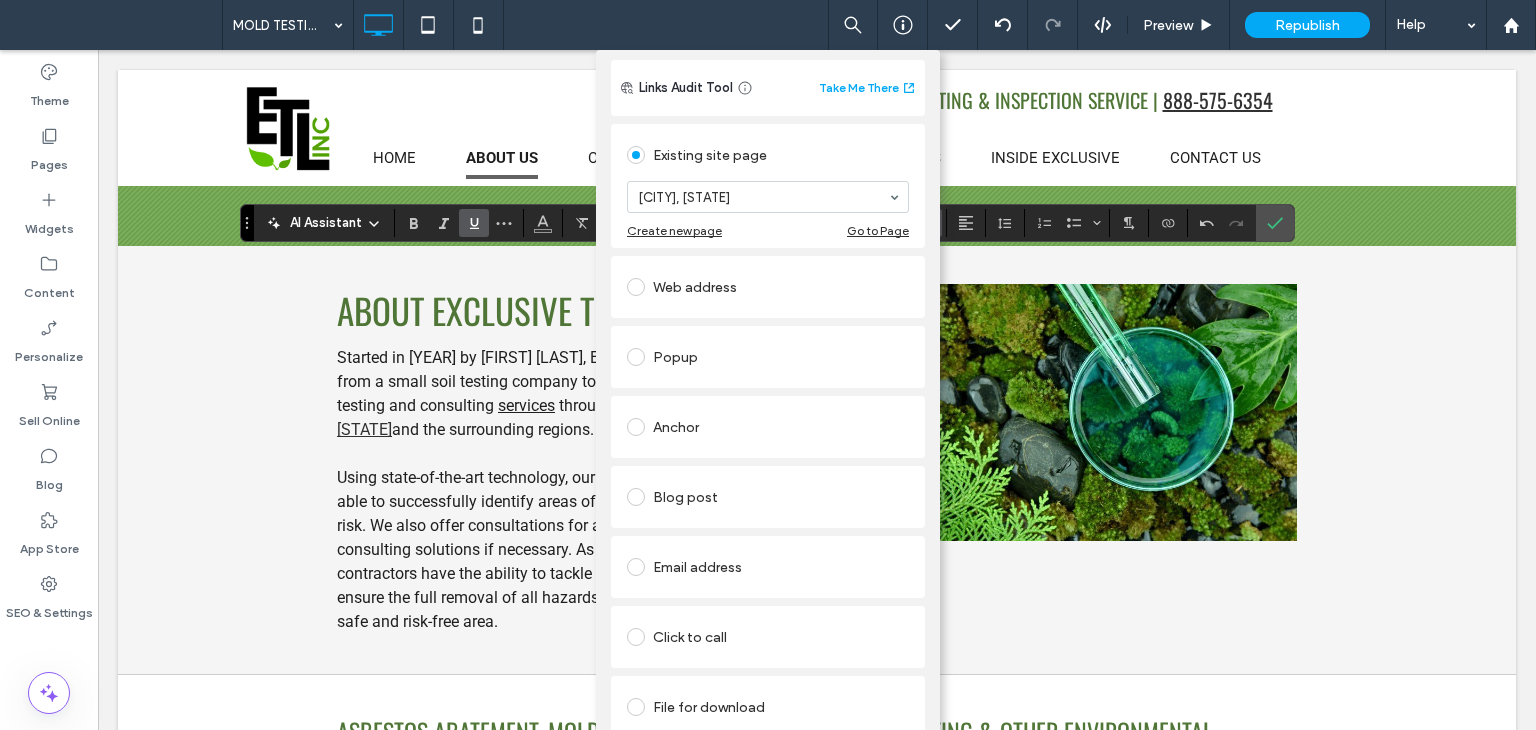 scroll, scrollTop: 64, scrollLeft: 0, axis: vertical 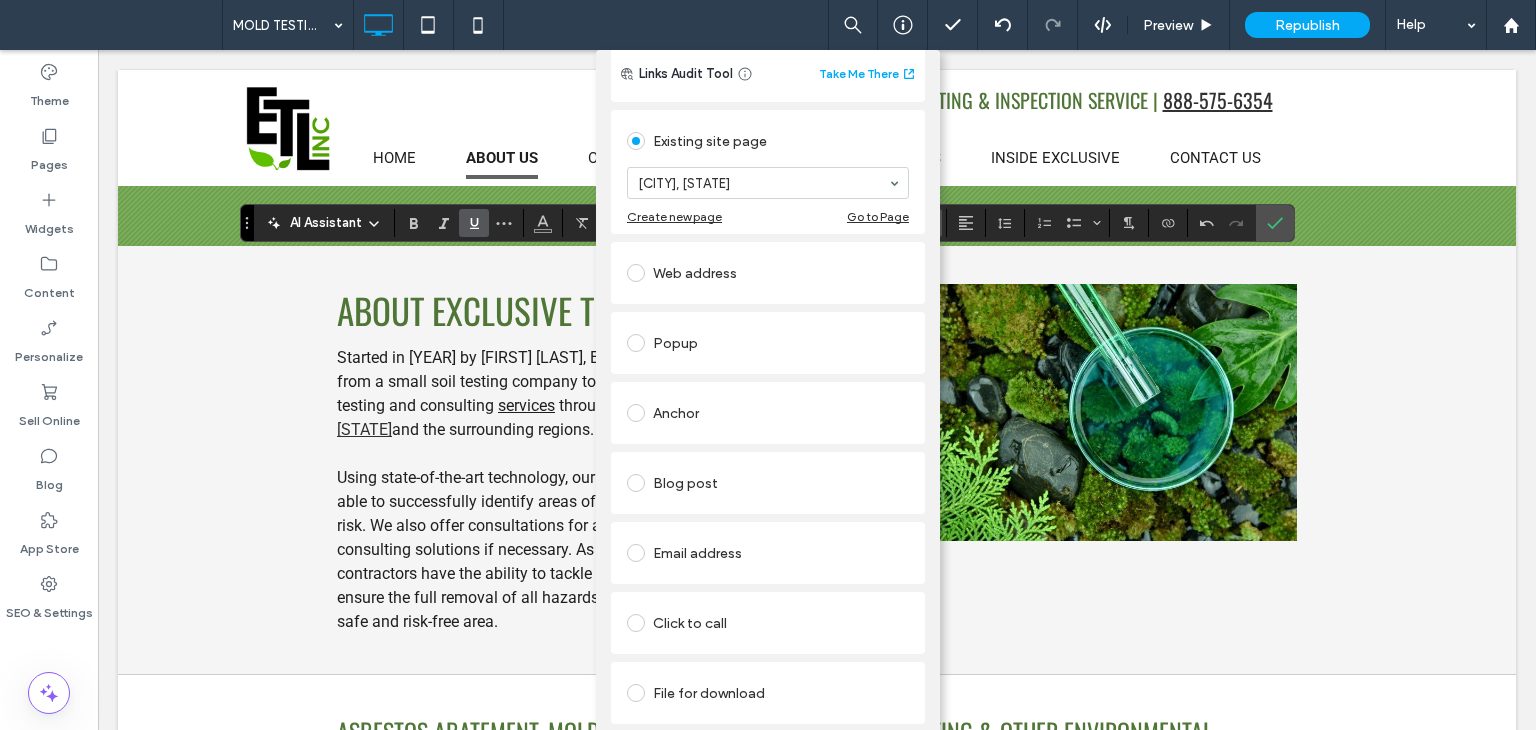click on "Remove link" at bounding box center [768, 742] 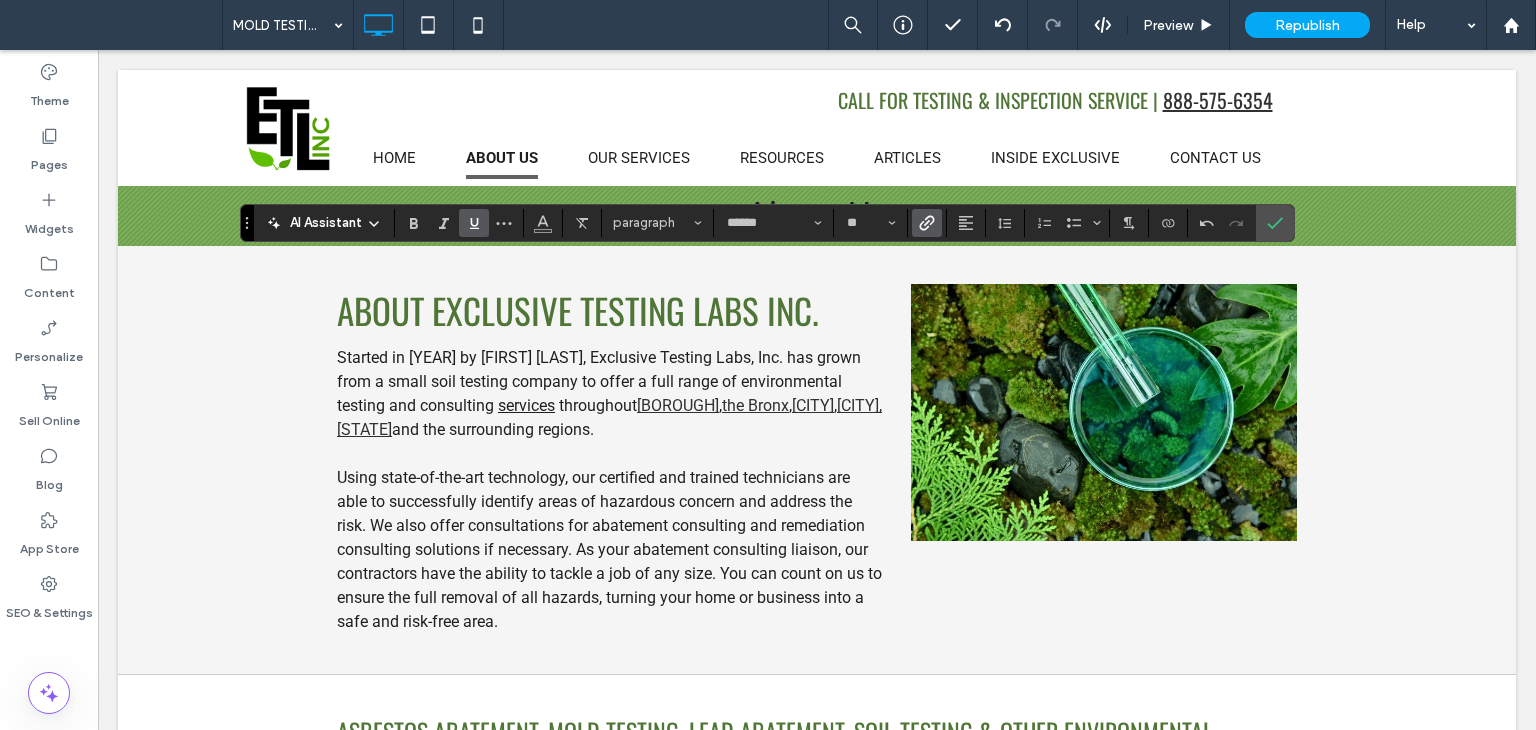 click 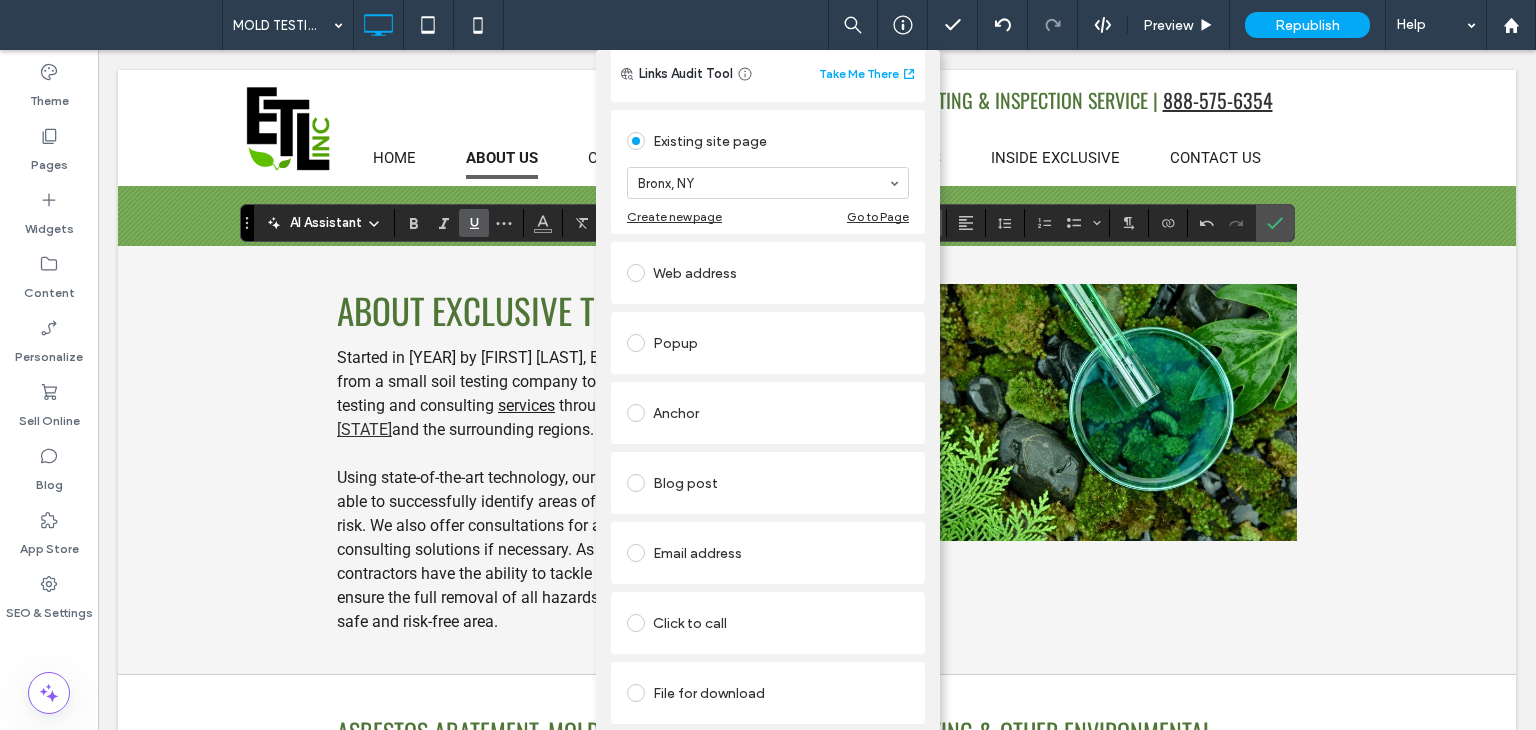 scroll, scrollTop: 64, scrollLeft: 0, axis: vertical 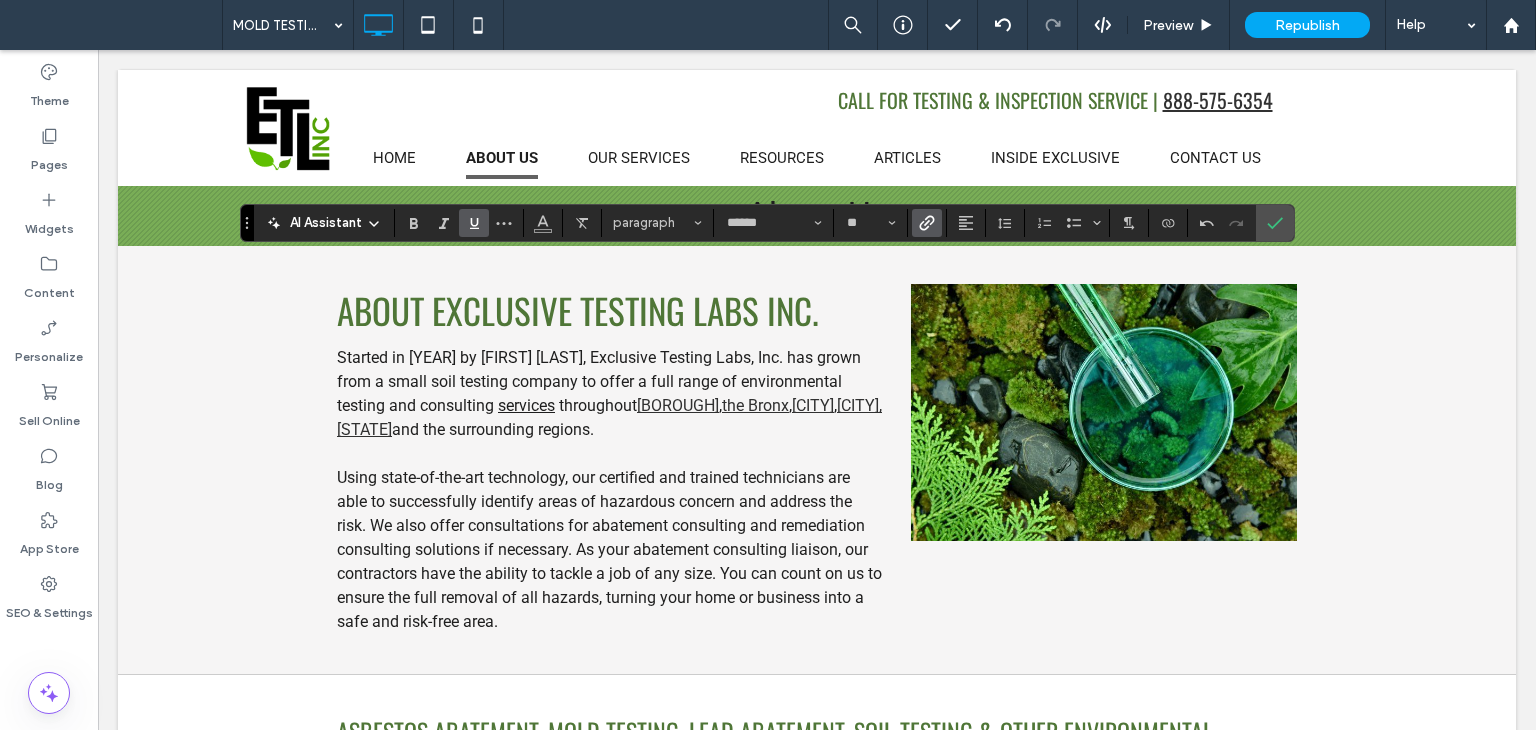 click 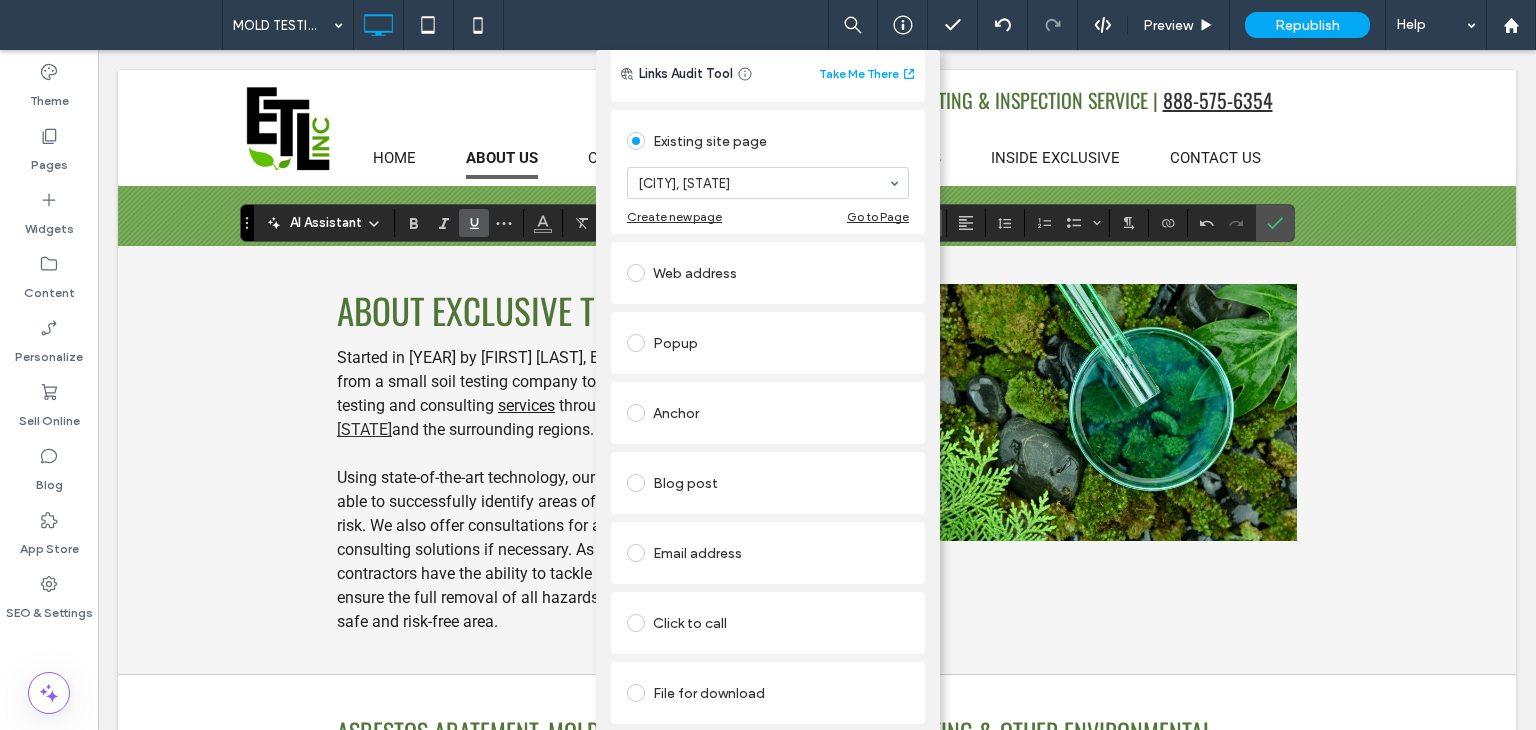 scroll, scrollTop: 64, scrollLeft: 0, axis: vertical 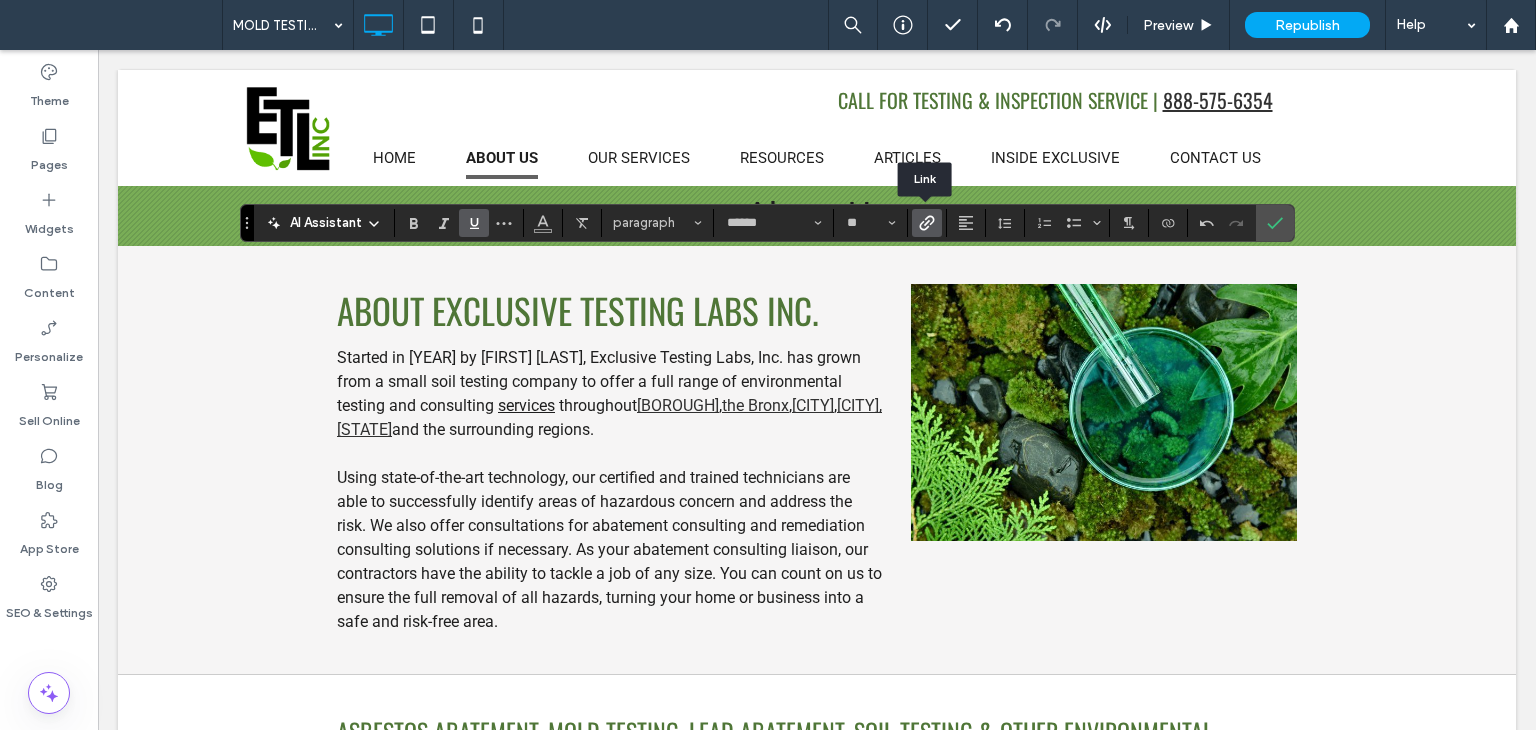 click 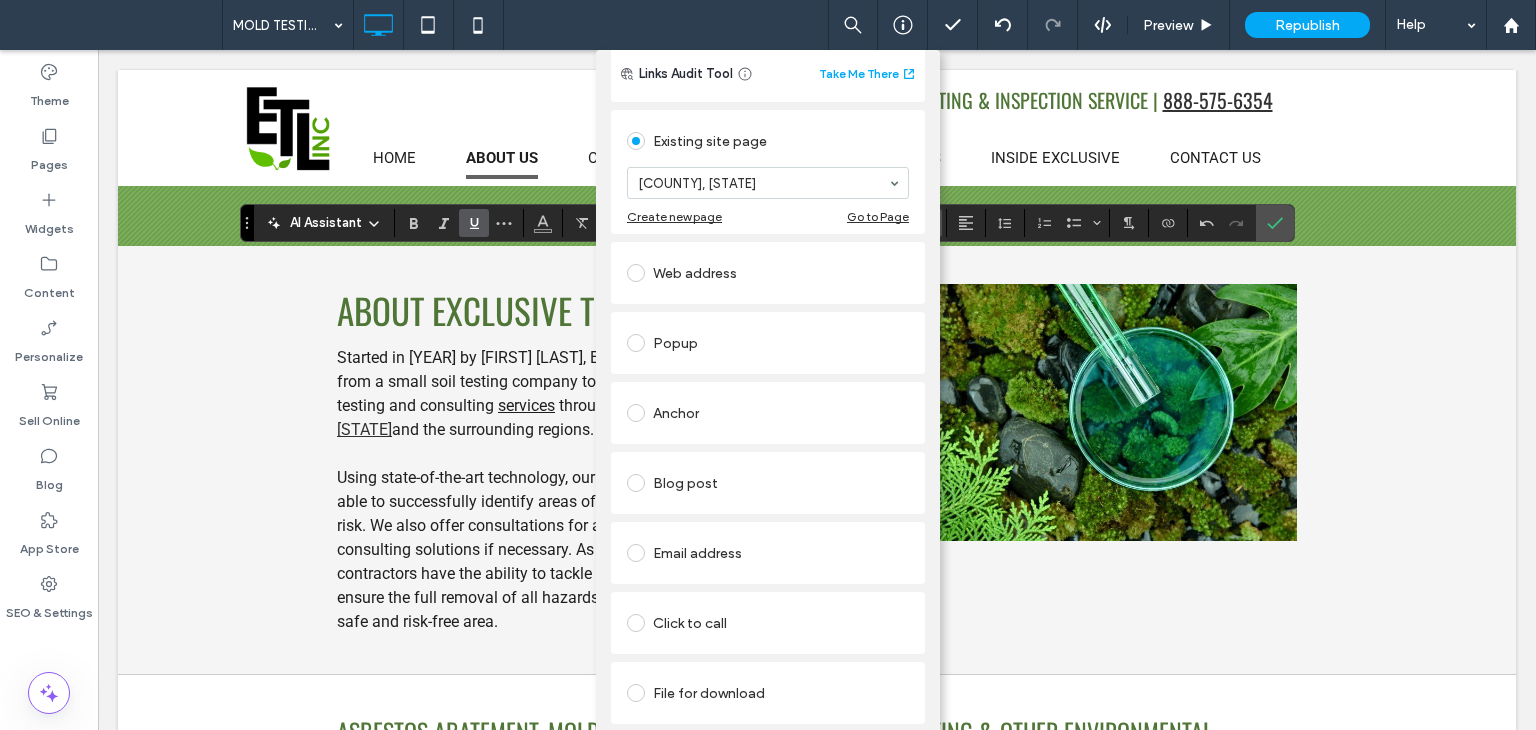 scroll, scrollTop: 64, scrollLeft: 0, axis: vertical 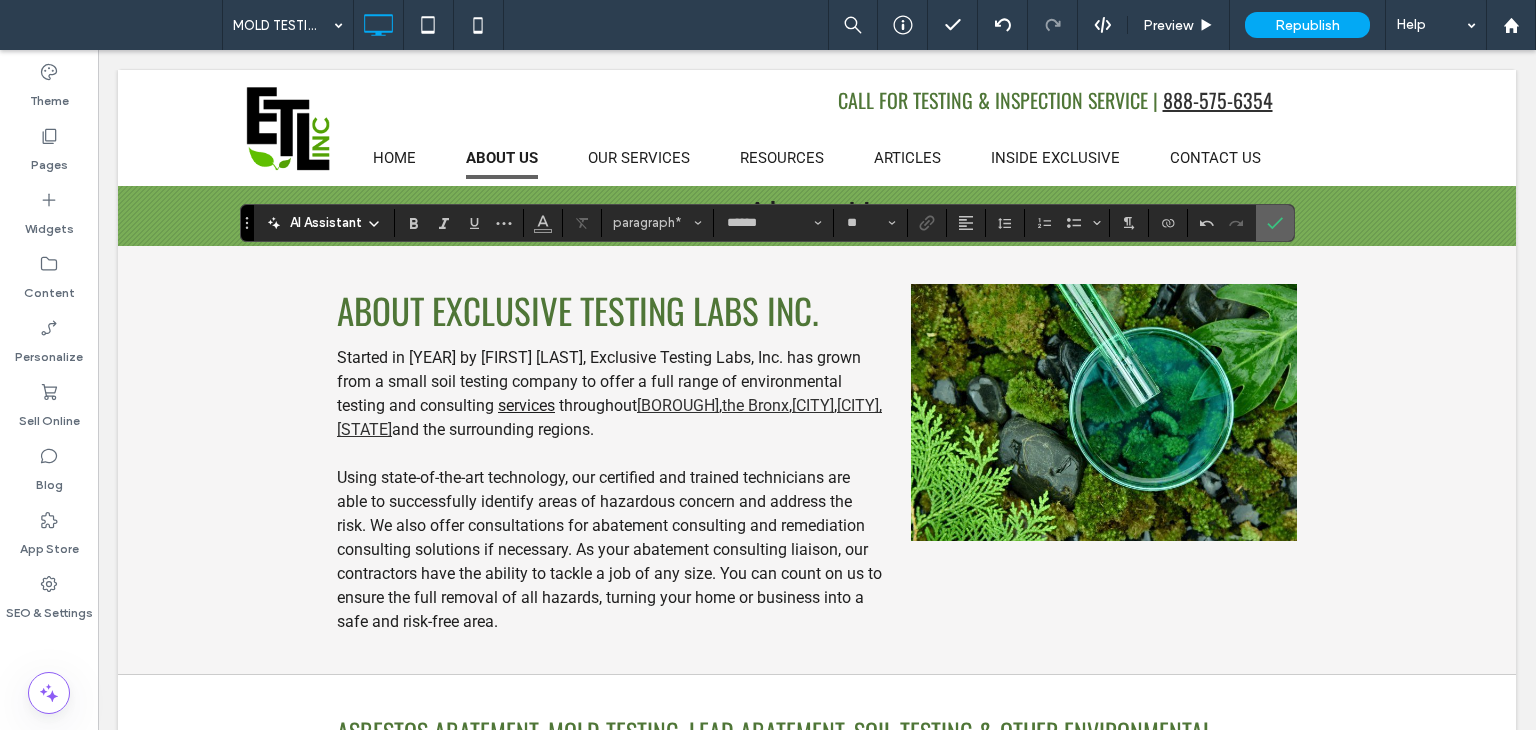 click at bounding box center (1275, 223) 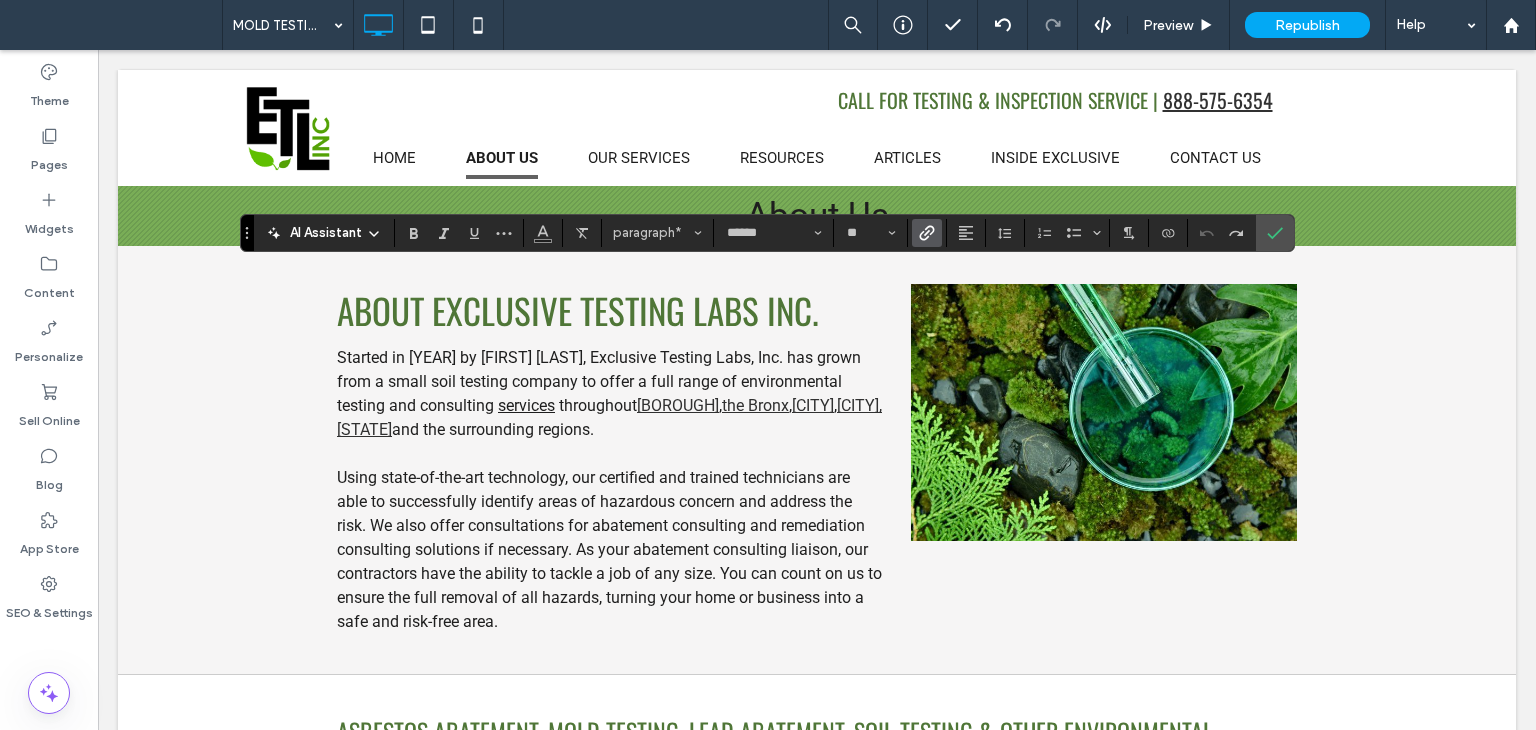 click 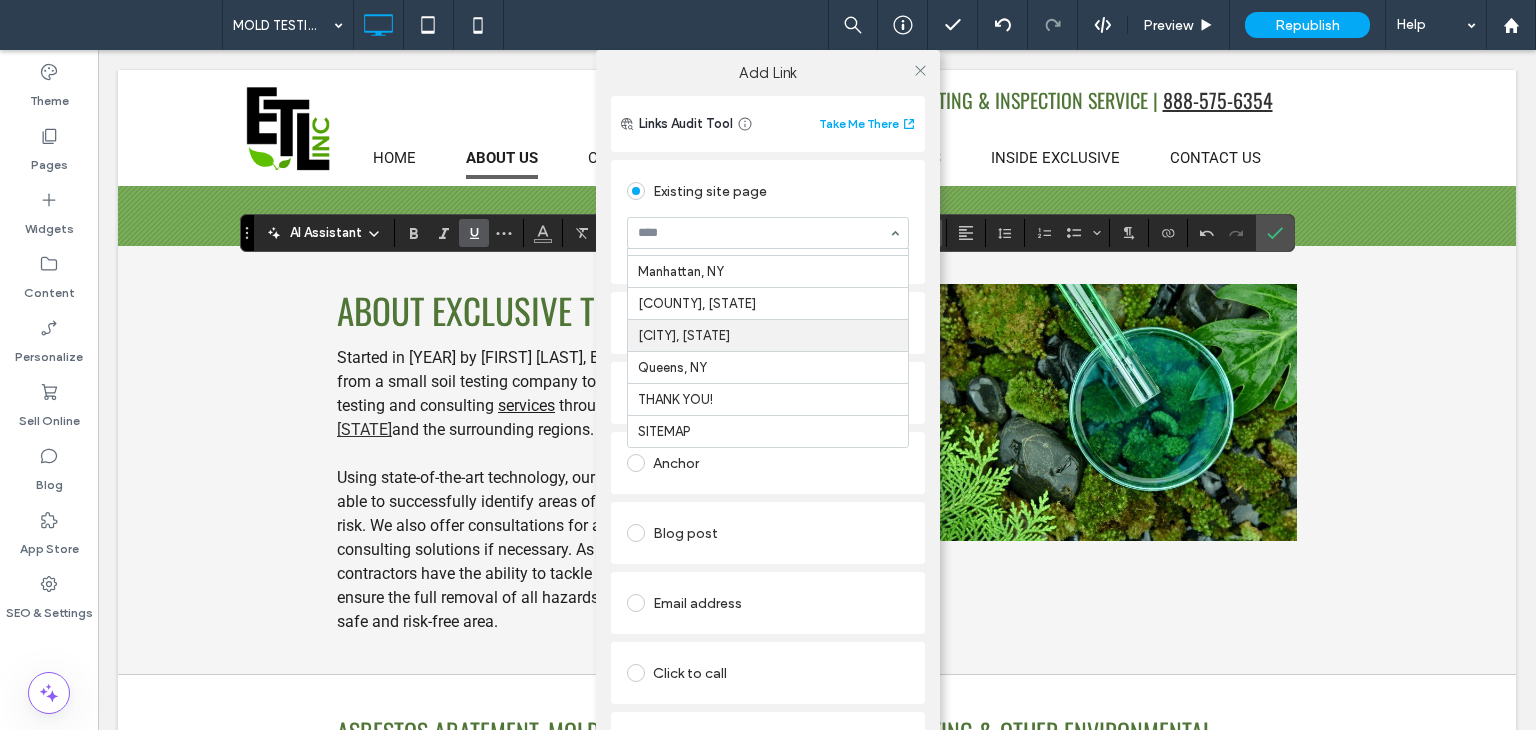 scroll, scrollTop: 652, scrollLeft: 0, axis: vertical 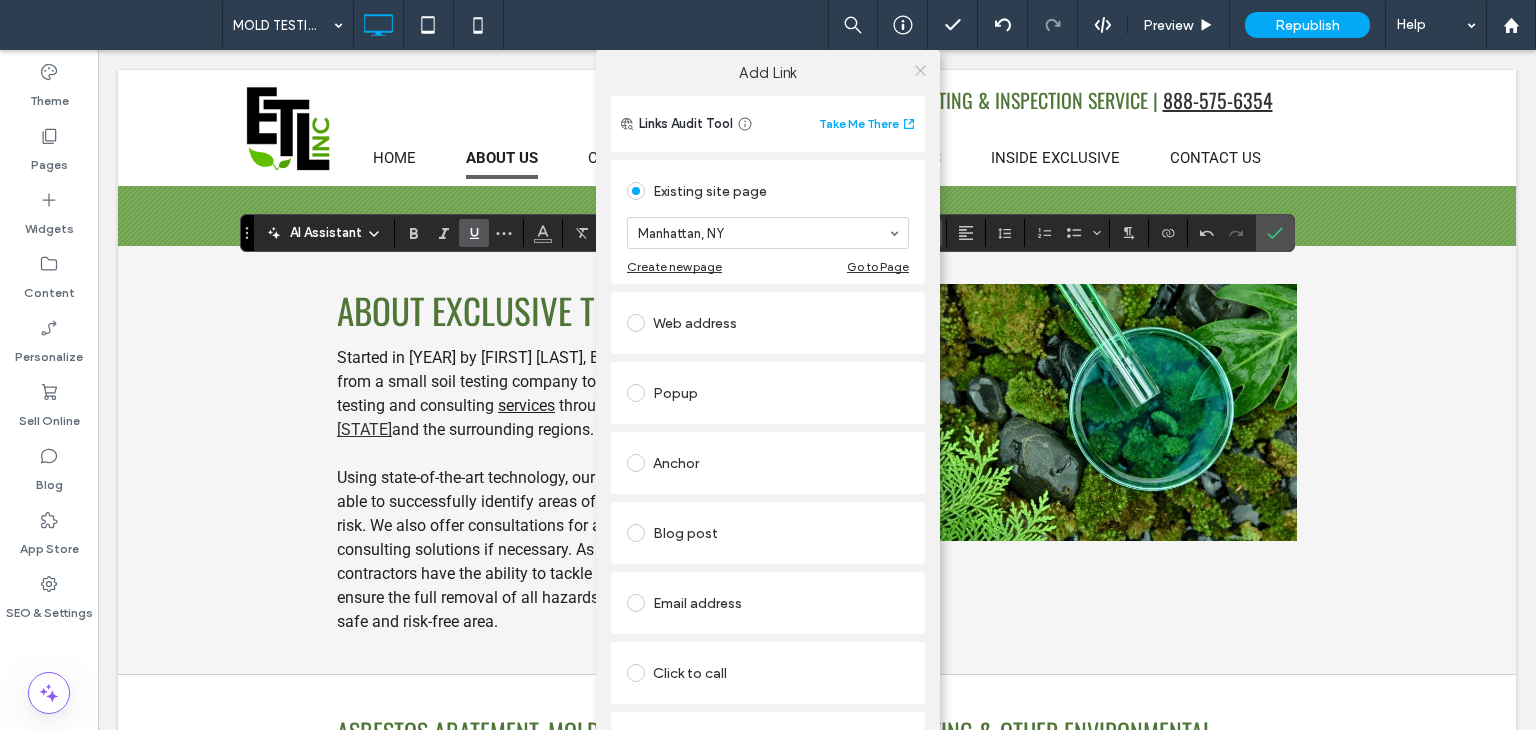 click at bounding box center [920, 70] 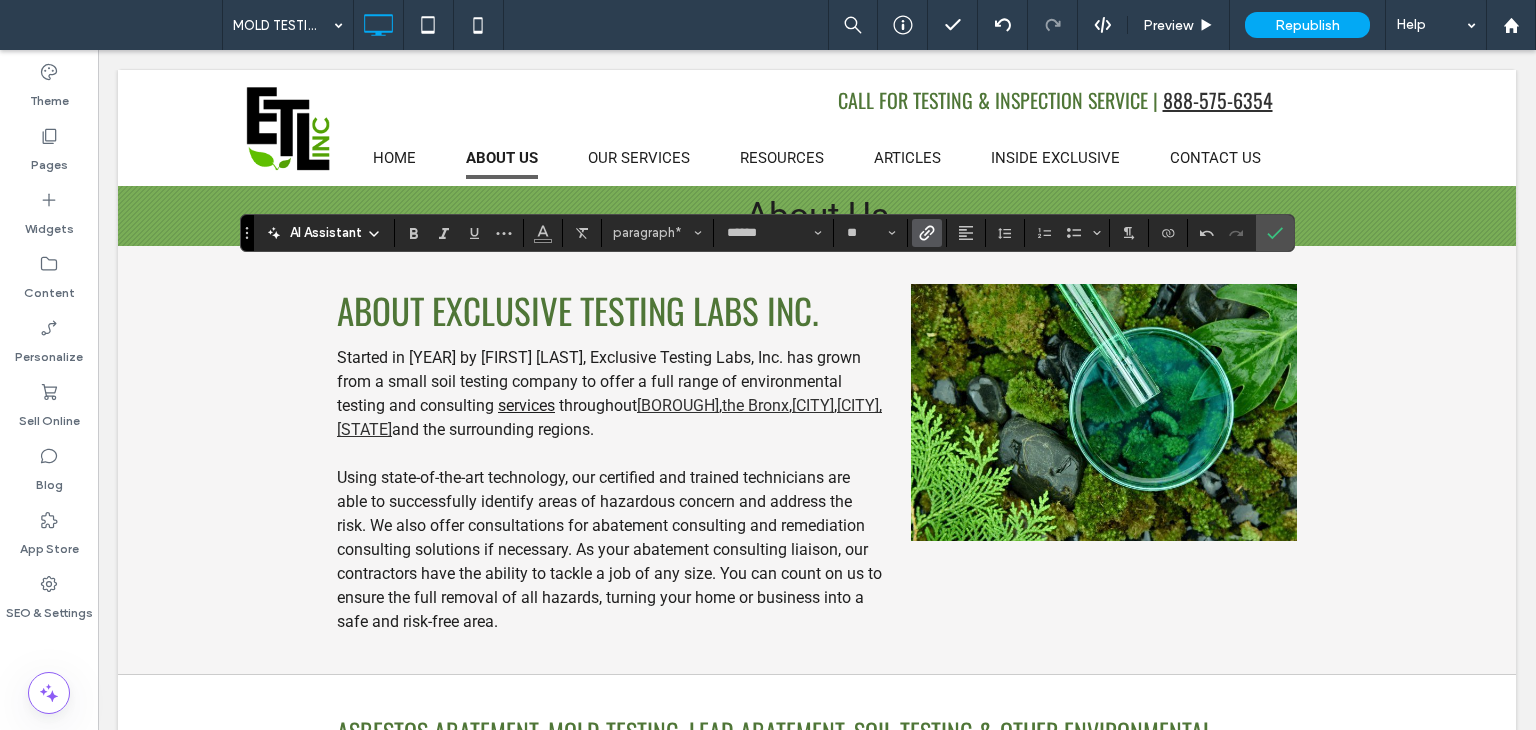 click 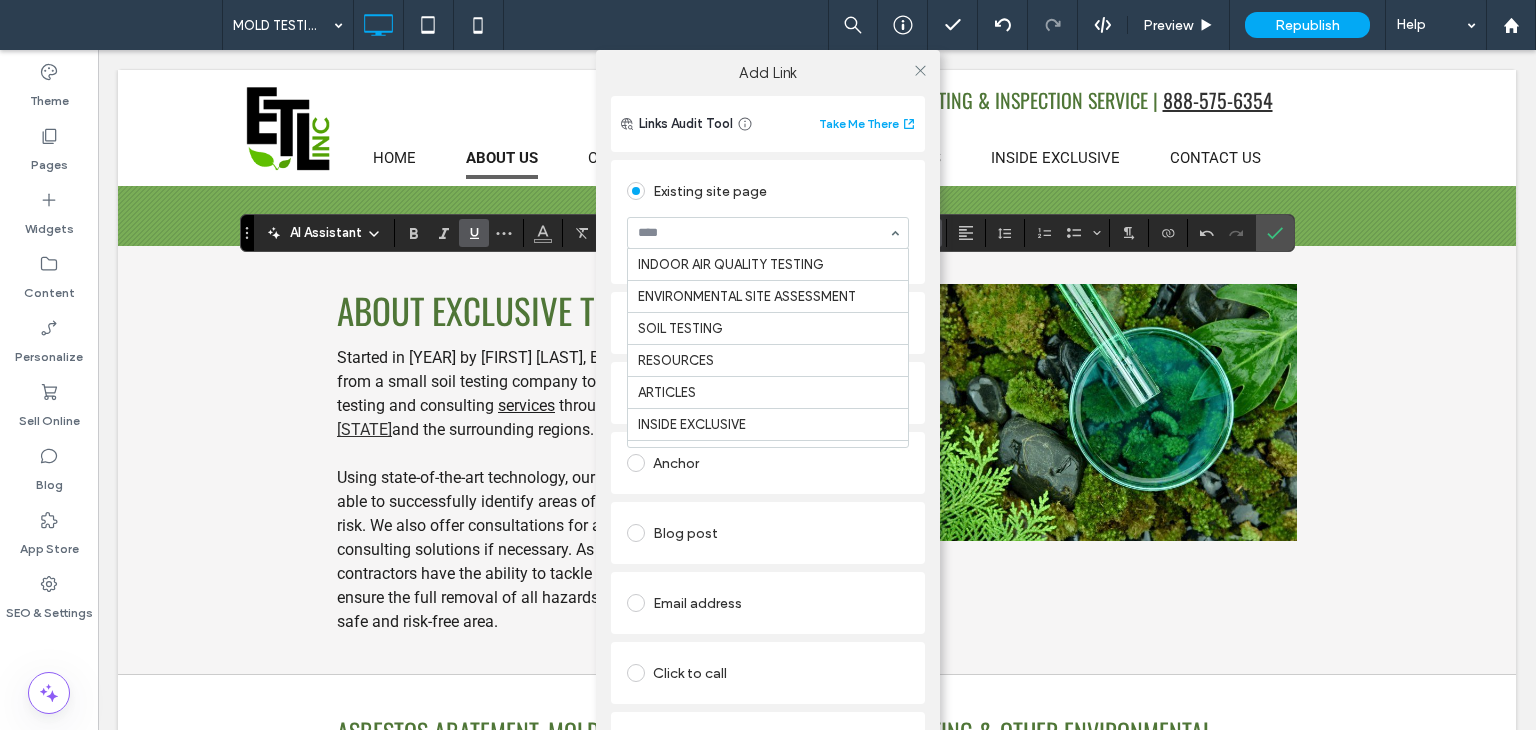 scroll, scrollTop: 700, scrollLeft: 0, axis: vertical 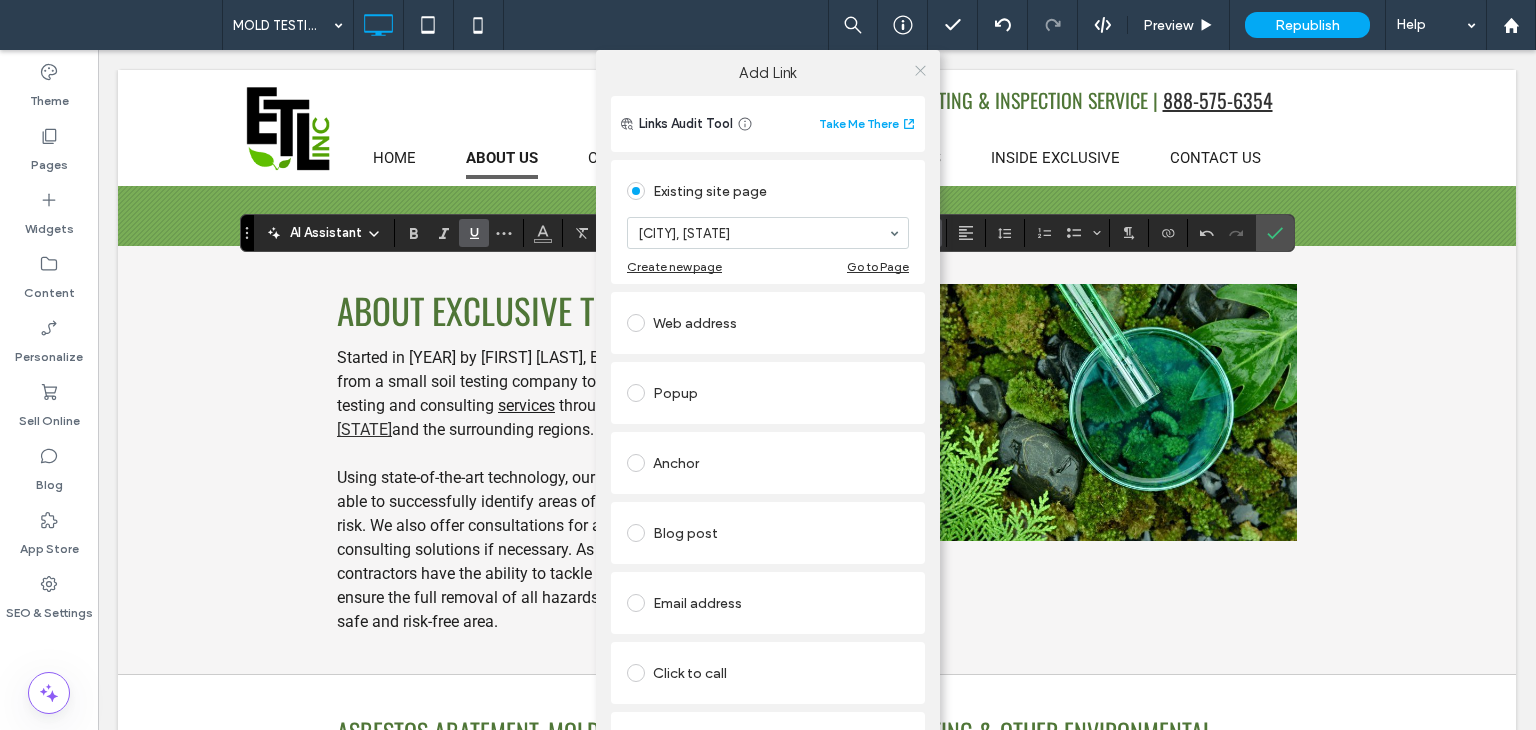 click 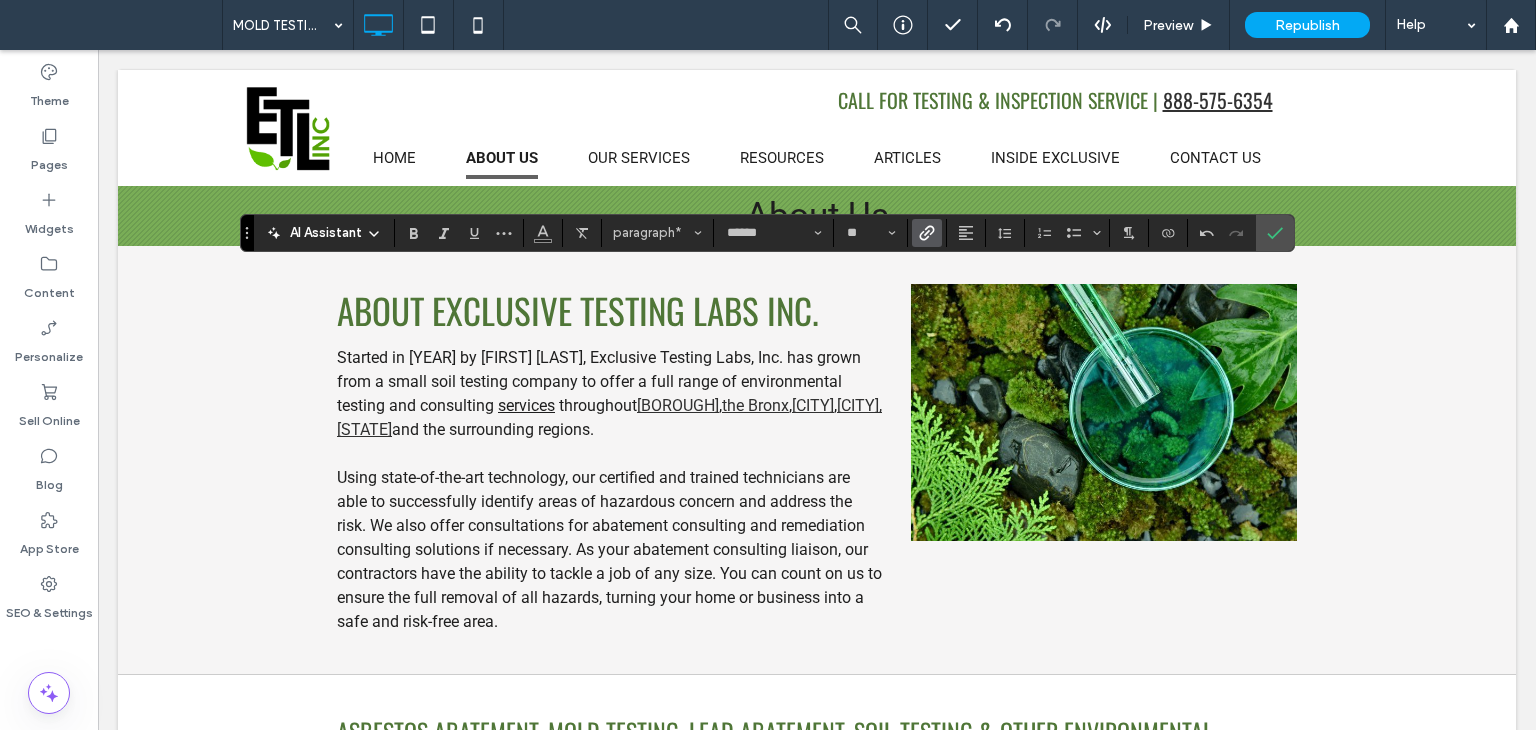 click 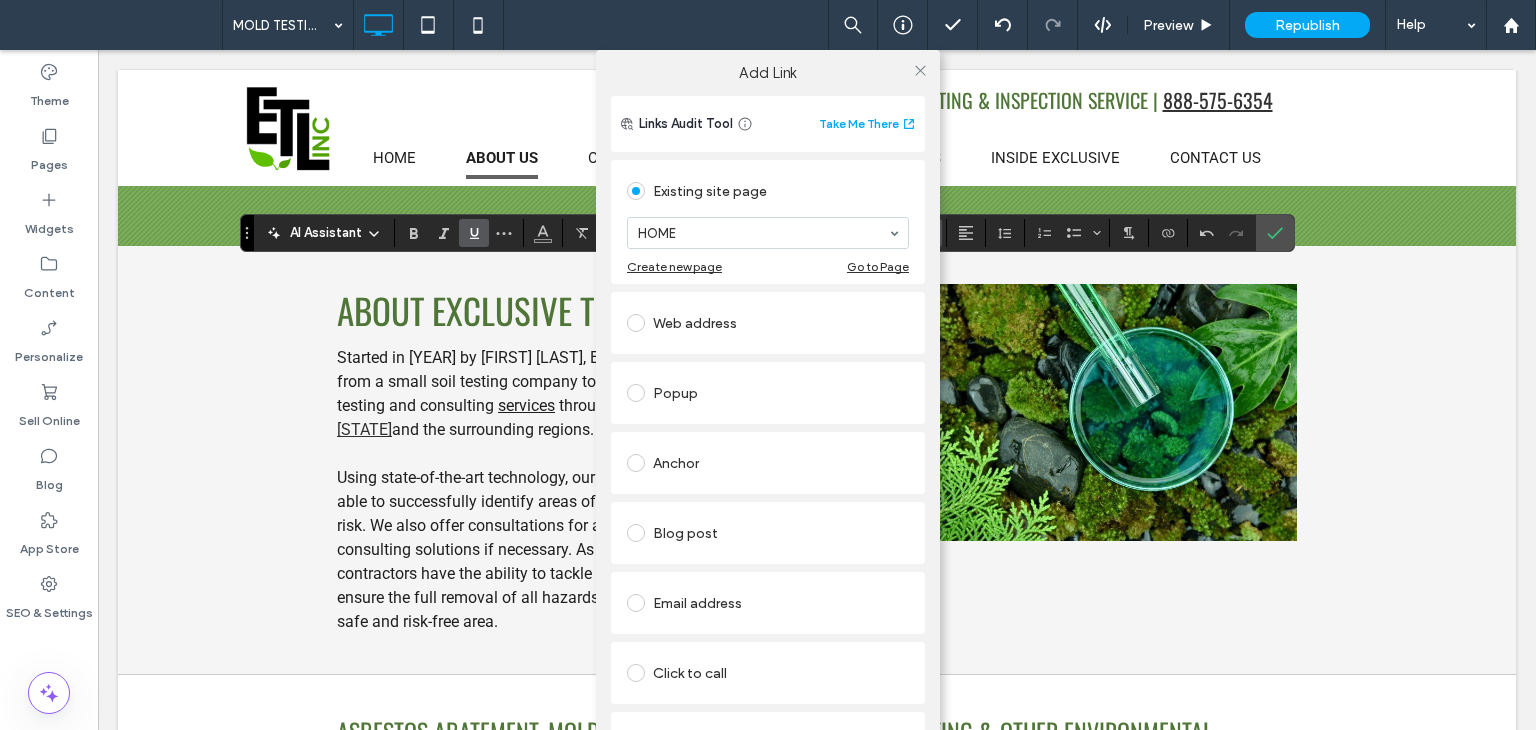 click on "HOME" at bounding box center [768, 233] 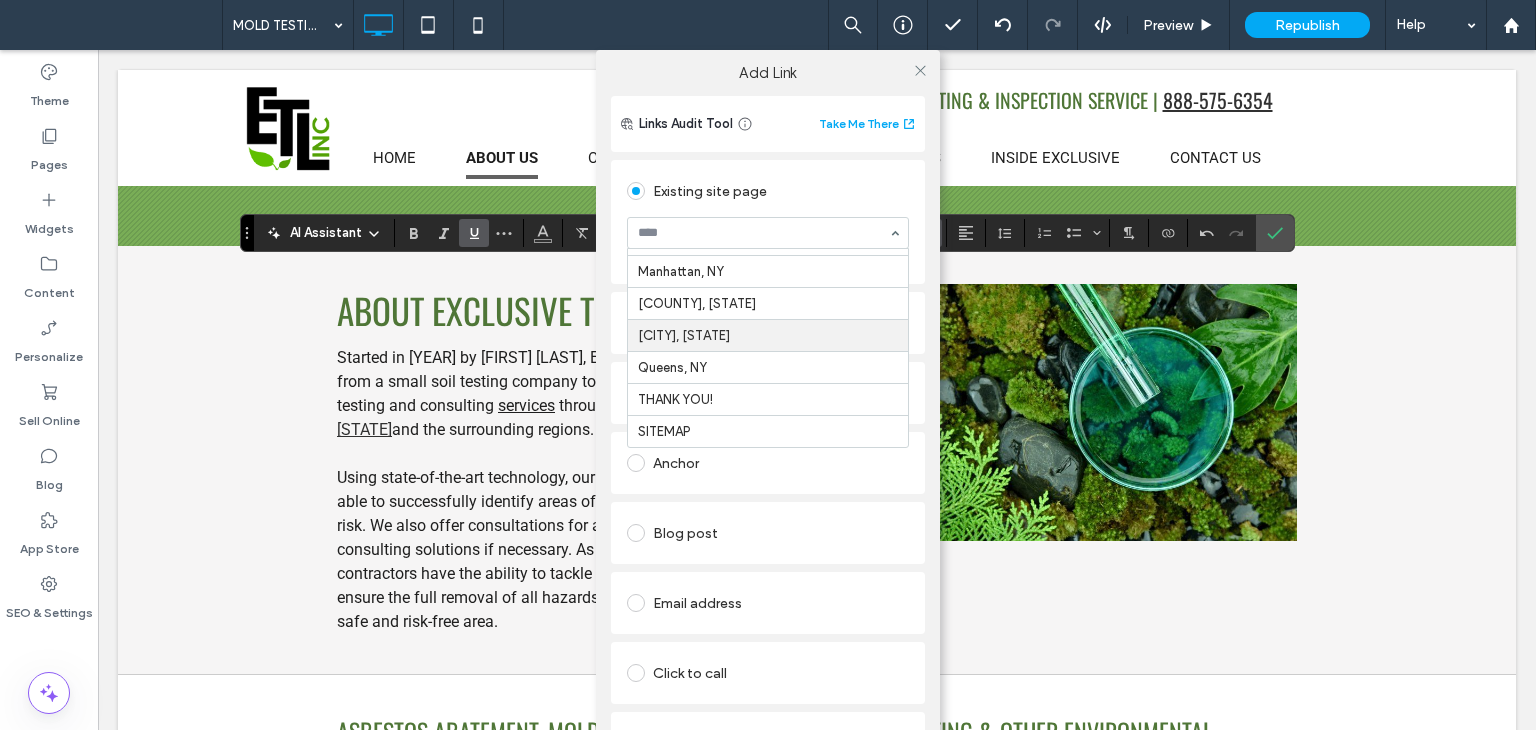 scroll, scrollTop: 652, scrollLeft: 0, axis: vertical 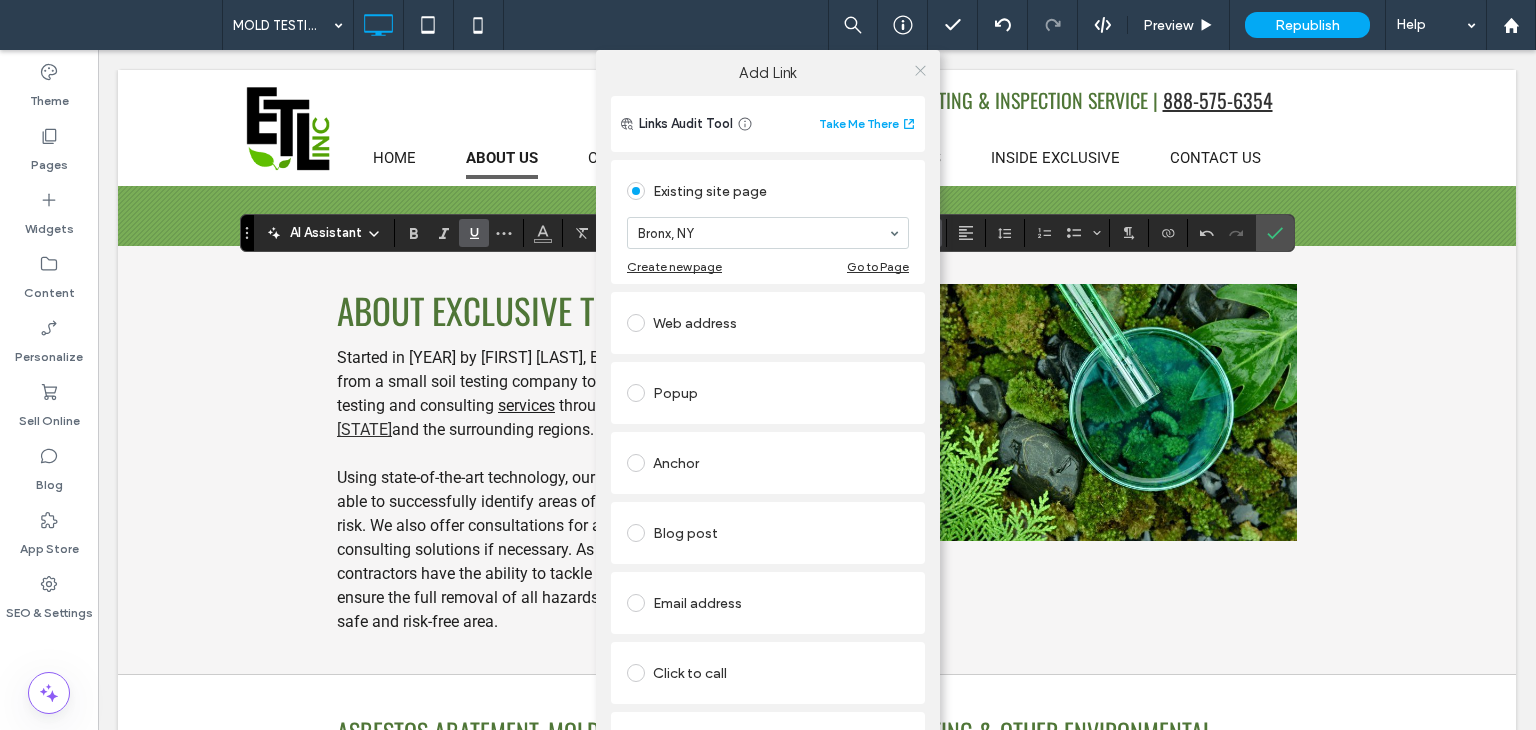 click at bounding box center [920, 70] 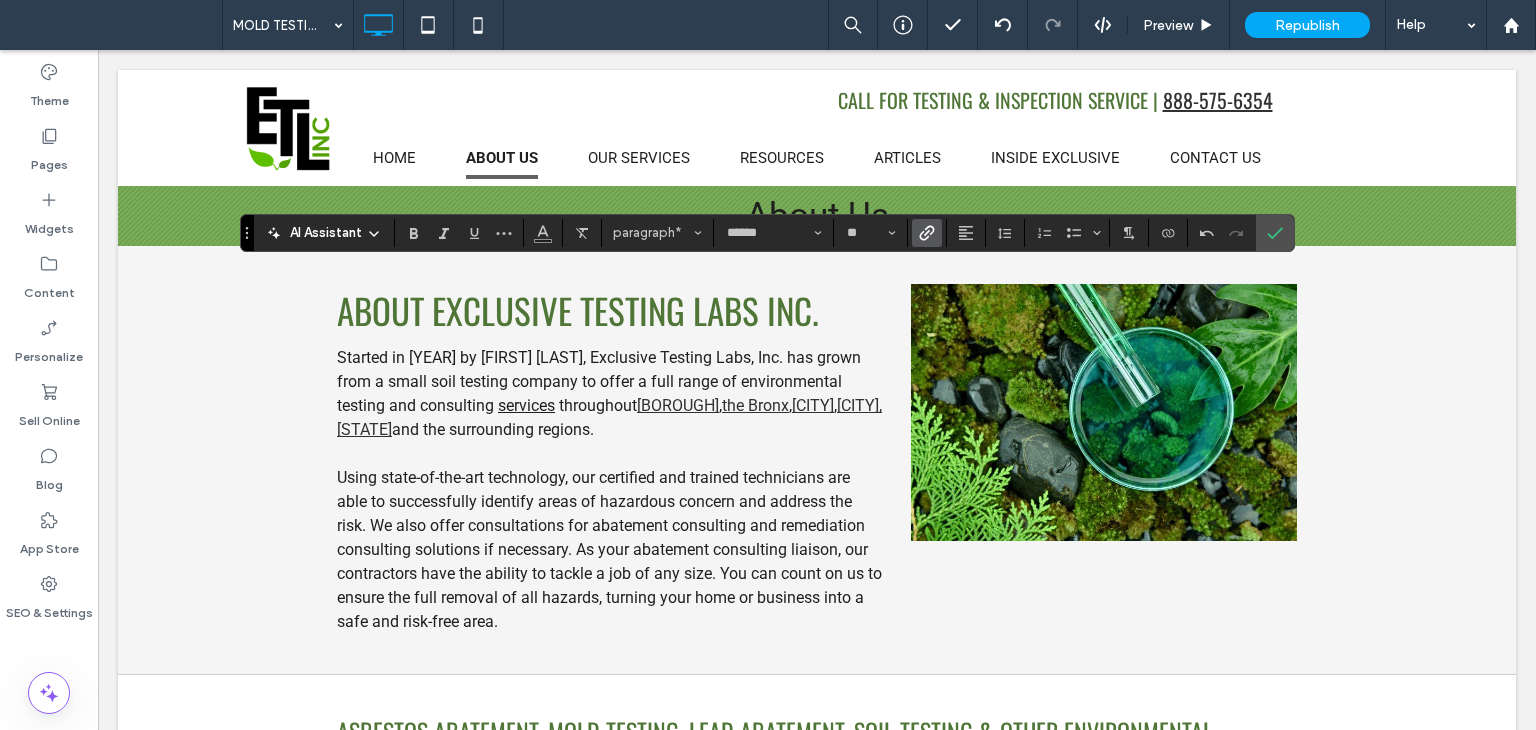 click at bounding box center [927, 233] 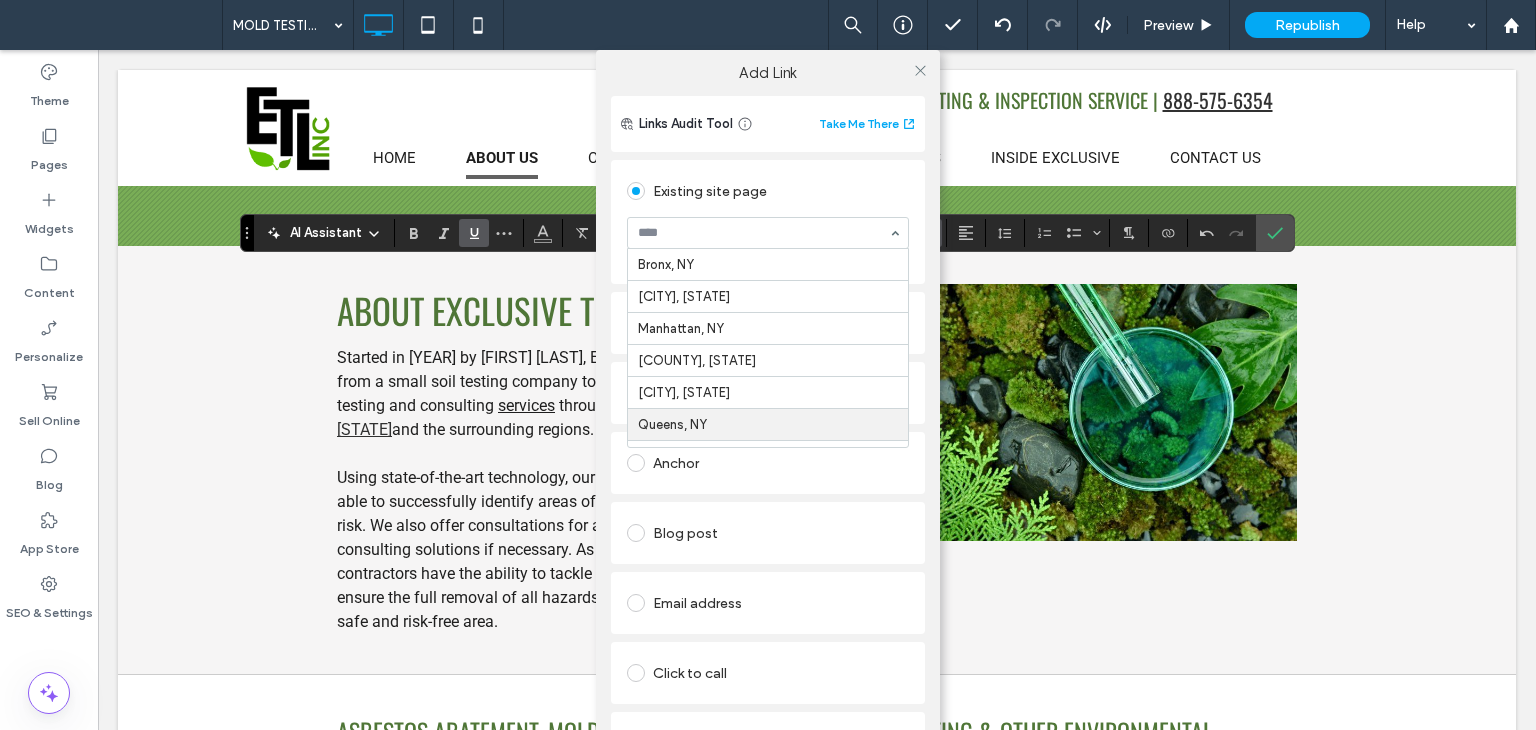 scroll, scrollTop: 700, scrollLeft: 0, axis: vertical 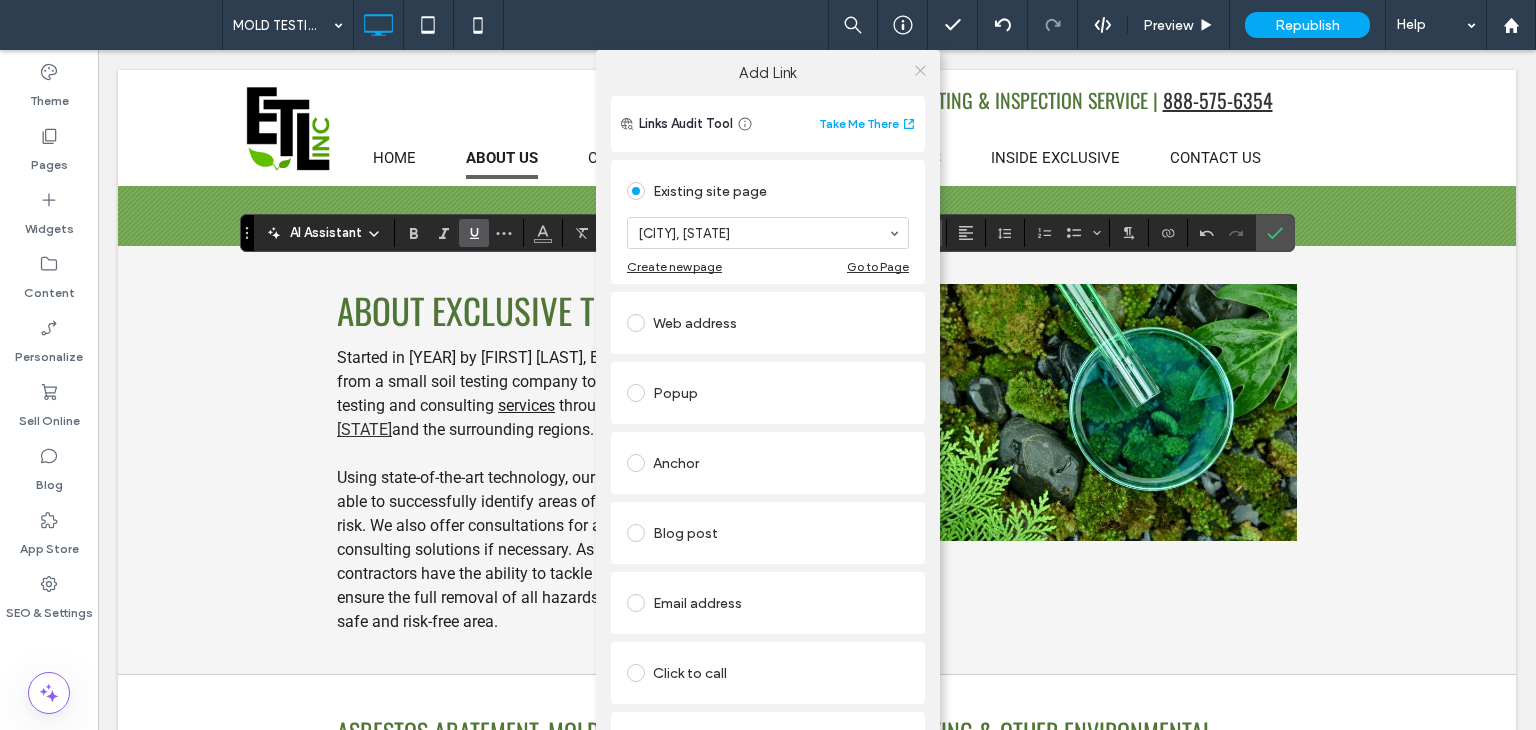 click 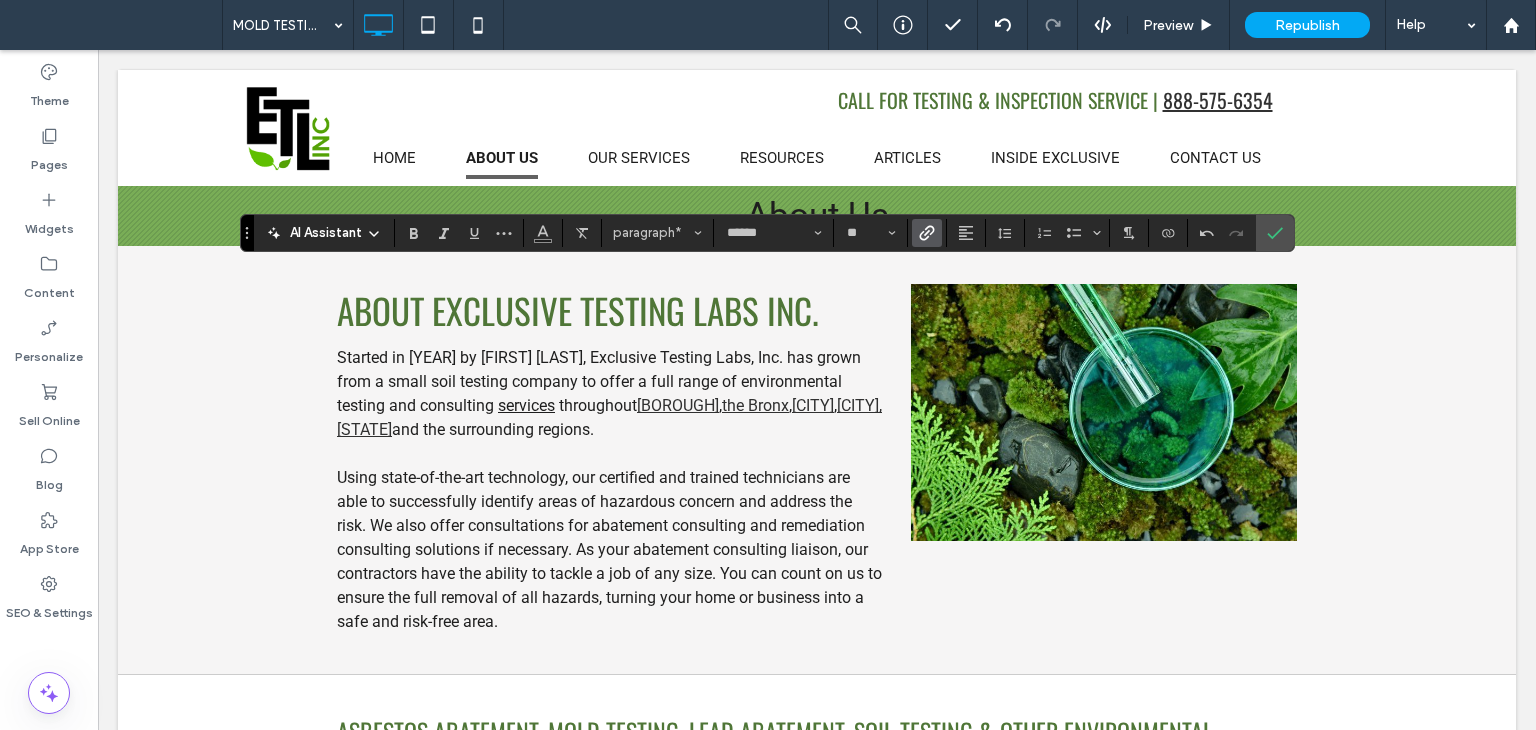 click 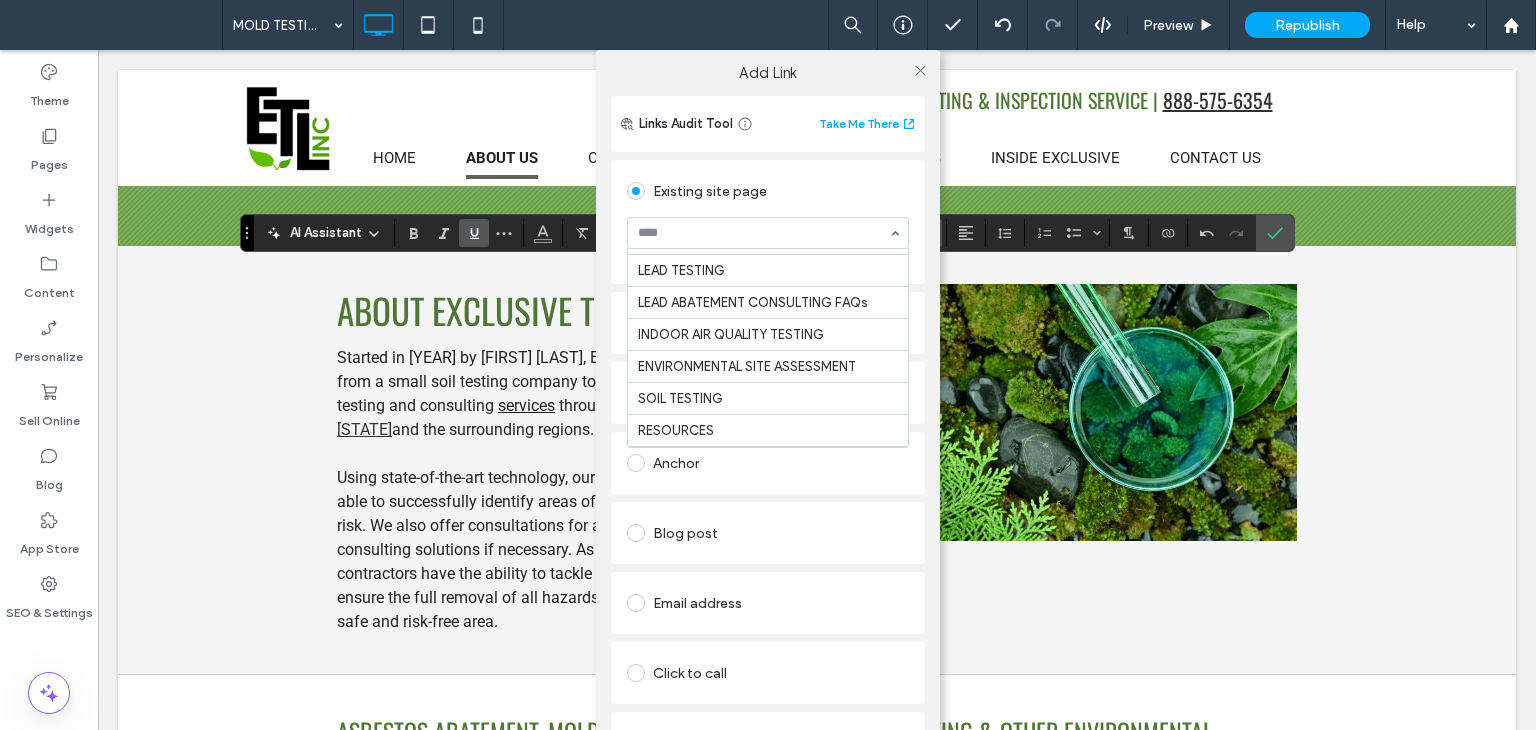 scroll, scrollTop: 700, scrollLeft: 0, axis: vertical 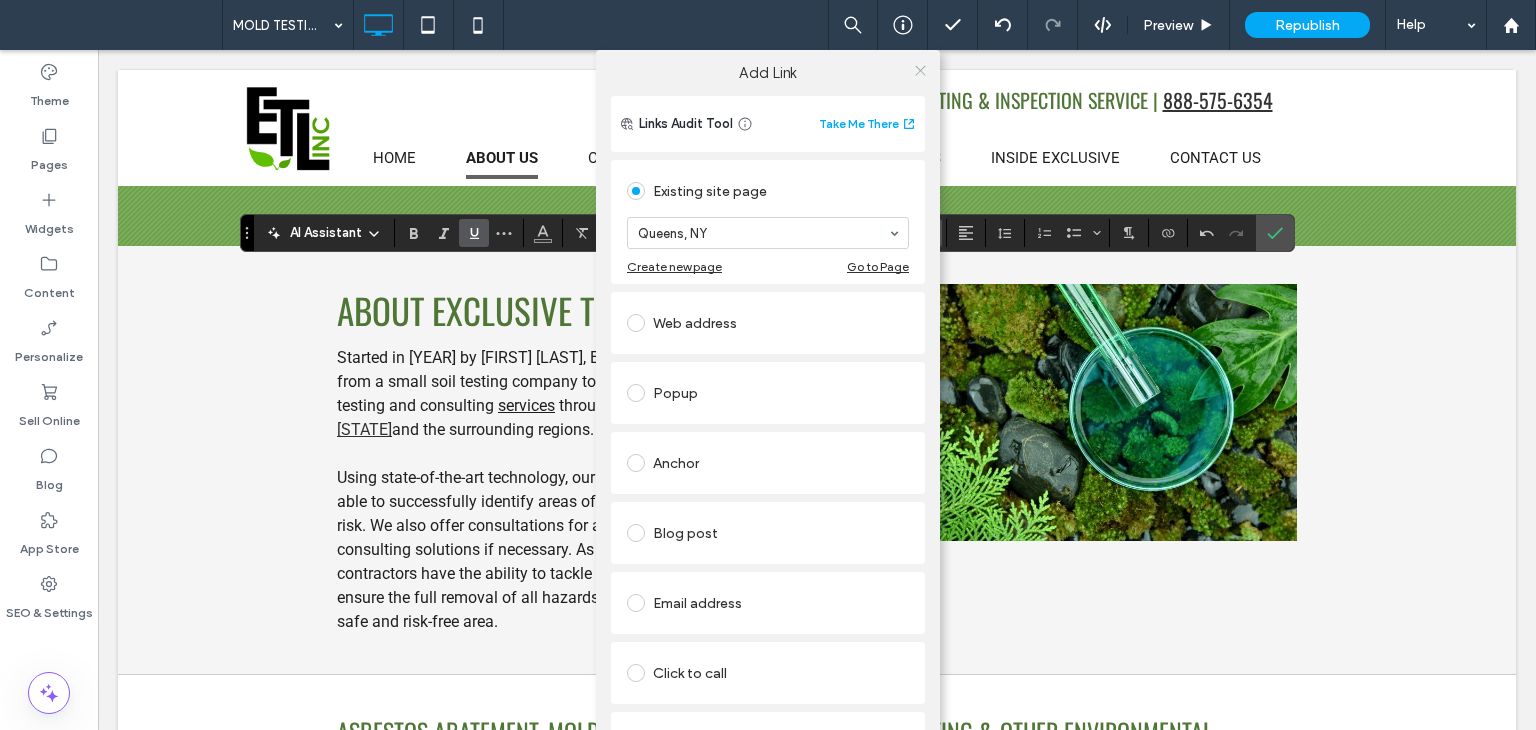 click 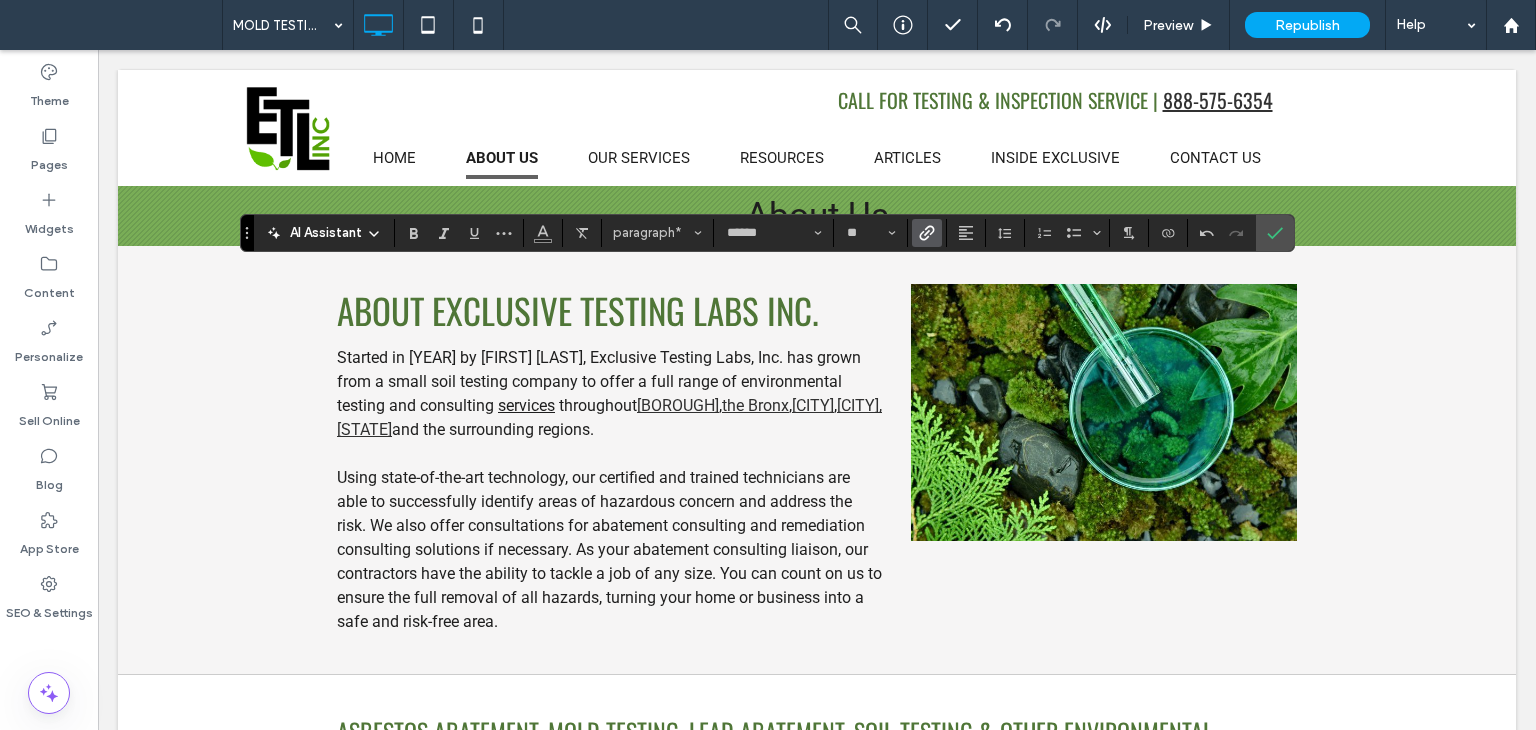 click 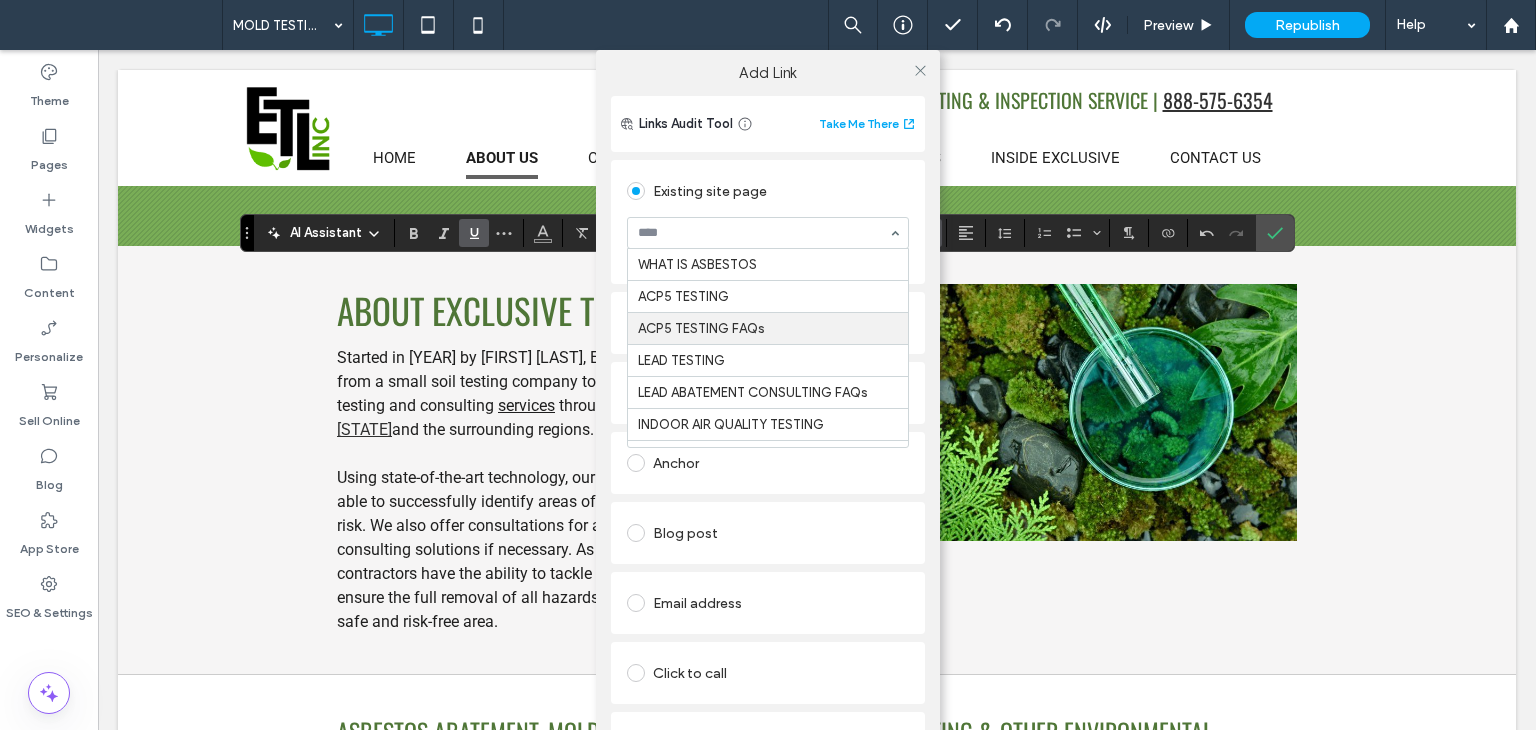 scroll, scrollTop: 101, scrollLeft: 0, axis: vertical 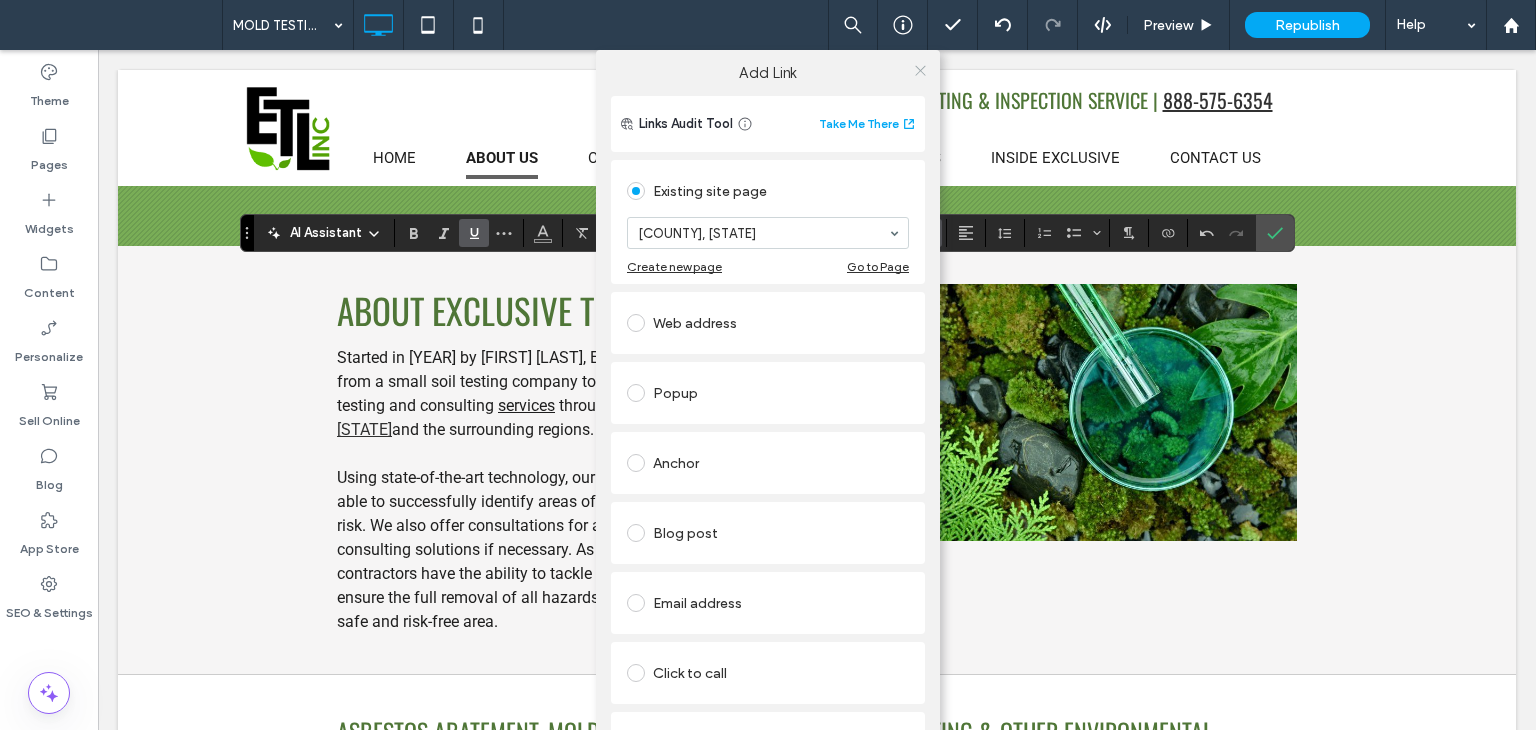 click 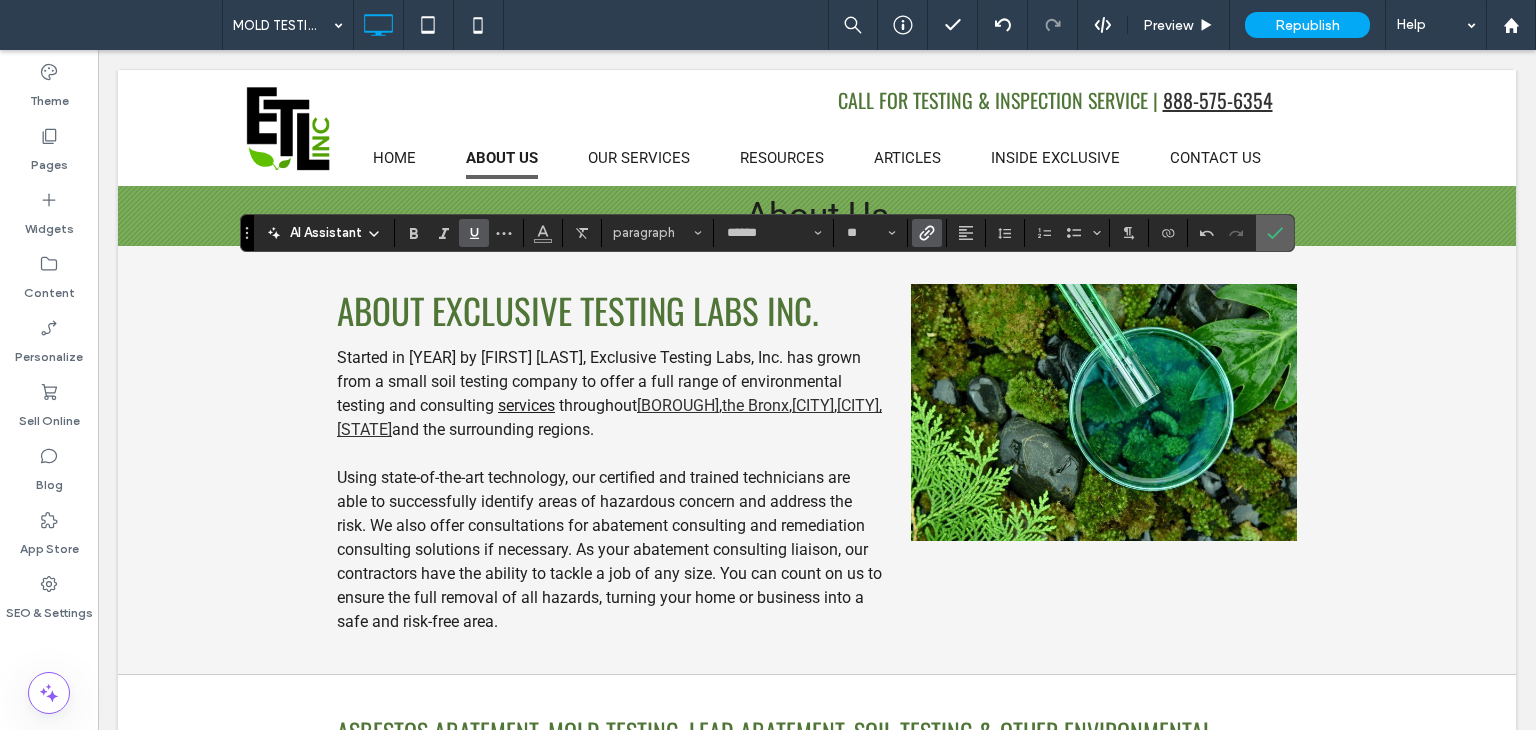 click 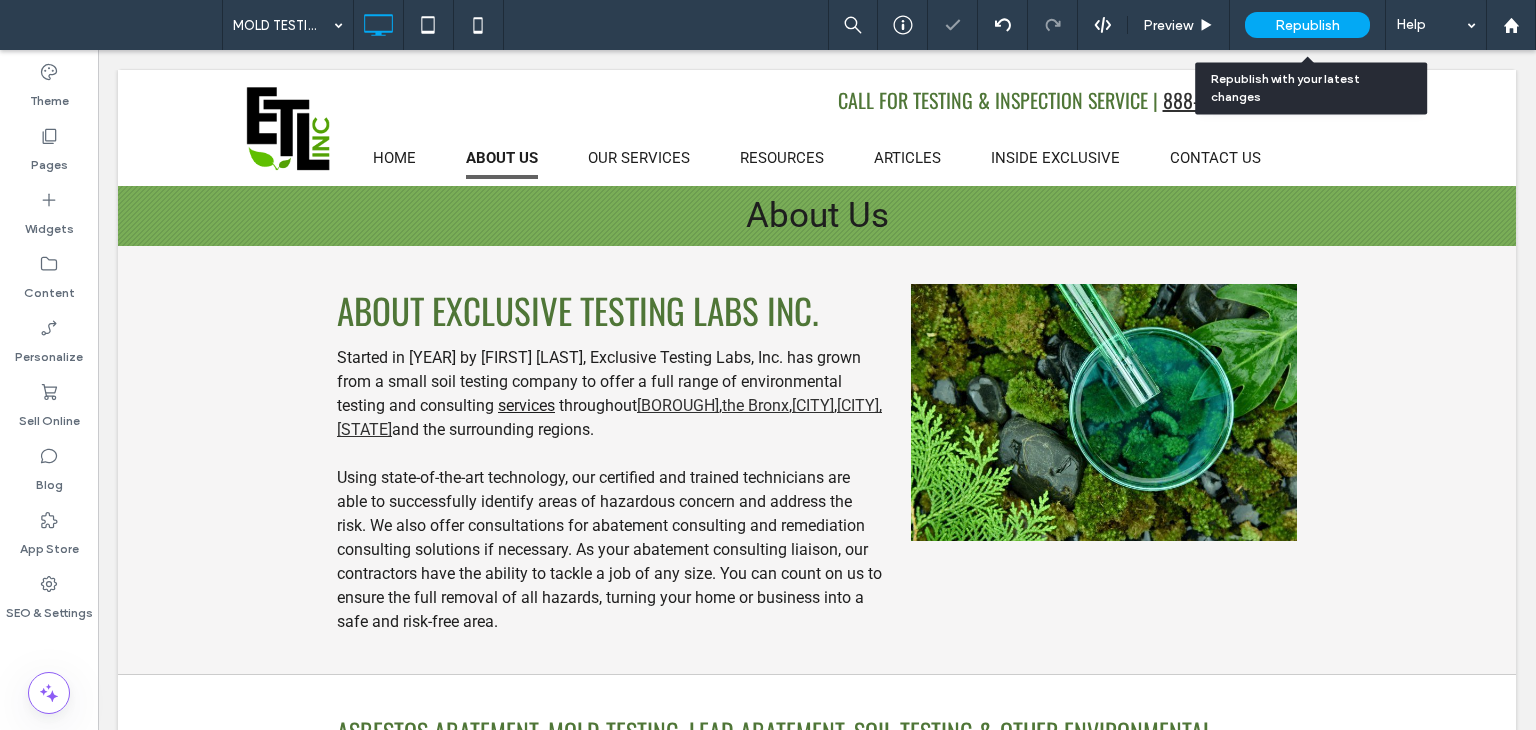 click on "Republish" at bounding box center (1307, 25) 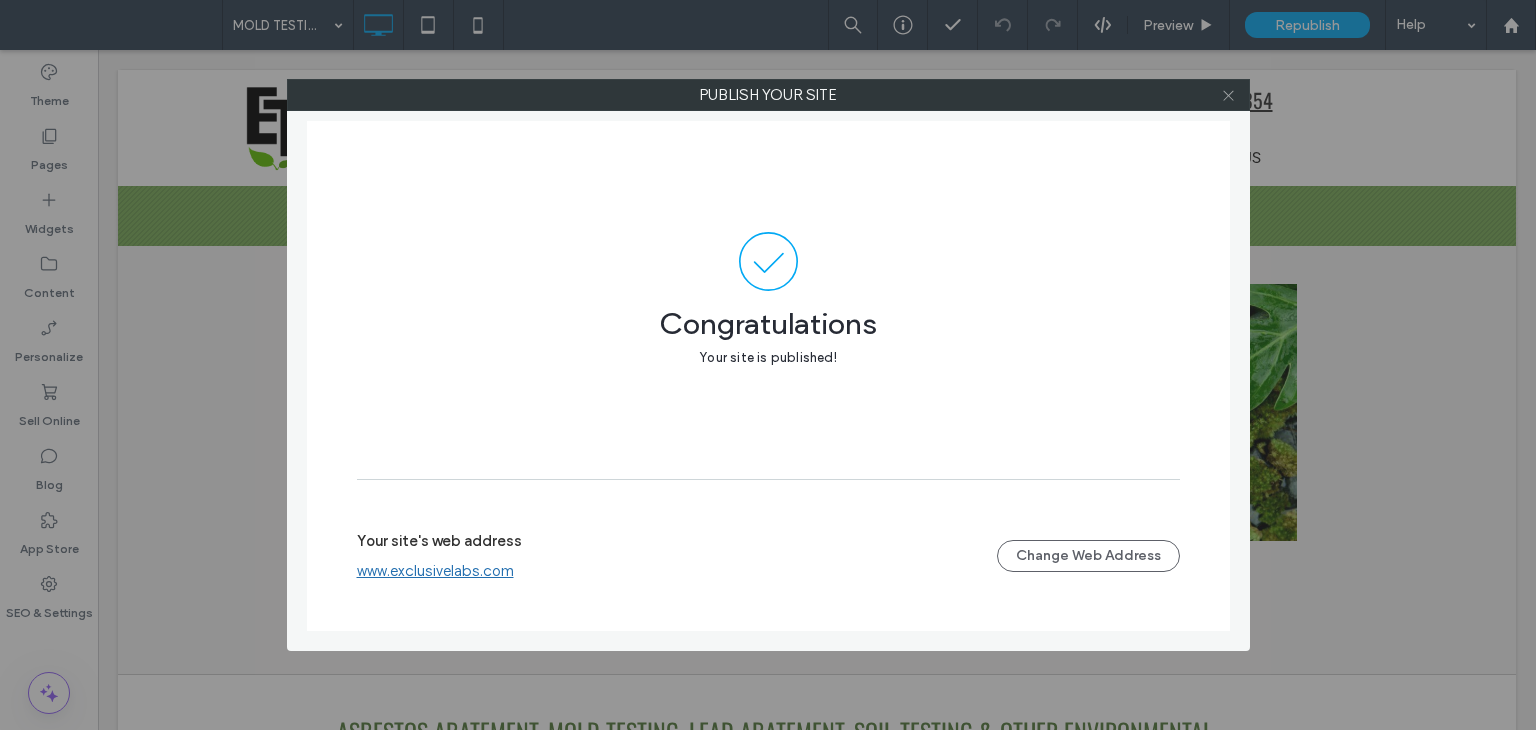 click 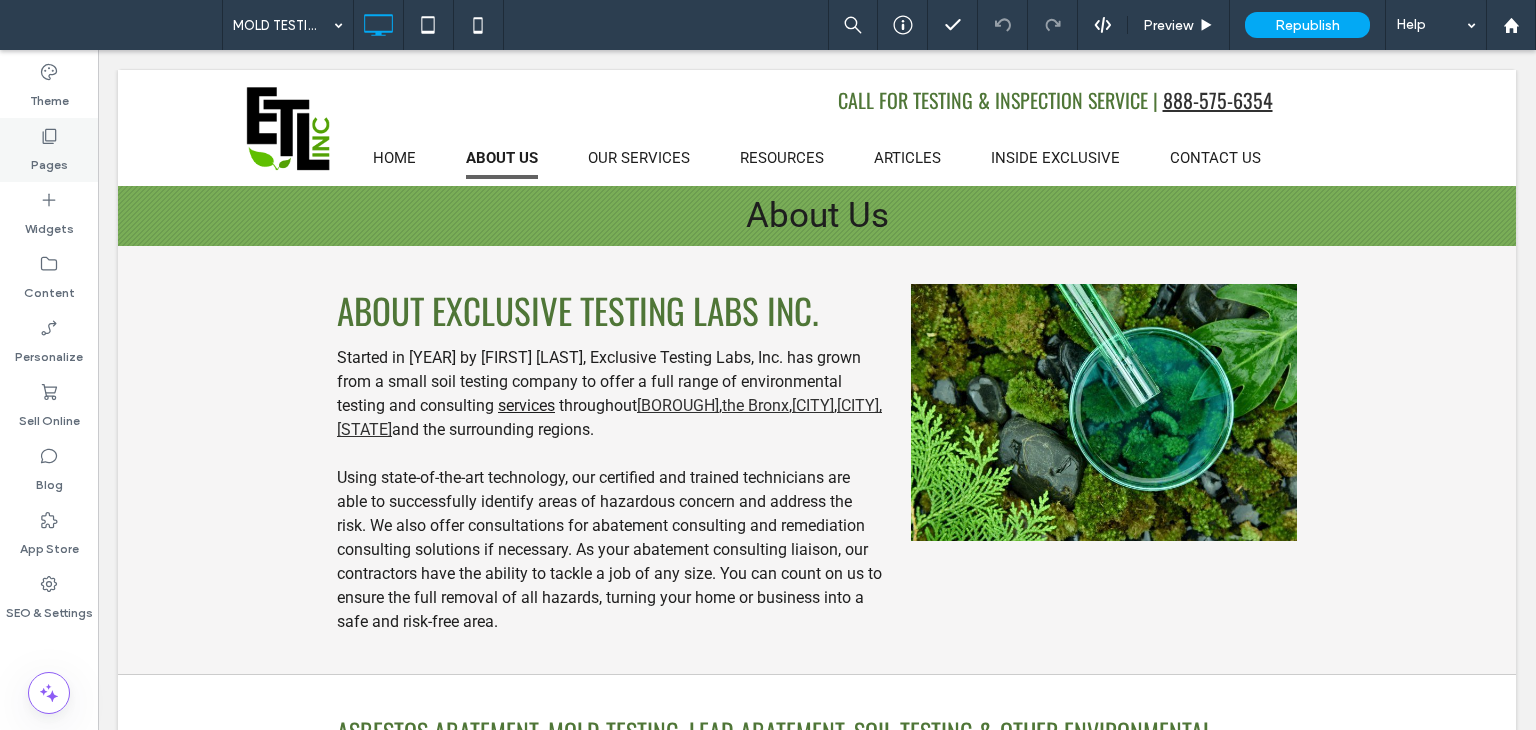 click on "Pages" at bounding box center [49, 160] 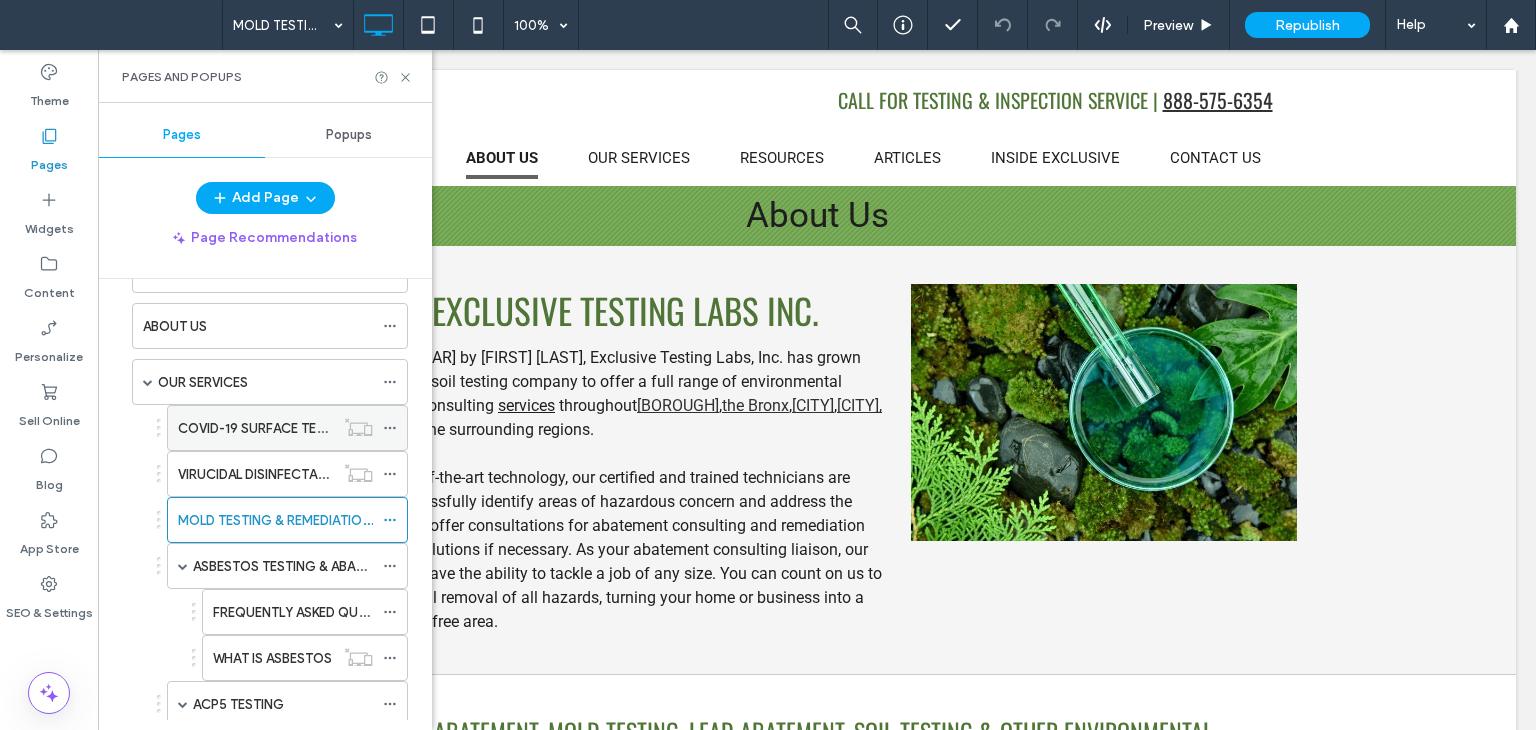 scroll, scrollTop: 100, scrollLeft: 0, axis: vertical 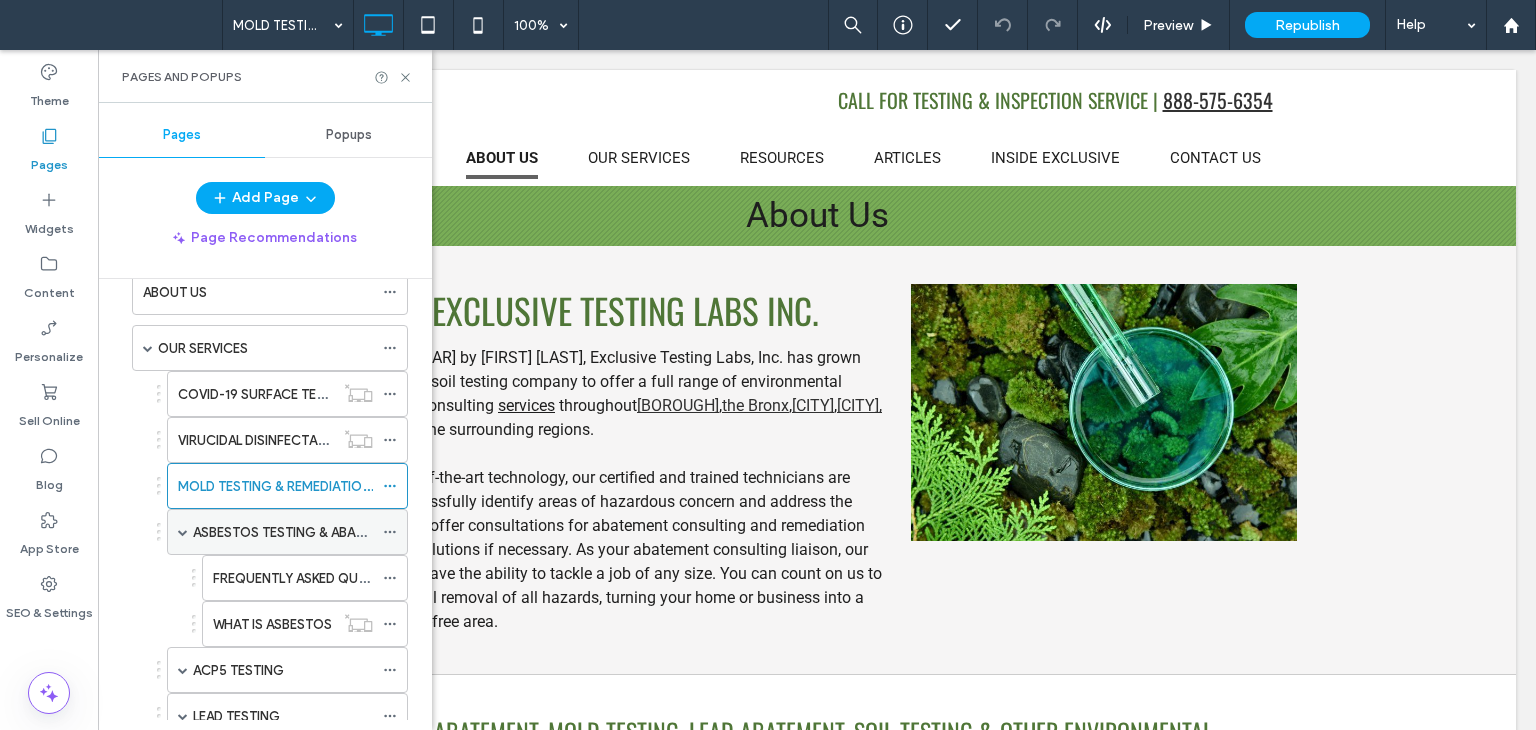 click on "ASBESTOS TESTING & ABATEMENT CONSULTING" at bounding box center [342, 532] 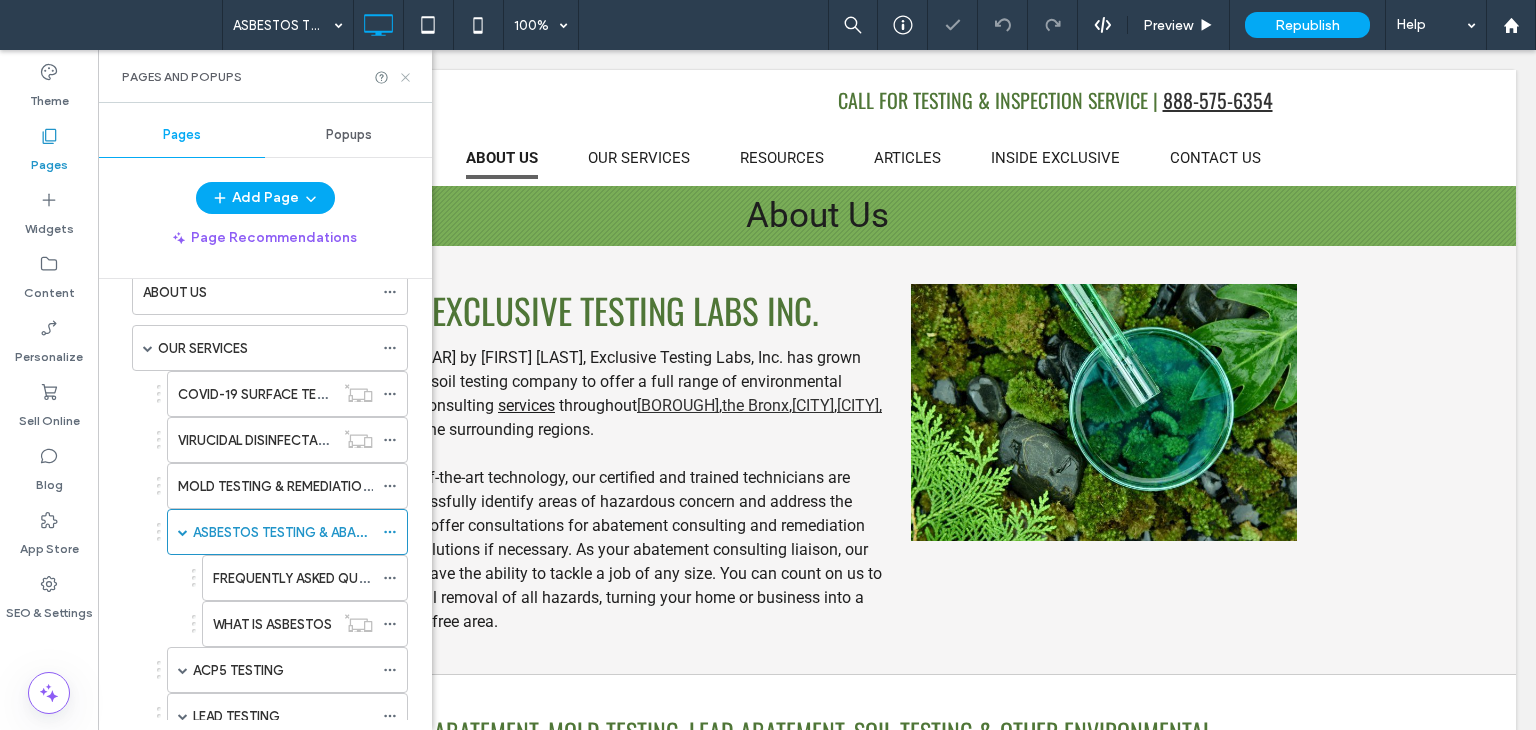 click 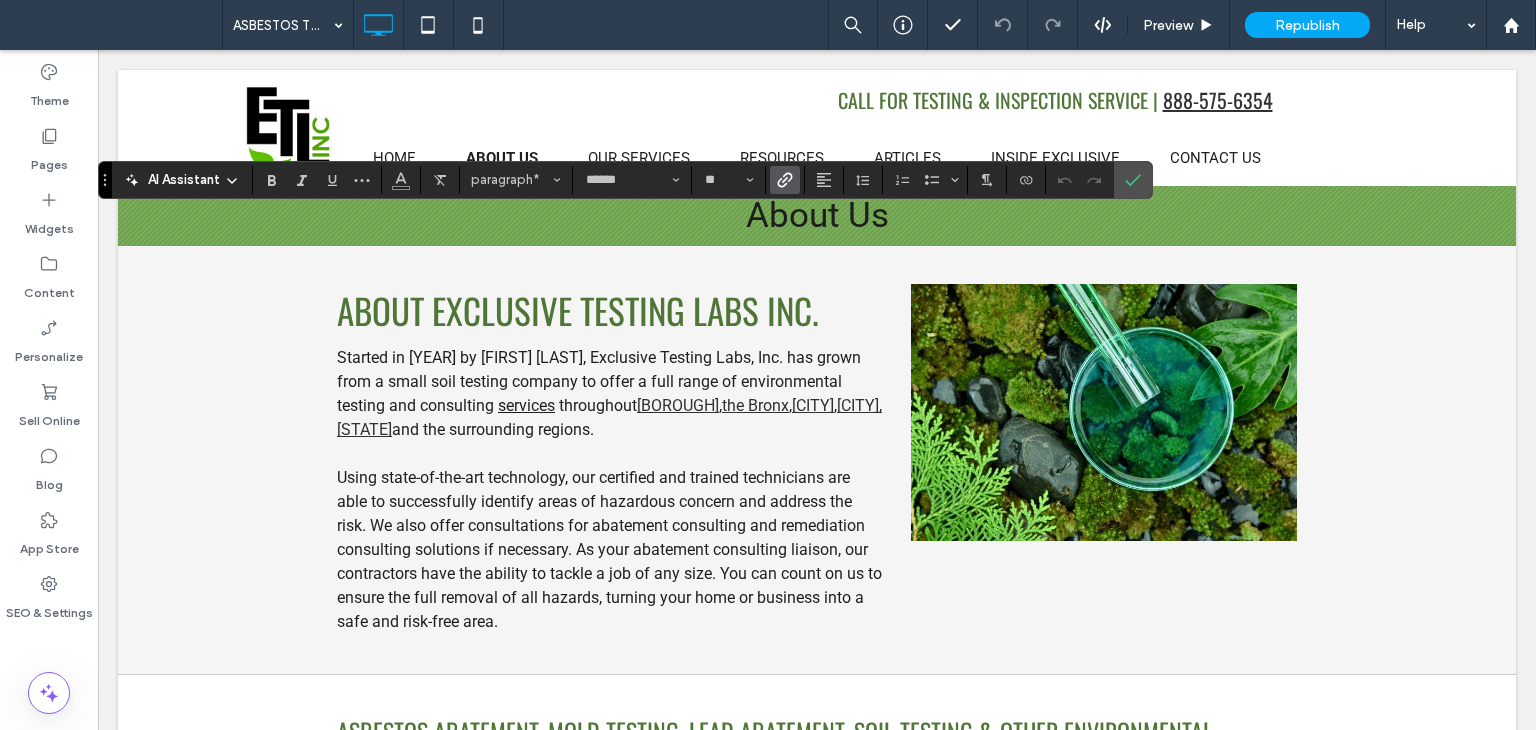 click 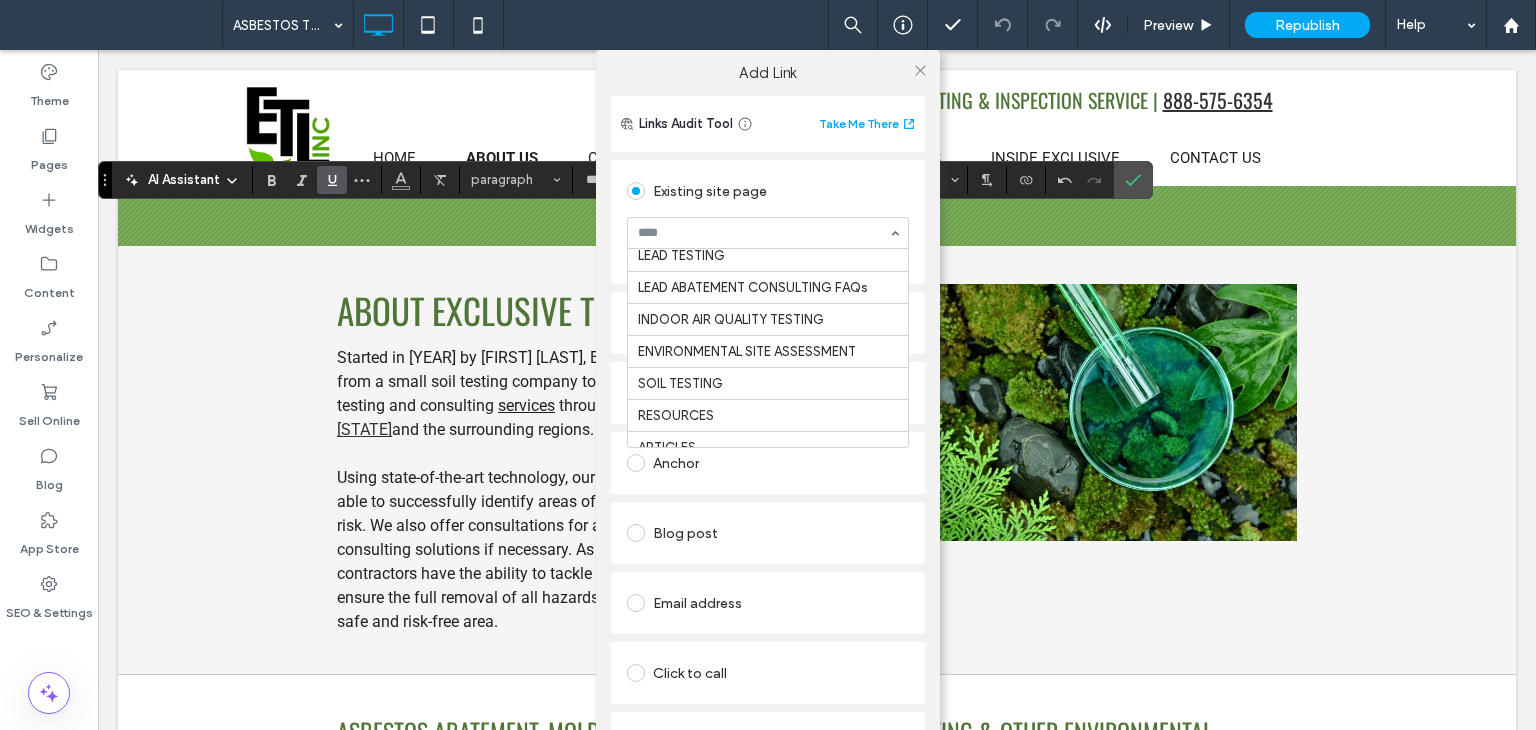 scroll, scrollTop: 752, scrollLeft: 0, axis: vertical 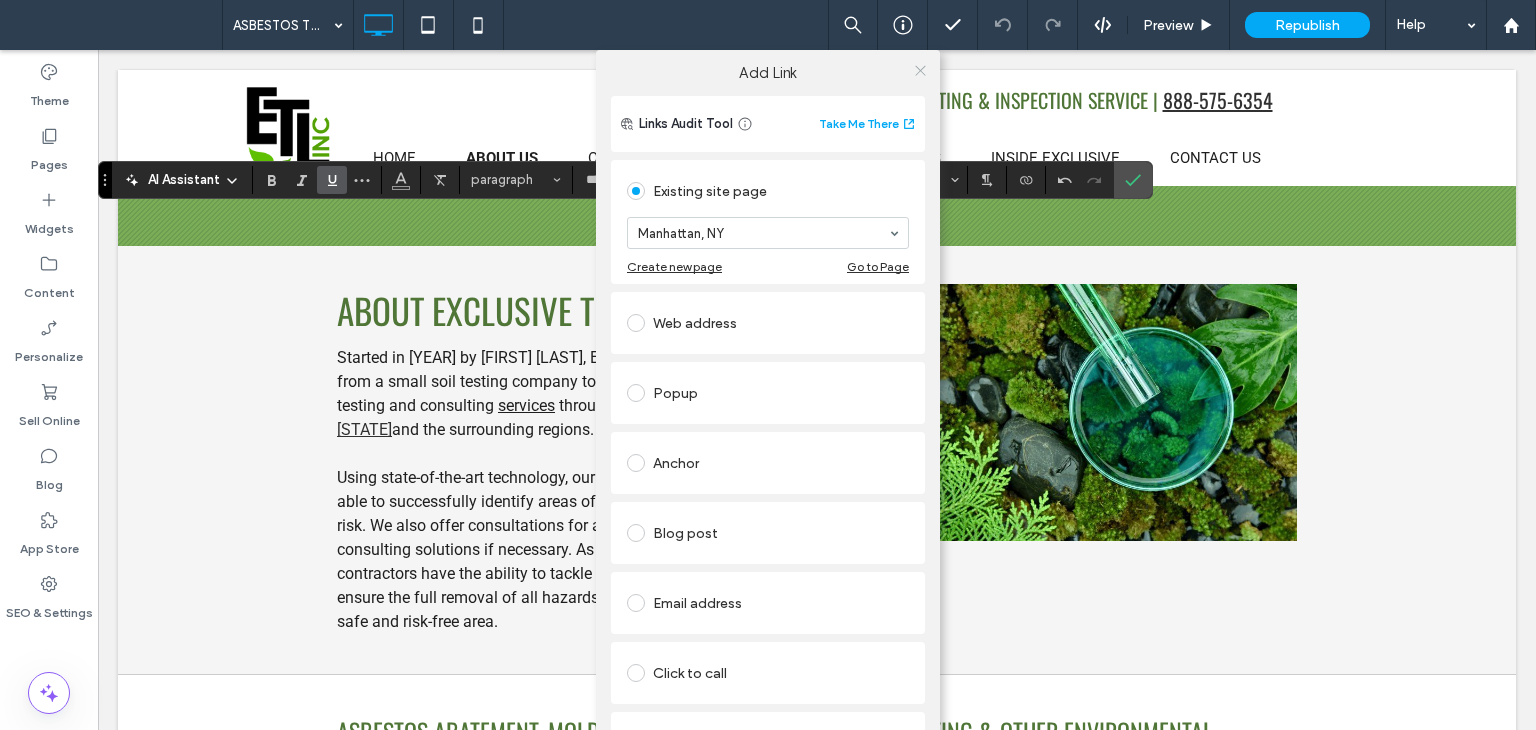click 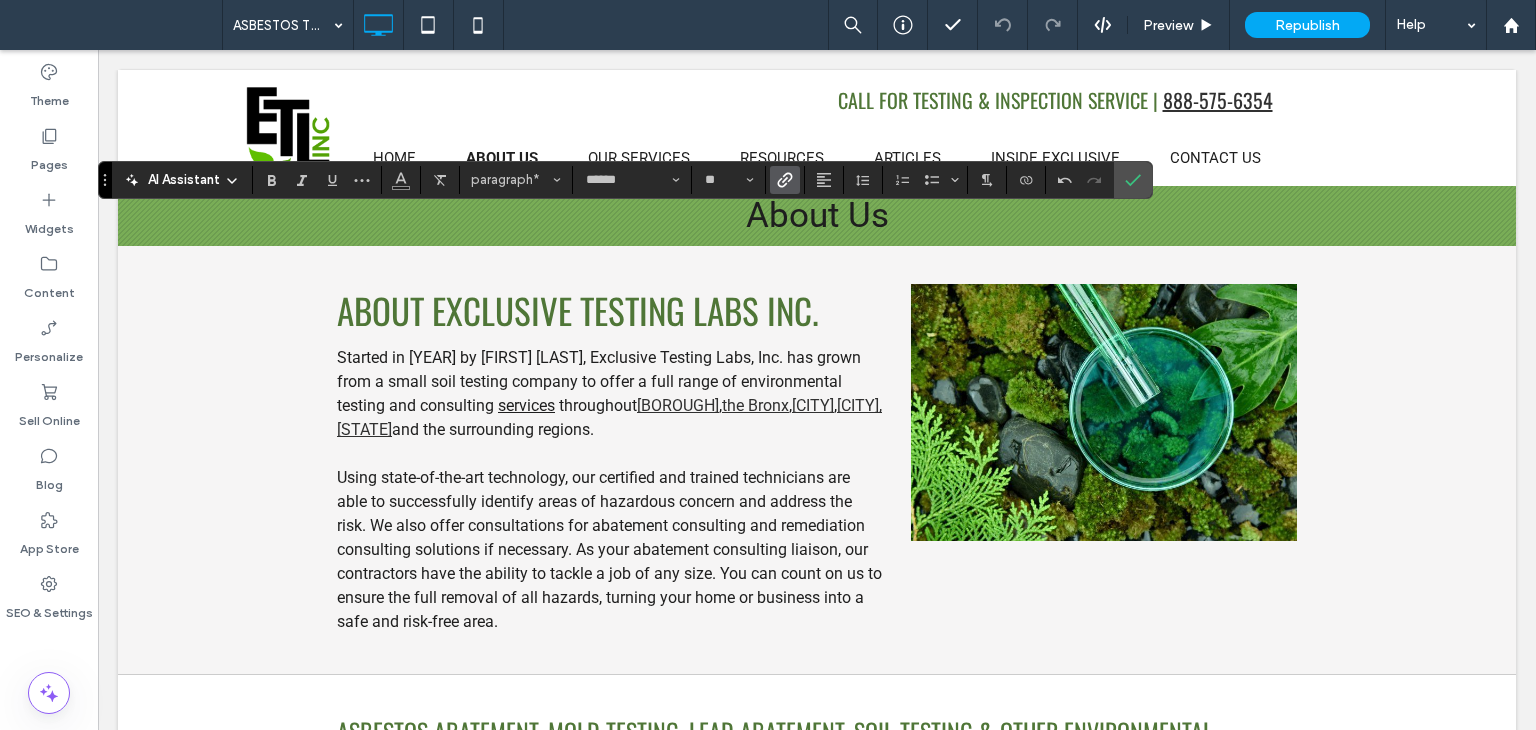 click 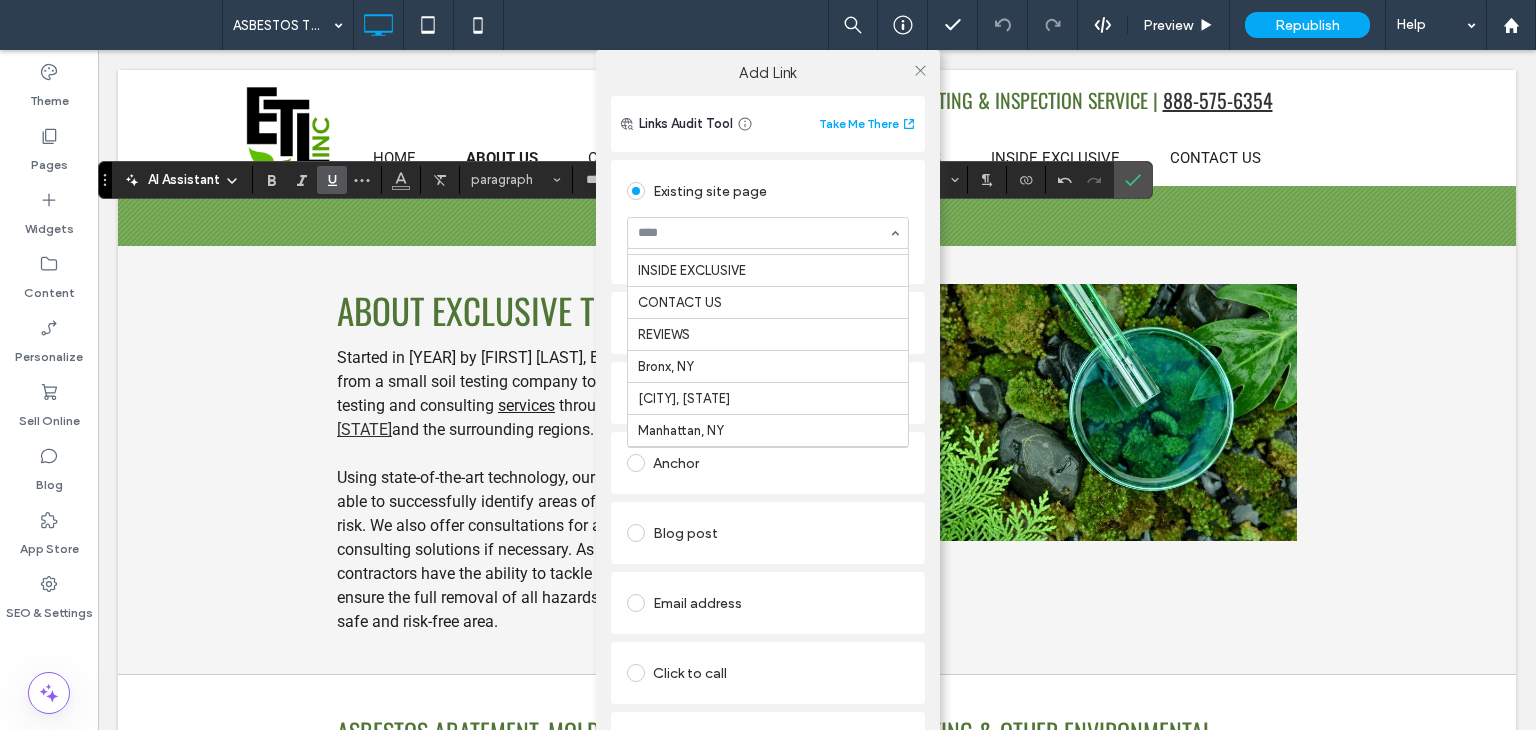 scroll, scrollTop: 700, scrollLeft: 0, axis: vertical 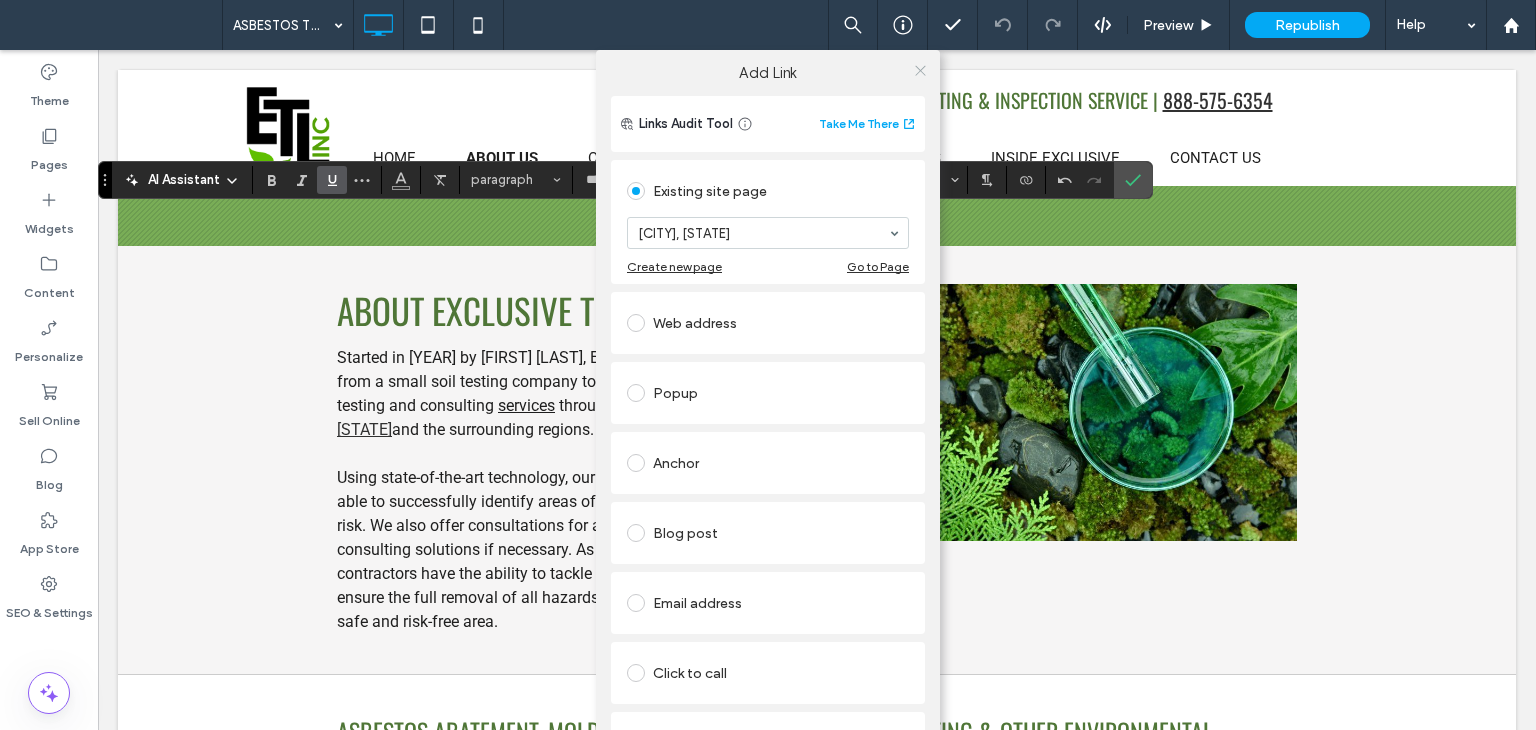 click 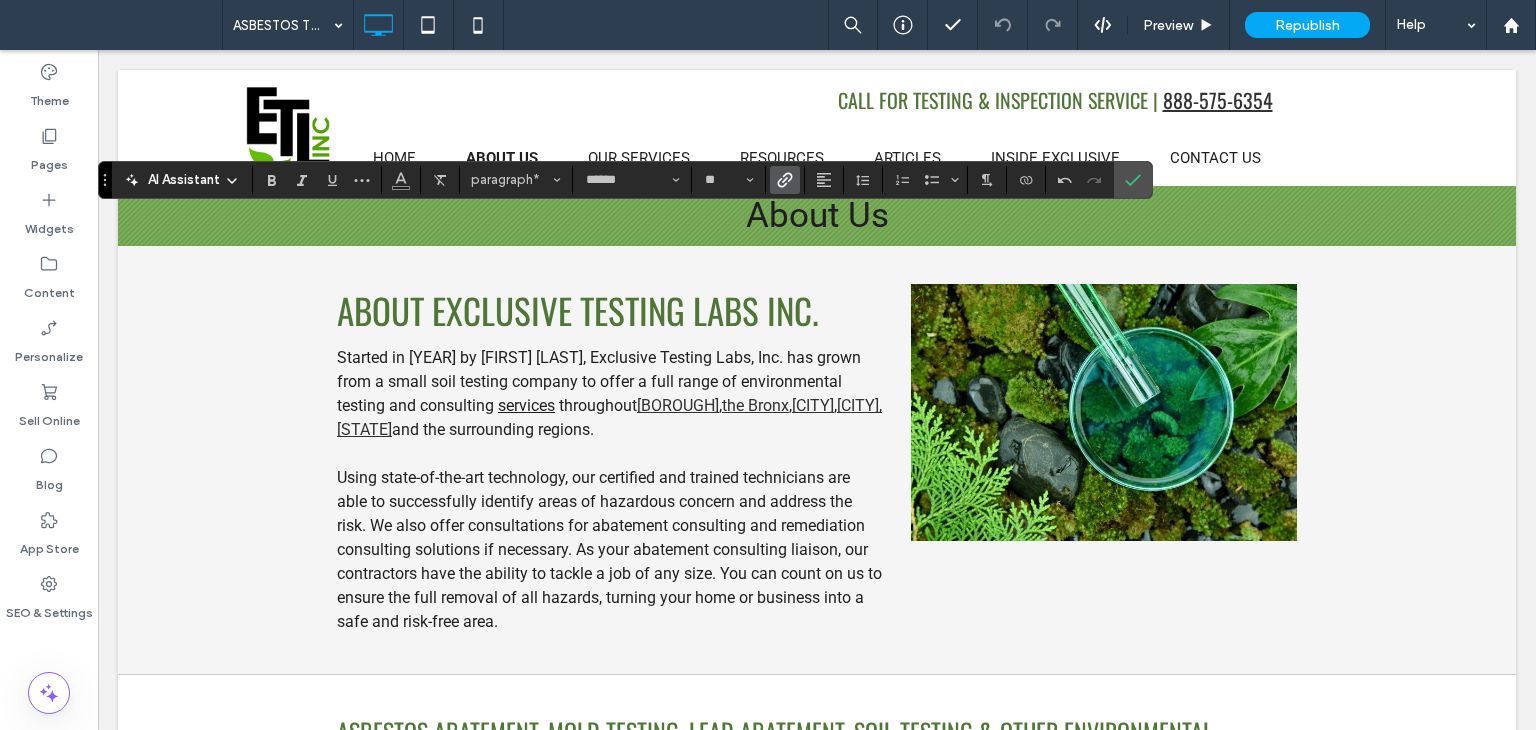 click 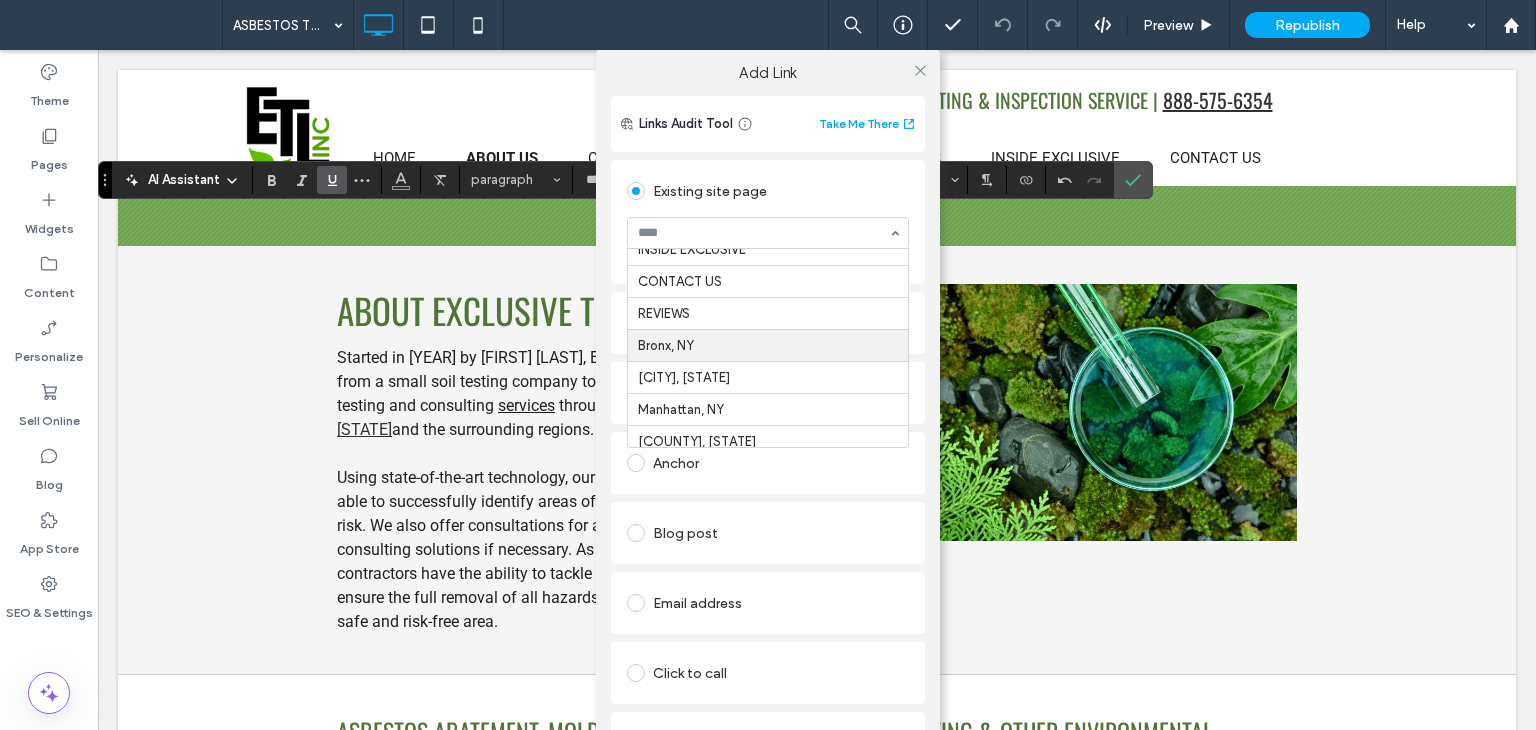 scroll, scrollTop: 700, scrollLeft: 0, axis: vertical 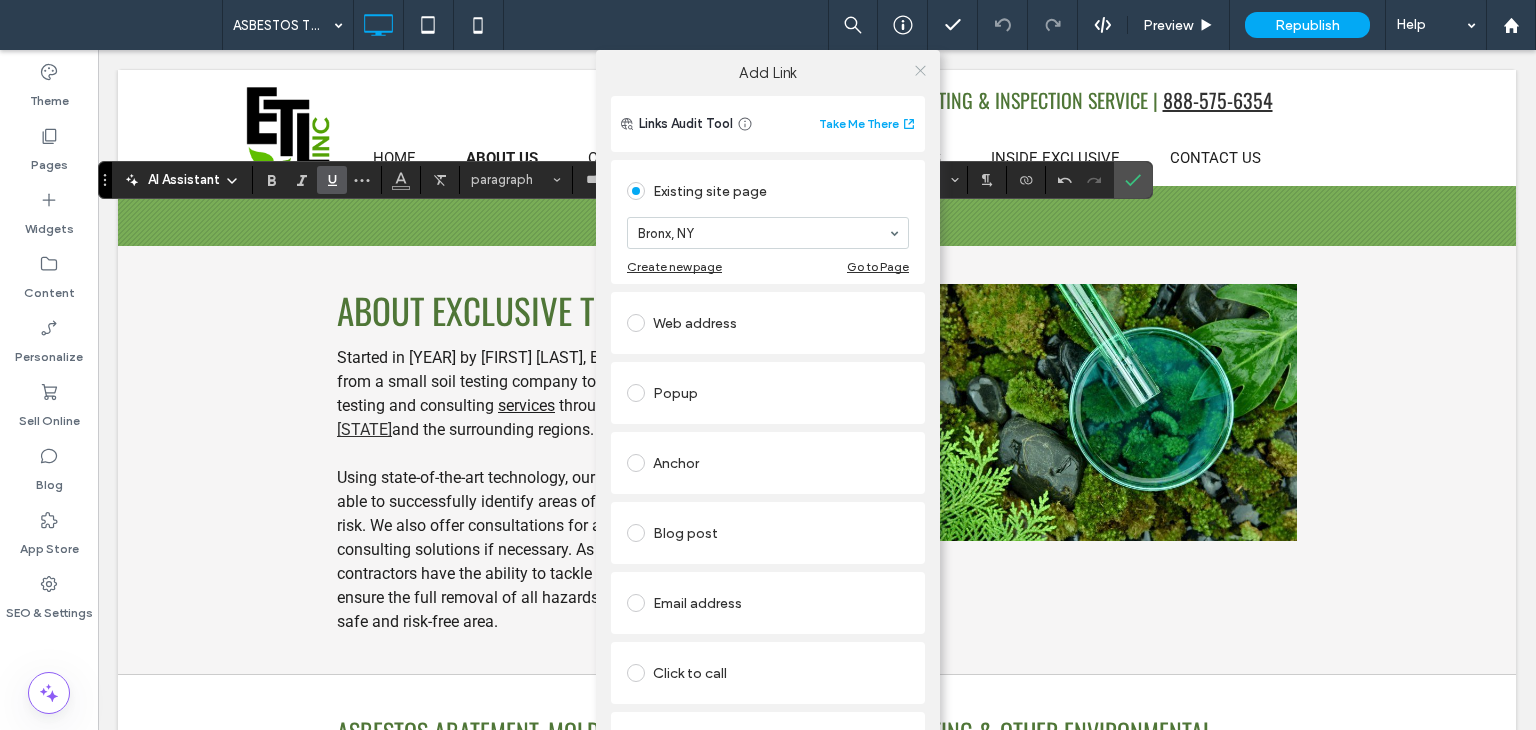 click 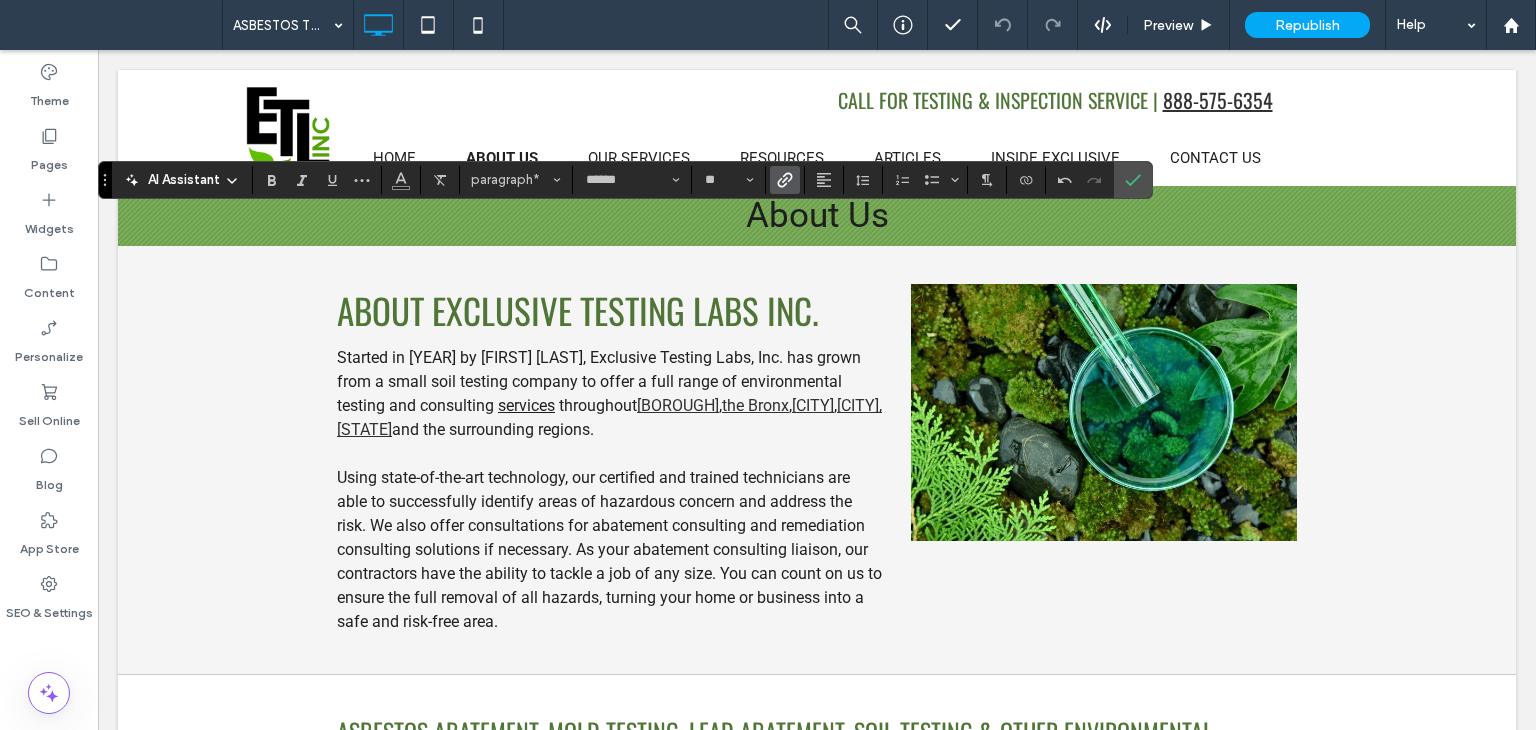 click 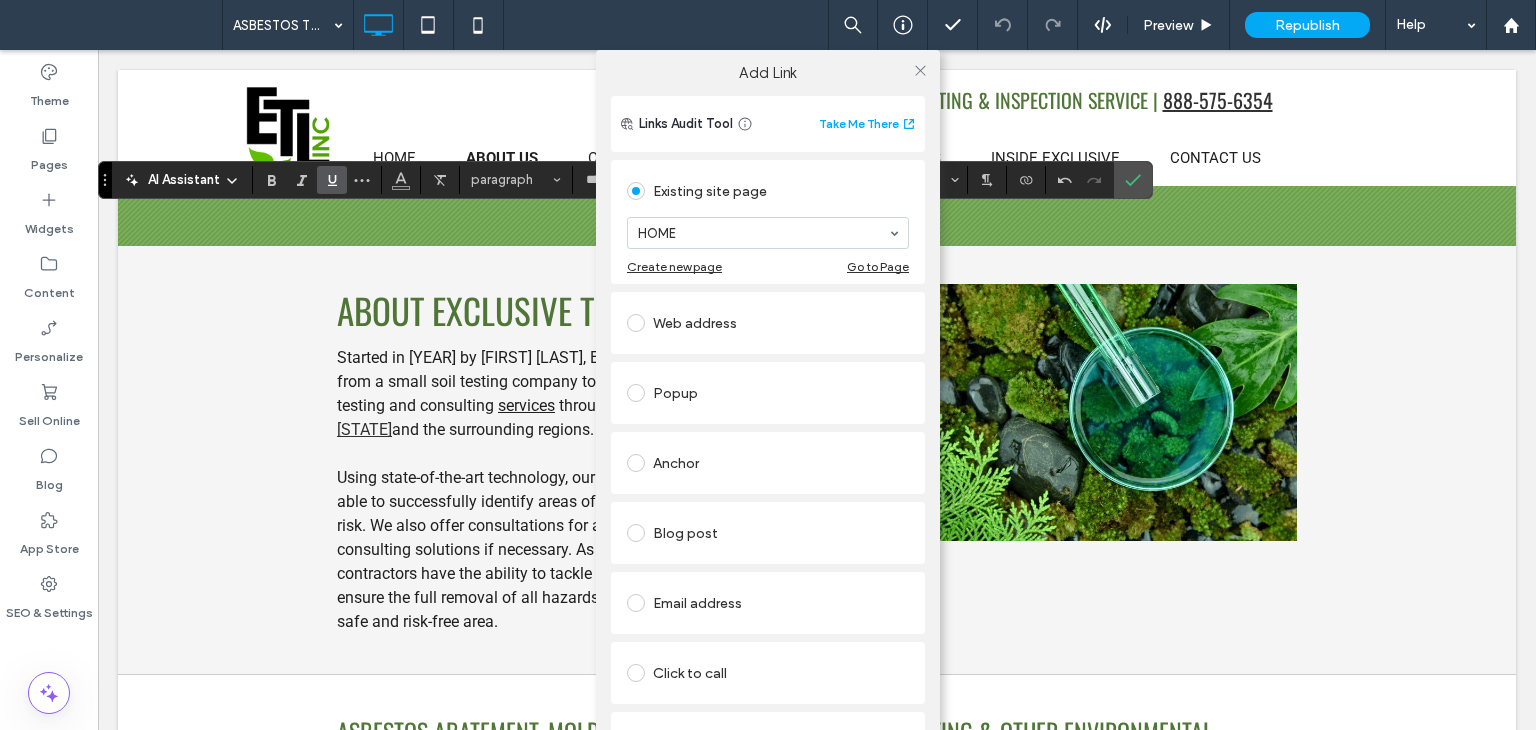 click on "HOME" at bounding box center (768, 233) 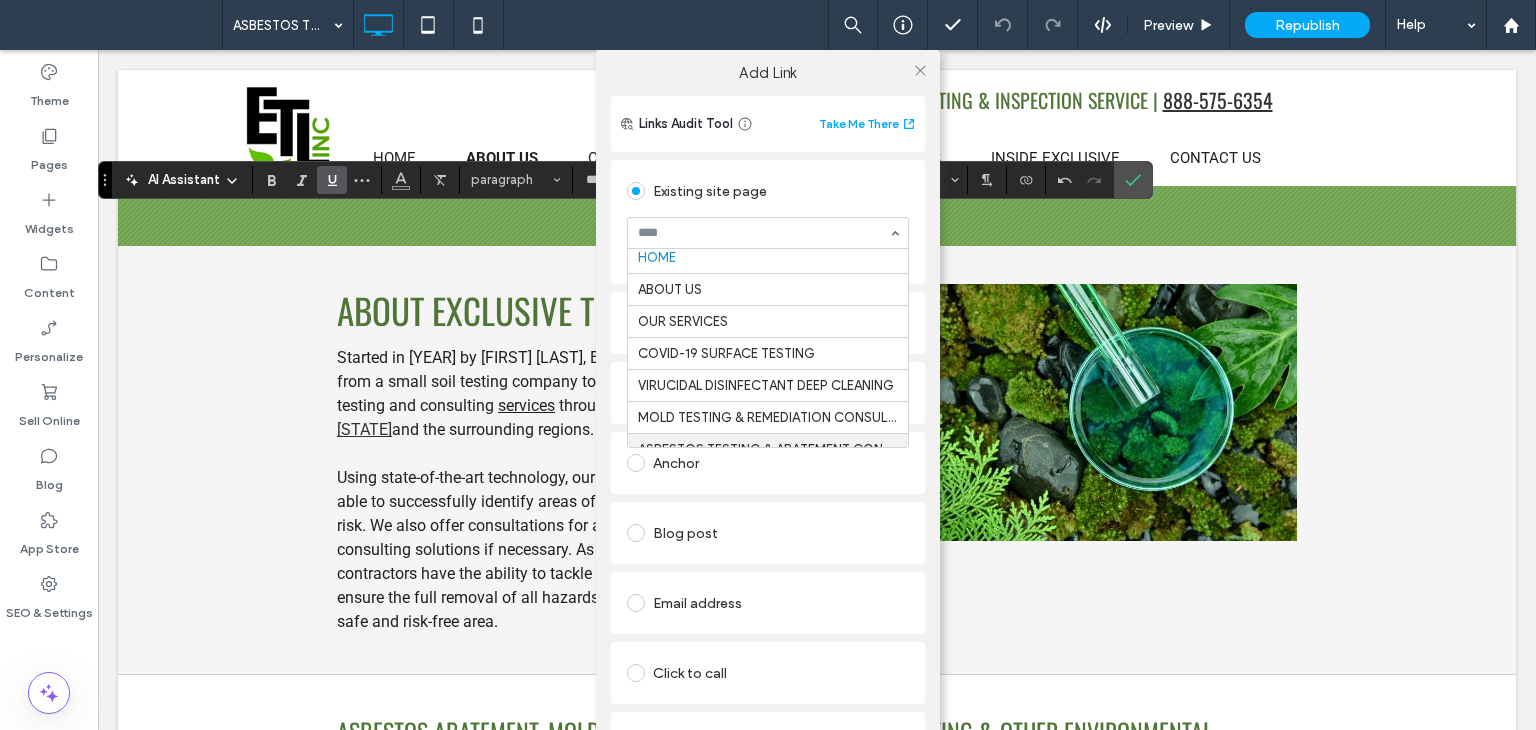 scroll, scrollTop: 0, scrollLeft: 0, axis: both 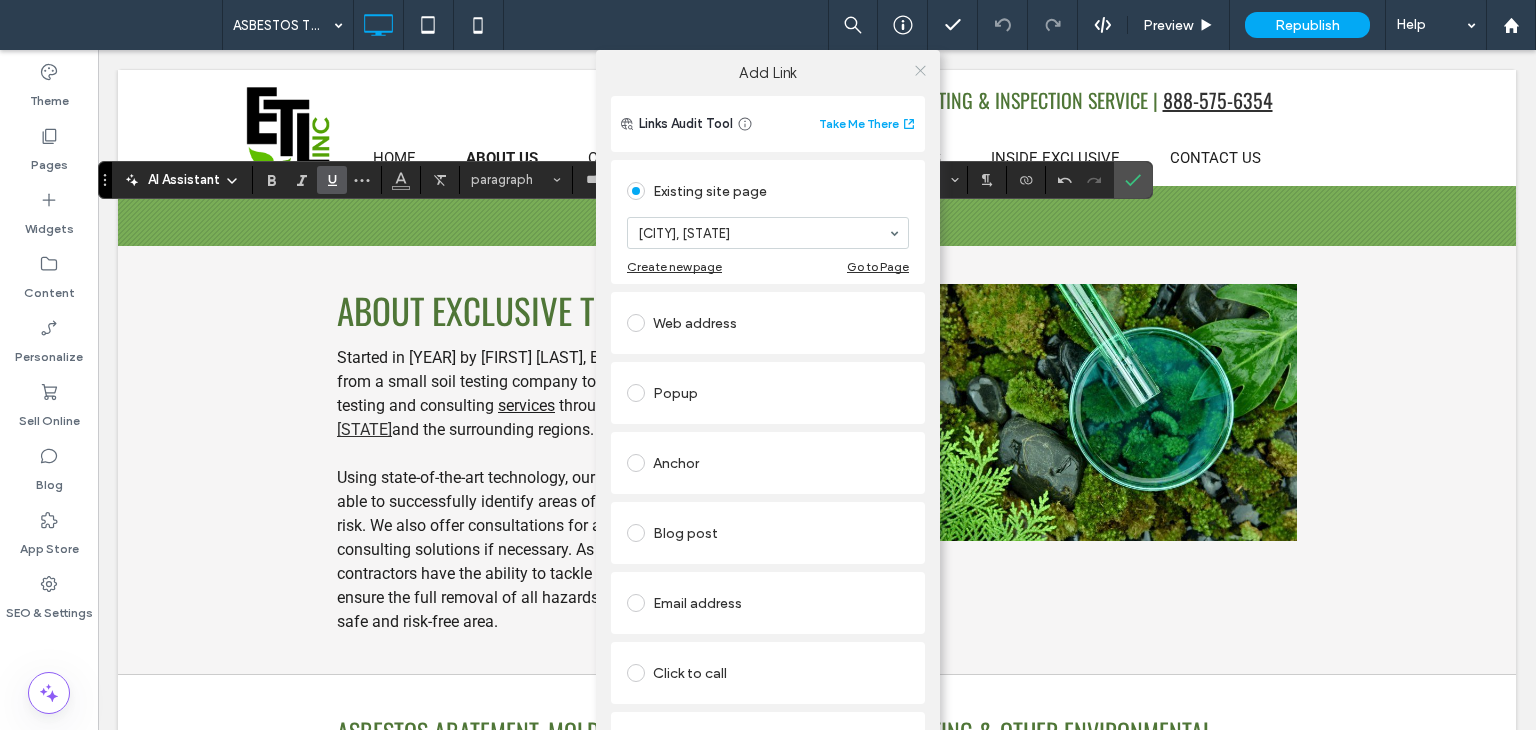 click 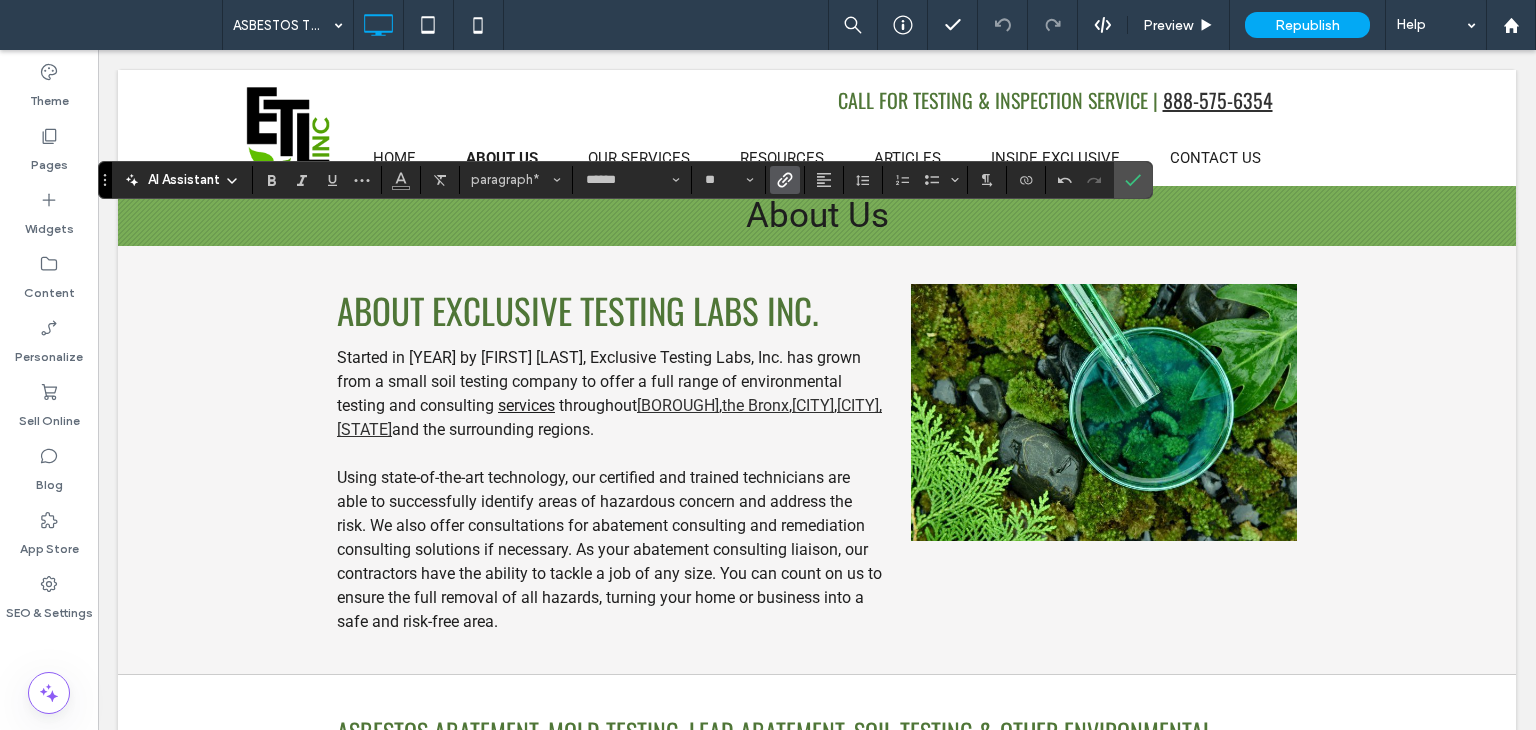 click at bounding box center (785, 180) 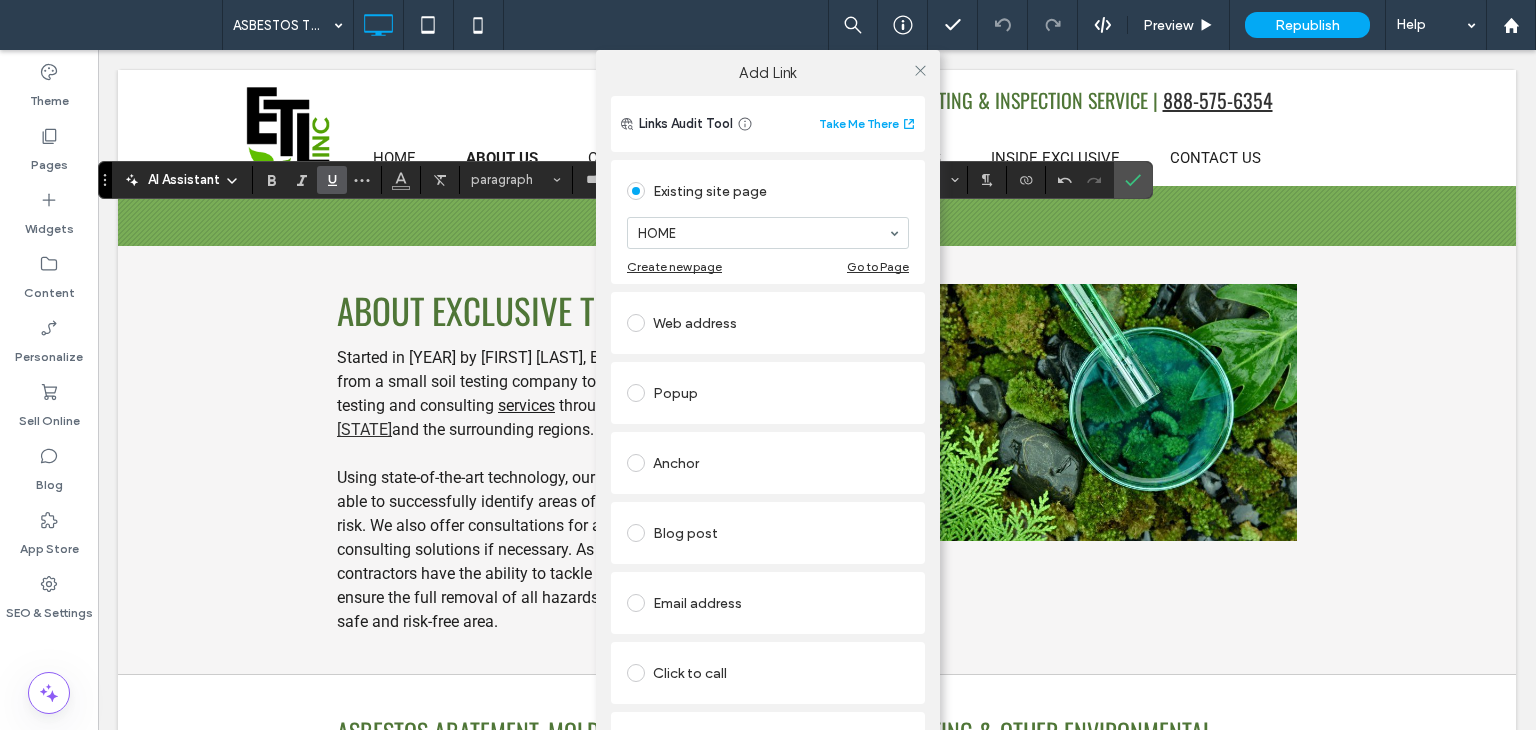 click on "HOME" at bounding box center [768, 233] 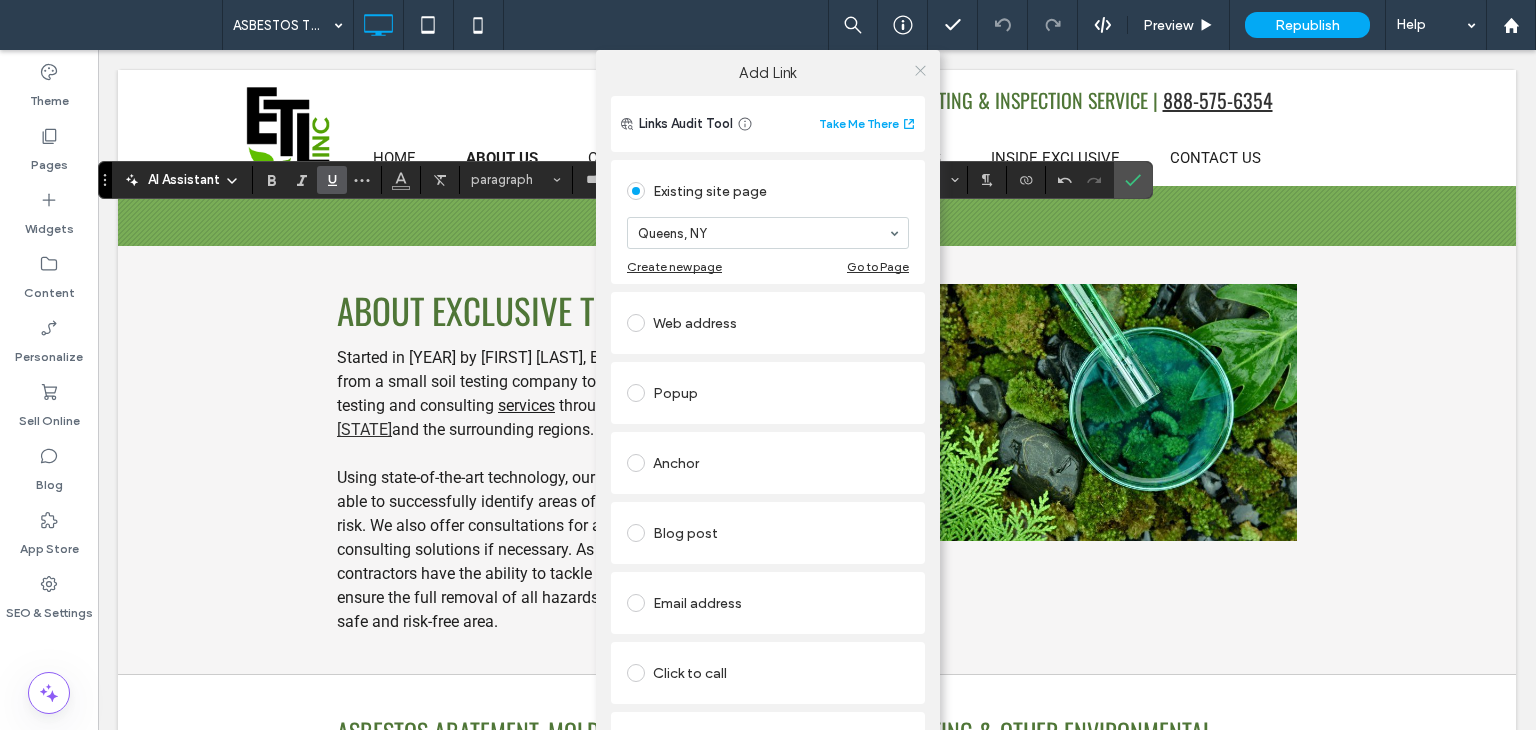 click at bounding box center [920, 70] 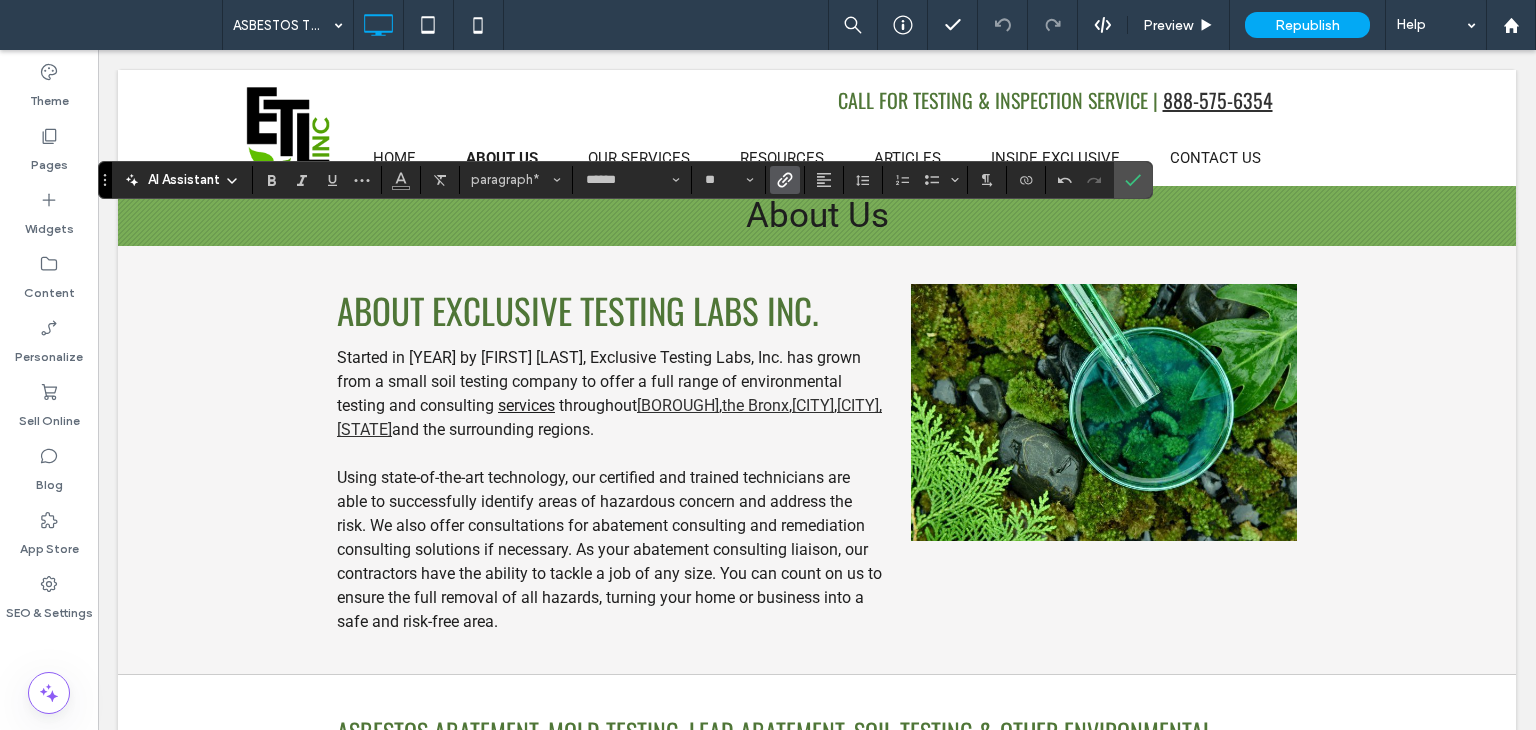 click at bounding box center [785, 180] 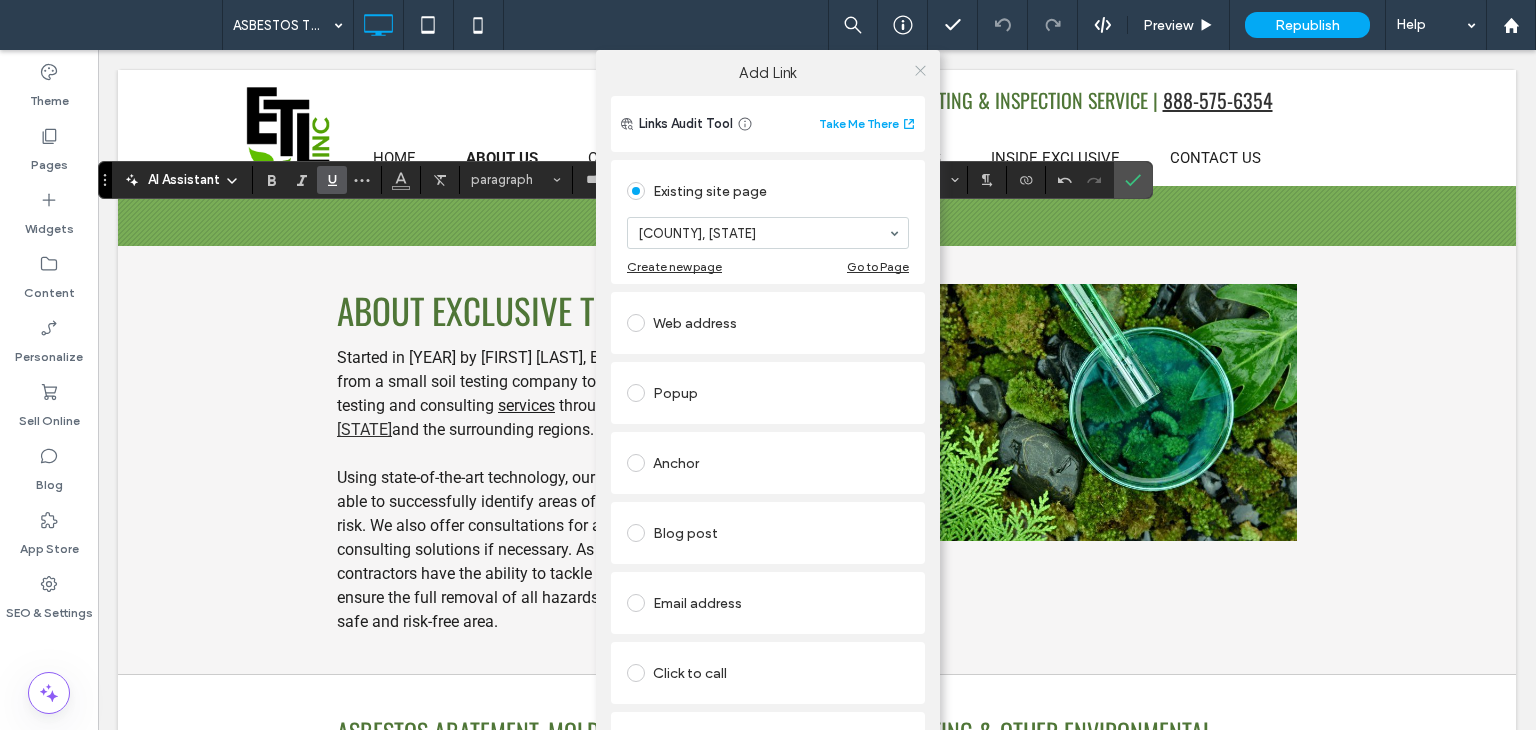click 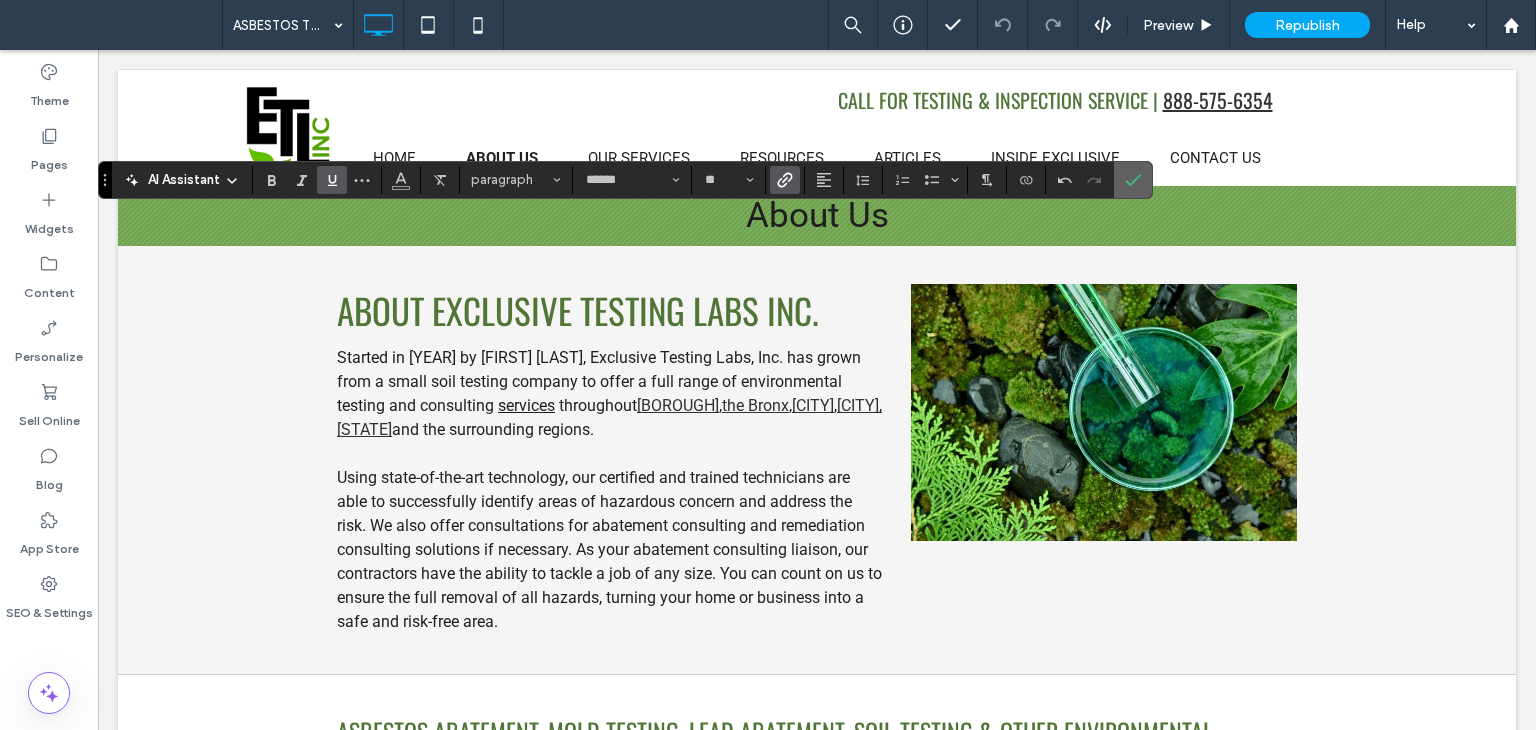click 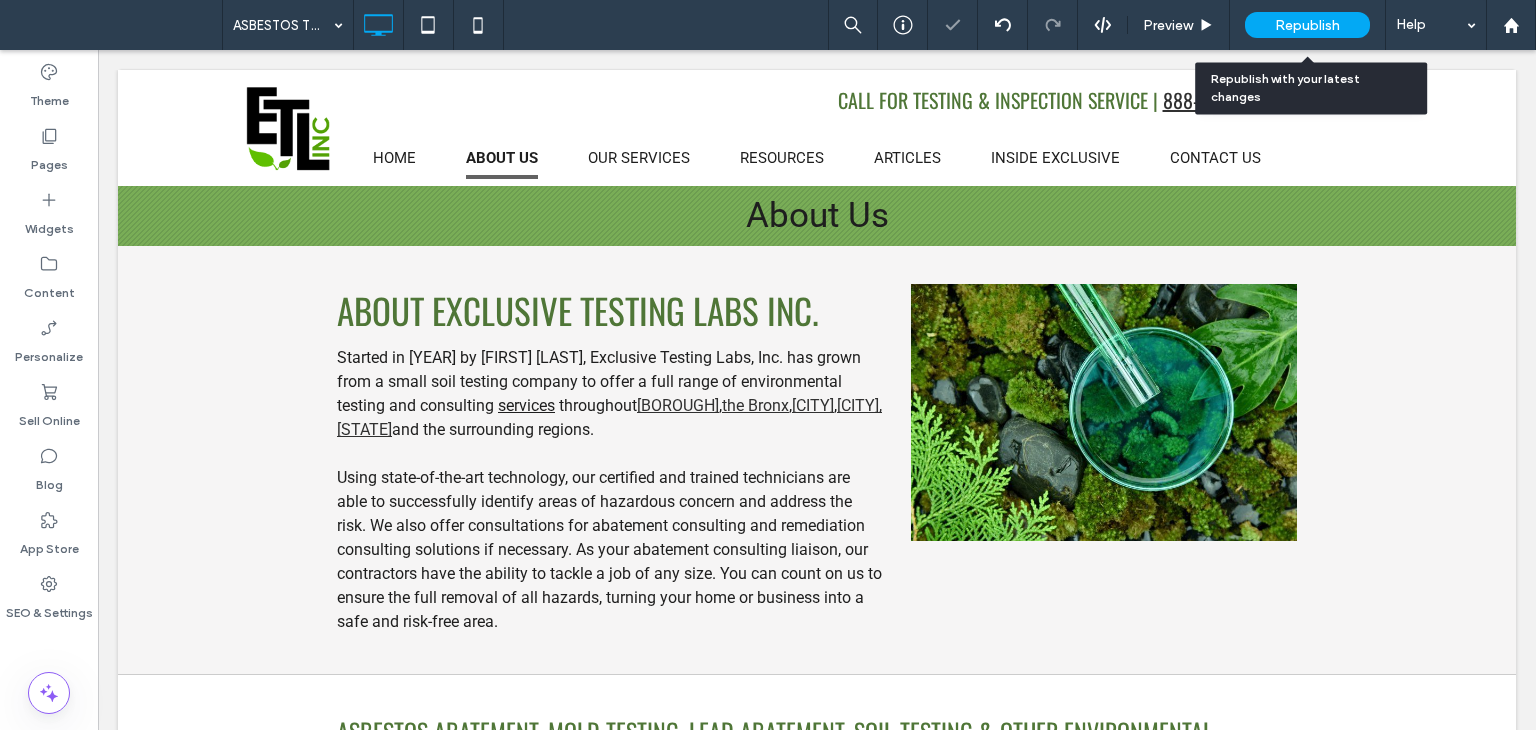 click on "Republish" at bounding box center [1307, 25] 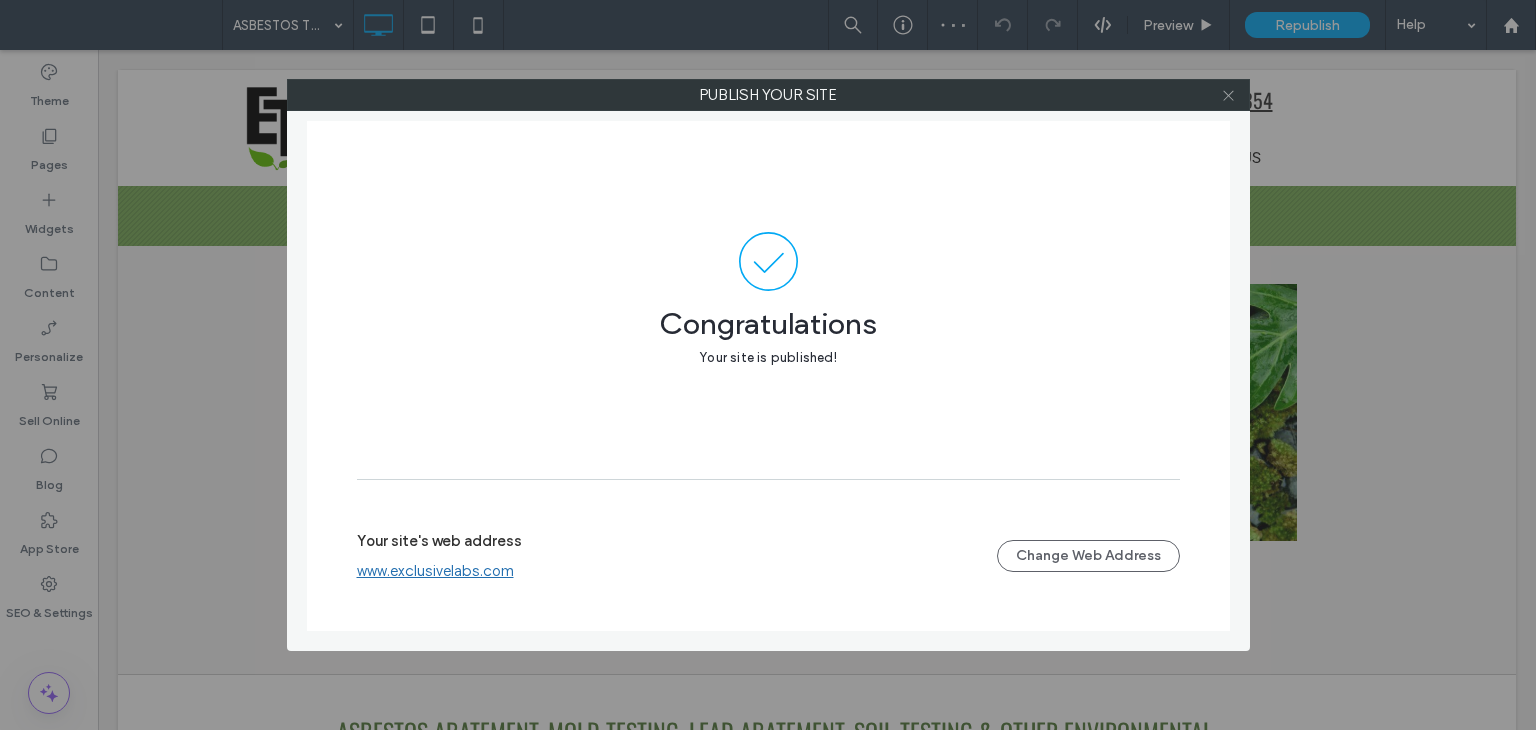 click 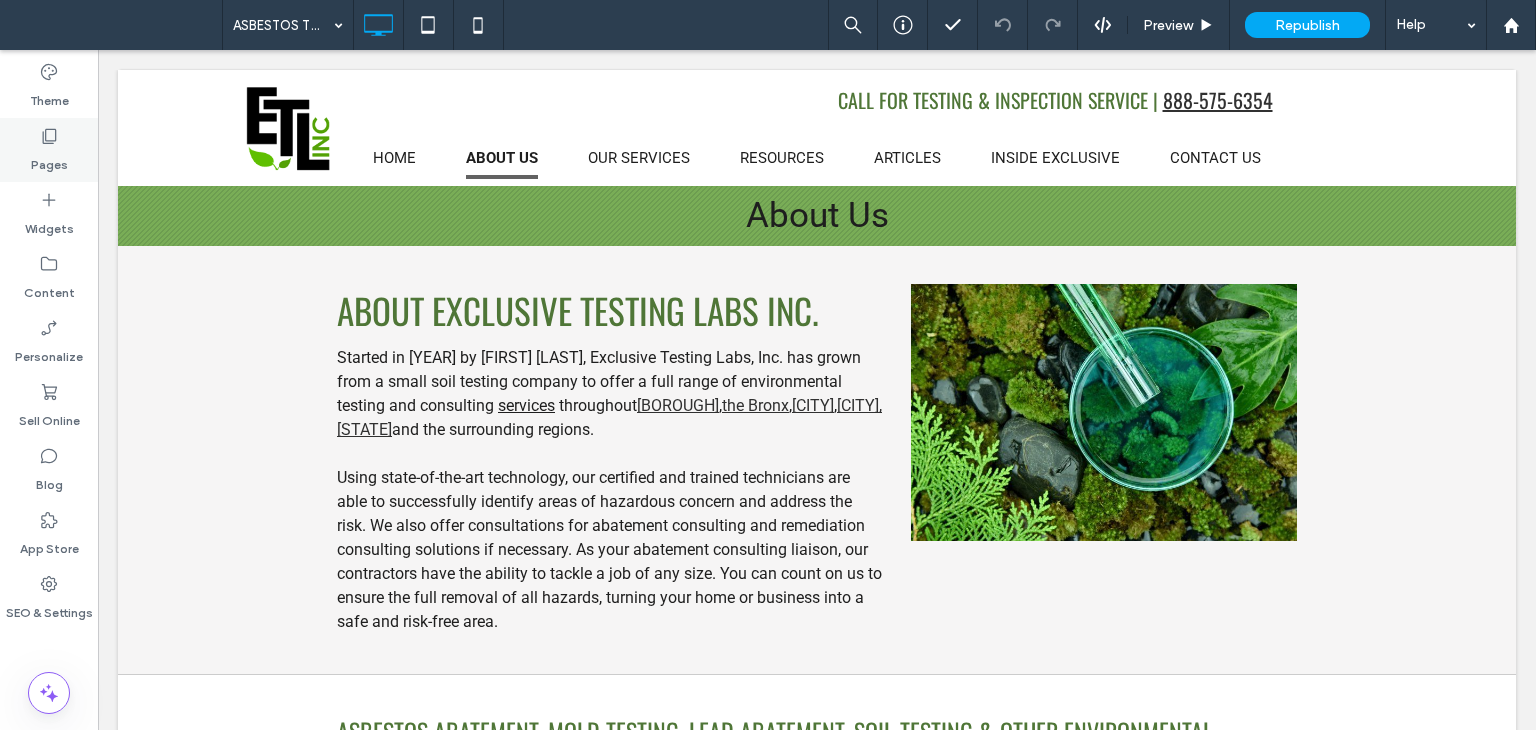 click on "Pages" at bounding box center (49, 150) 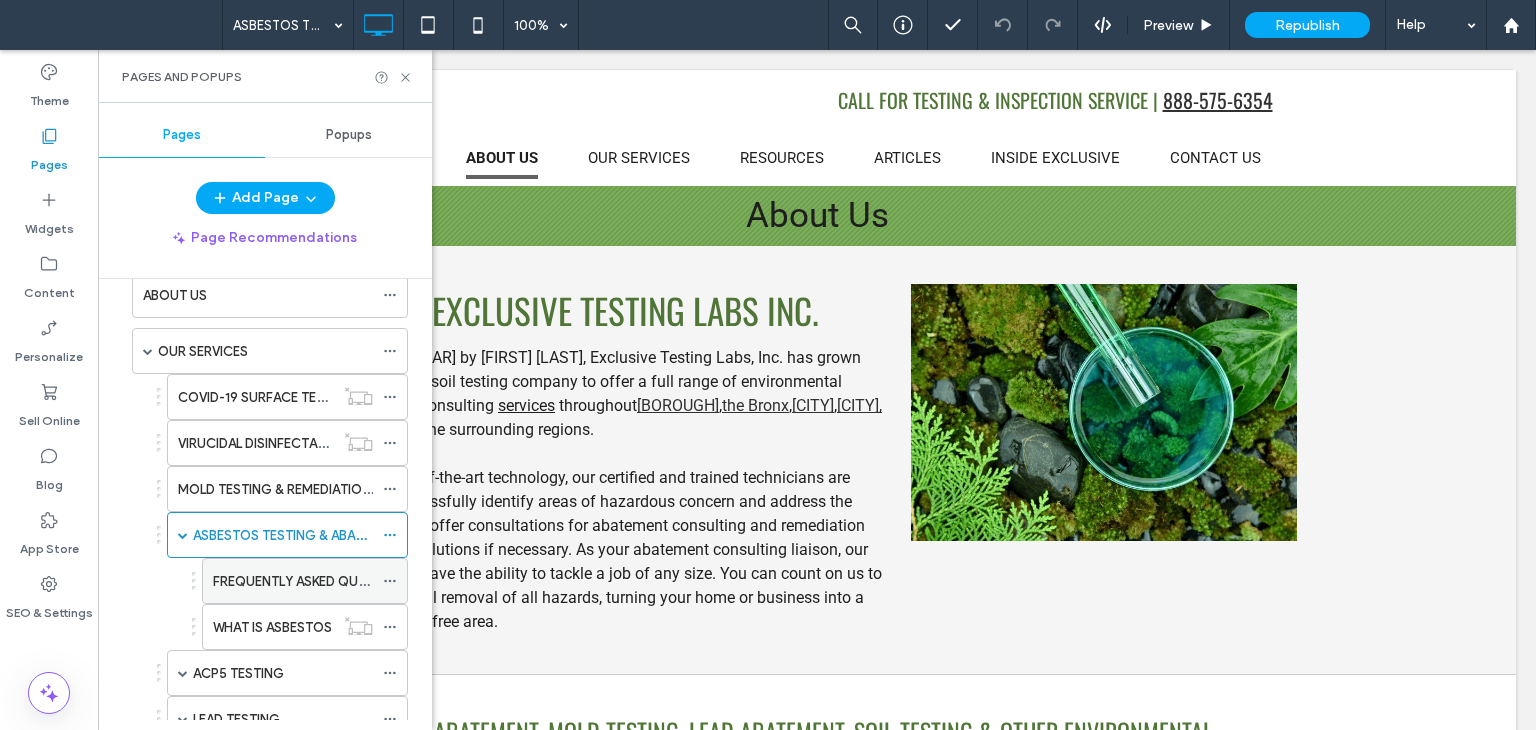 scroll, scrollTop: 200, scrollLeft: 0, axis: vertical 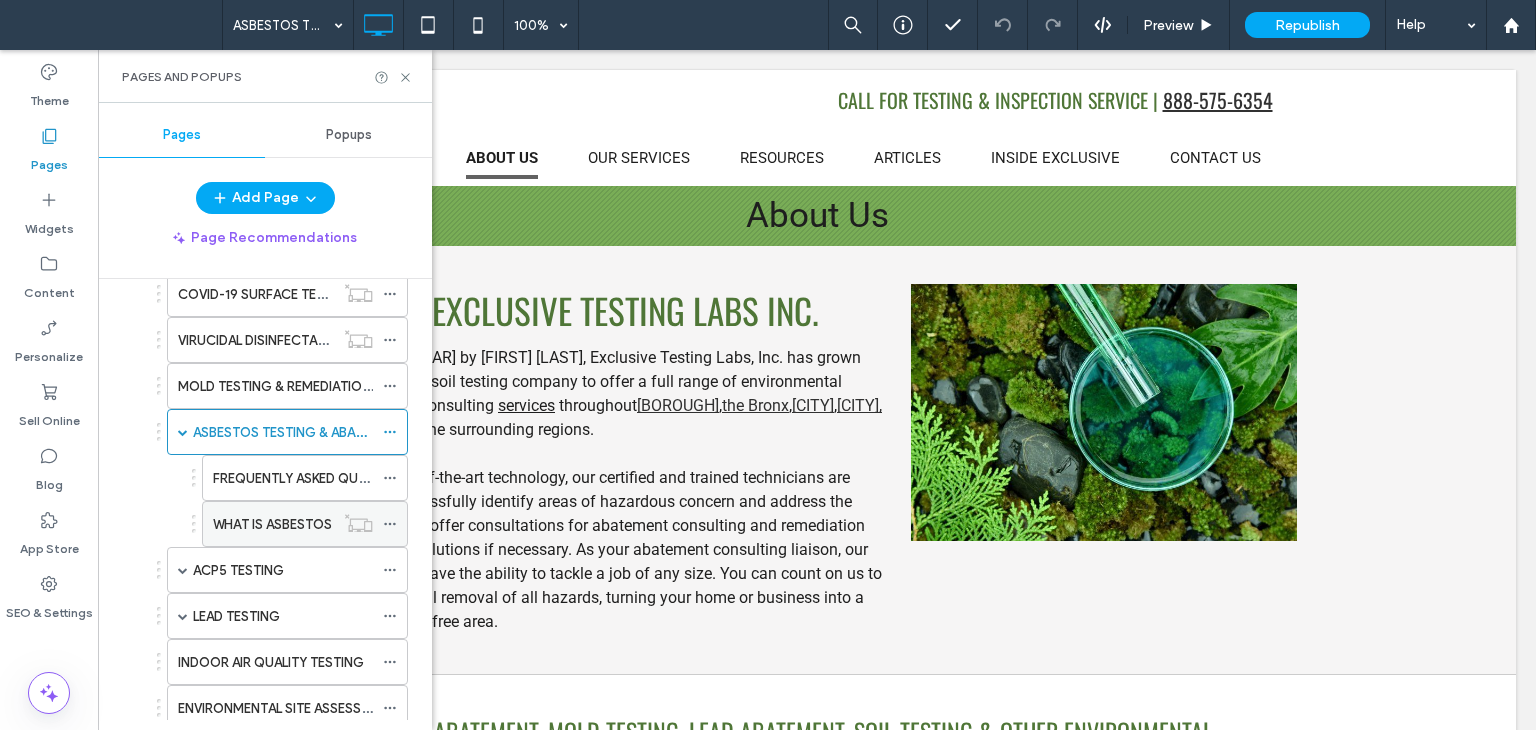 click on "WHAT IS ASBESTOS" at bounding box center [272, 524] 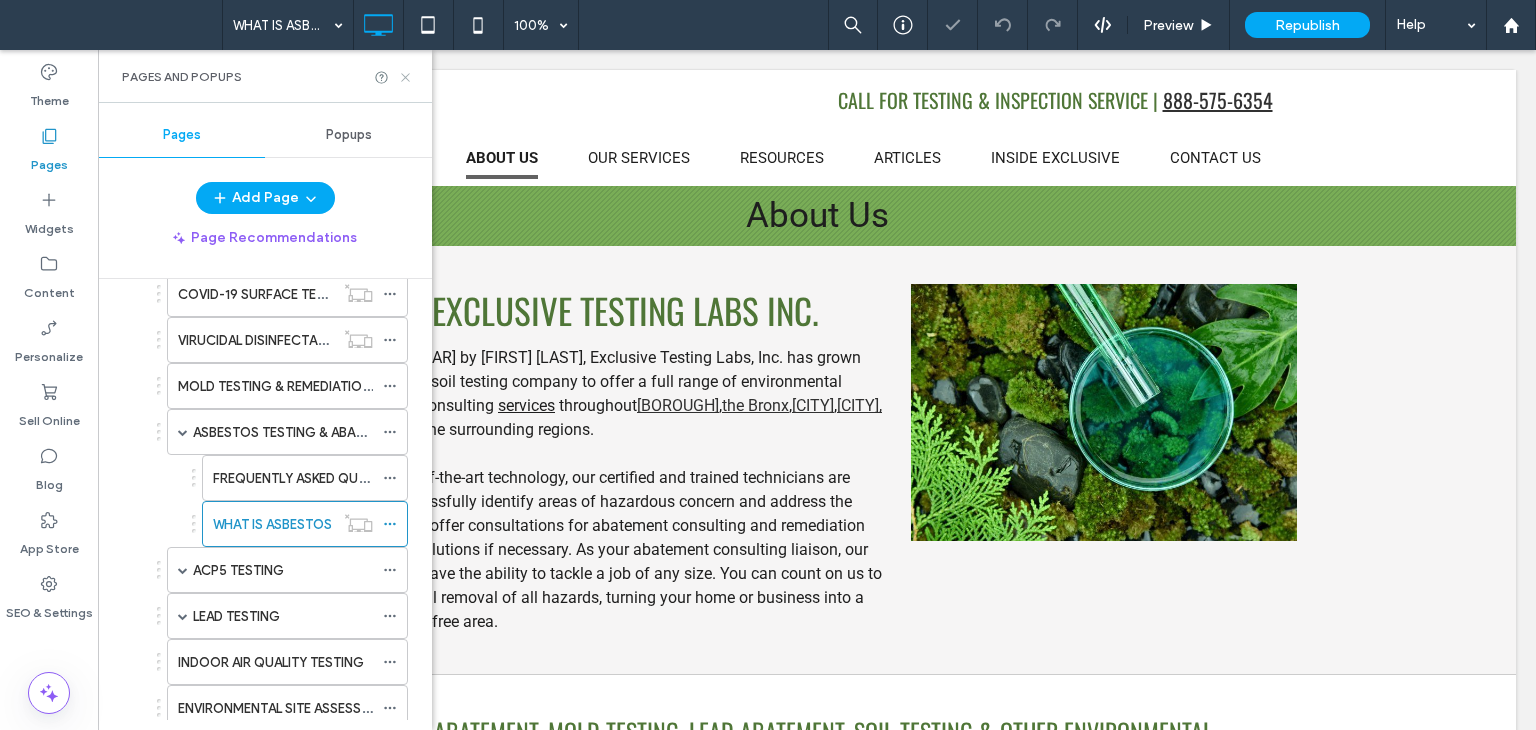 click 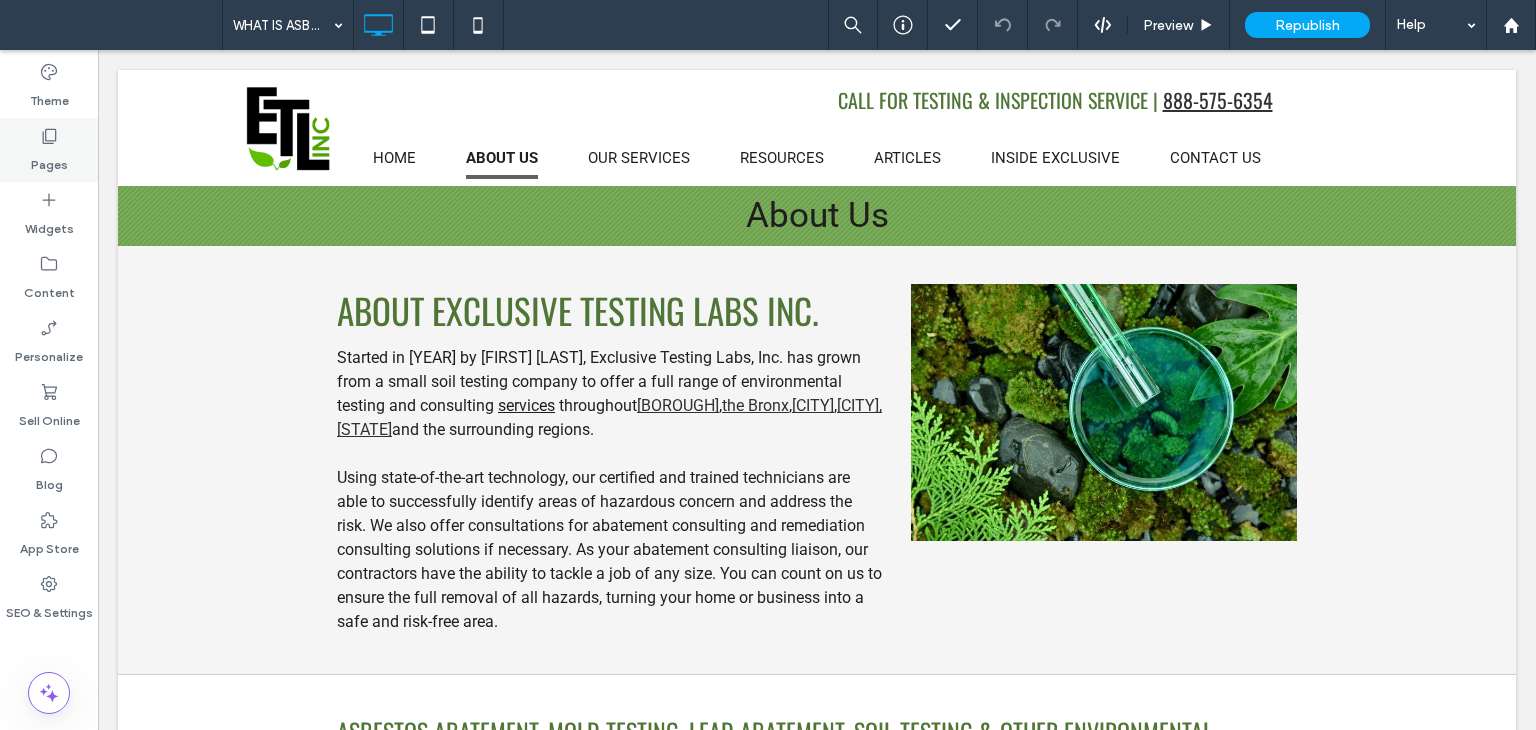 click on "Pages" at bounding box center (49, 150) 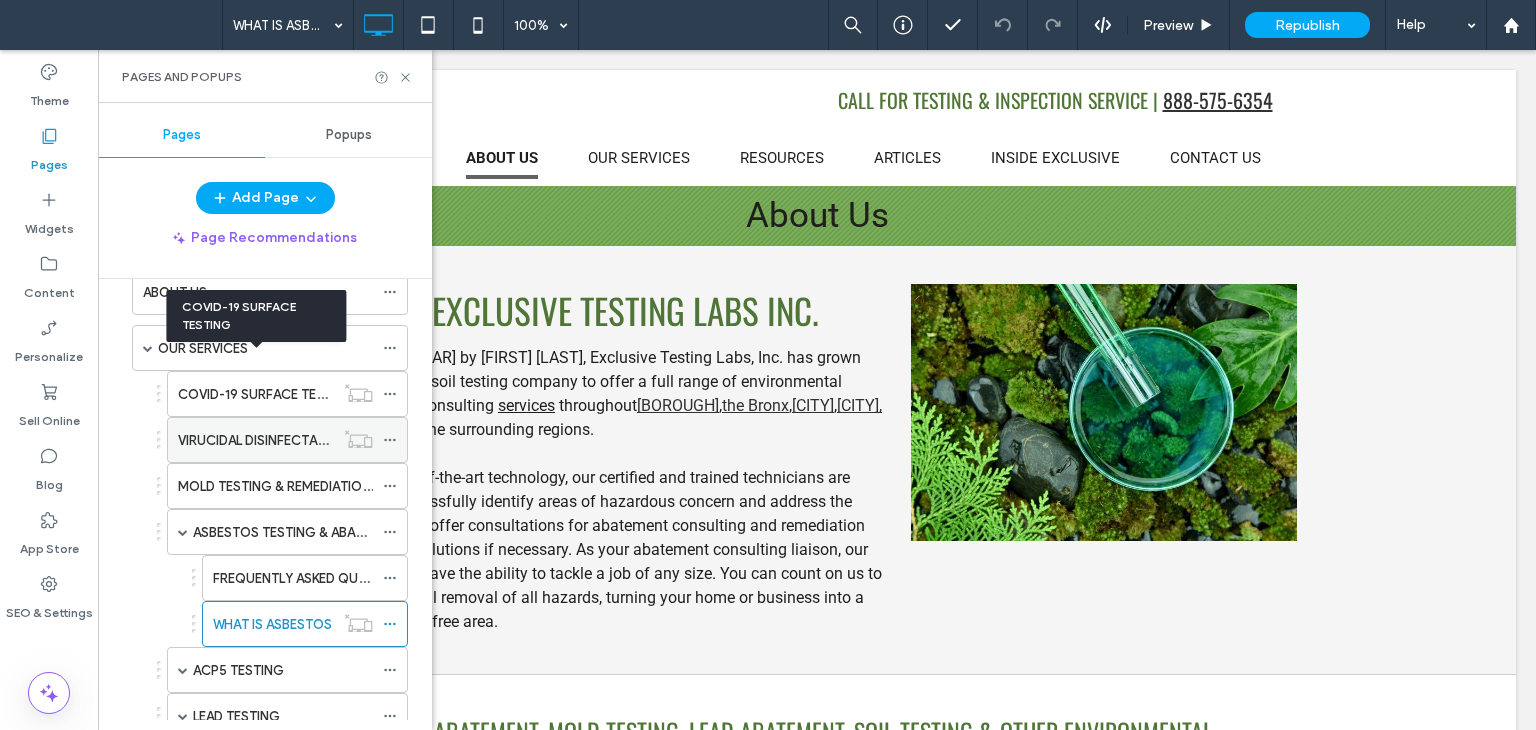 scroll, scrollTop: 300, scrollLeft: 0, axis: vertical 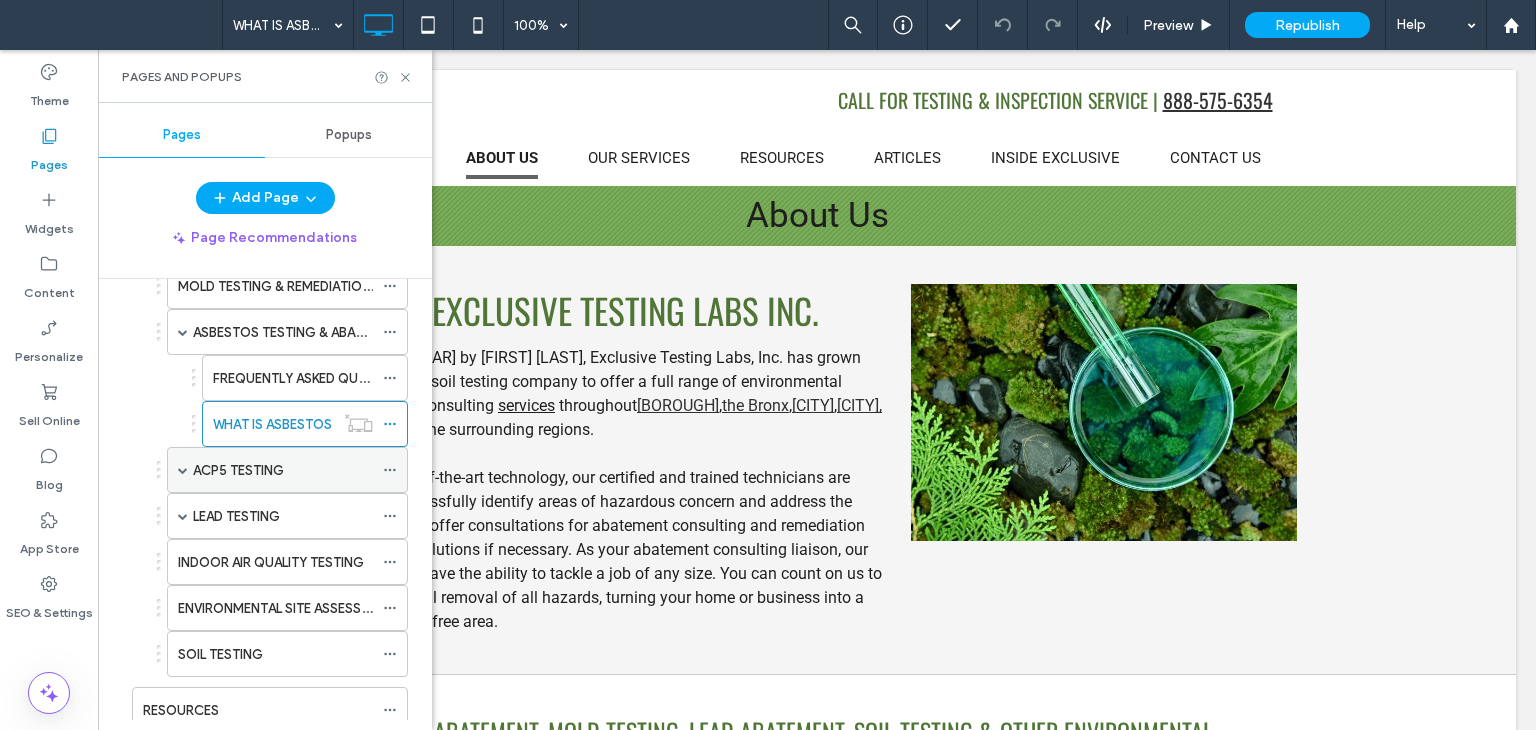 click at bounding box center (183, 470) 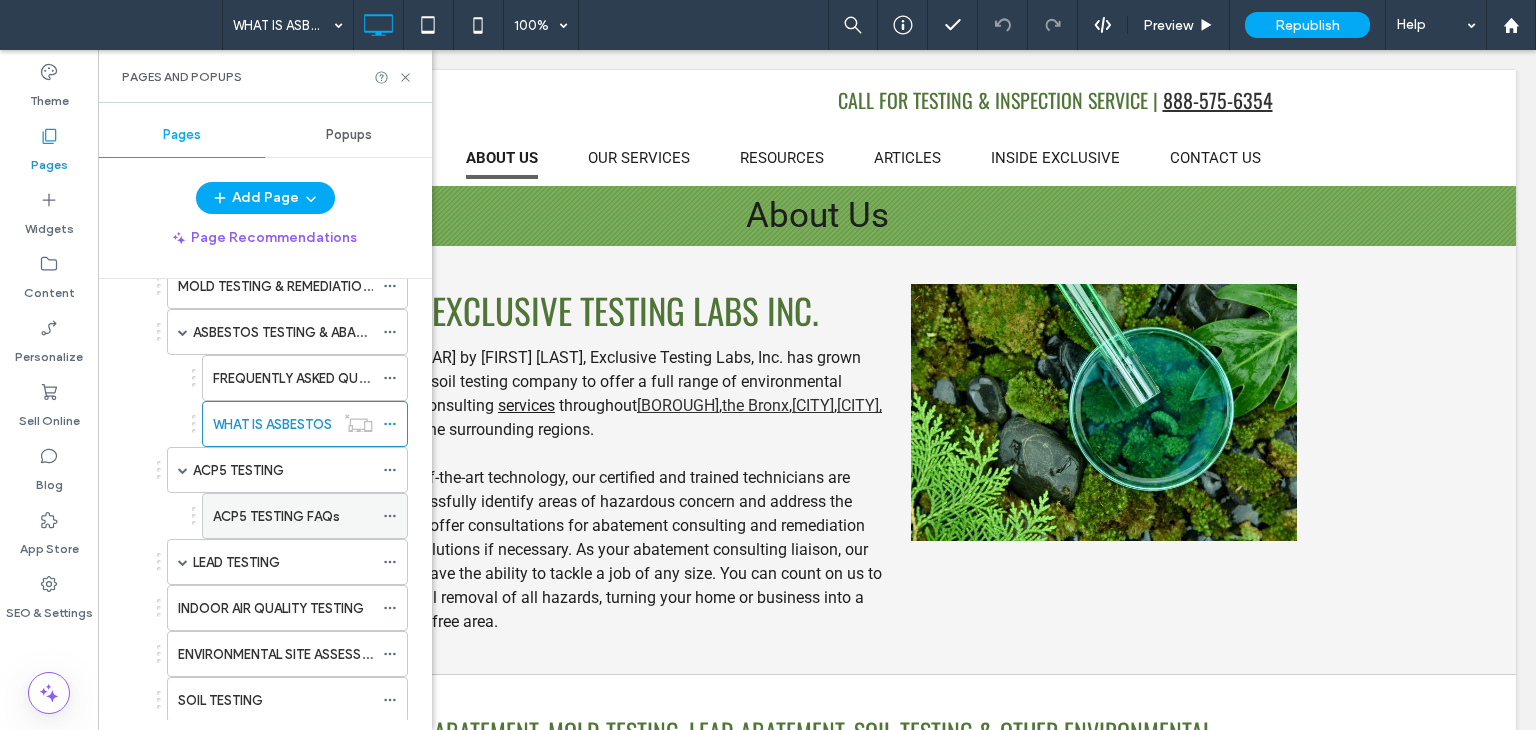 click on "ACP5 TESTING FAQs" at bounding box center [276, 516] 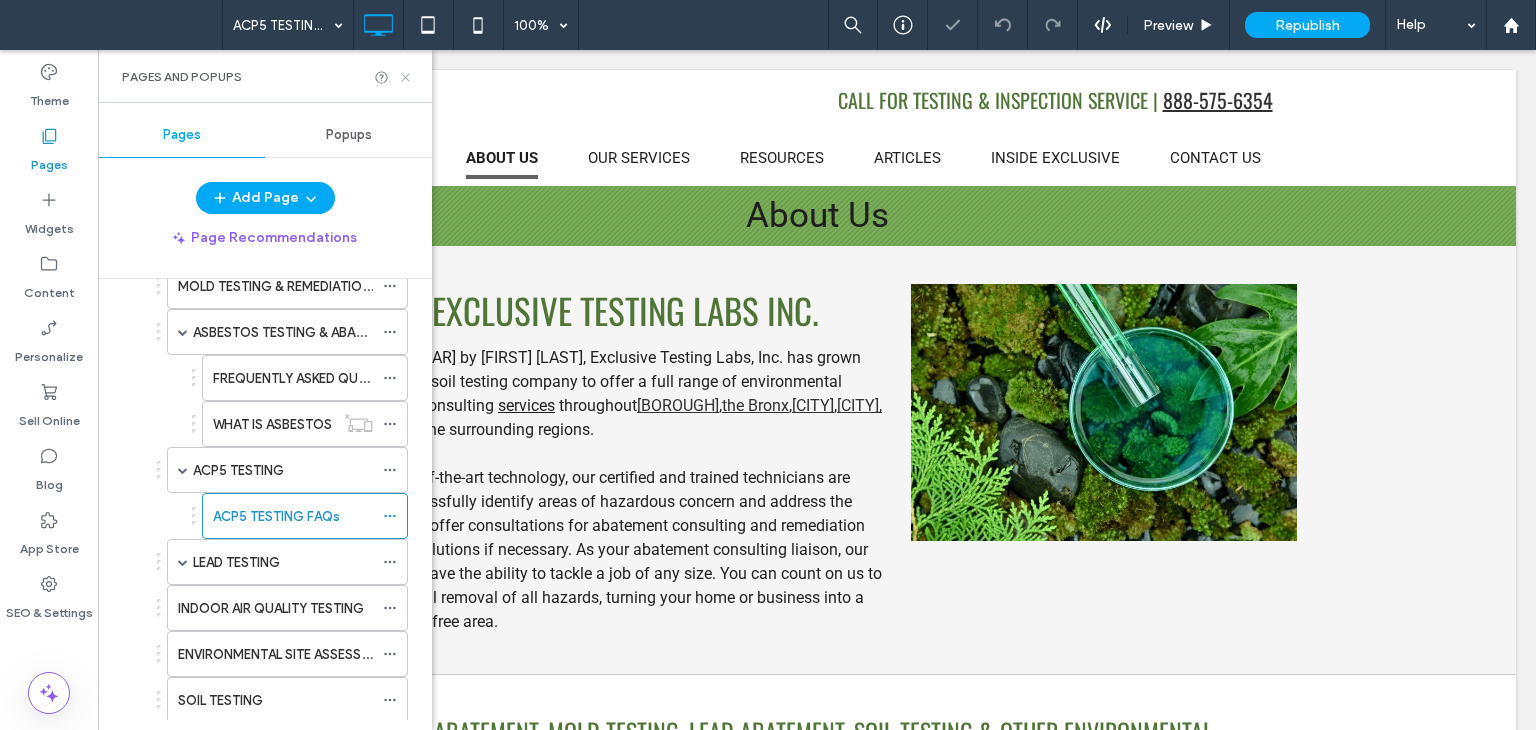 click 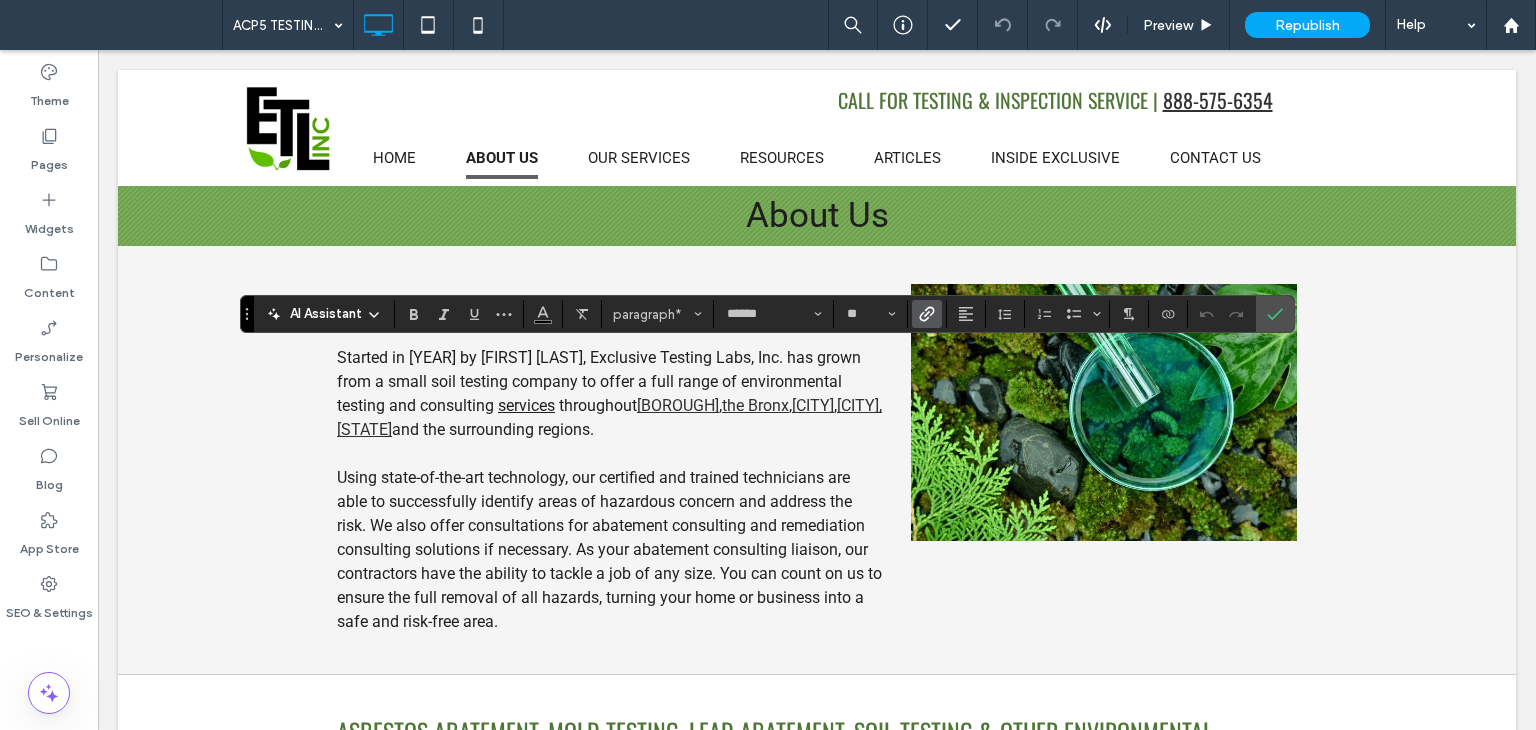click 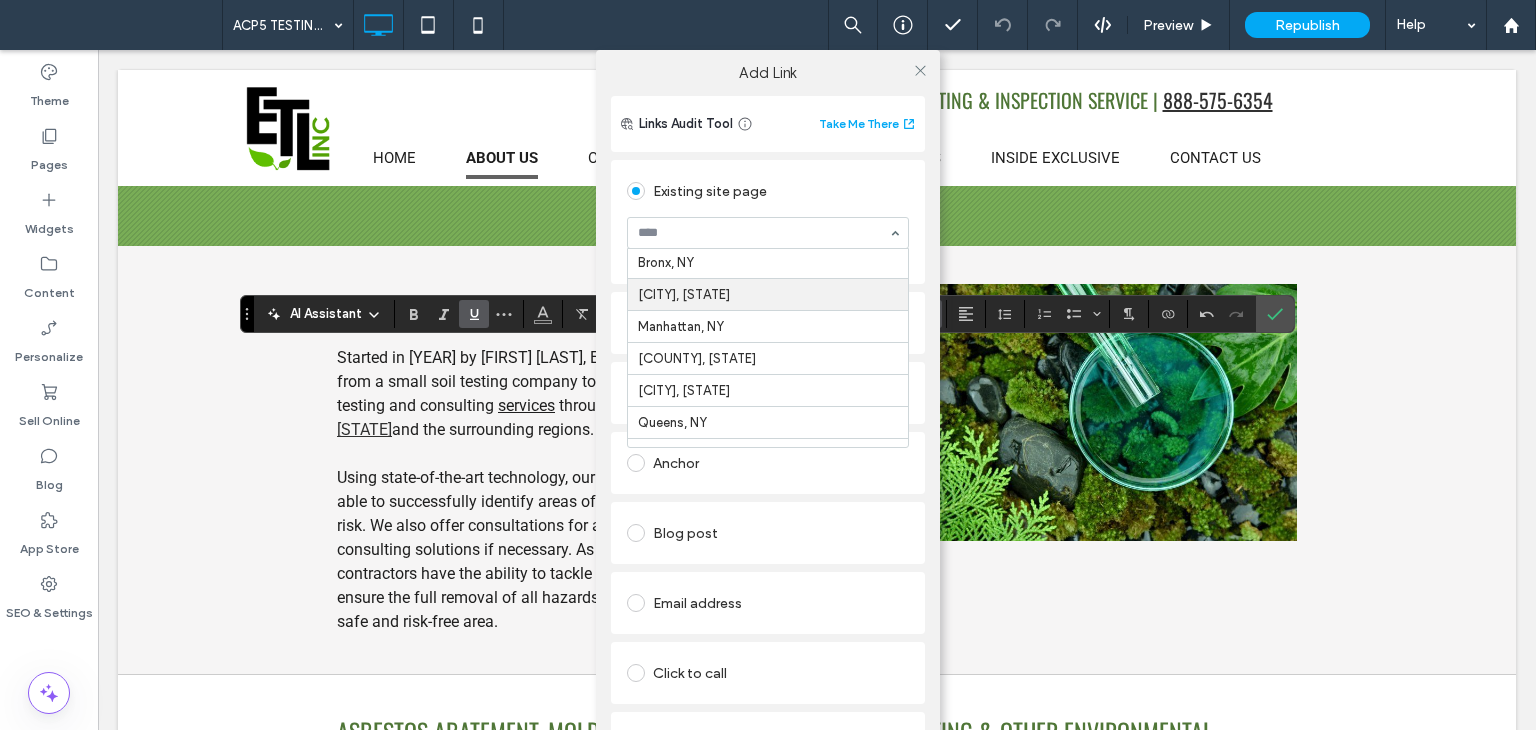 scroll, scrollTop: 700, scrollLeft: 0, axis: vertical 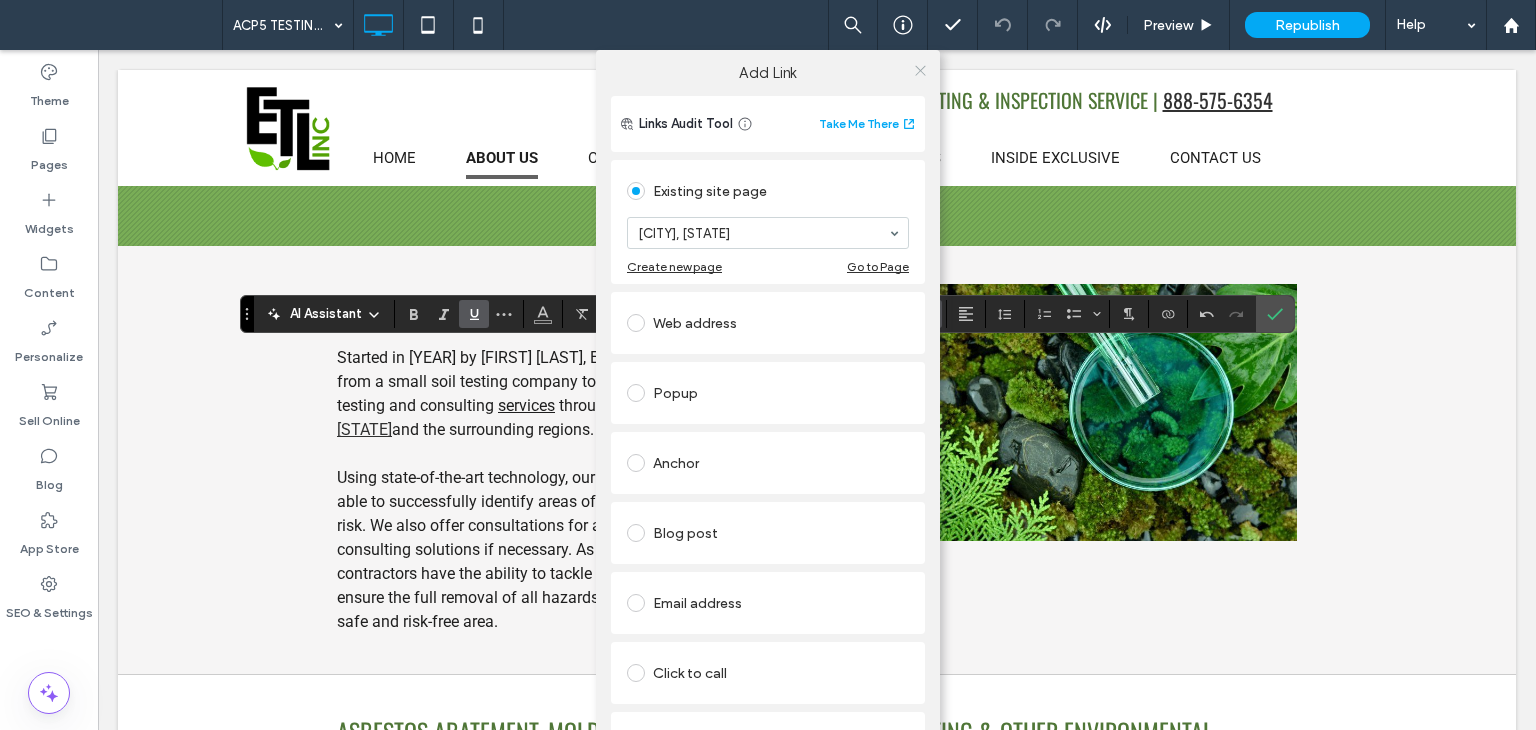 click 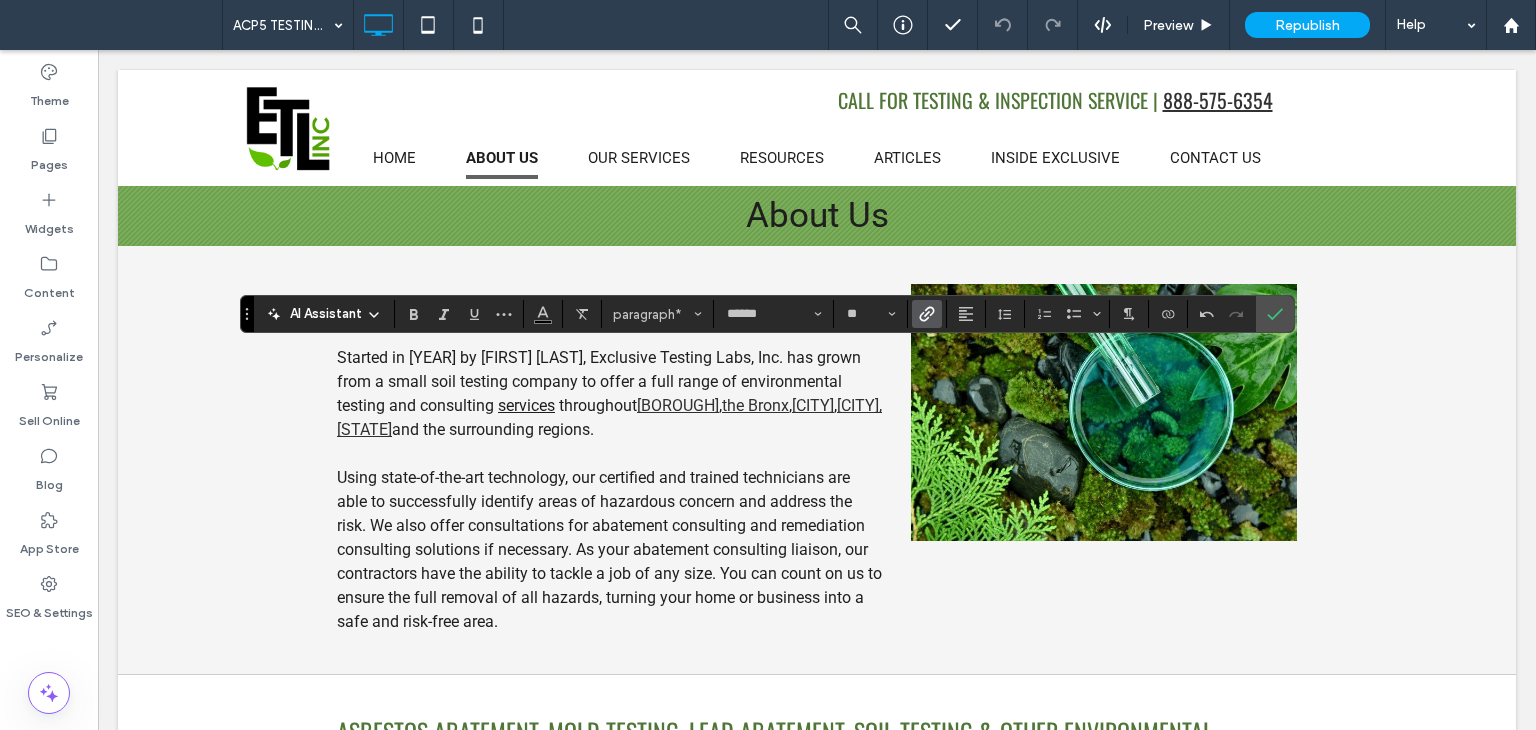 click 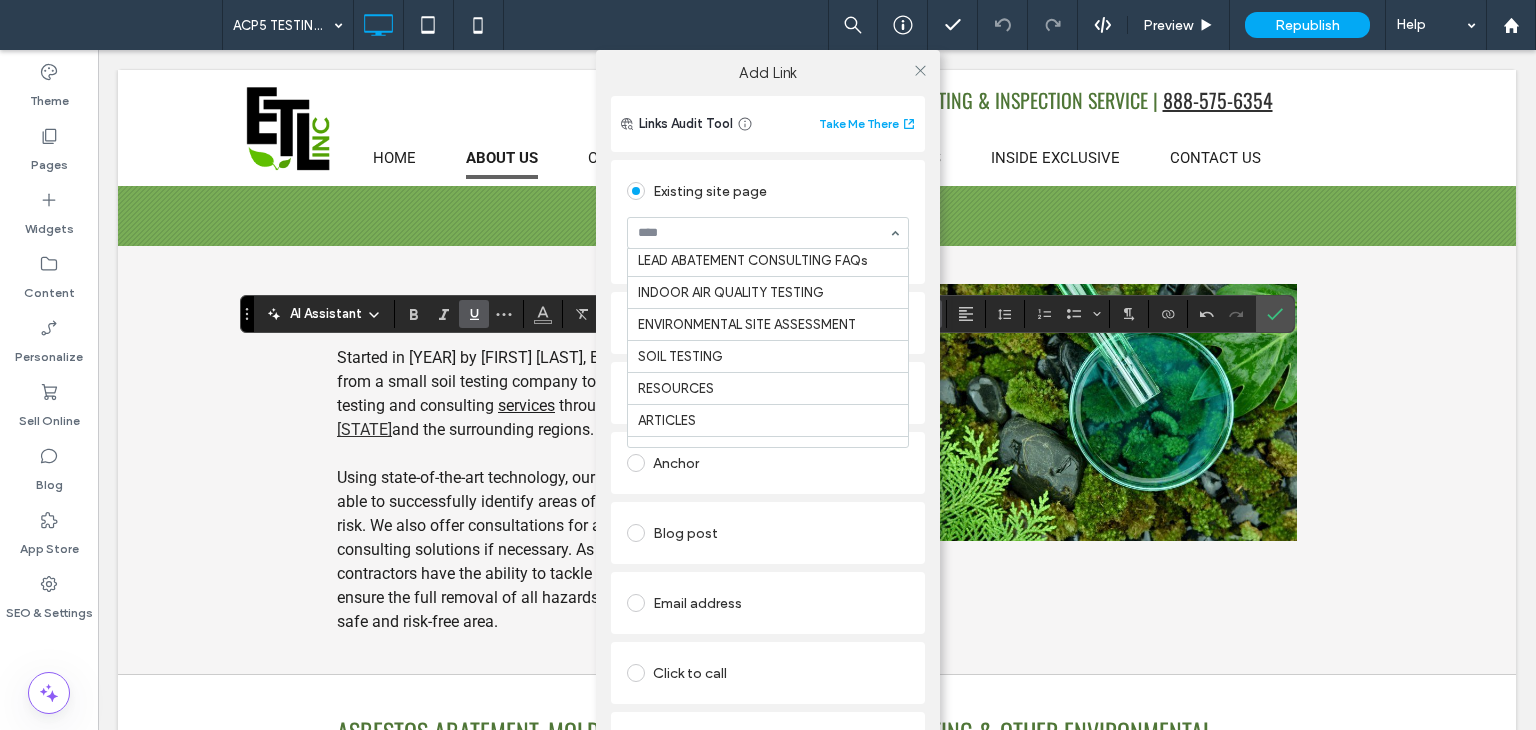 scroll, scrollTop: 600, scrollLeft: 0, axis: vertical 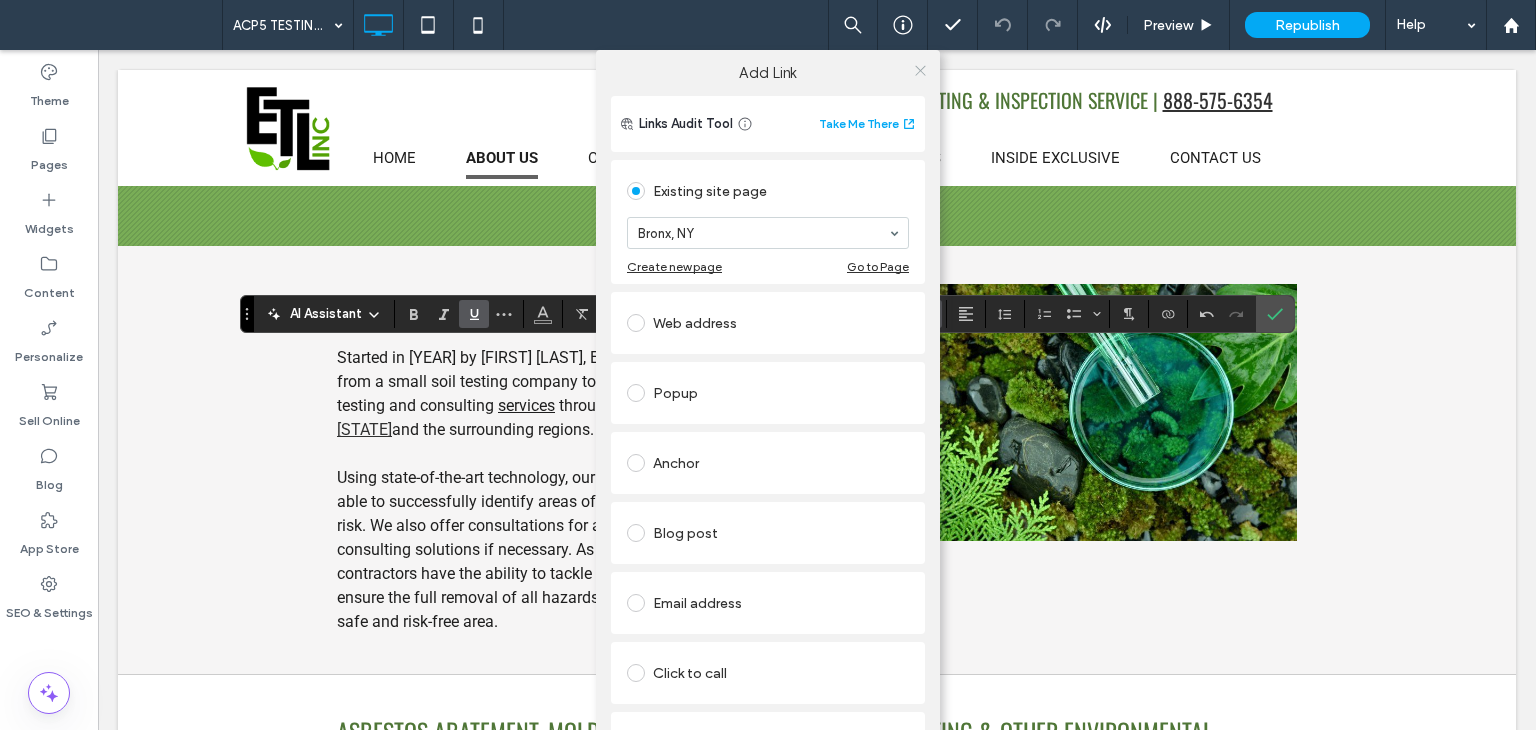 click 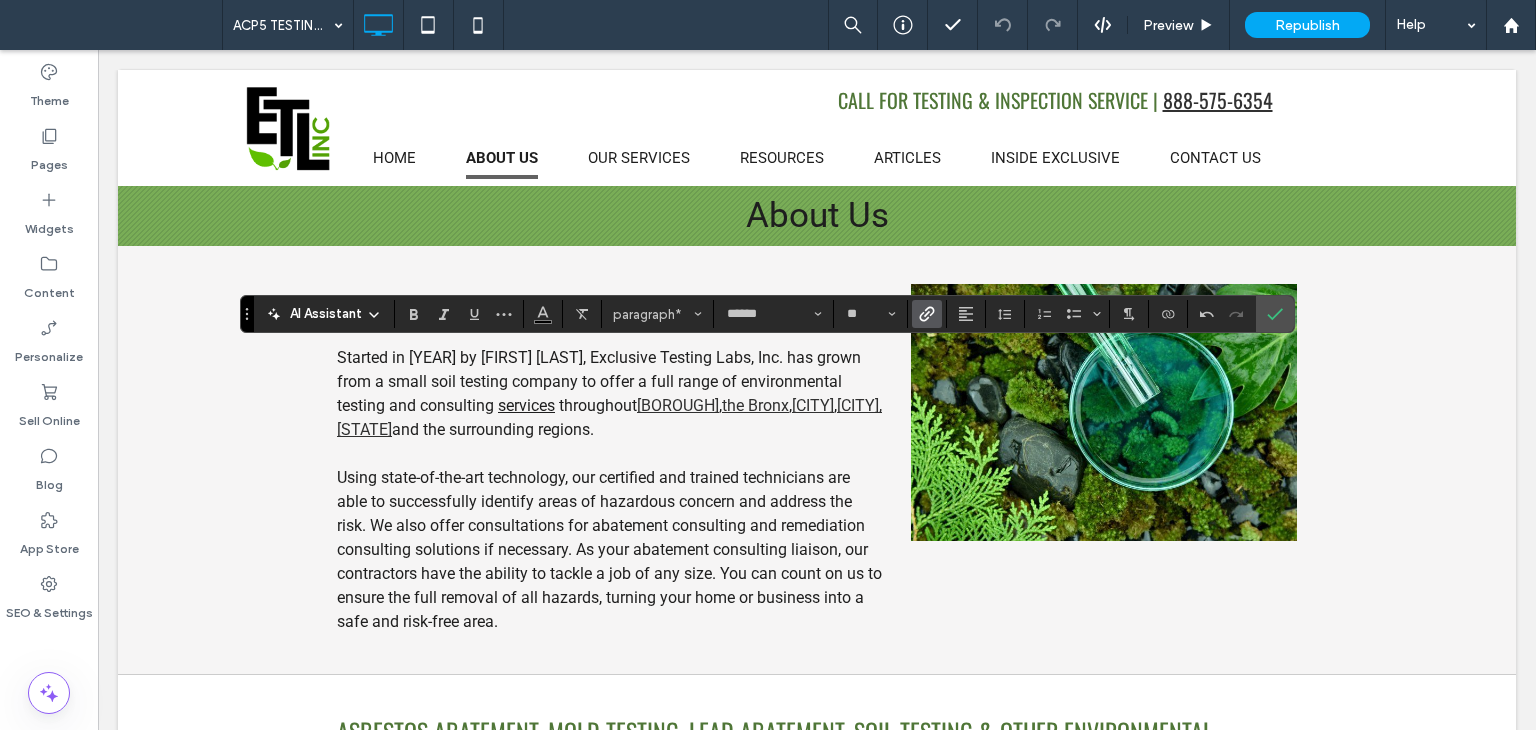 click at bounding box center (927, 314) 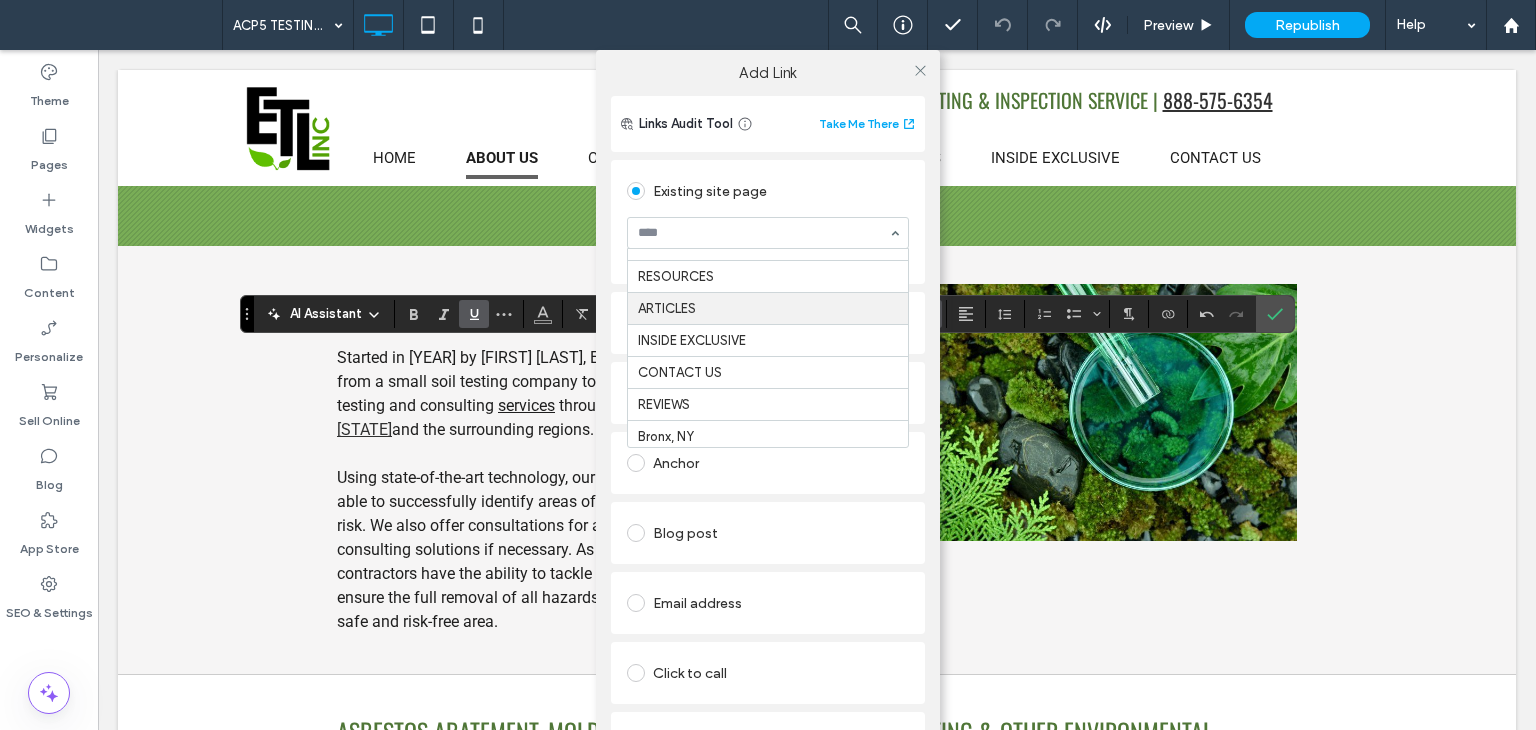 scroll, scrollTop: 600, scrollLeft: 0, axis: vertical 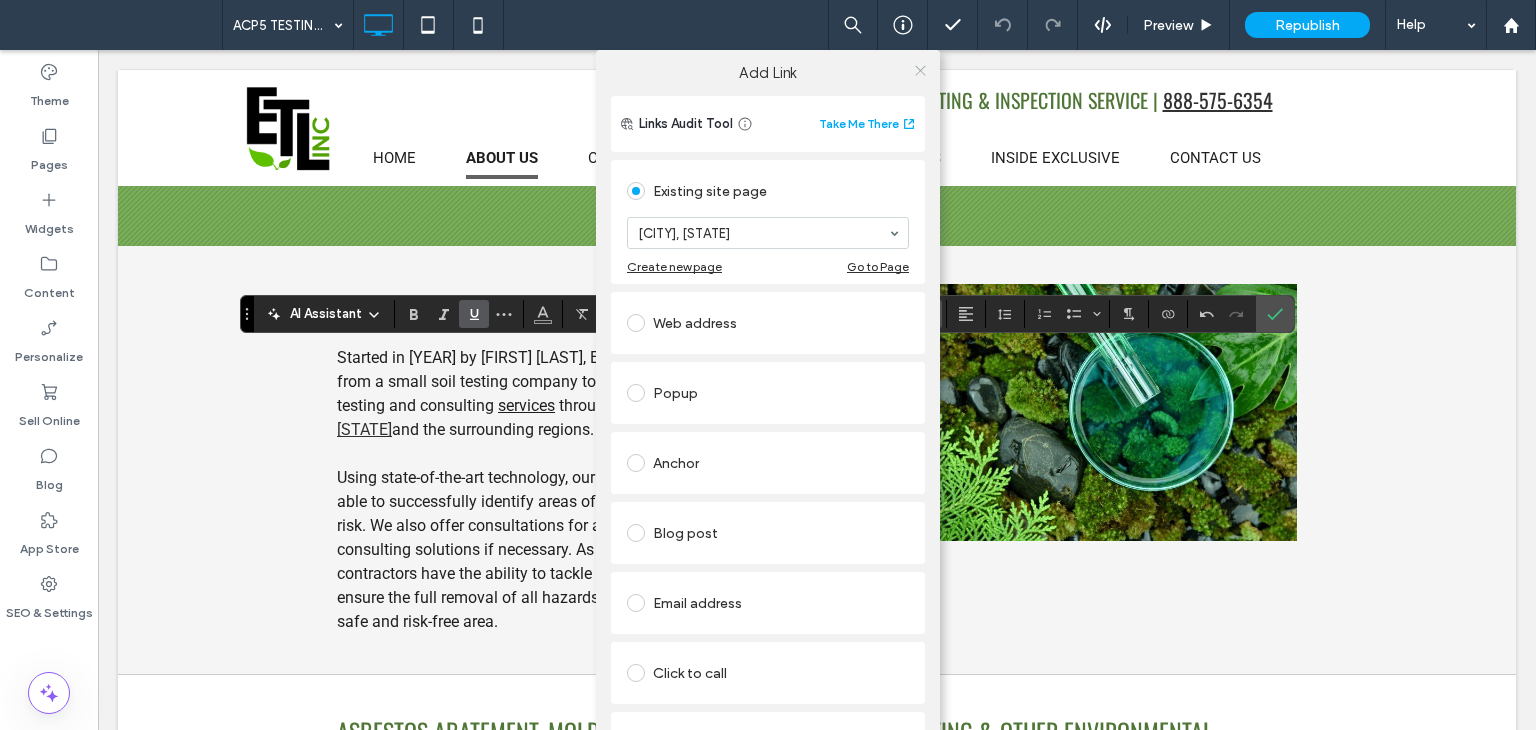 click 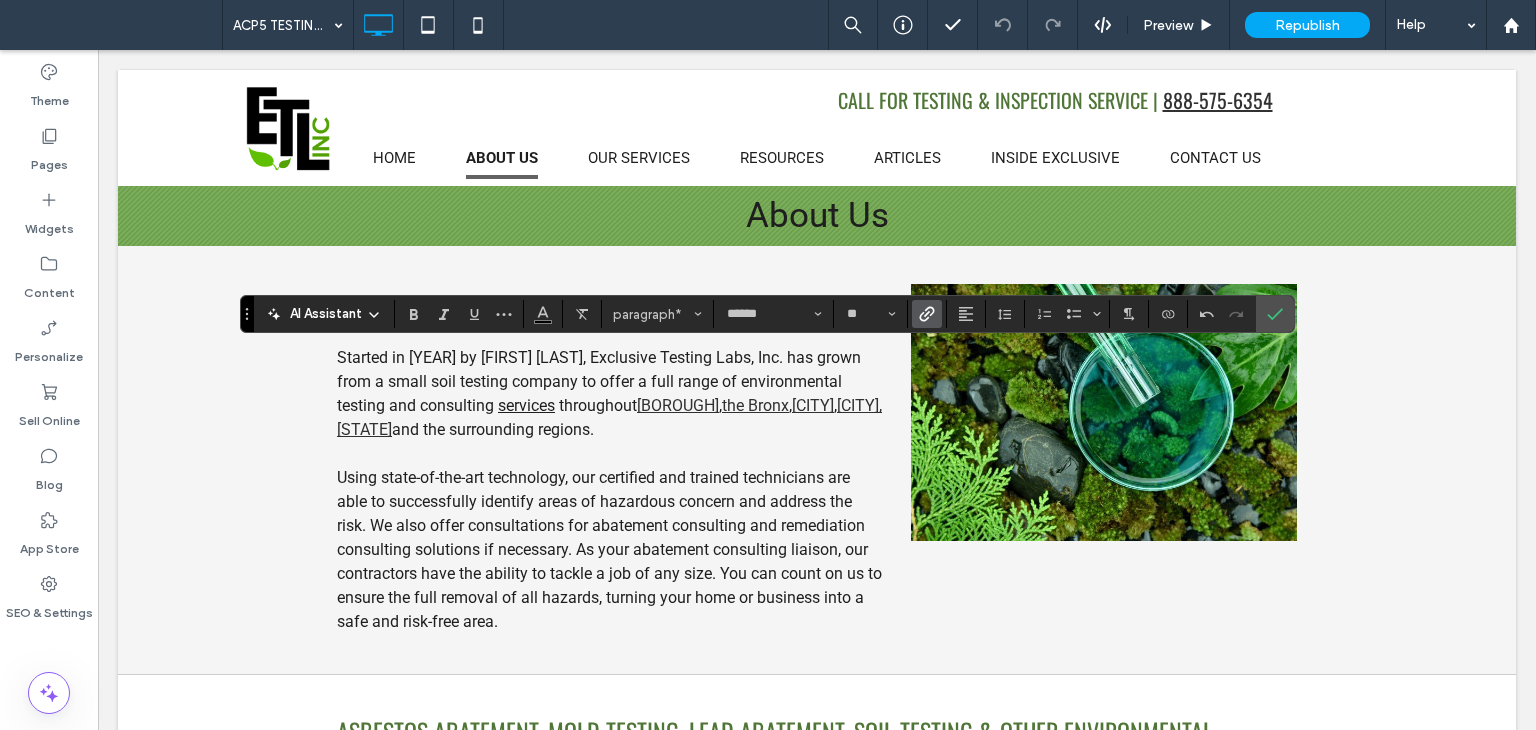 click 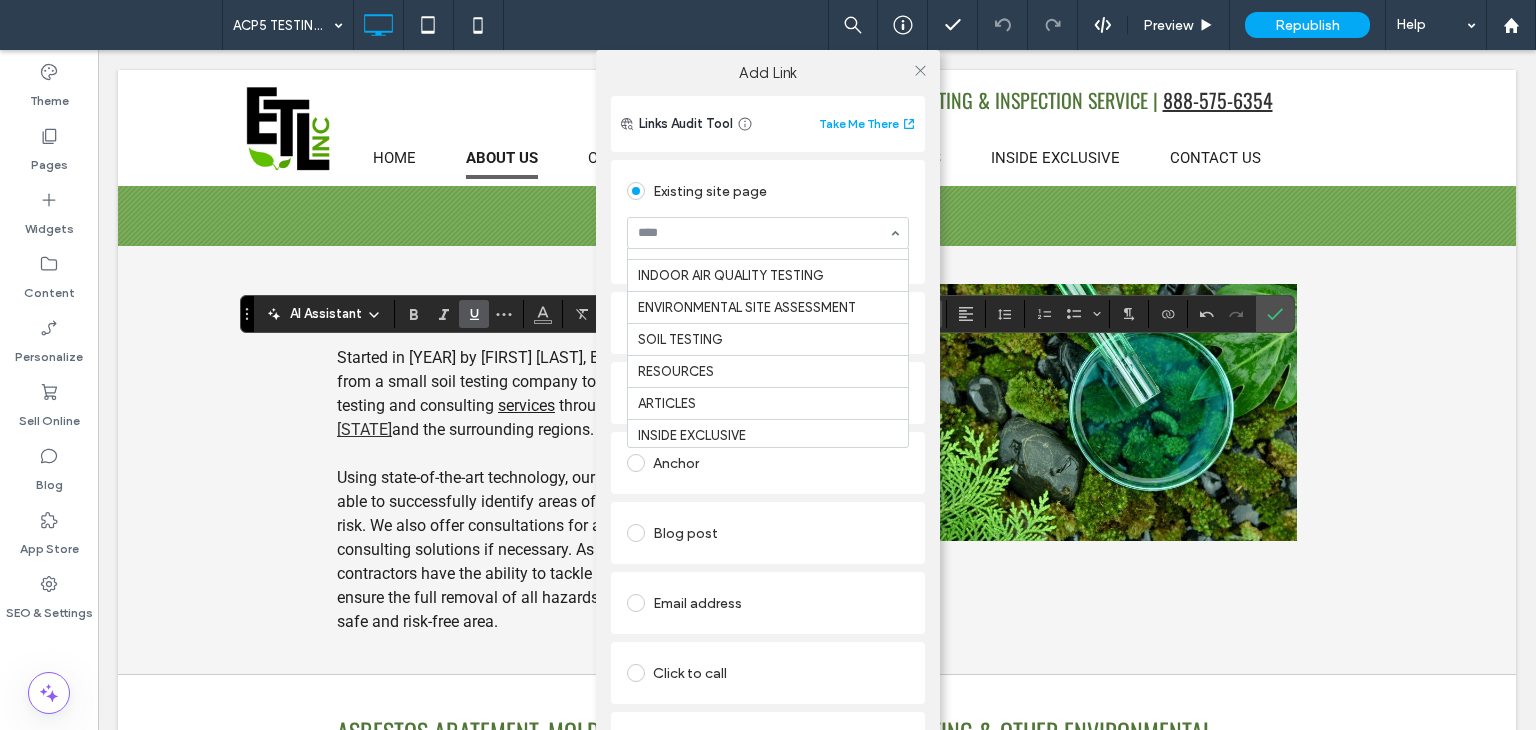 scroll, scrollTop: 600, scrollLeft: 0, axis: vertical 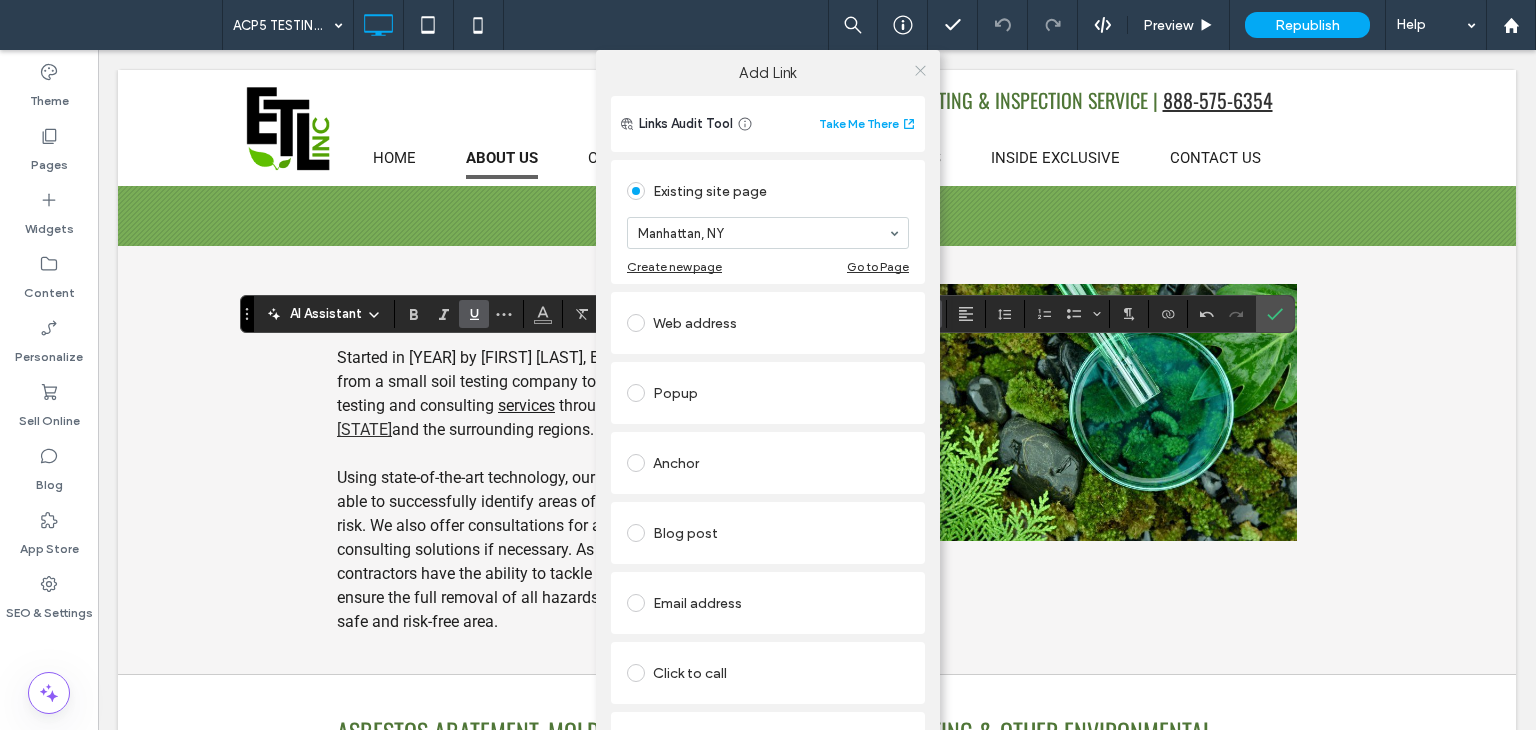 click 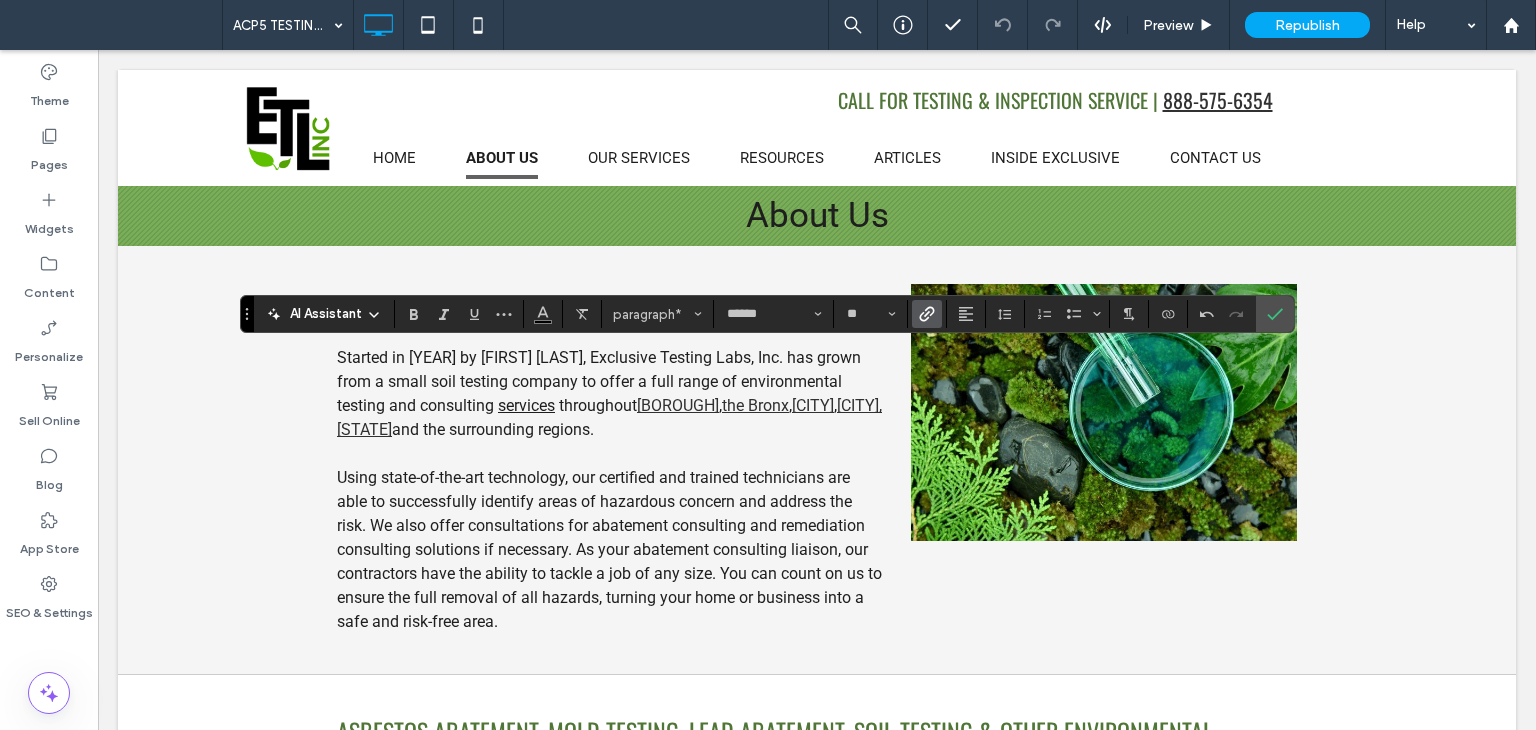 click at bounding box center (927, 314) 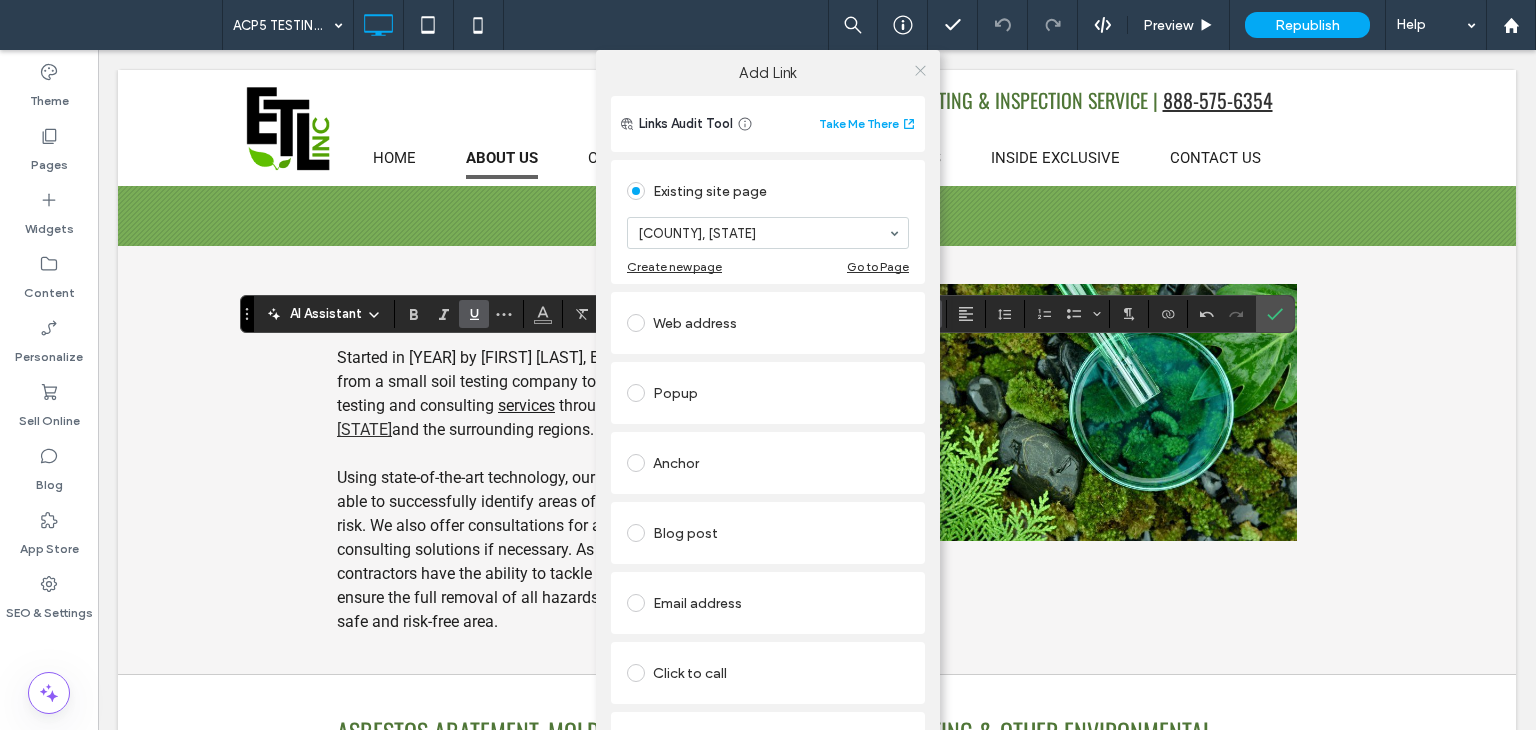 click 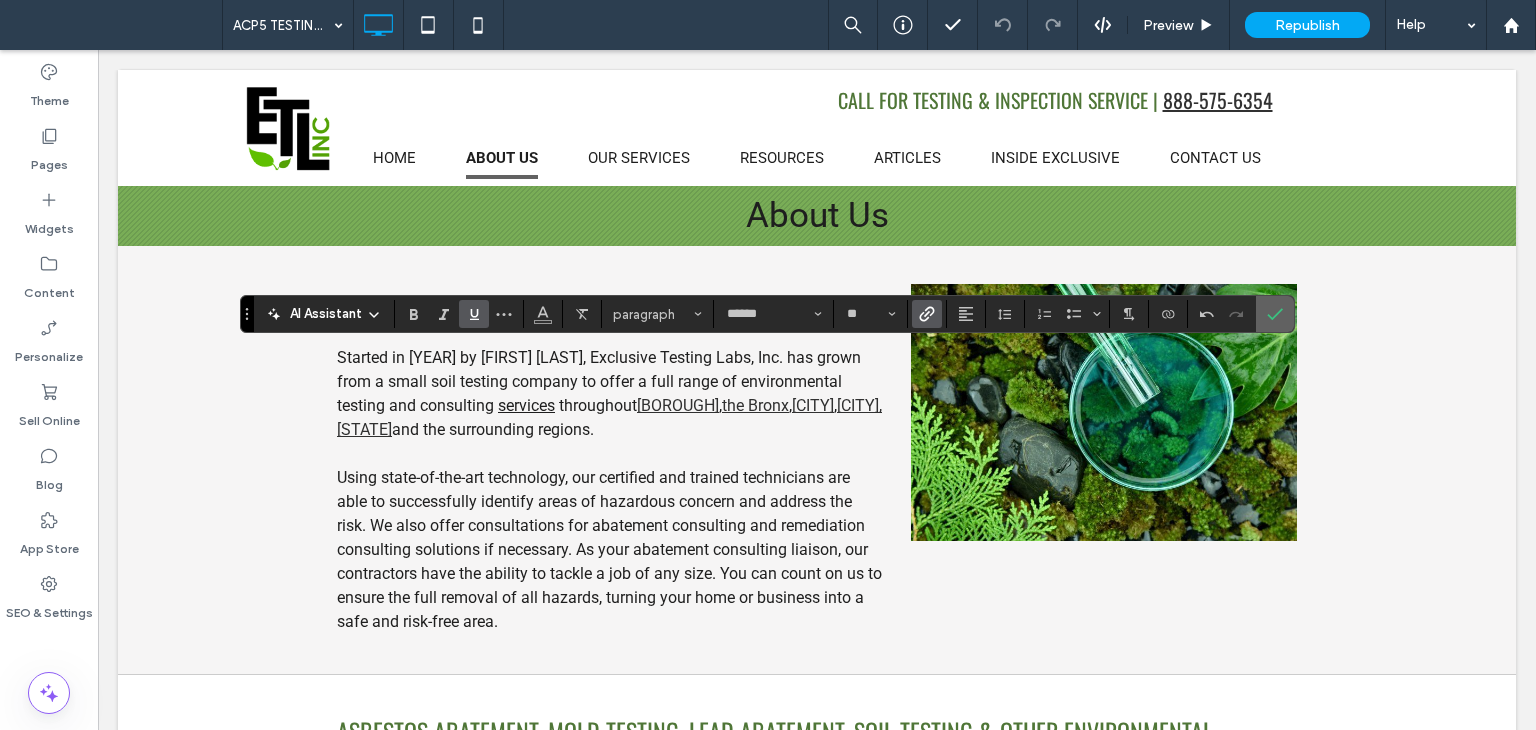 click 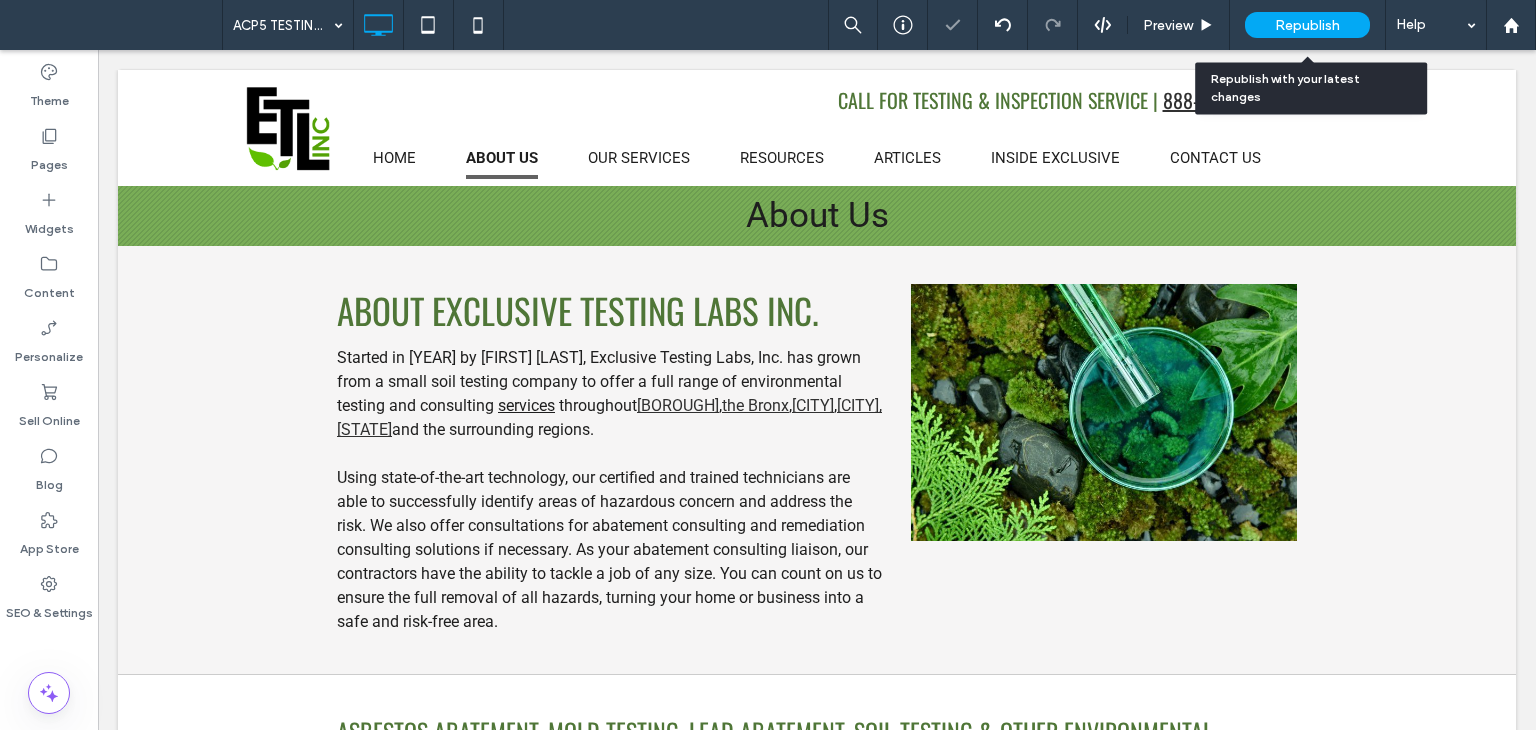 click on "Republish" at bounding box center (1307, 25) 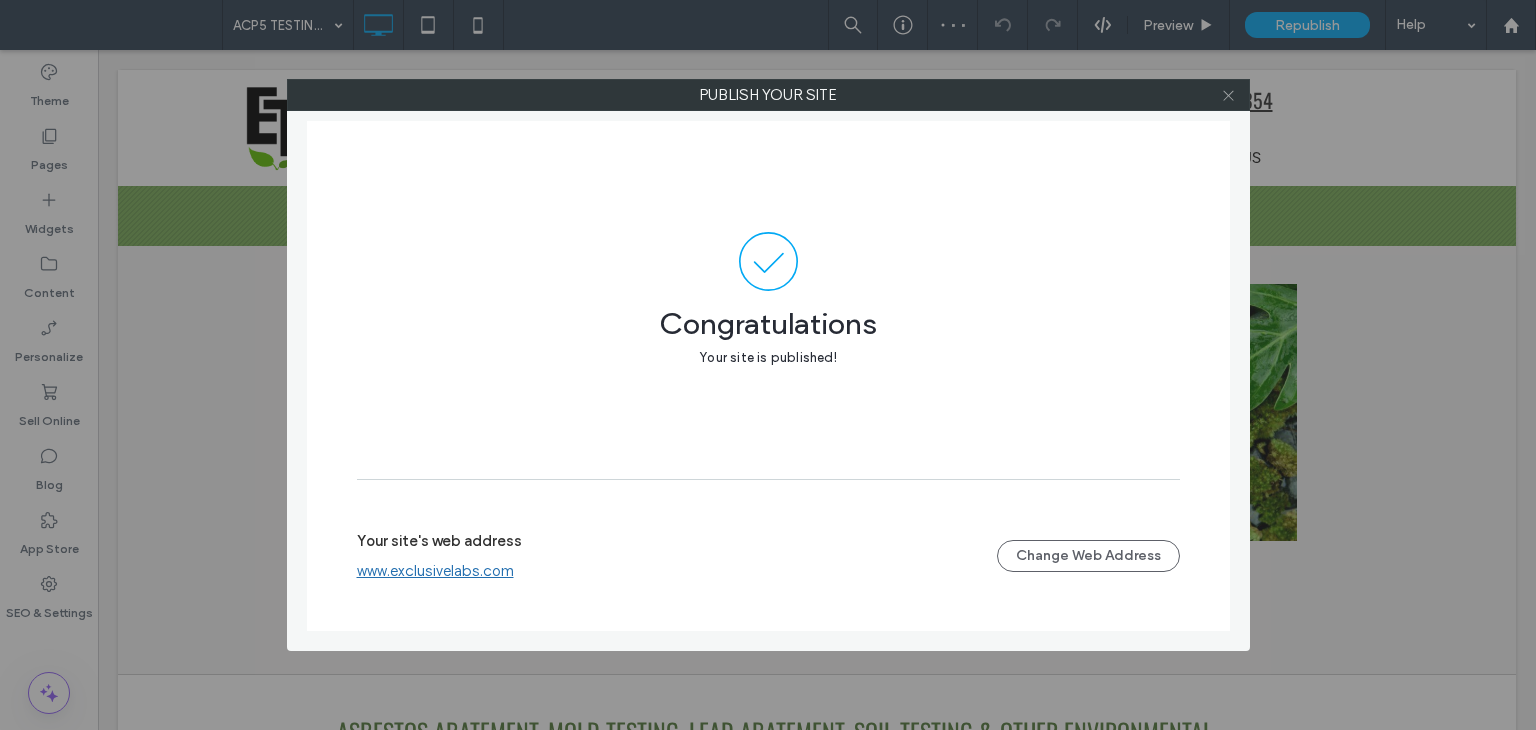 click 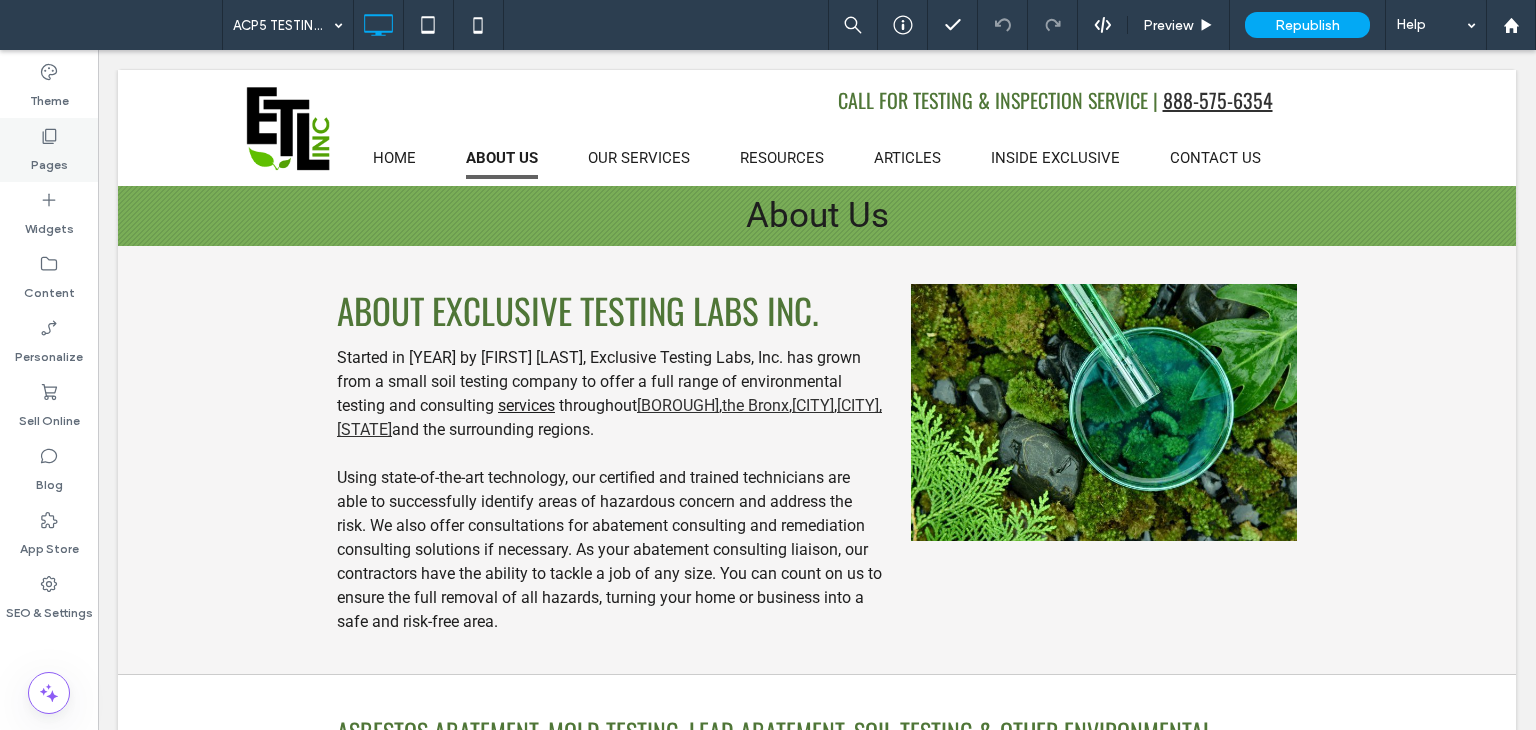 click on "Pages" at bounding box center [49, 150] 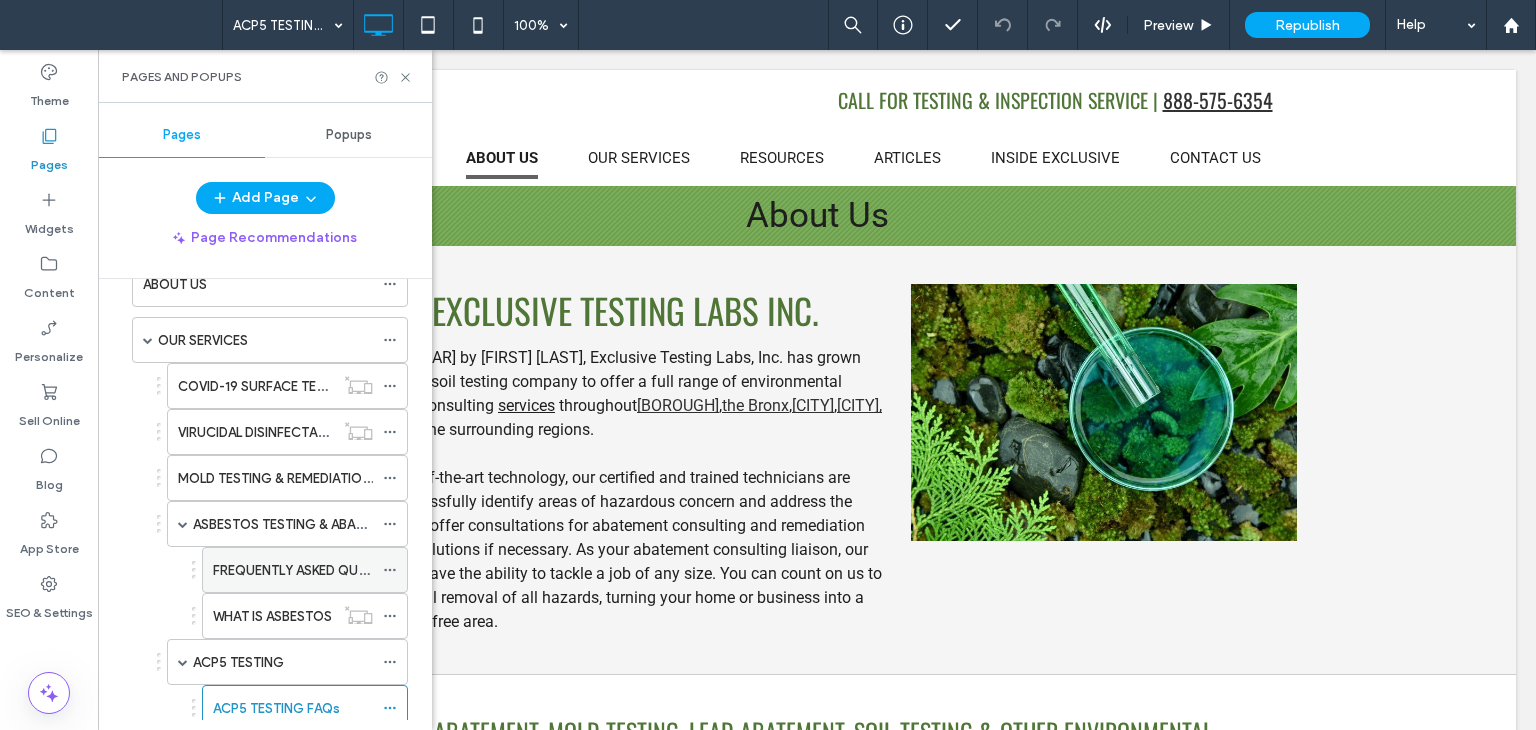scroll, scrollTop: 300, scrollLeft: 0, axis: vertical 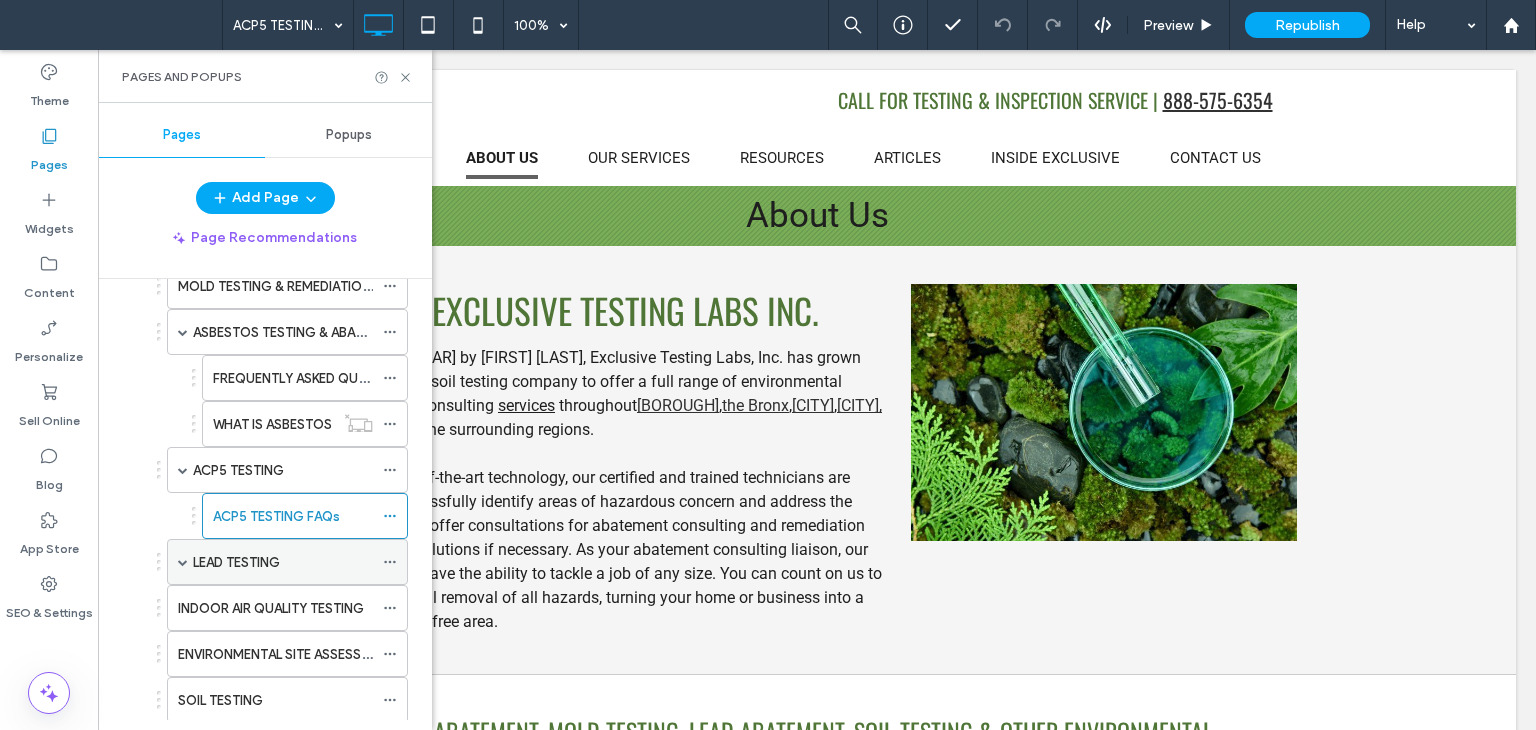 click on "LEAD TESTING" at bounding box center (236, 562) 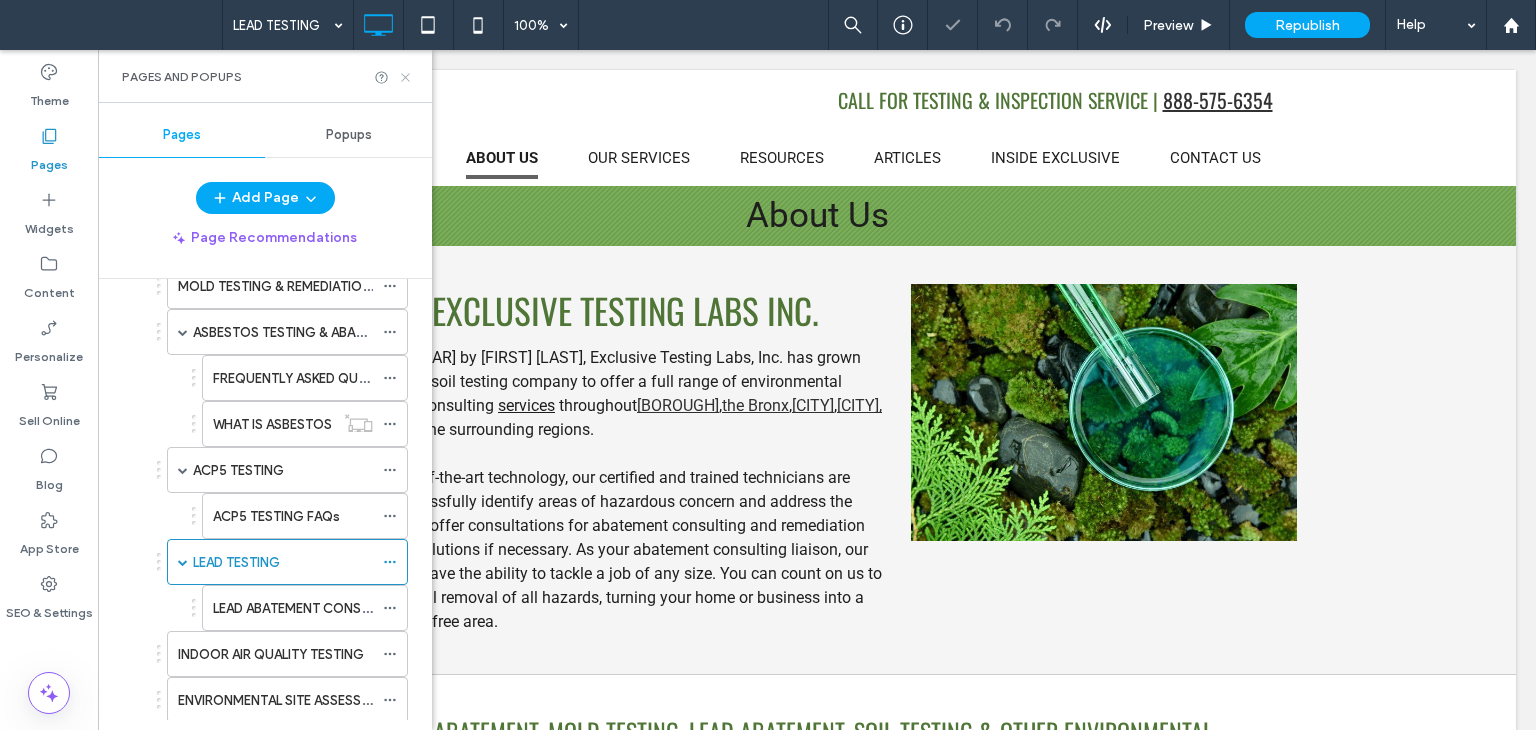 click 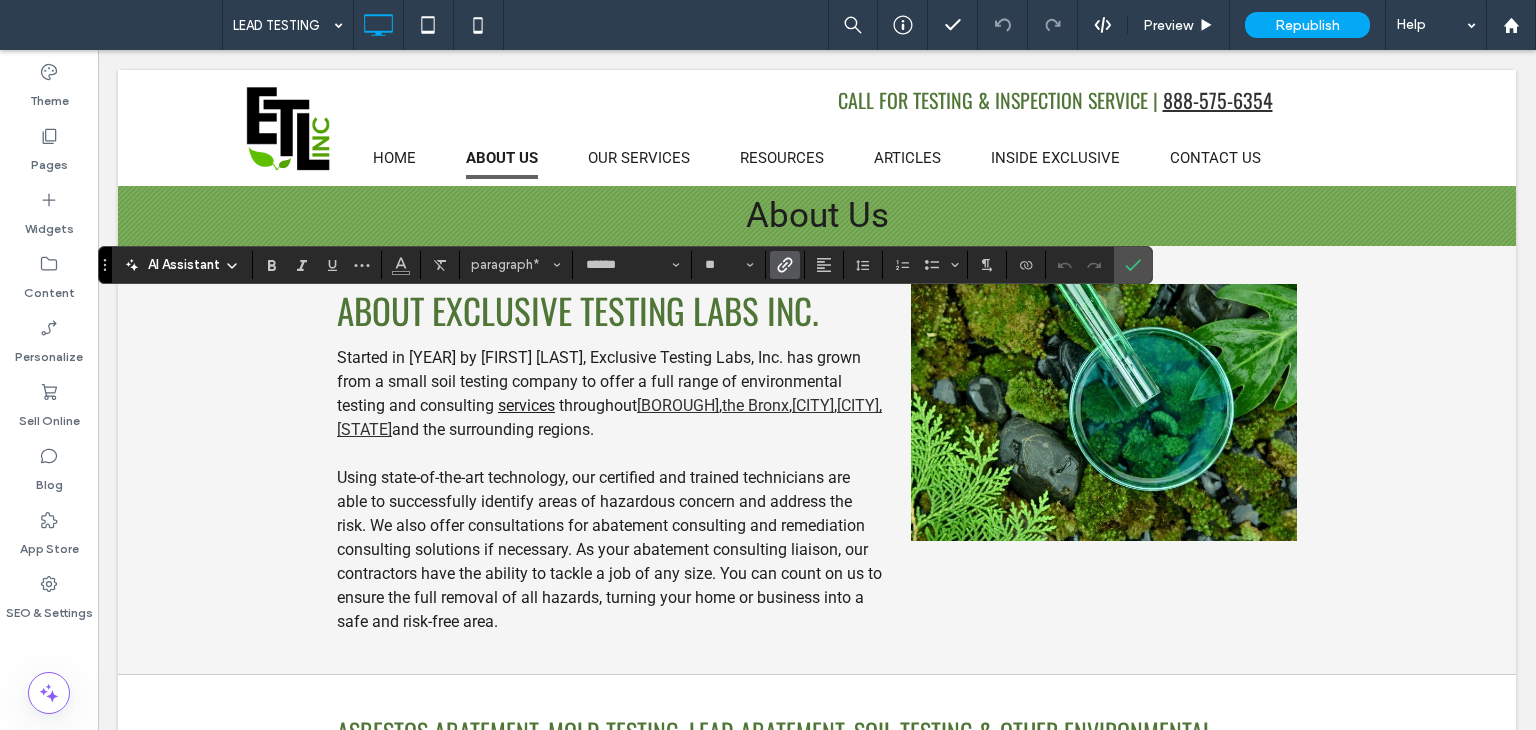 click 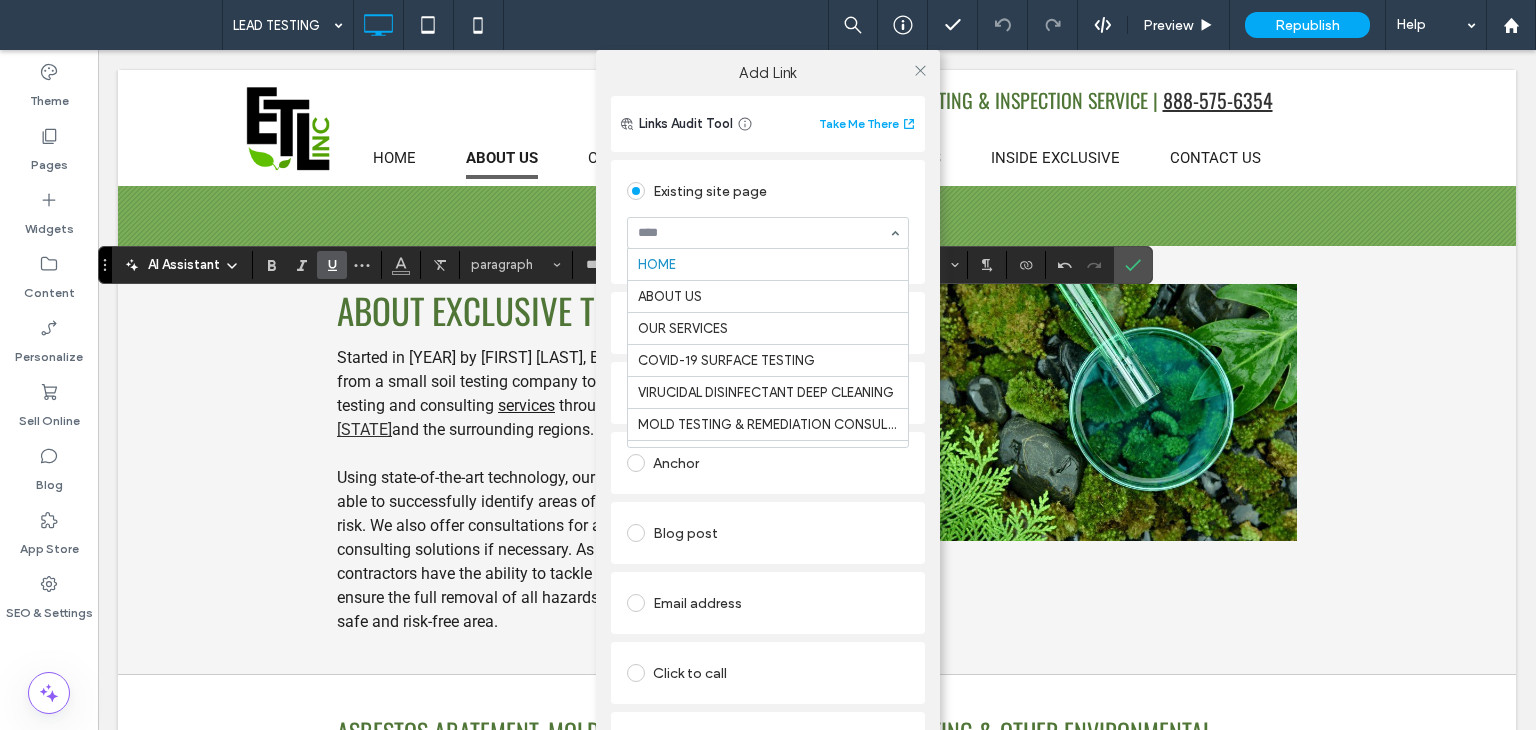 scroll, scrollTop: 196, scrollLeft: 0, axis: vertical 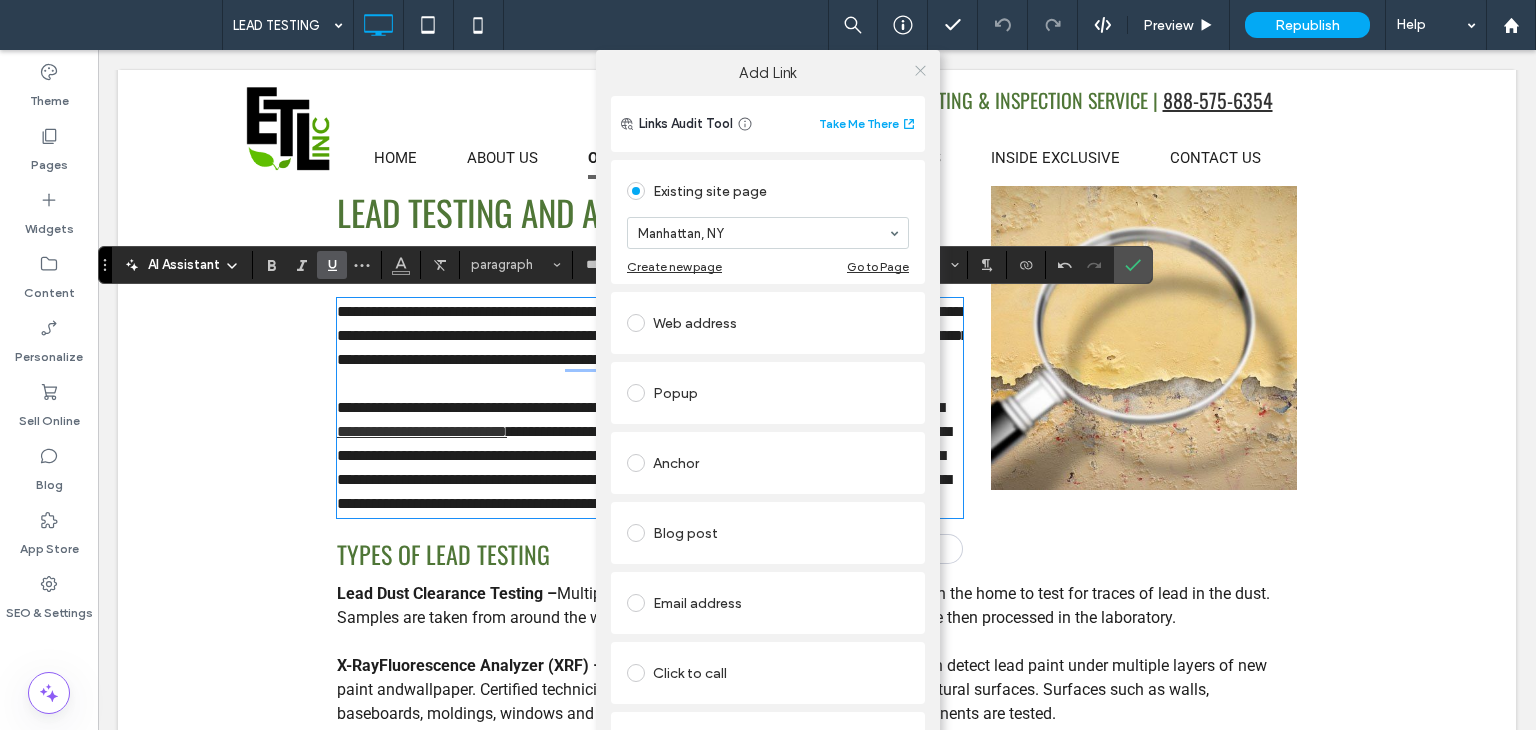 click 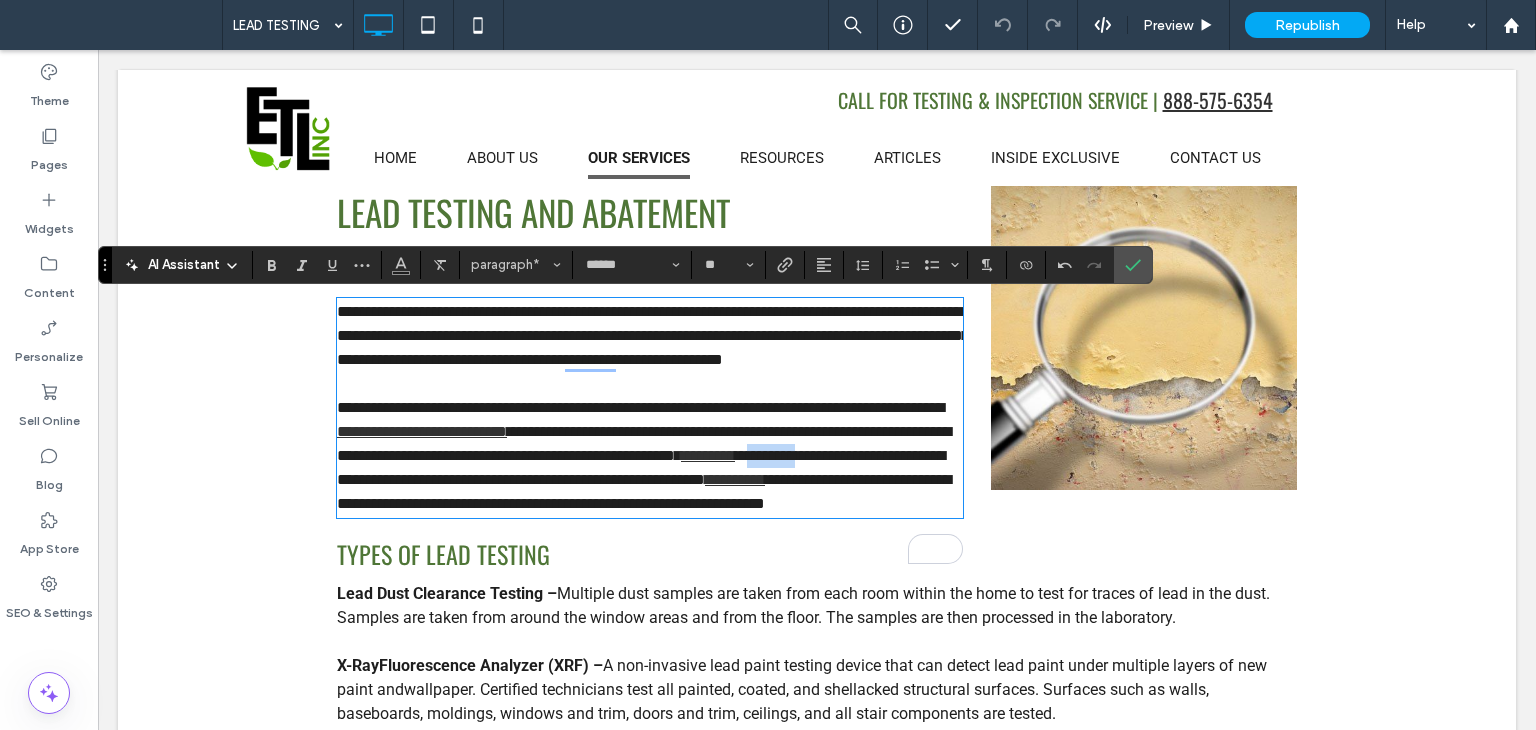 drag, startPoint x: 556, startPoint y: 501, endPoint x: 499, endPoint y: 502, distance: 57.00877 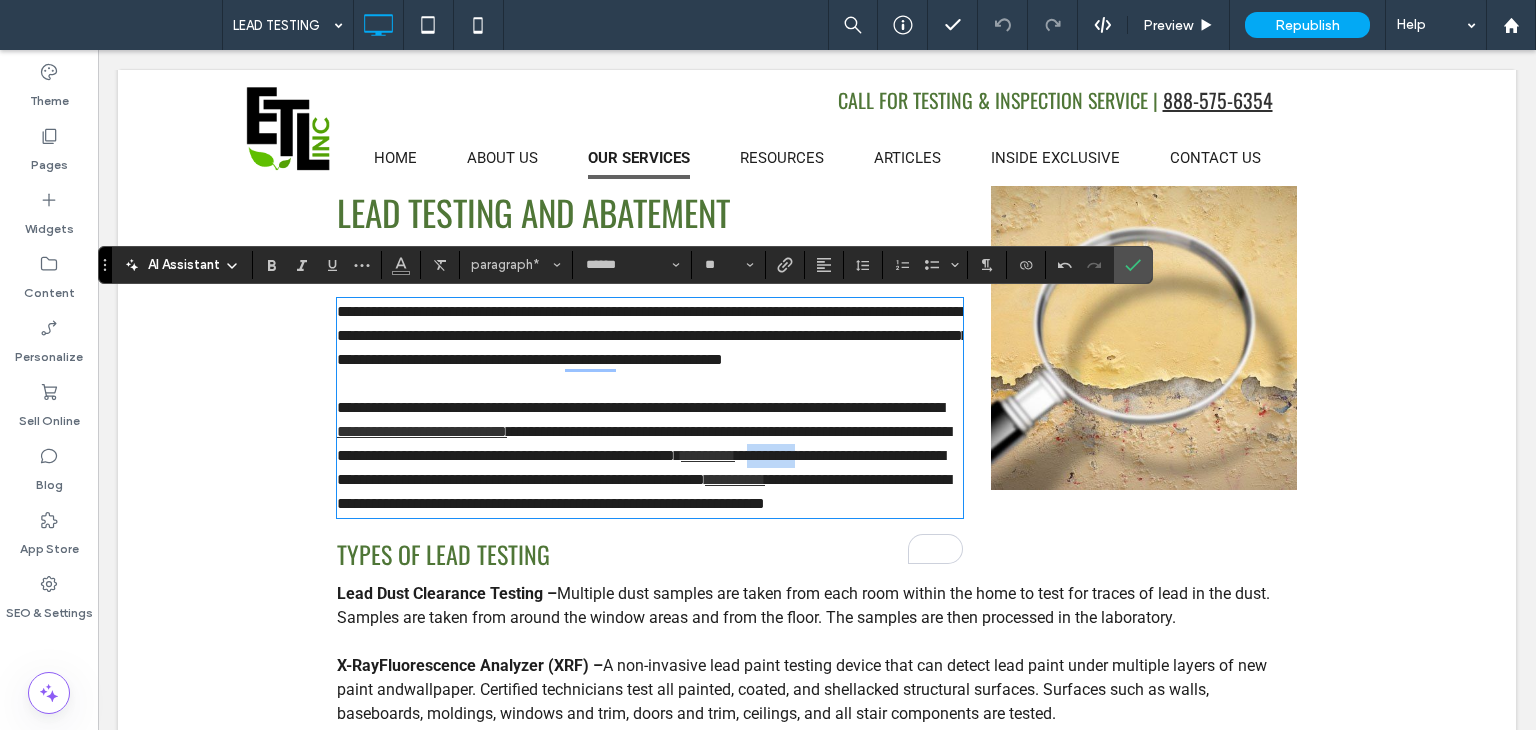 click on "**********" at bounding box center (641, 467) 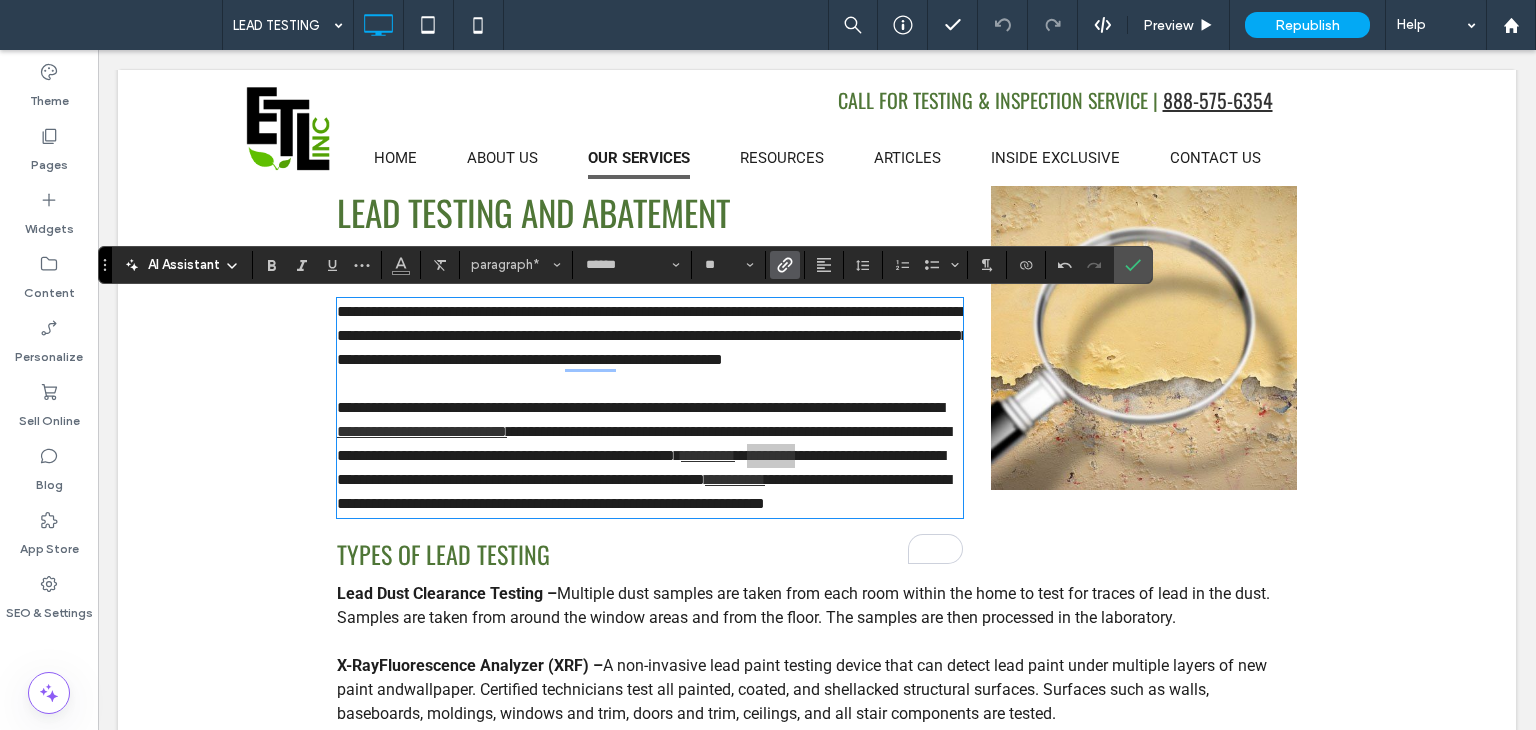 click 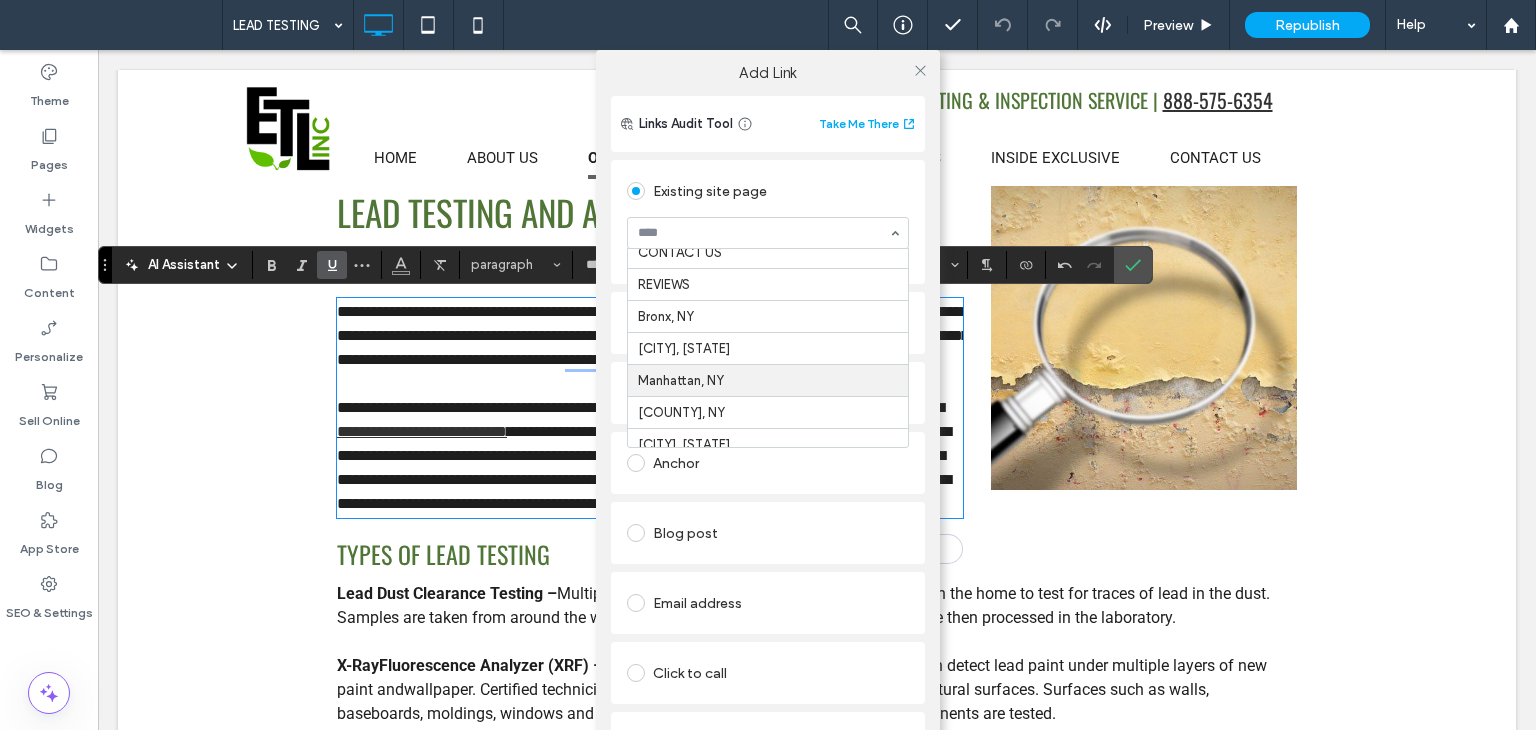 scroll, scrollTop: 652, scrollLeft: 0, axis: vertical 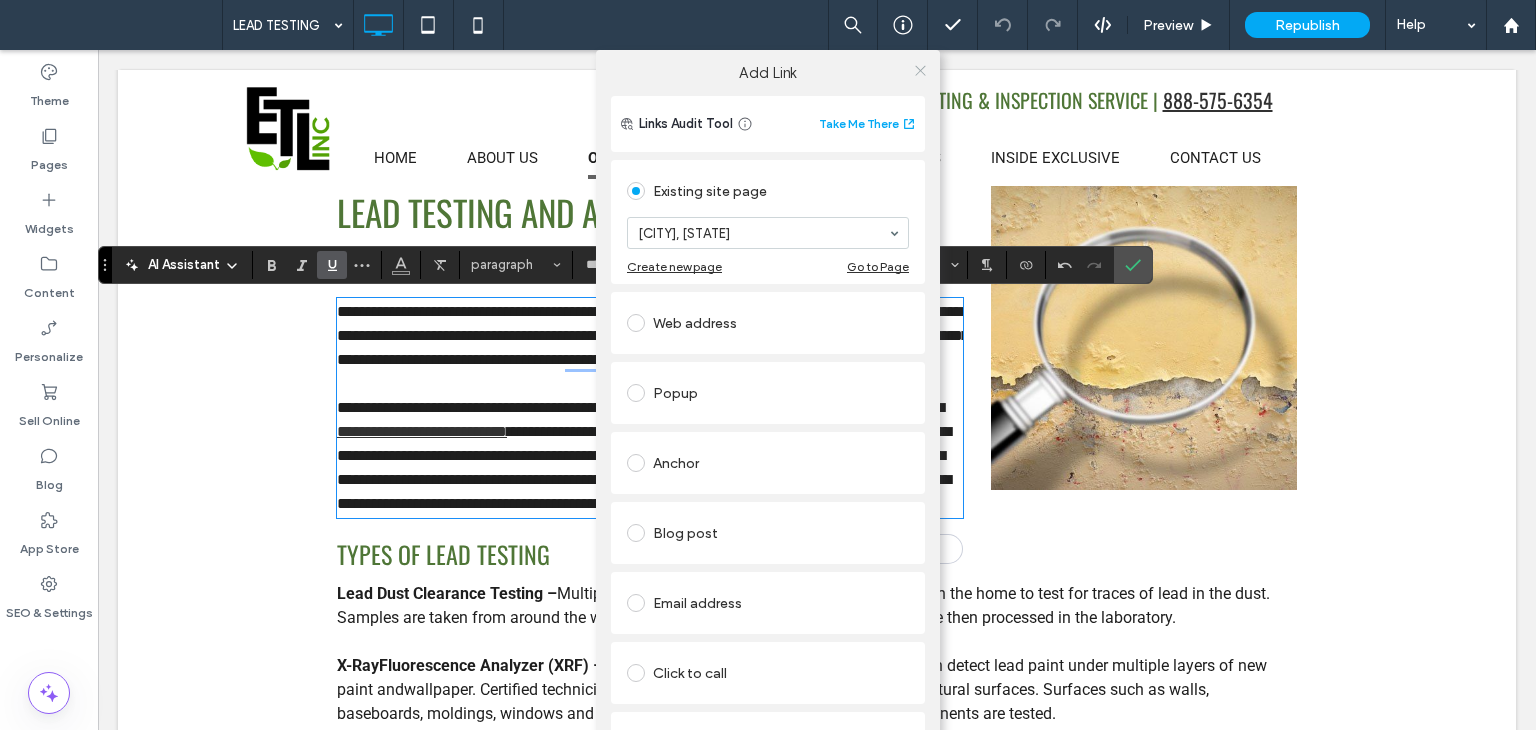 click 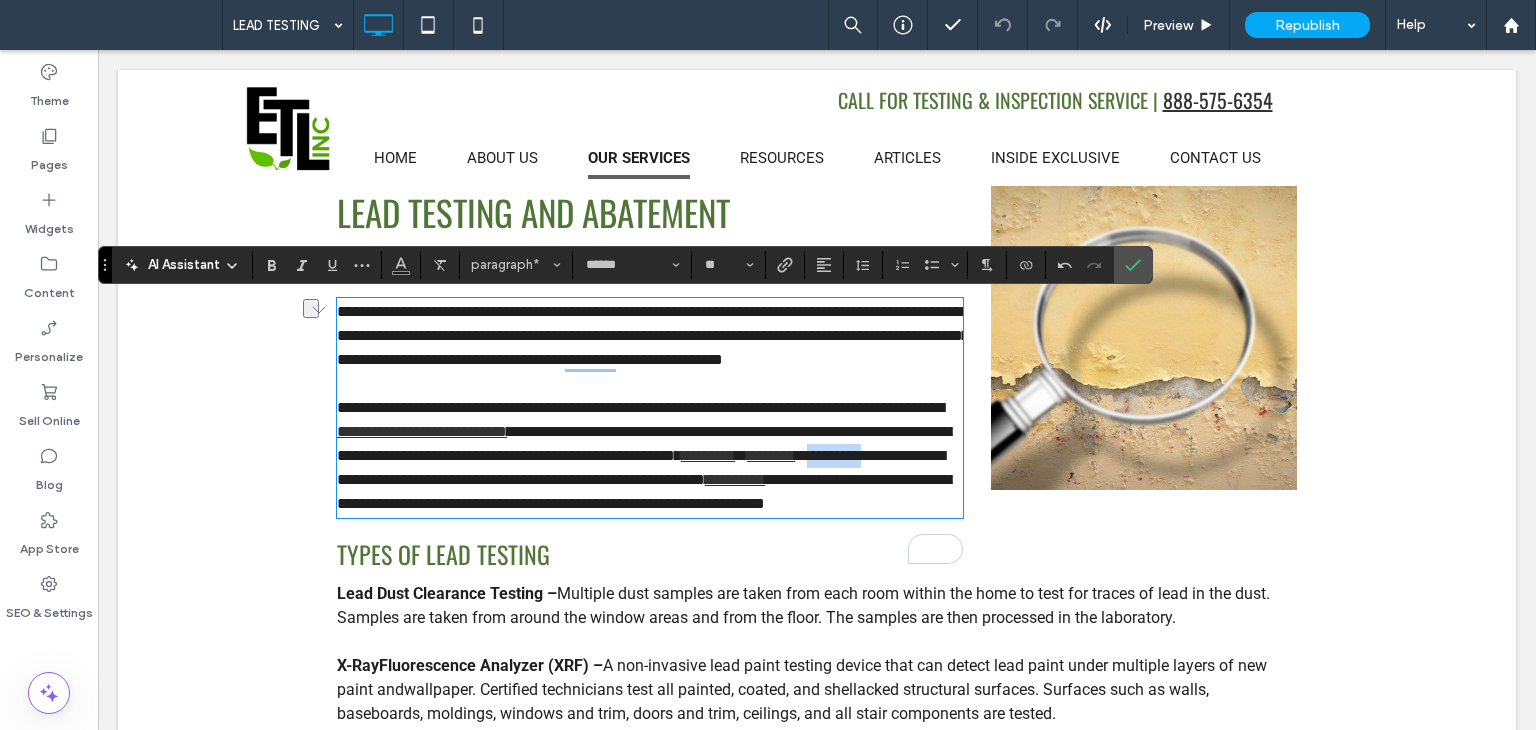 drag, startPoint x: 635, startPoint y: 506, endPoint x: 568, endPoint y: 500, distance: 67.26812 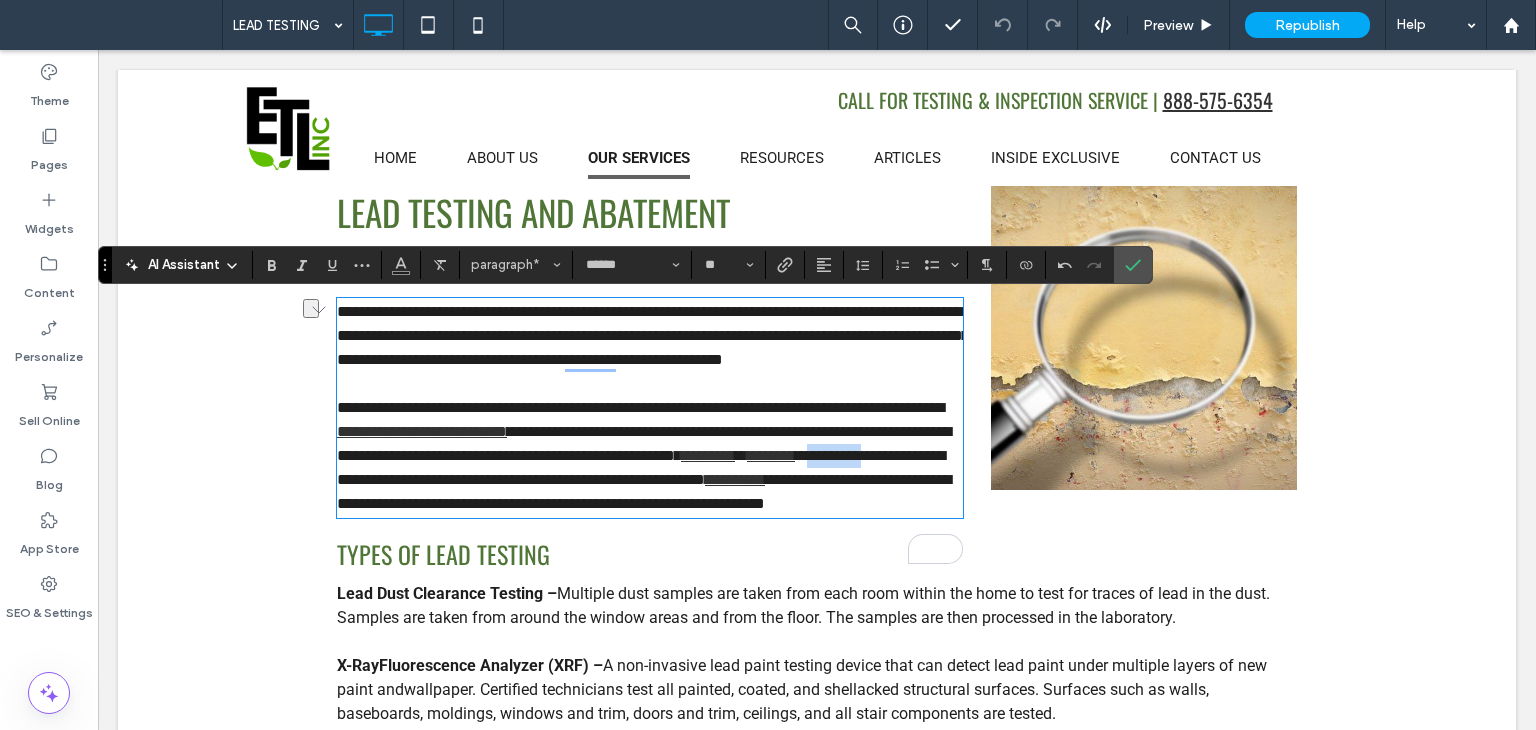 click on "**********" at bounding box center (641, 467) 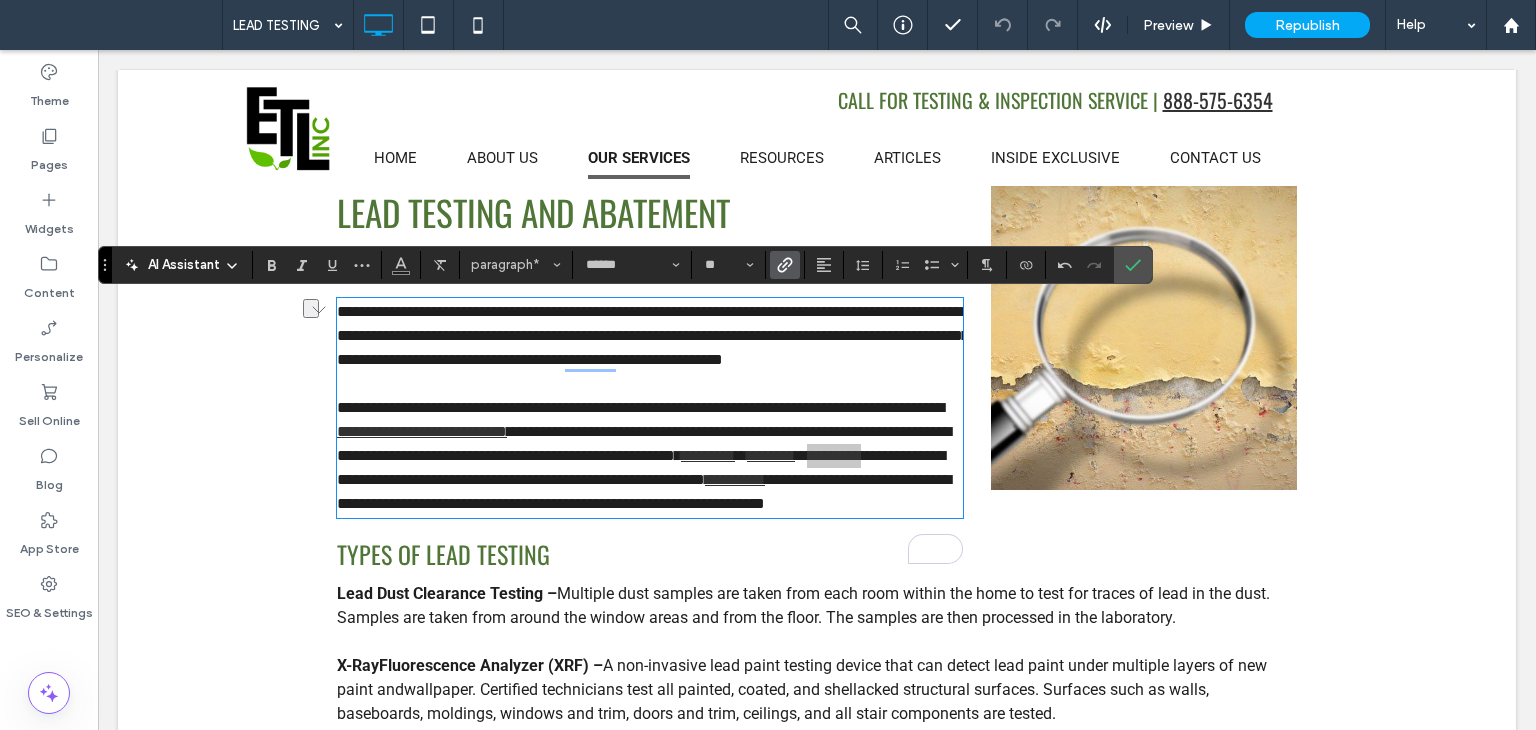 click 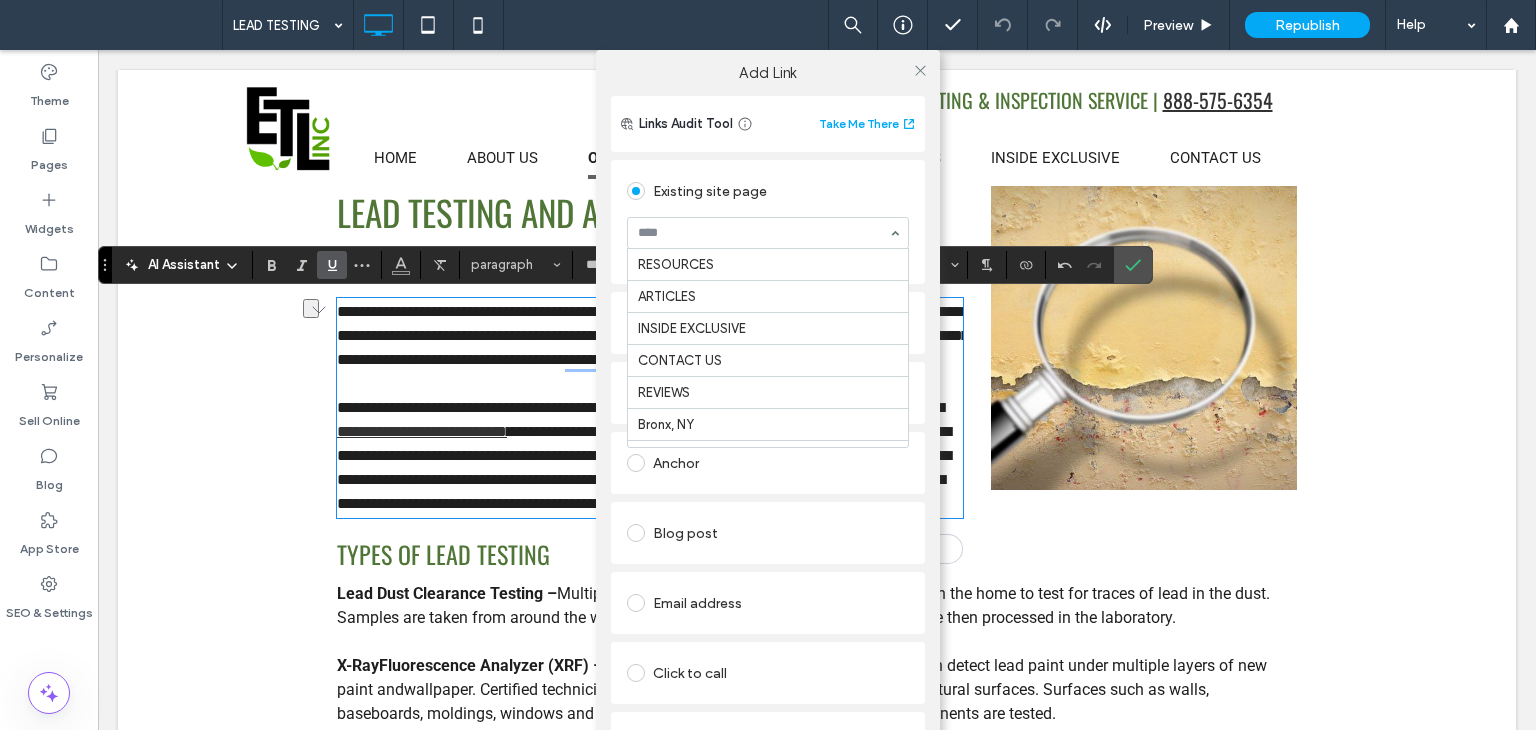 scroll, scrollTop: 600, scrollLeft: 0, axis: vertical 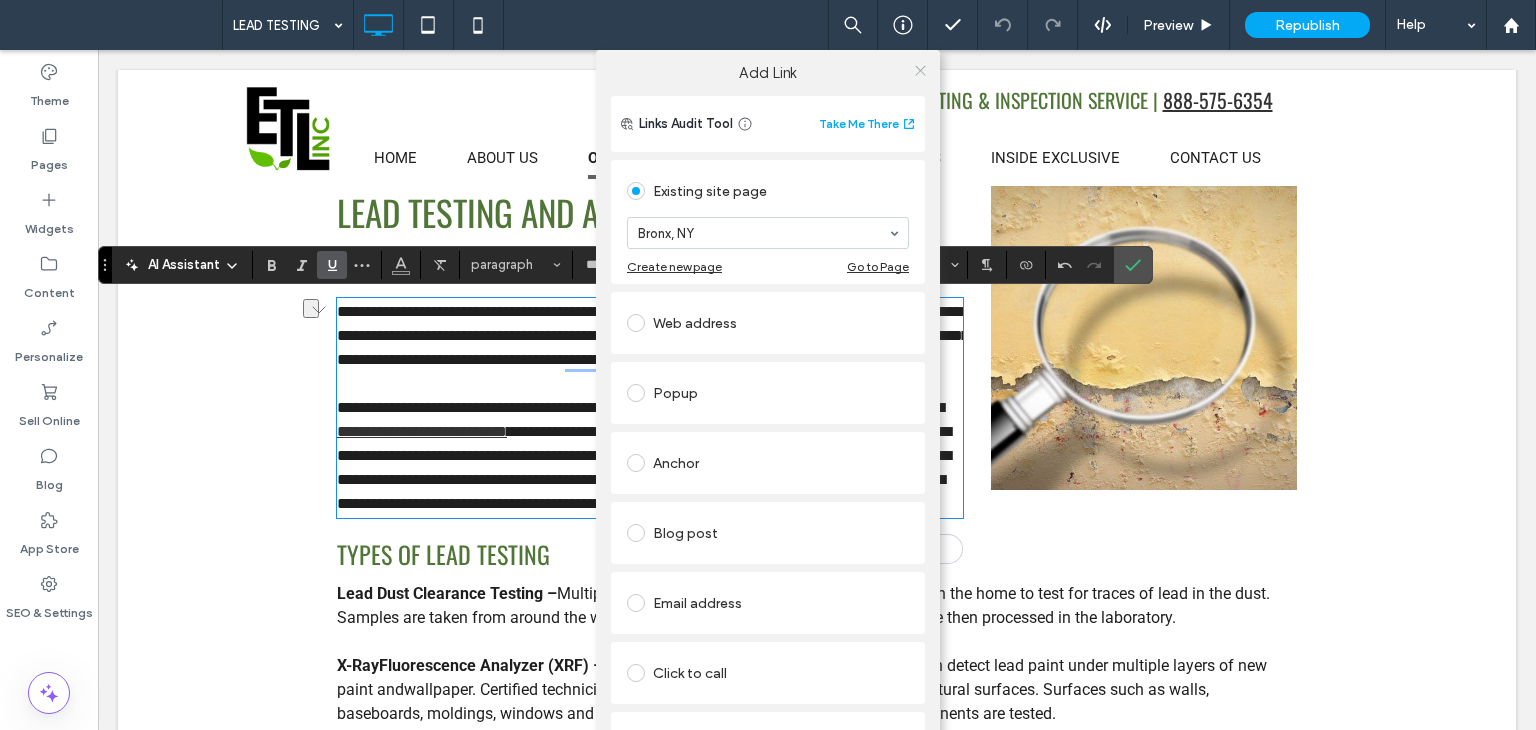 click 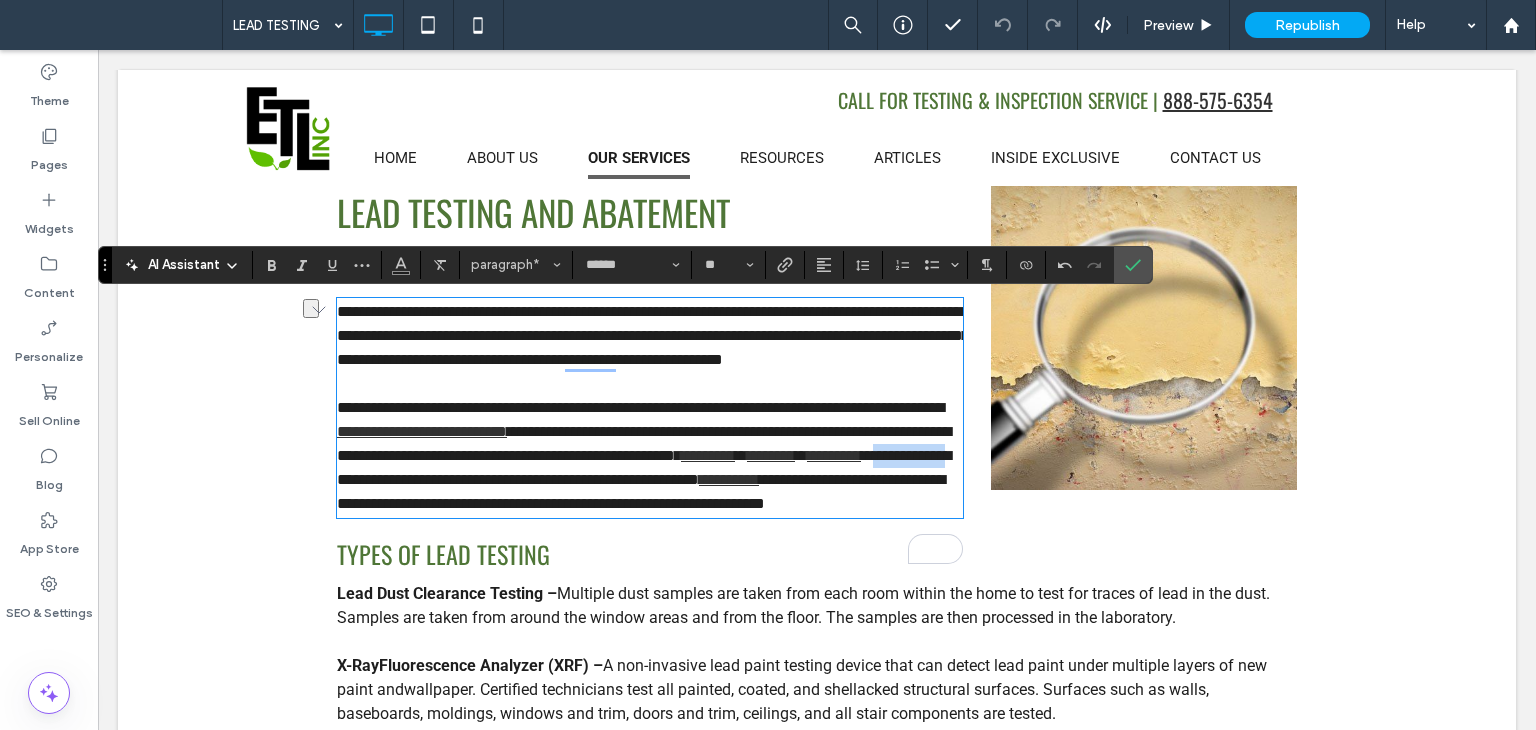 drag, startPoint x: 731, startPoint y: 499, endPoint x: 648, endPoint y: 498, distance: 83.00603 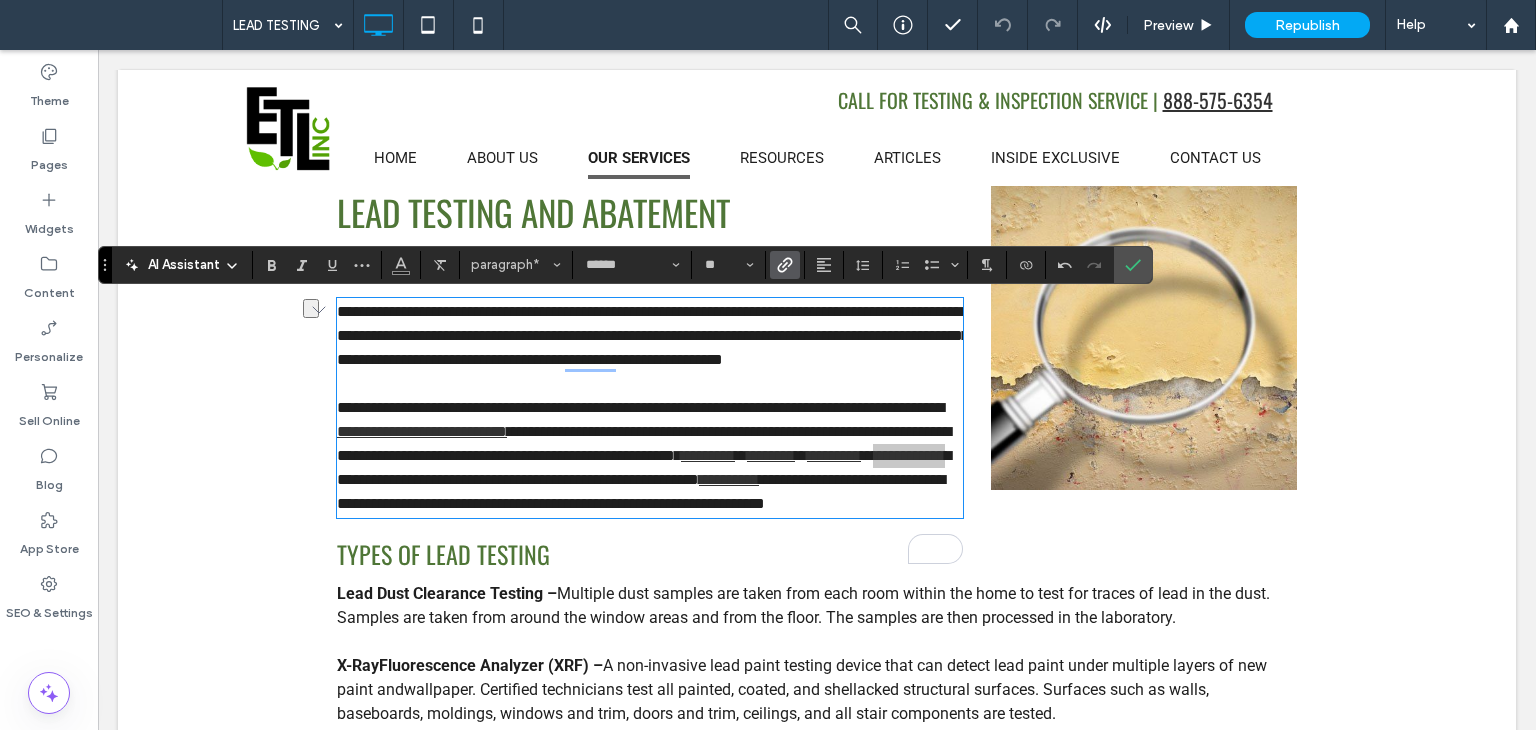 click 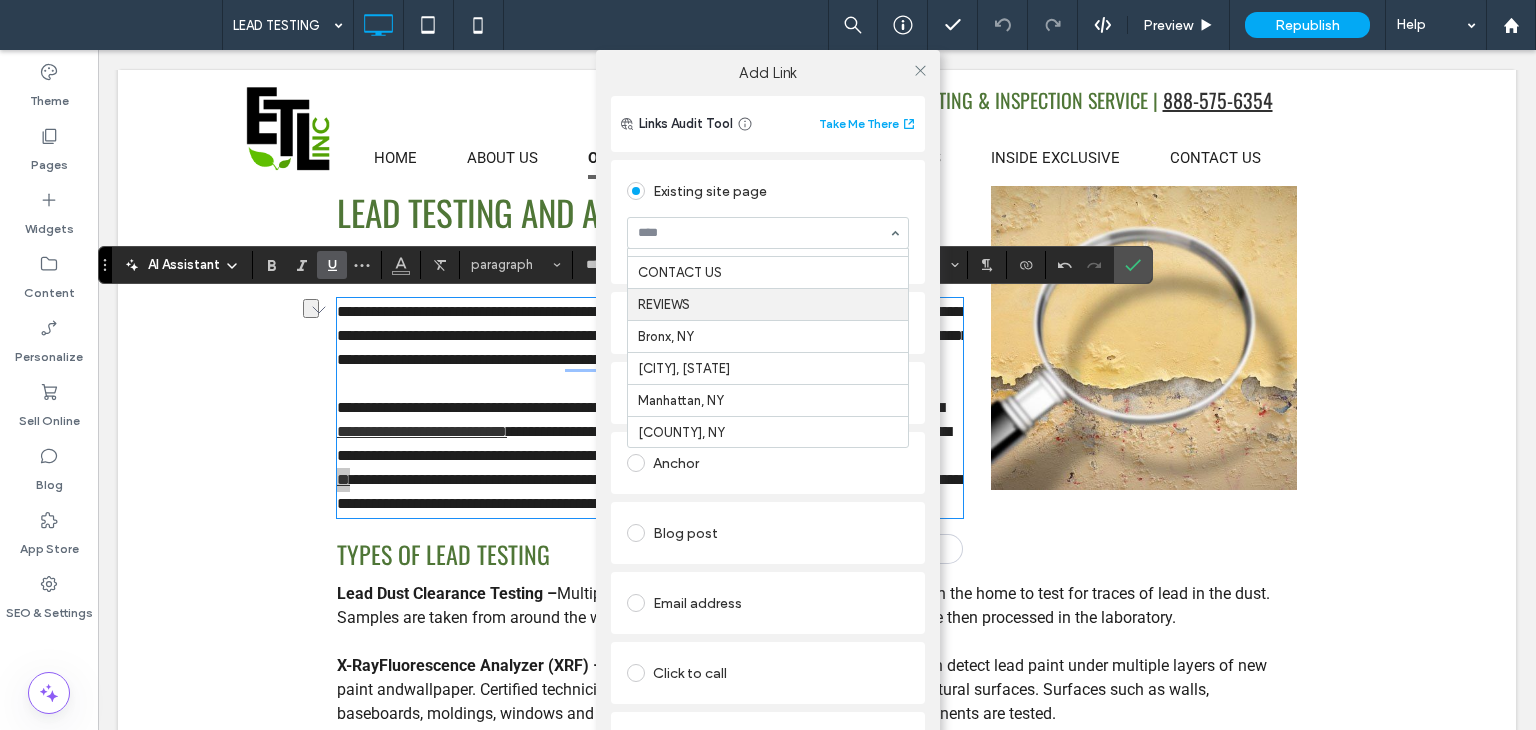 scroll, scrollTop: 700, scrollLeft: 0, axis: vertical 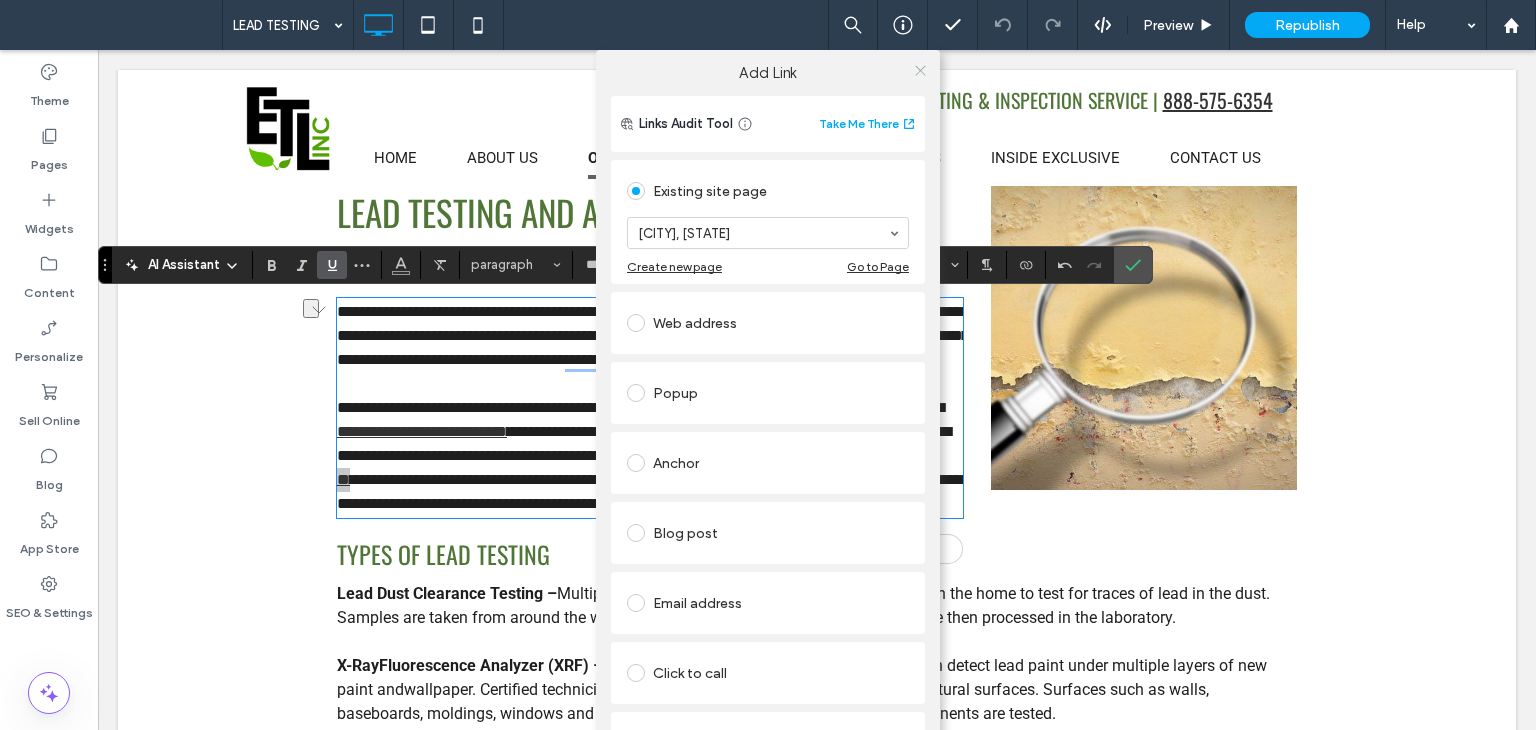 click 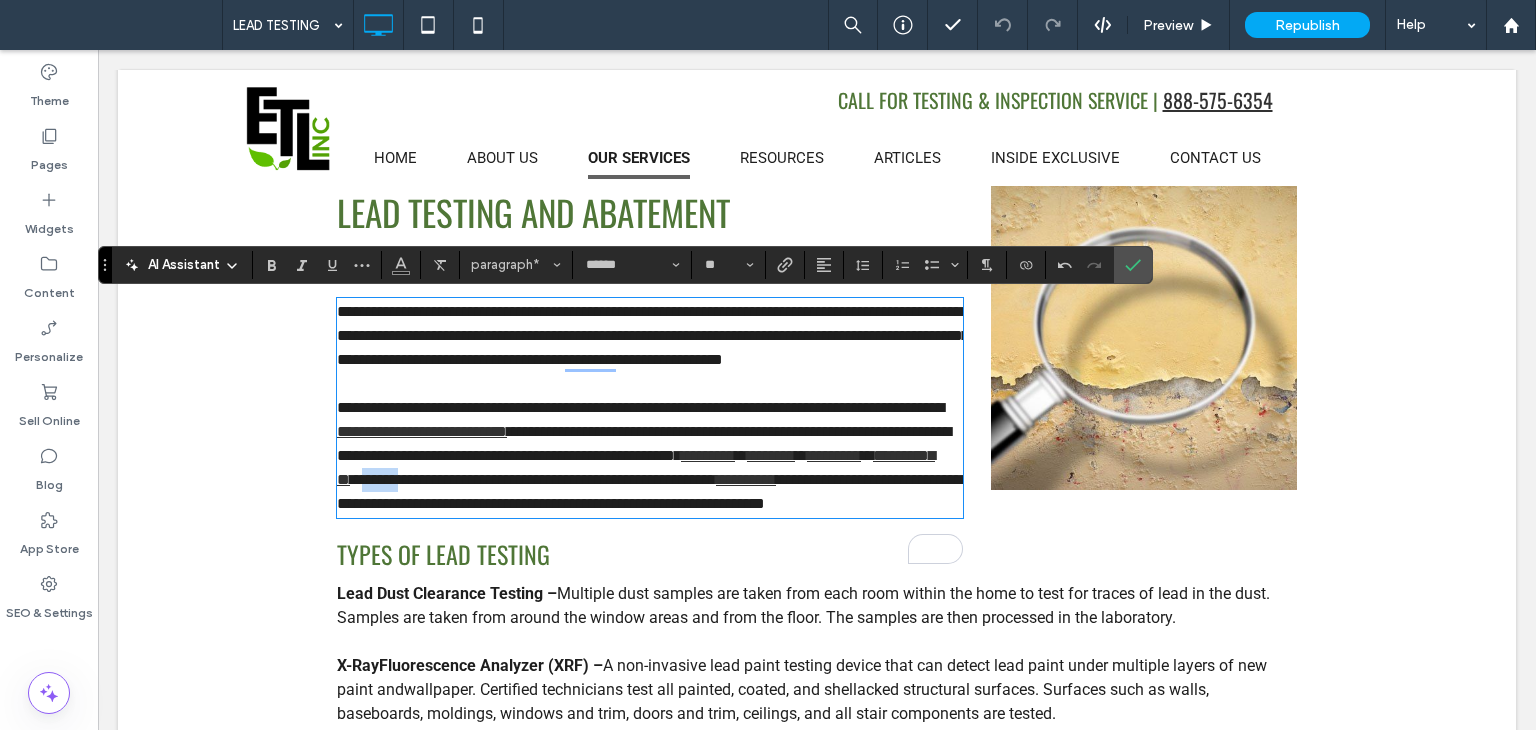 drag, startPoint x: 790, startPoint y: 501, endPoint x: 744, endPoint y: 503, distance: 46.043457 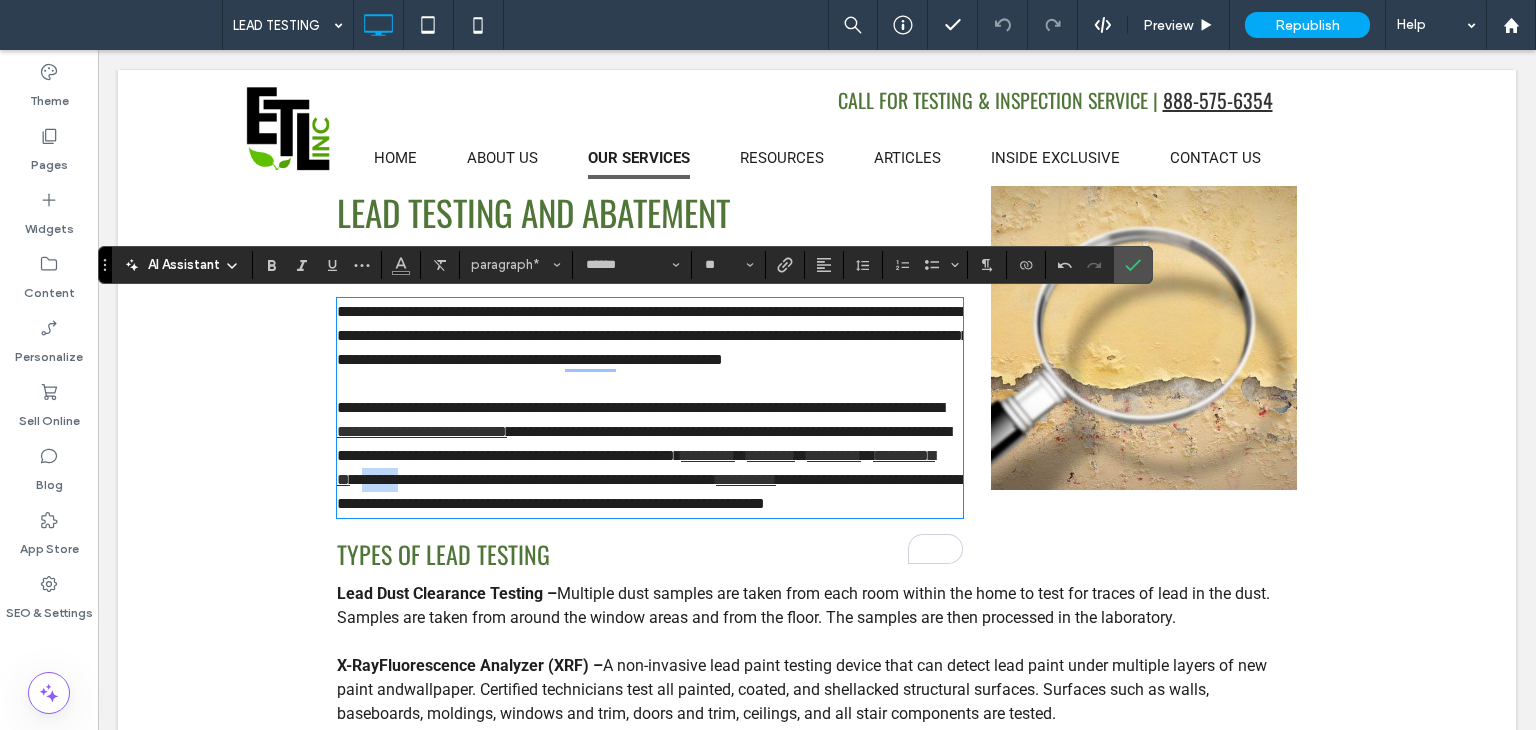 click on "**********" at bounding box center [533, 479] 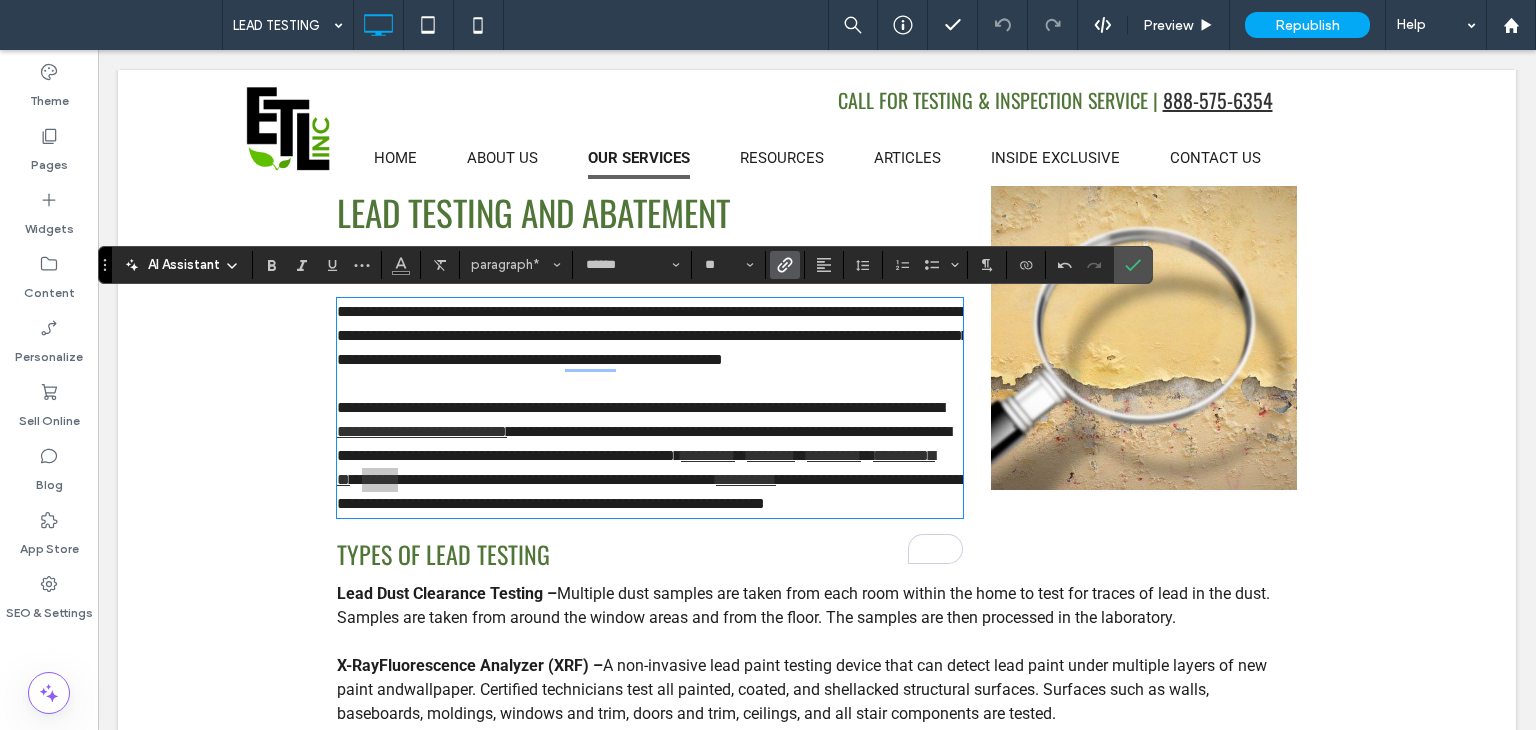 click 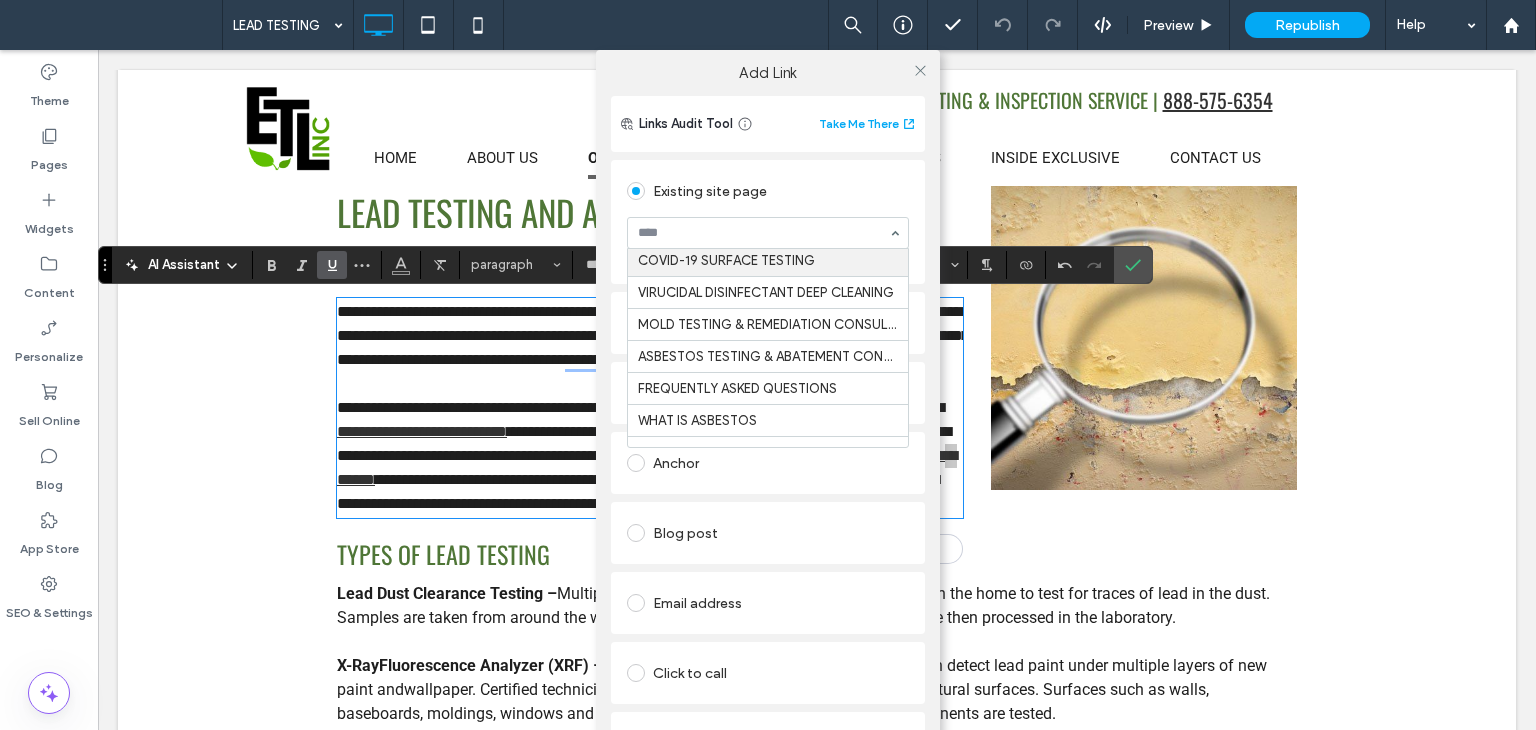 scroll, scrollTop: 177, scrollLeft: 0, axis: vertical 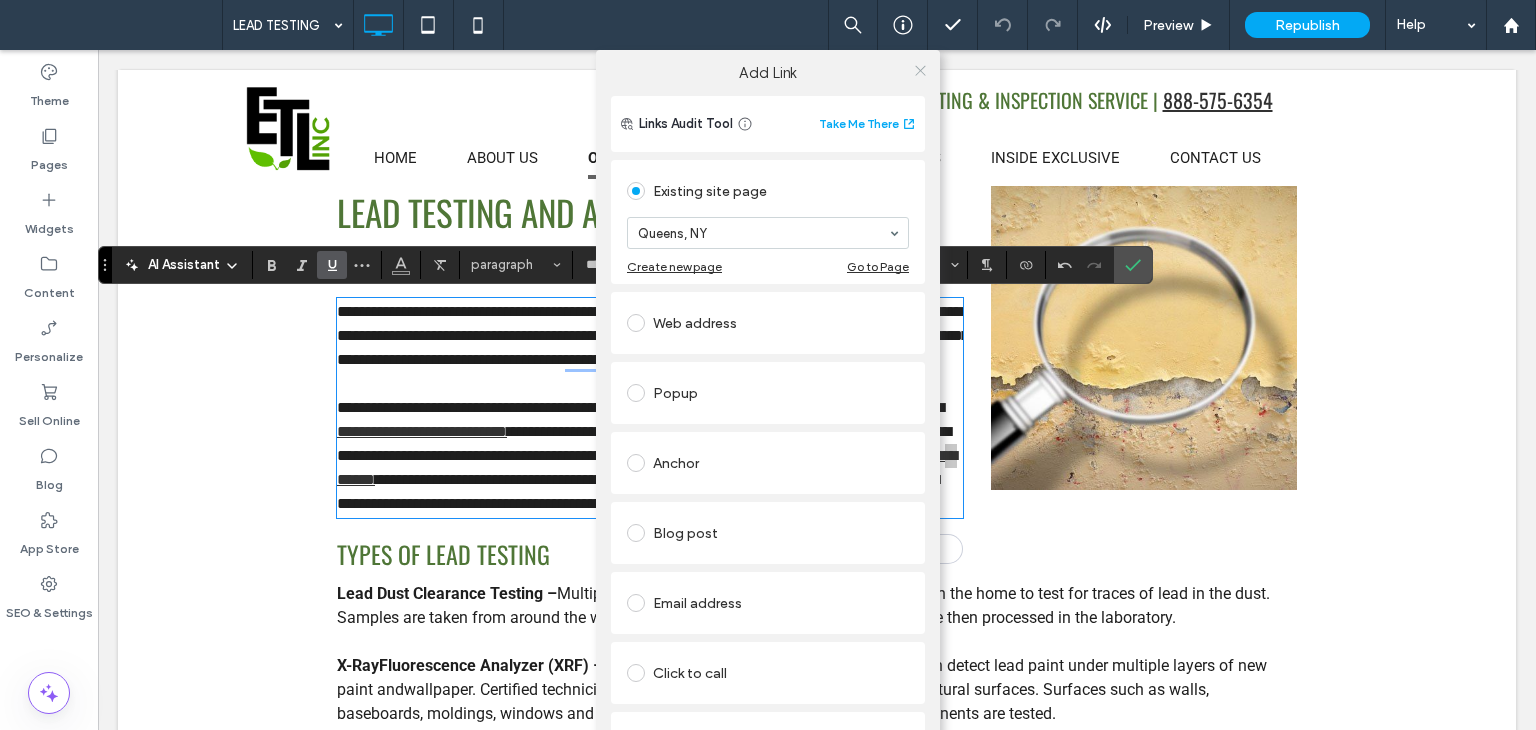 click 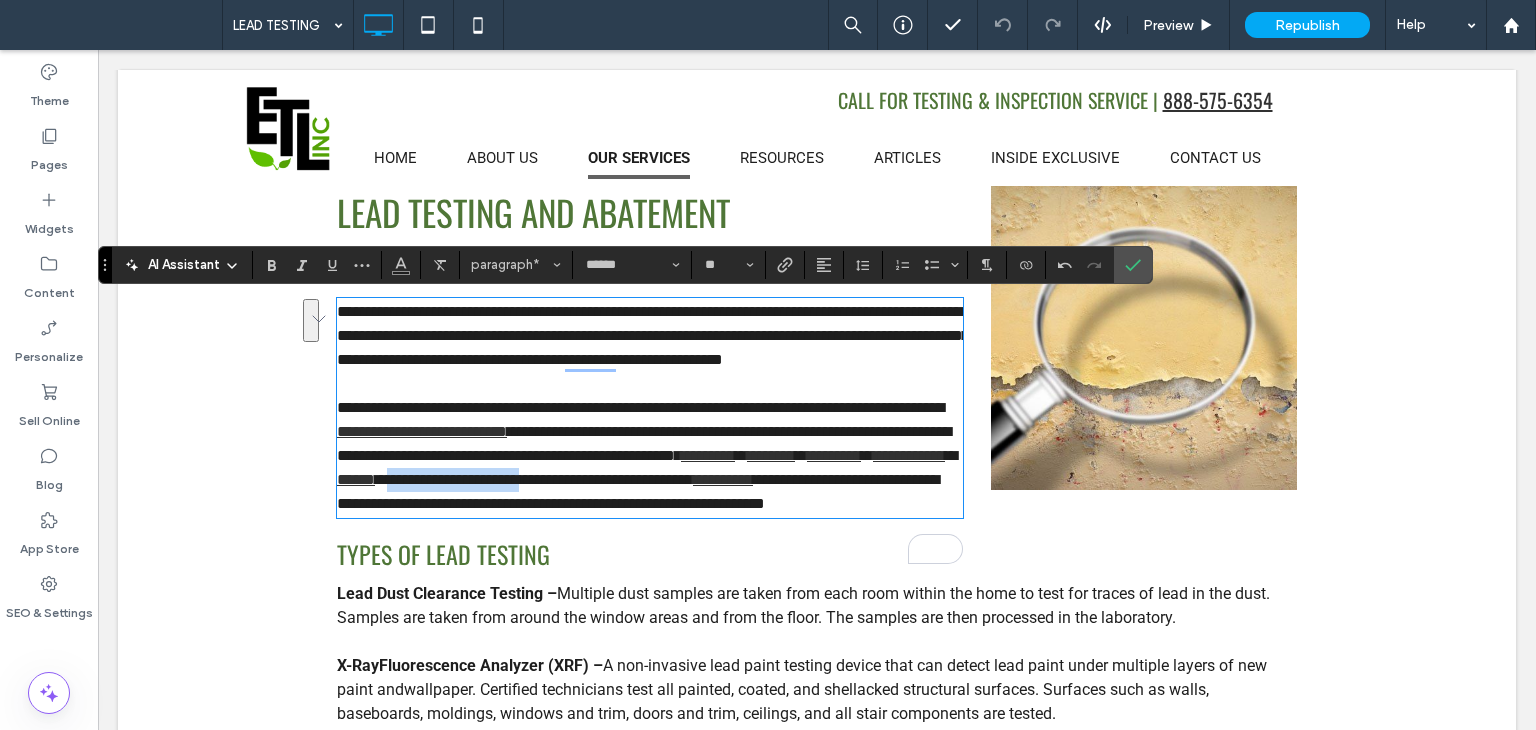 drag, startPoint x: 349, startPoint y: 526, endPoint x: 805, endPoint y: 494, distance: 457.12143 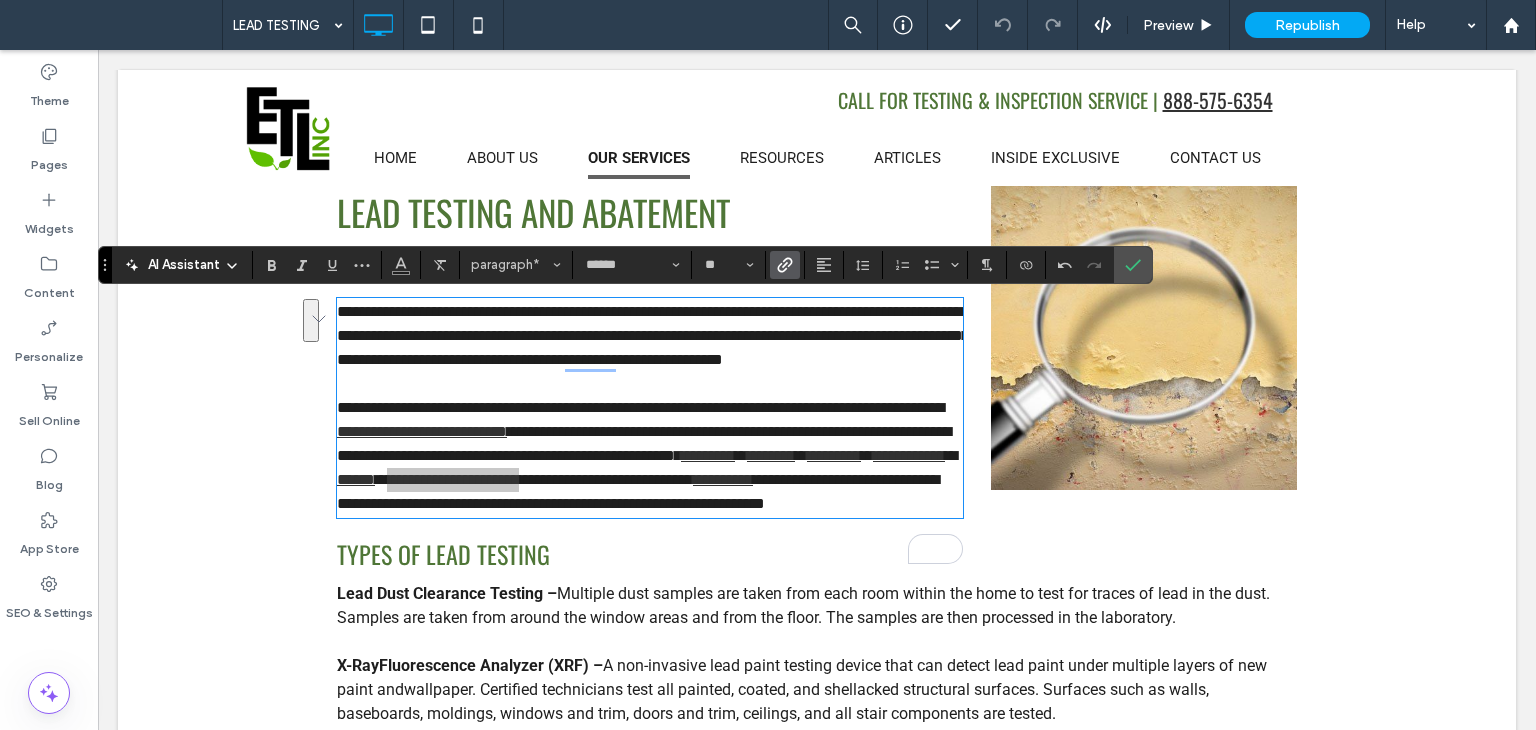 click 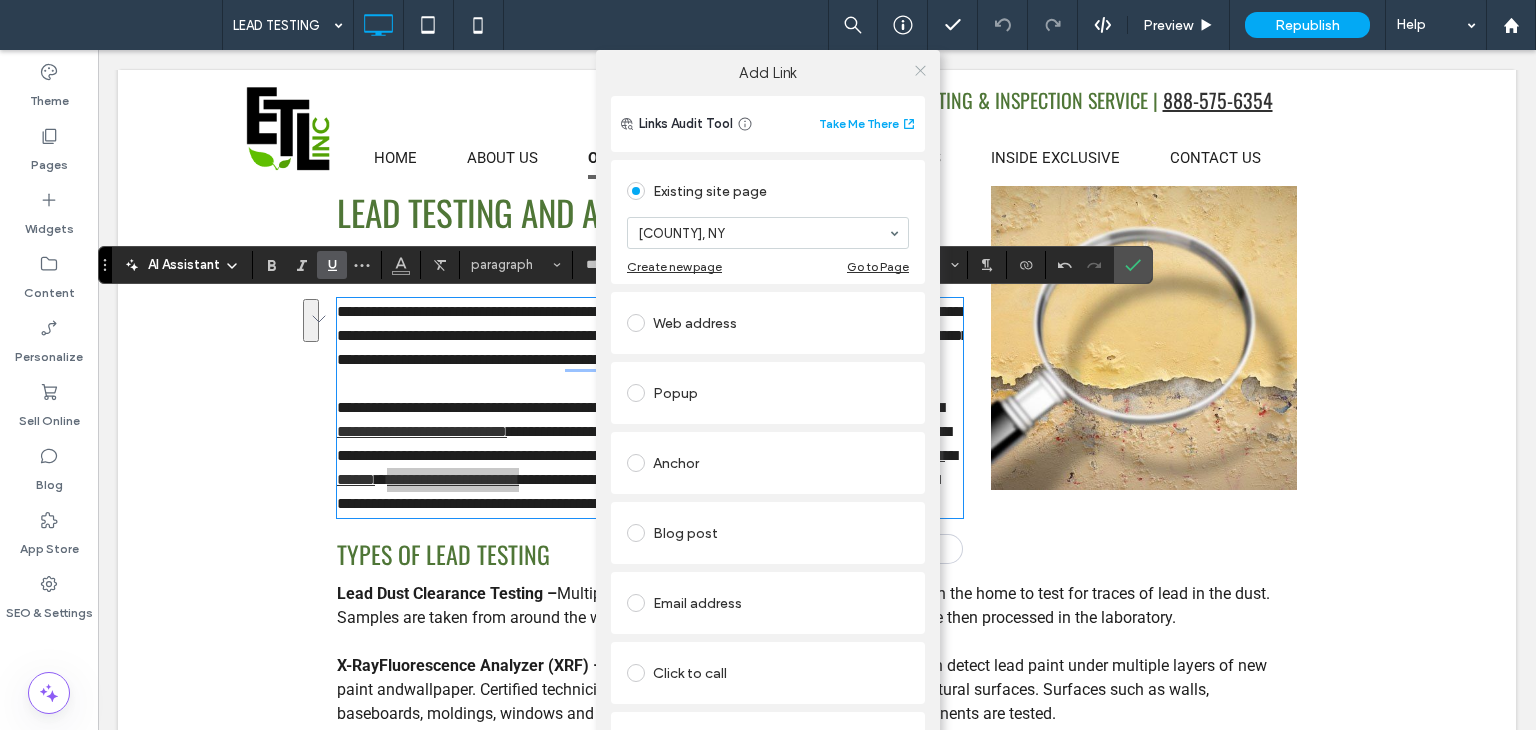 click 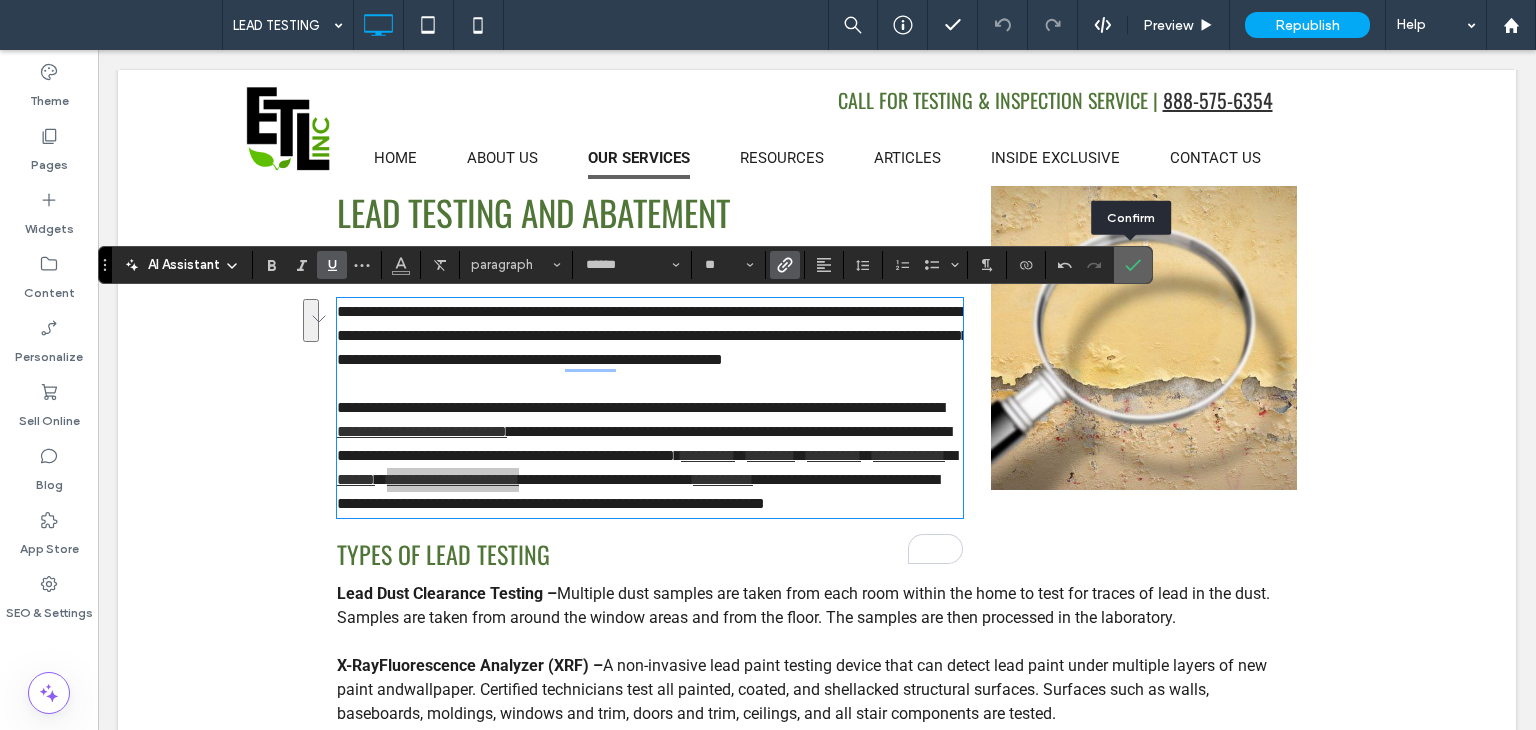 click 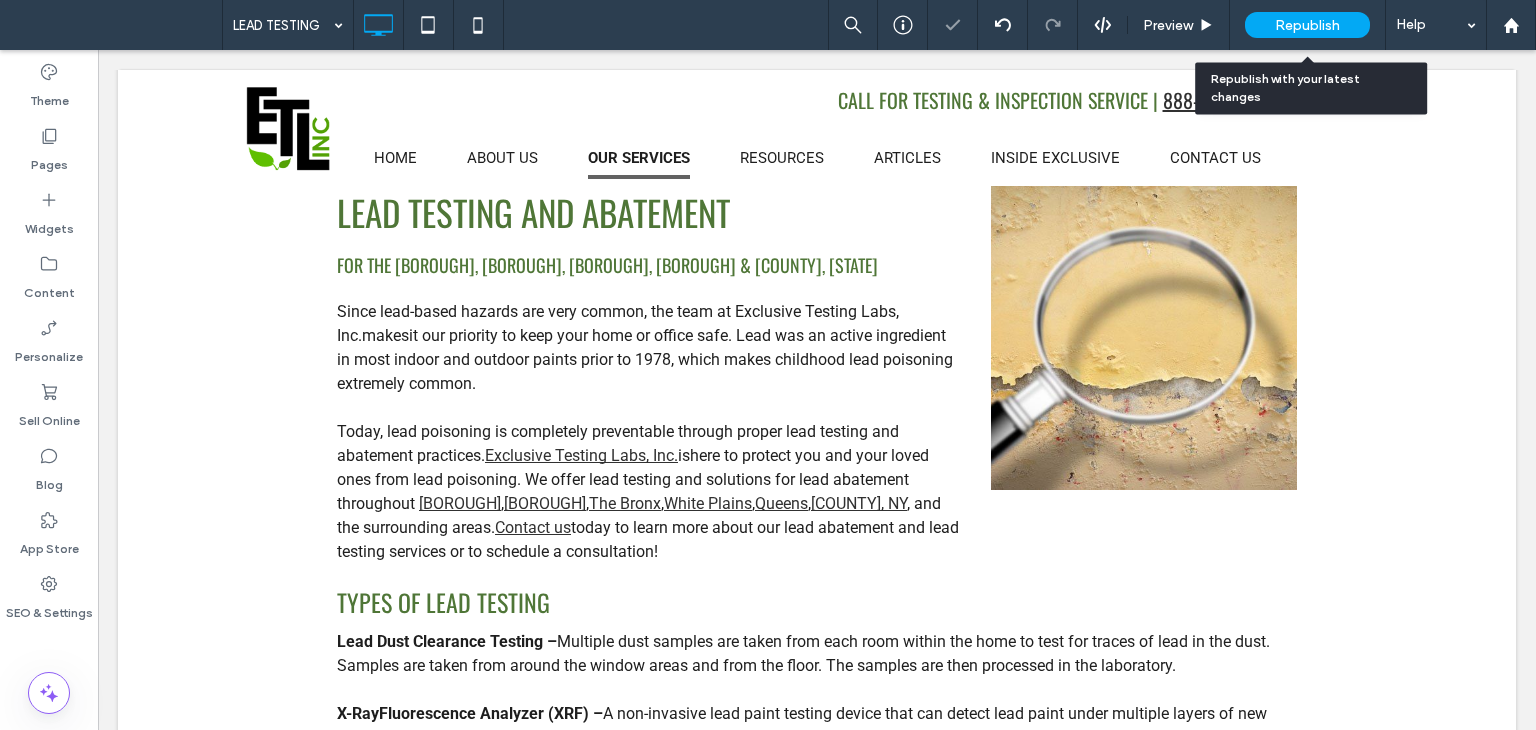 click on "Republish" at bounding box center (1307, 25) 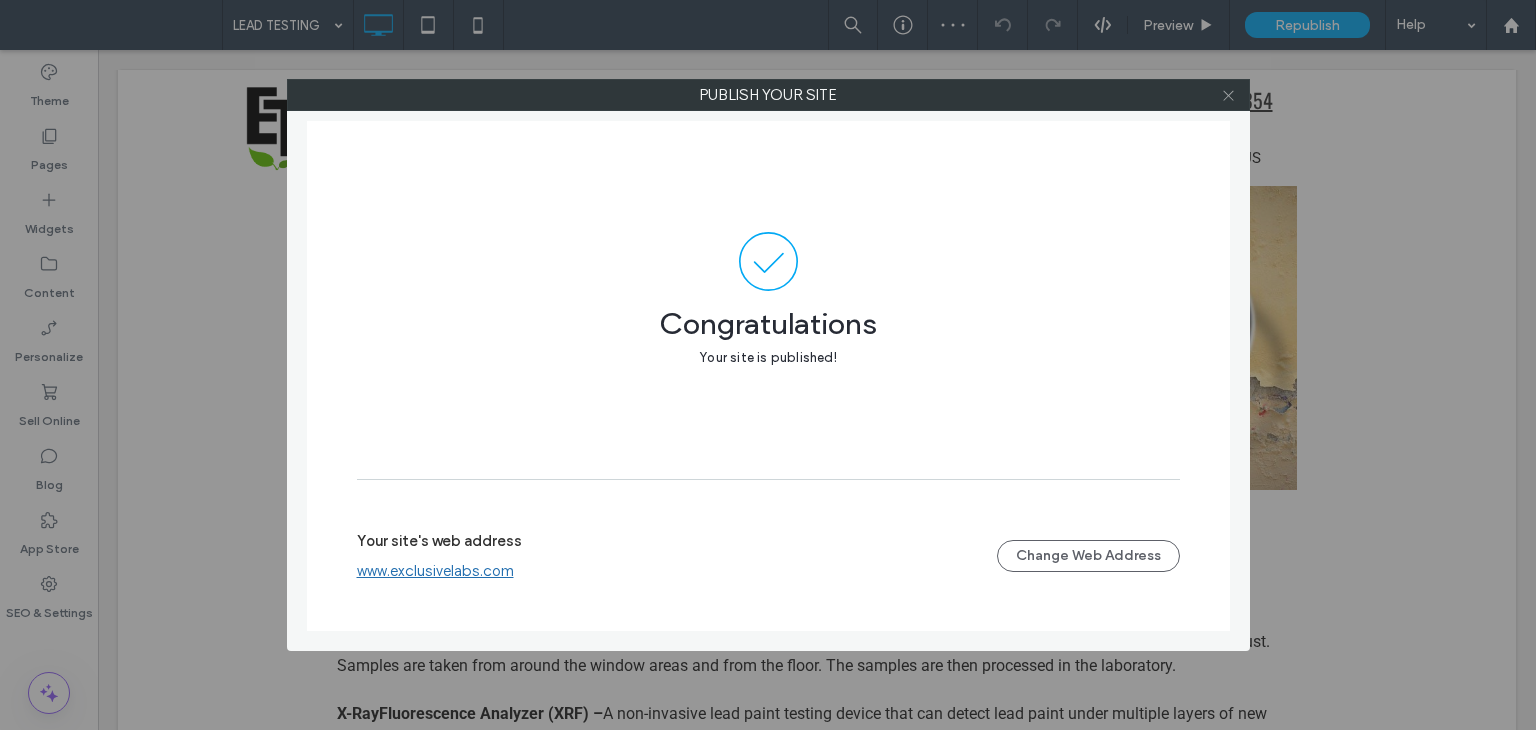 click 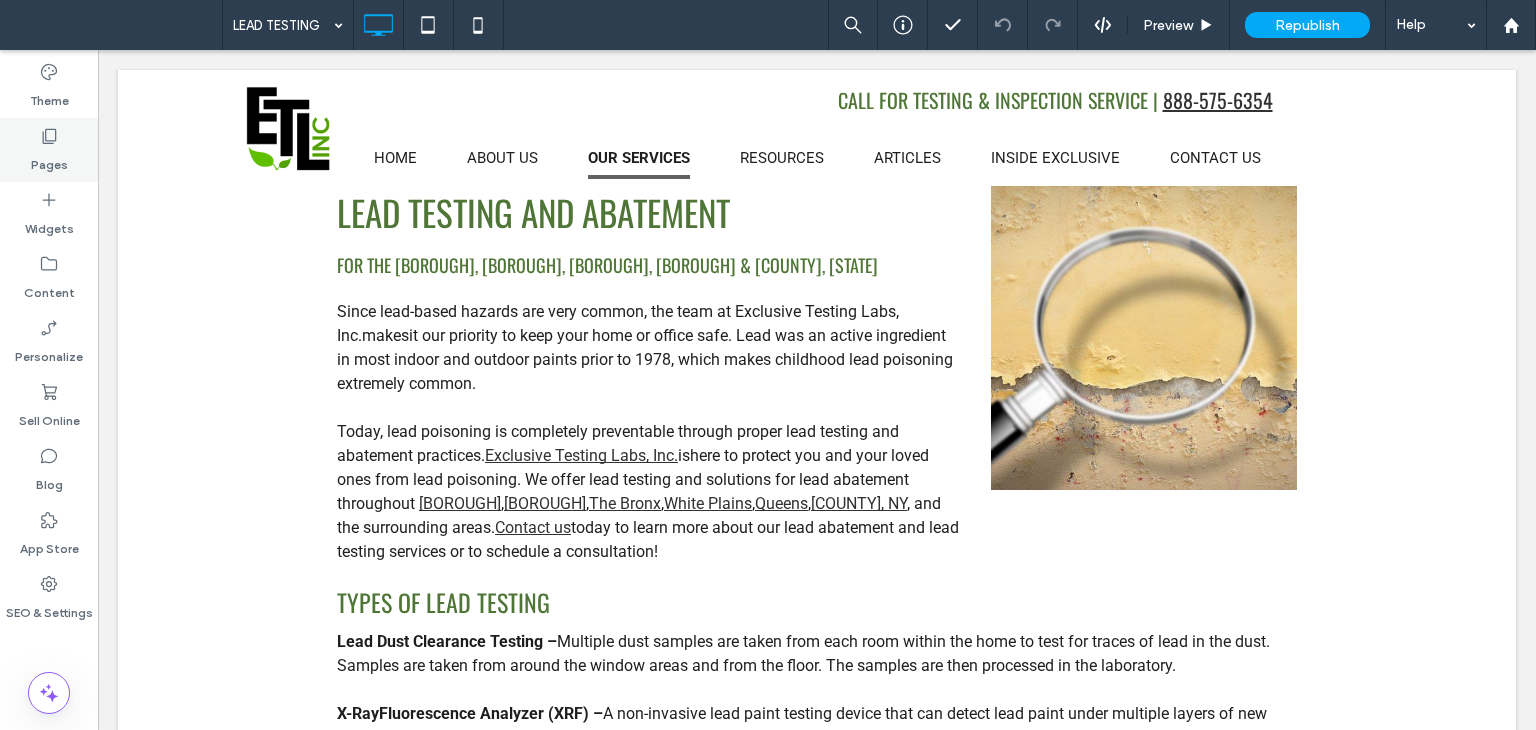 click on "Pages" at bounding box center [49, 160] 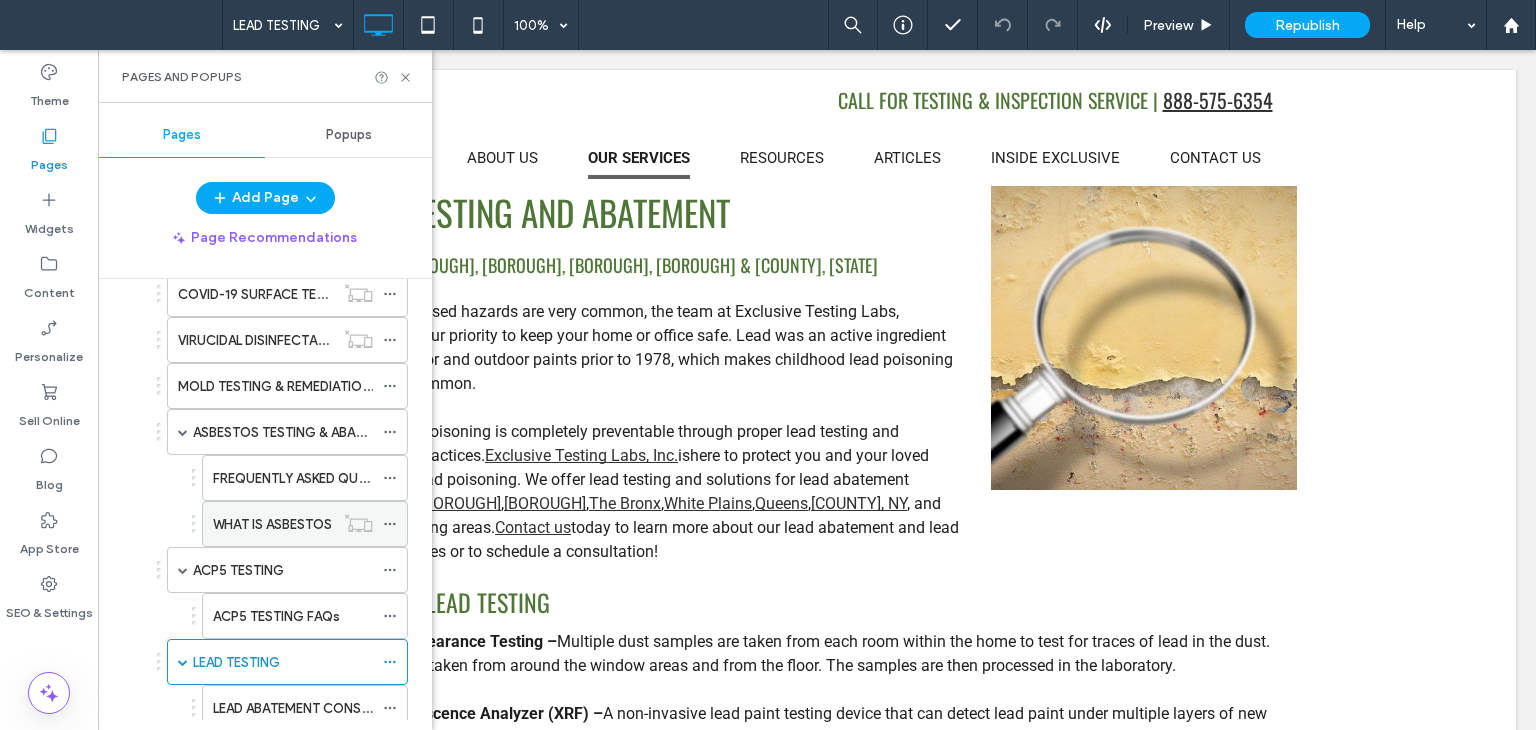 scroll, scrollTop: 300, scrollLeft: 0, axis: vertical 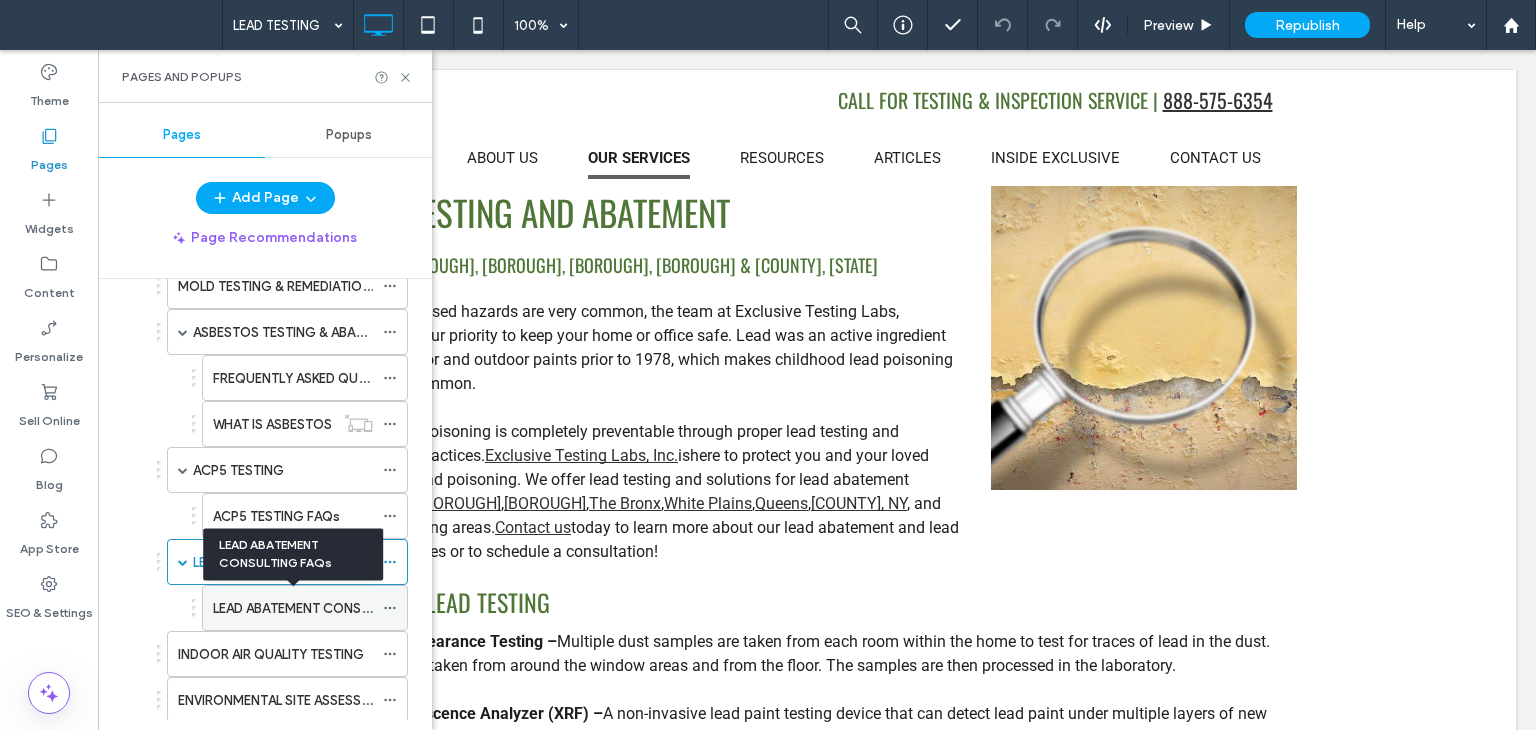 click on "LEAD ABATEMENT CONSULTING FAQs" at bounding box center [328, 608] 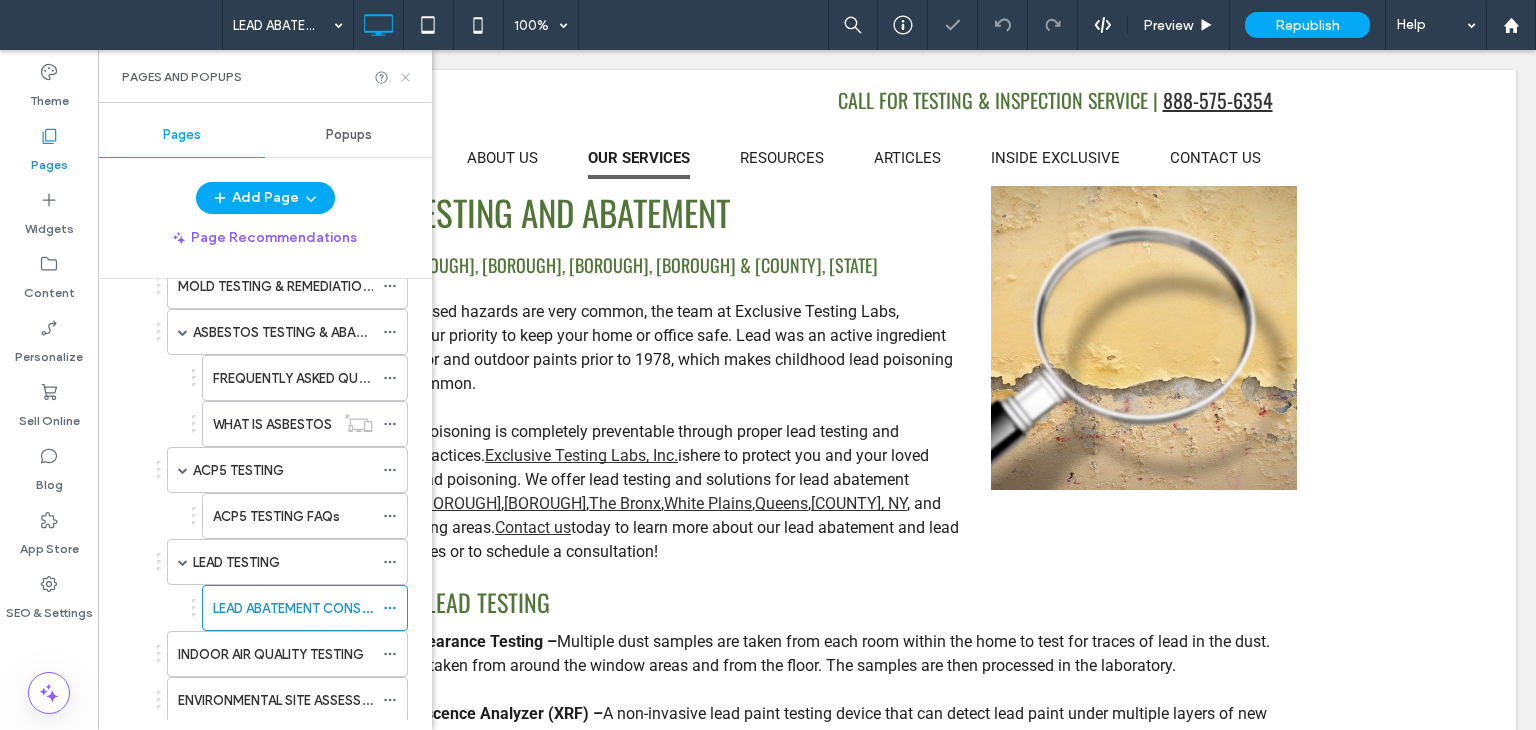 click 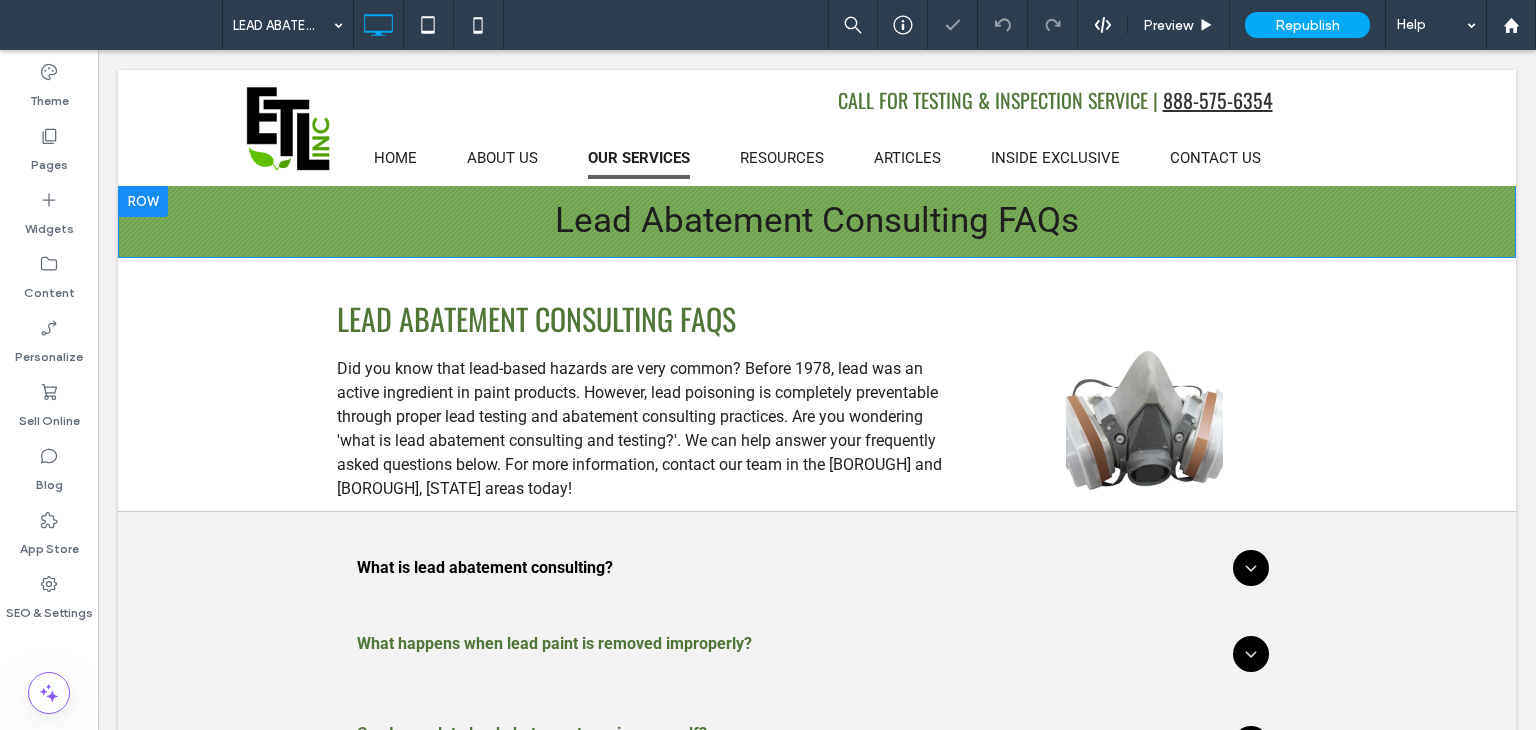 scroll, scrollTop: 0, scrollLeft: 0, axis: both 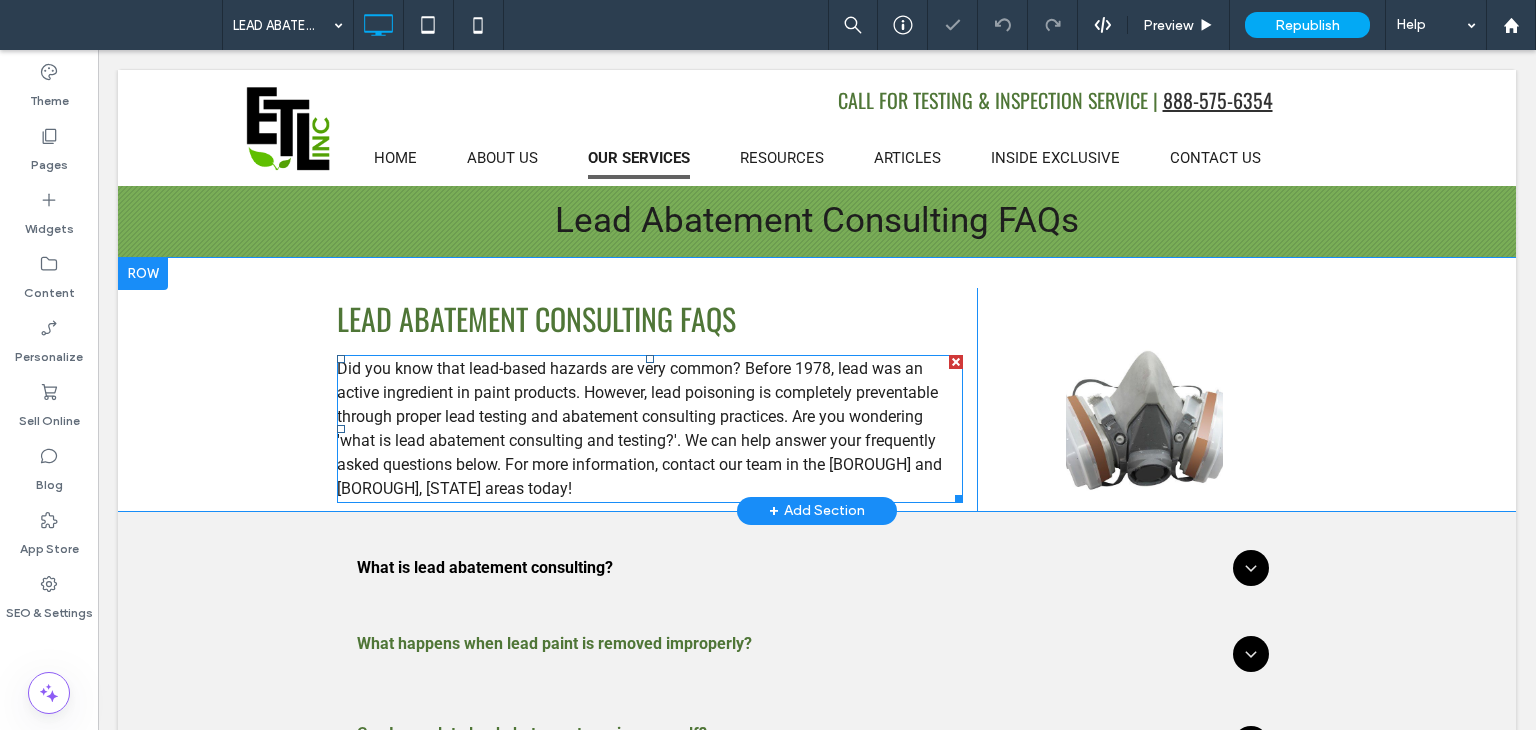 click on "Did you know that lead-based hazards are very common? Before 1978, lead was an active ingredient in paint products. However, lead poisoning is completely preventable through proper lead testing and abatement consulting practices. Are you wondering 'what is lead abatement consulting and testing?'. We can help answer your frequently asked questions below. For more information, contact our team in the Brooklyn and Manhattan, NY areas today!" at bounding box center [639, 428] 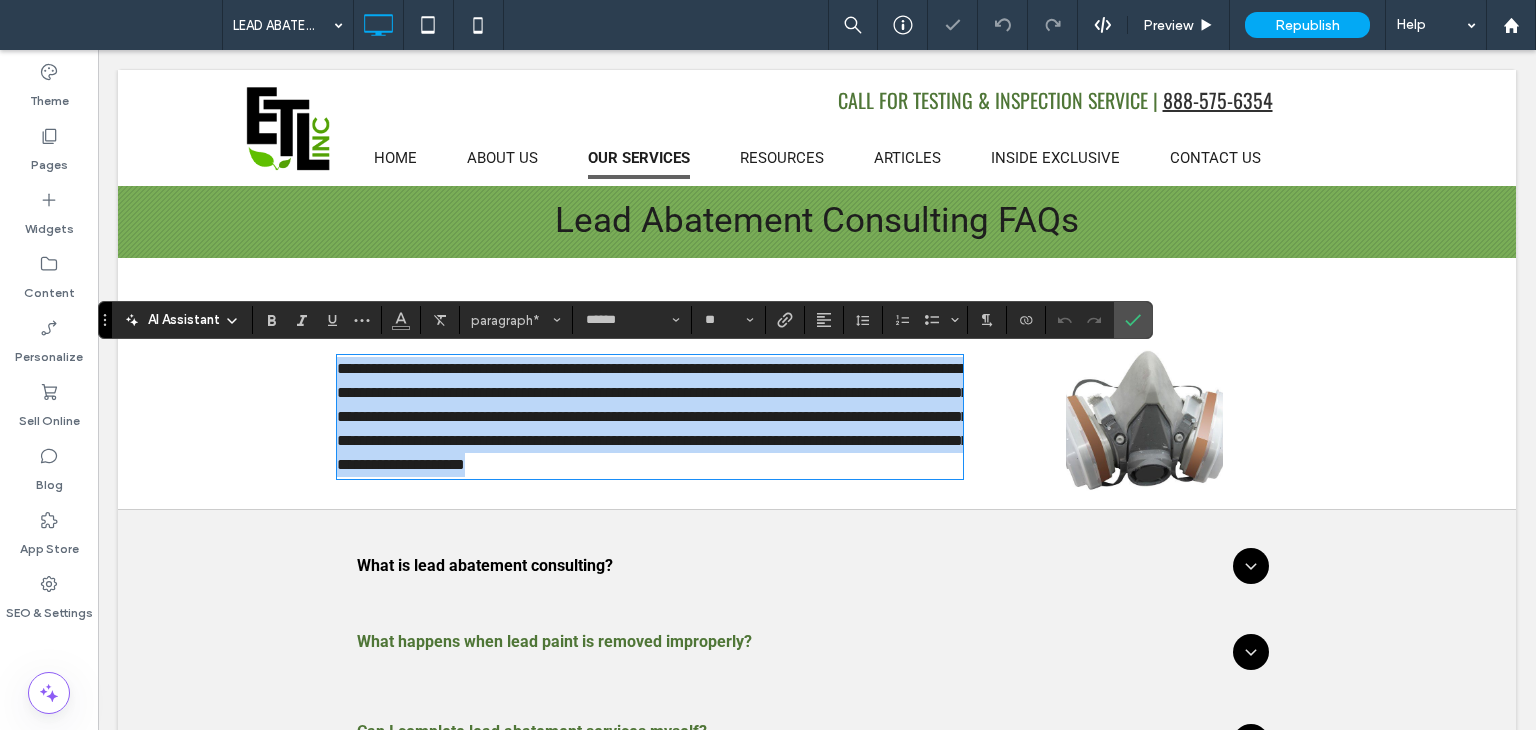 click on "**********" at bounding box center (653, 416) 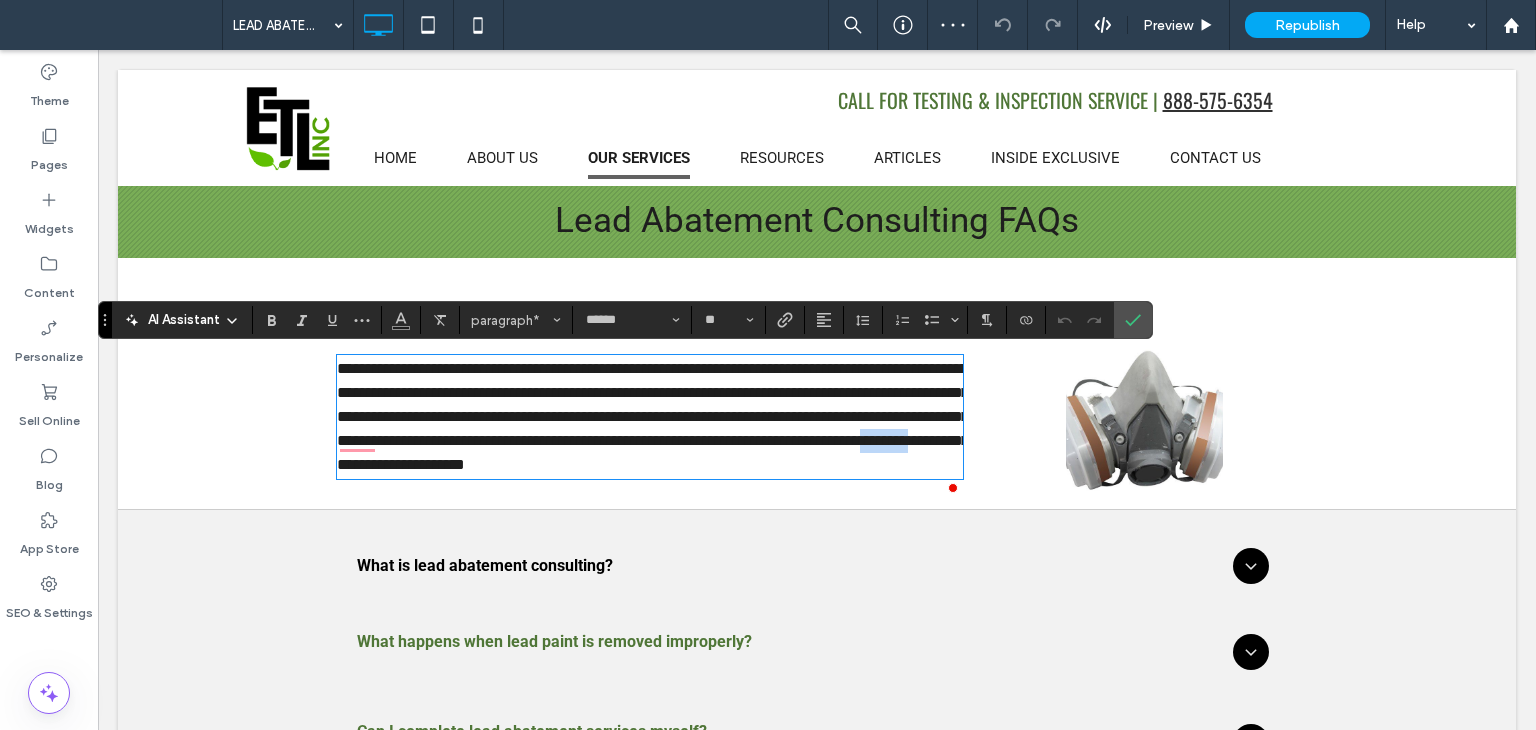 drag, startPoint x: 888, startPoint y: 469, endPoint x: 828, endPoint y: 460, distance: 60.671246 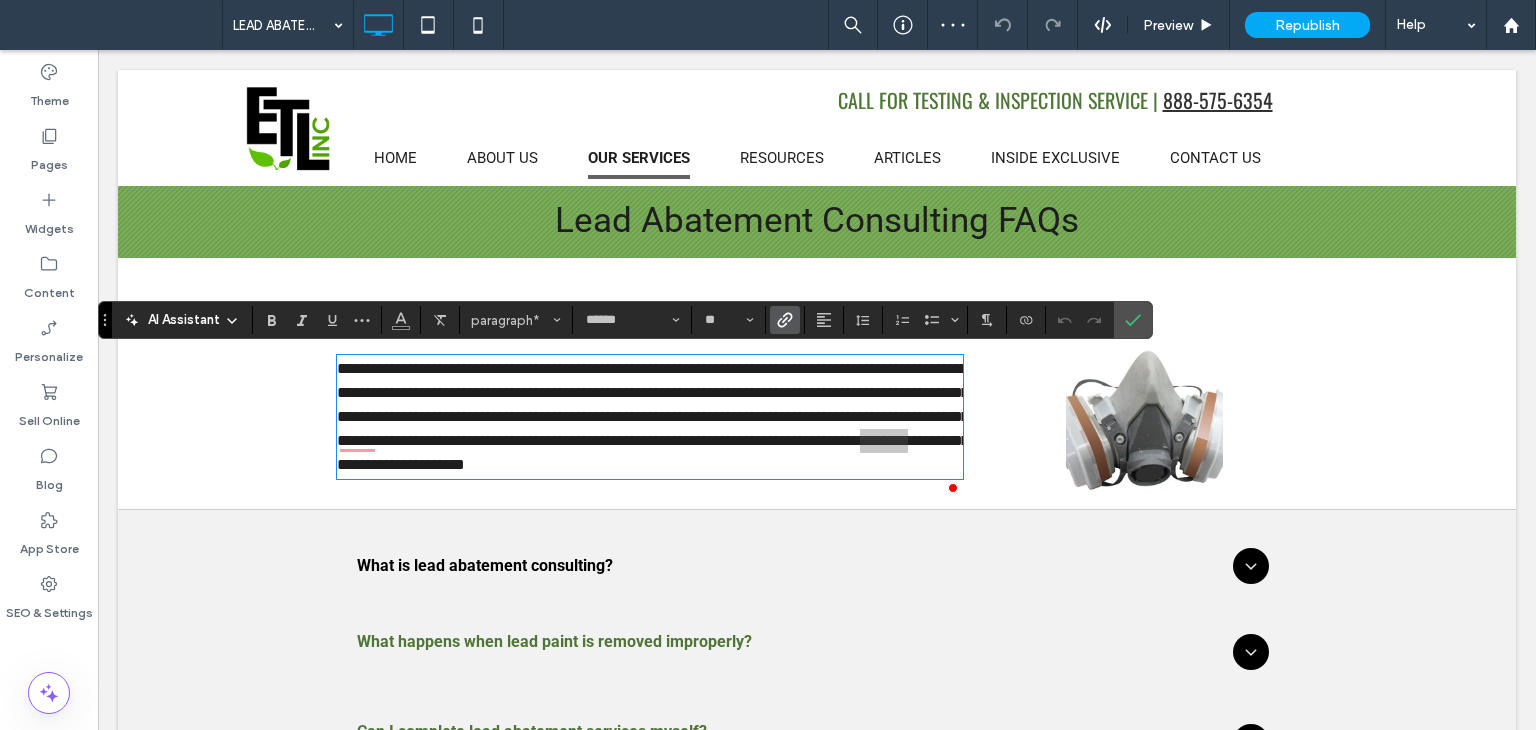 click at bounding box center [781, 320] 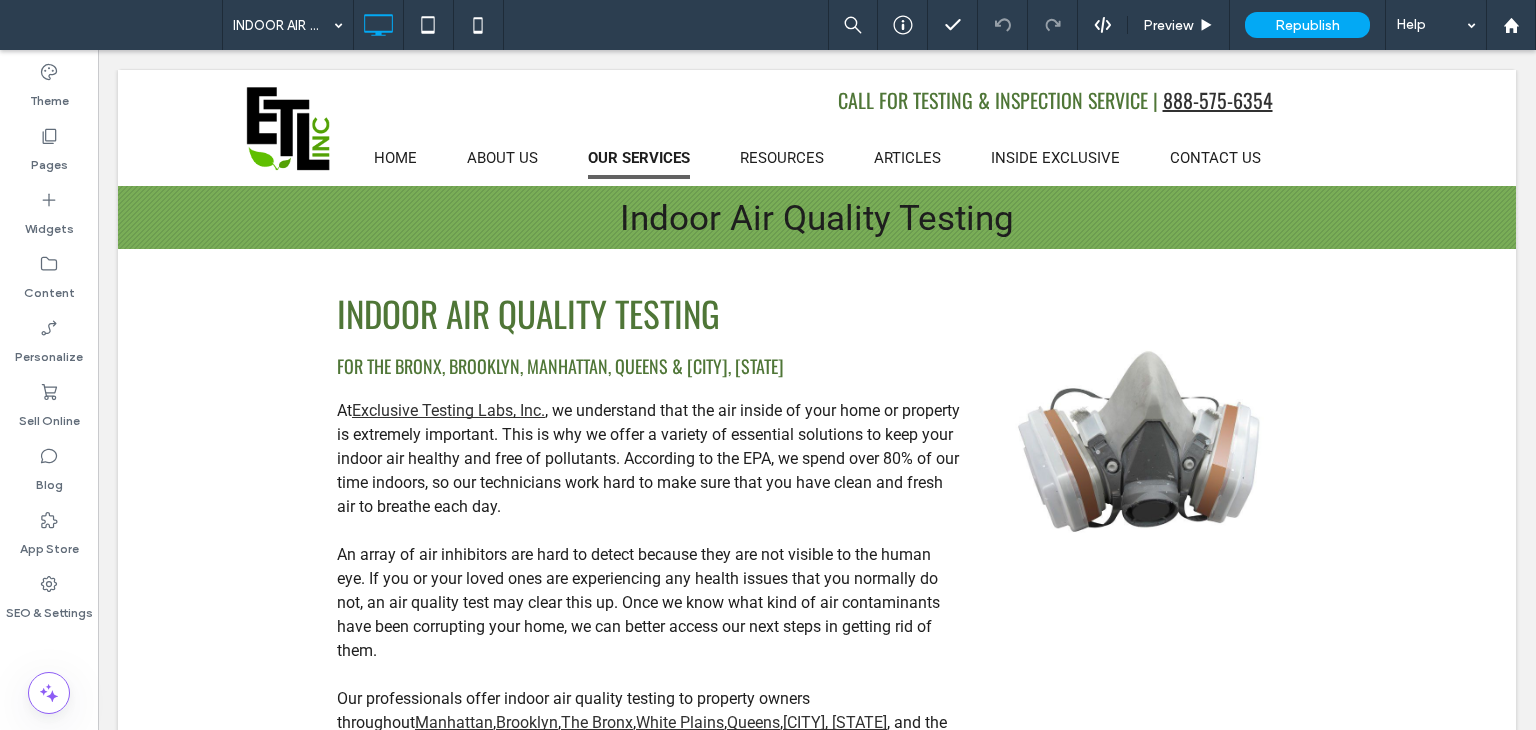 scroll, scrollTop: 200, scrollLeft: 0, axis: vertical 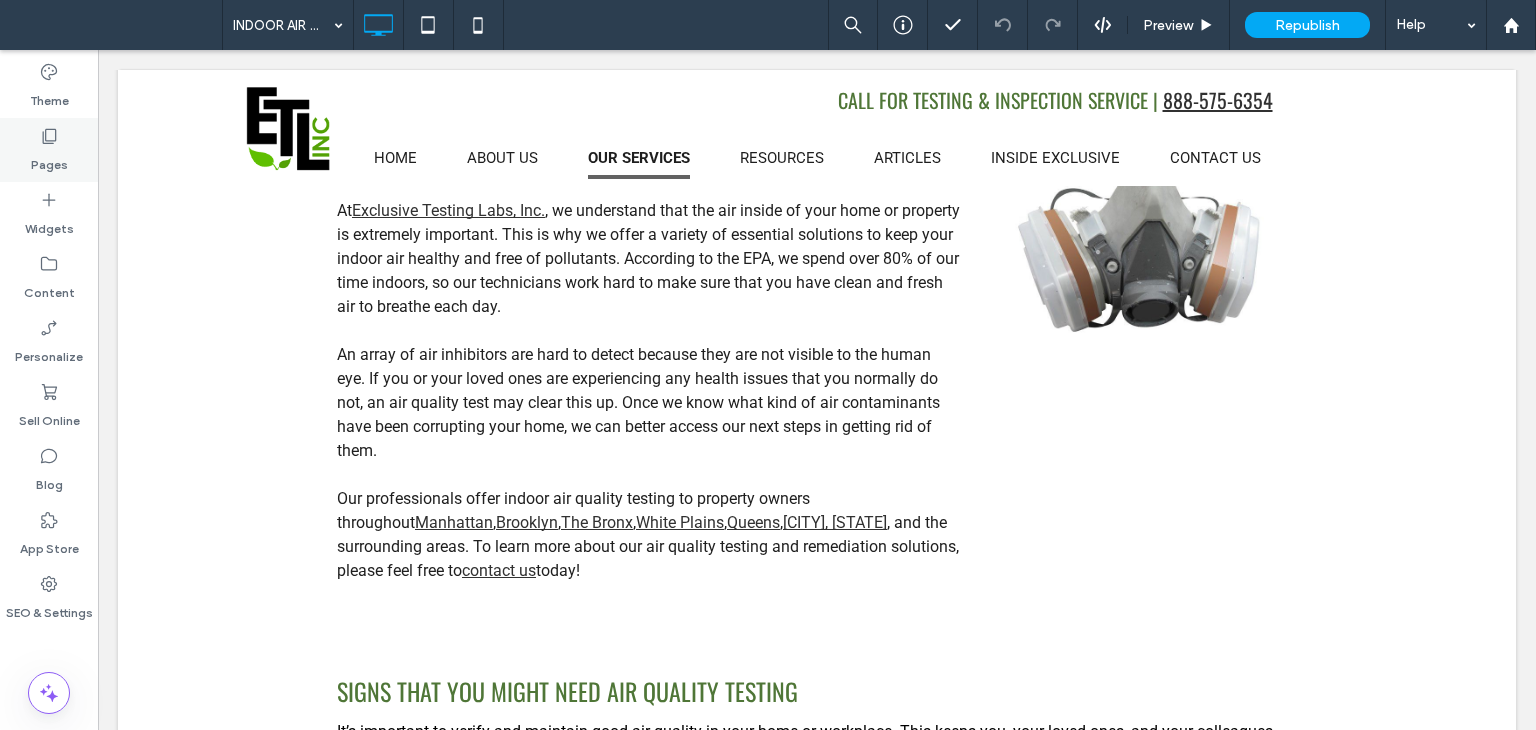 click on "Pages" at bounding box center (49, 160) 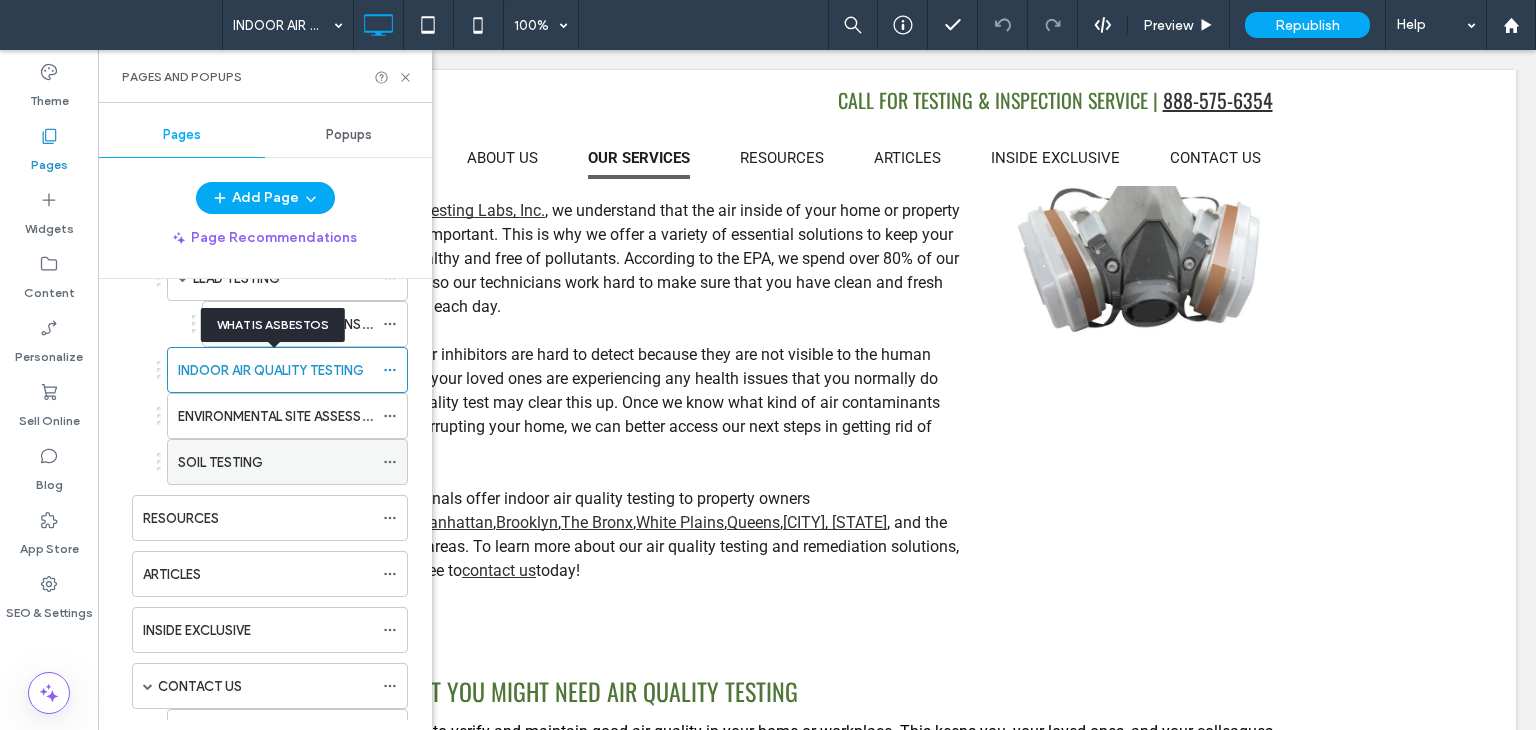 scroll, scrollTop: 600, scrollLeft: 0, axis: vertical 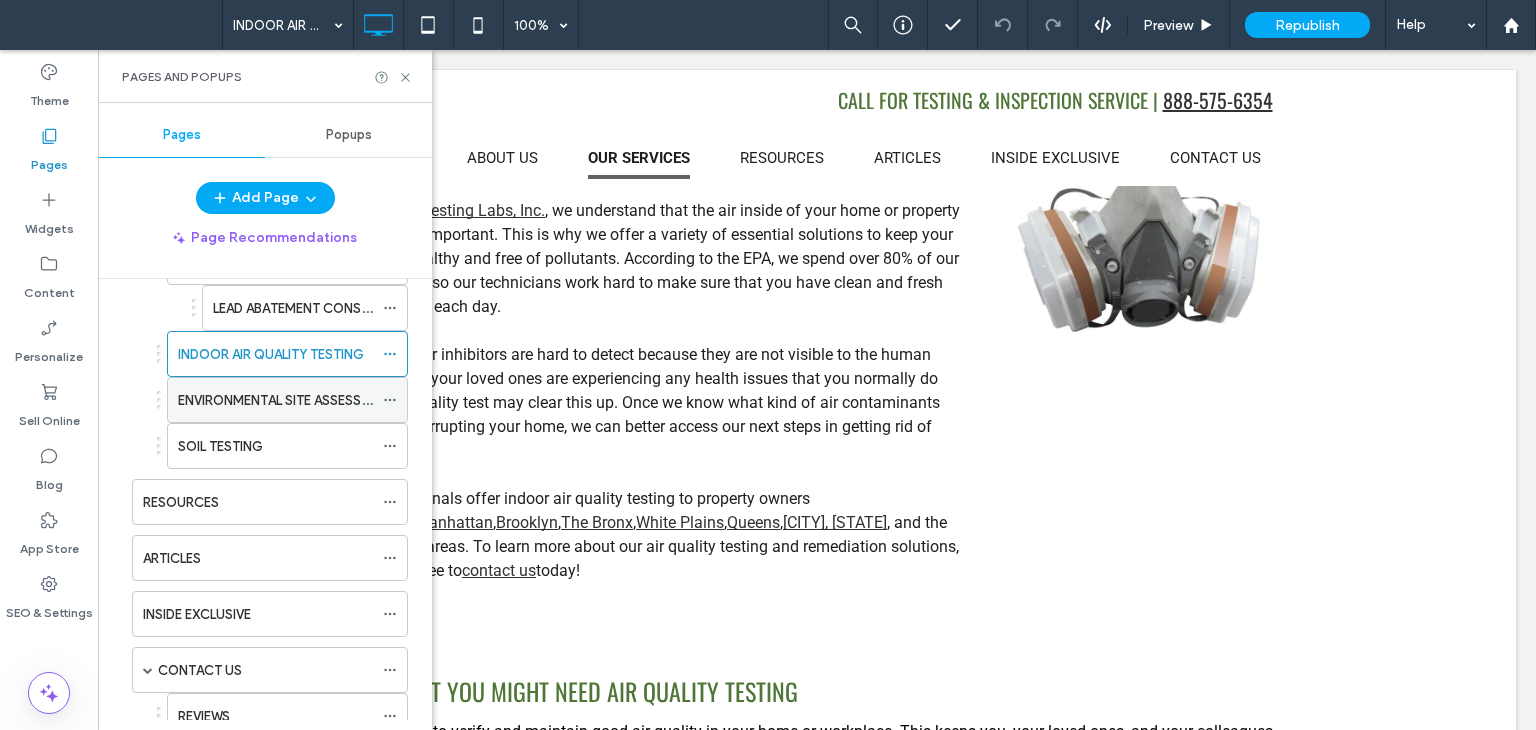 click on "ENVIRONMENTAL SITE ASSESSMENT" at bounding box center [287, 400] 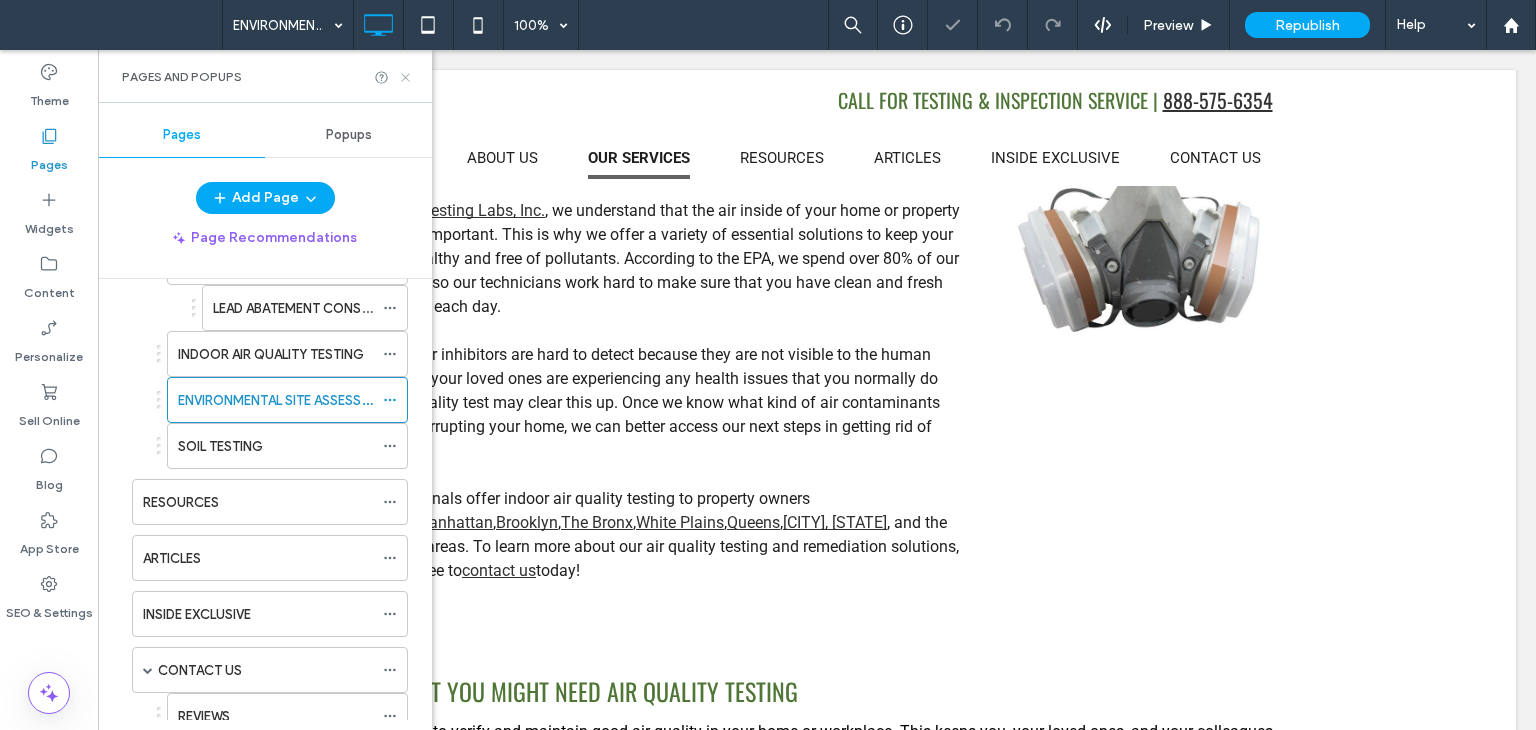 click 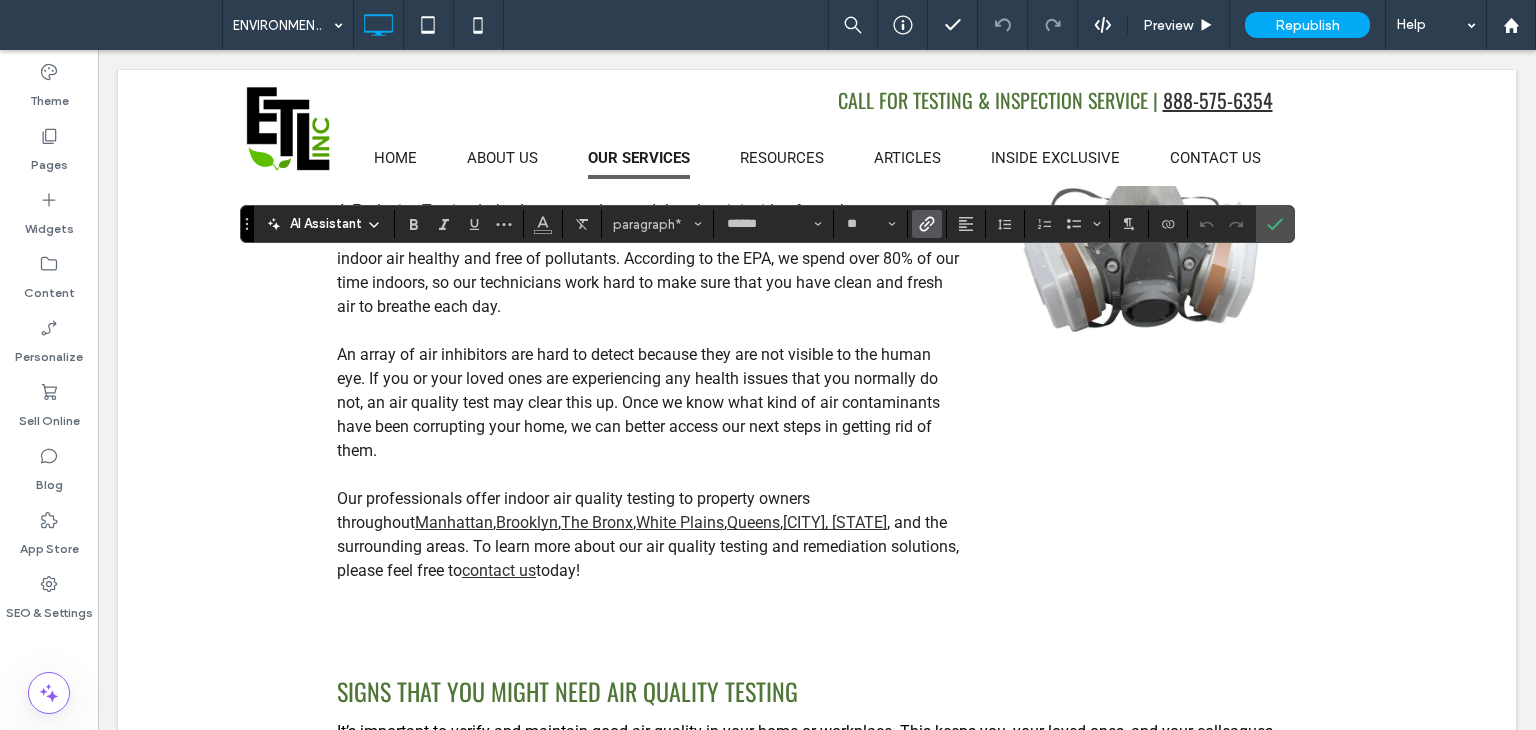 click 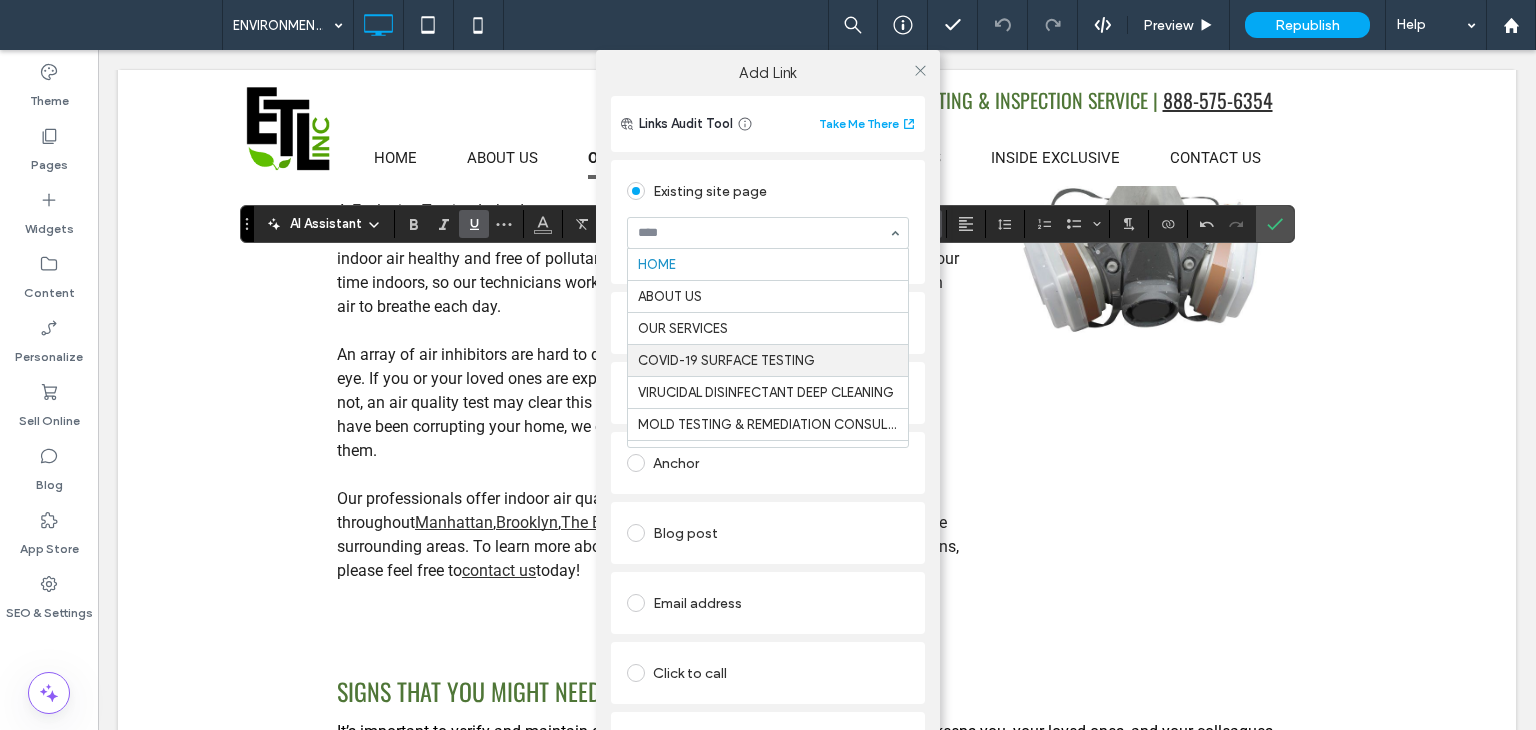 scroll, scrollTop: 600, scrollLeft: 0, axis: vertical 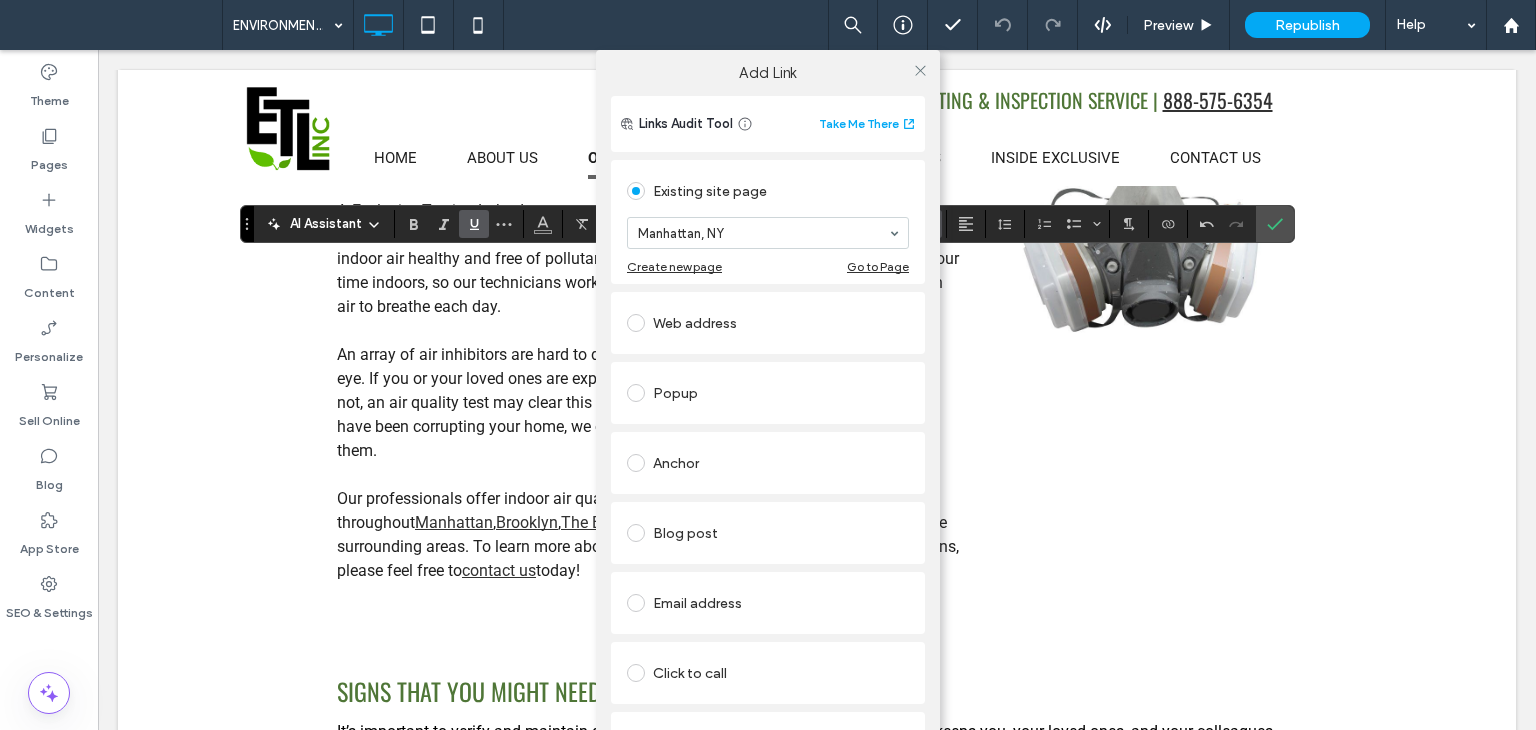 drag, startPoint x: 914, startPoint y: 71, endPoint x: 932, endPoint y: 101, distance: 34.98571 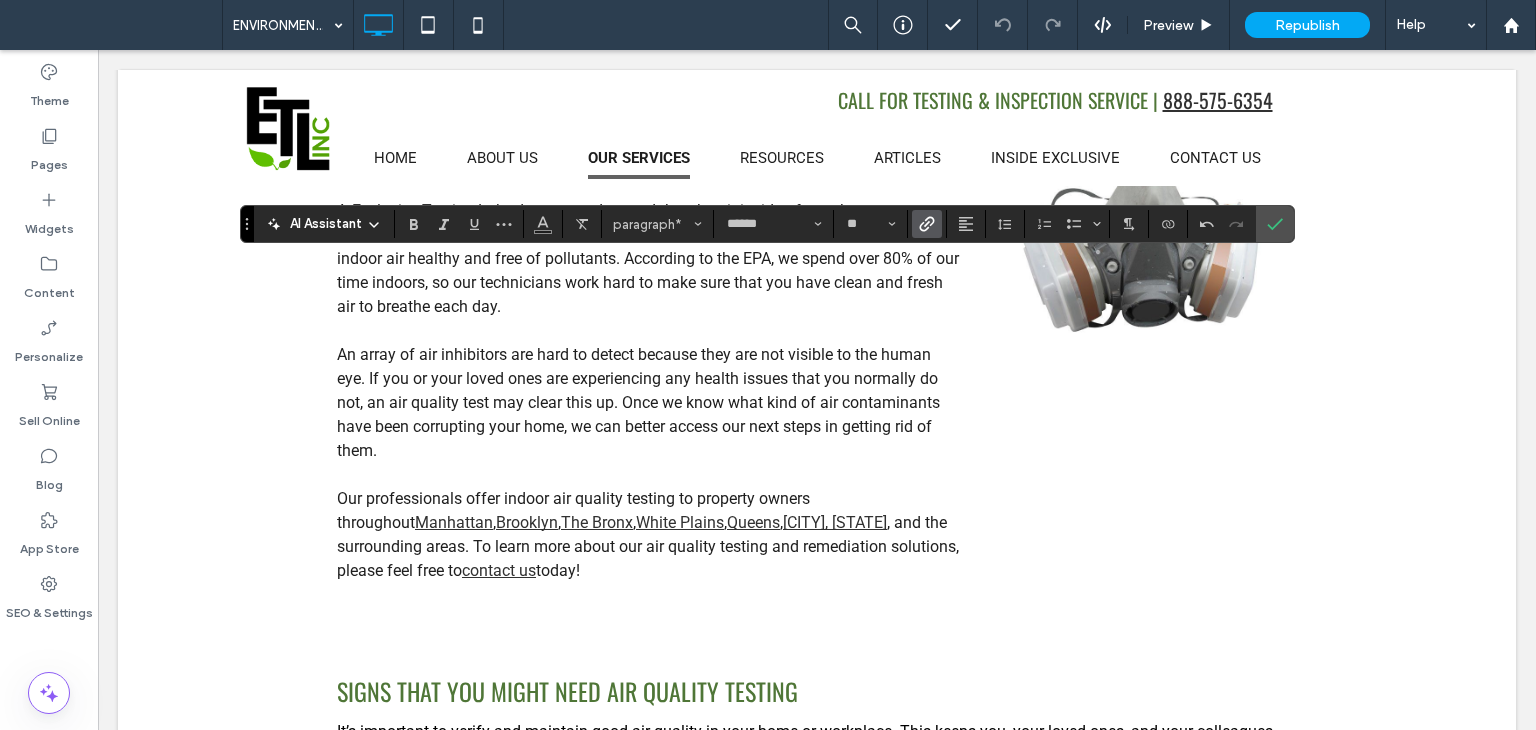 click 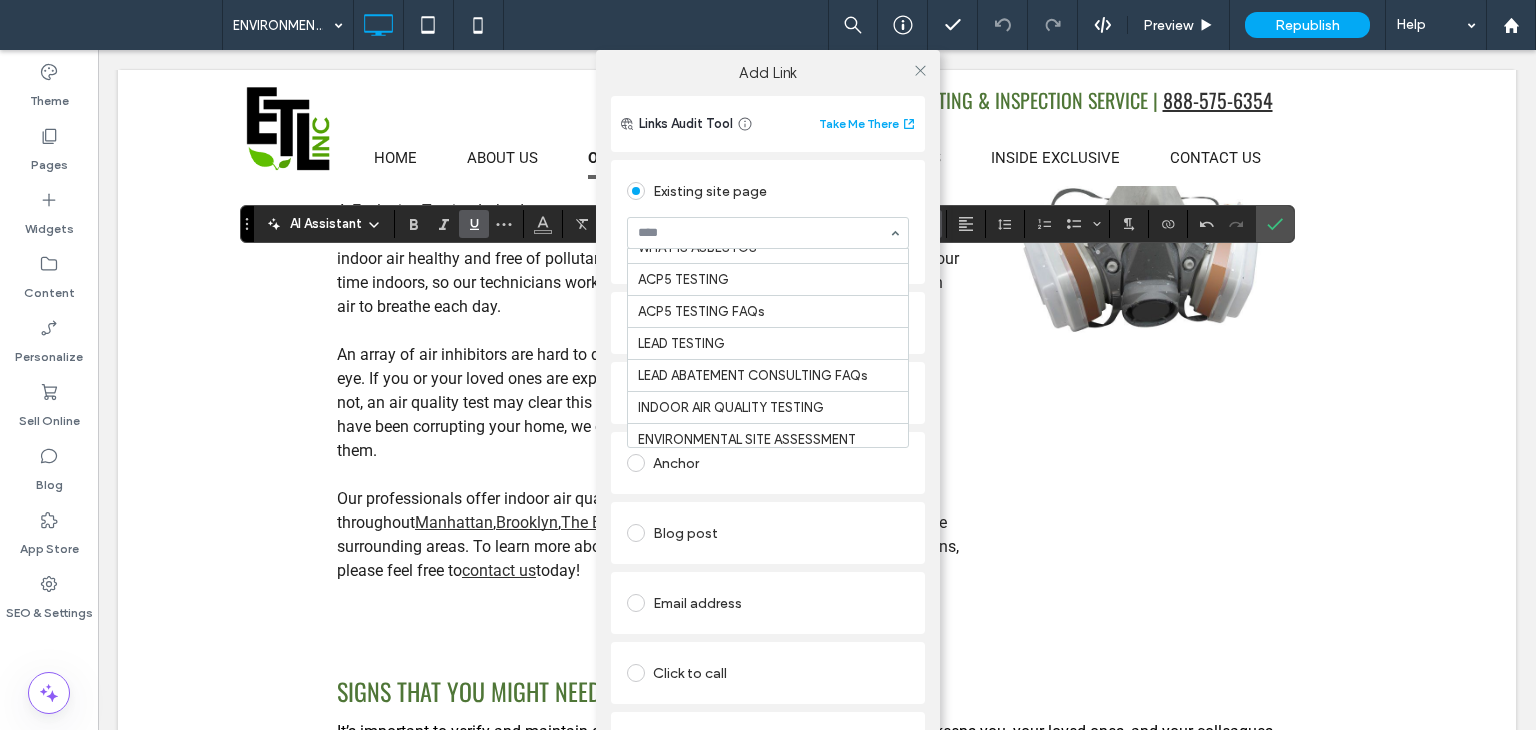 scroll, scrollTop: 600, scrollLeft: 0, axis: vertical 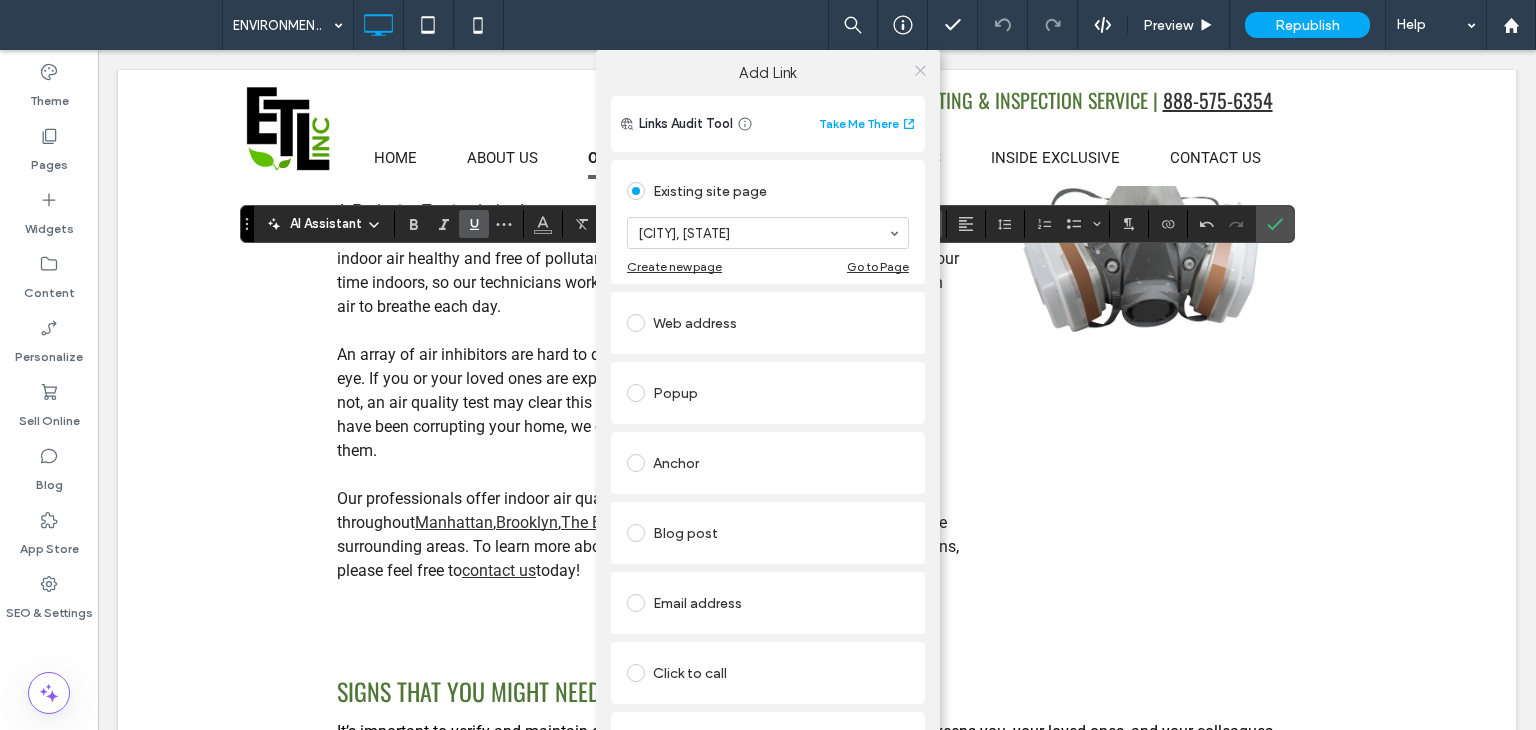 click 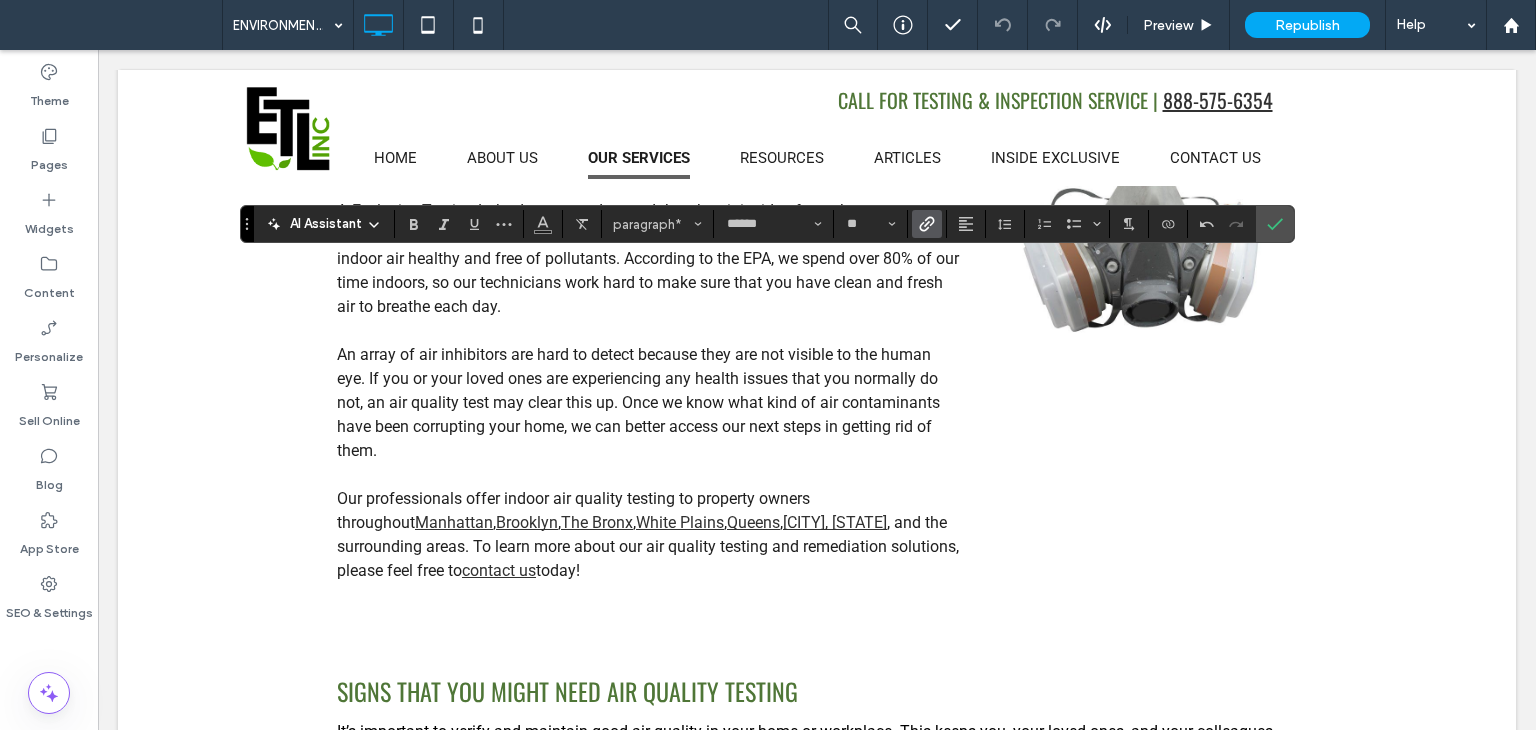 click 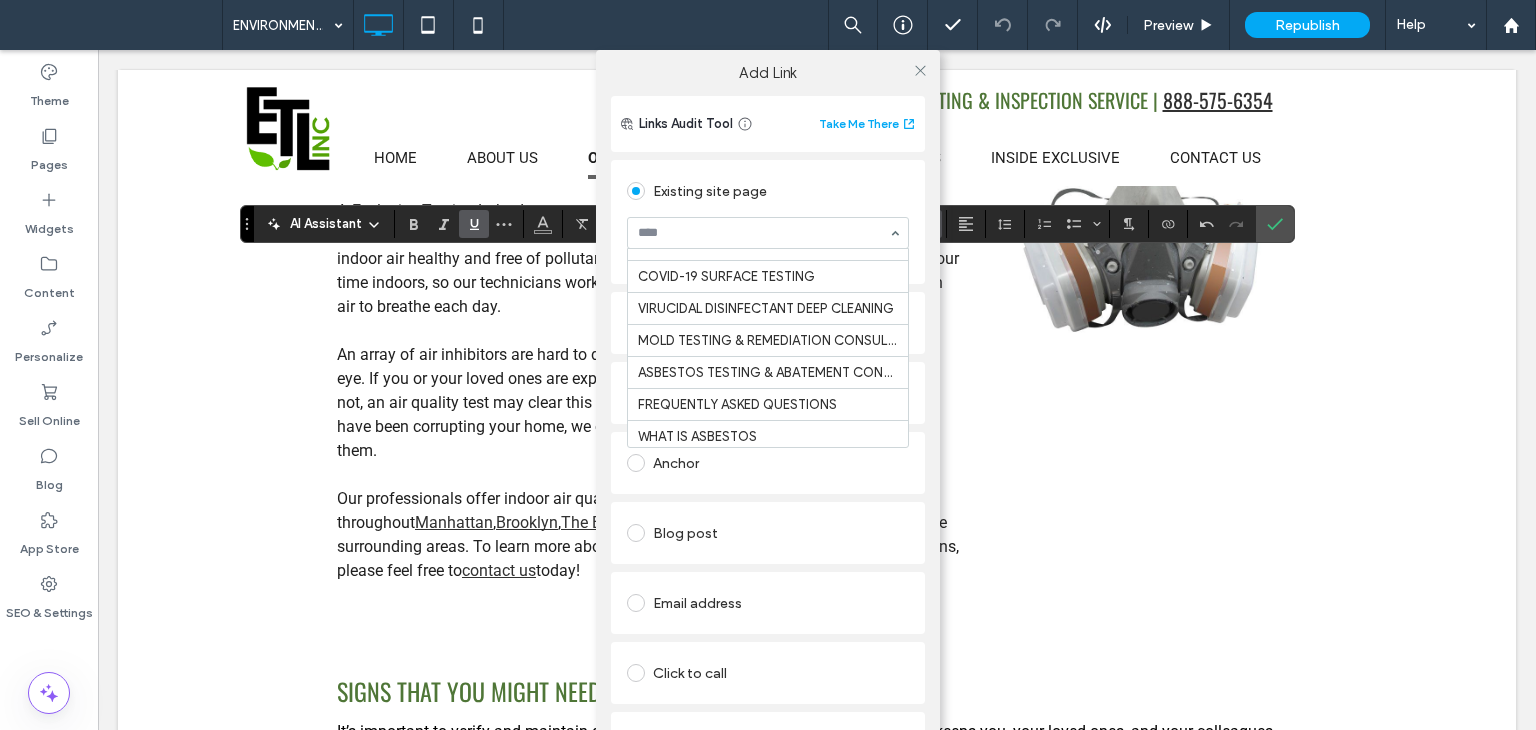 scroll, scrollTop: 173, scrollLeft: 0, axis: vertical 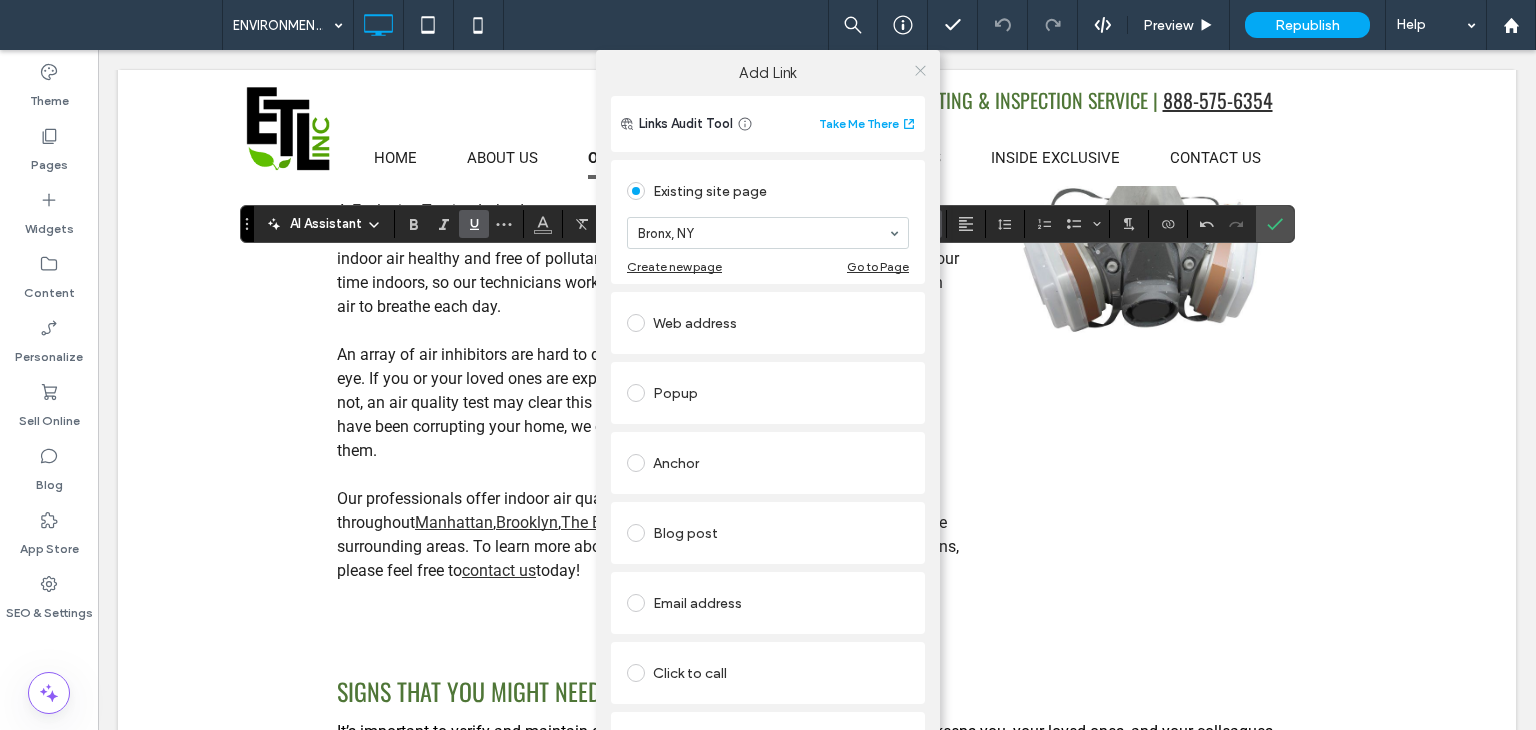 click 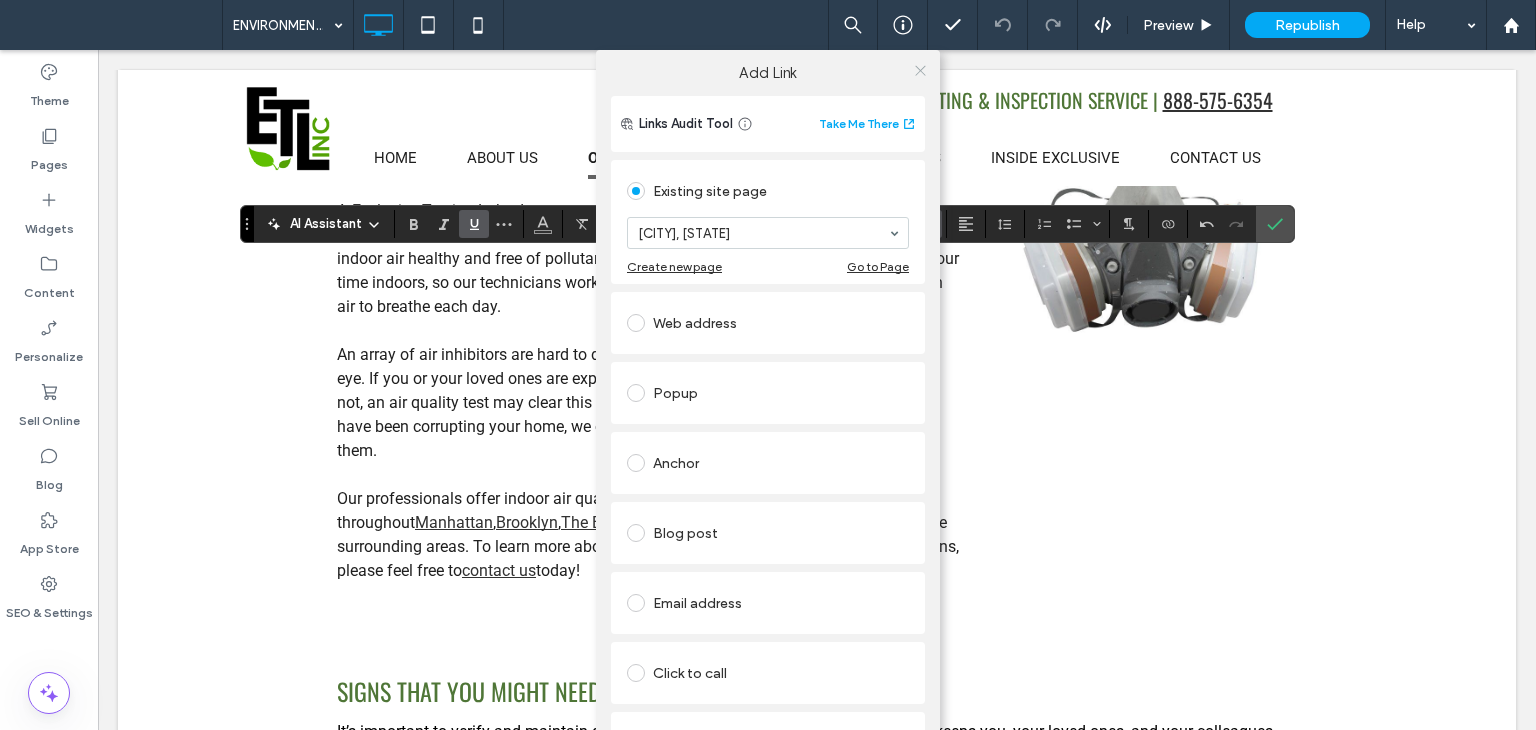 click 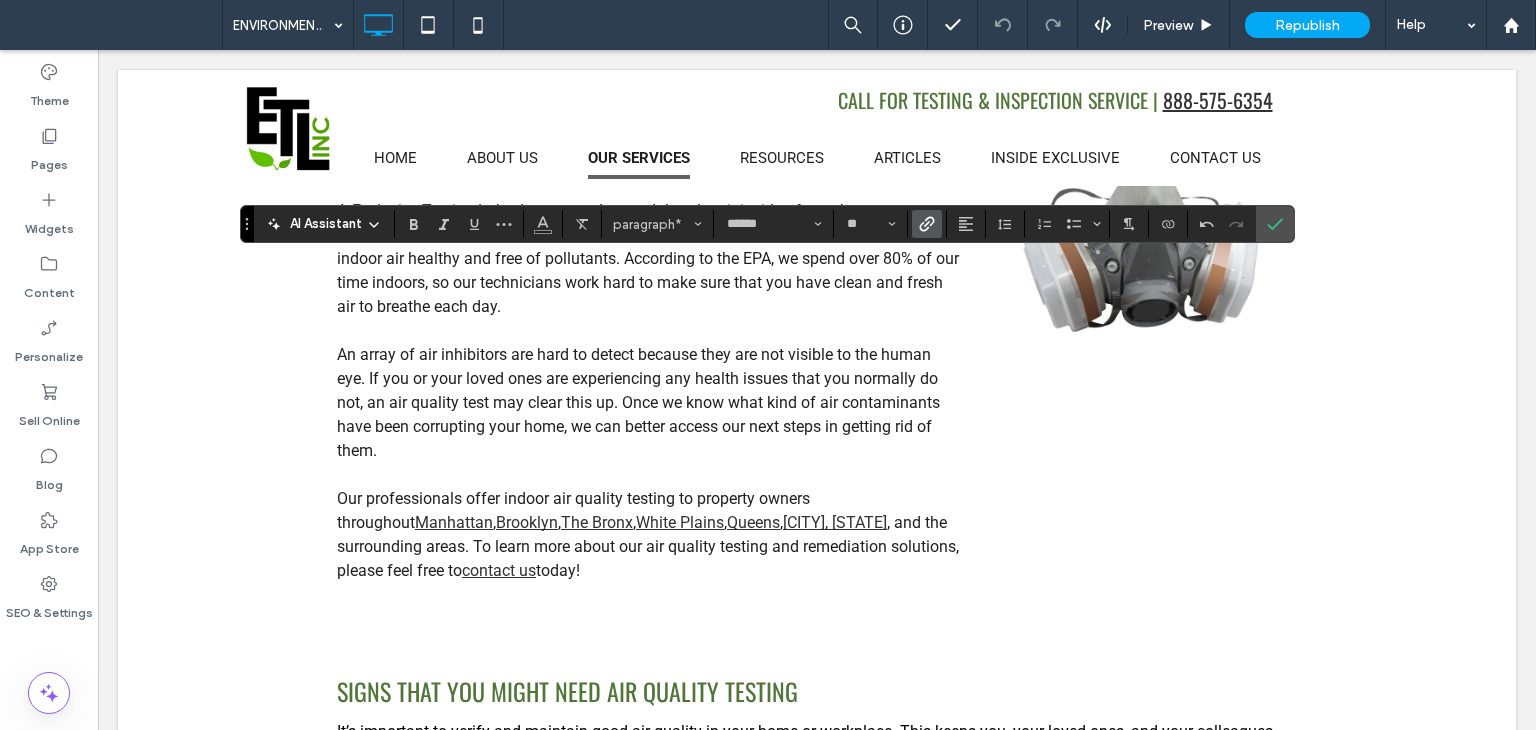 click at bounding box center [927, 224] 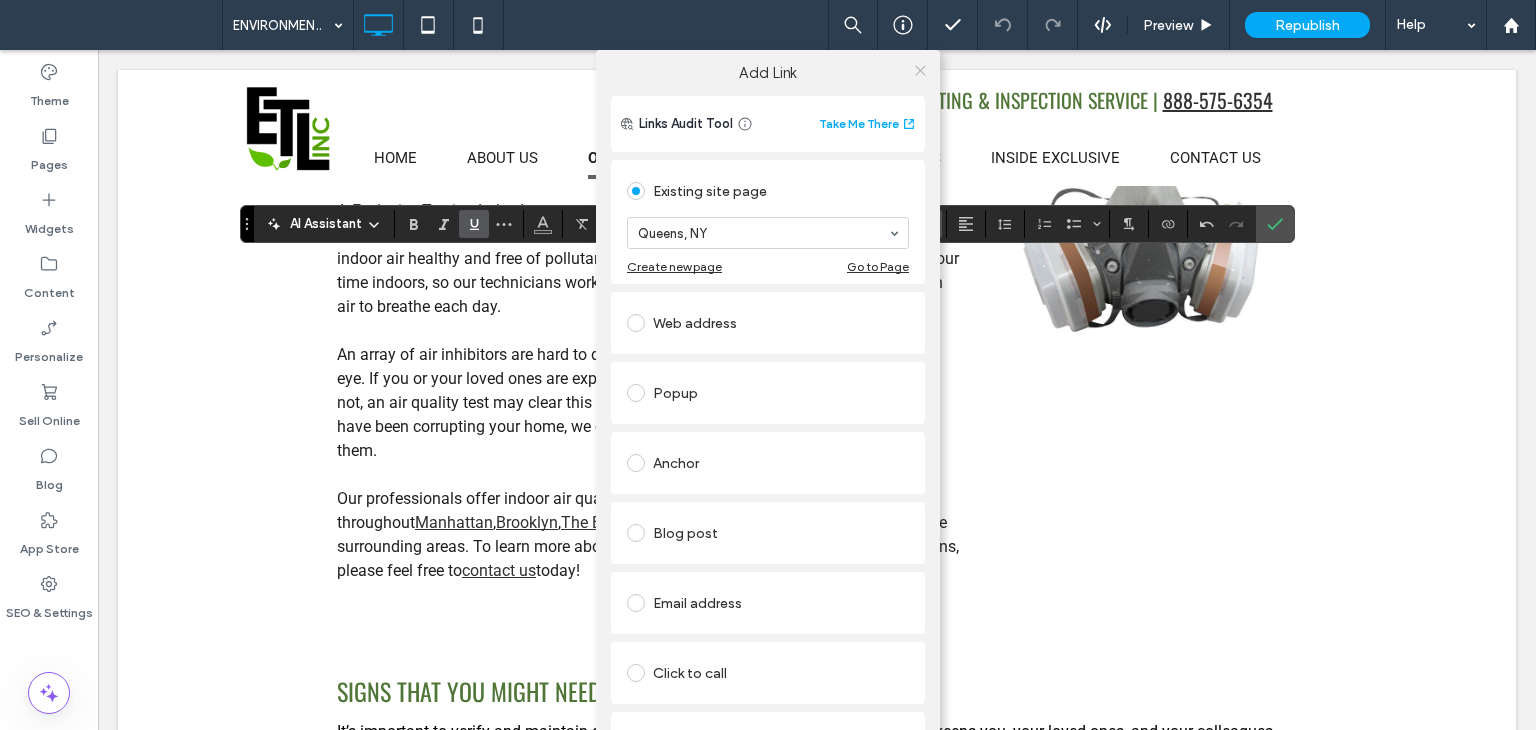 click 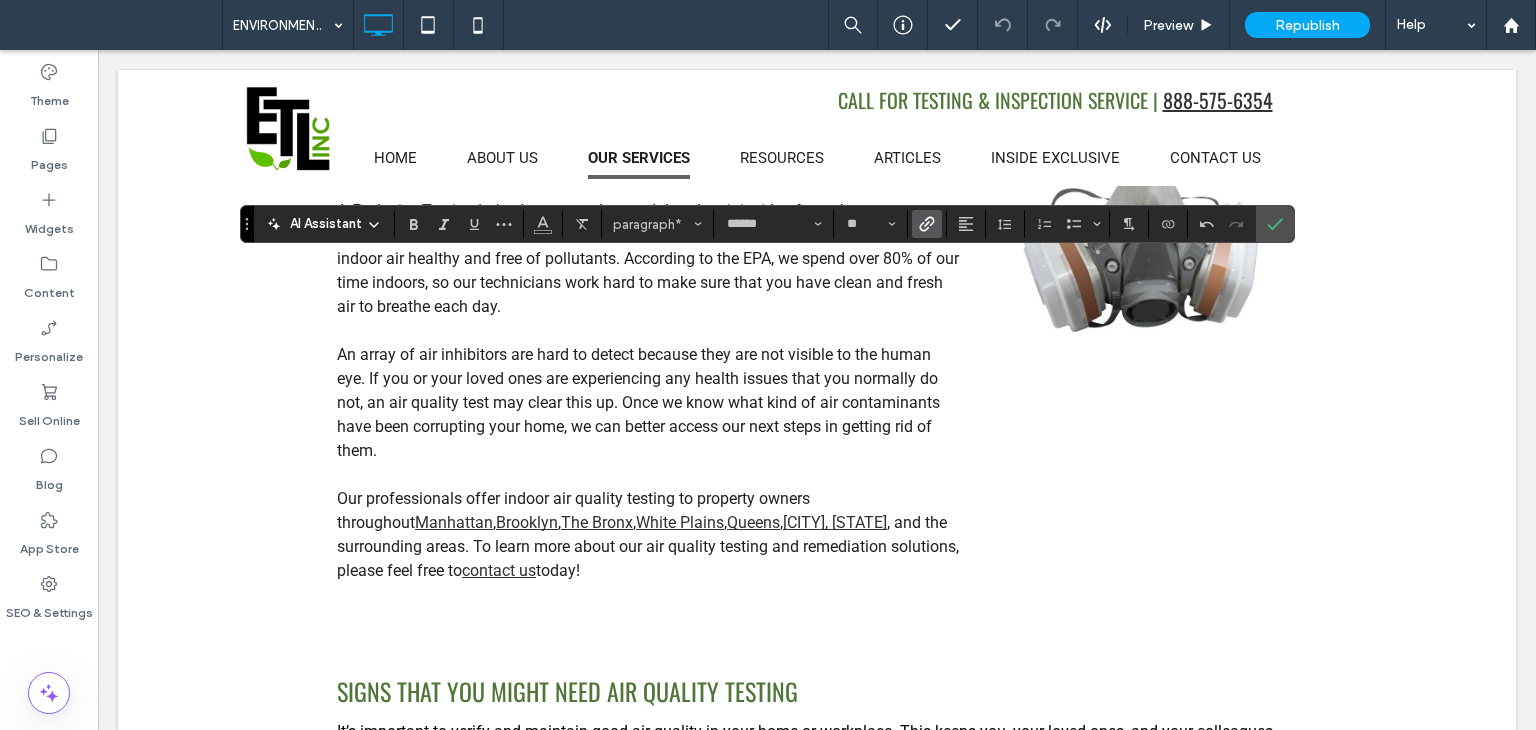 click 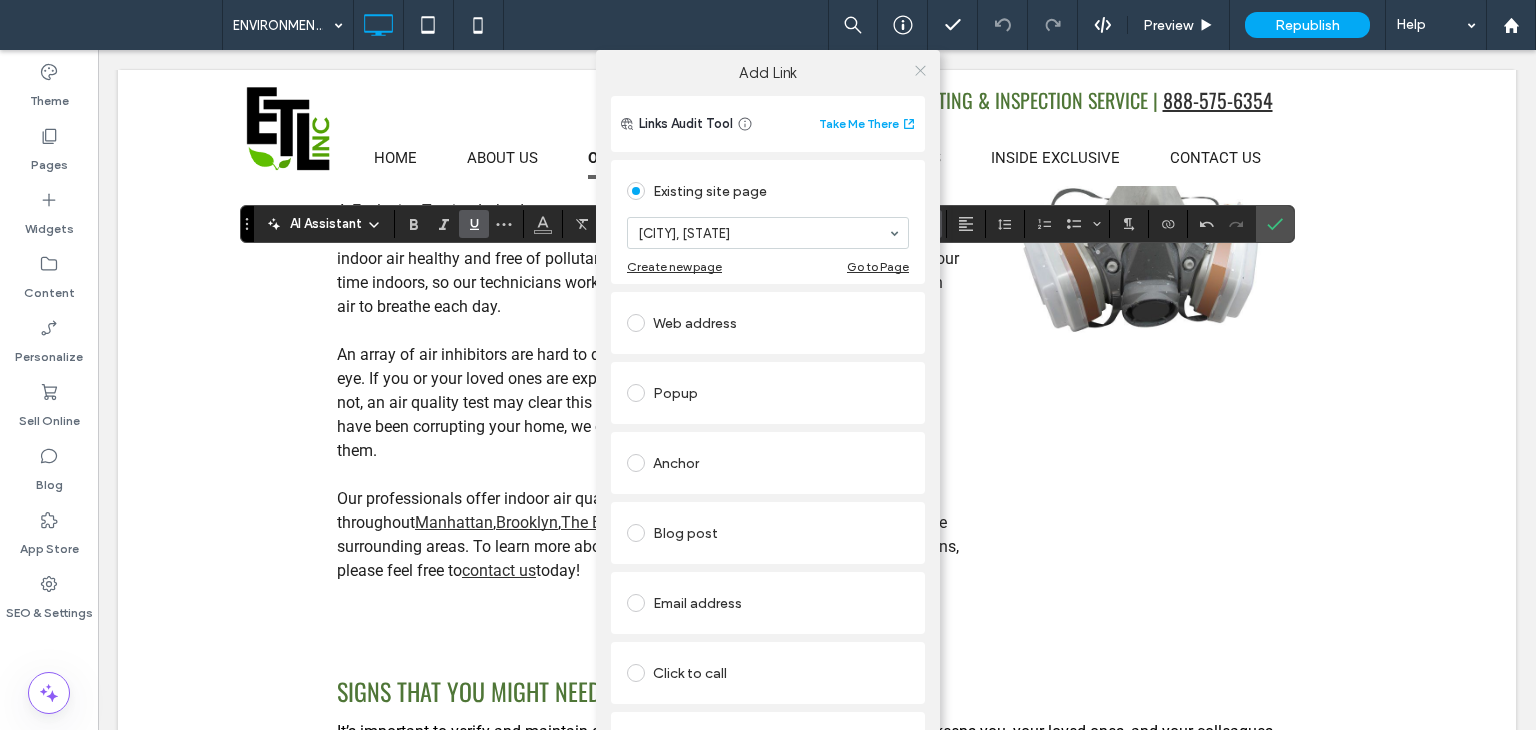 click 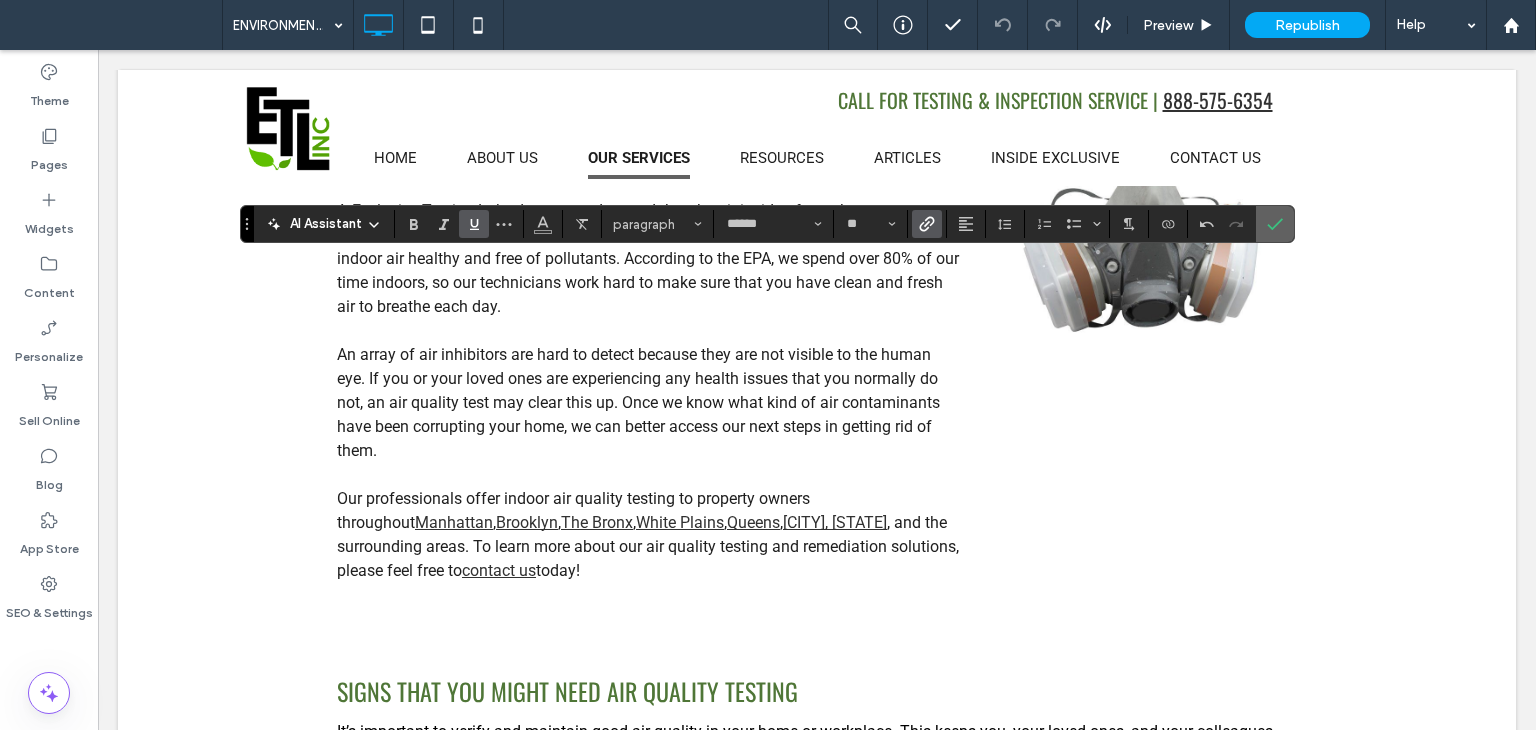 click at bounding box center [1275, 224] 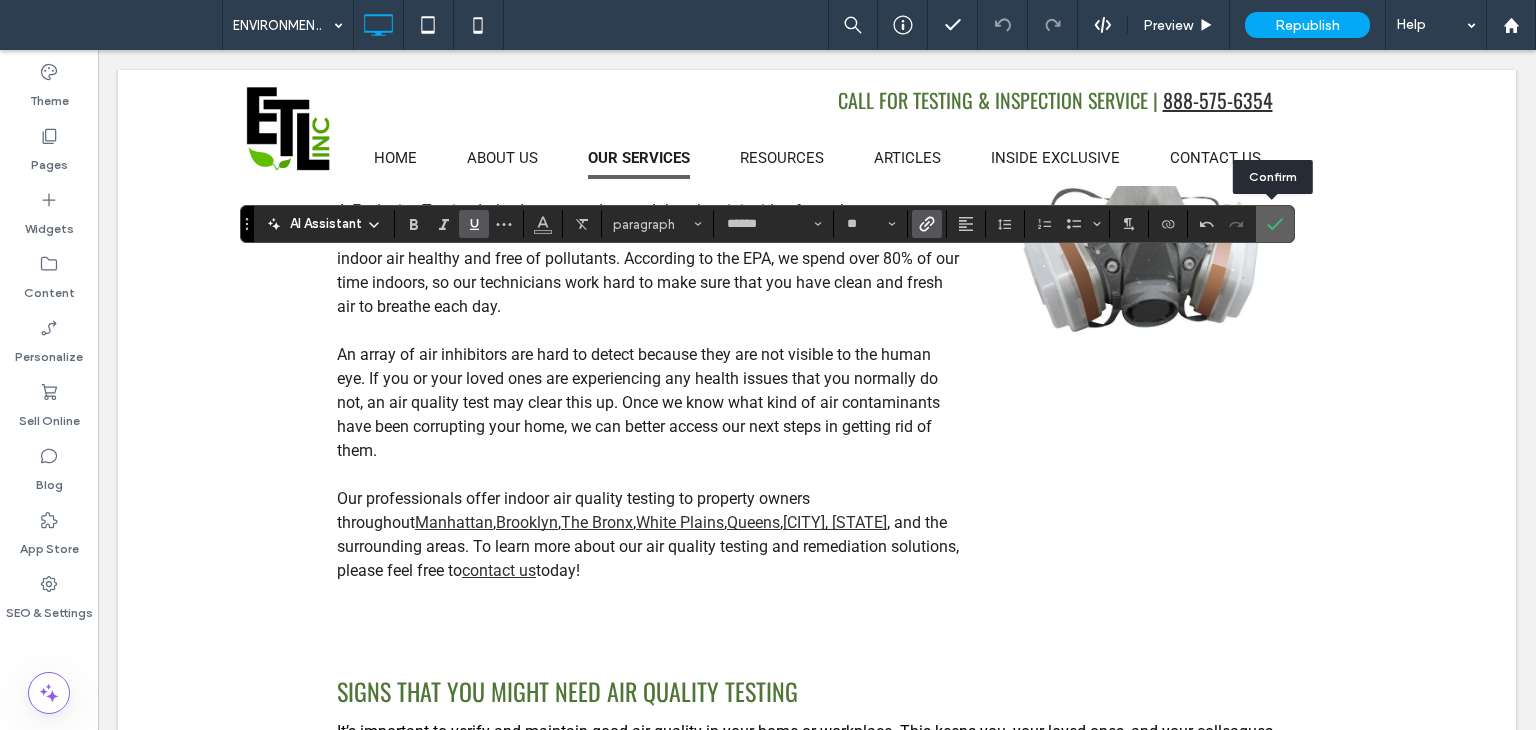 click 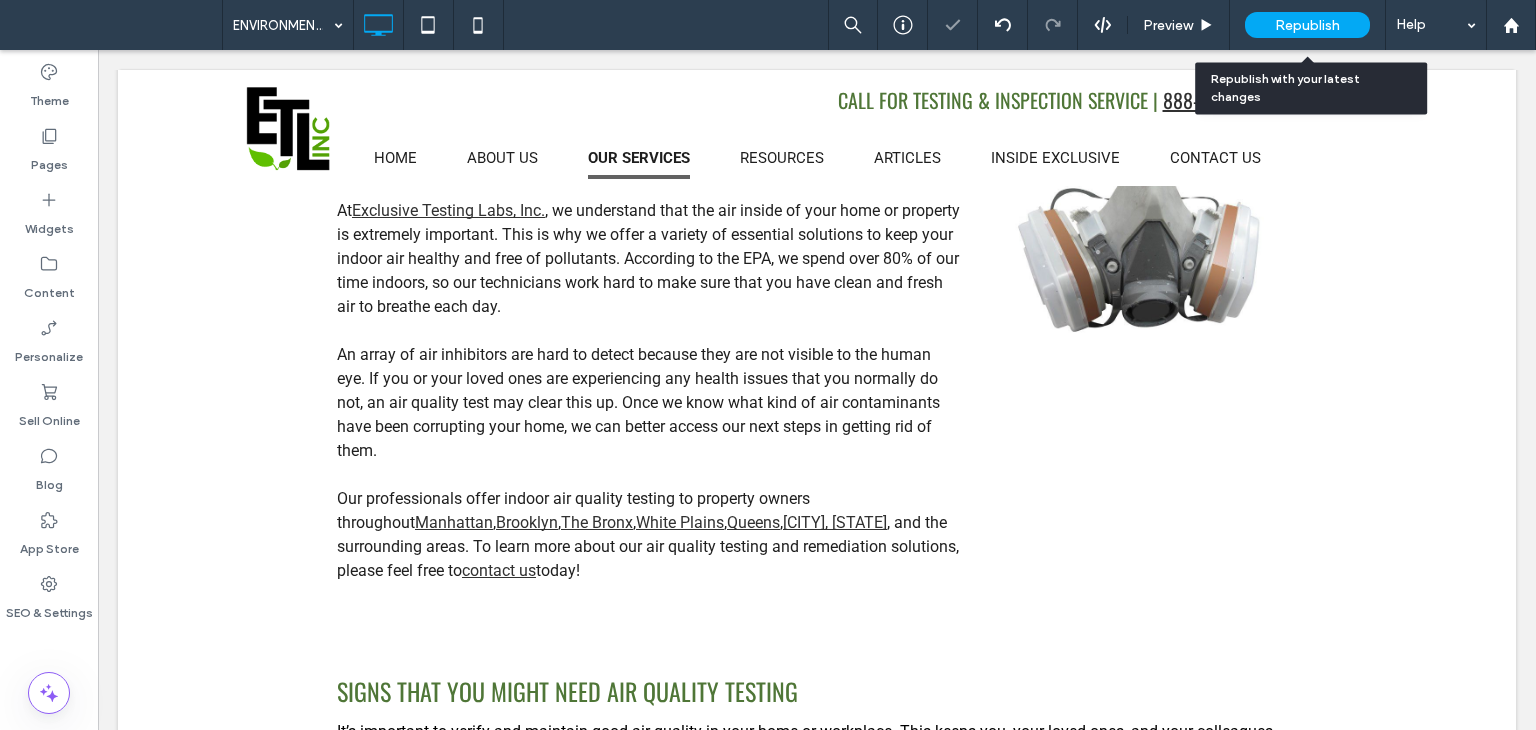 click on "Republish" at bounding box center [1307, 25] 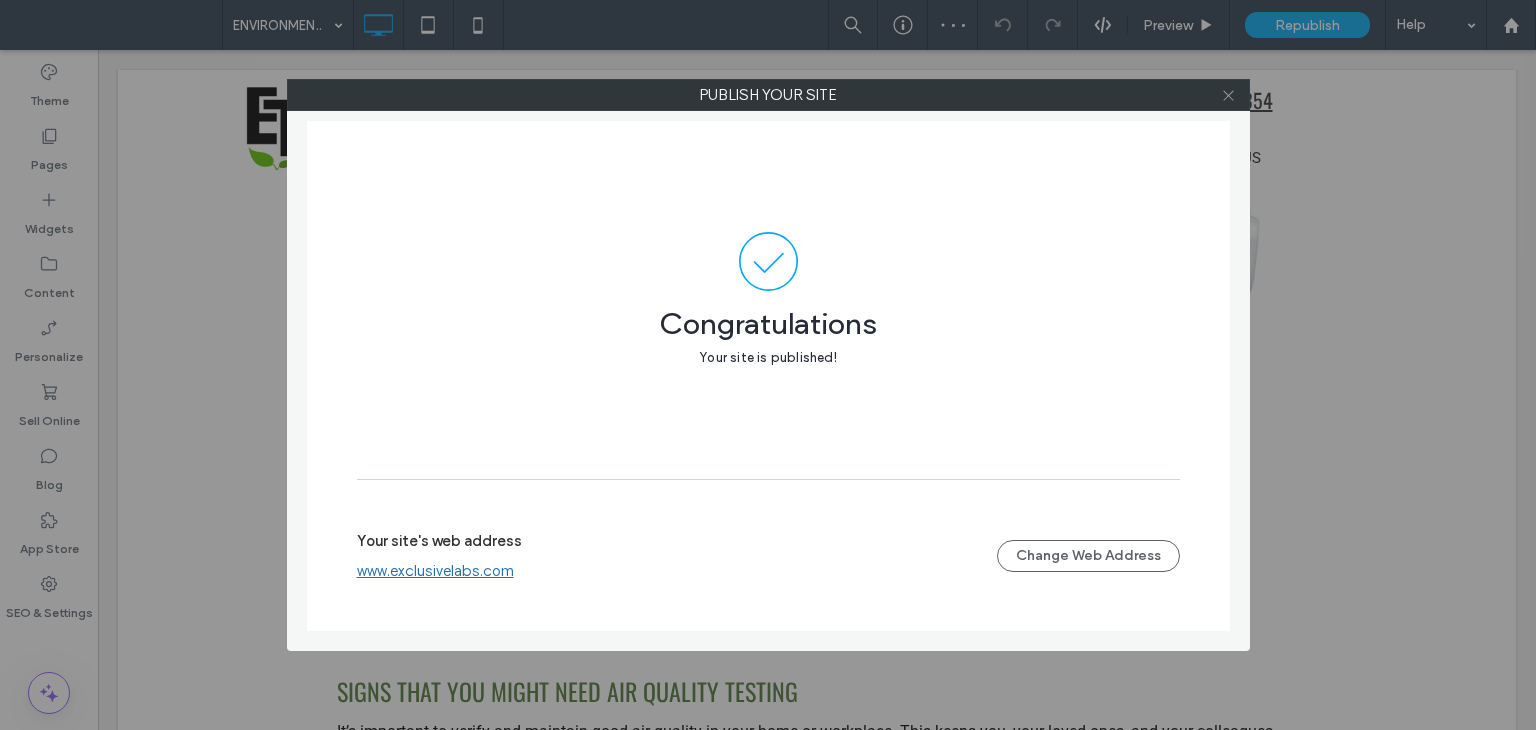 click 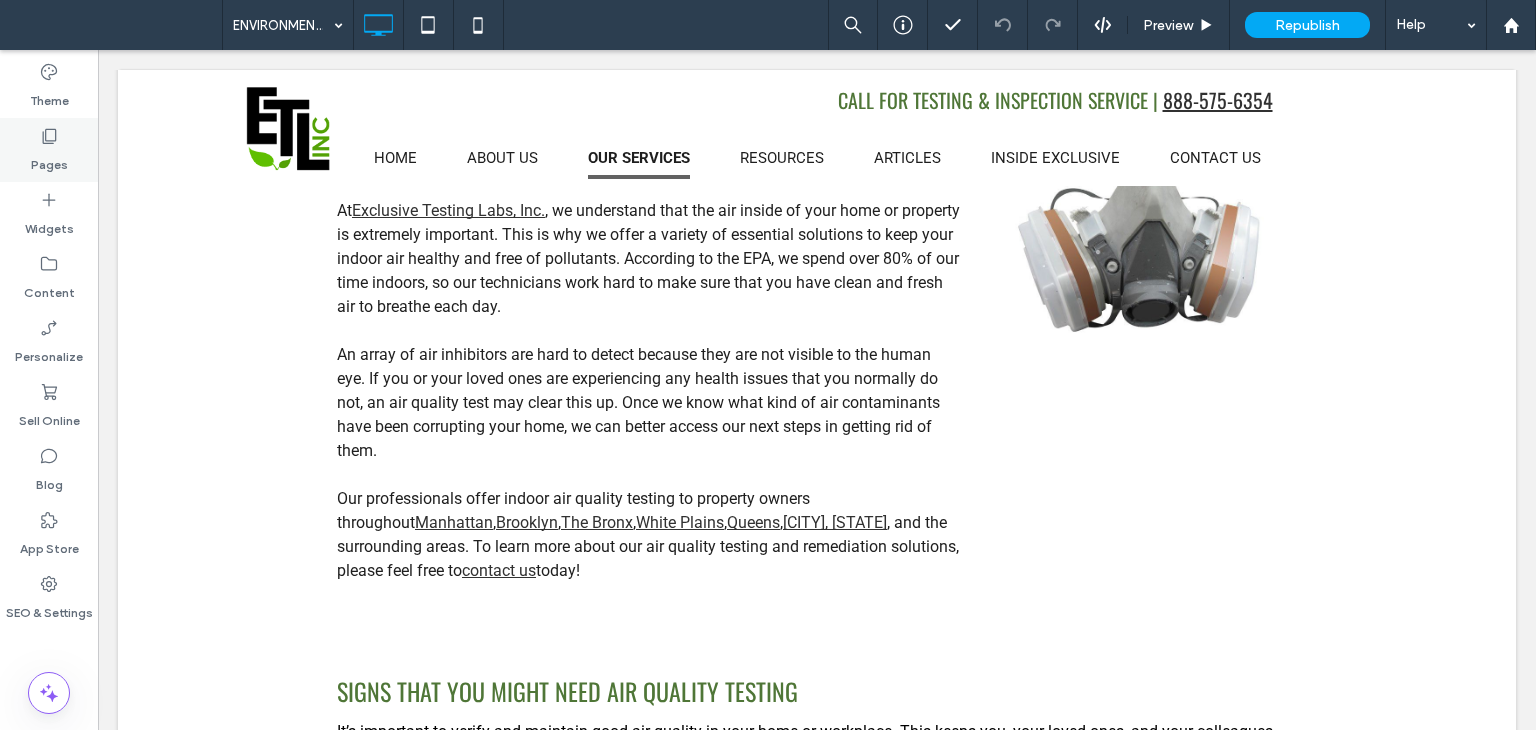 click on "Pages" at bounding box center (49, 160) 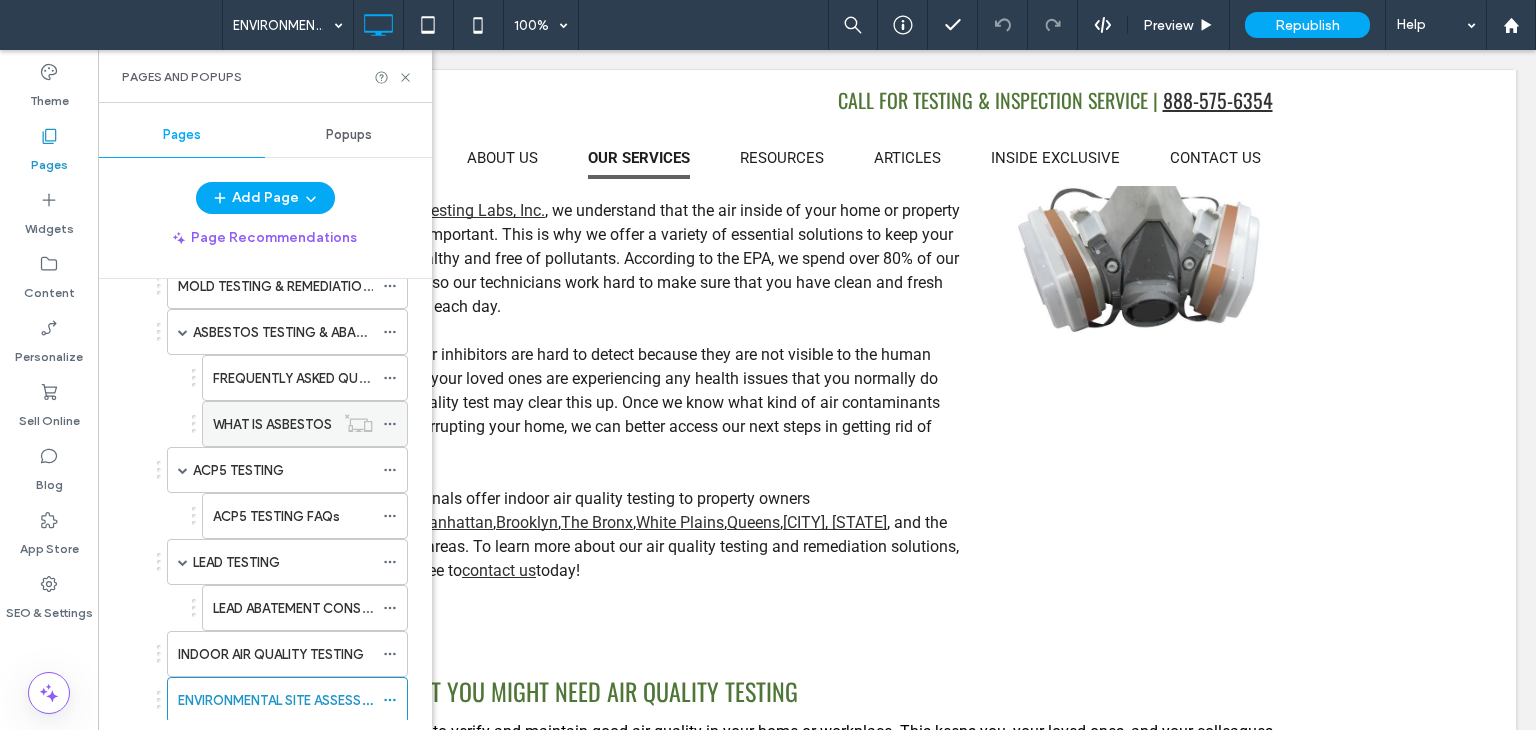 scroll, scrollTop: 400, scrollLeft: 0, axis: vertical 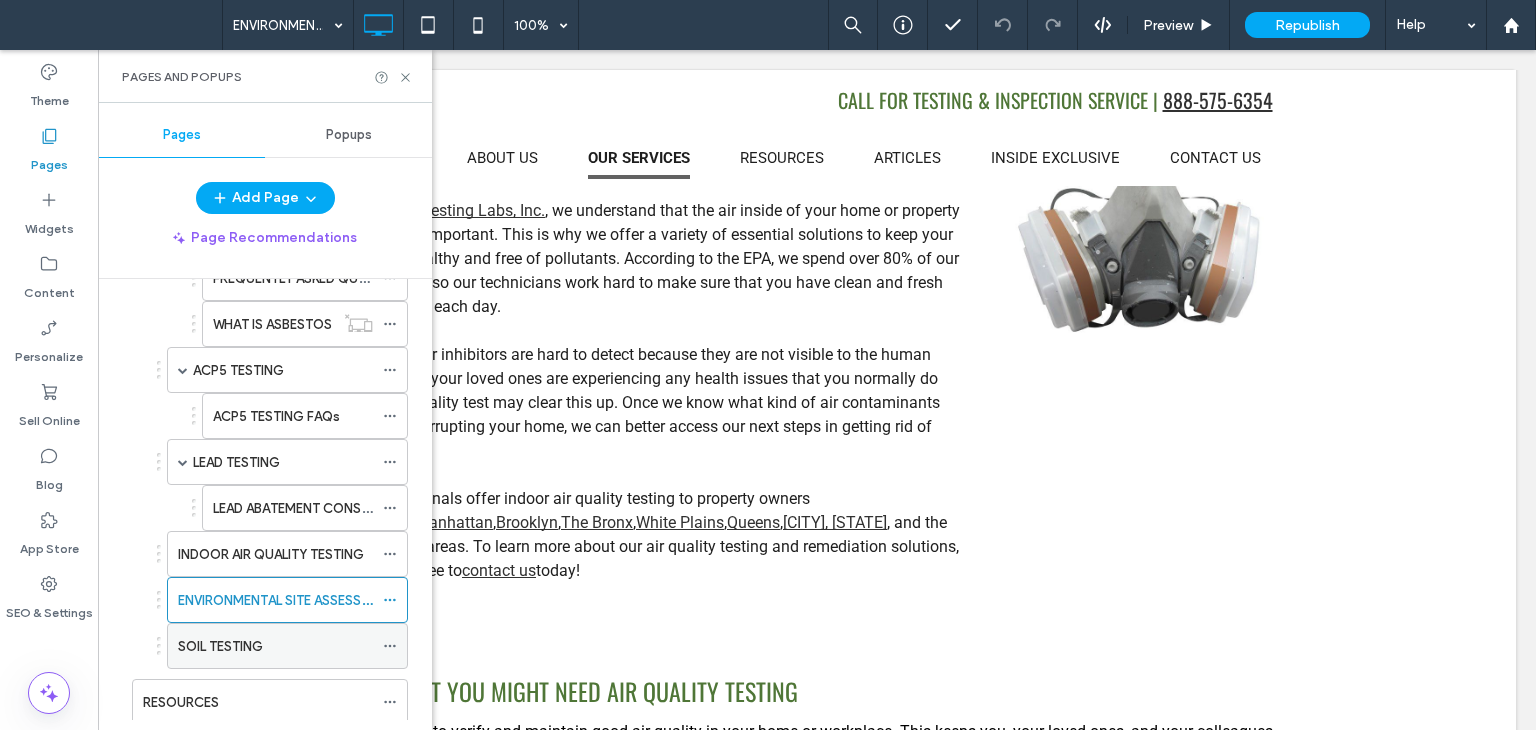 click on "SOIL TESTING" at bounding box center (220, 646) 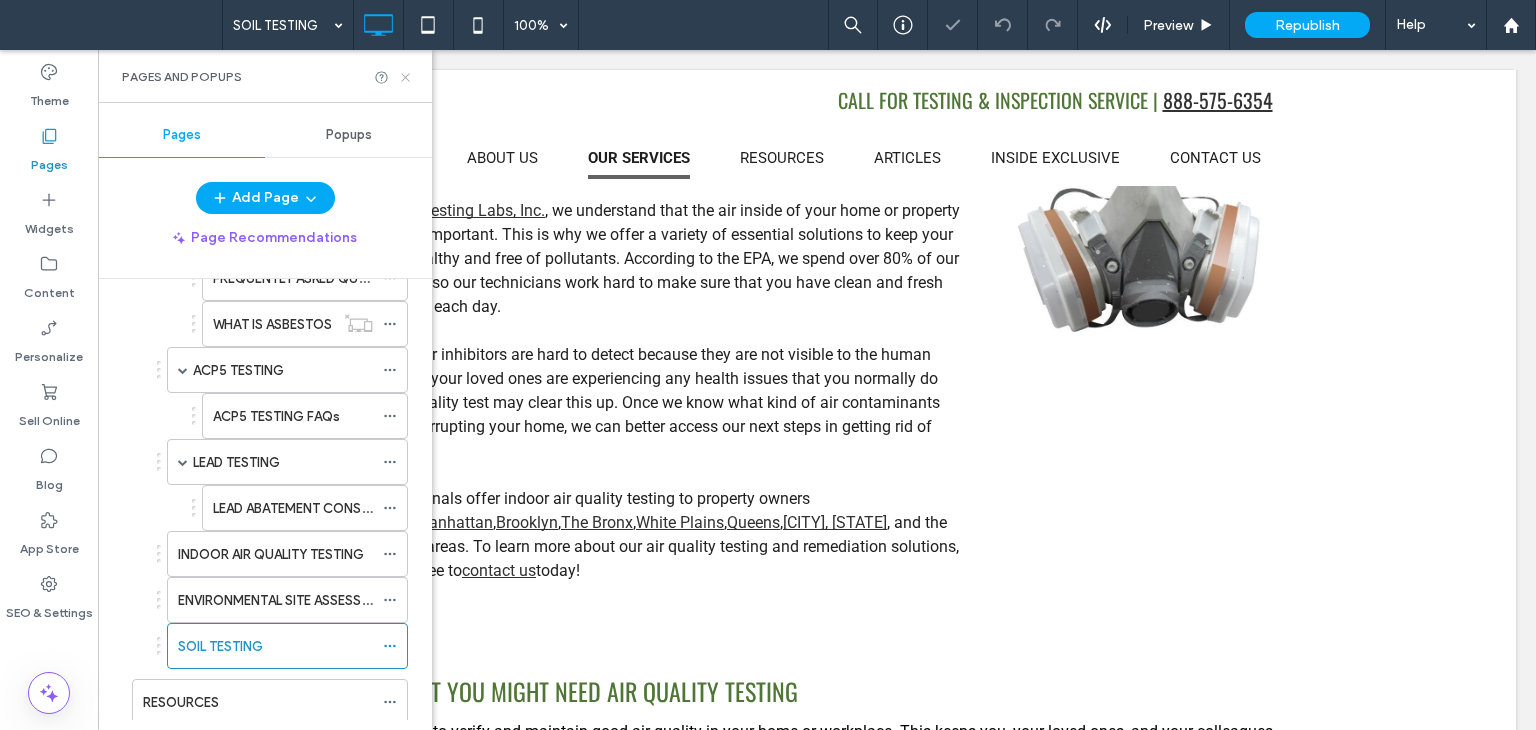 click 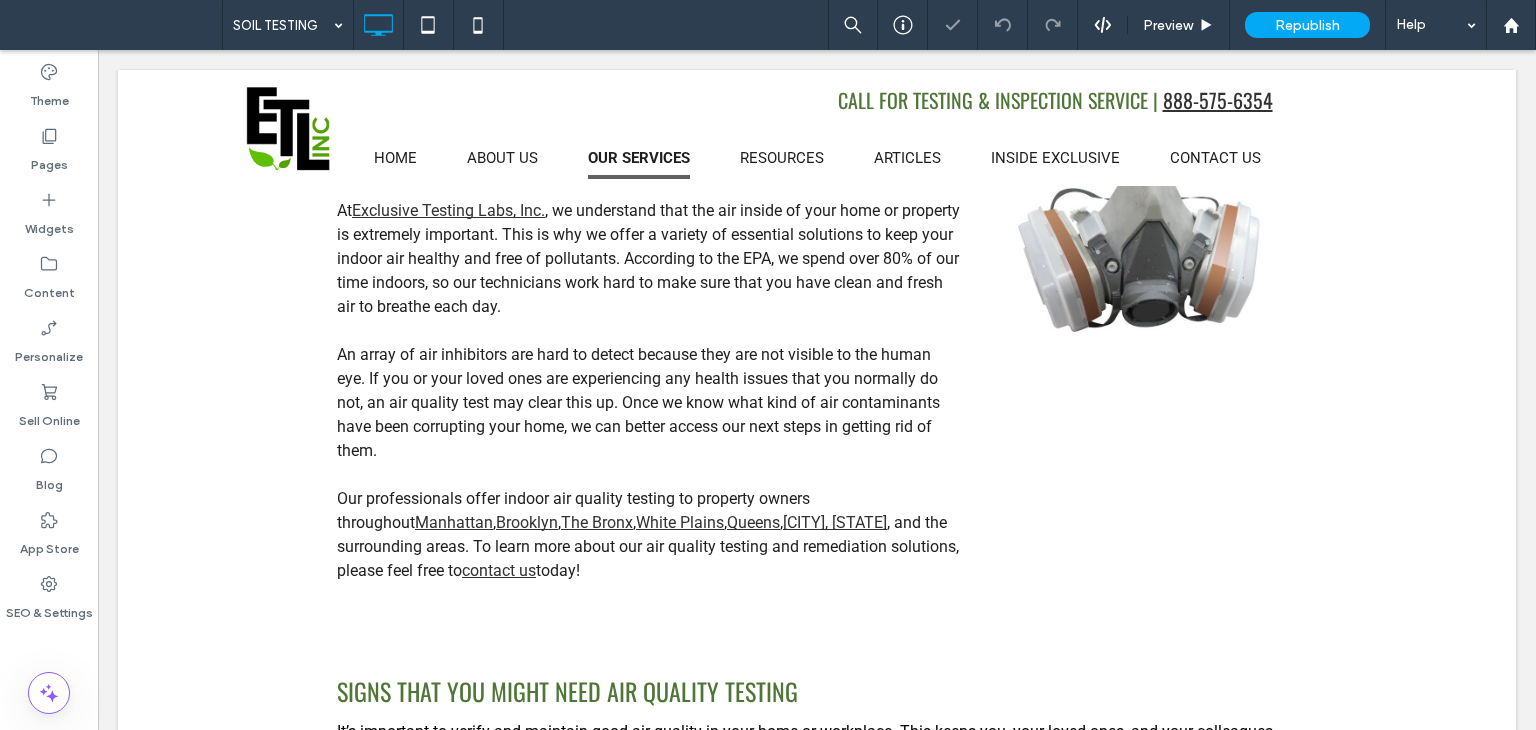 type on "******" 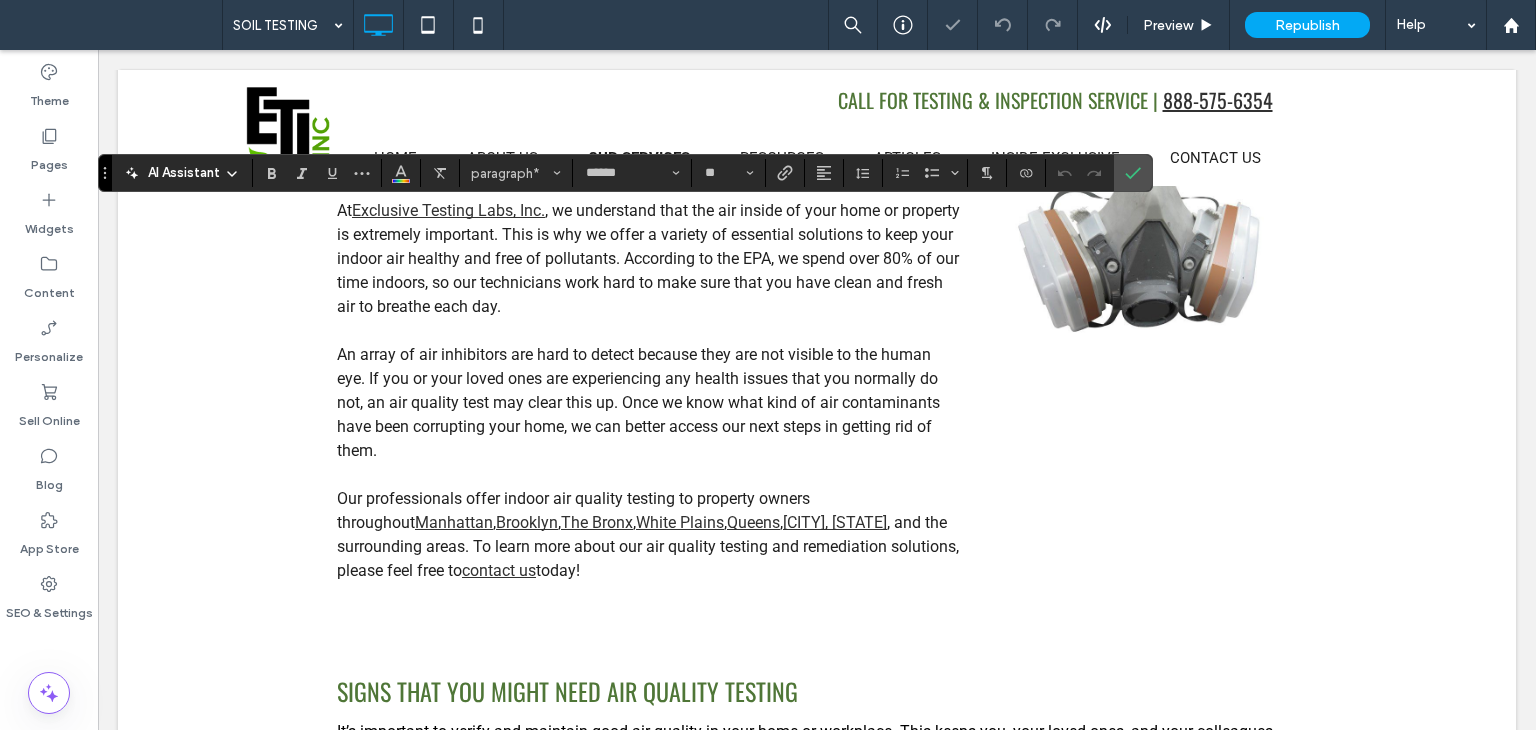 scroll, scrollTop: 0, scrollLeft: 0, axis: both 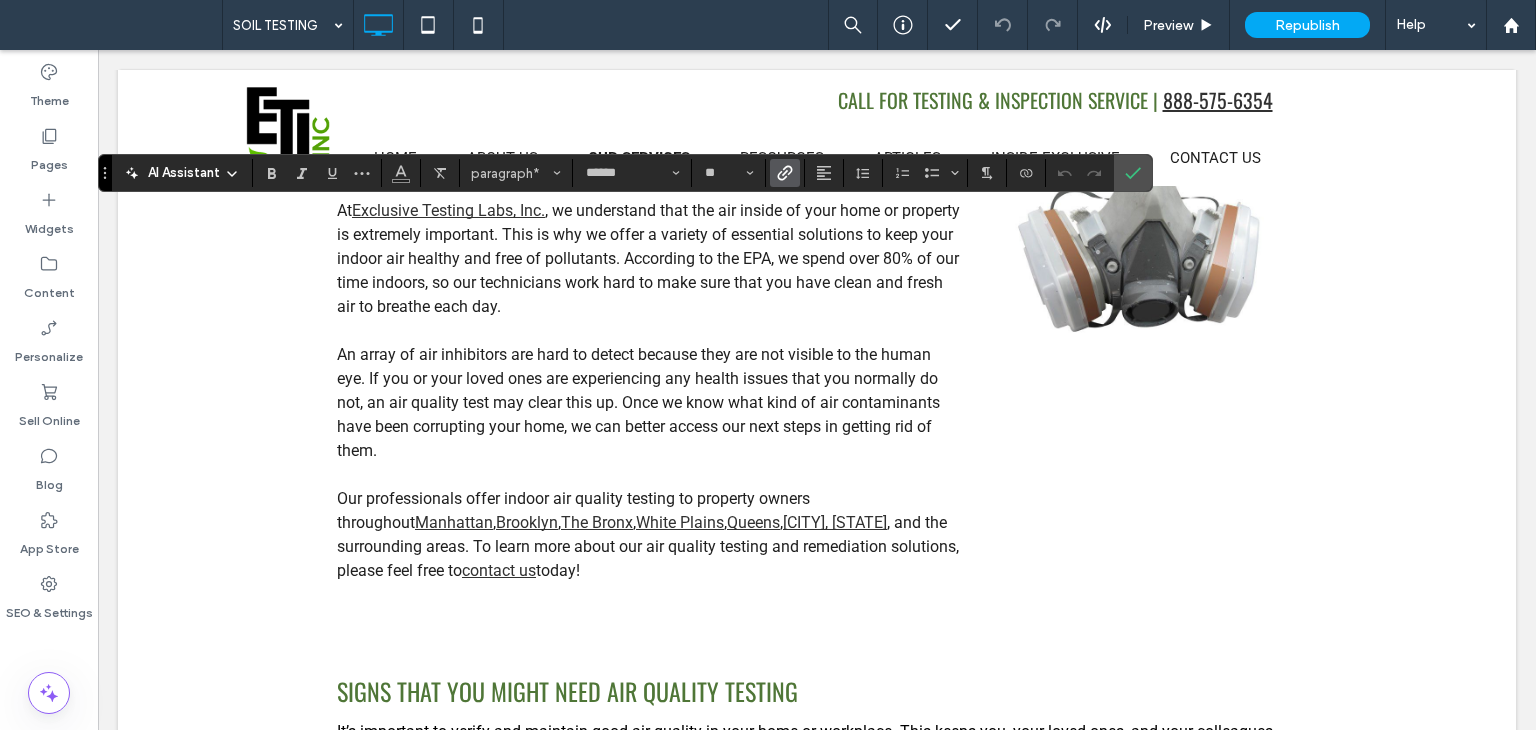 click 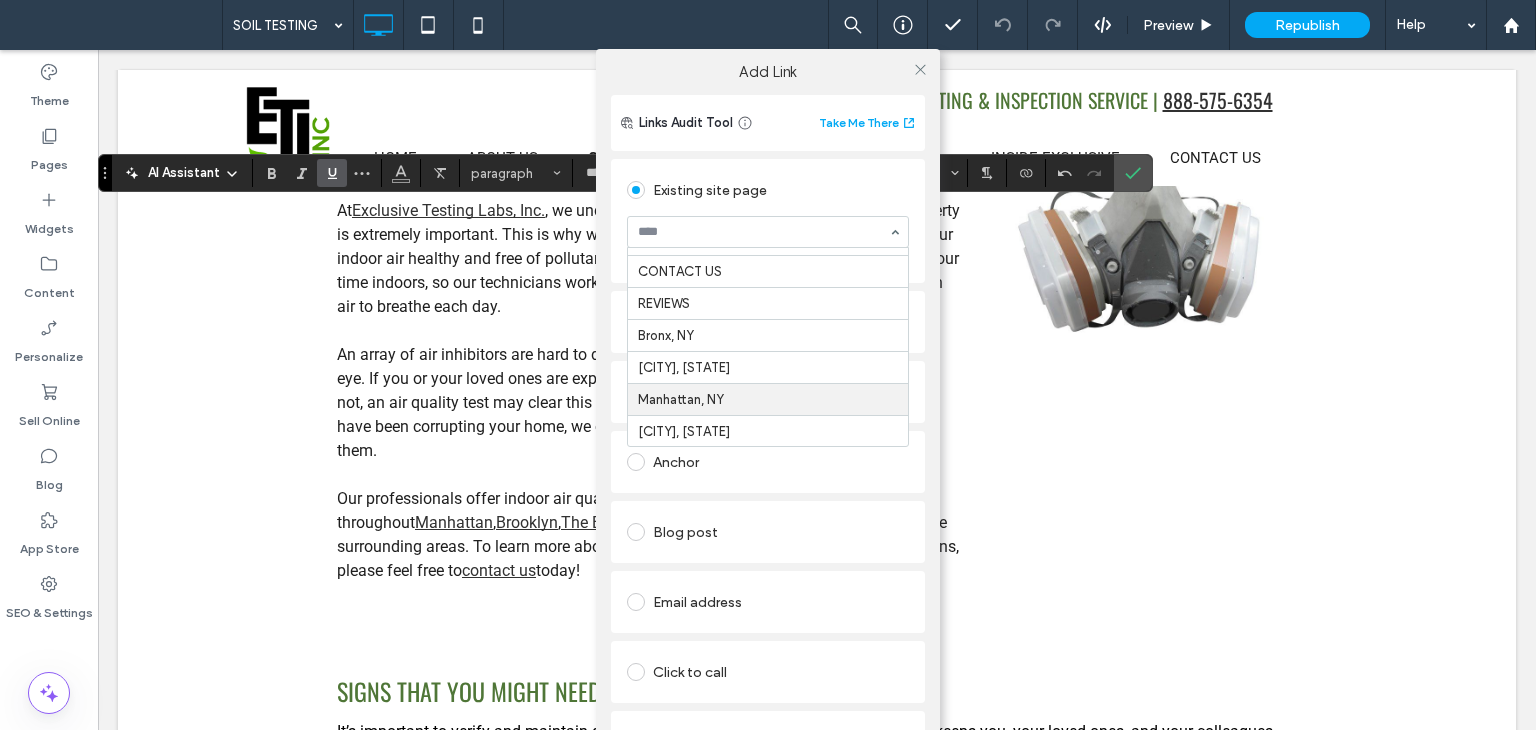 scroll, scrollTop: 700, scrollLeft: 0, axis: vertical 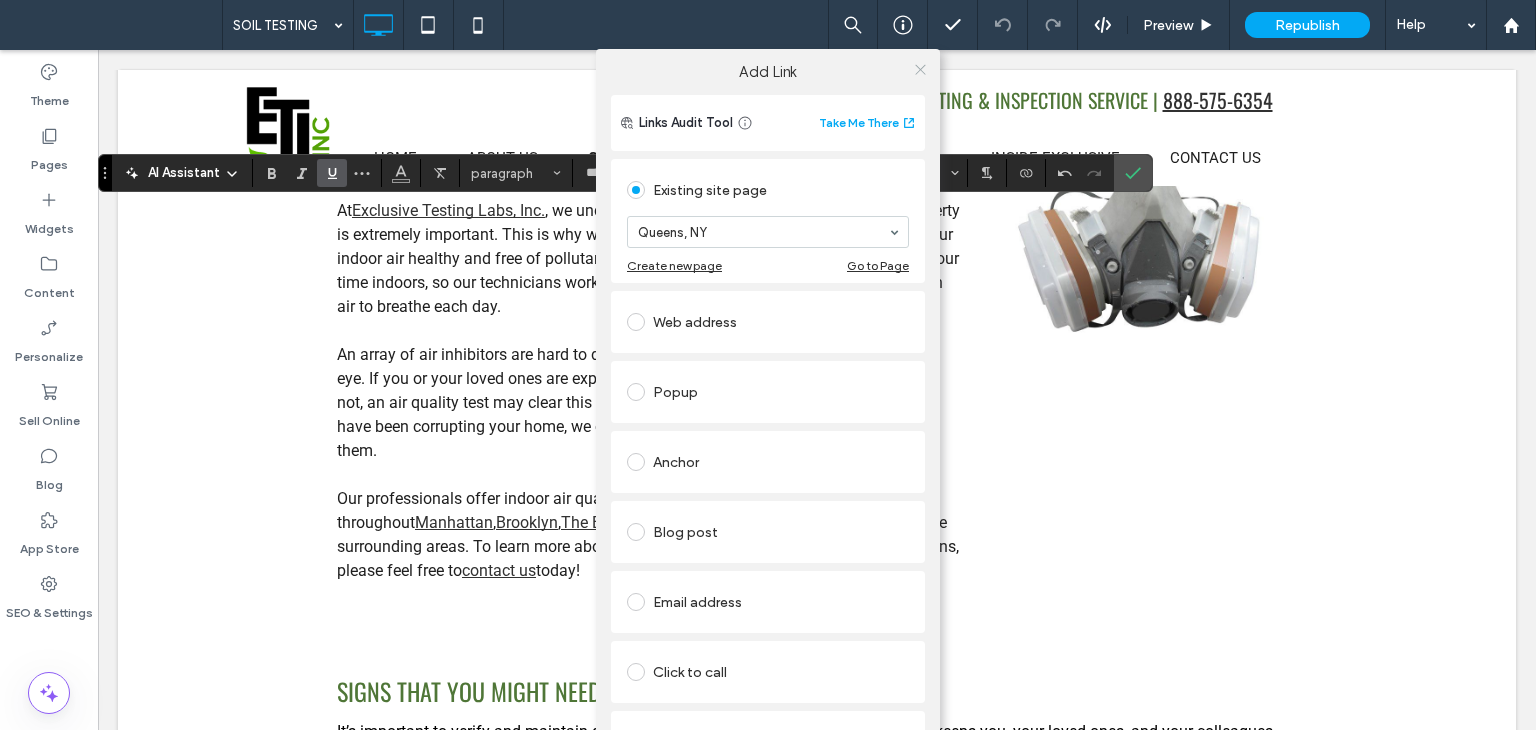 click 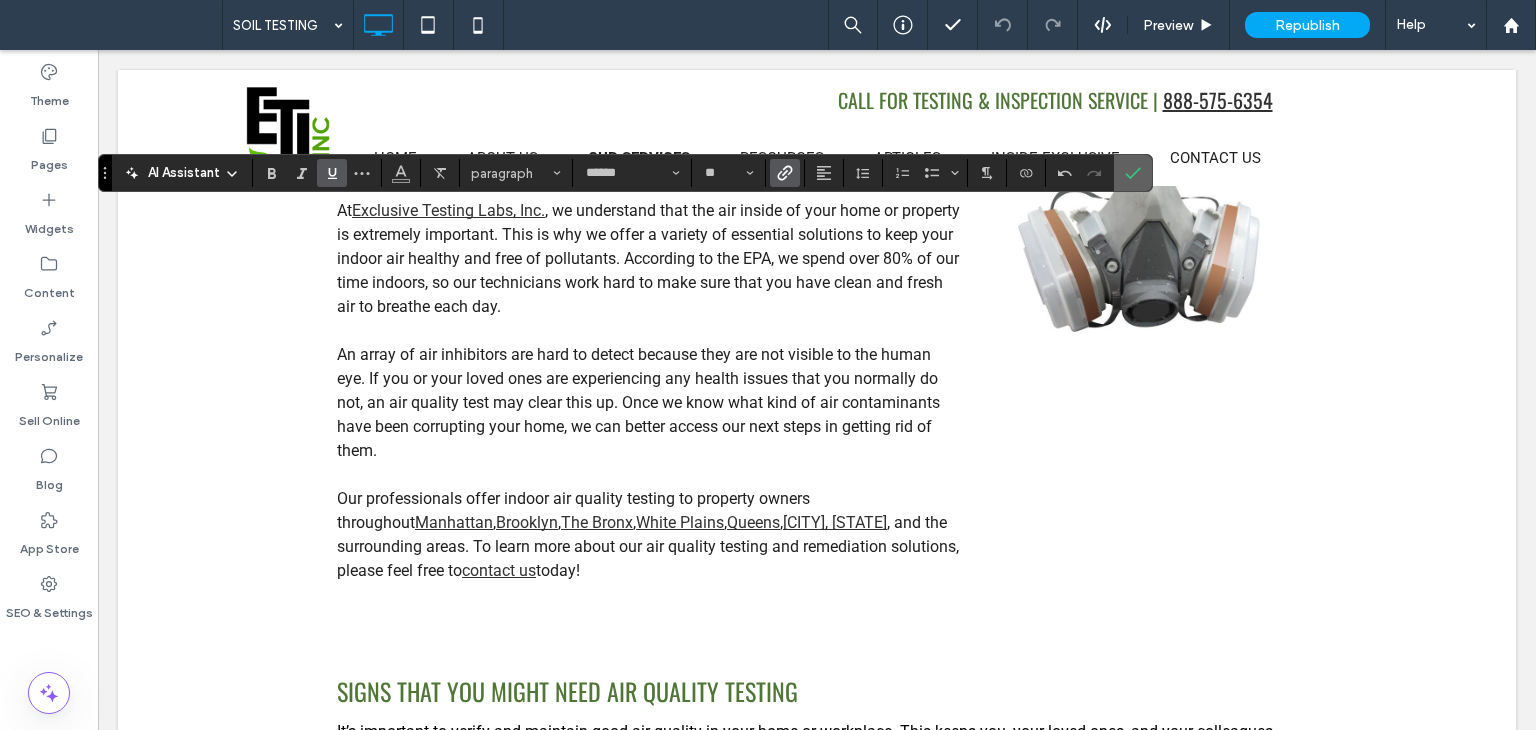 click 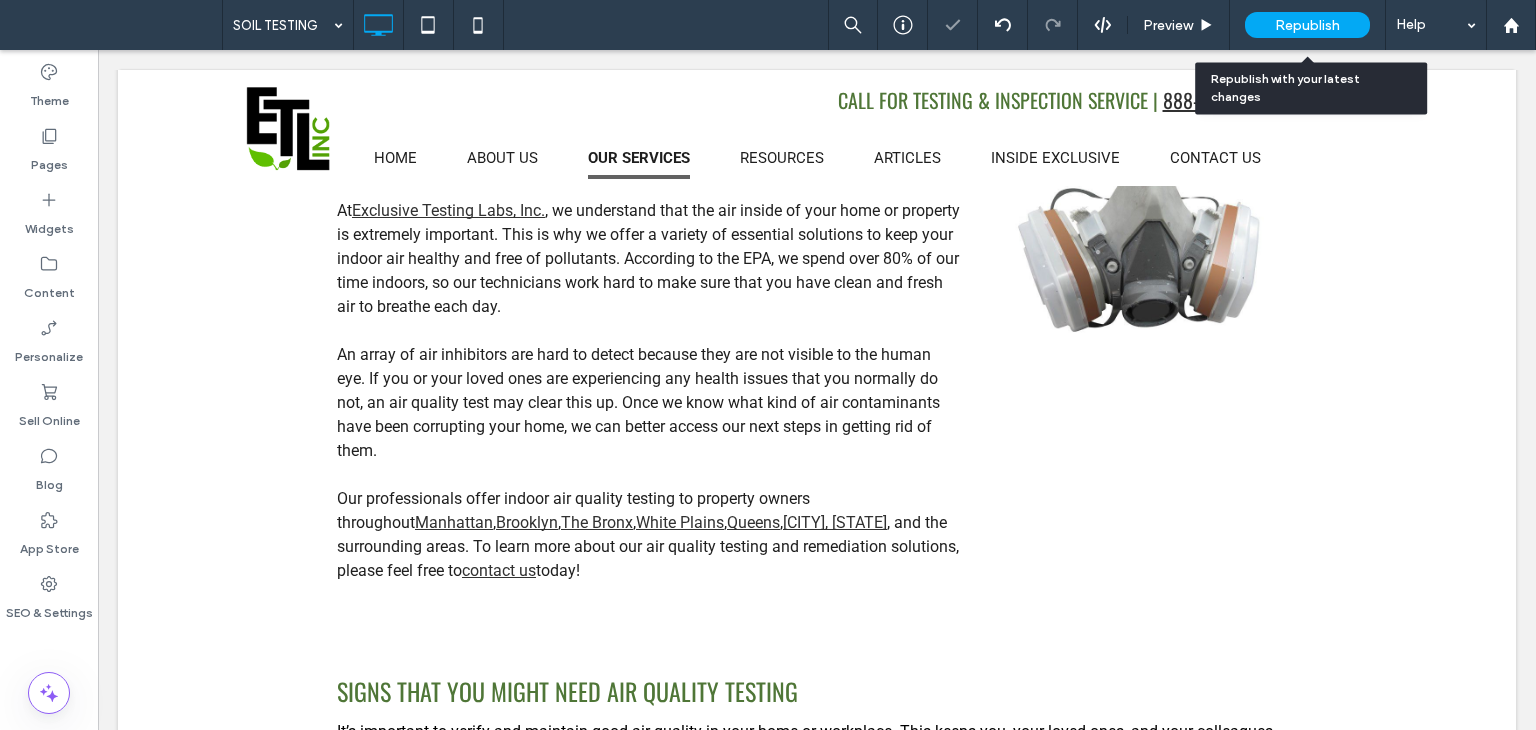 click on "Republish" at bounding box center (1307, 25) 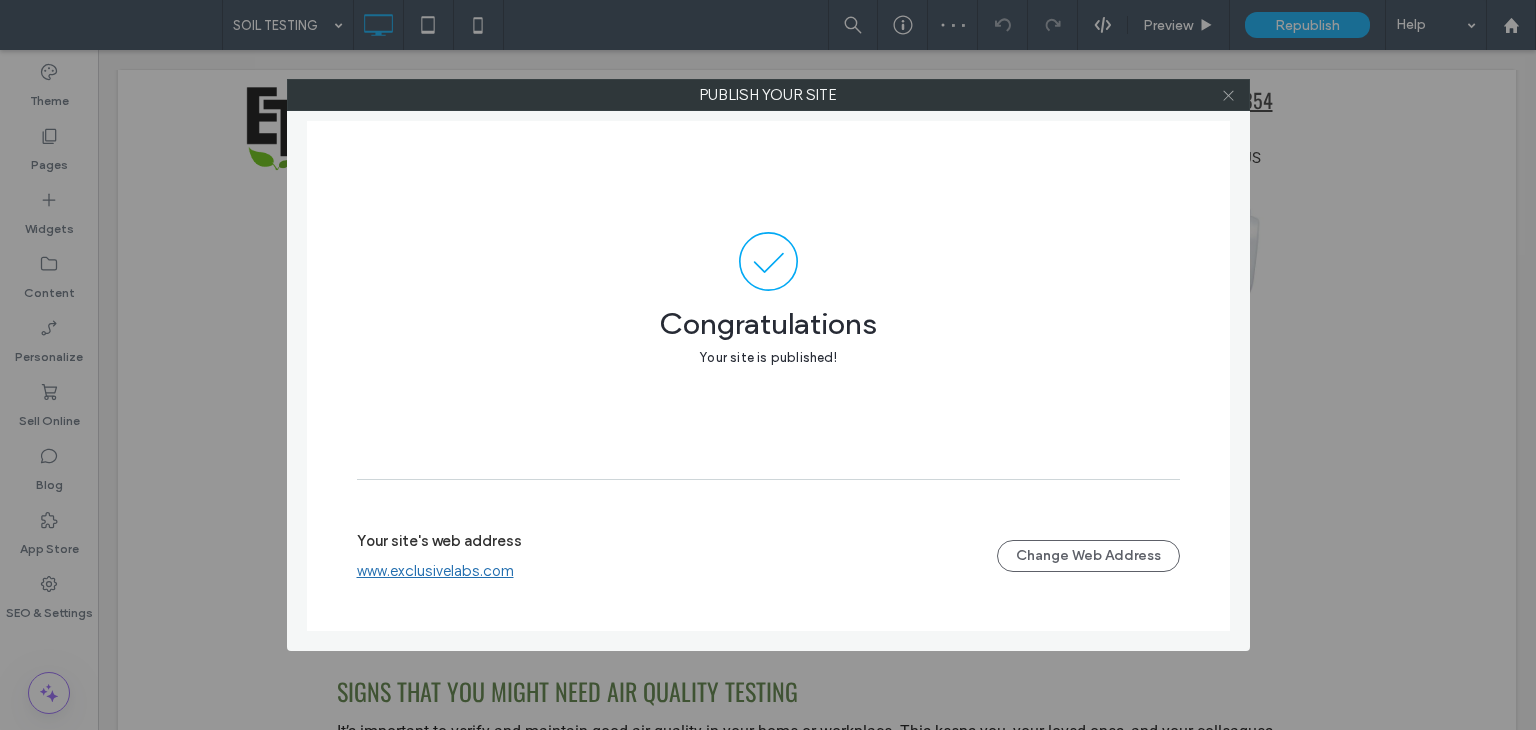 click 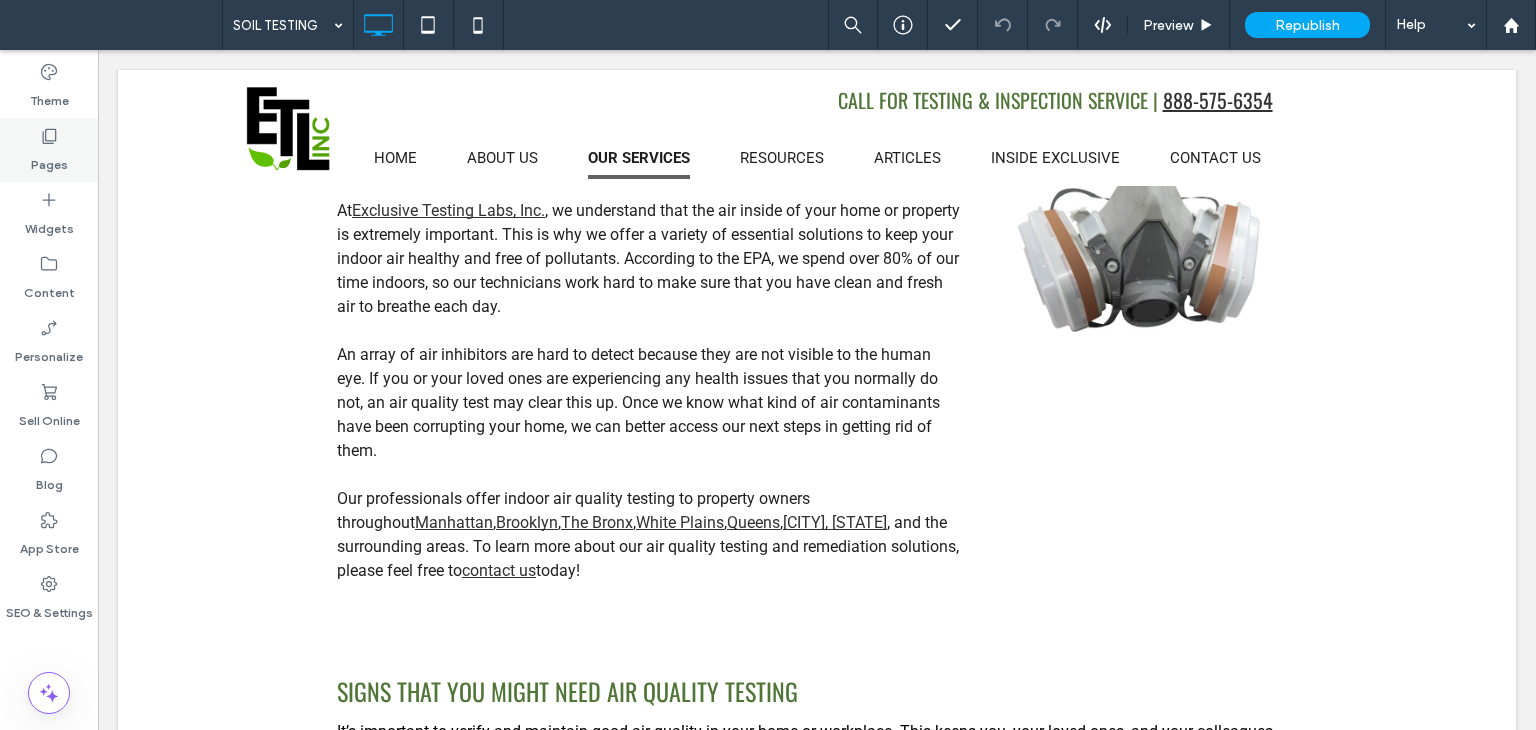 click on "Pages" at bounding box center [49, 150] 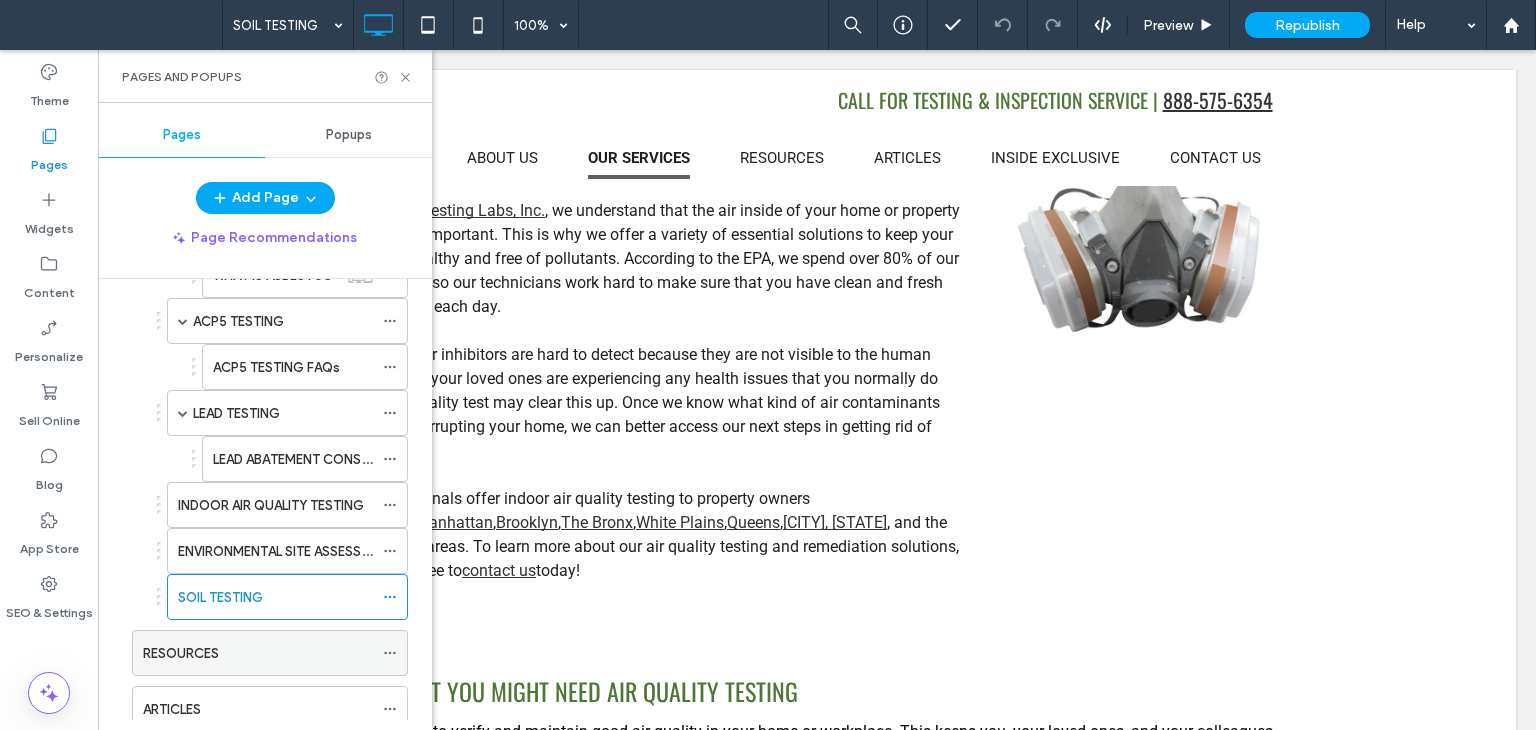scroll, scrollTop: 600, scrollLeft: 0, axis: vertical 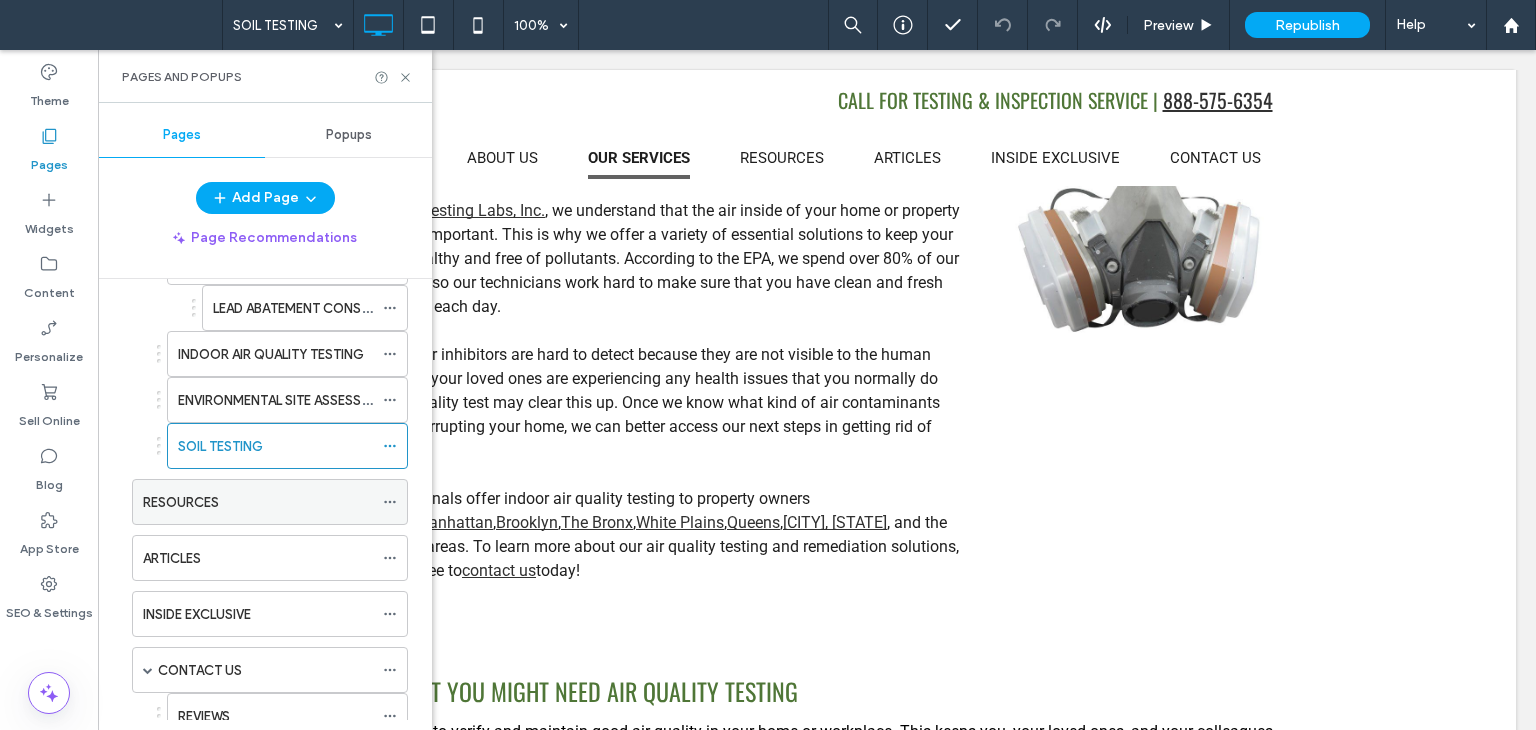 click on "RESOURCES" at bounding box center (258, 502) 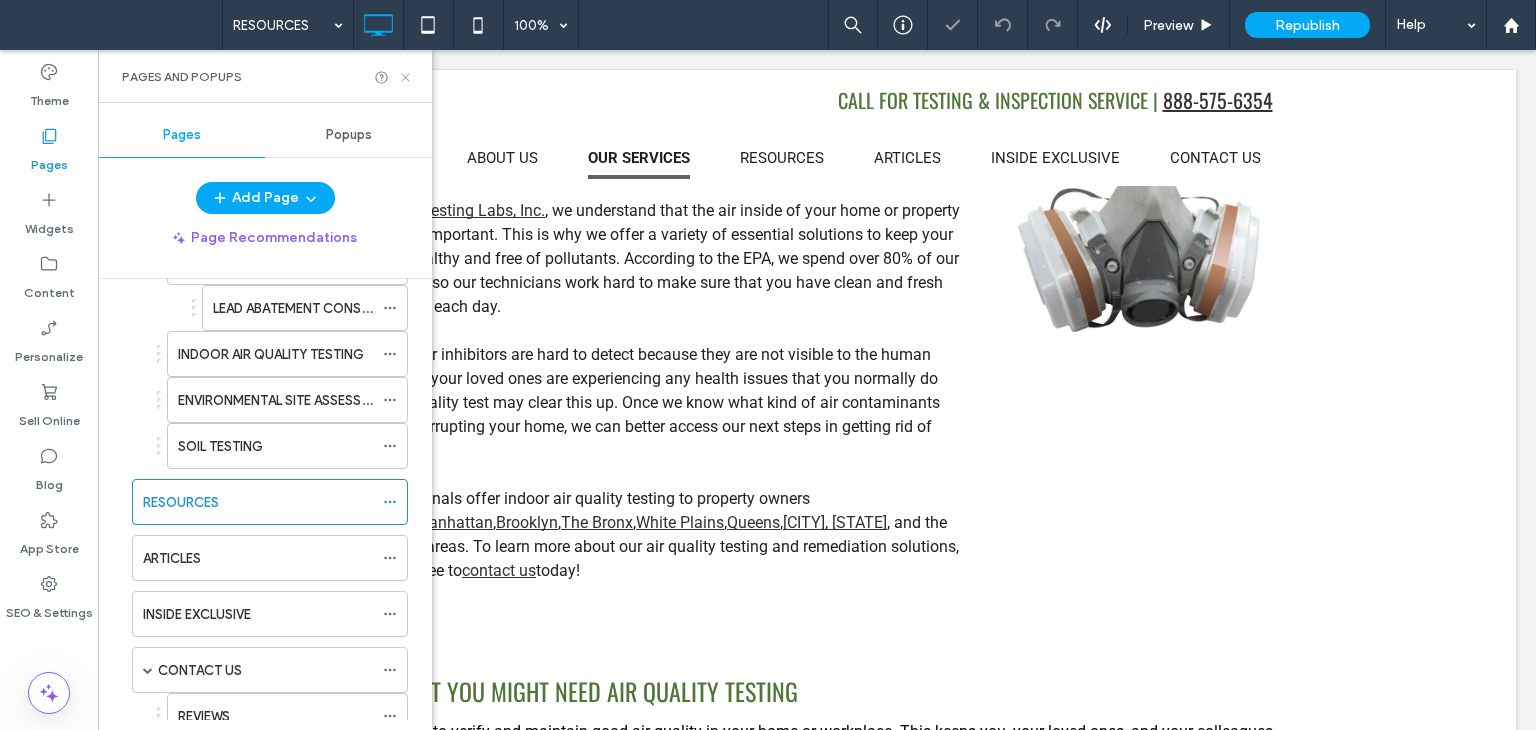 click 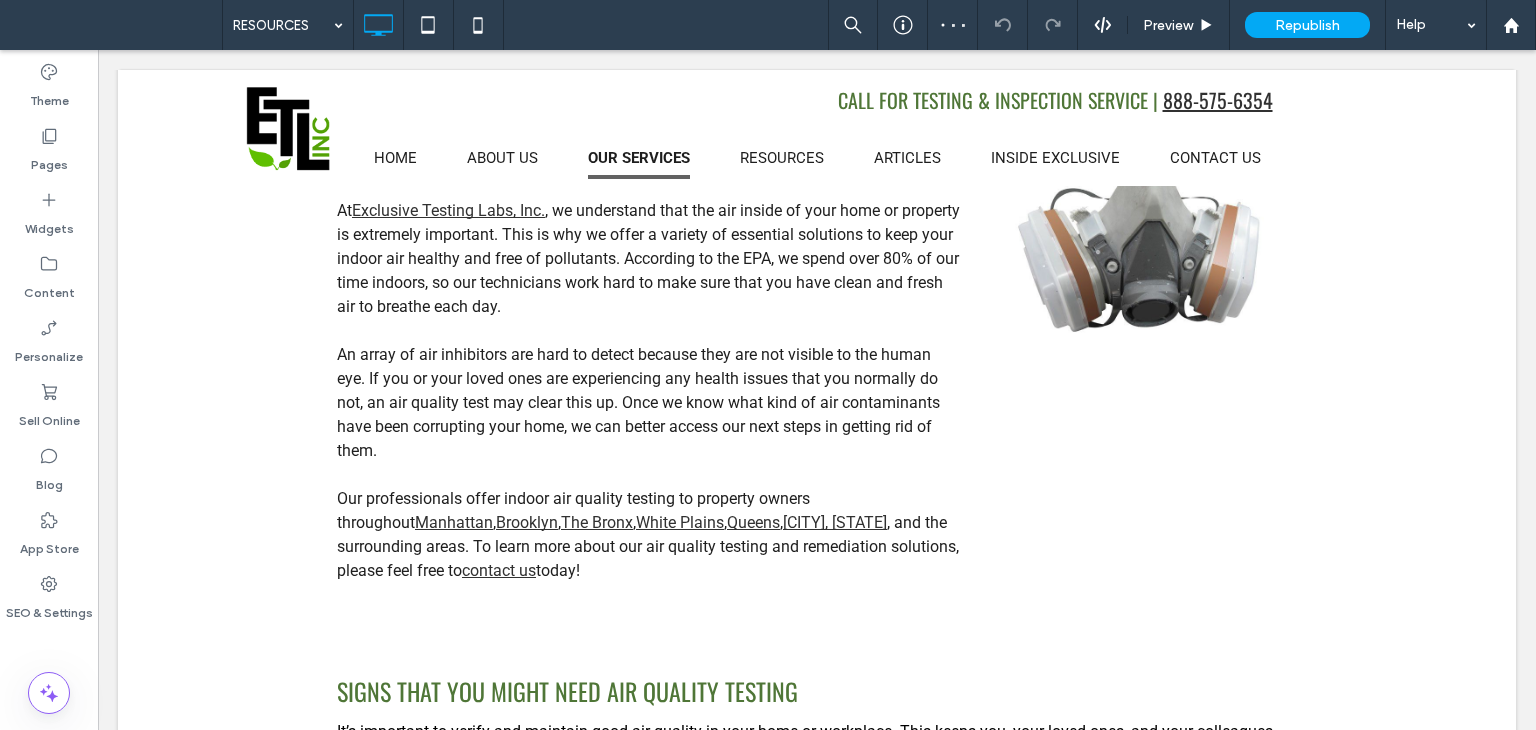 type on "******" 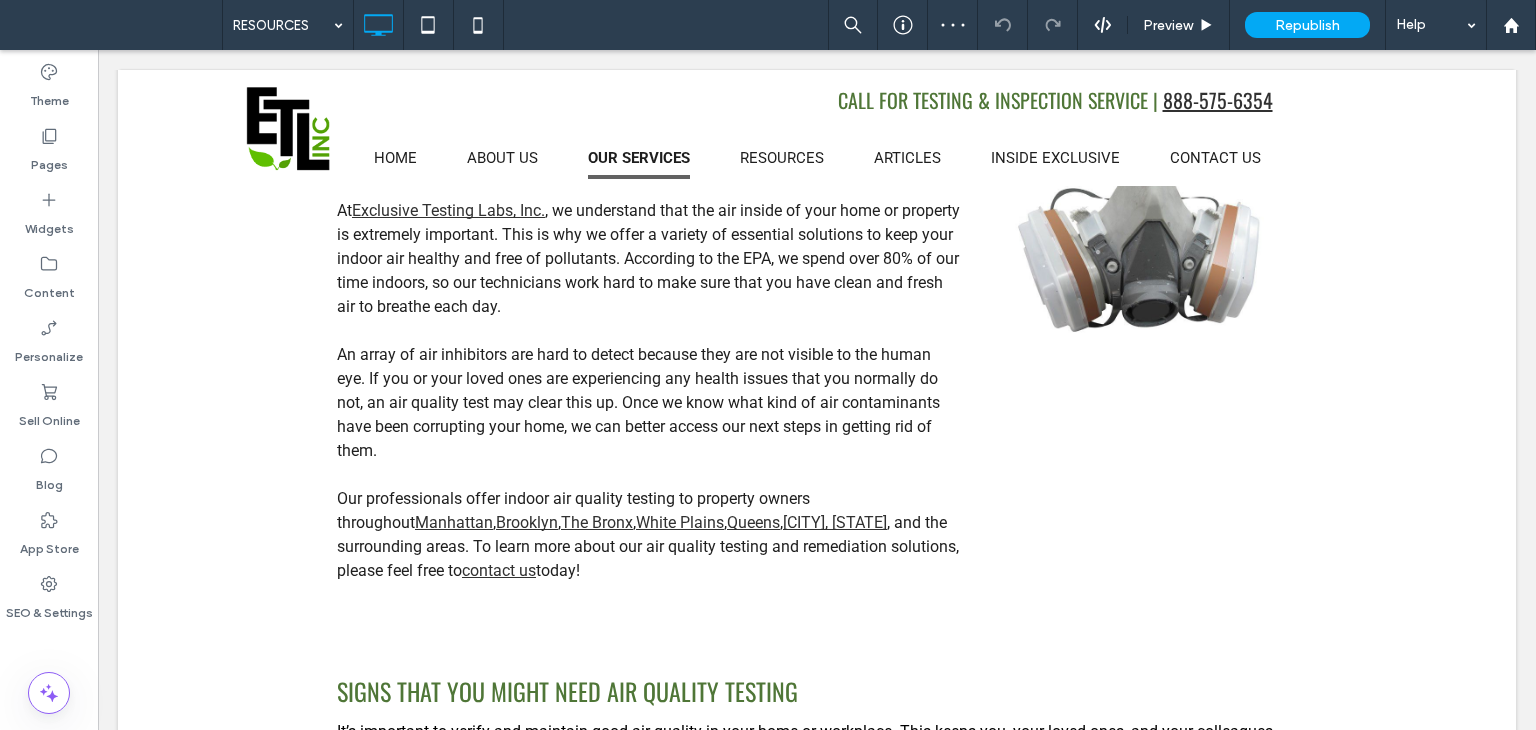 type on "**" 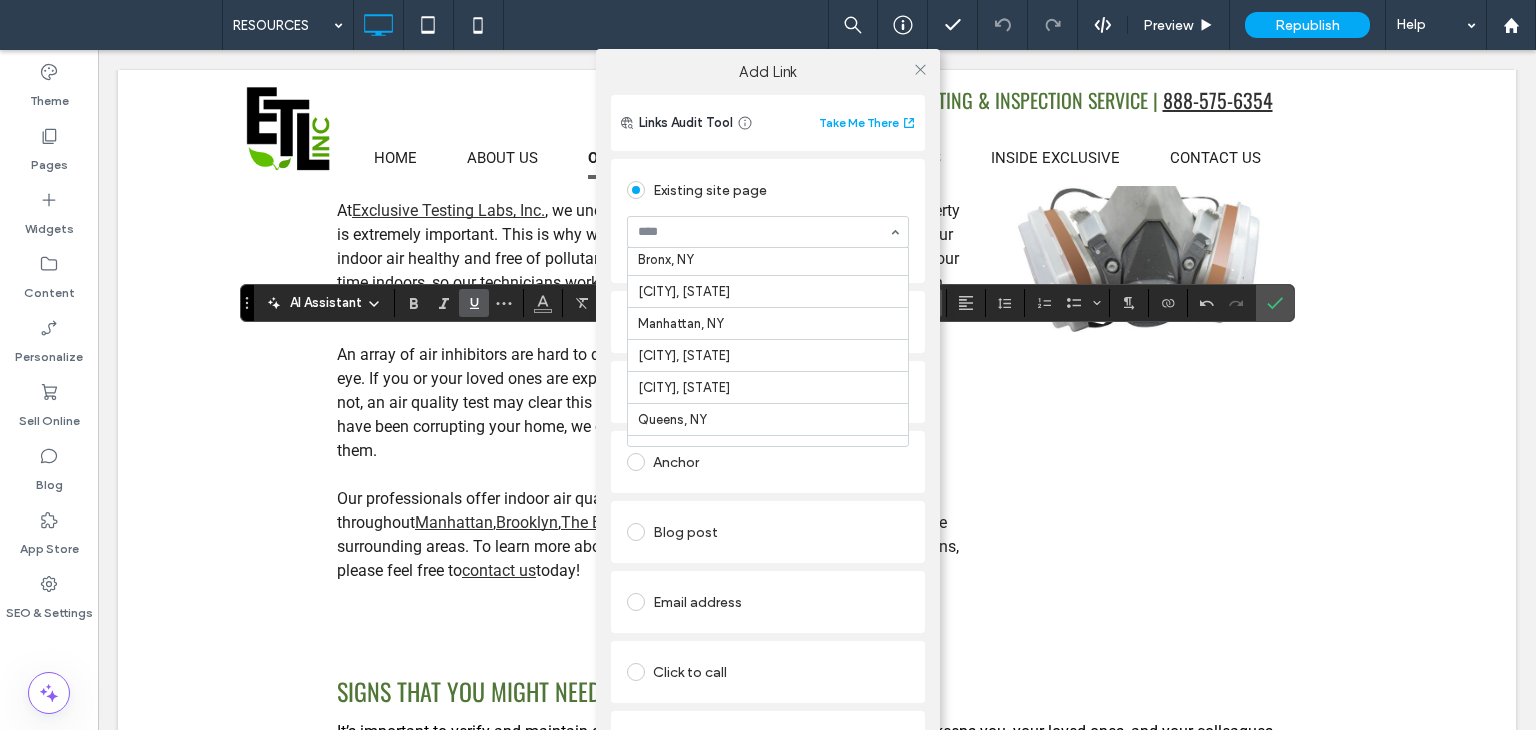 scroll, scrollTop: 752, scrollLeft: 0, axis: vertical 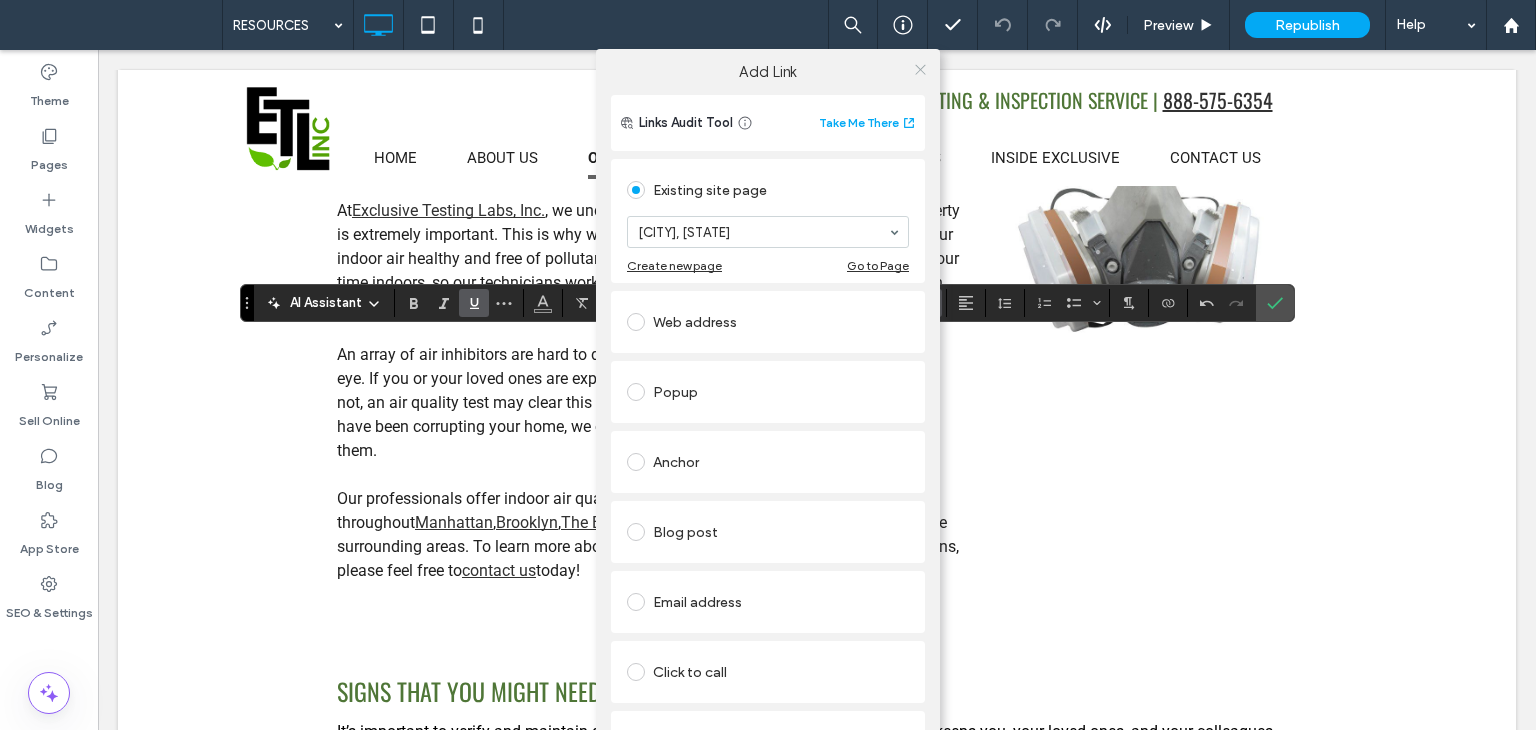 click 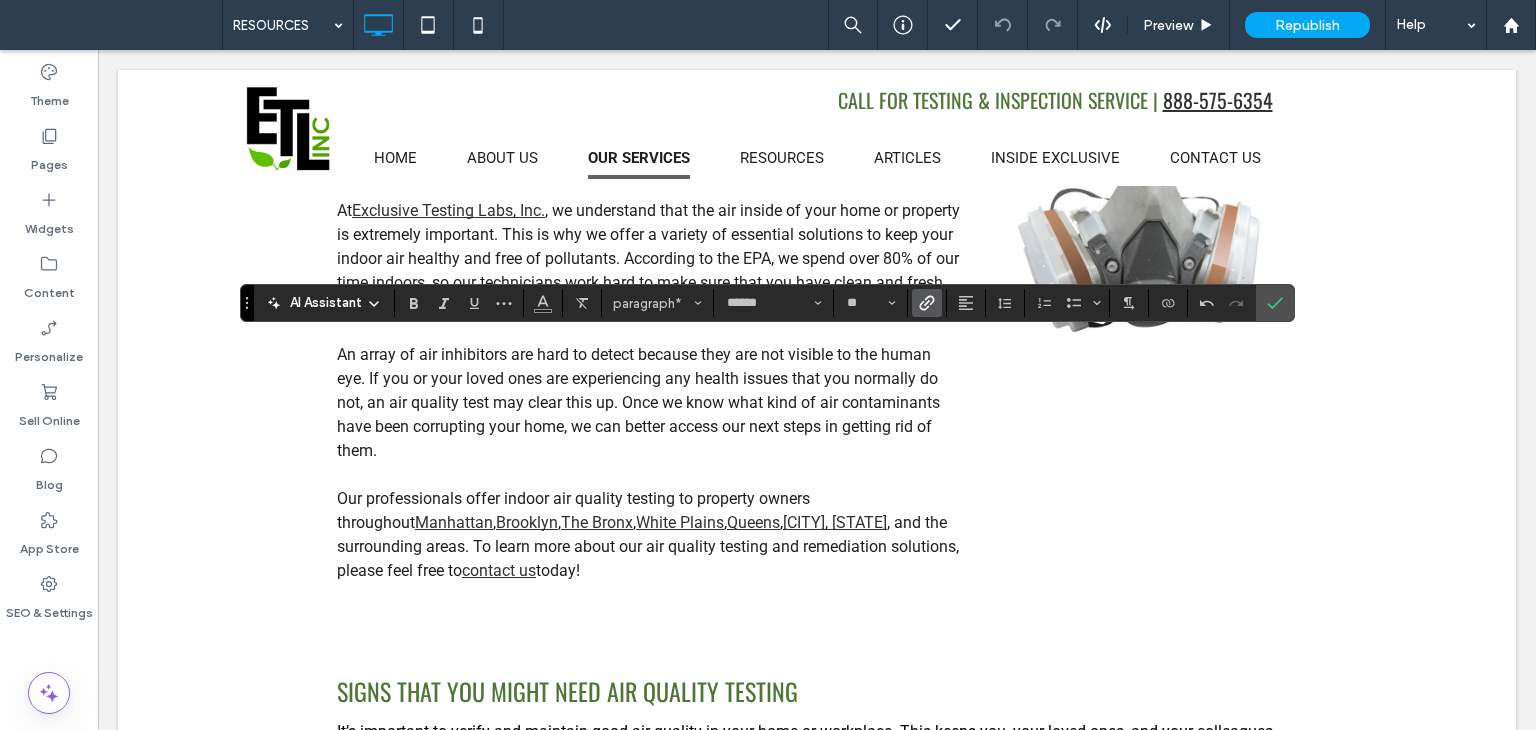 click 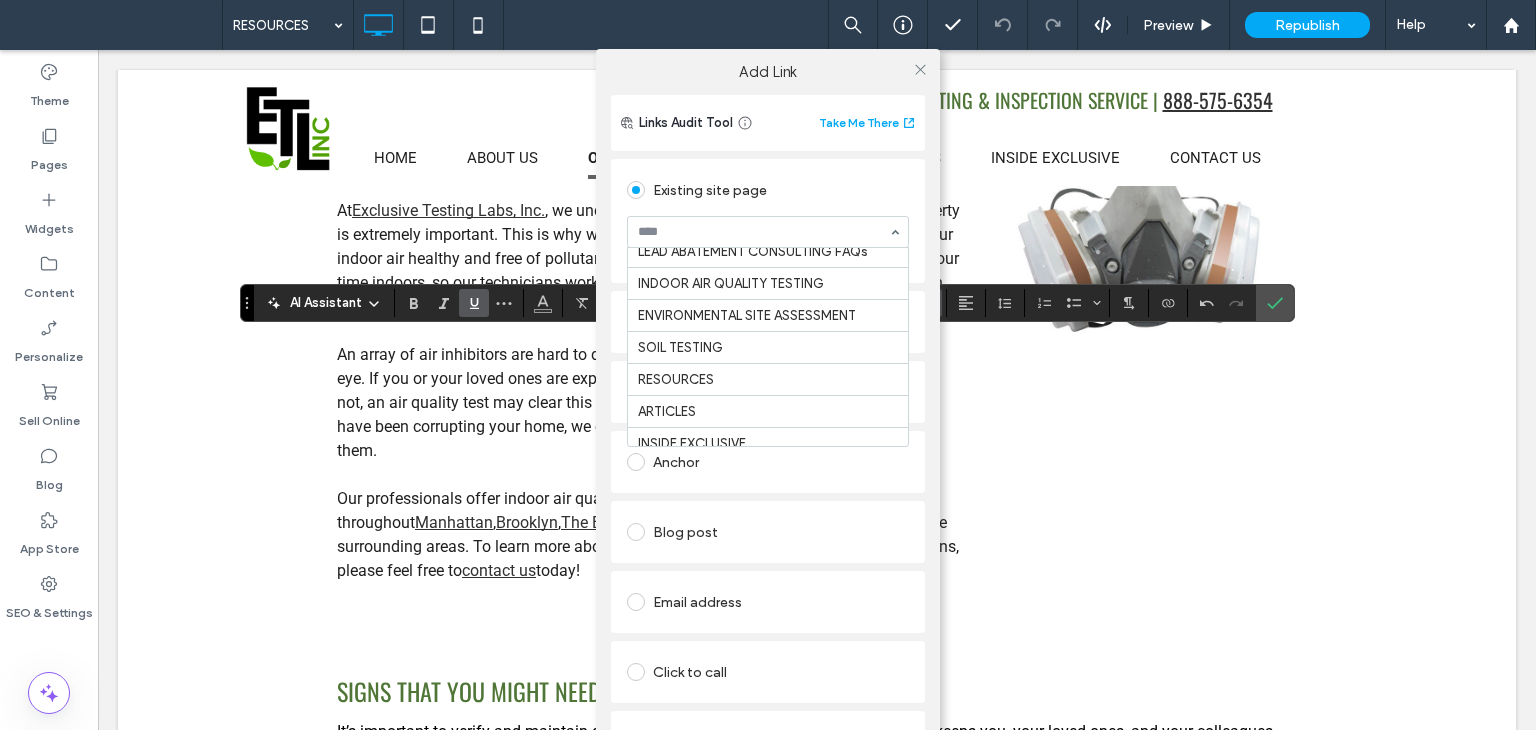 scroll, scrollTop: 600, scrollLeft: 0, axis: vertical 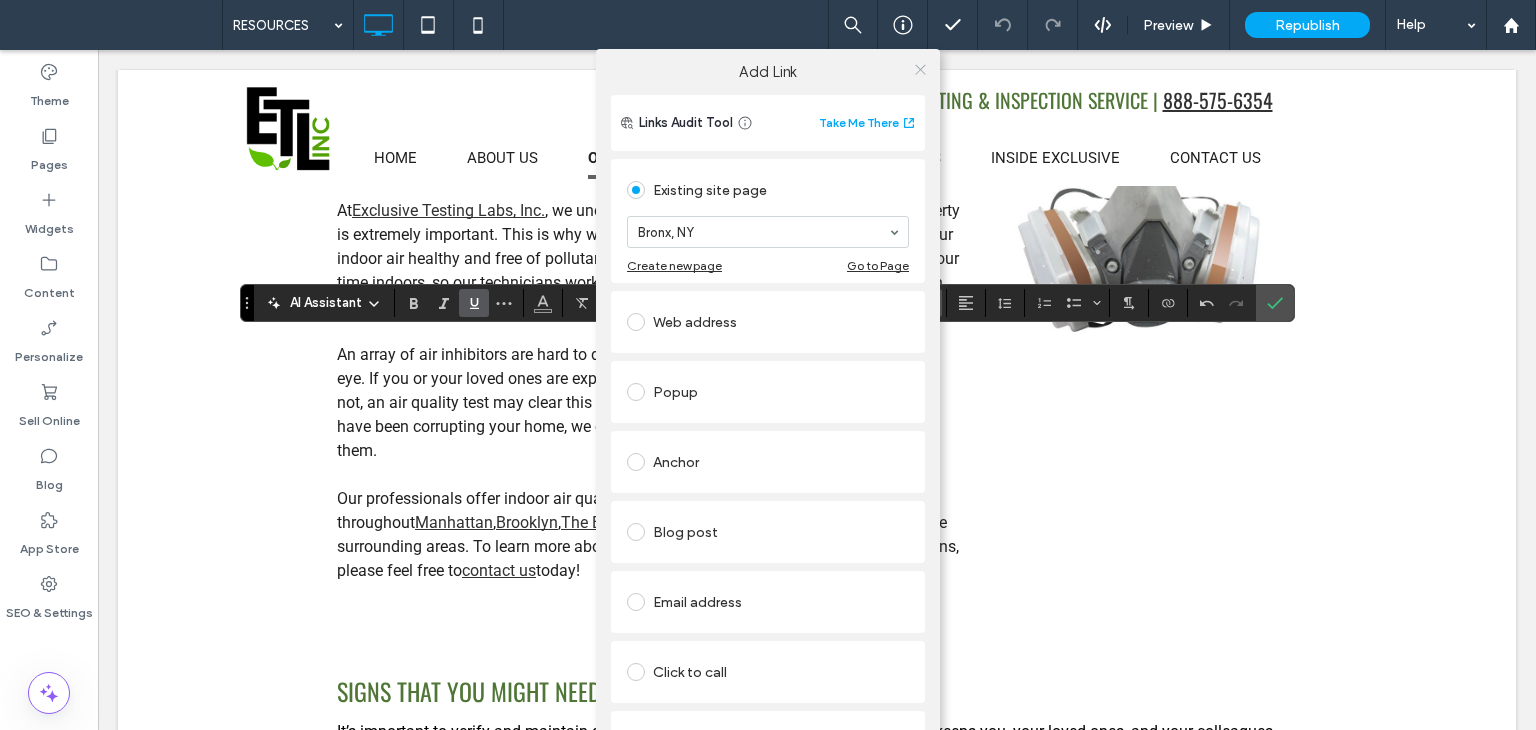 click 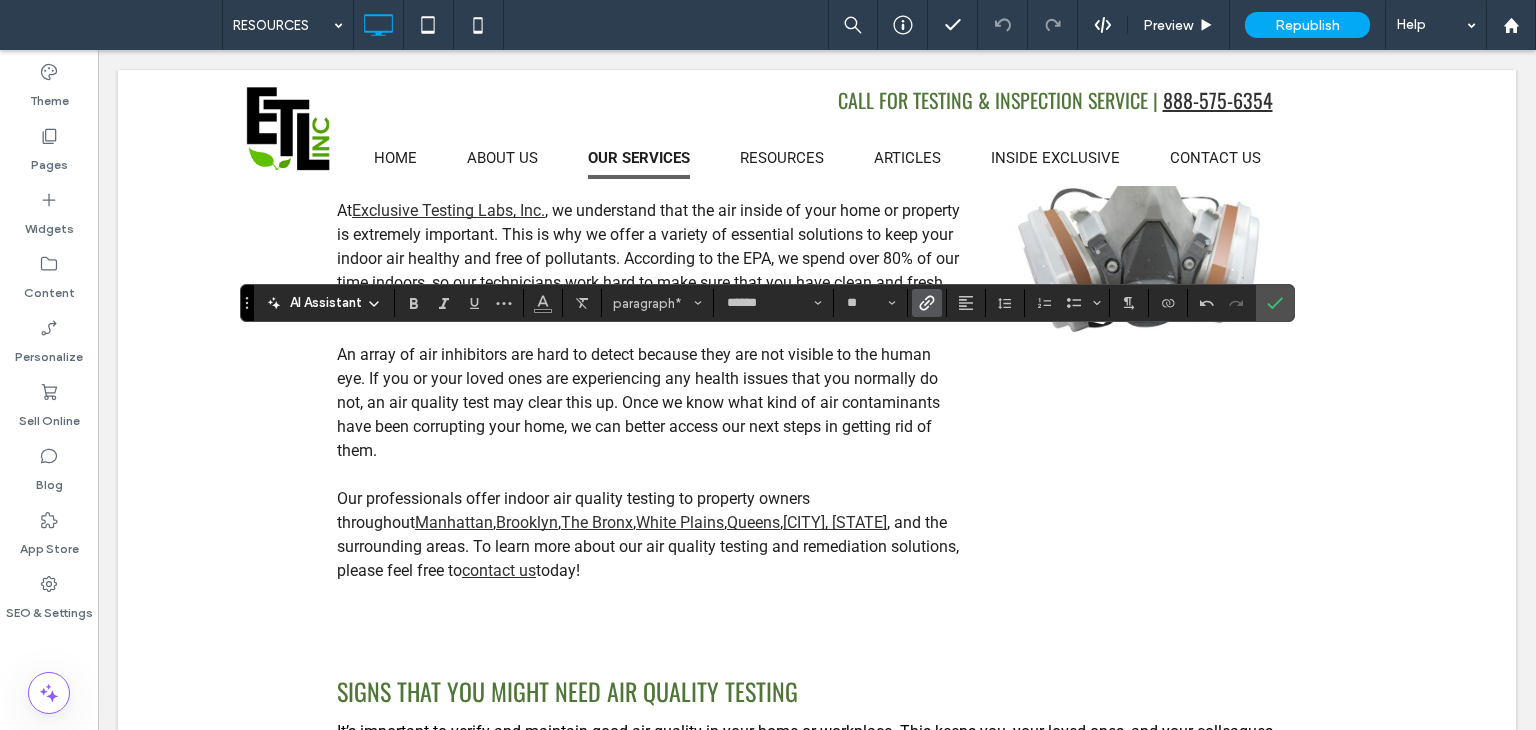 click 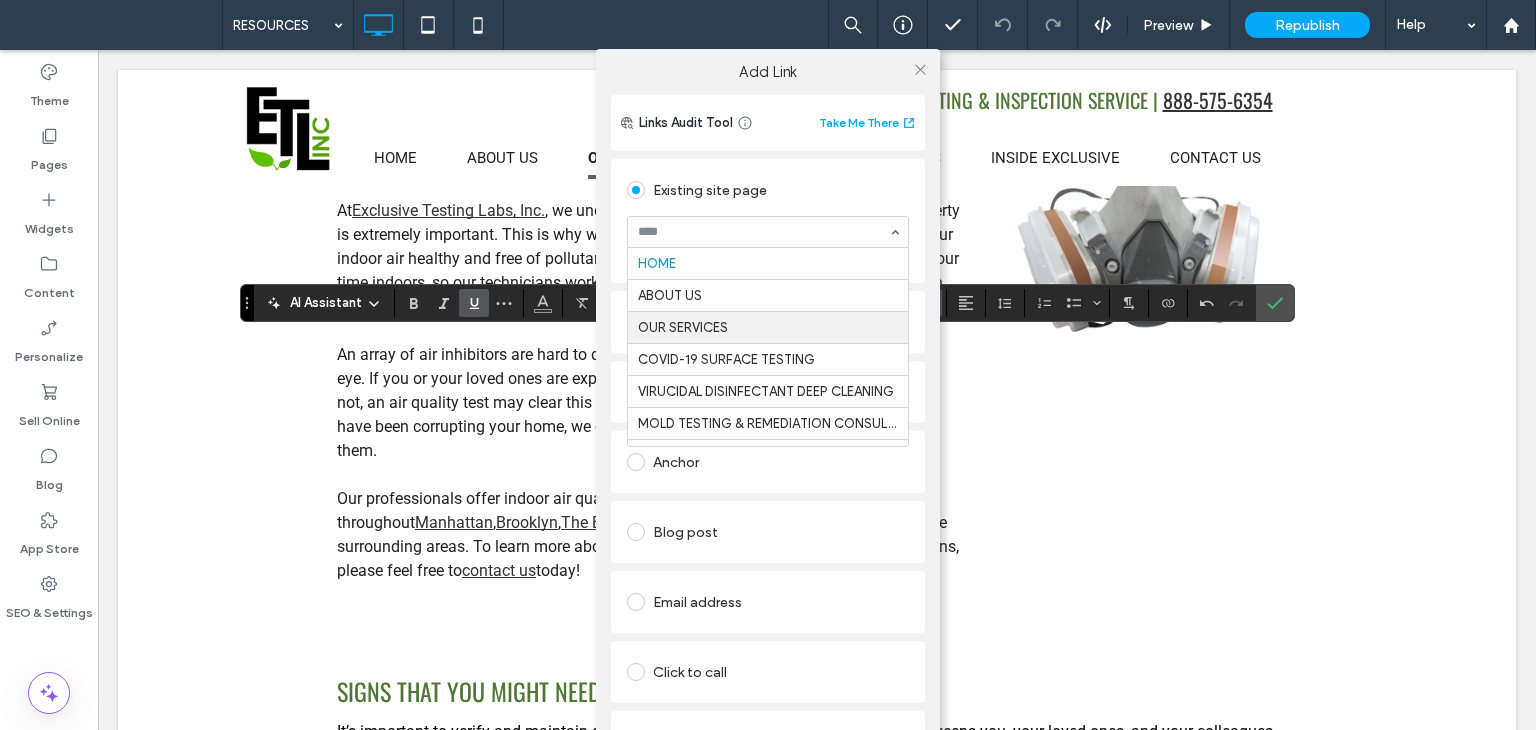 scroll, scrollTop: 103, scrollLeft: 0, axis: vertical 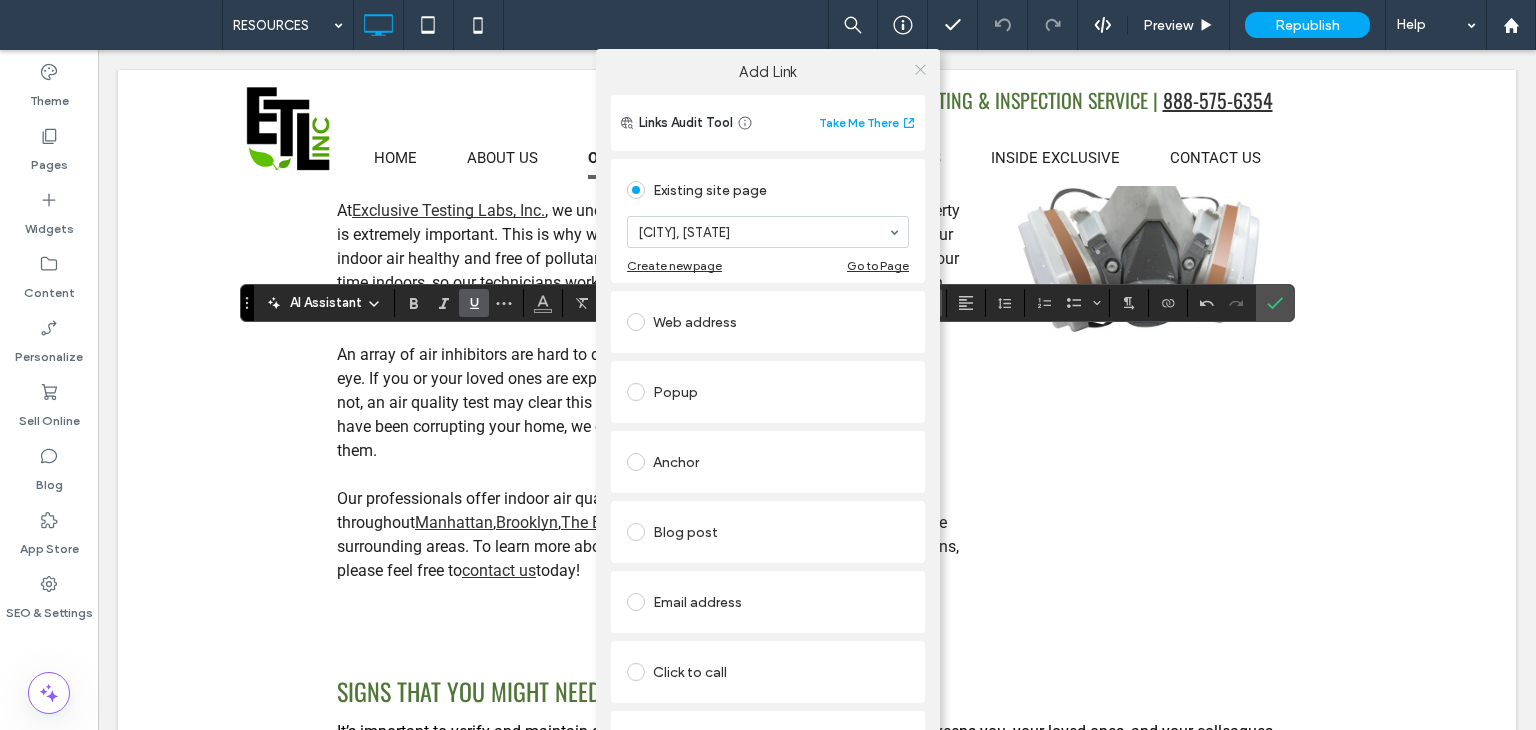 click 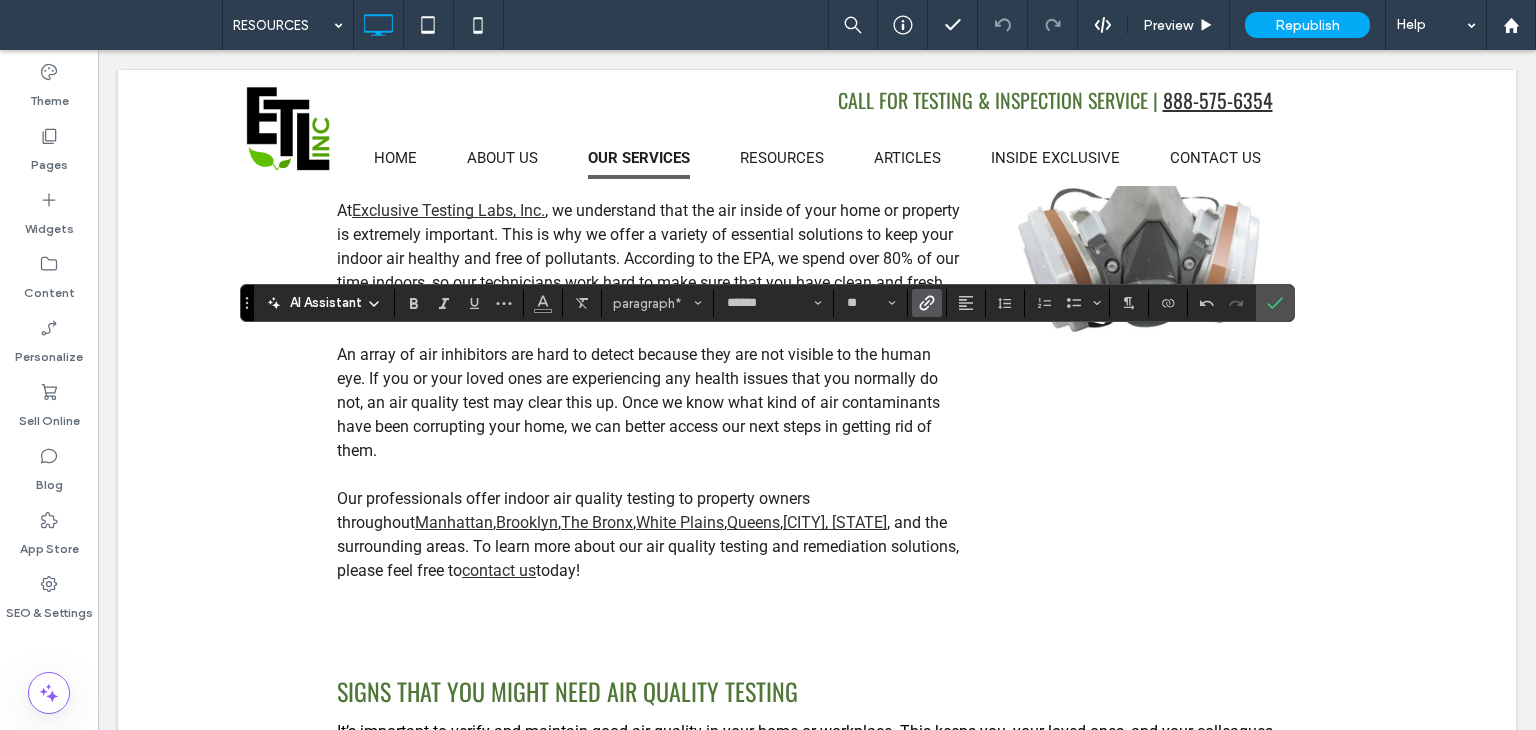 click 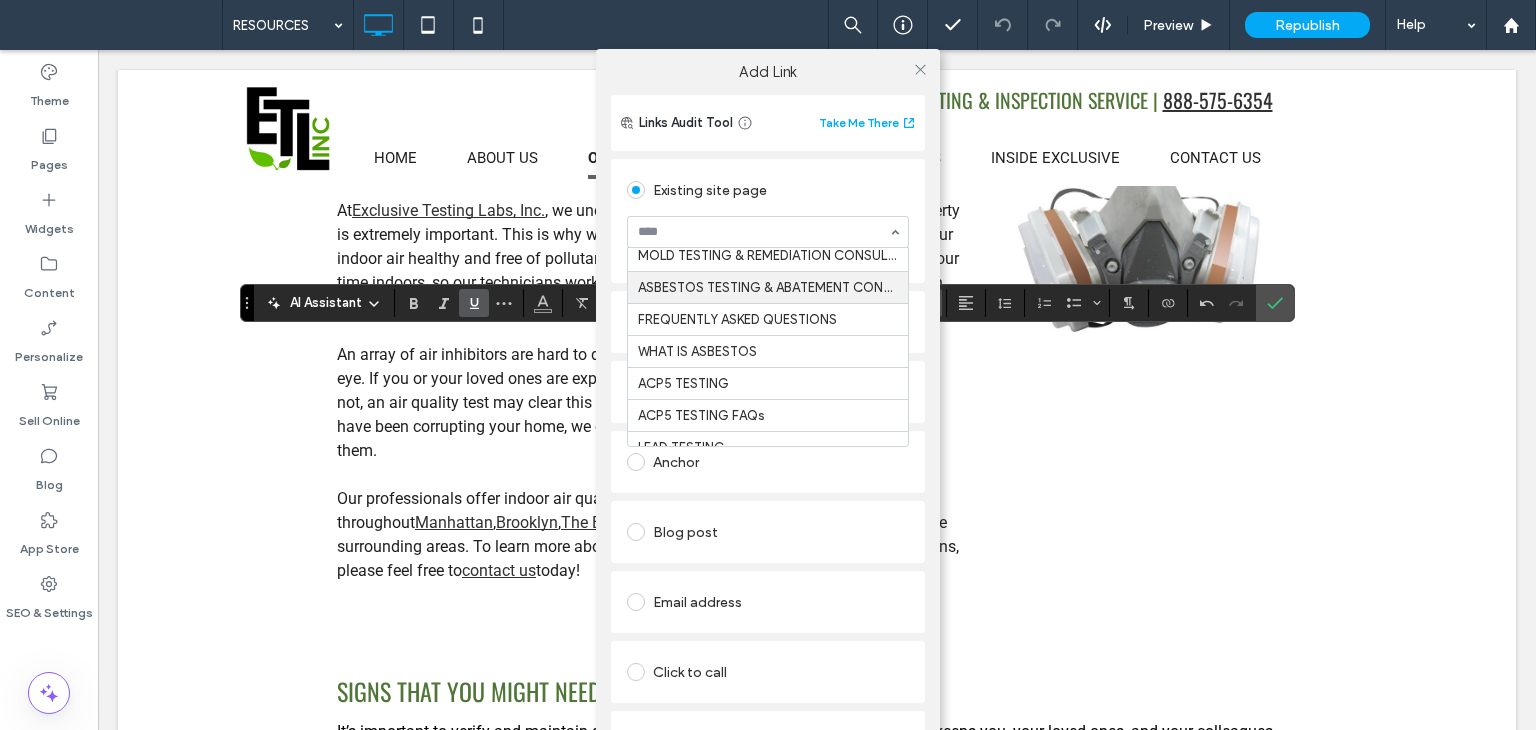 scroll, scrollTop: 0, scrollLeft: 0, axis: both 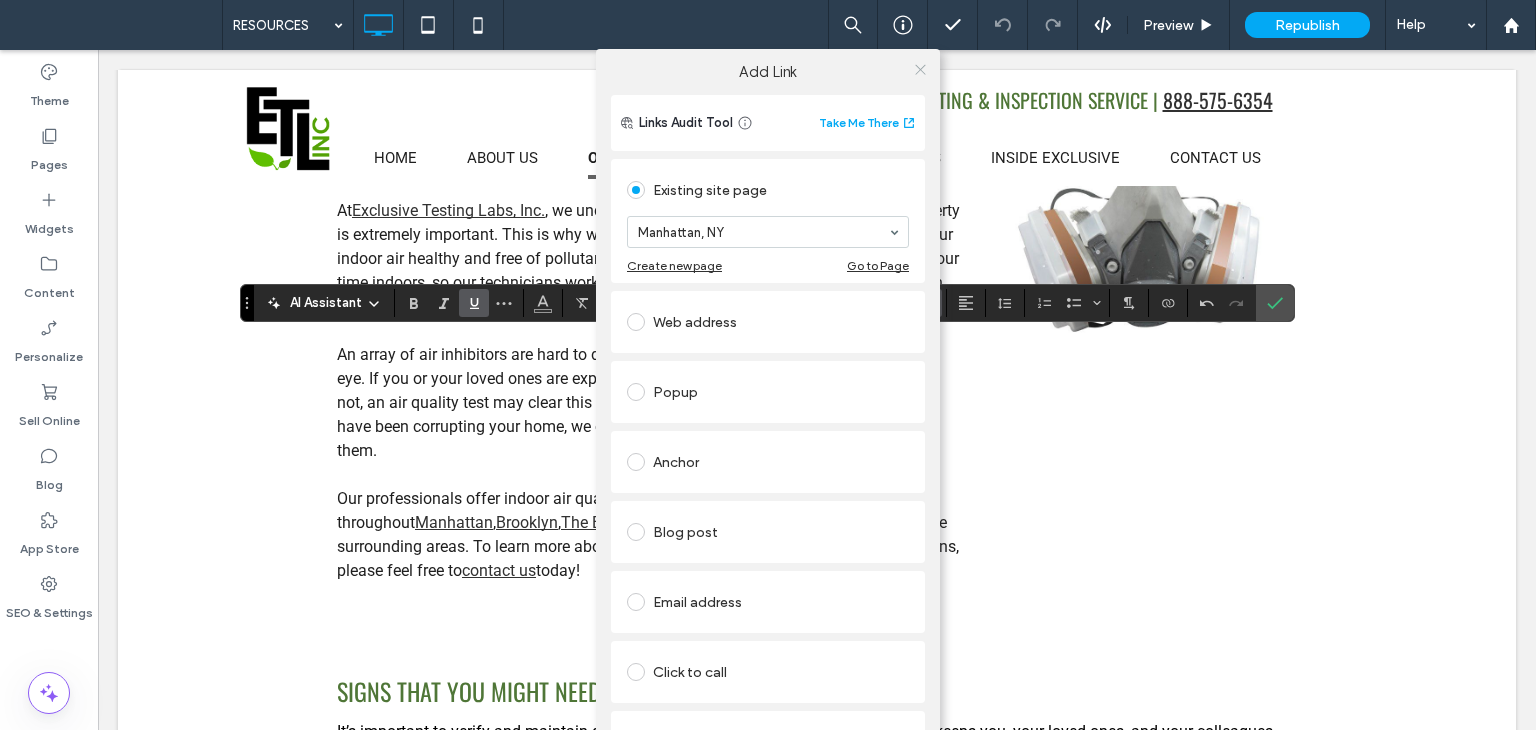 click 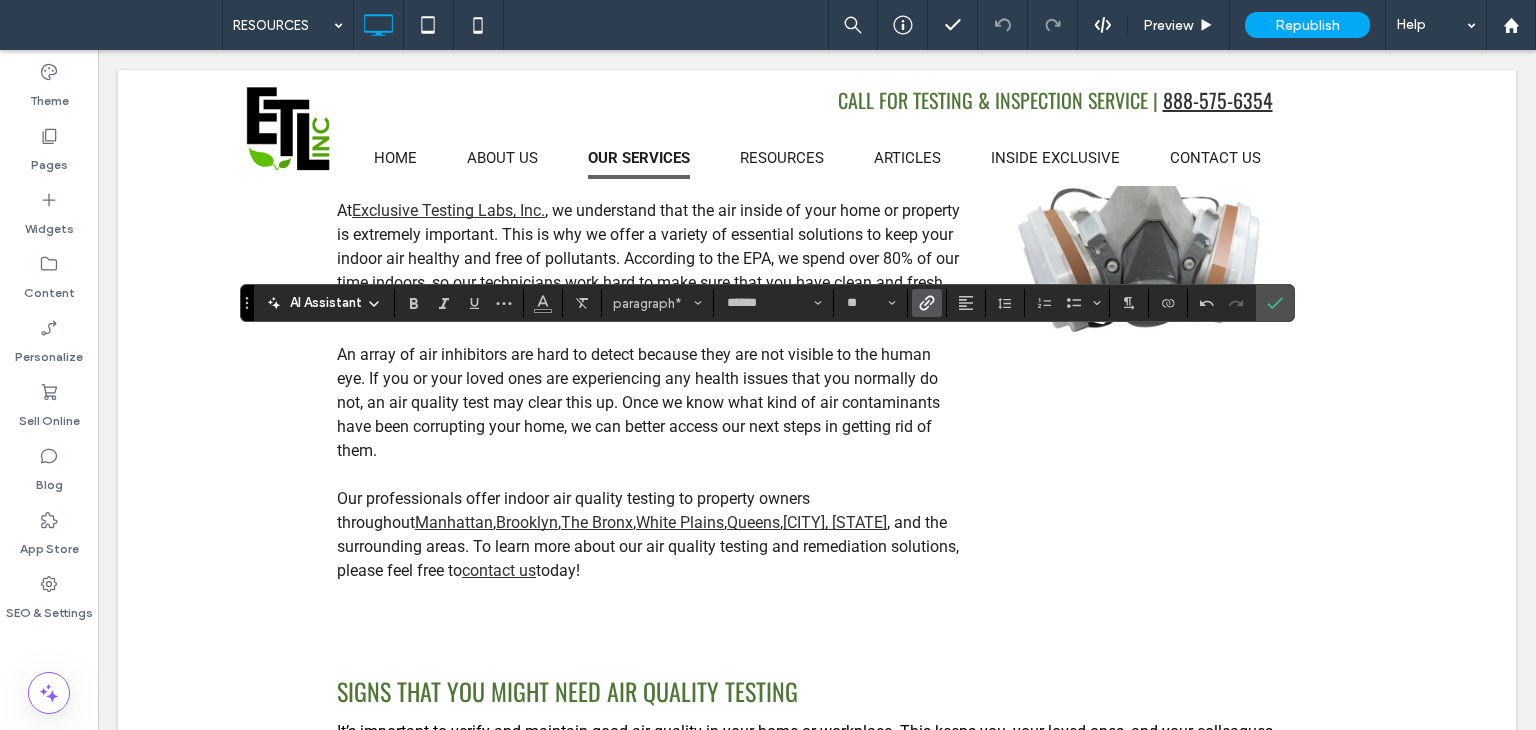 click 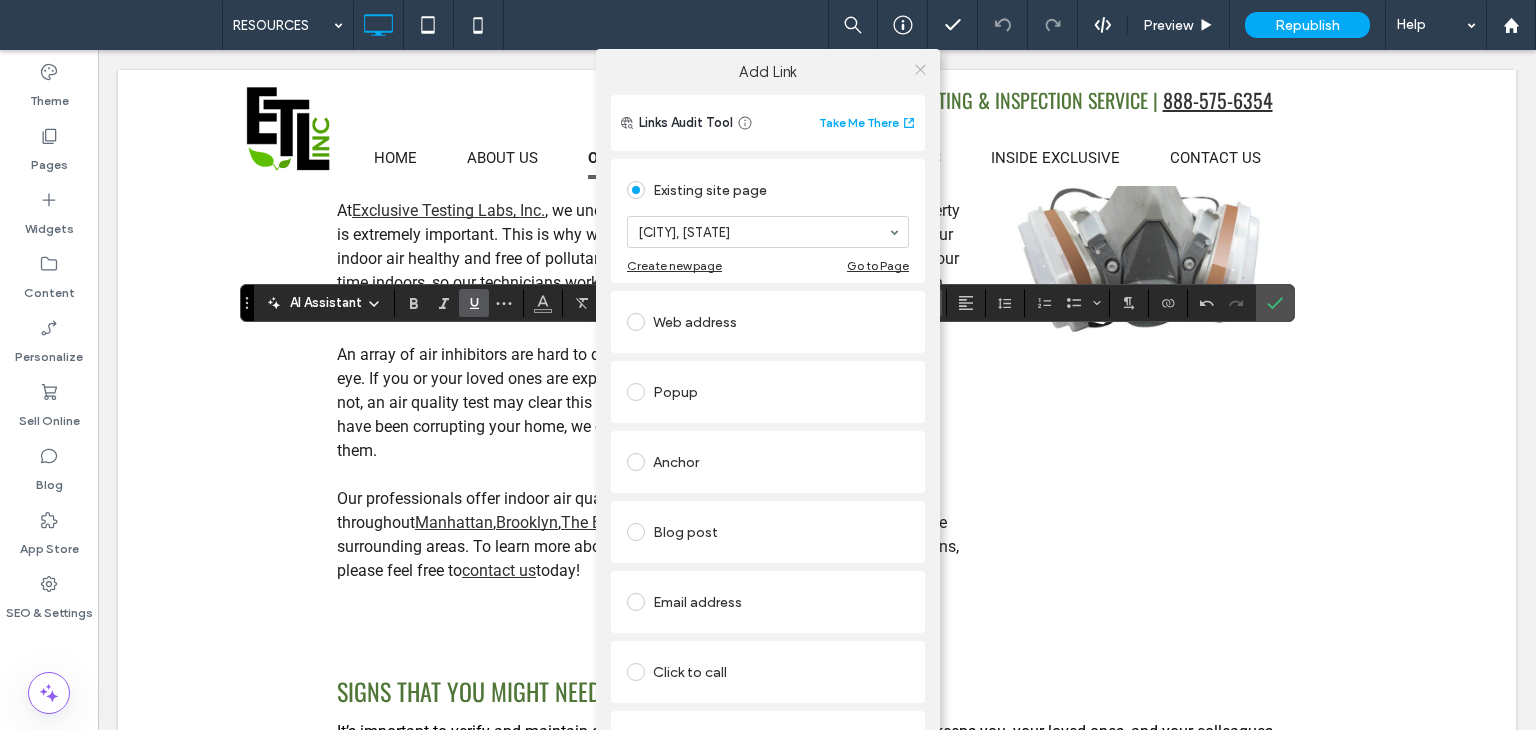 click 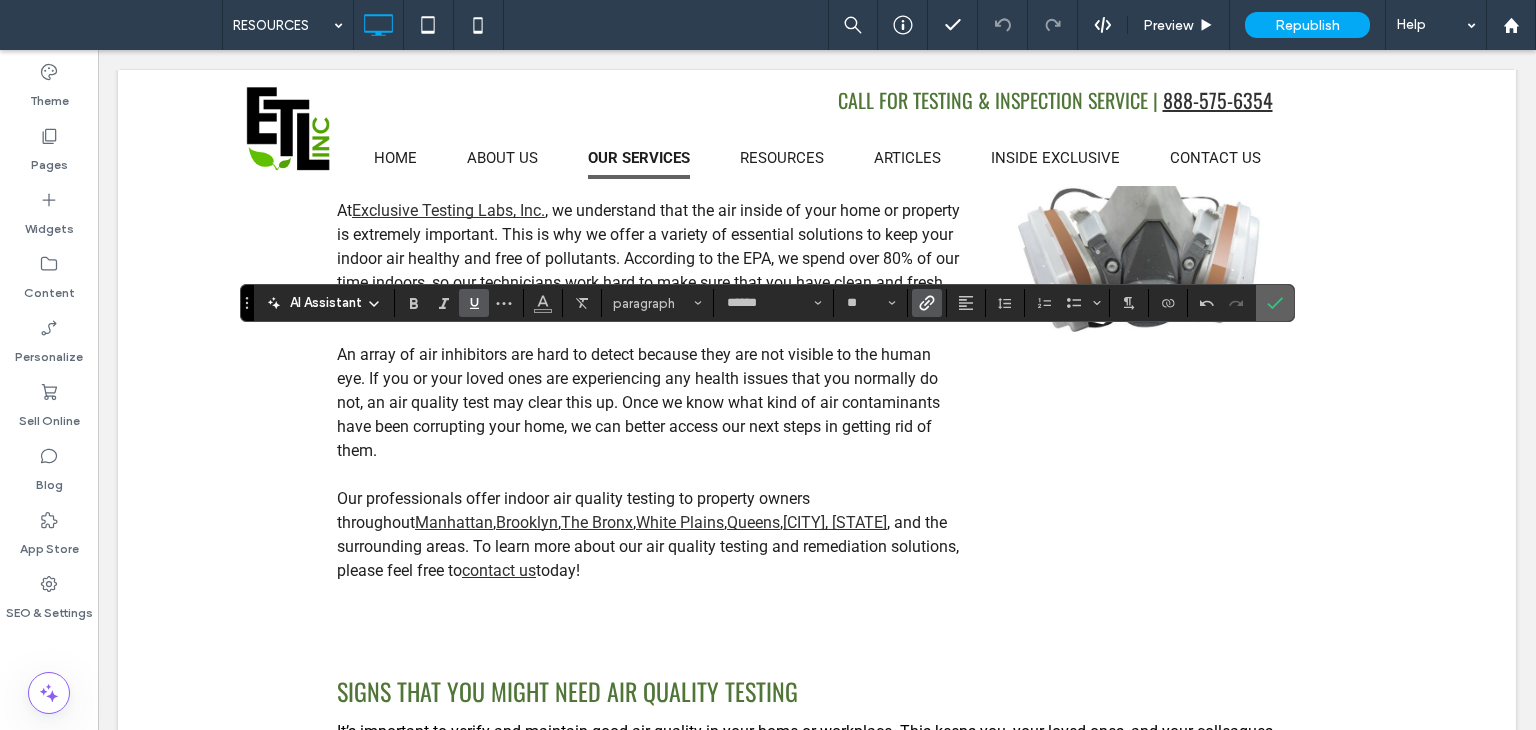 click 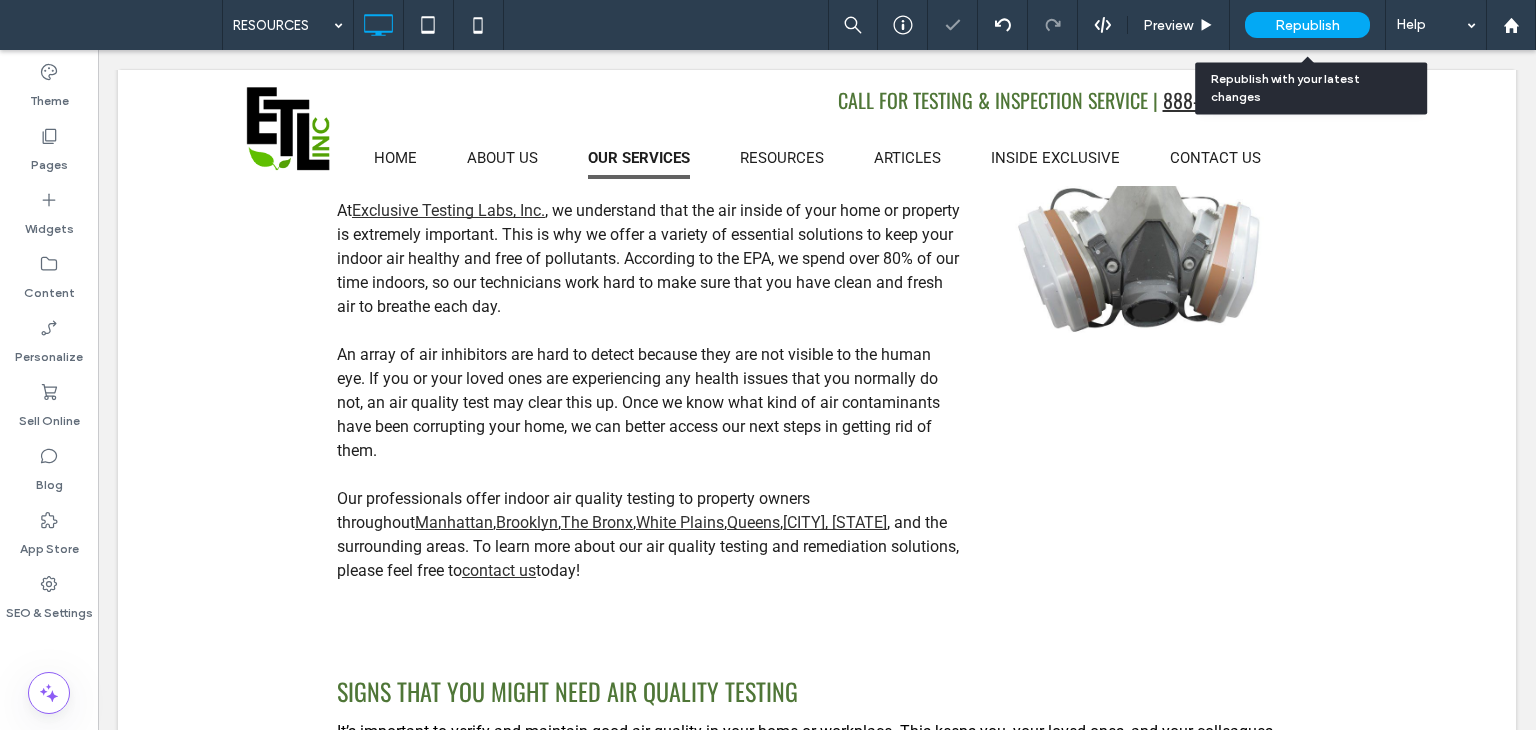 click on "Republish" at bounding box center [1307, 25] 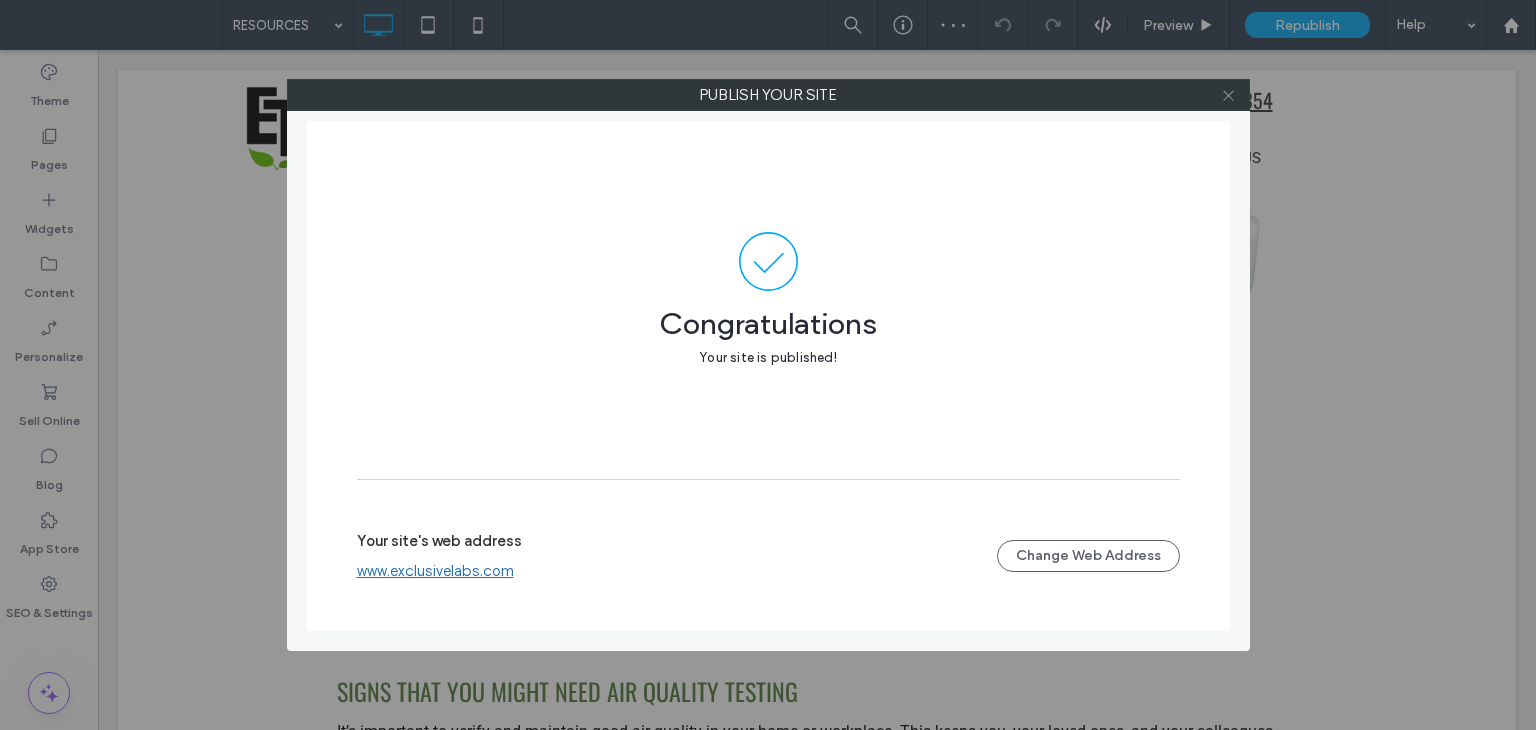 click at bounding box center (1229, 95) 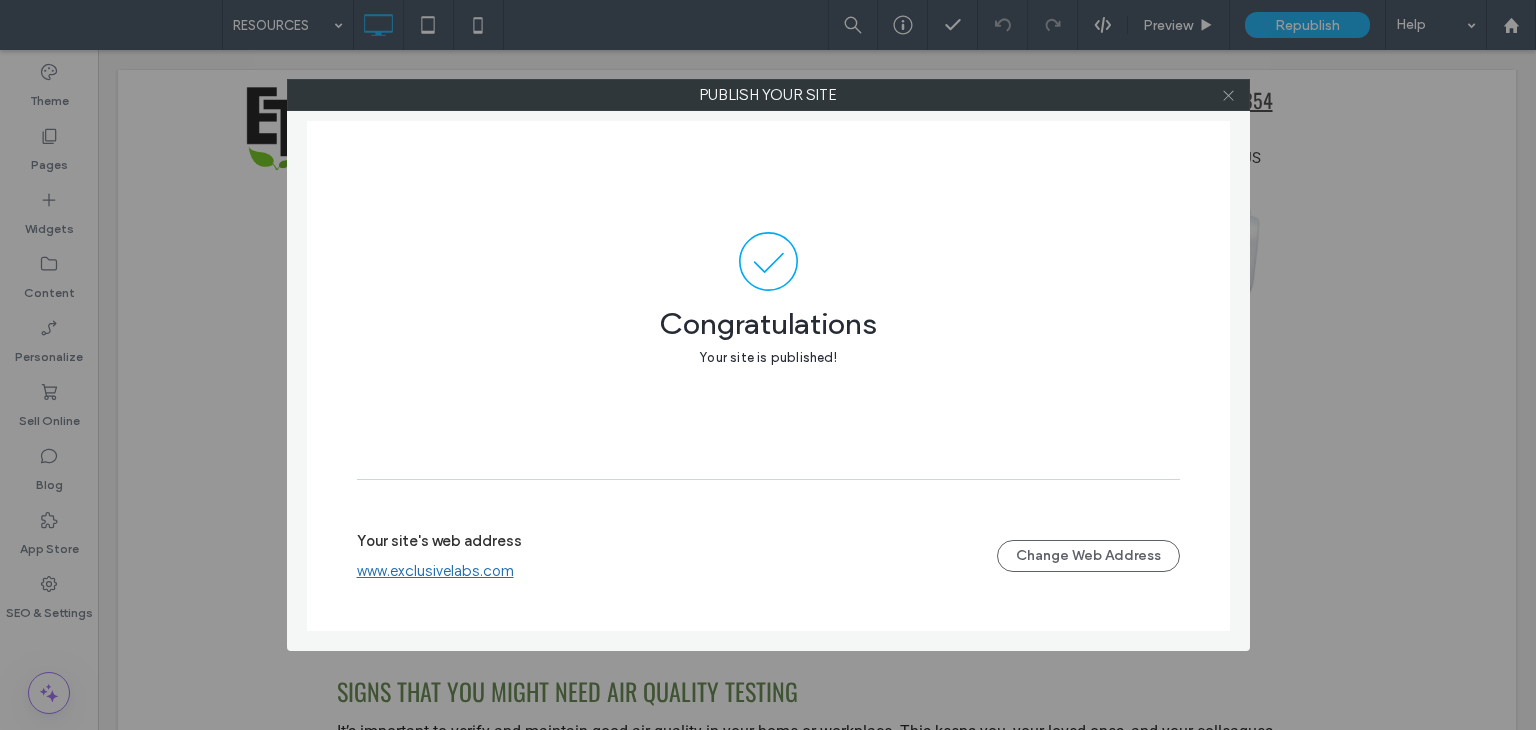 click at bounding box center (1228, 95) 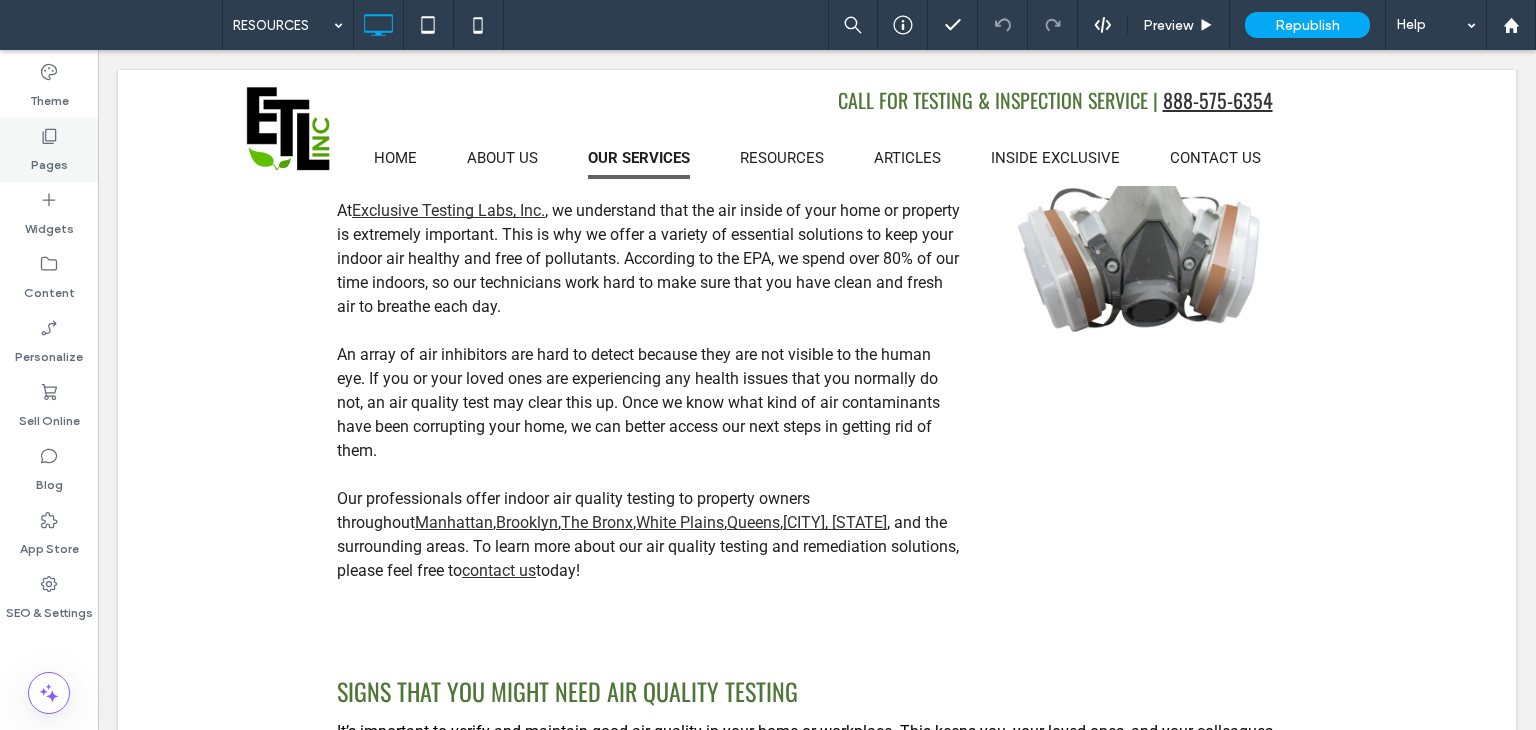 click on "Pages" at bounding box center (49, 160) 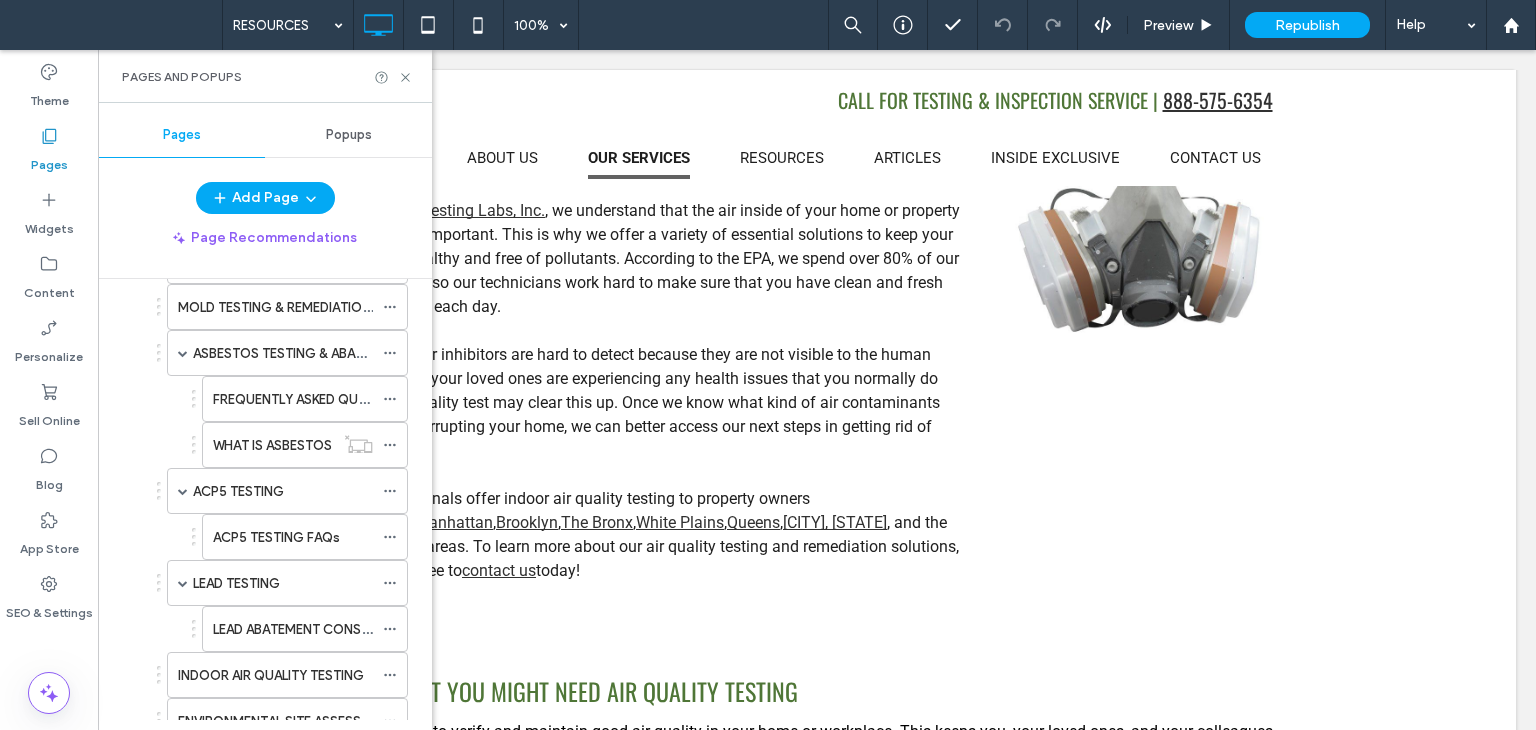scroll, scrollTop: 700, scrollLeft: 0, axis: vertical 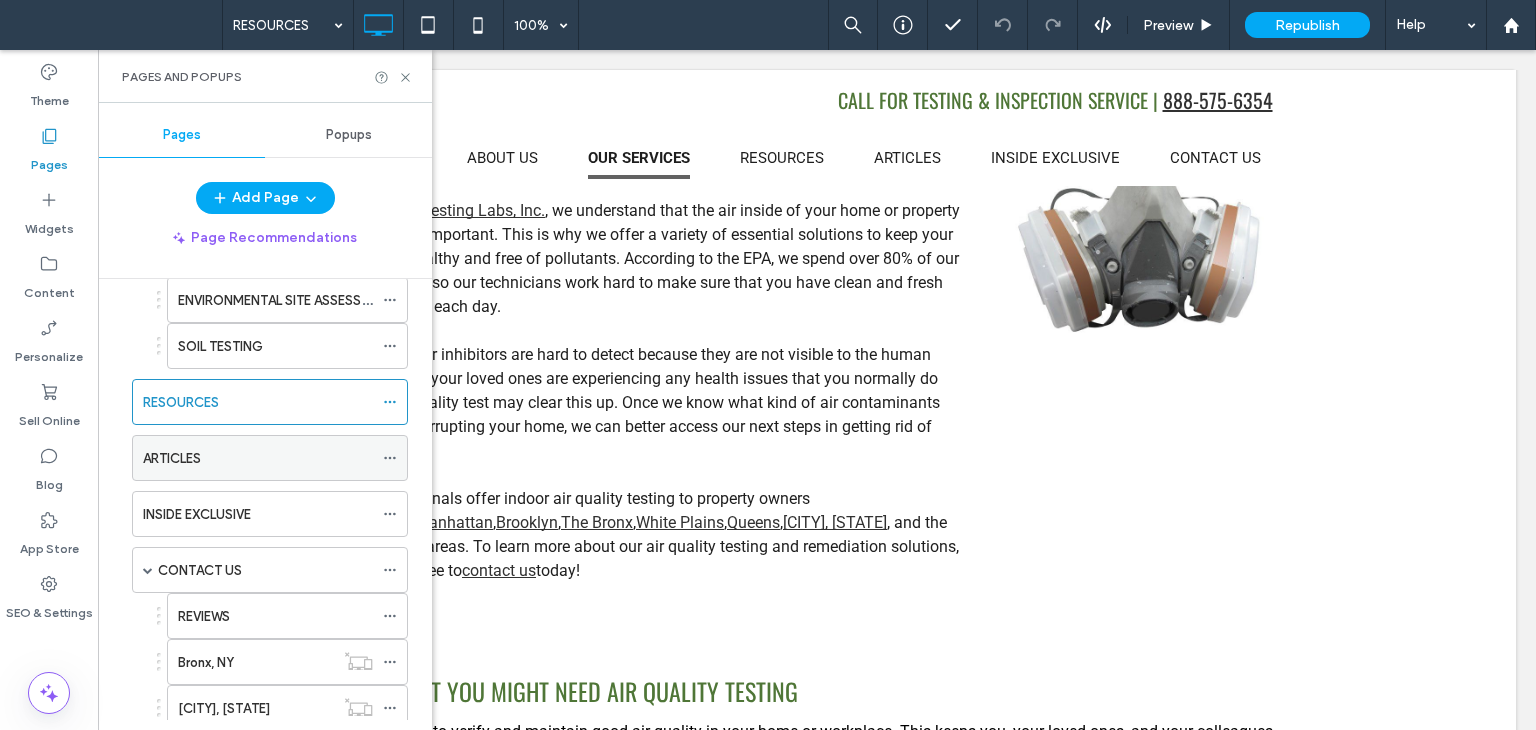 click on "ARTICLES" at bounding box center [172, 458] 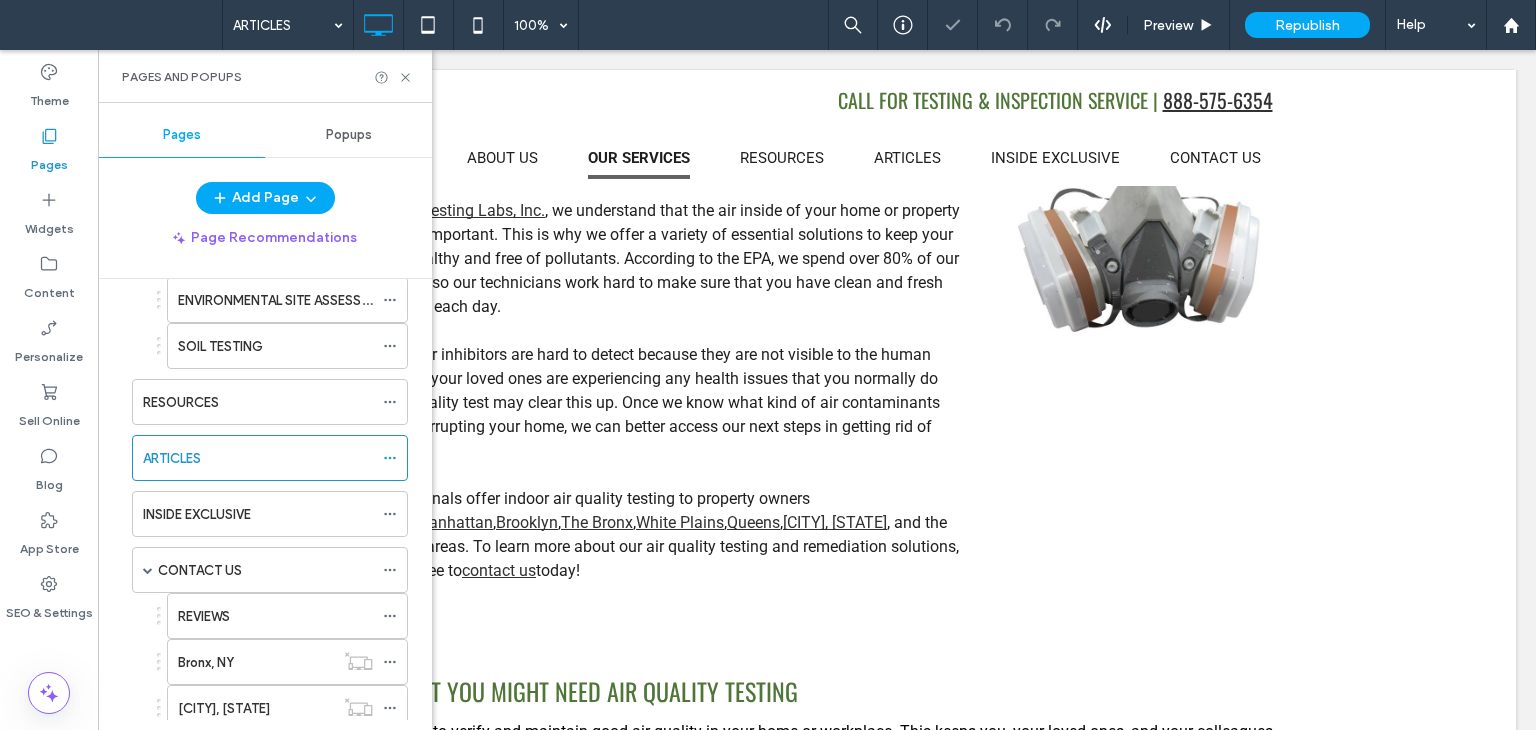 click 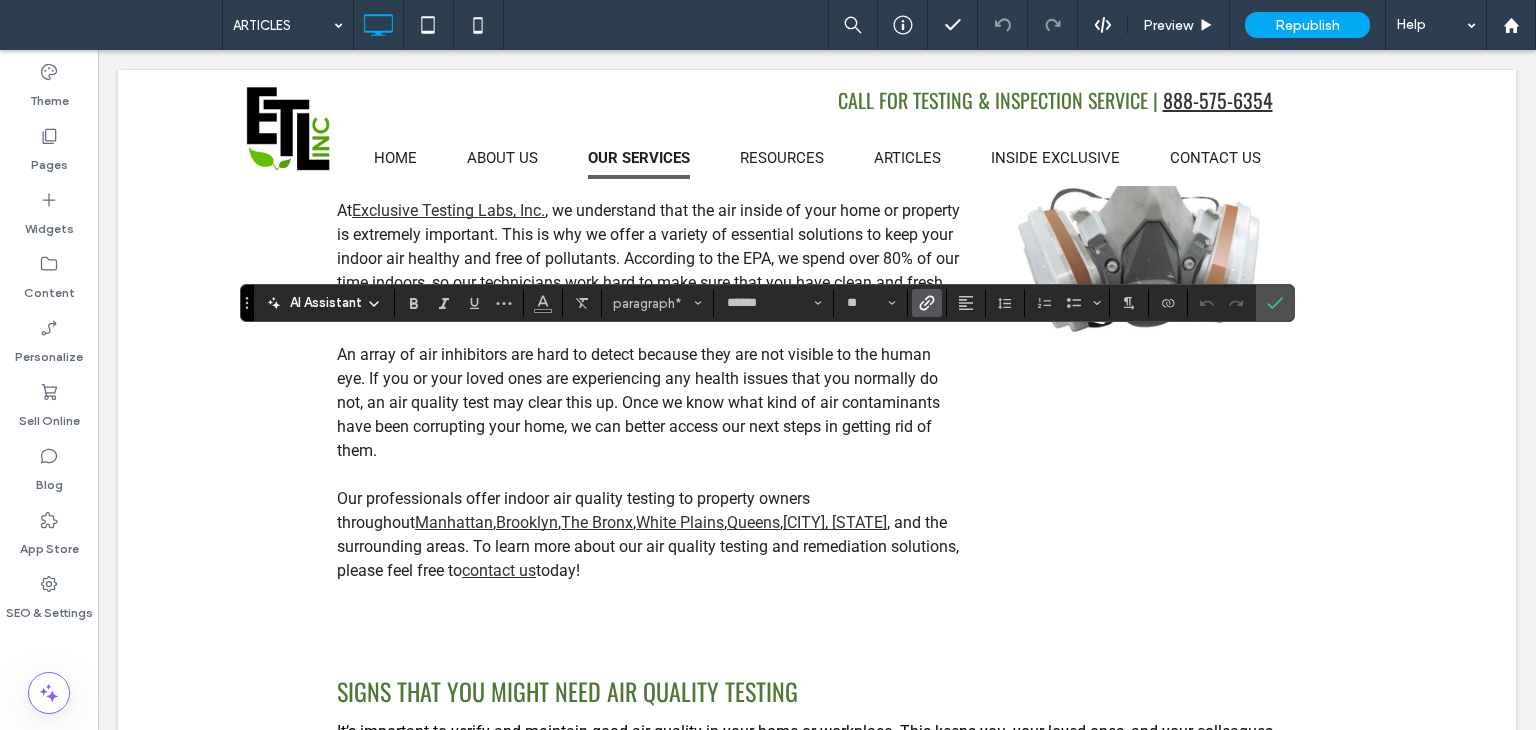 click 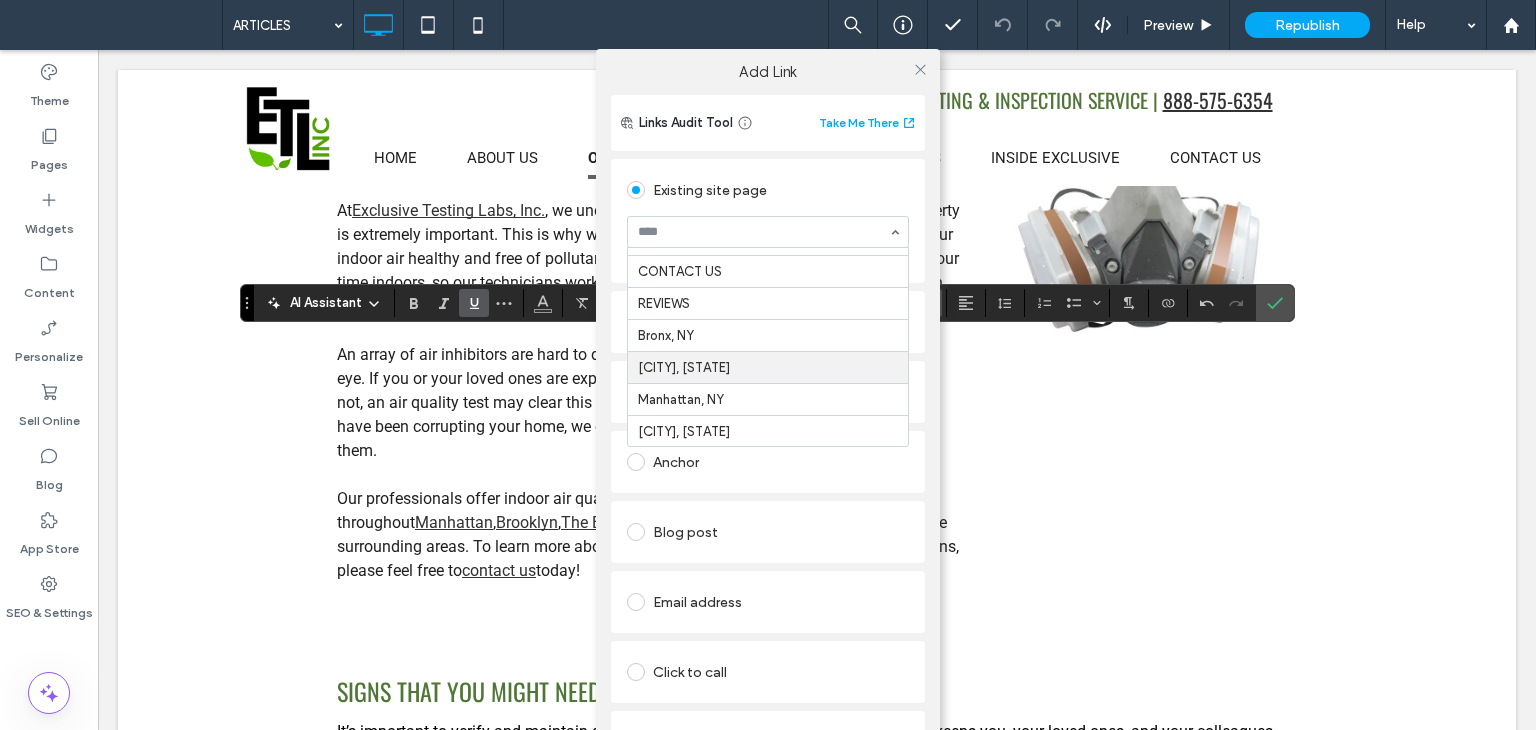 scroll, scrollTop: 700, scrollLeft: 0, axis: vertical 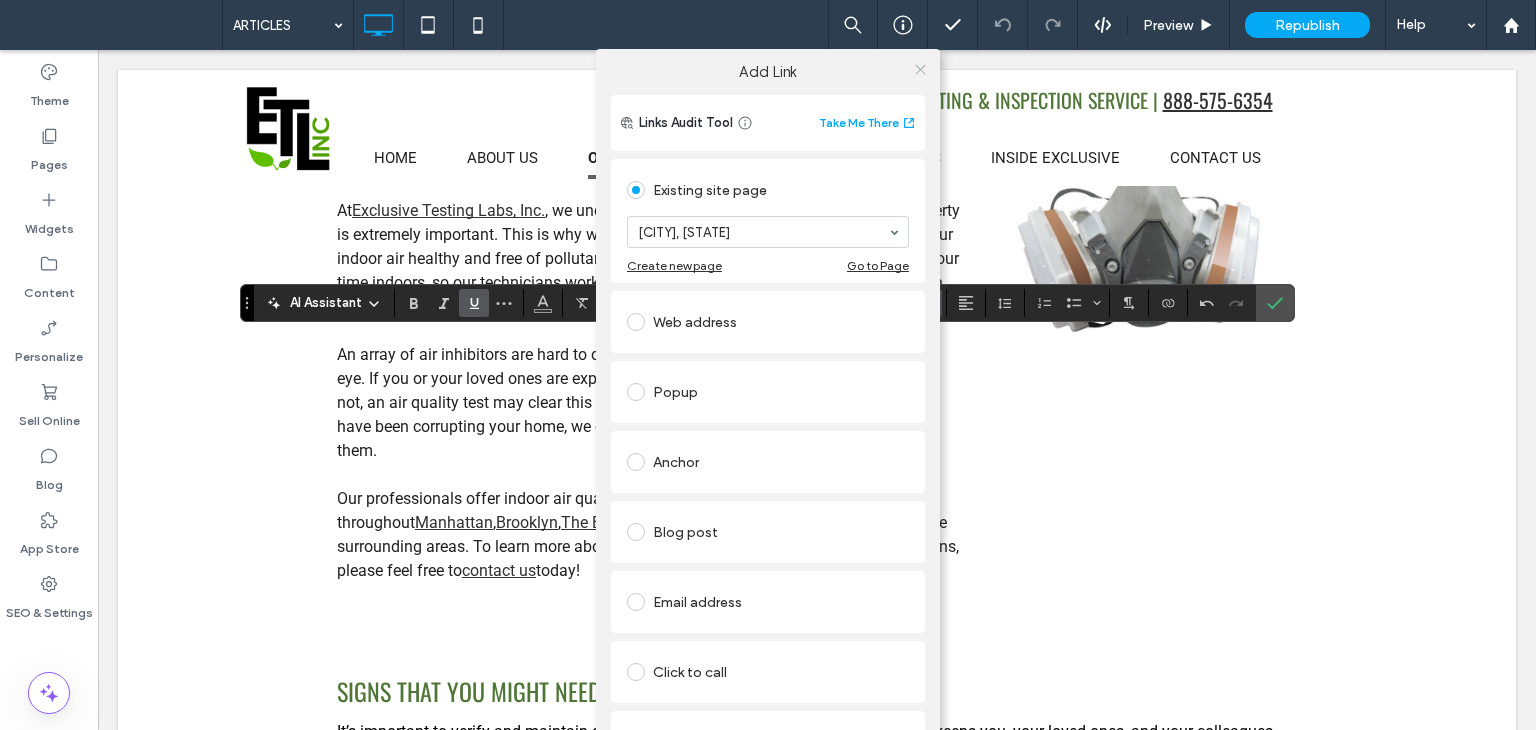 click 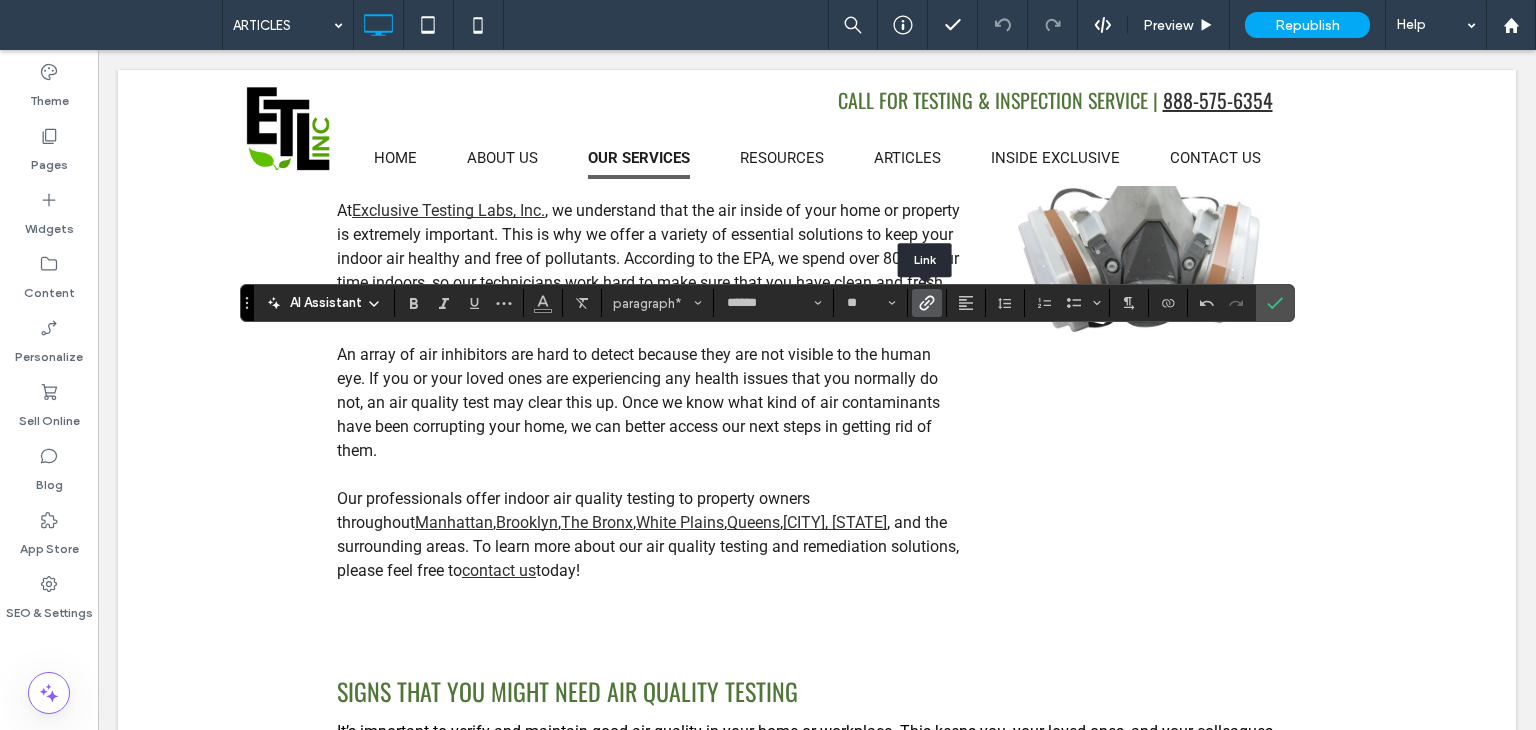 click 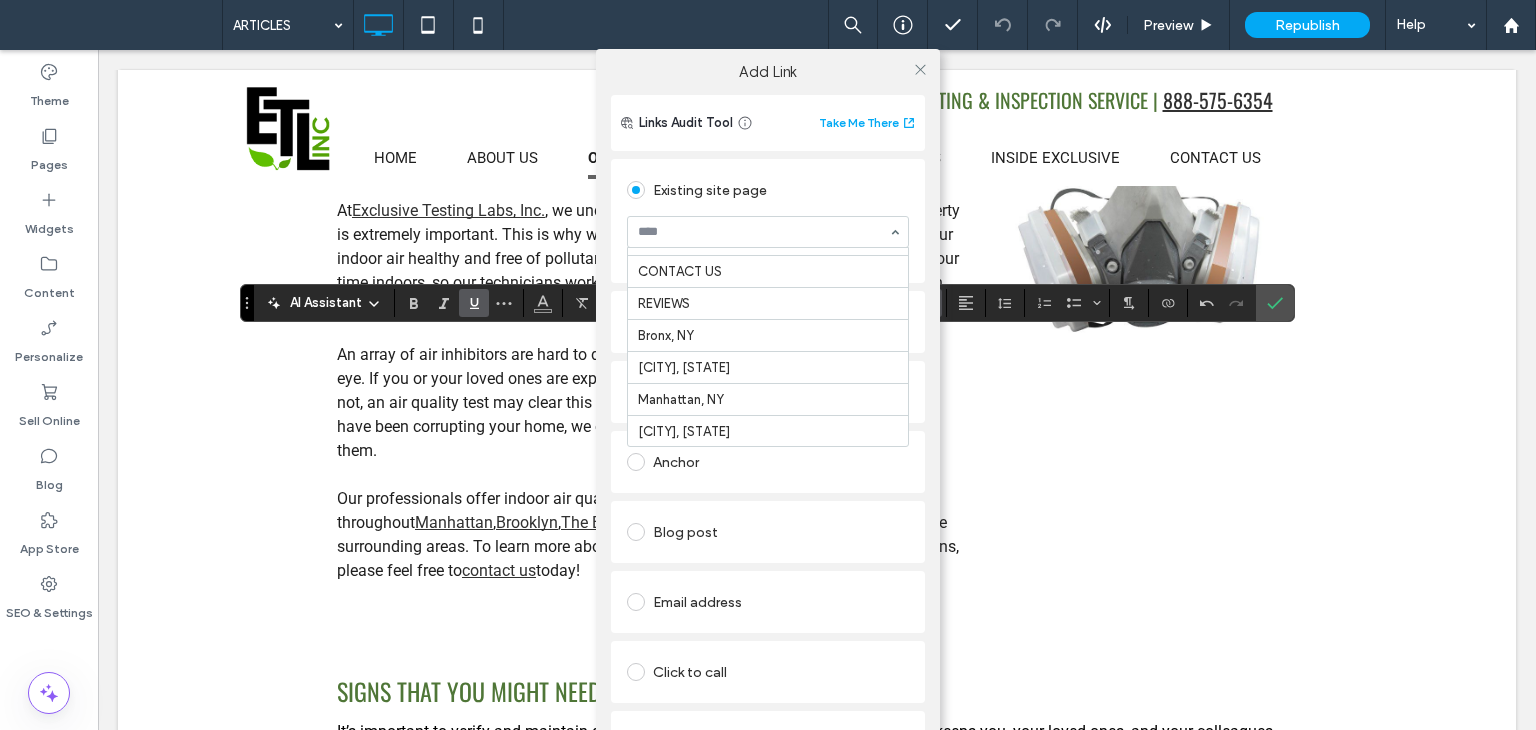scroll, scrollTop: 700, scrollLeft: 0, axis: vertical 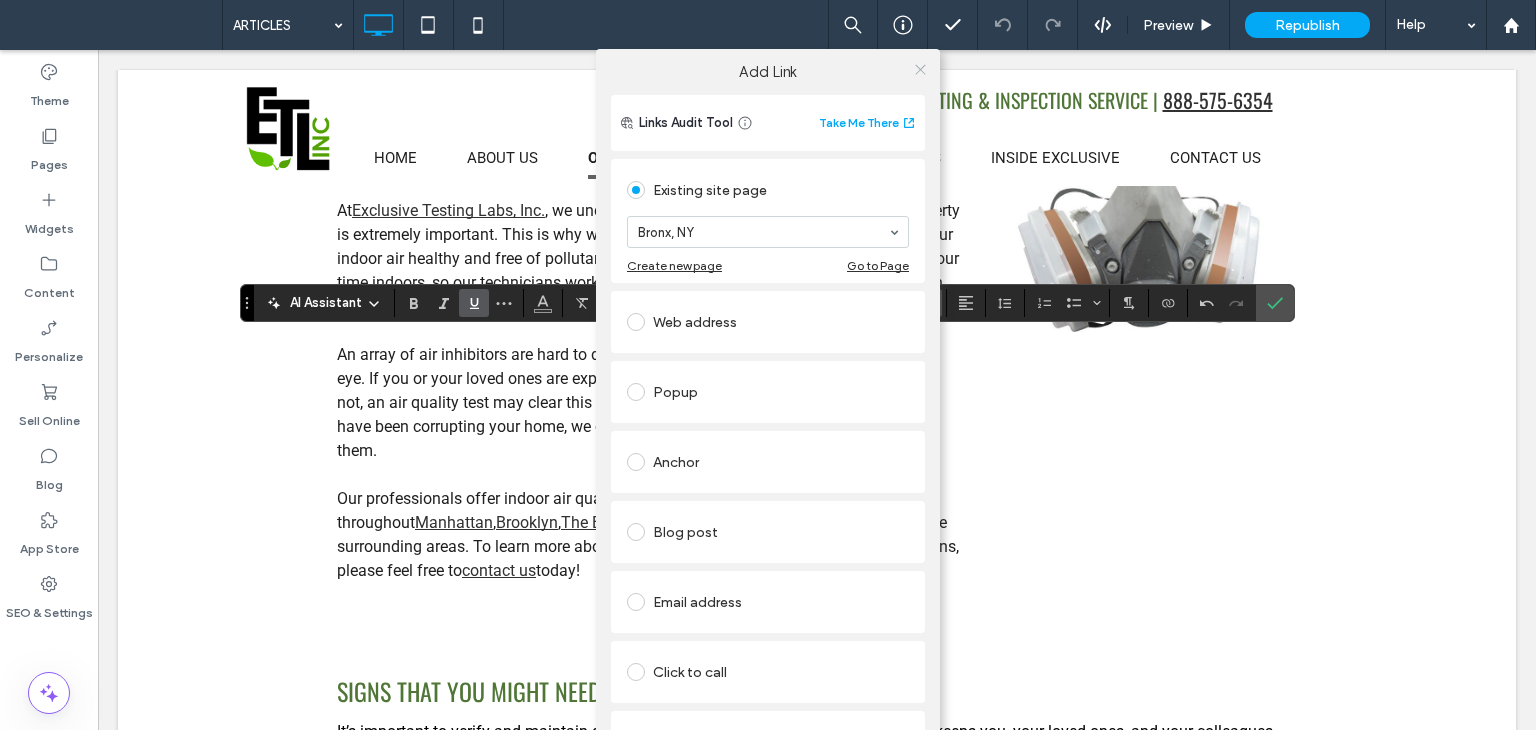click 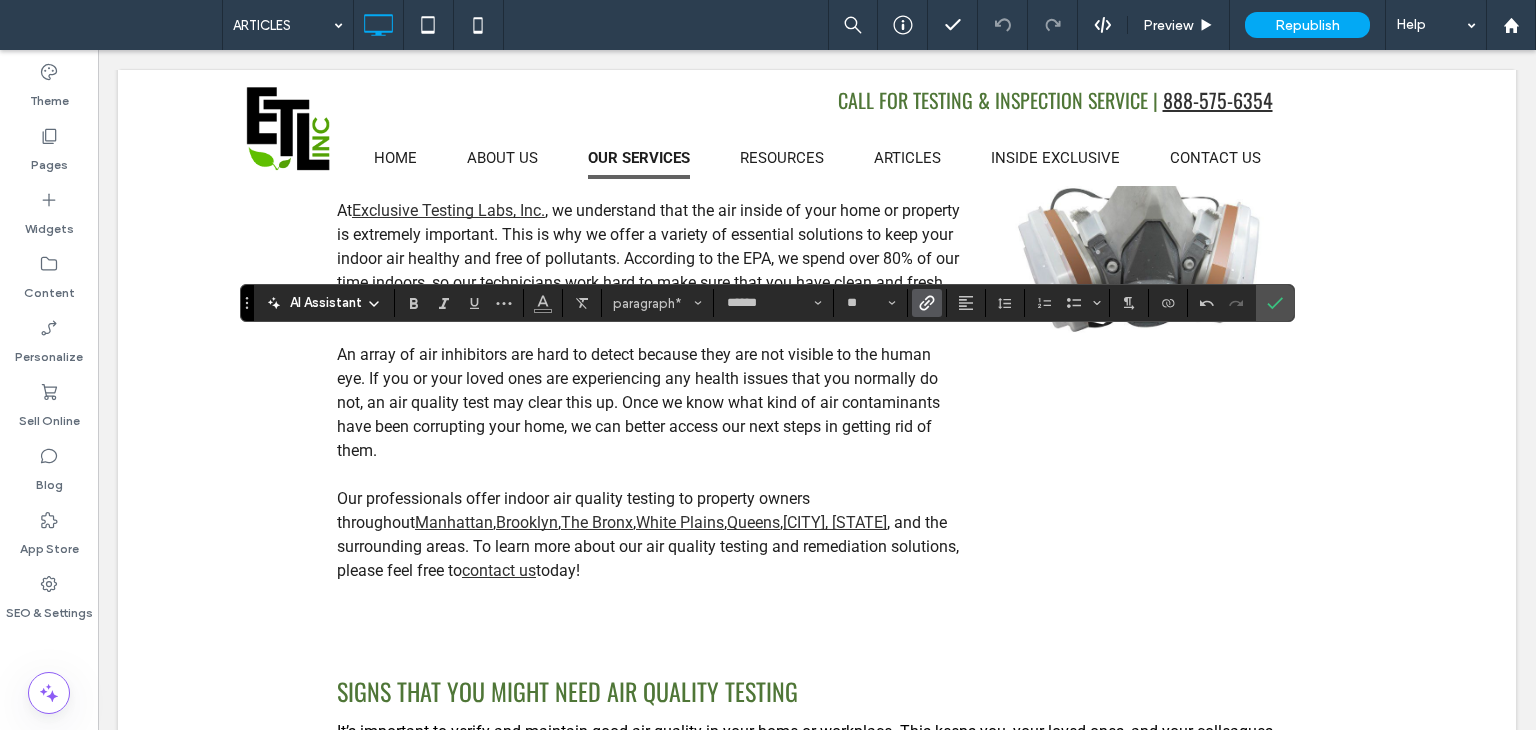 click 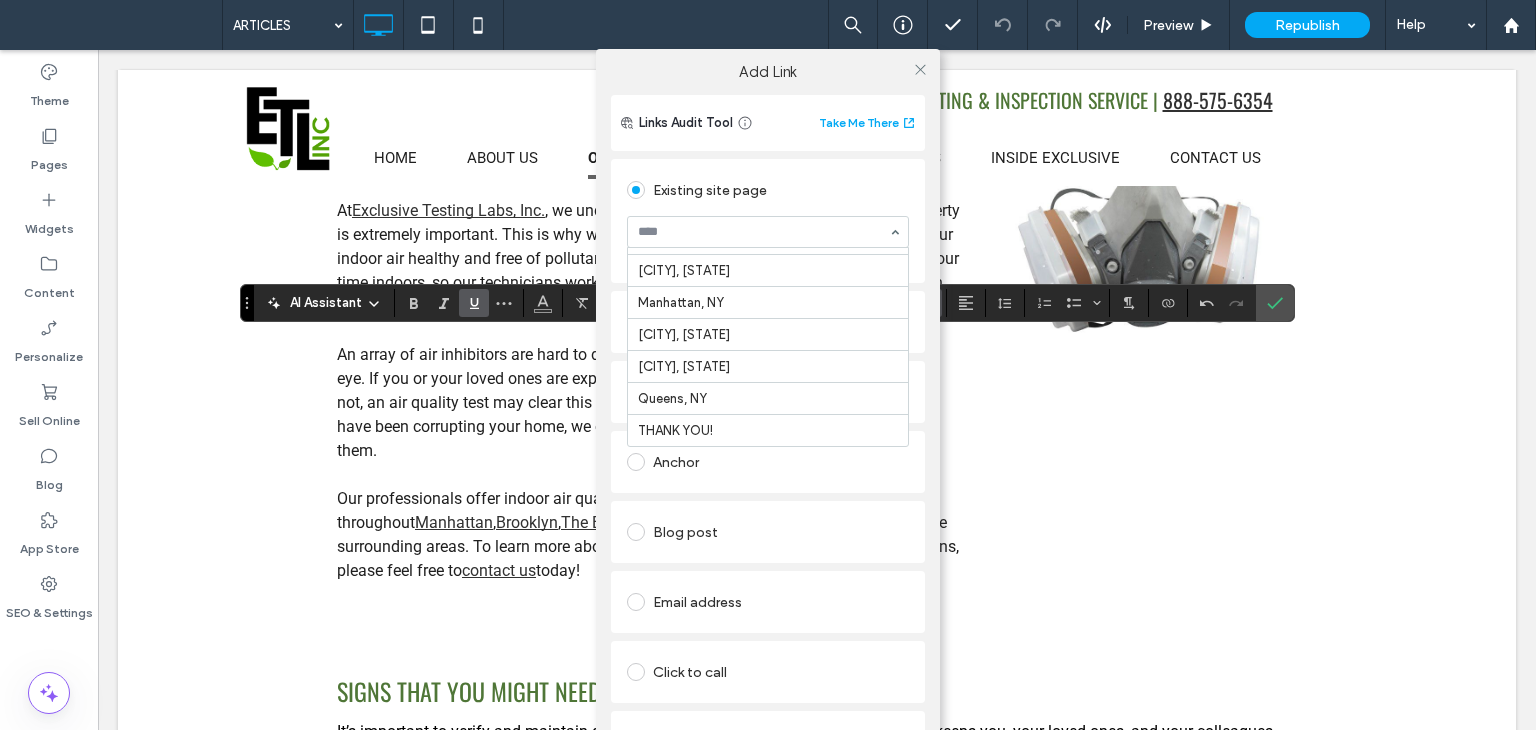 scroll, scrollTop: 700, scrollLeft: 0, axis: vertical 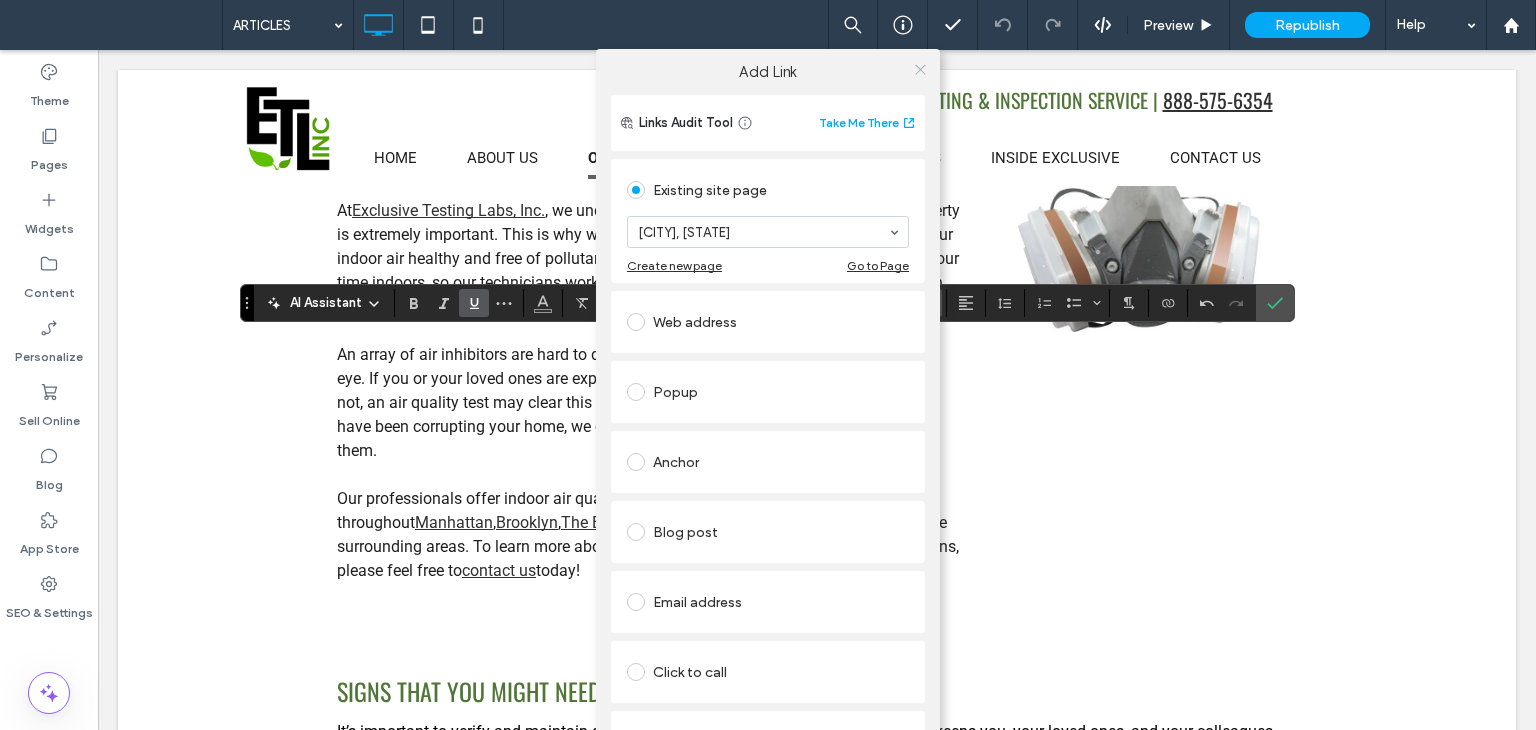 click 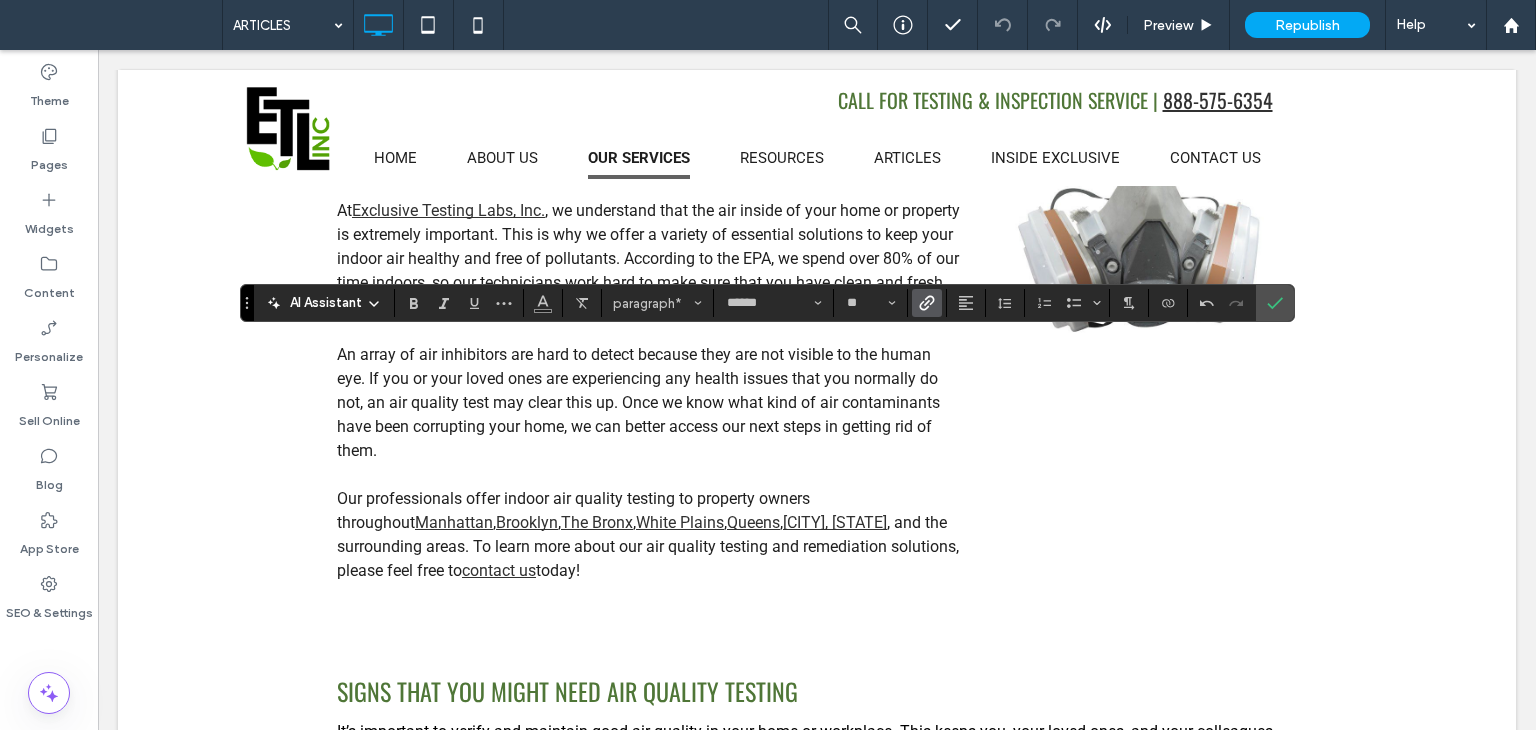 click 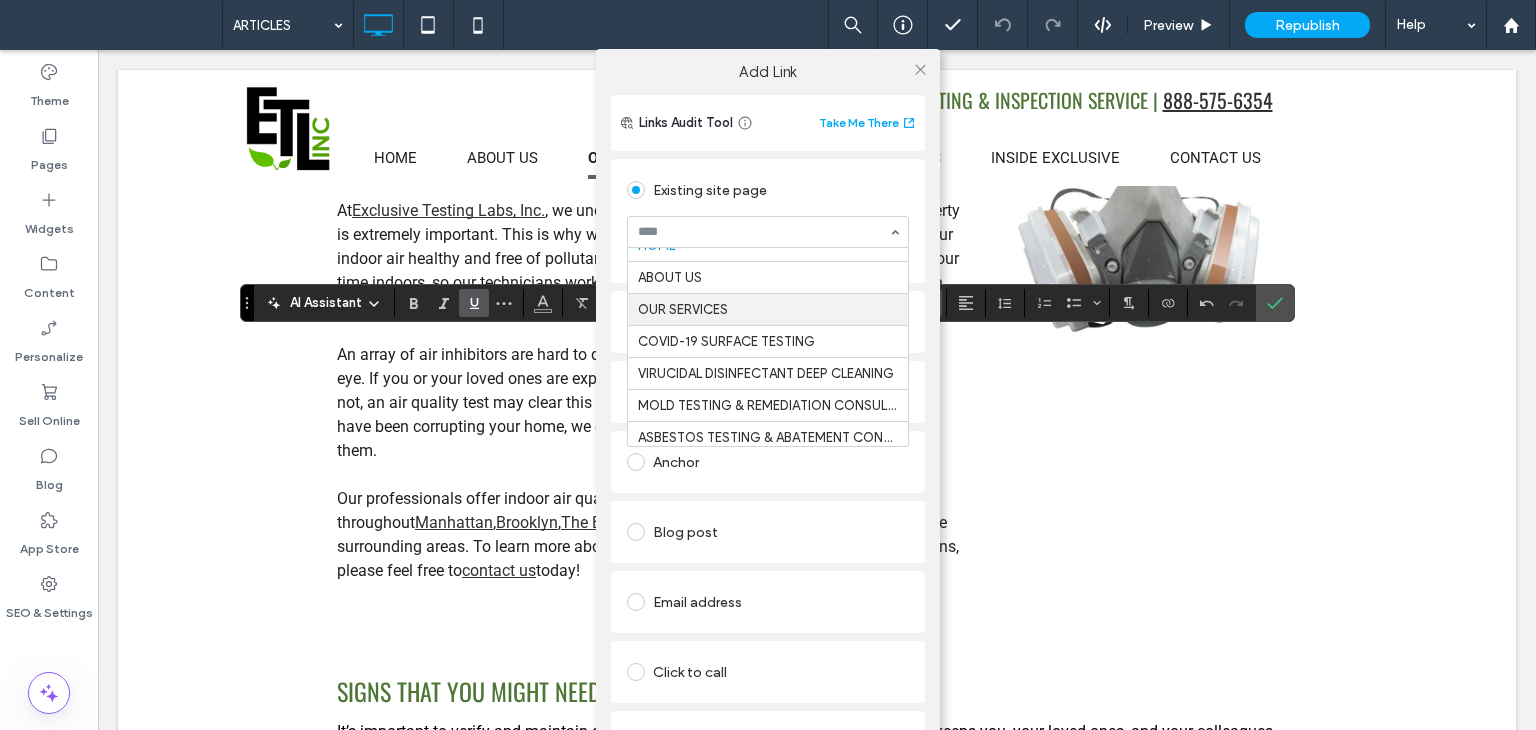 scroll, scrollTop: 0, scrollLeft: 0, axis: both 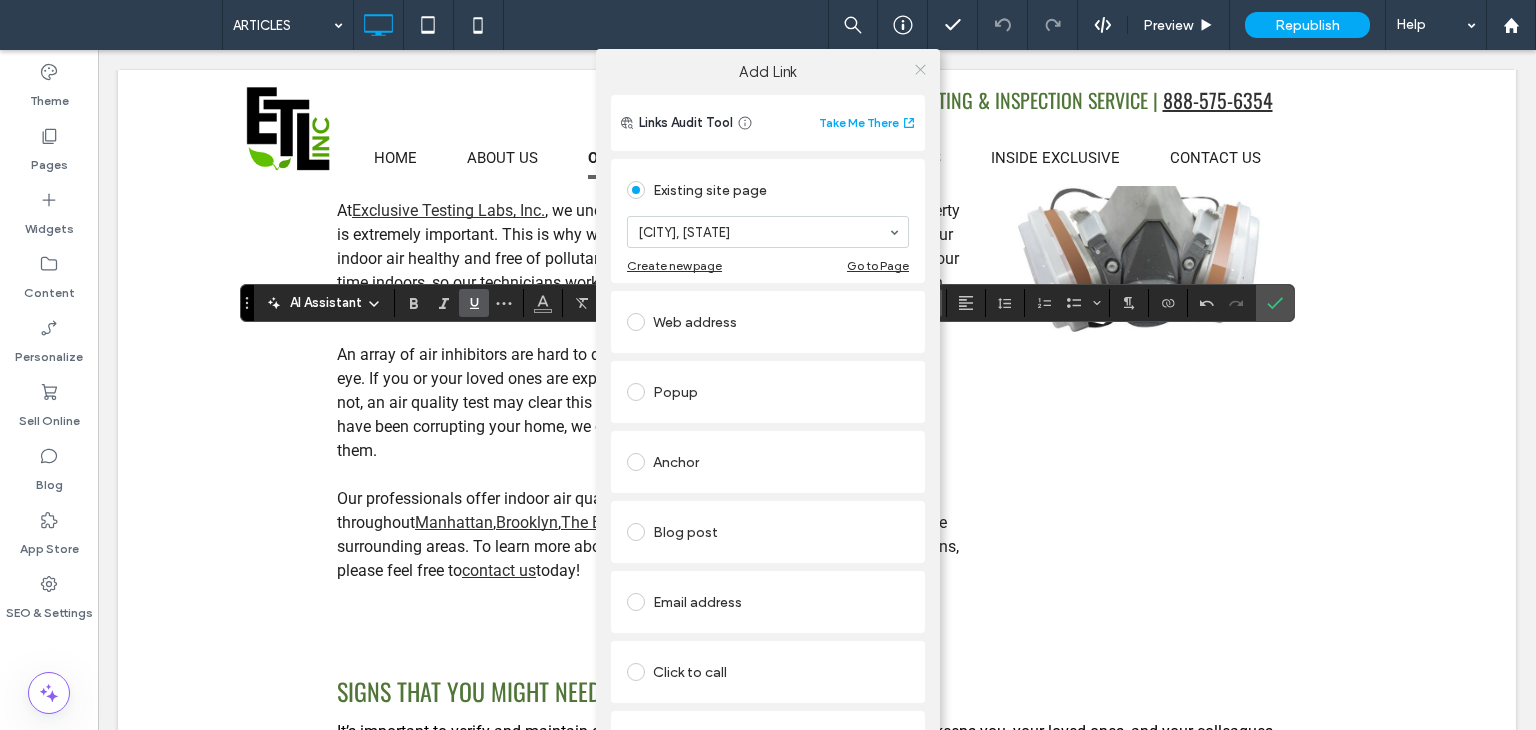 click 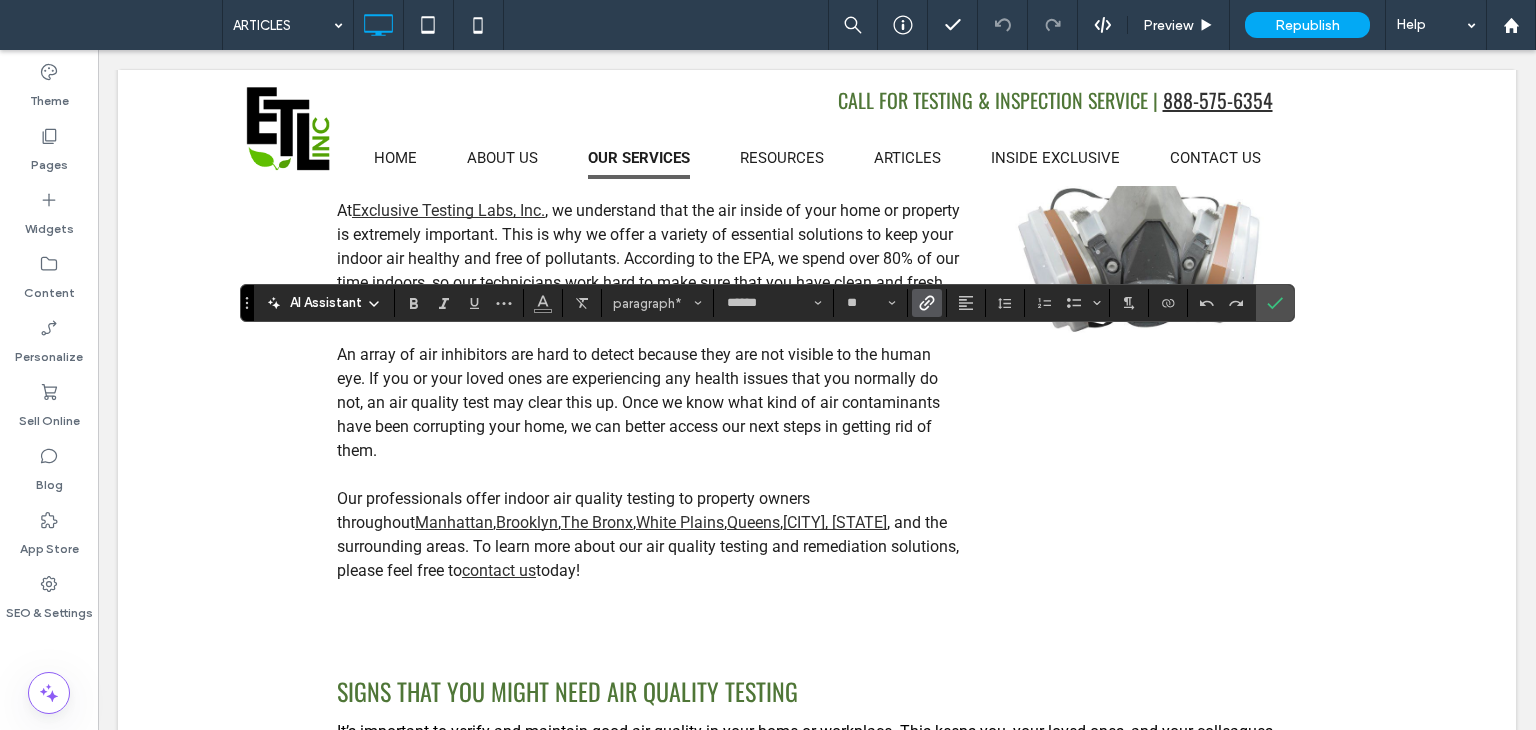 click 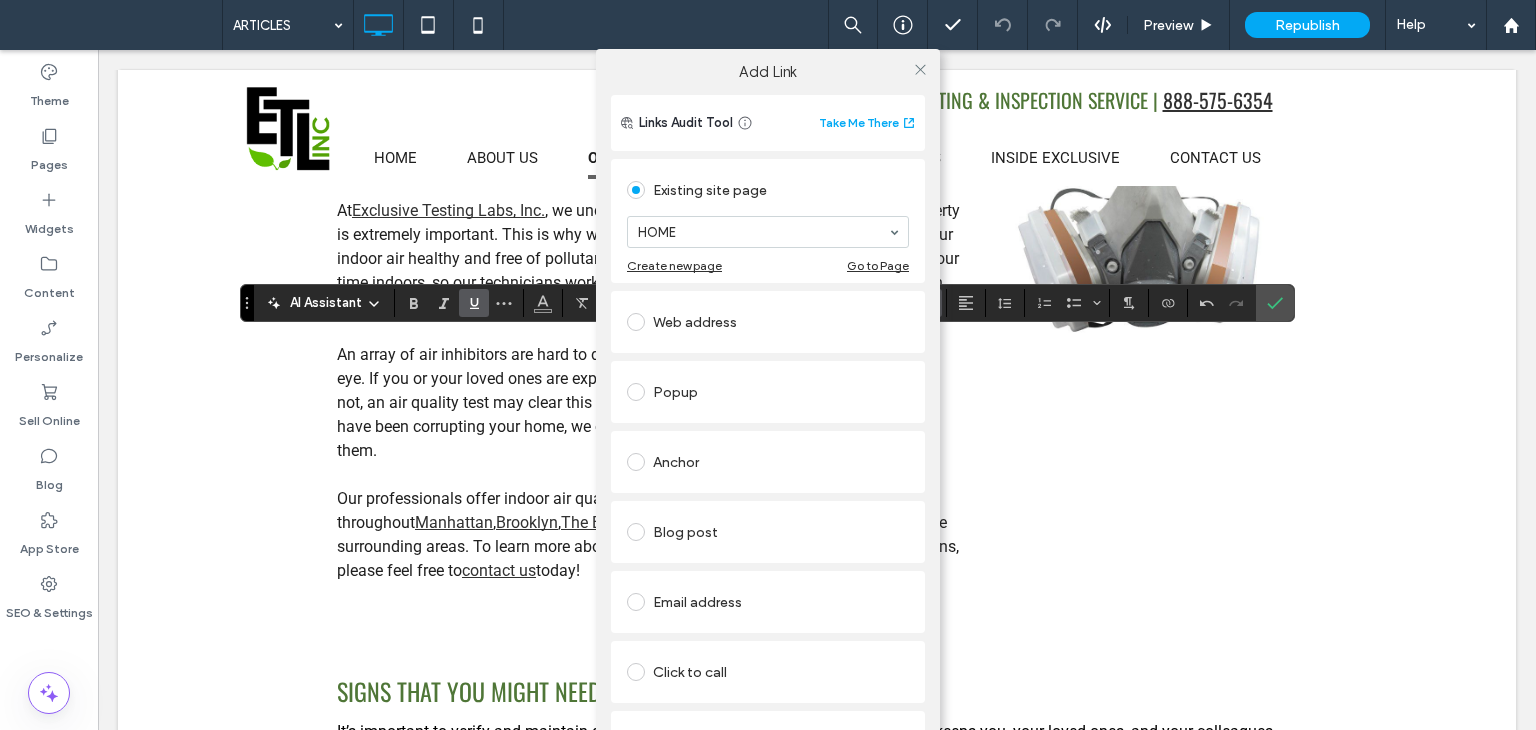 click on "HOME" at bounding box center (768, 232) 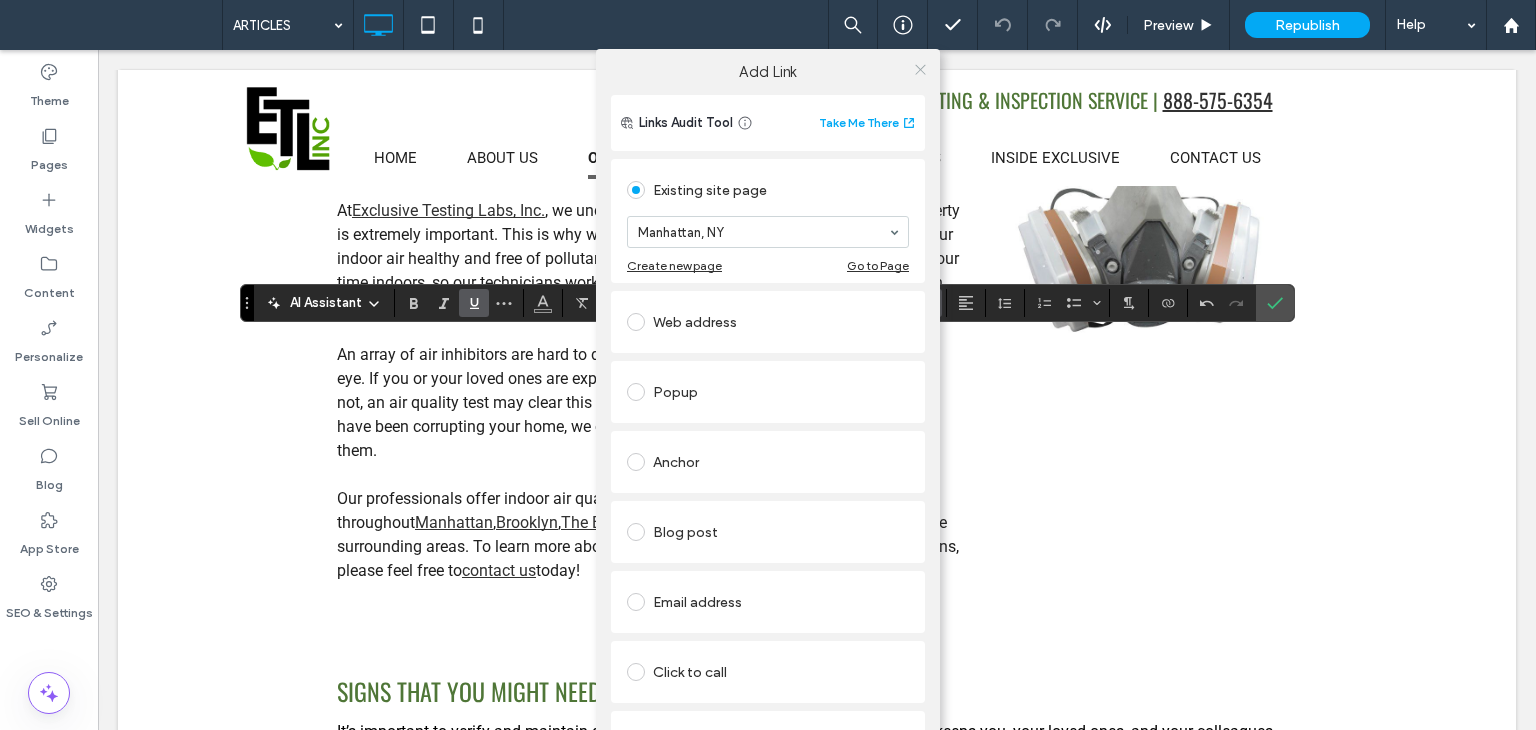 click 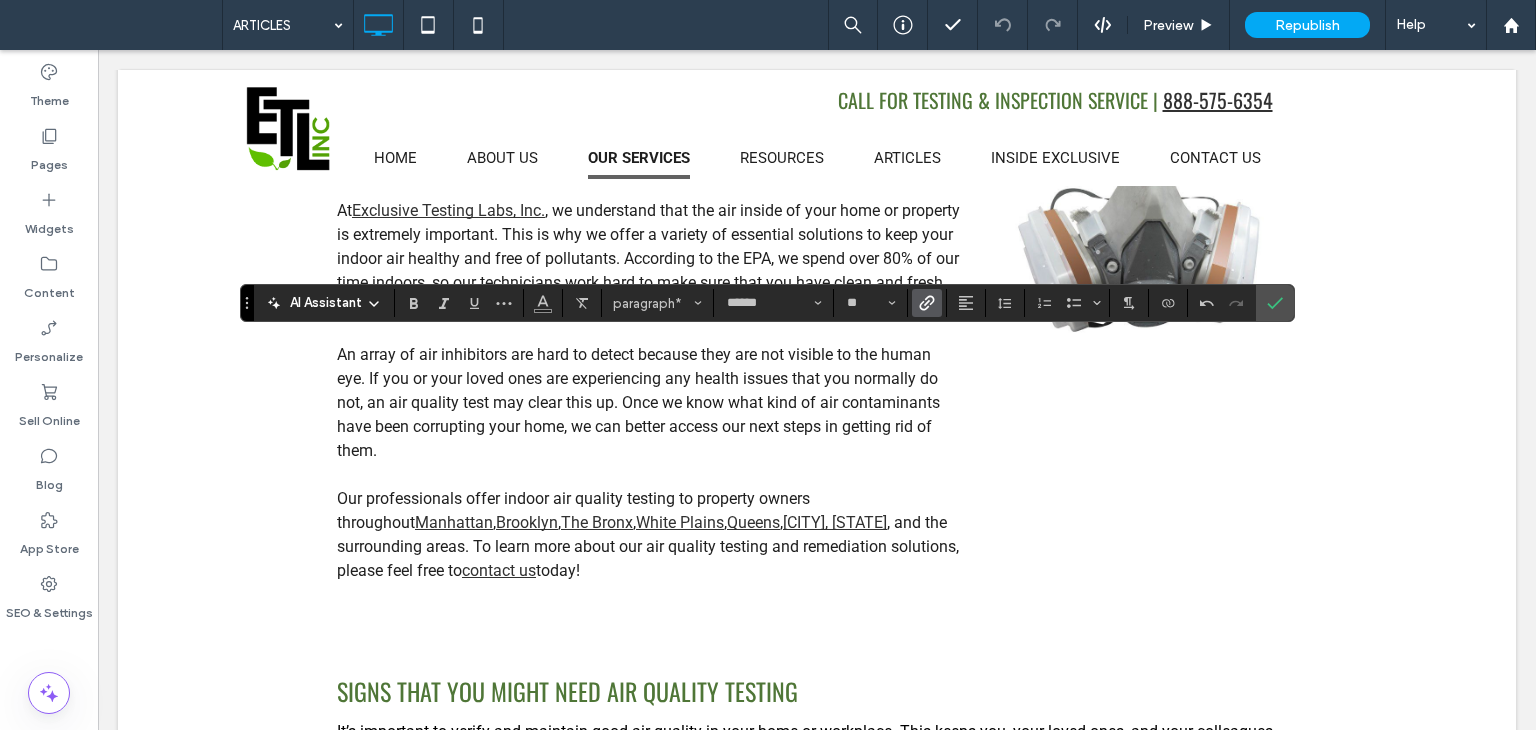 click 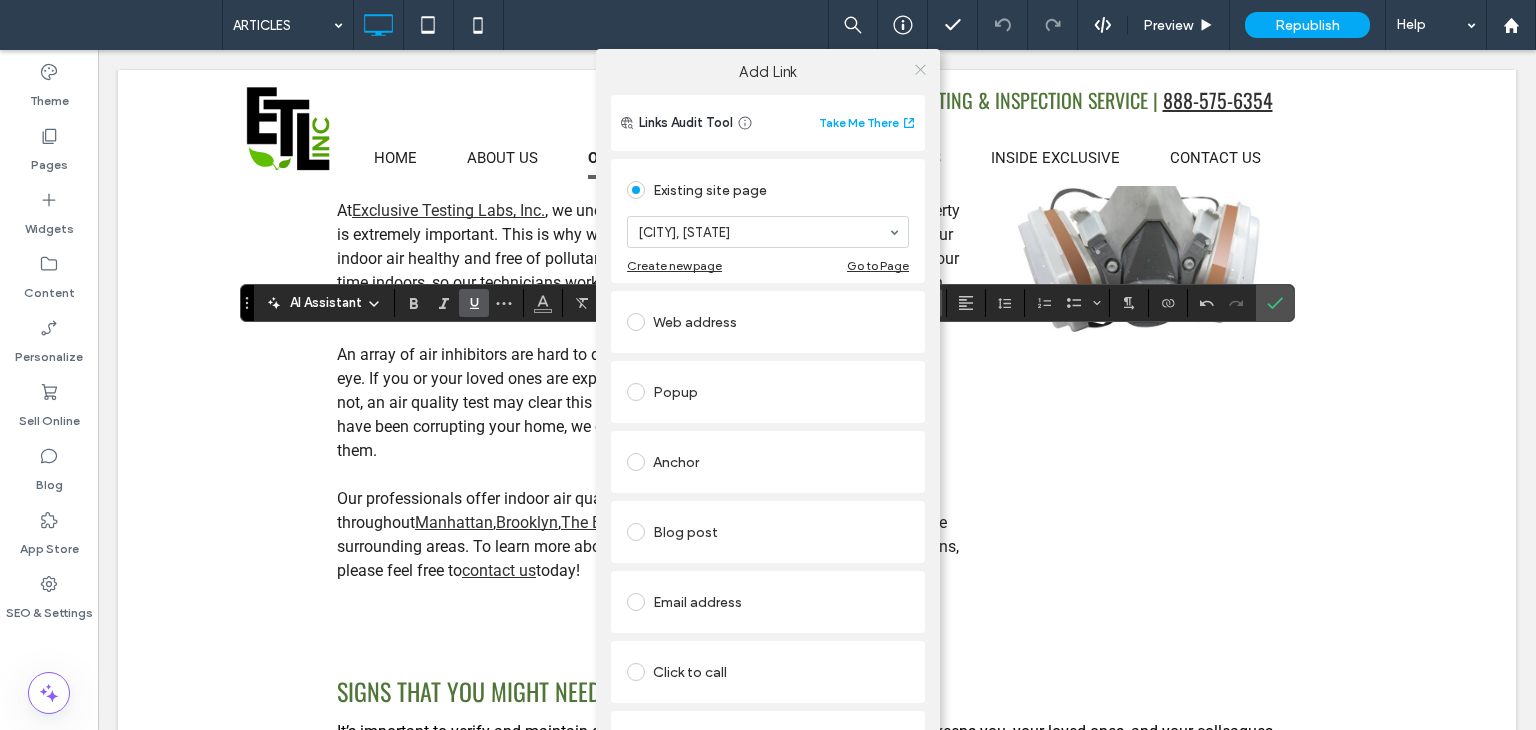 click 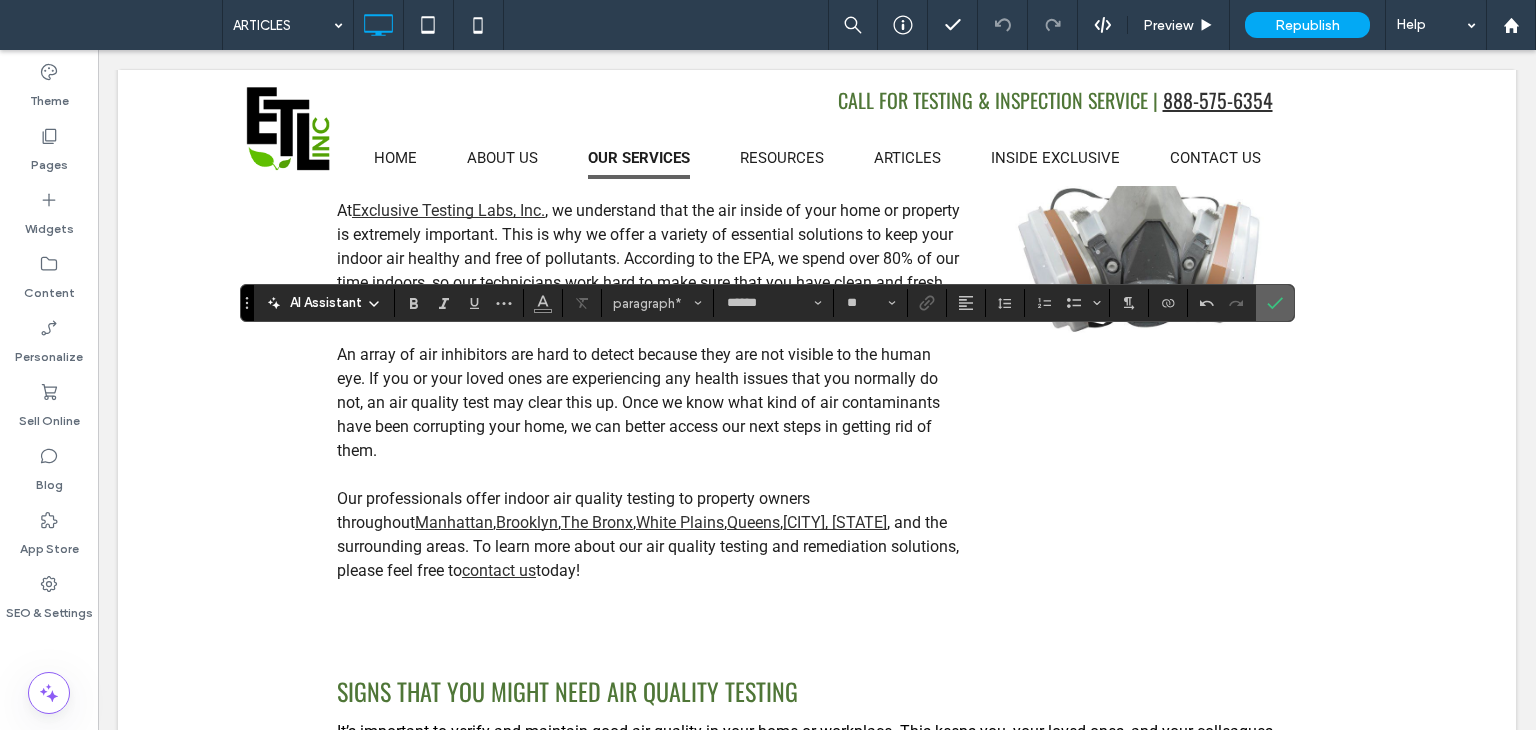 click at bounding box center [1271, 303] 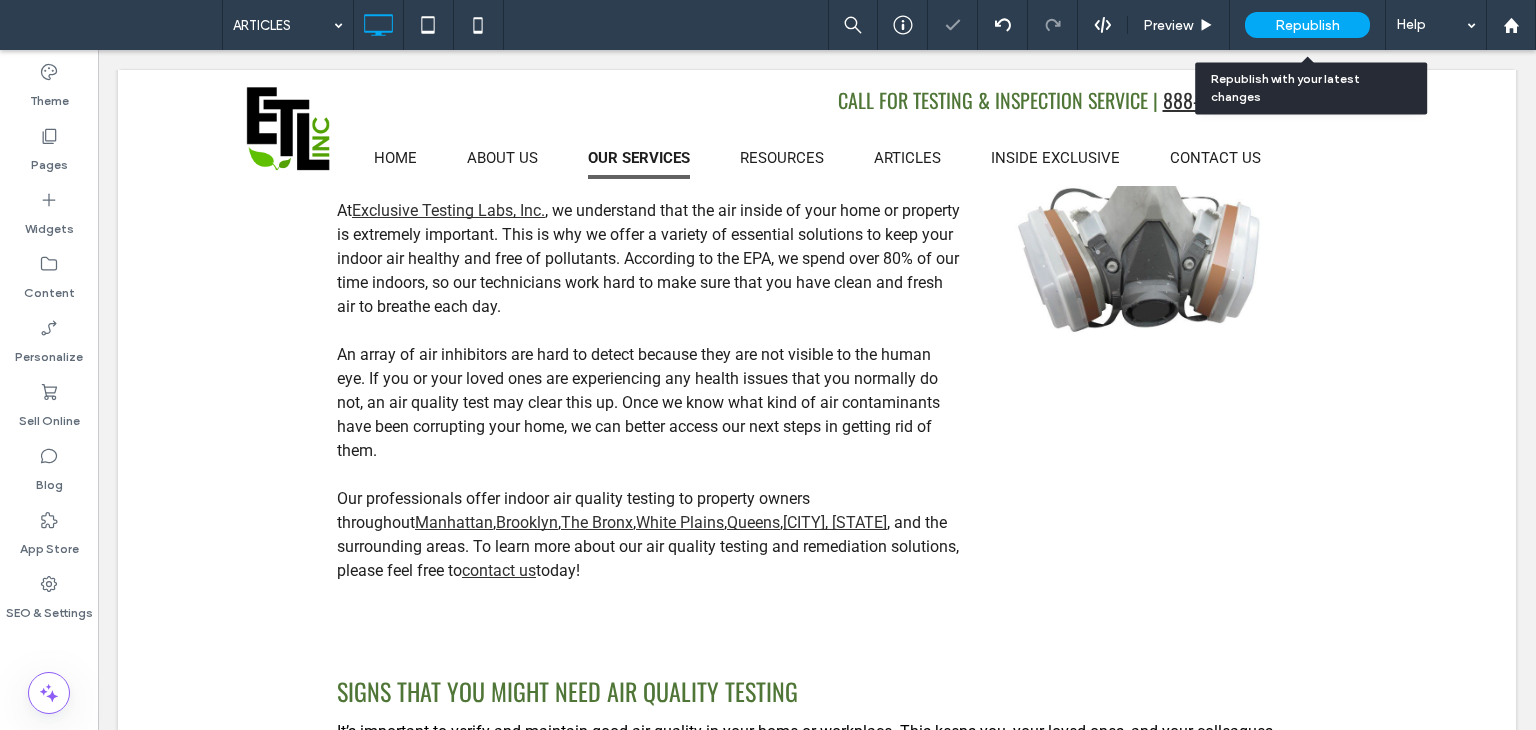 click on "Republish" at bounding box center (1307, 25) 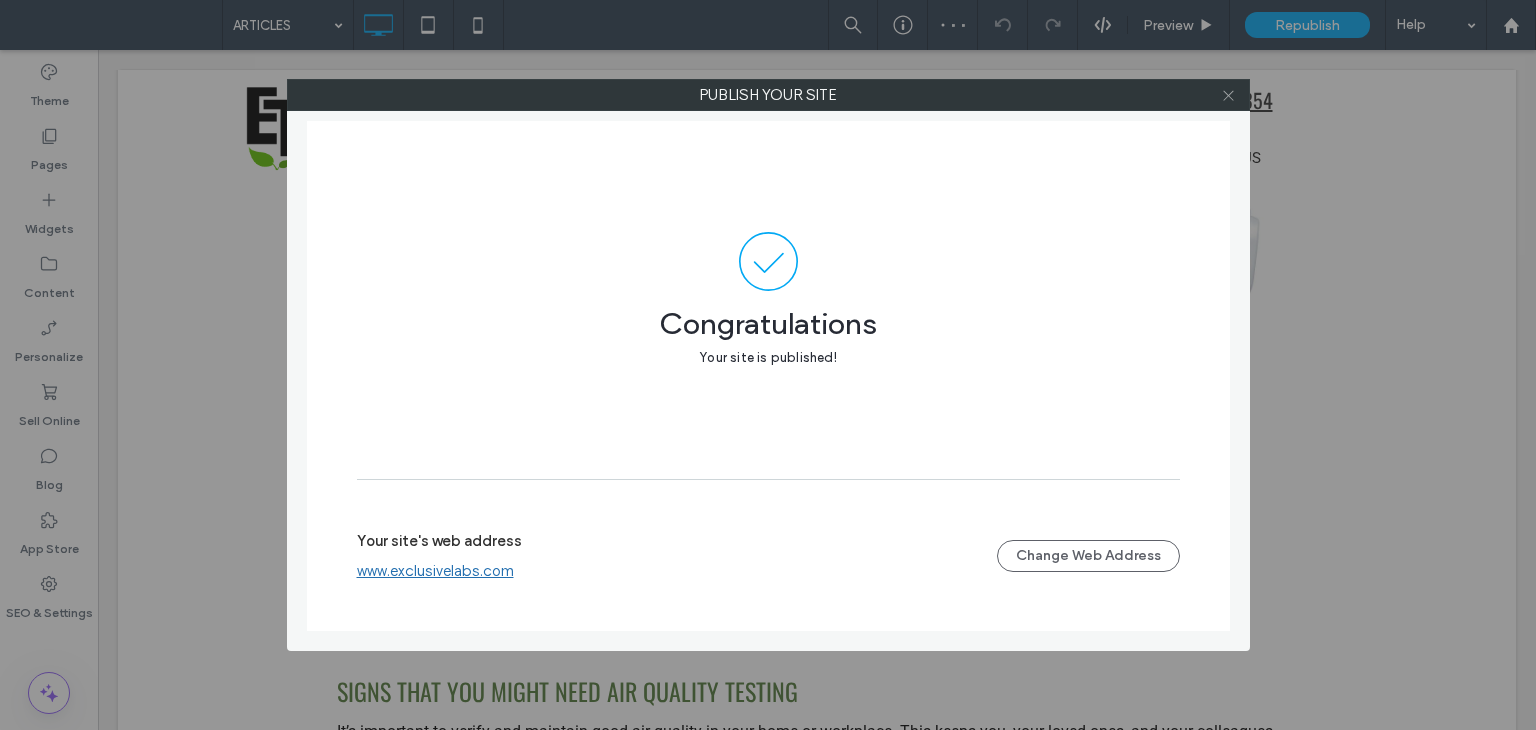 click at bounding box center (1228, 95) 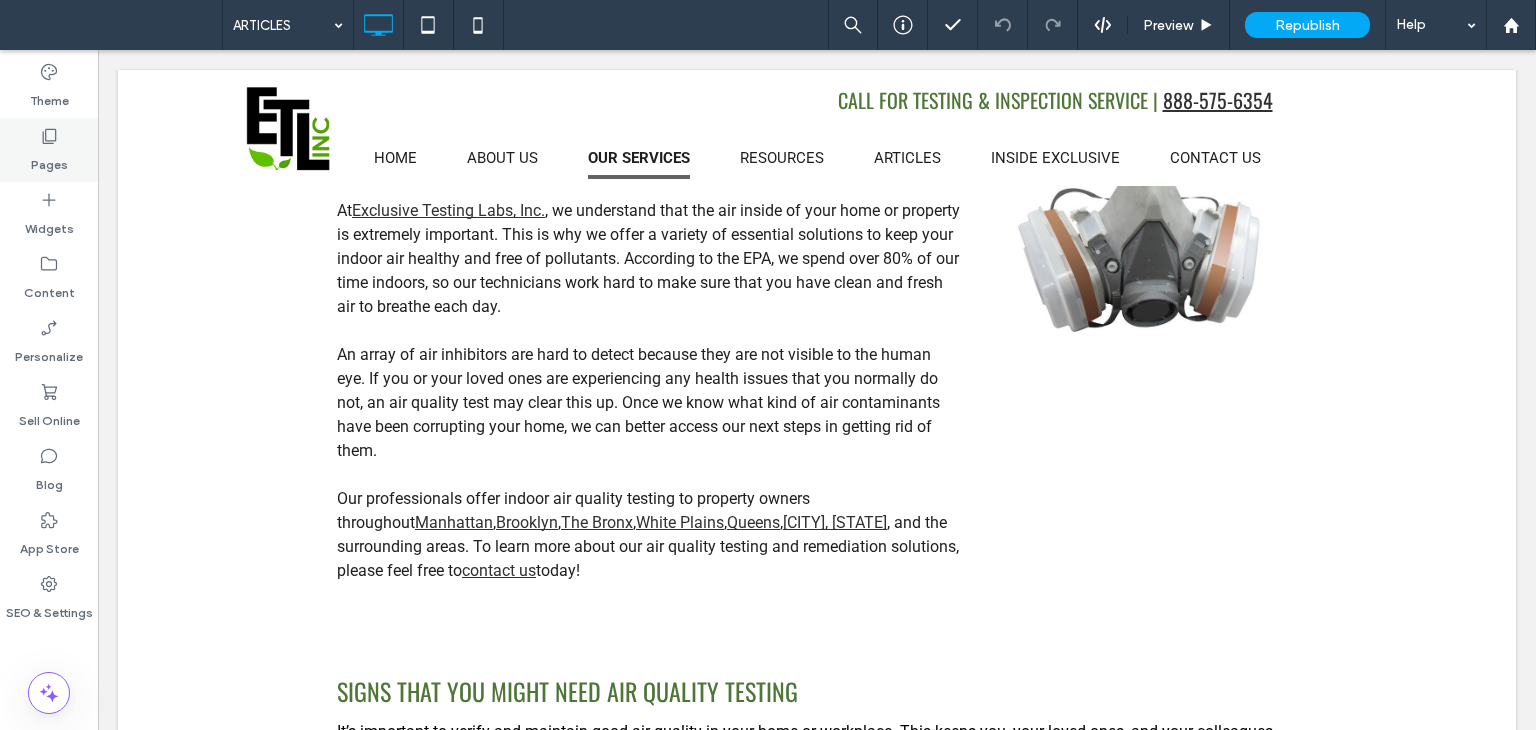 click on "Pages" at bounding box center (49, 150) 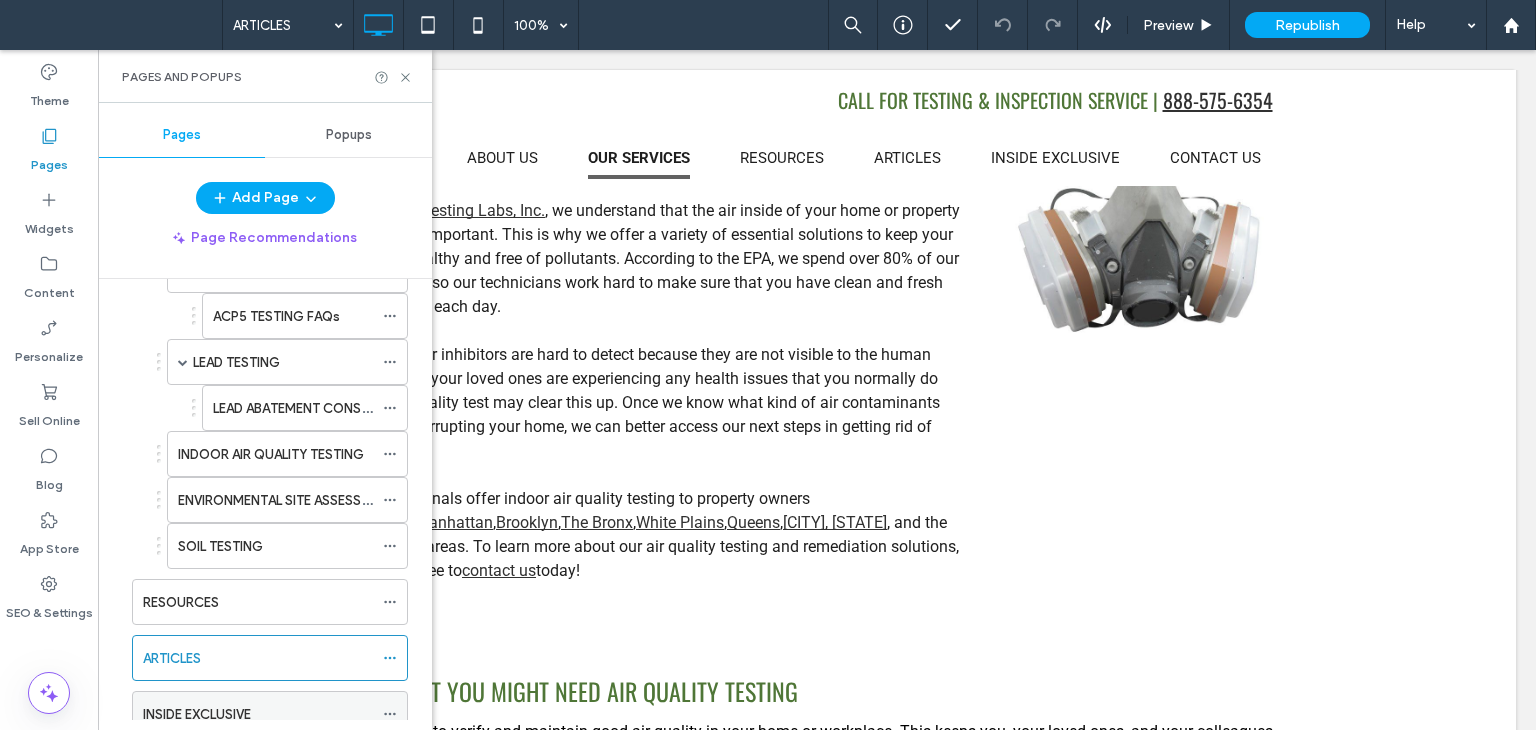 scroll, scrollTop: 600, scrollLeft: 0, axis: vertical 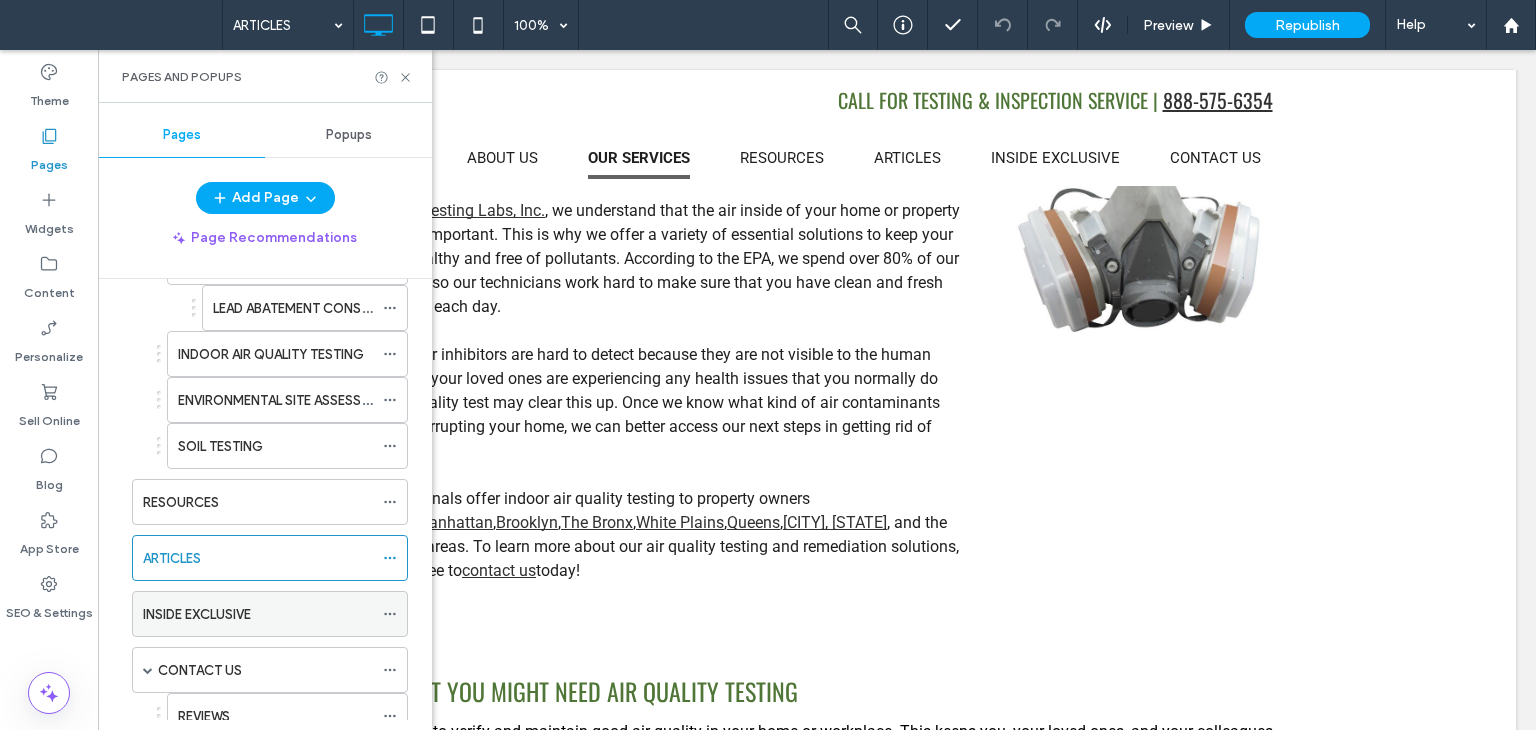 click on "INSIDE EXCLUSIVE" at bounding box center [197, 614] 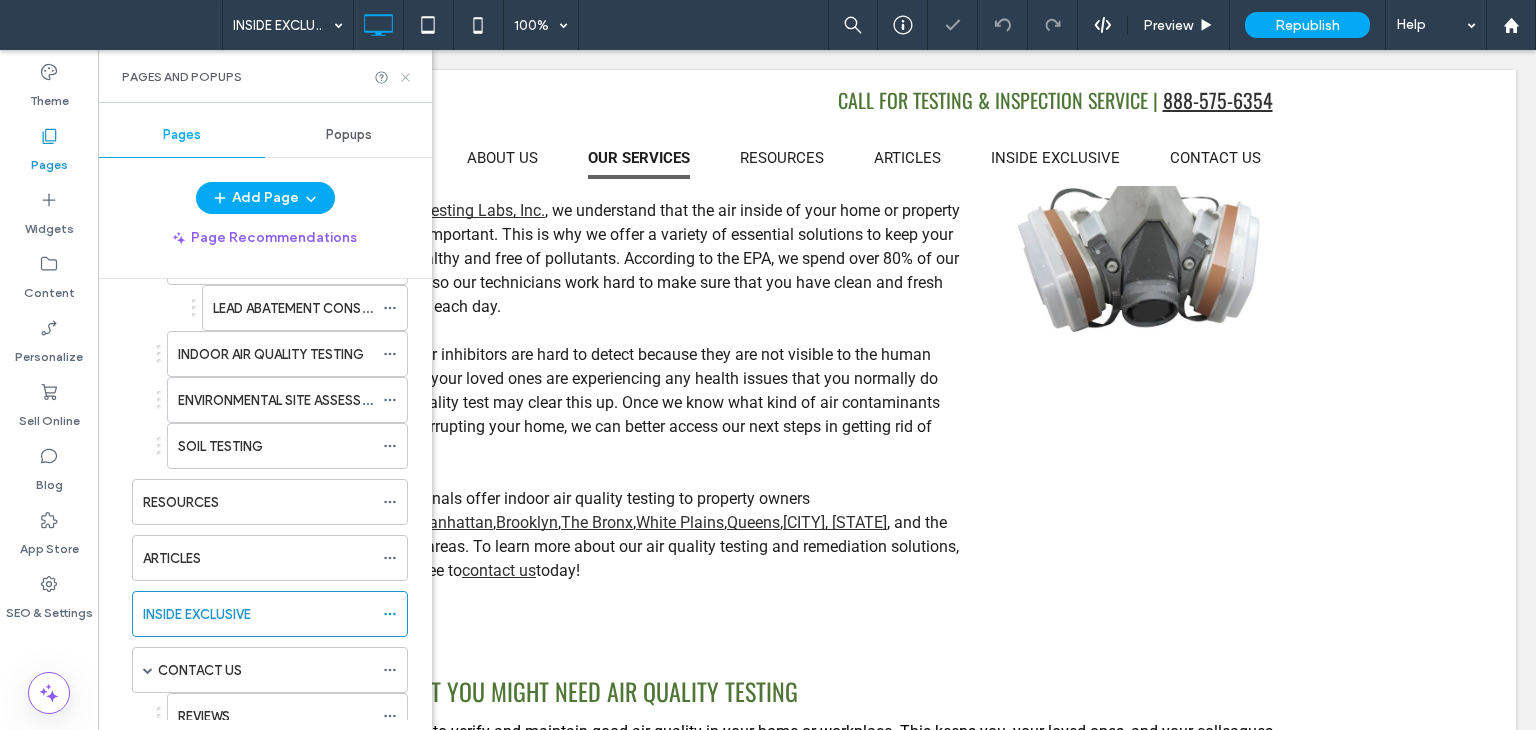 click 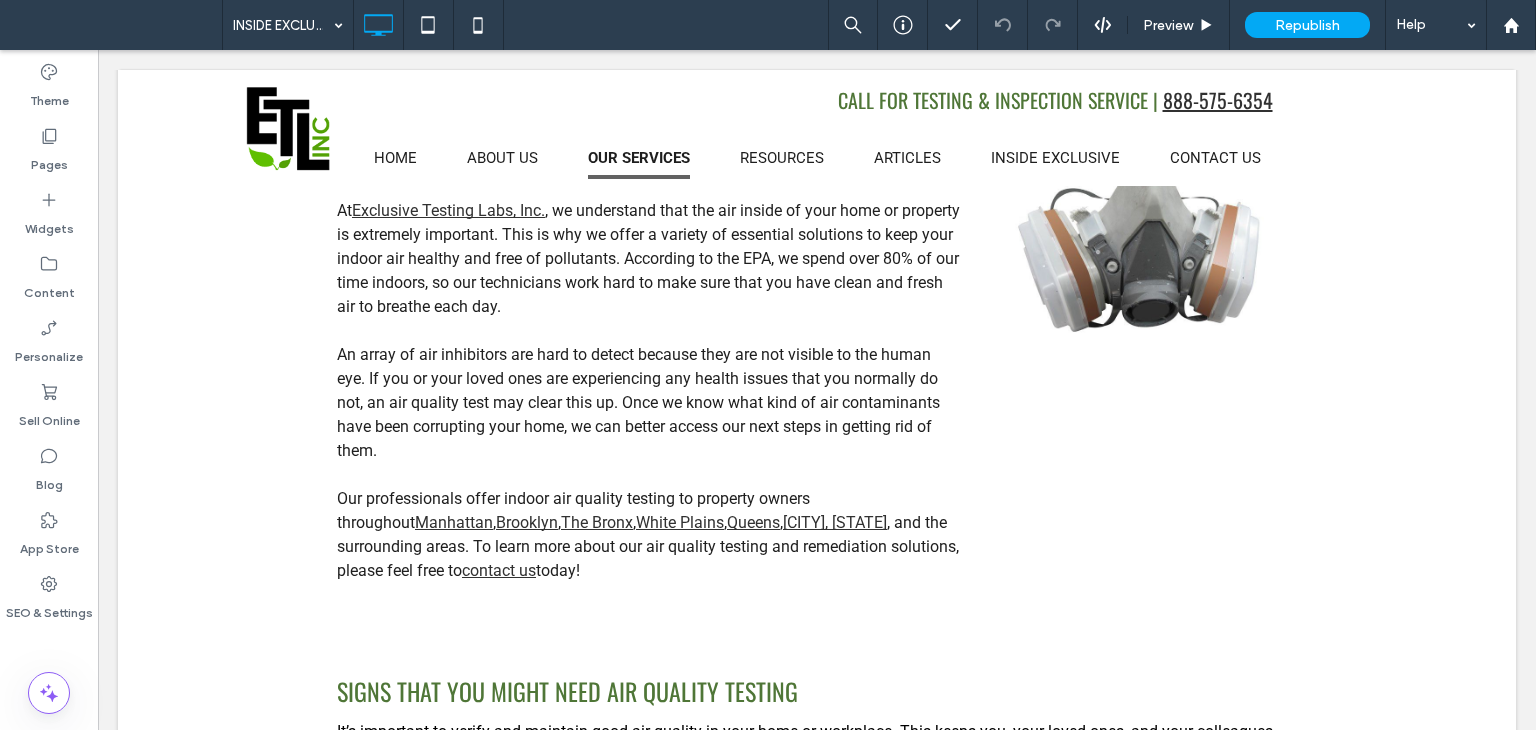 type on "******" 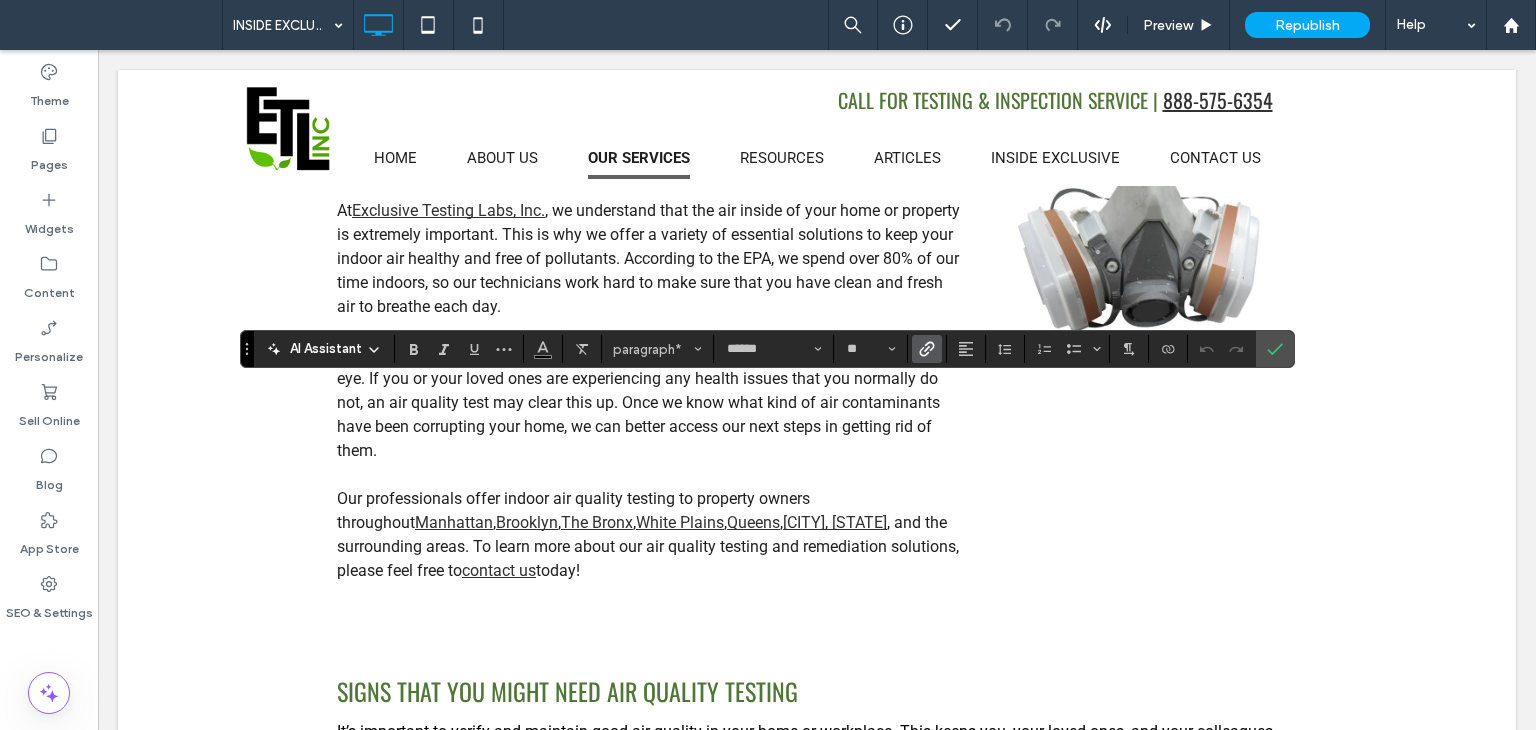 click 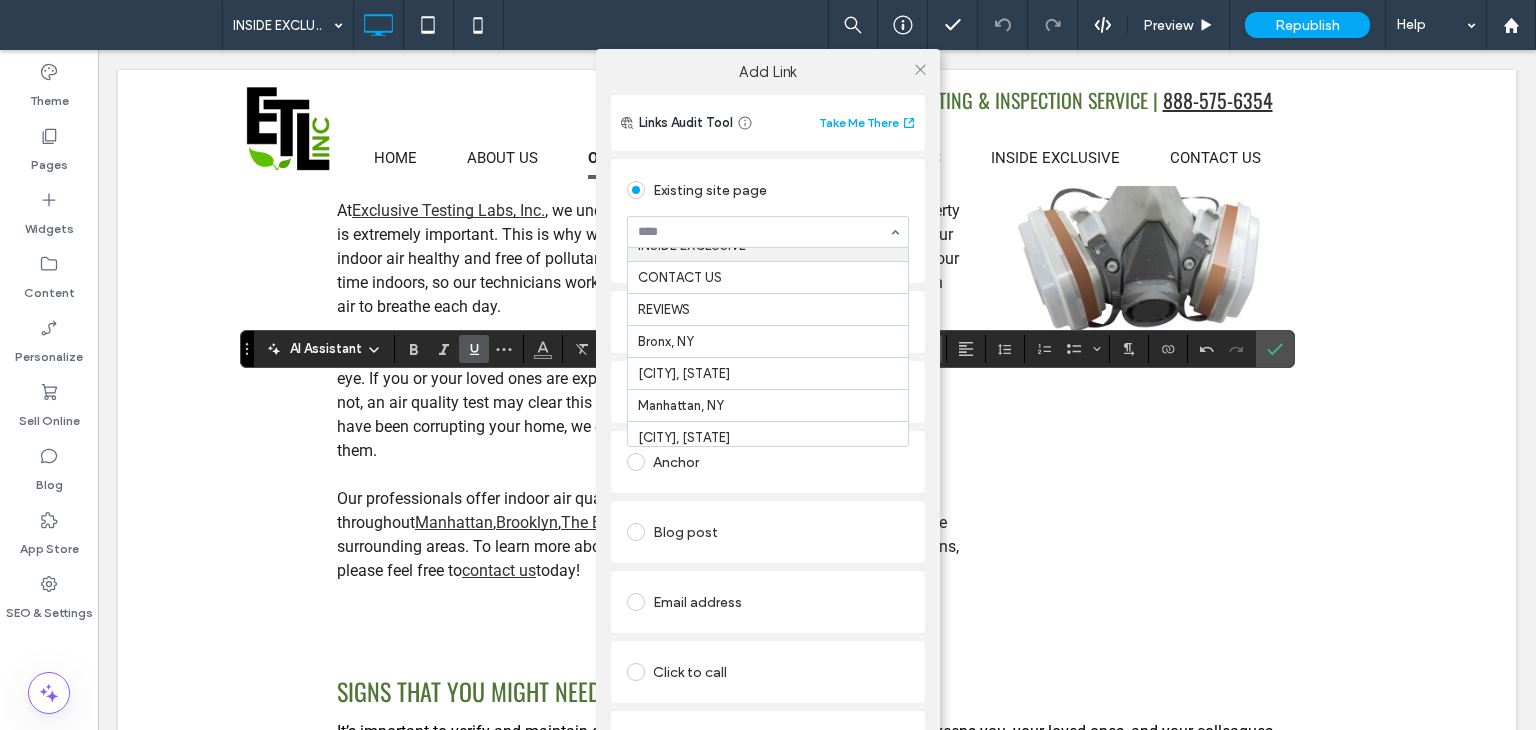 scroll, scrollTop: 700, scrollLeft: 0, axis: vertical 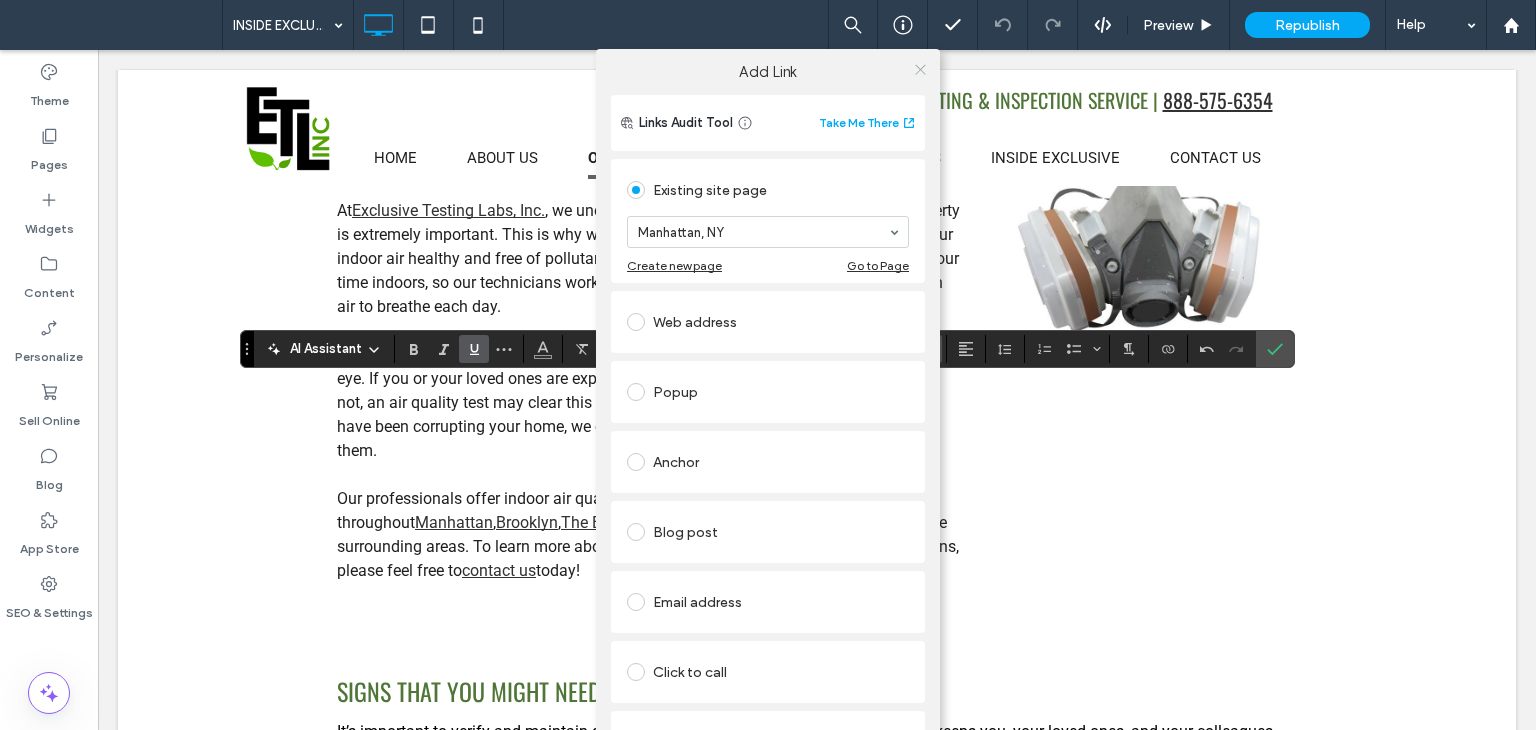click 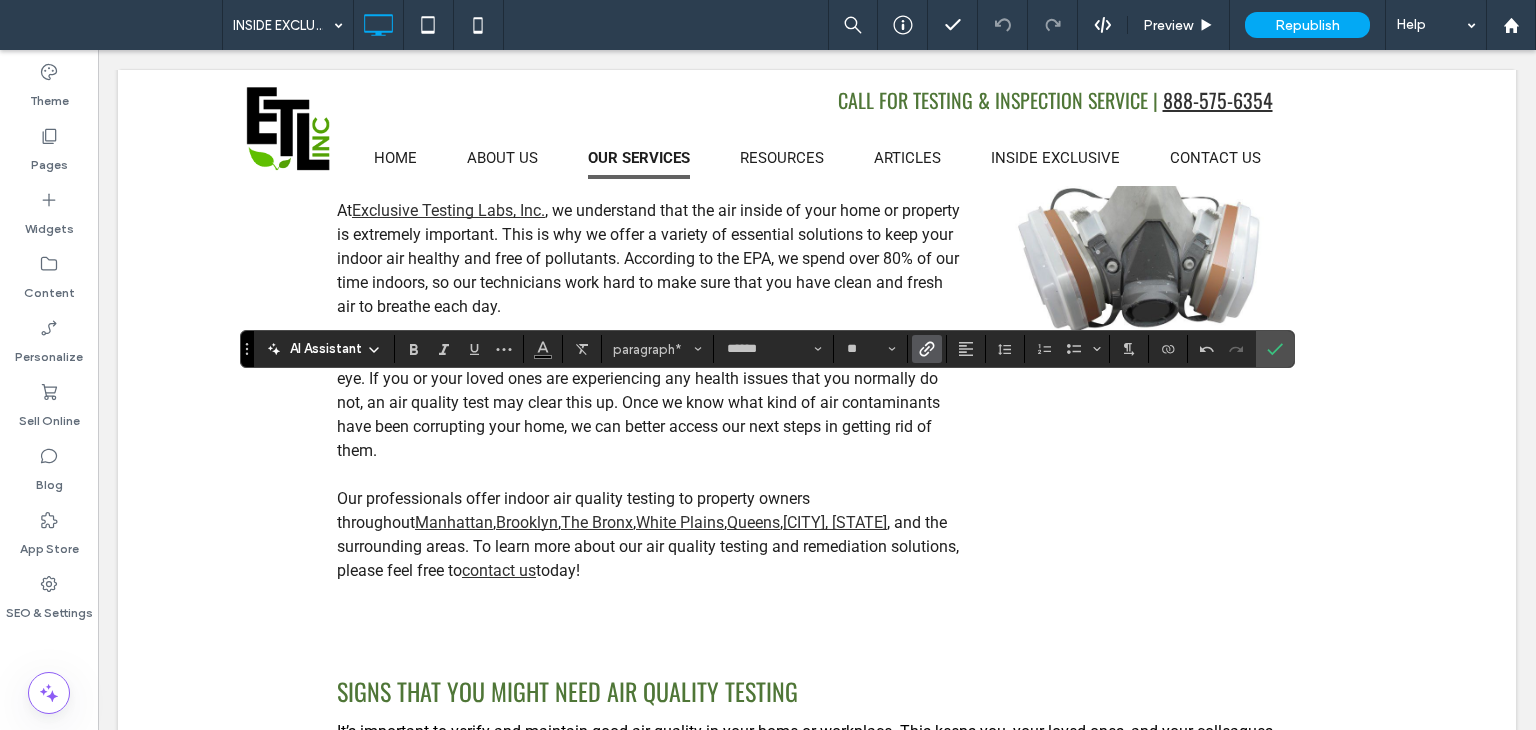 click 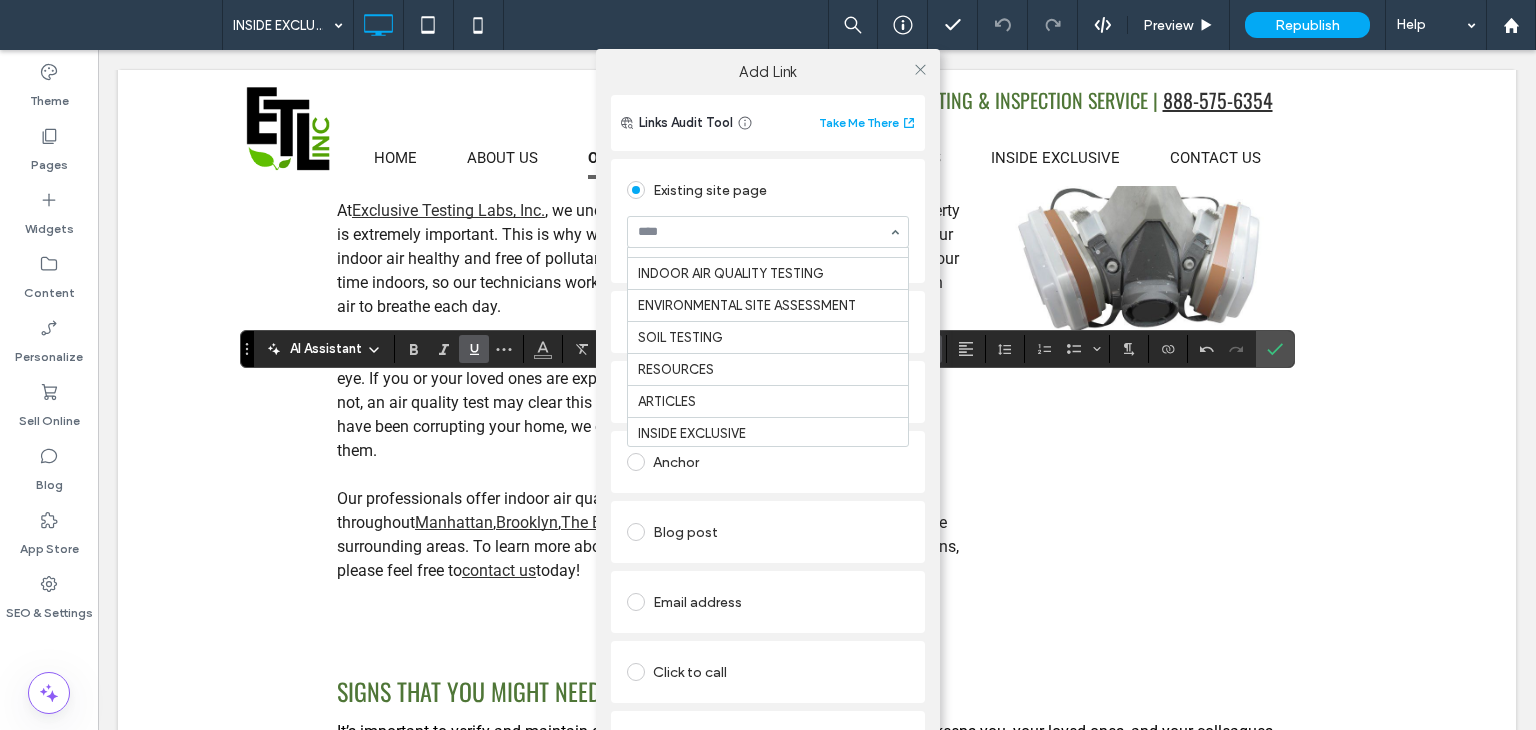 scroll, scrollTop: 752, scrollLeft: 0, axis: vertical 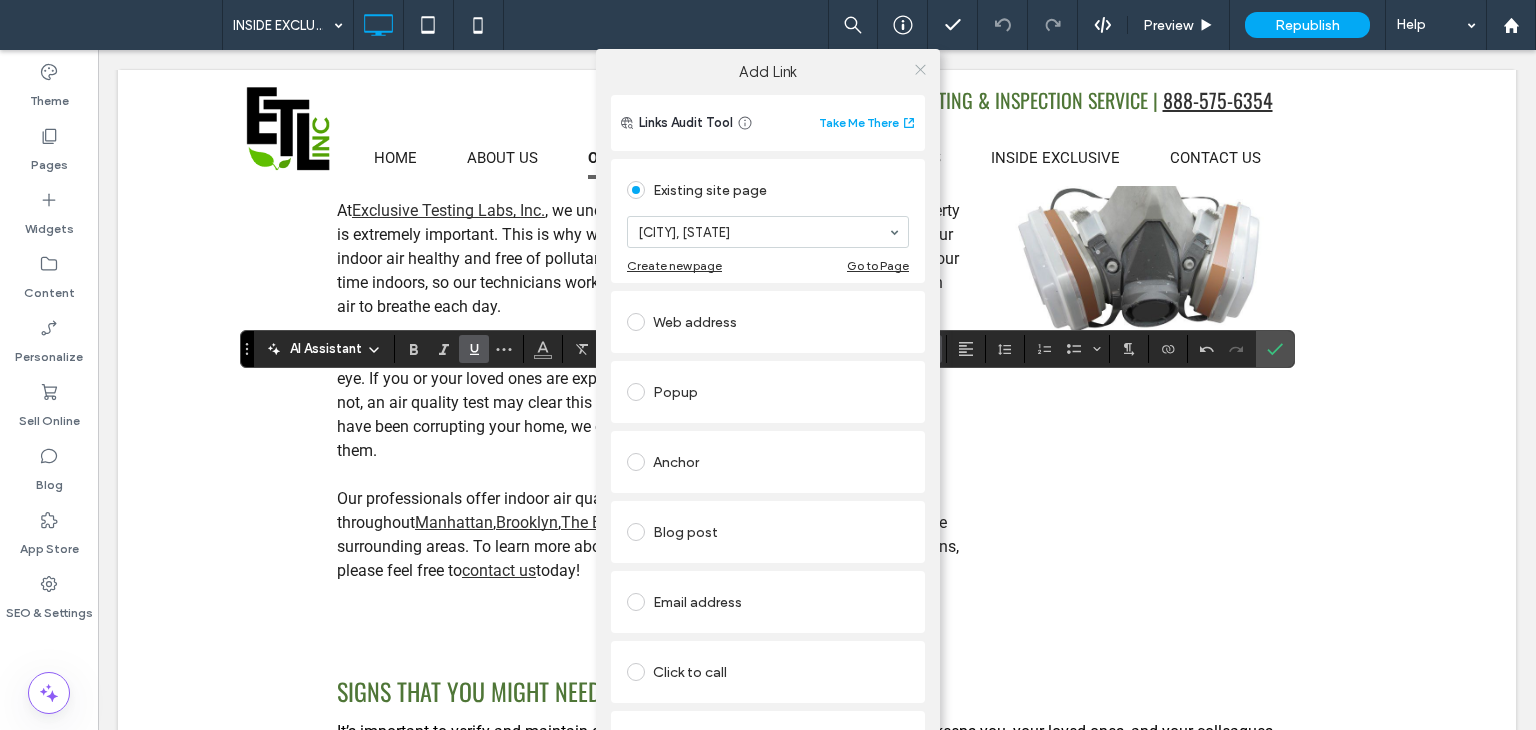click 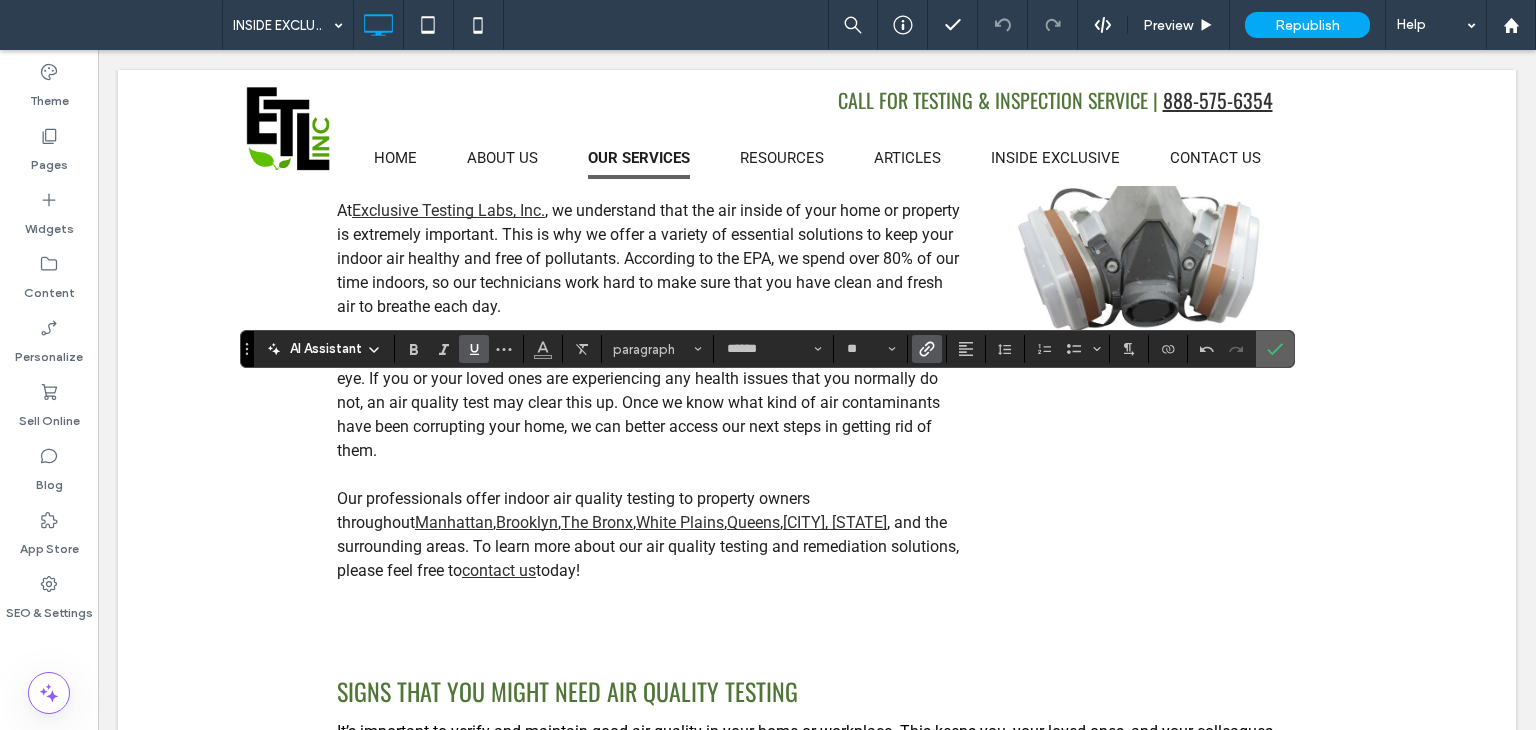 click at bounding box center [1271, 349] 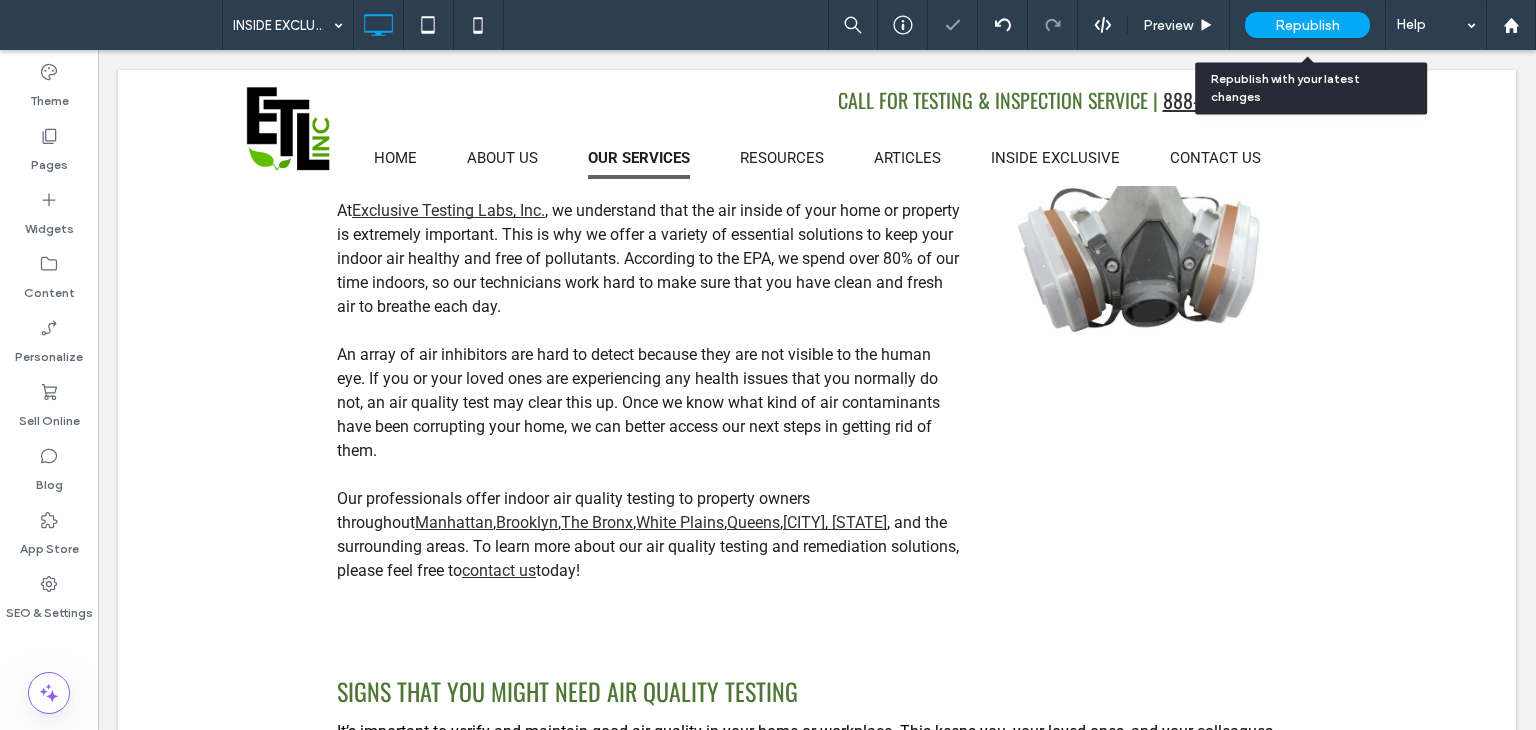 click on "Republish" at bounding box center (1307, 25) 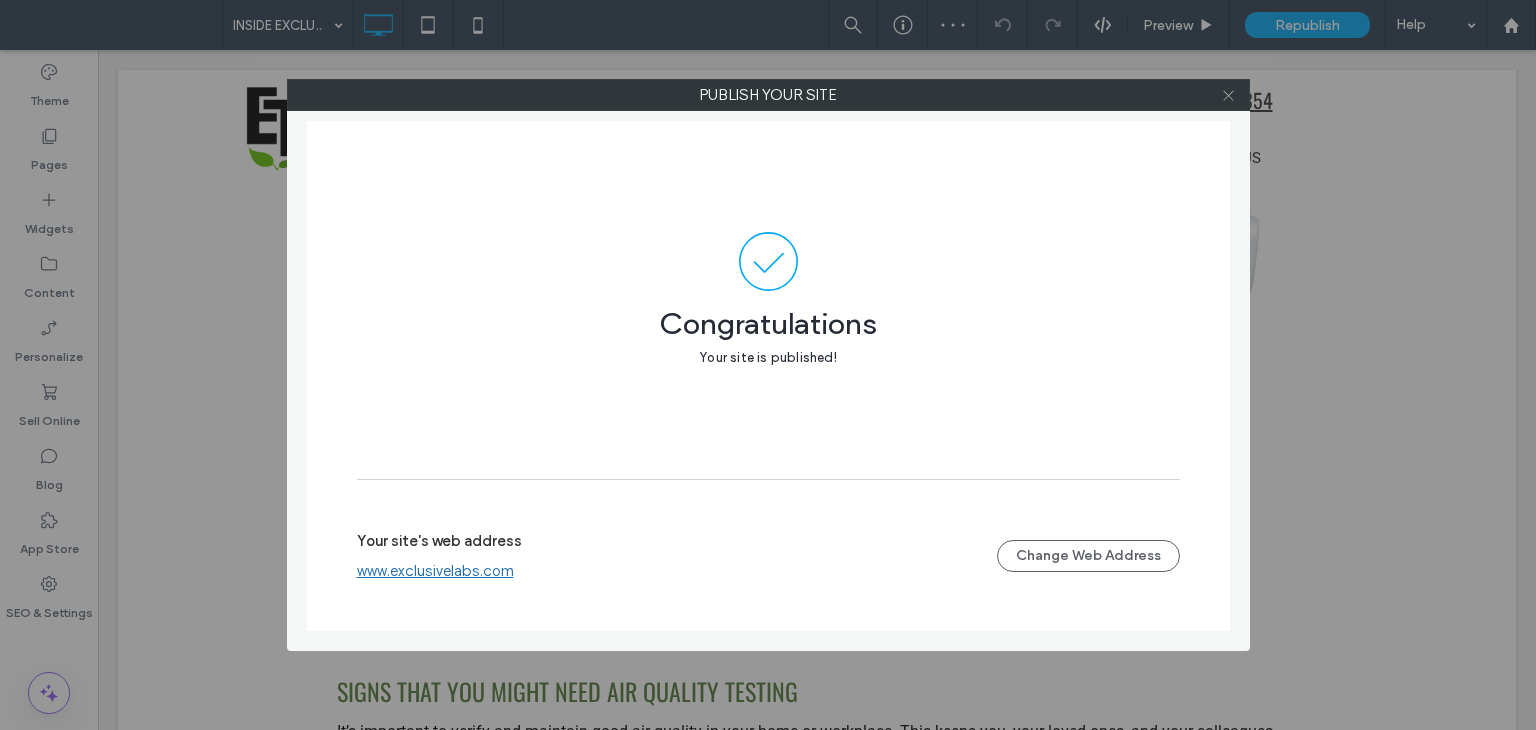 click 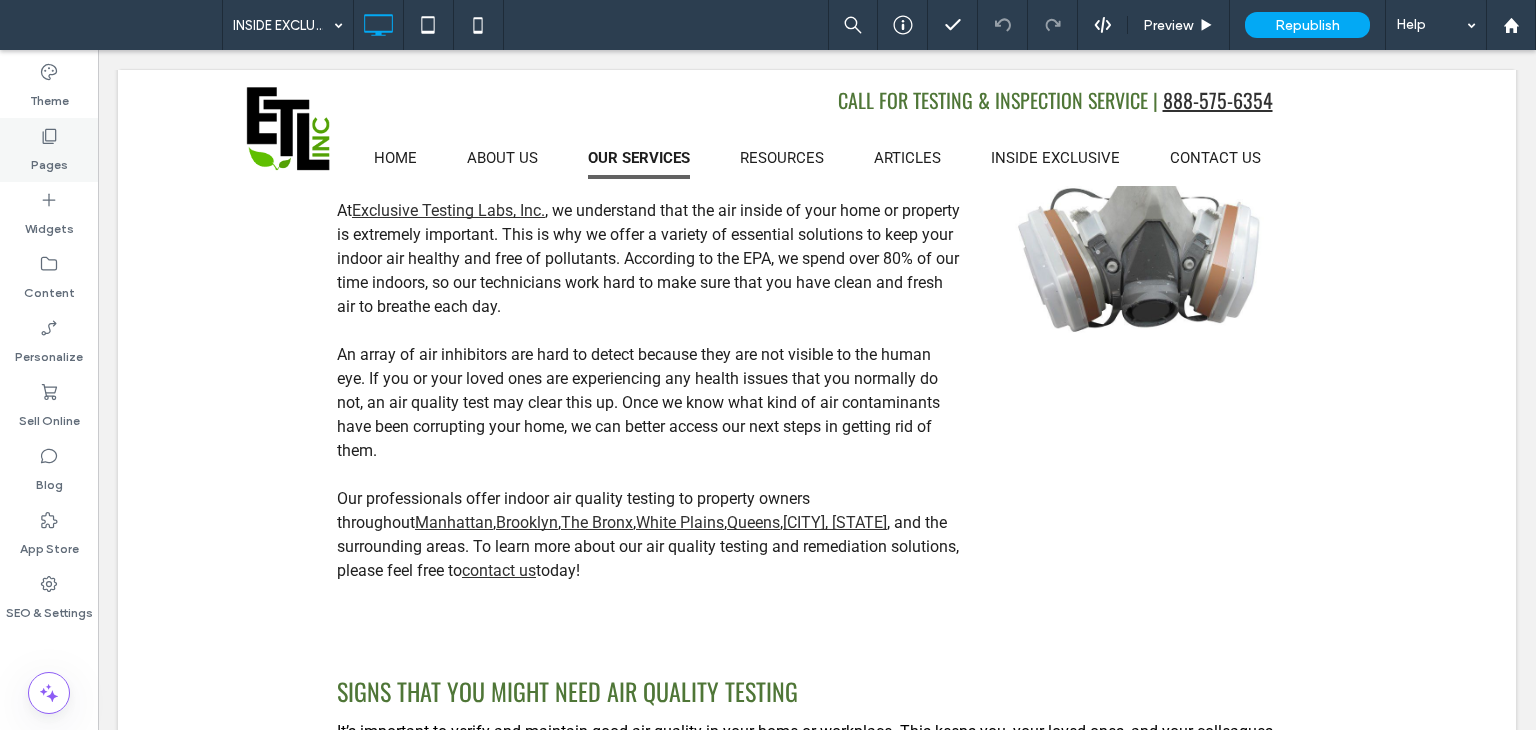 click on "Pages" at bounding box center (49, 160) 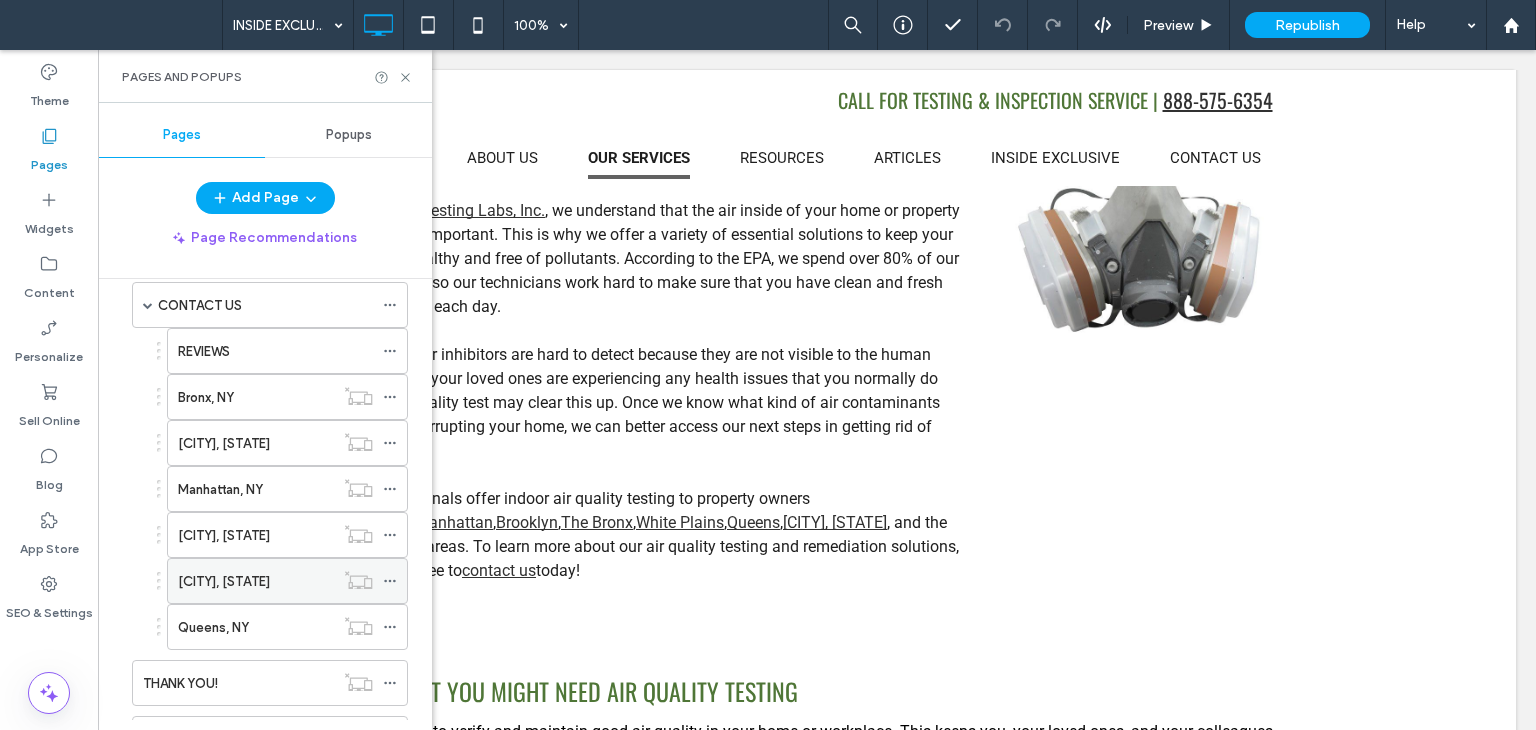 scroll, scrollTop: 1000, scrollLeft: 0, axis: vertical 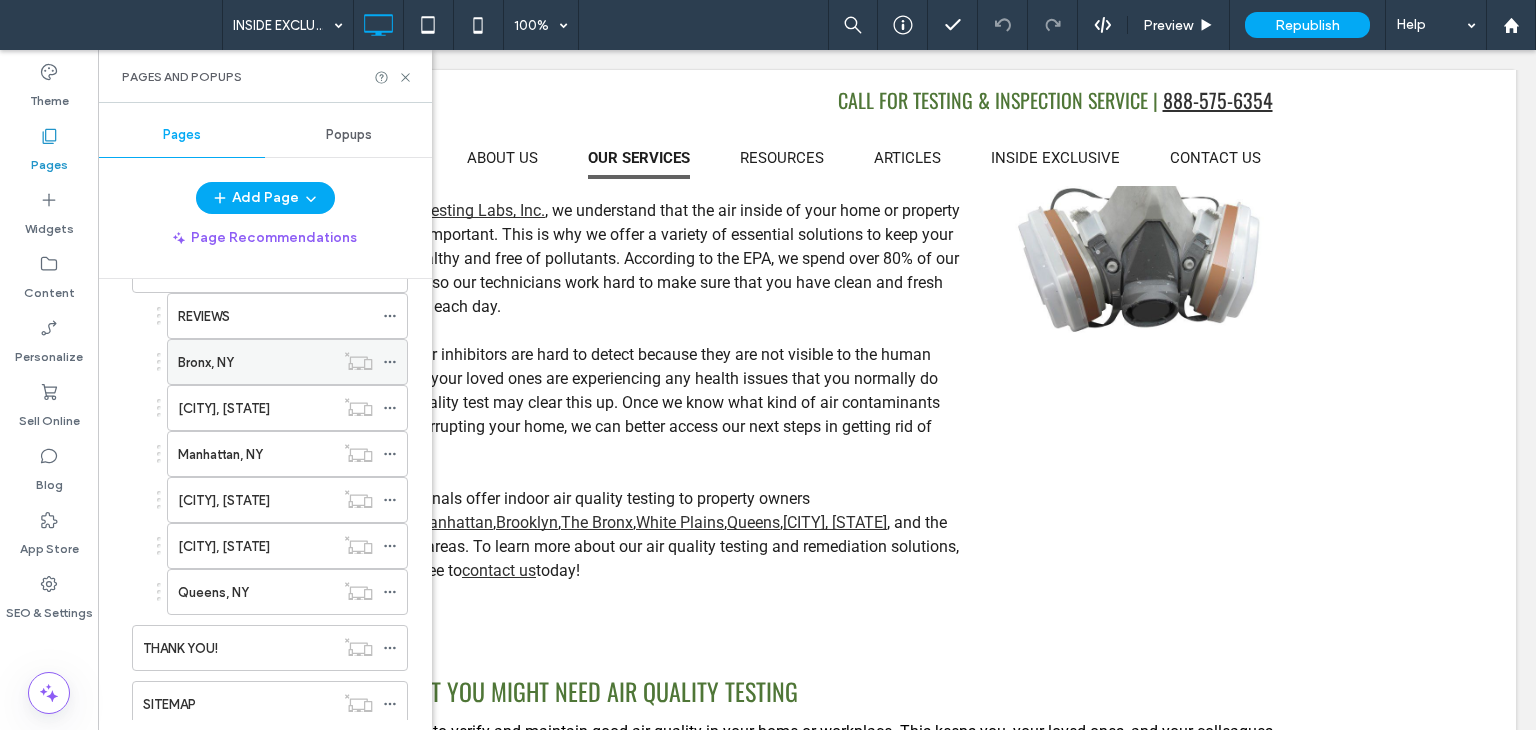 click on "Bronx, NY" at bounding box center [206, 362] 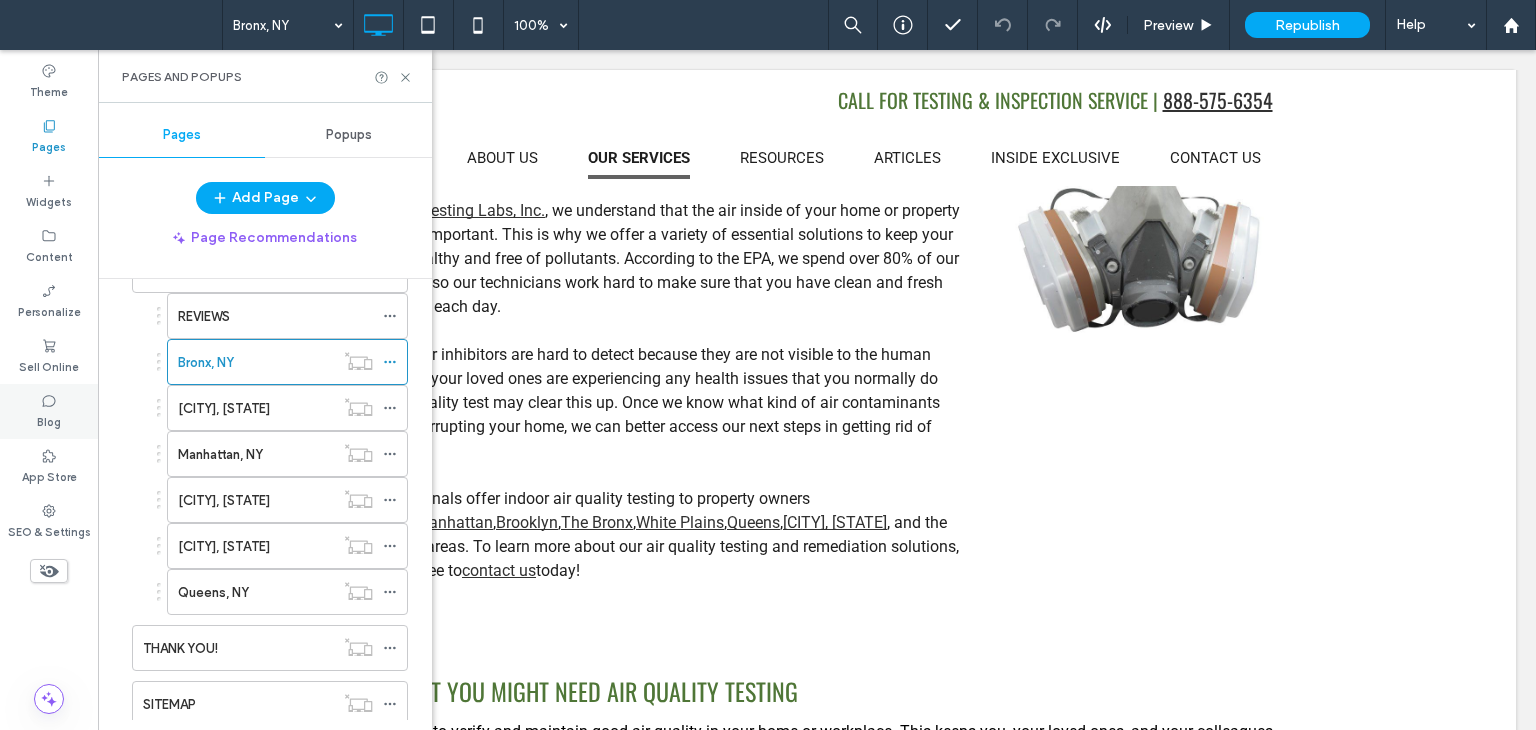 click 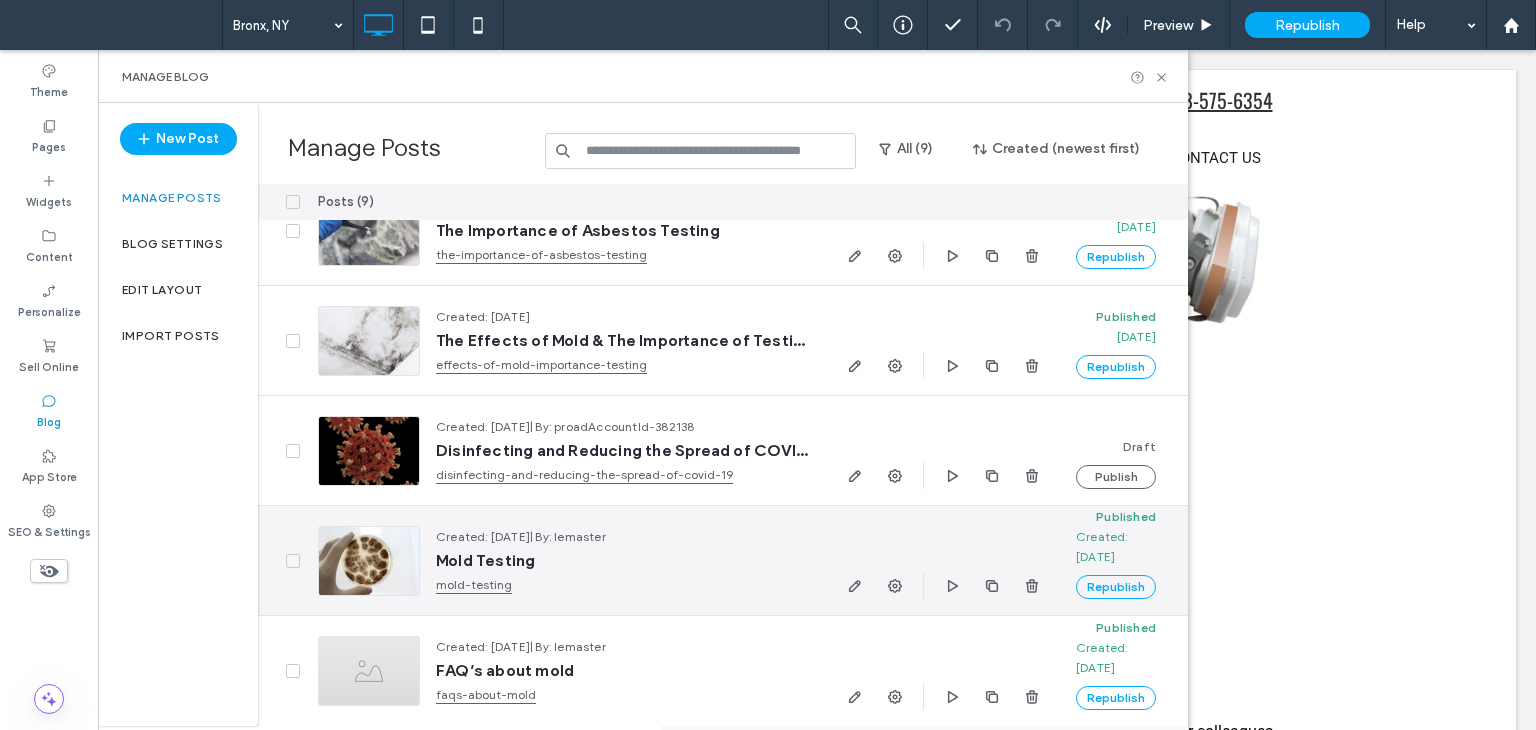 scroll, scrollTop: 0, scrollLeft: 0, axis: both 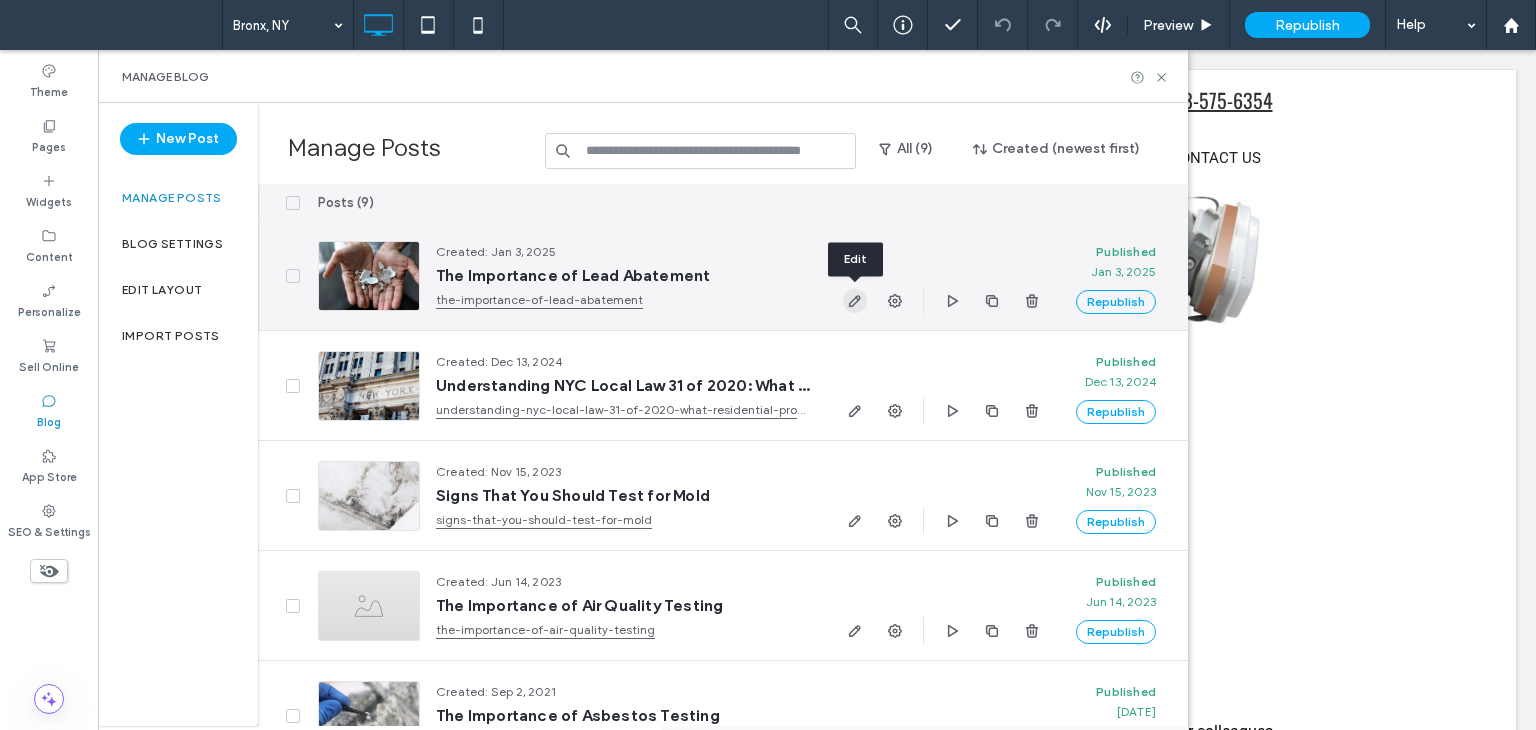 click at bounding box center (855, 301) 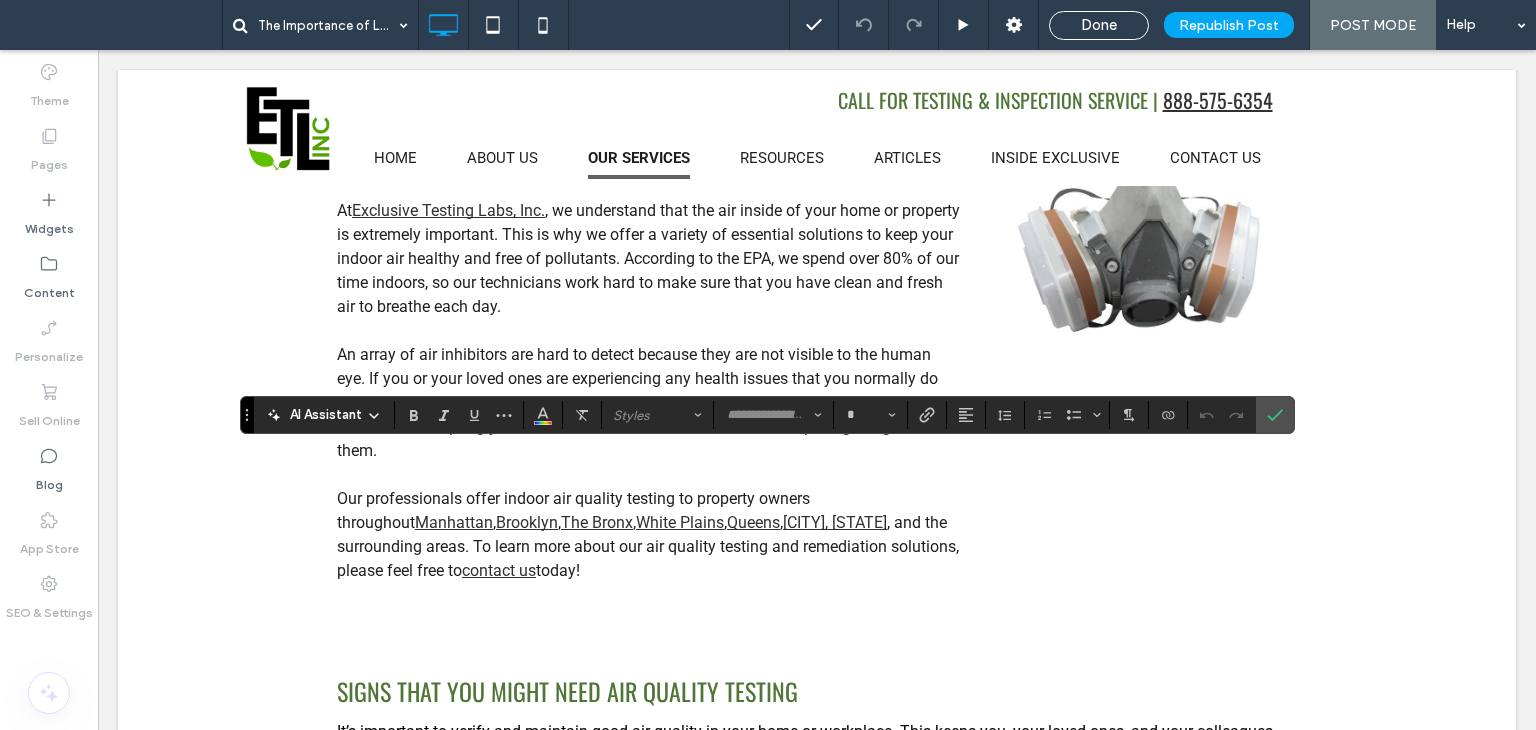 scroll, scrollTop: 0, scrollLeft: 0, axis: both 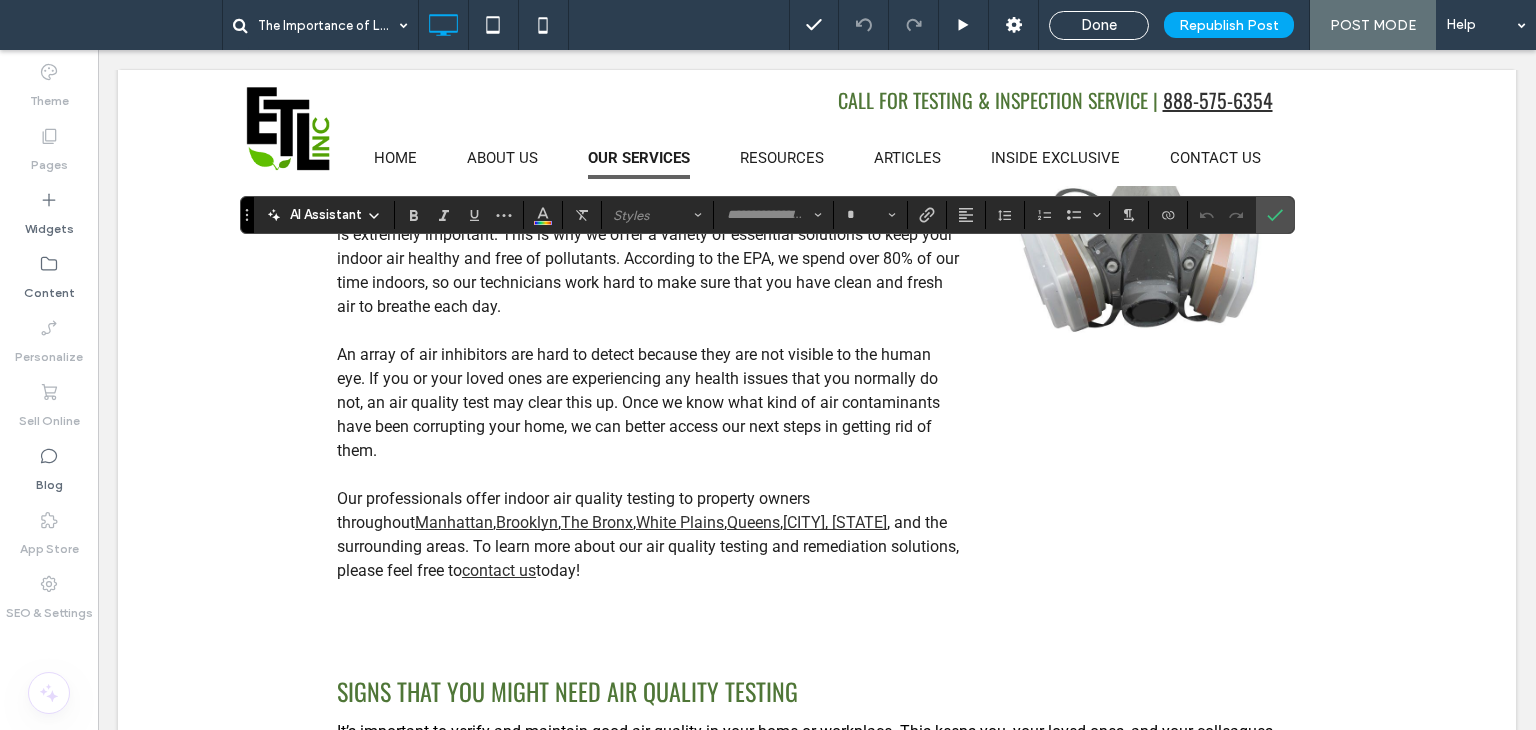 type on "******" 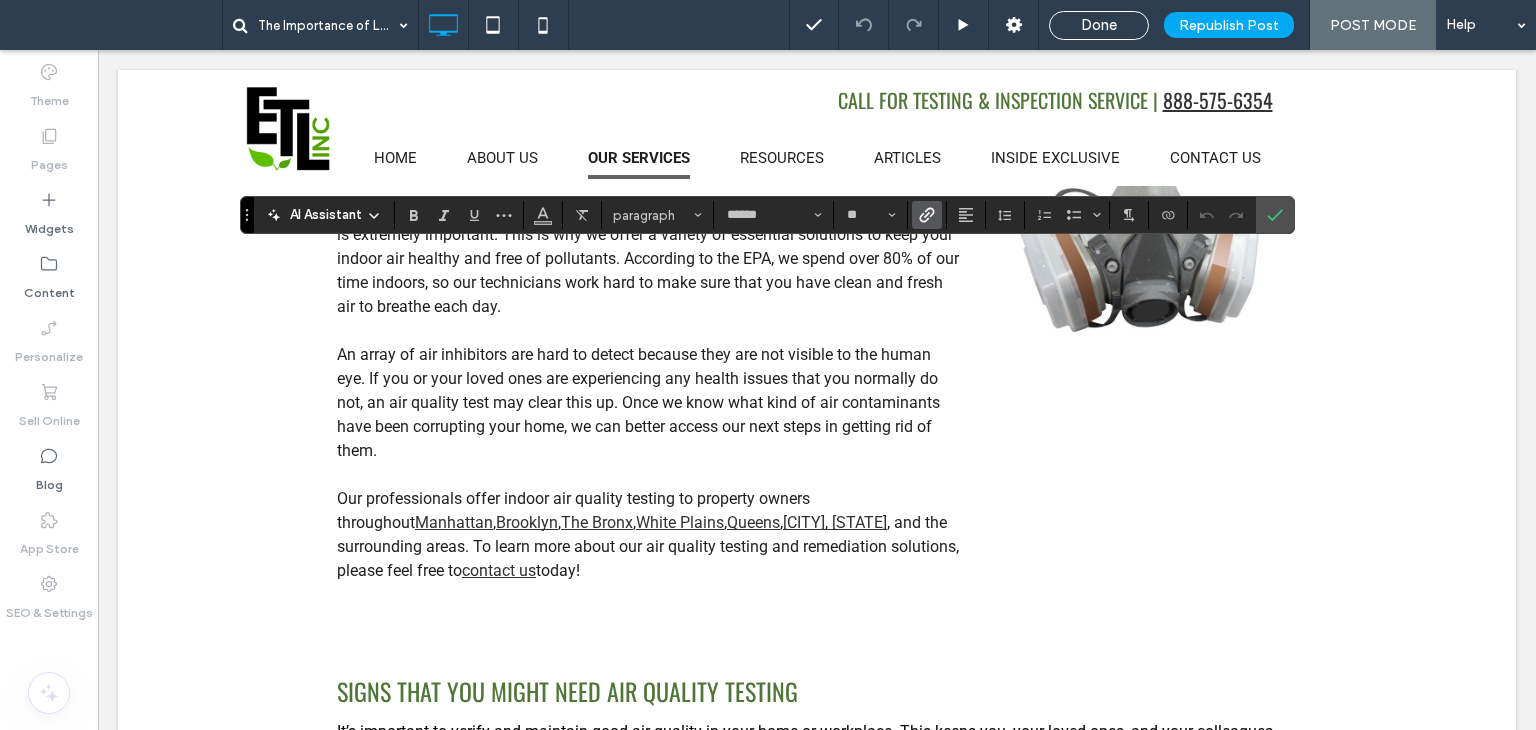 click 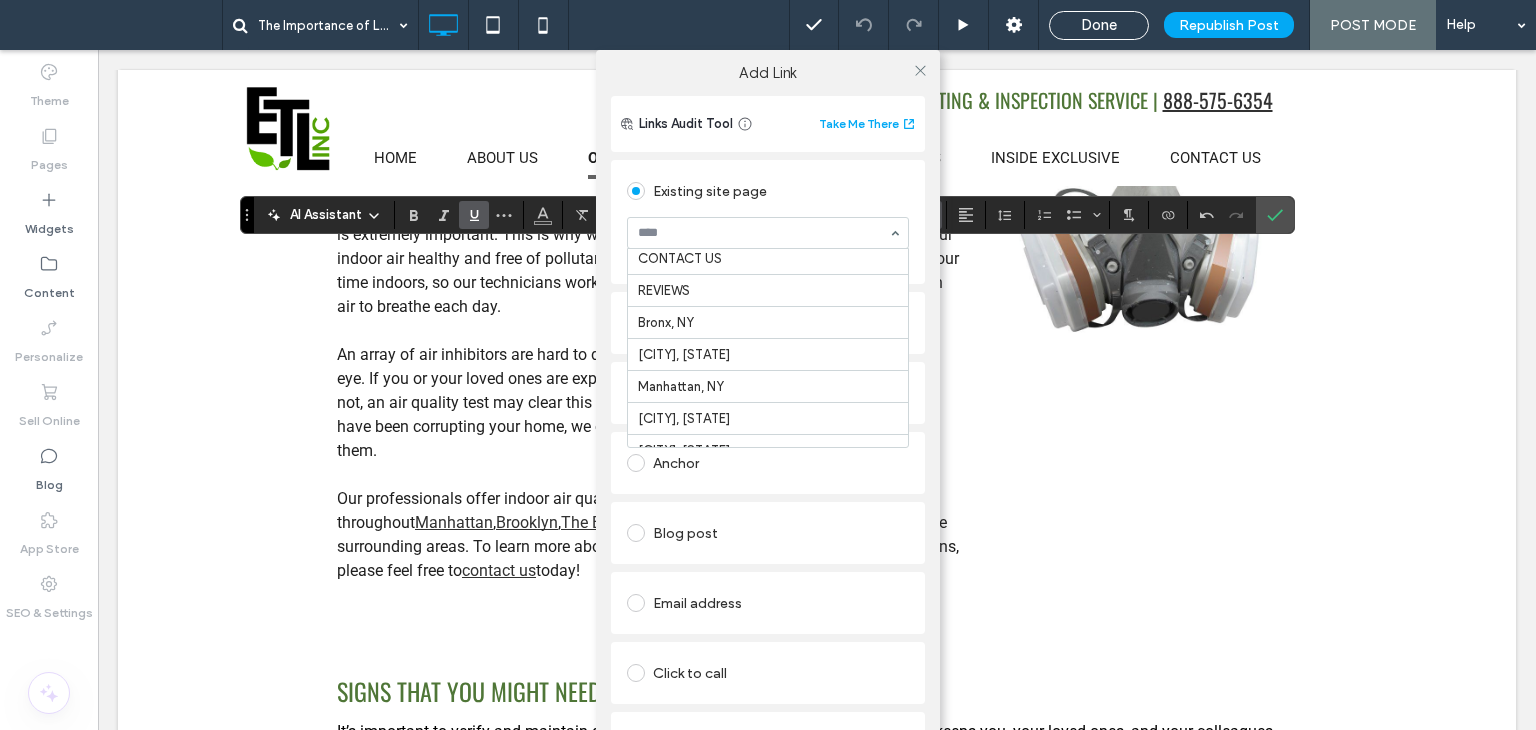 scroll, scrollTop: 700, scrollLeft: 0, axis: vertical 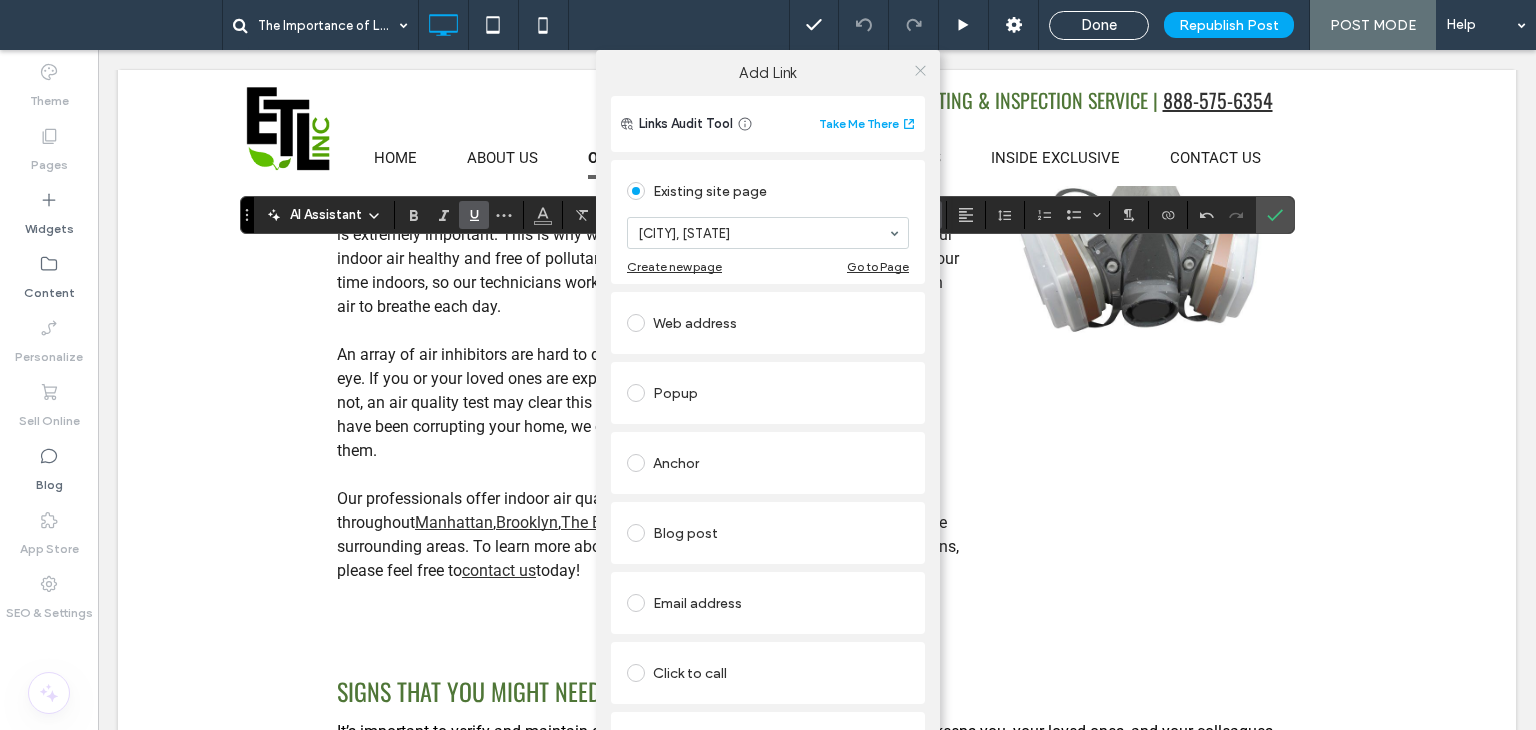 click at bounding box center [920, 70] 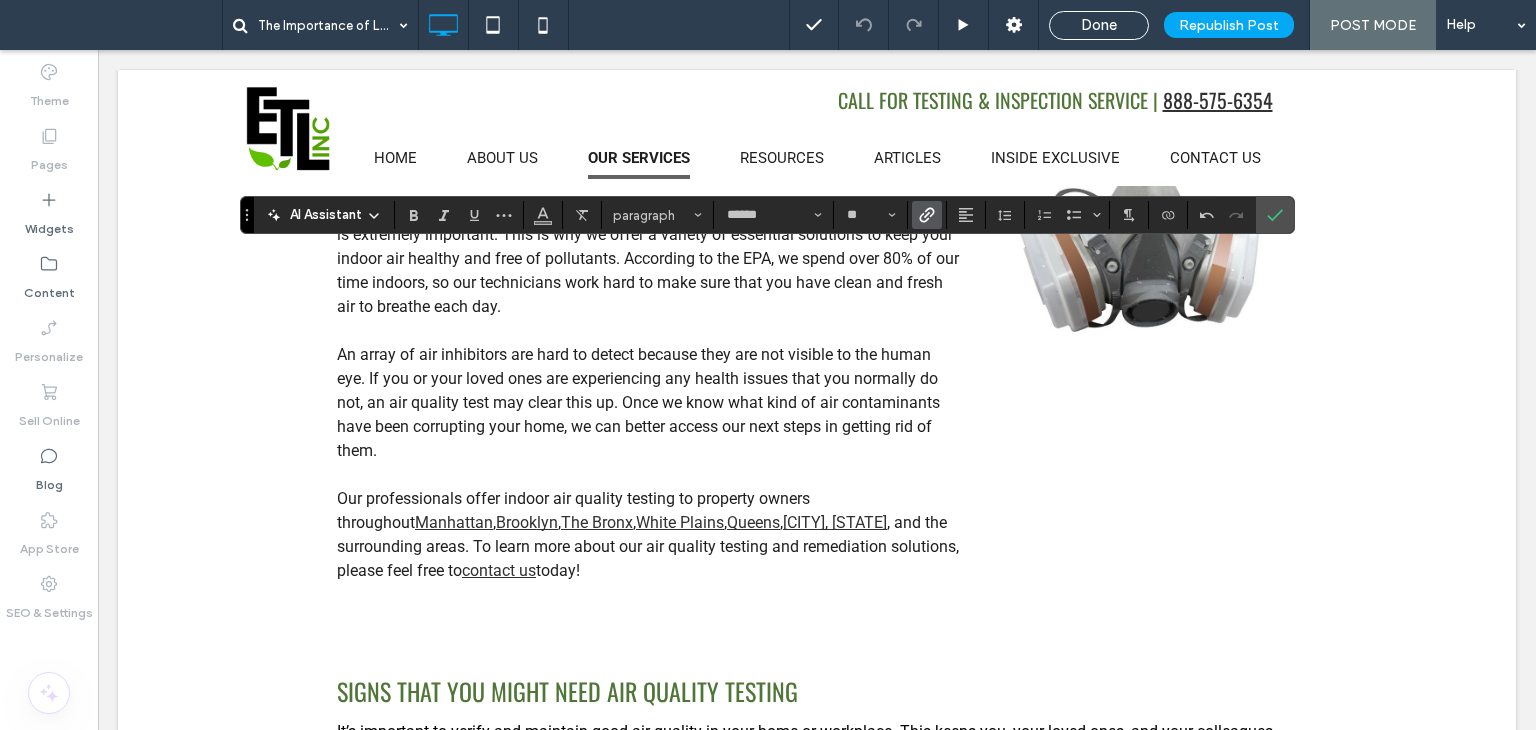 click 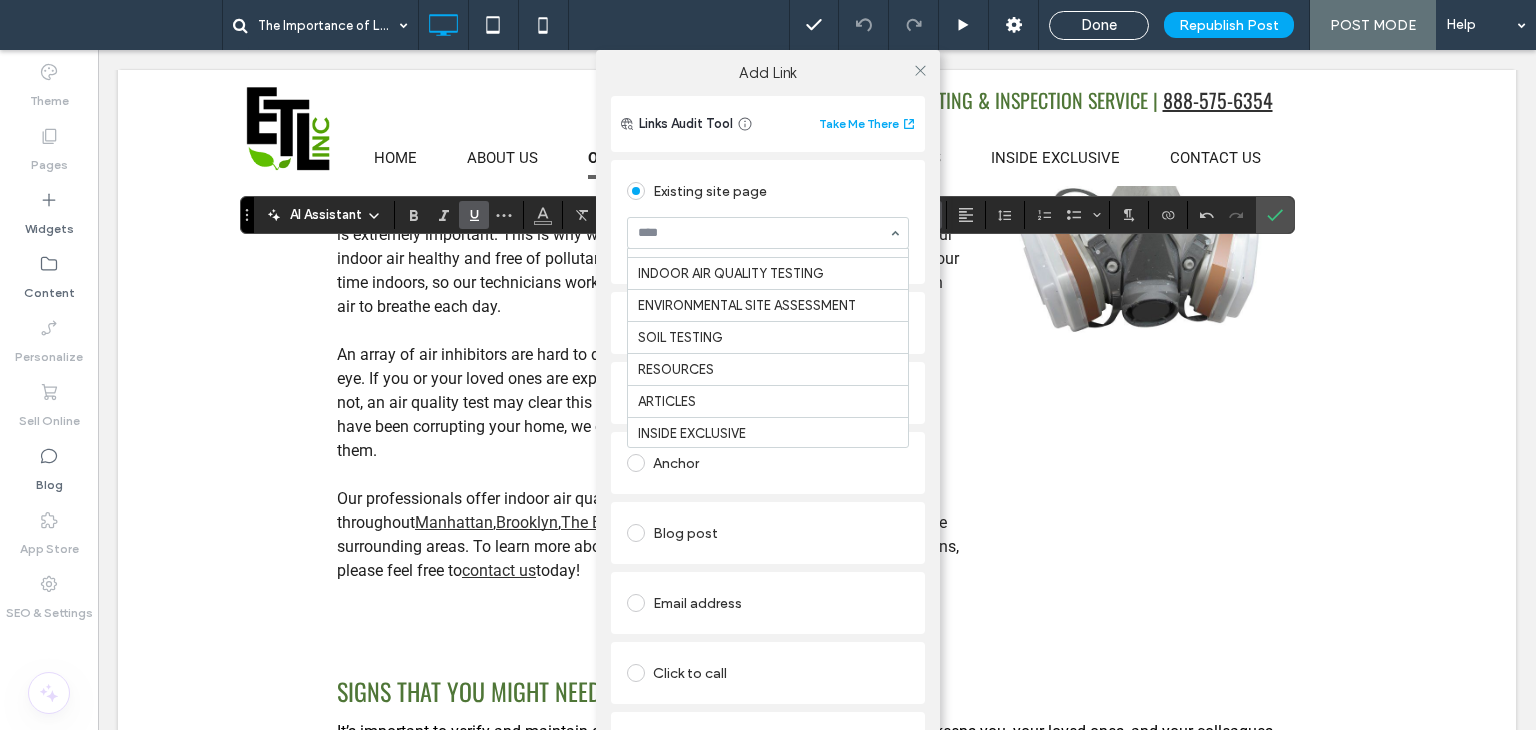 scroll, scrollTop: 700, scrollLeft: 0, axis: vertical 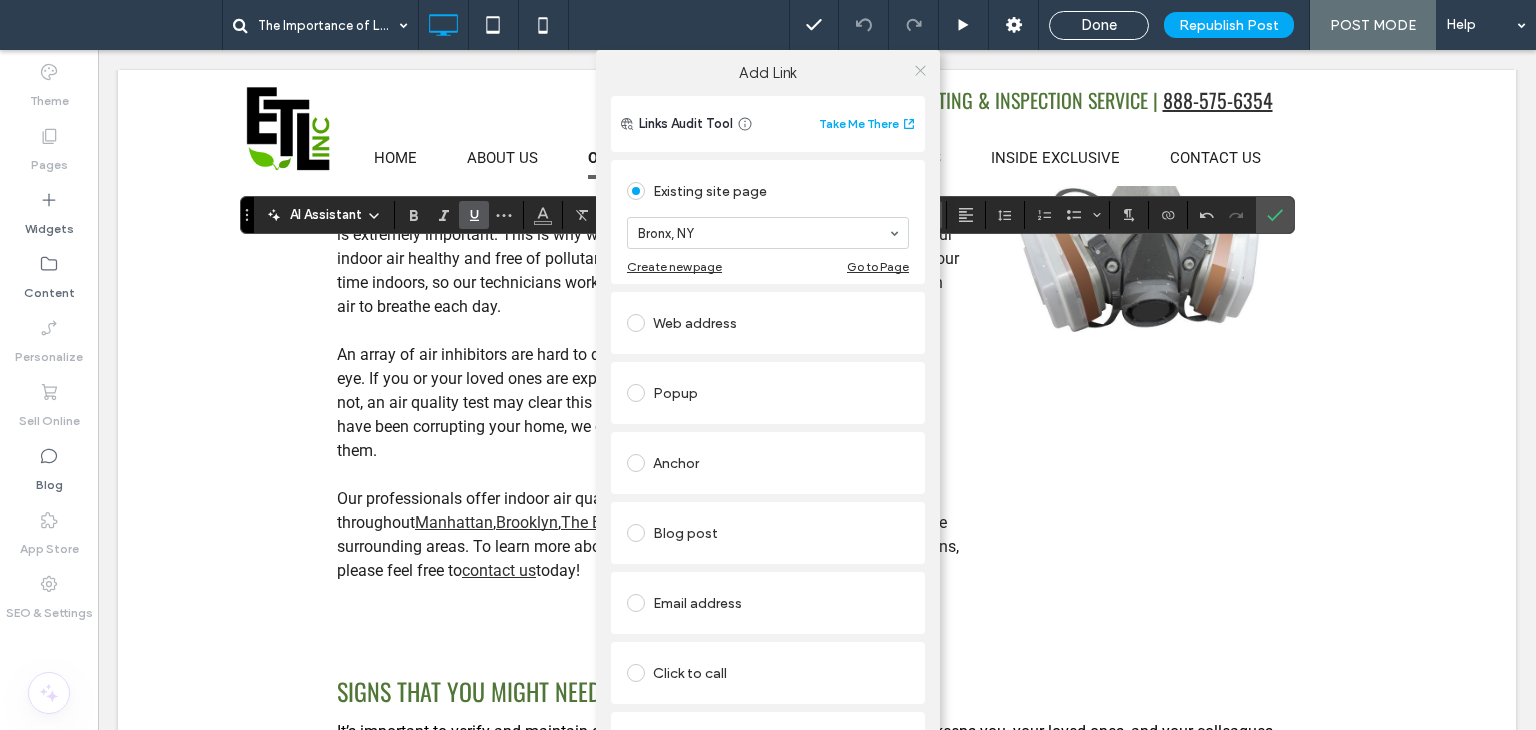 click 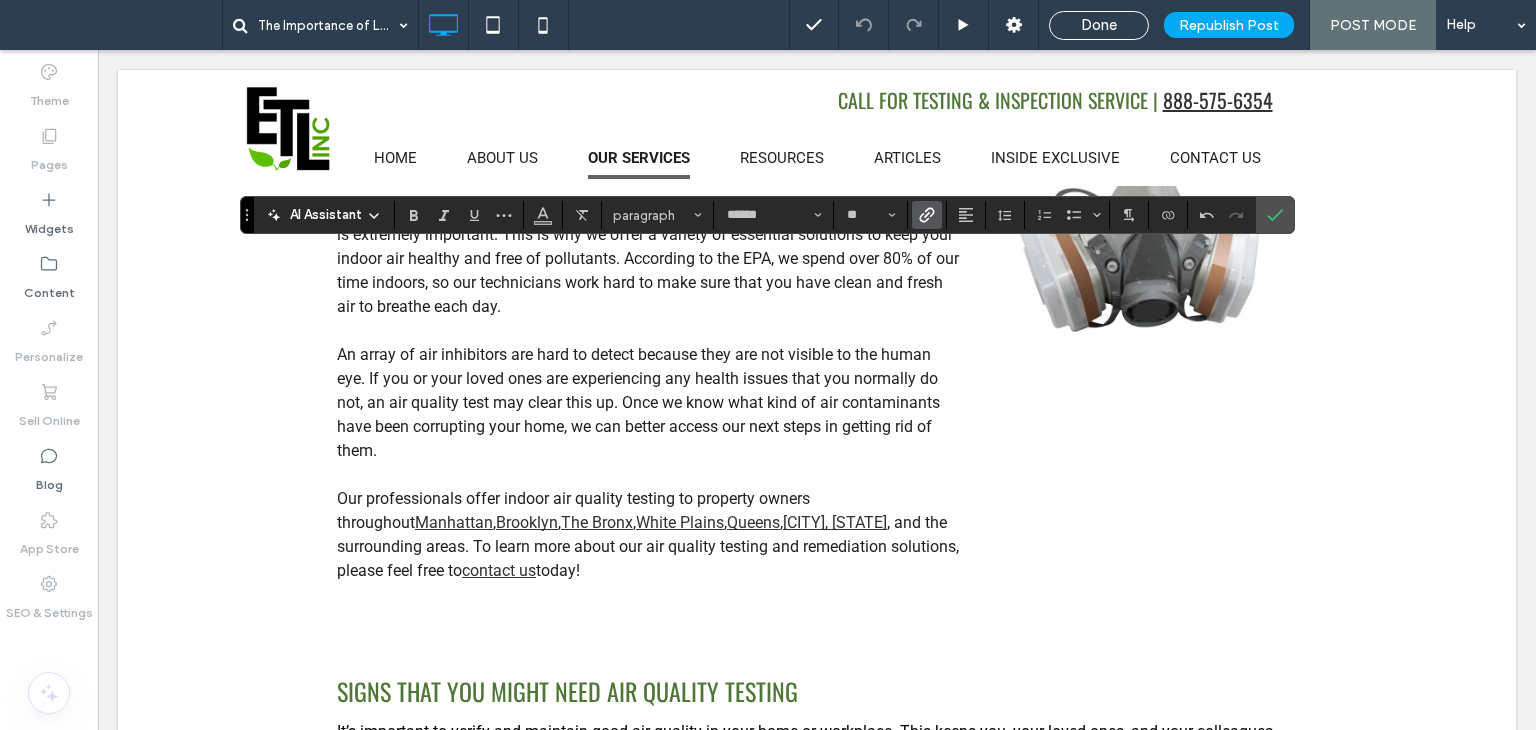 click 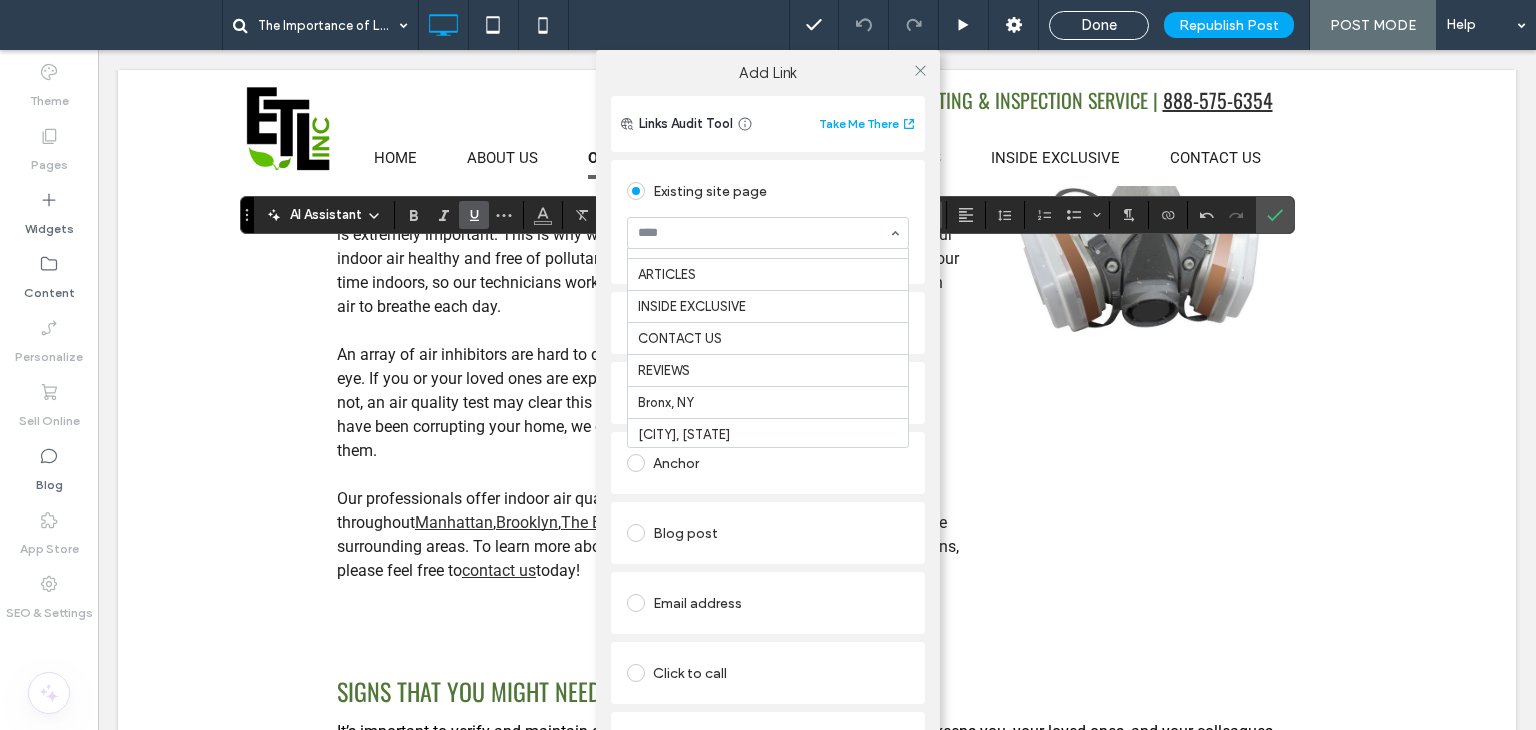 scroll, scrollTop: 700, scrollLeft: 0, axis: vertical 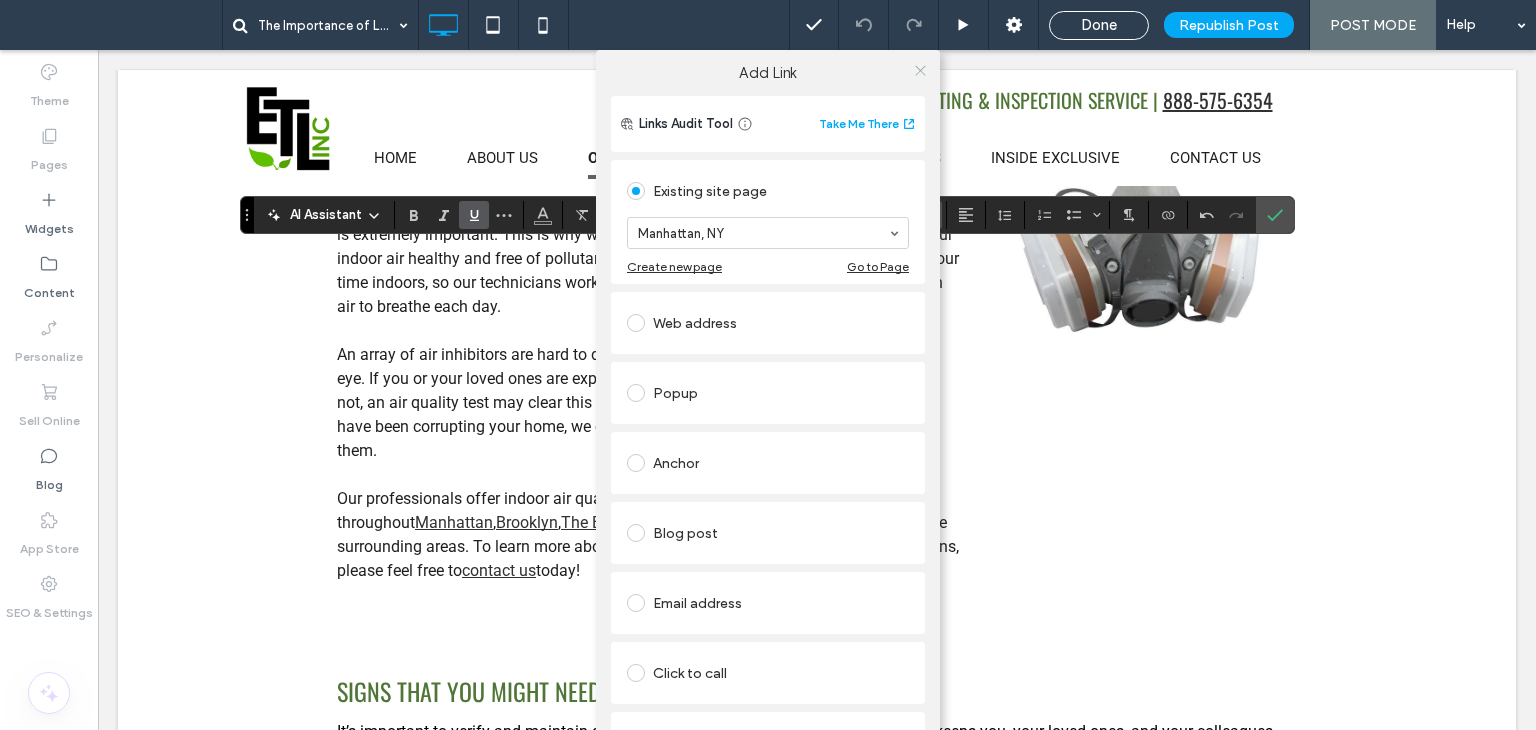 click 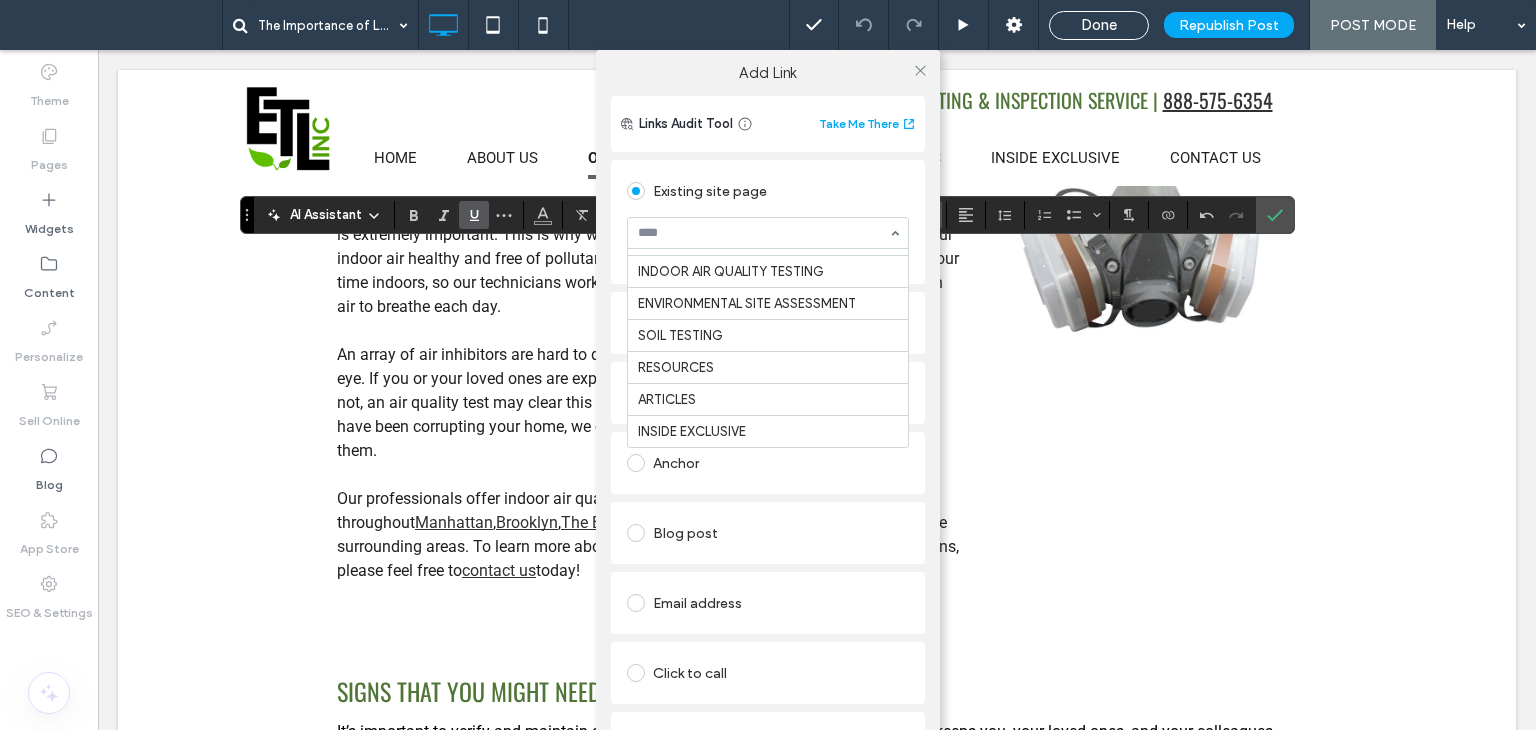 scroll, scrollTop: 700, scrollLeft: 0, axis: vertical 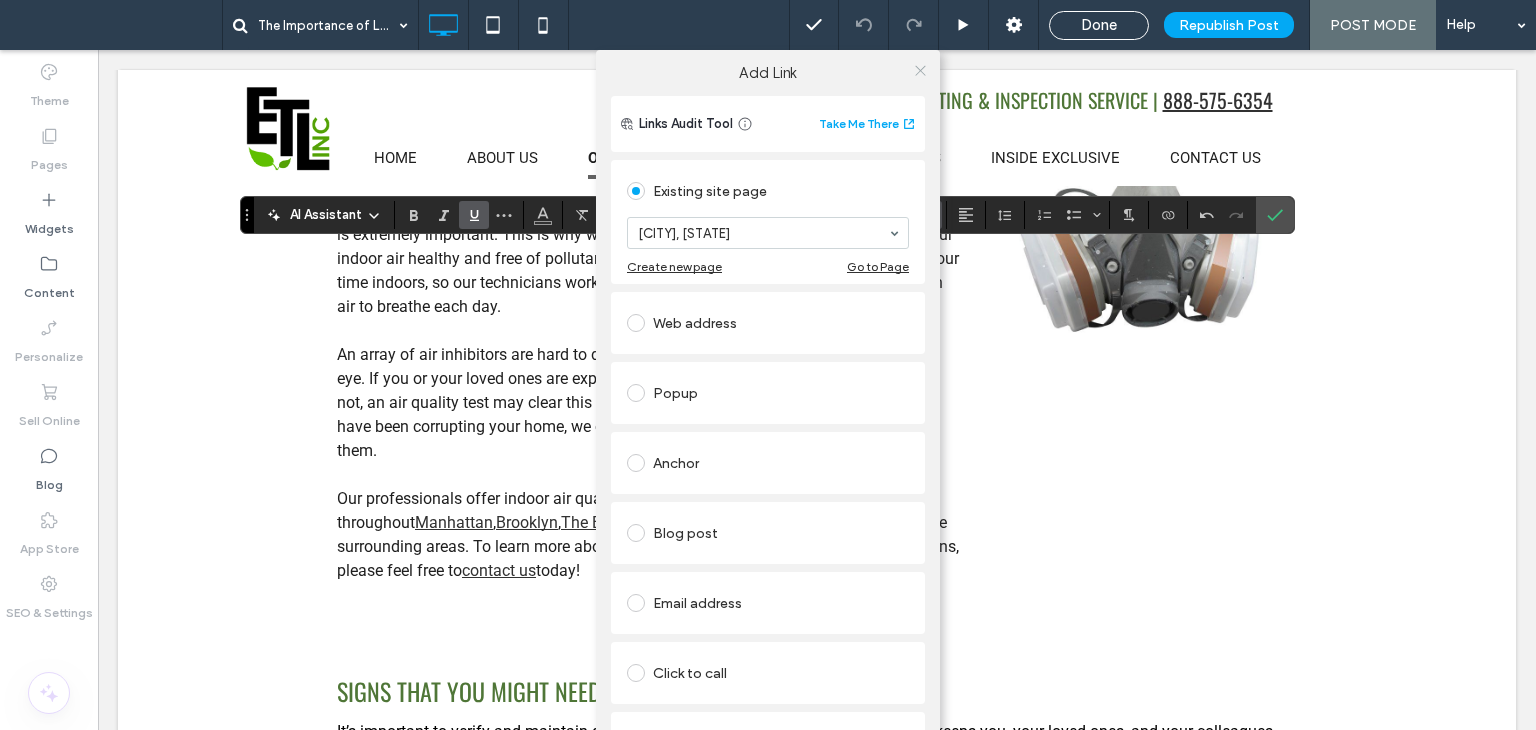 click 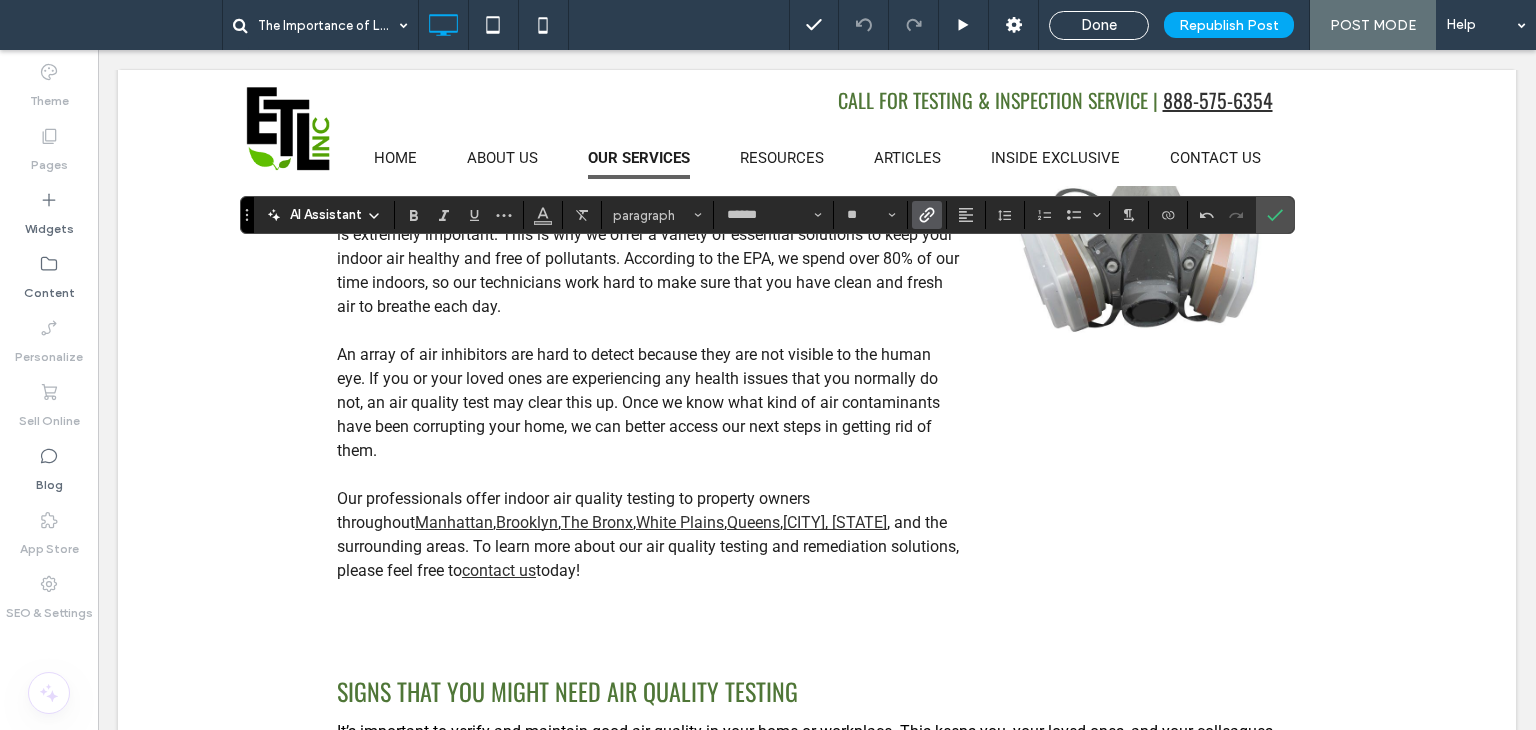 click 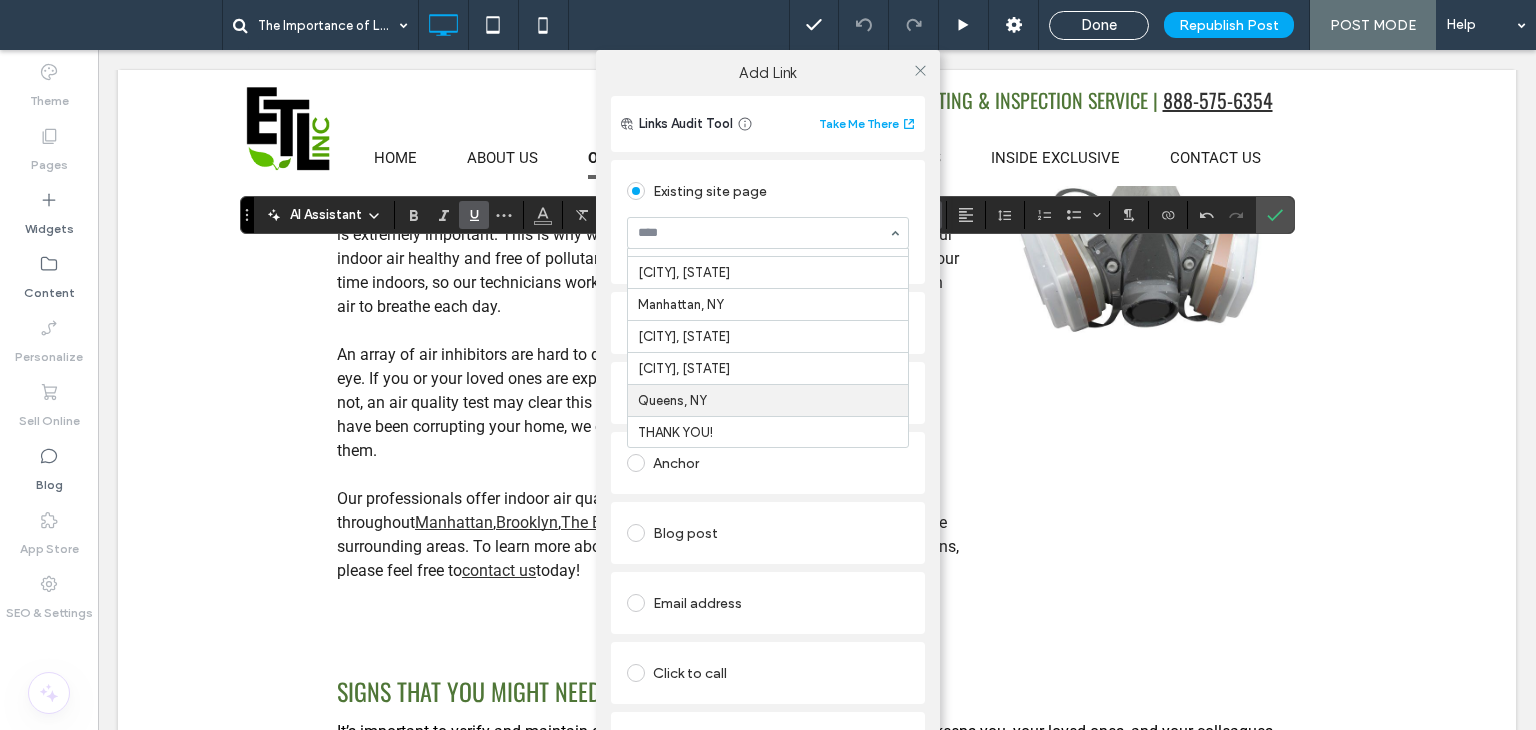 scroll, scrollTop: 752, scrollLeft: 0, axis: vertical 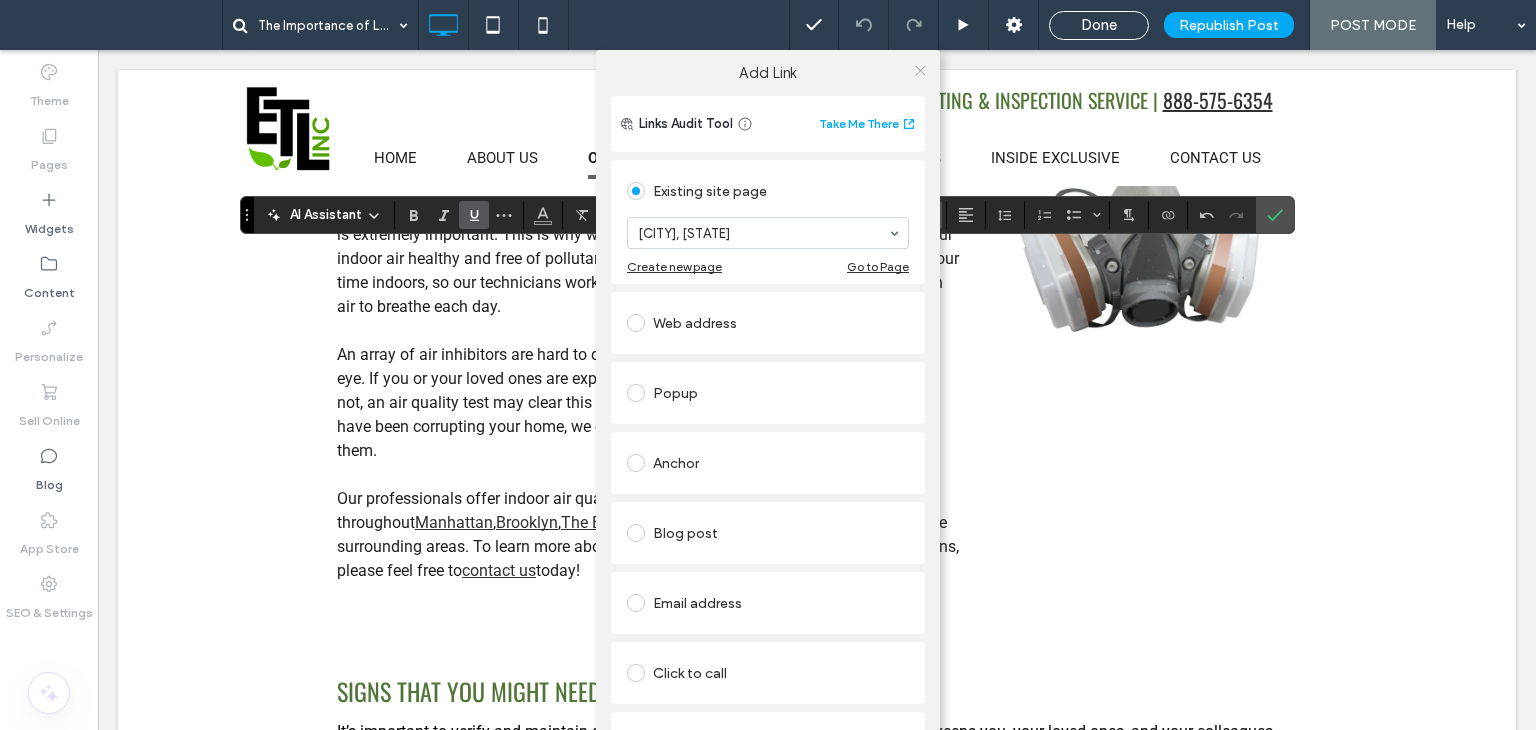 click 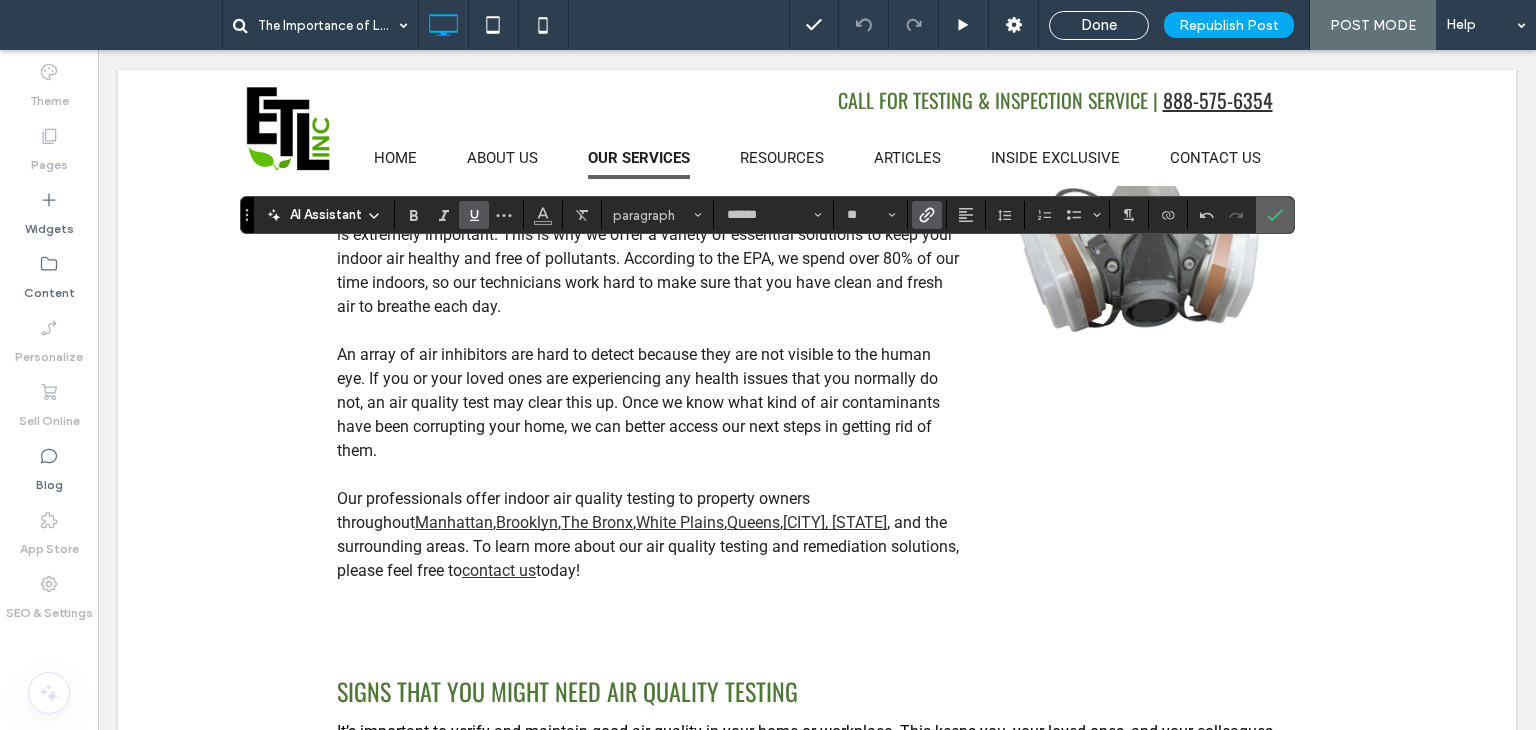 click 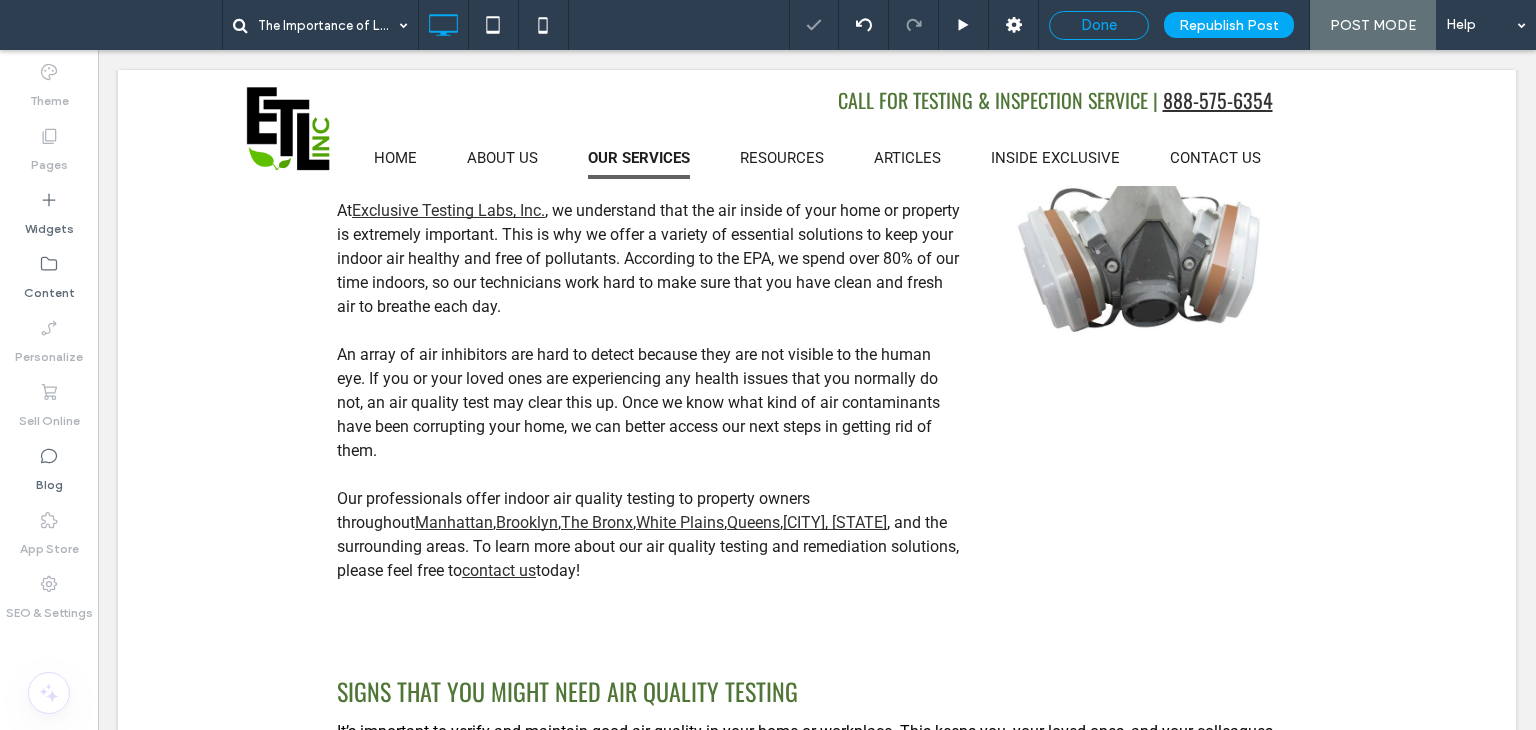 click on "Done" at bounding box center (1099, 25) 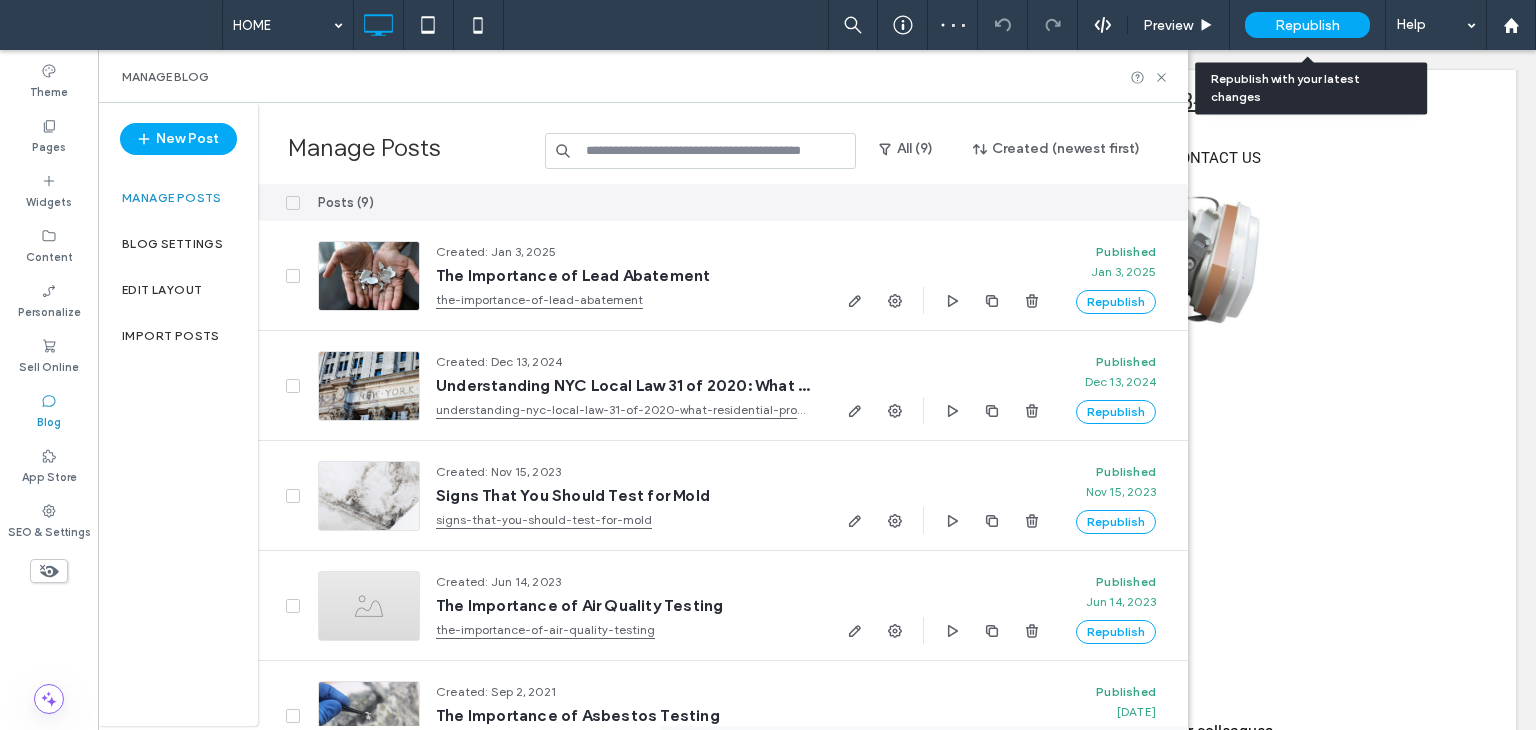 click on "Republish" at bounding box center [1307, 25] 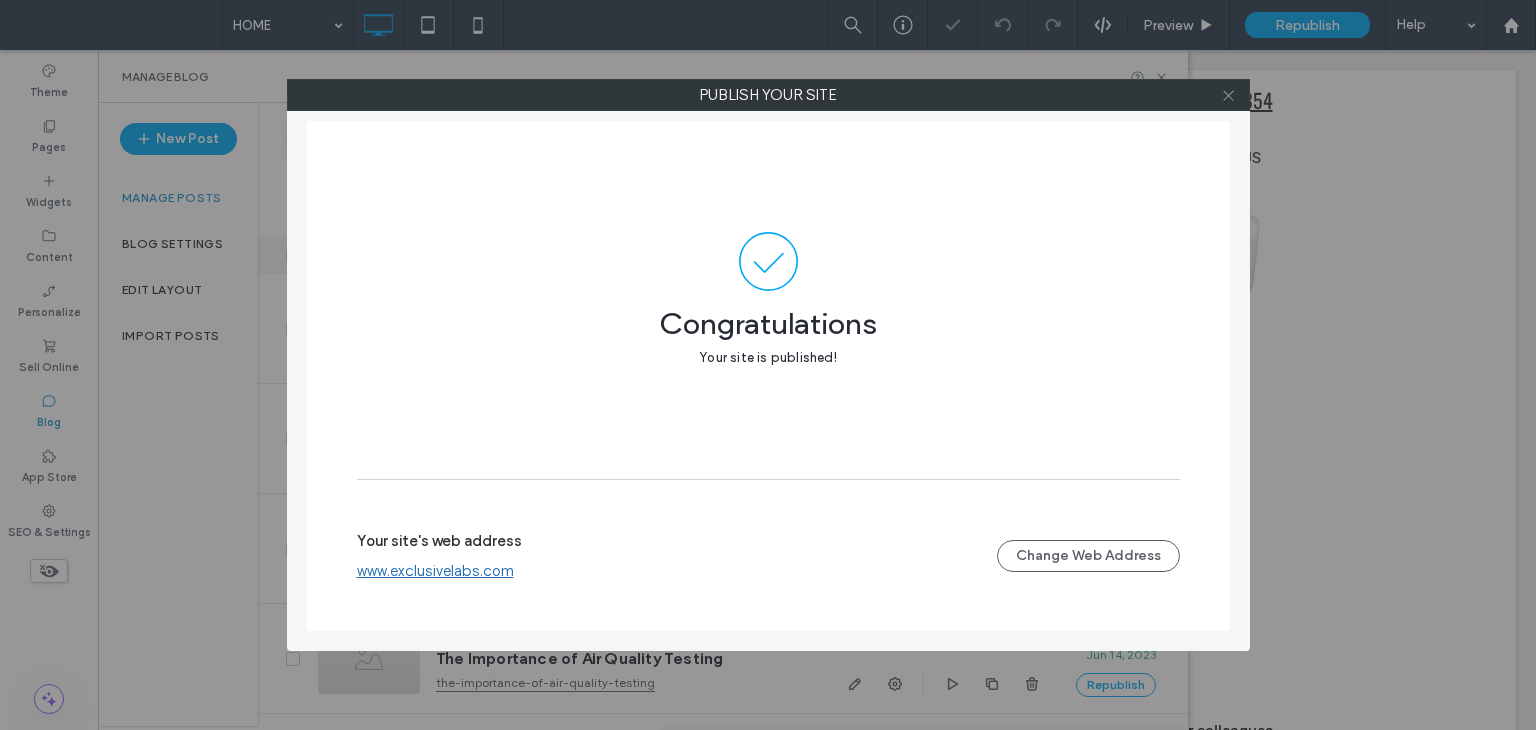 click 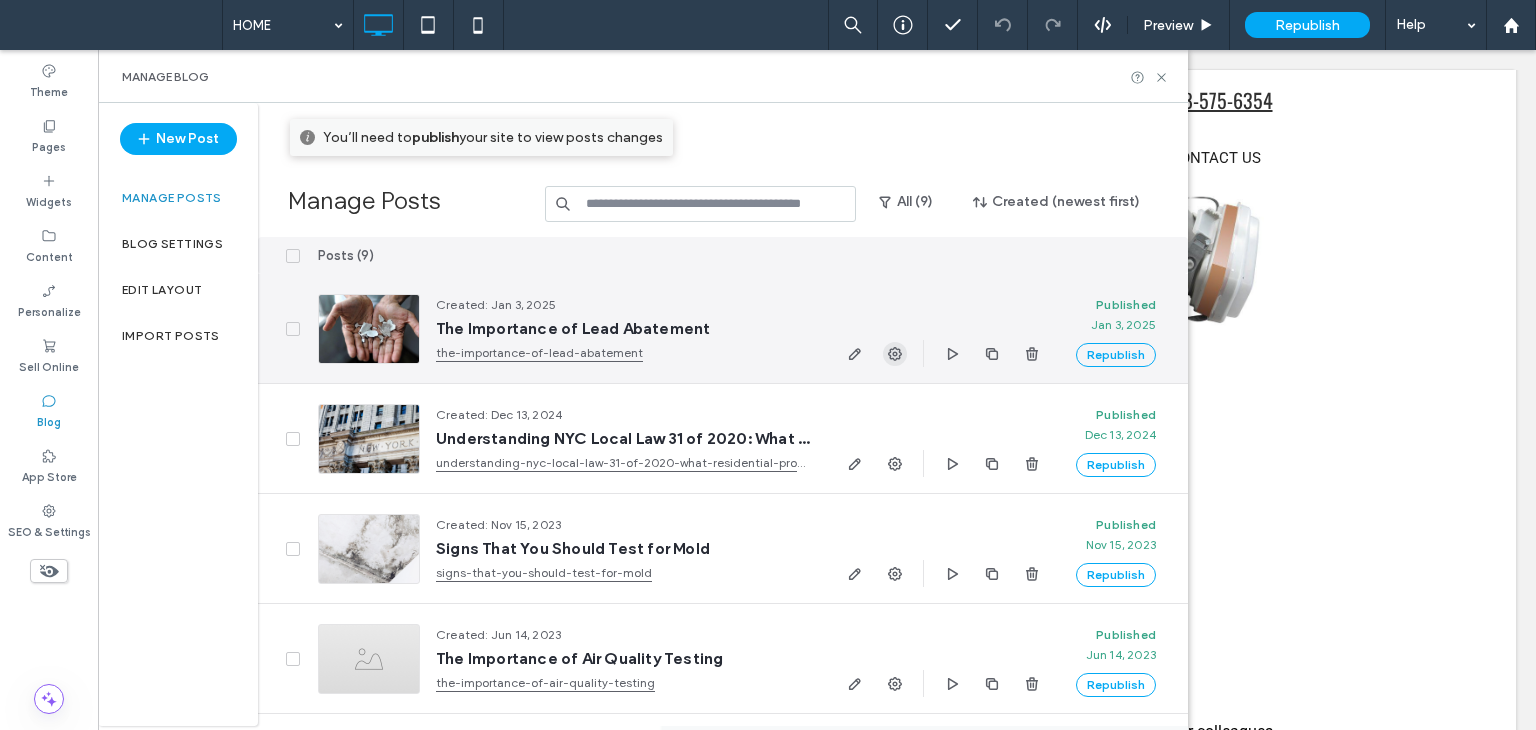 click 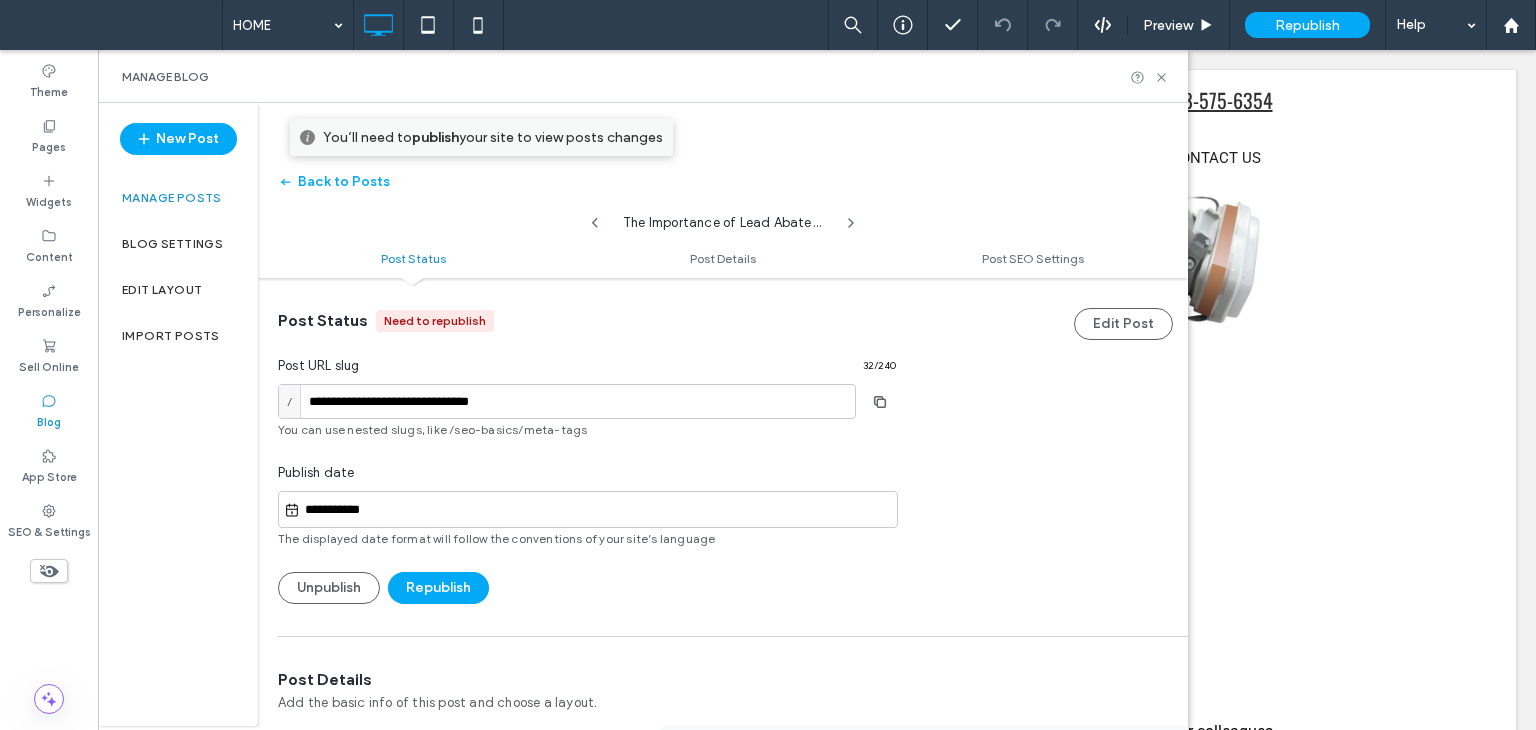 scroll, scrollTop: 0, scrollLeft: 0, axis: both 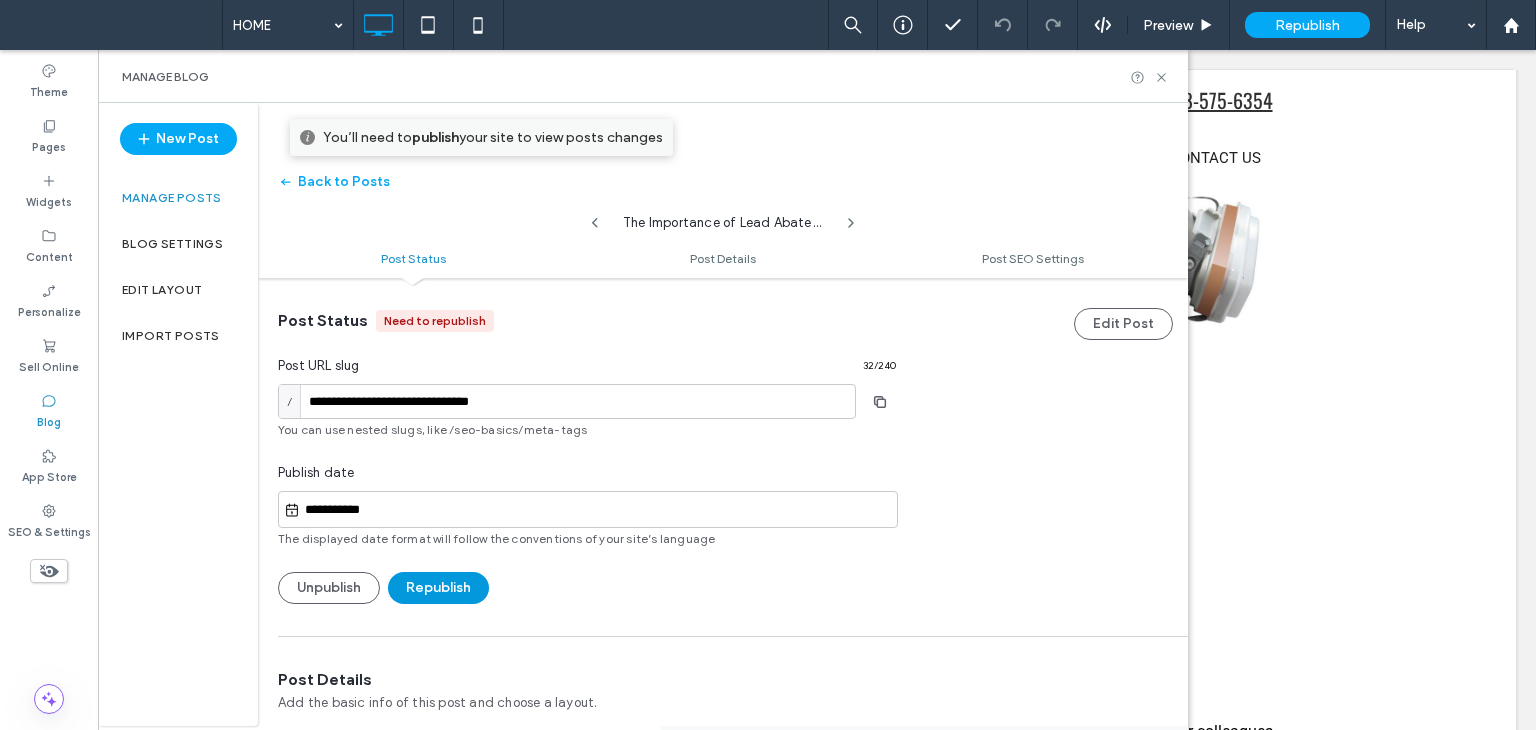 click on "Republish" at bounding box center (438, 588) 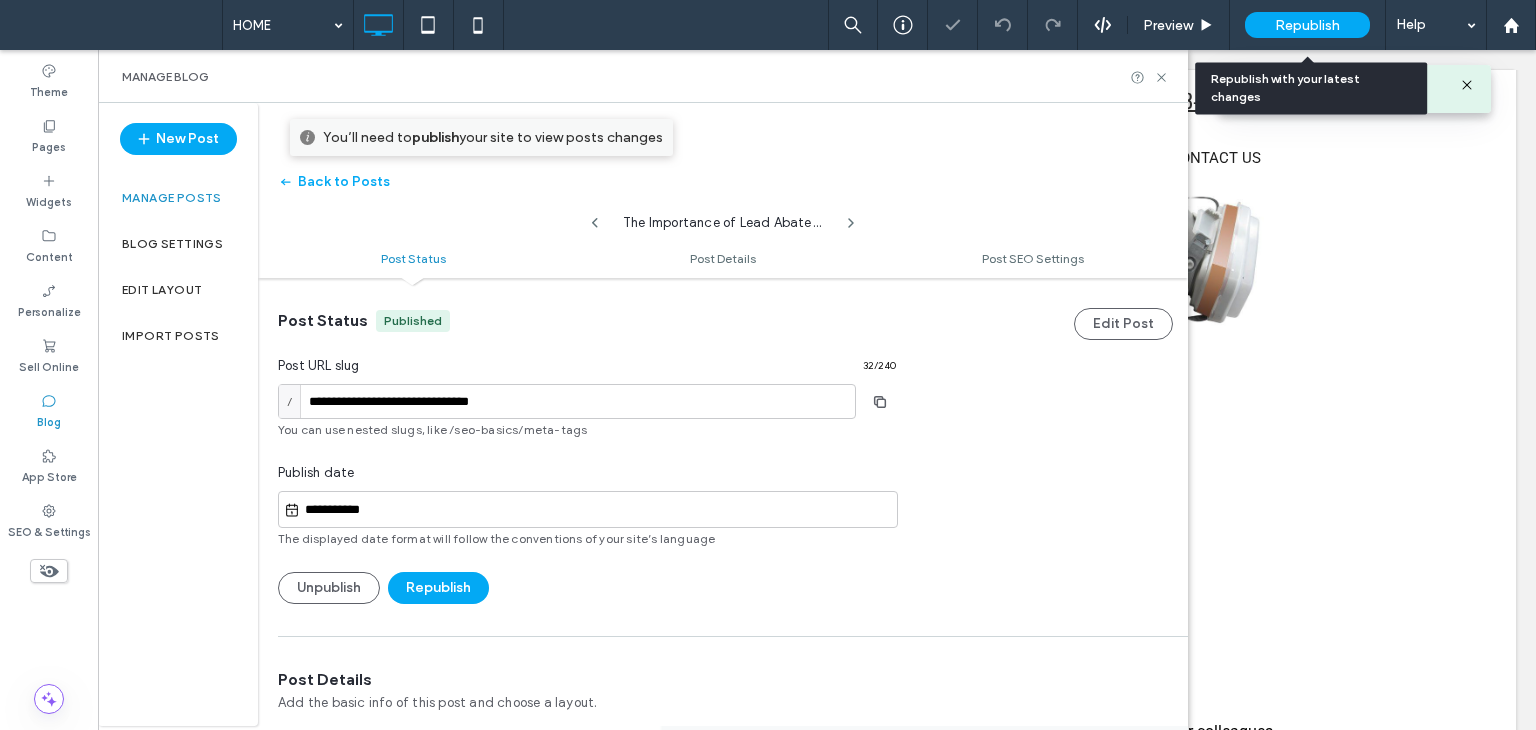 click on "Republish" at bounding box center [1307, 25] 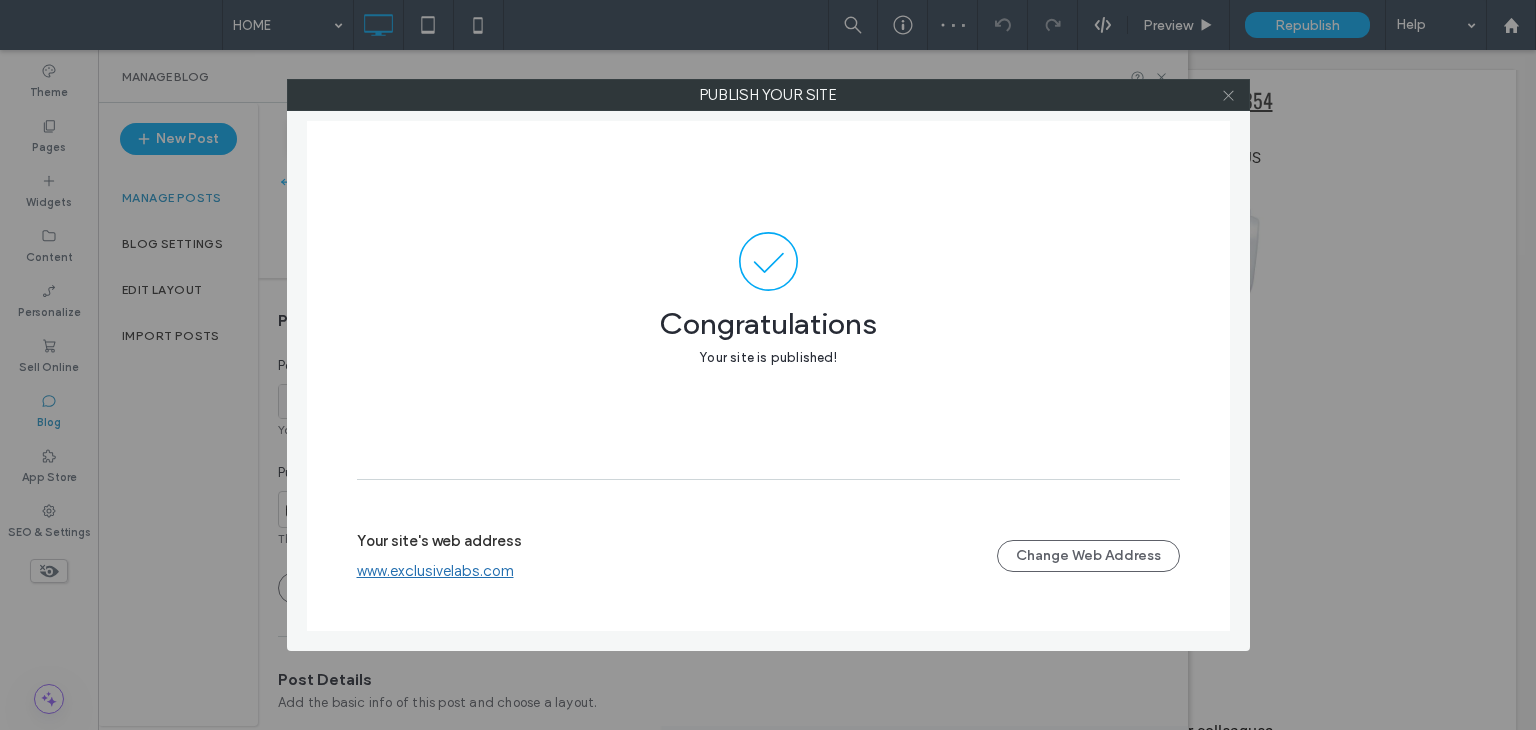 click 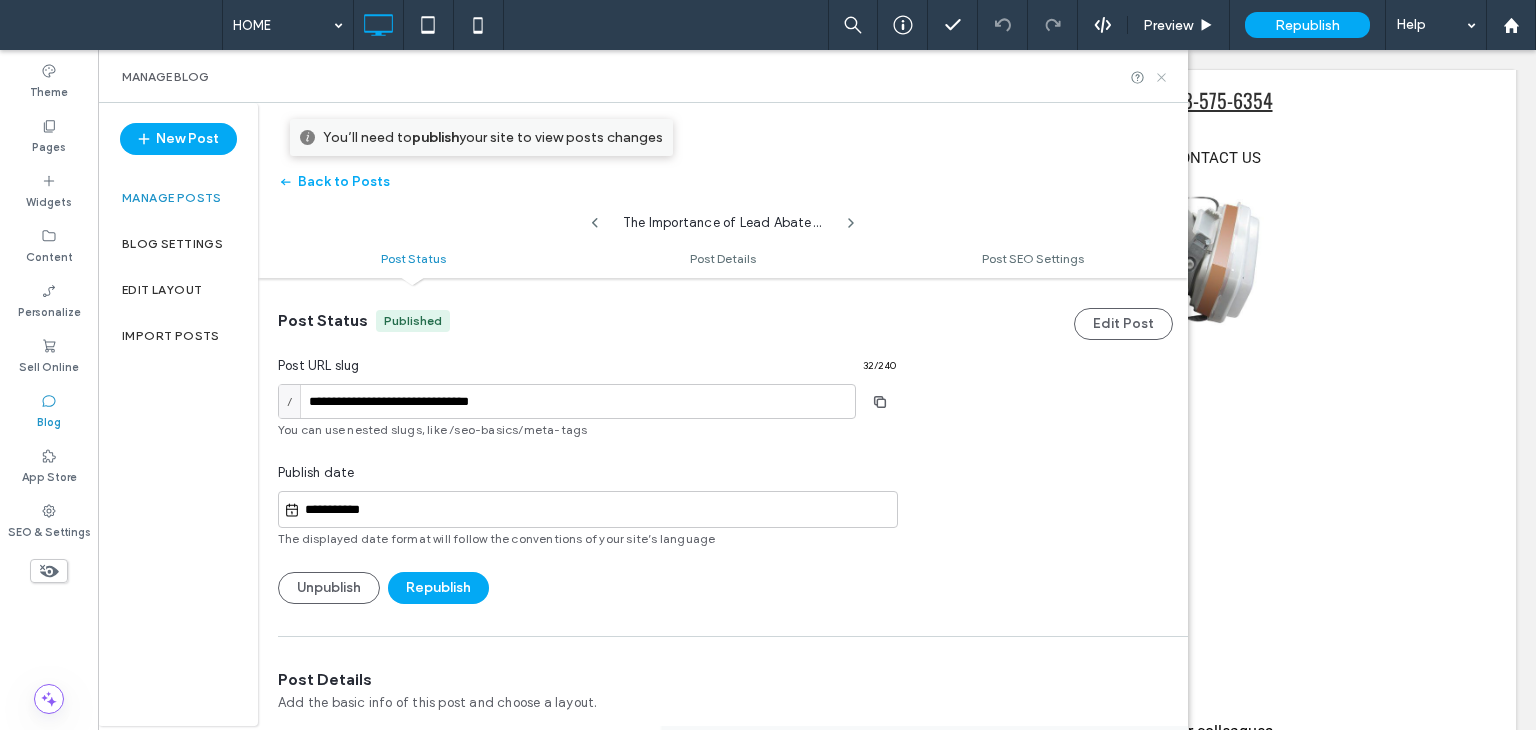 click 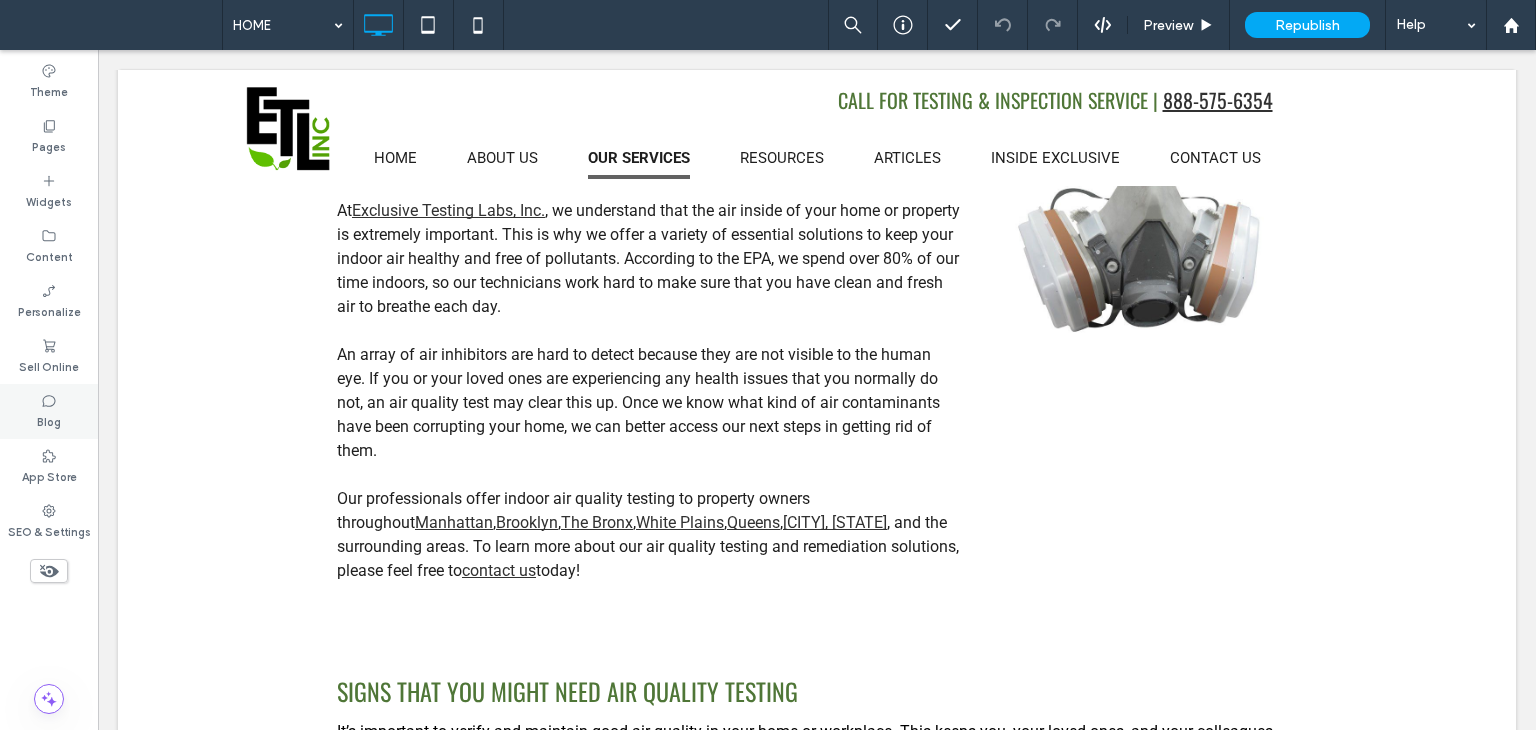 click 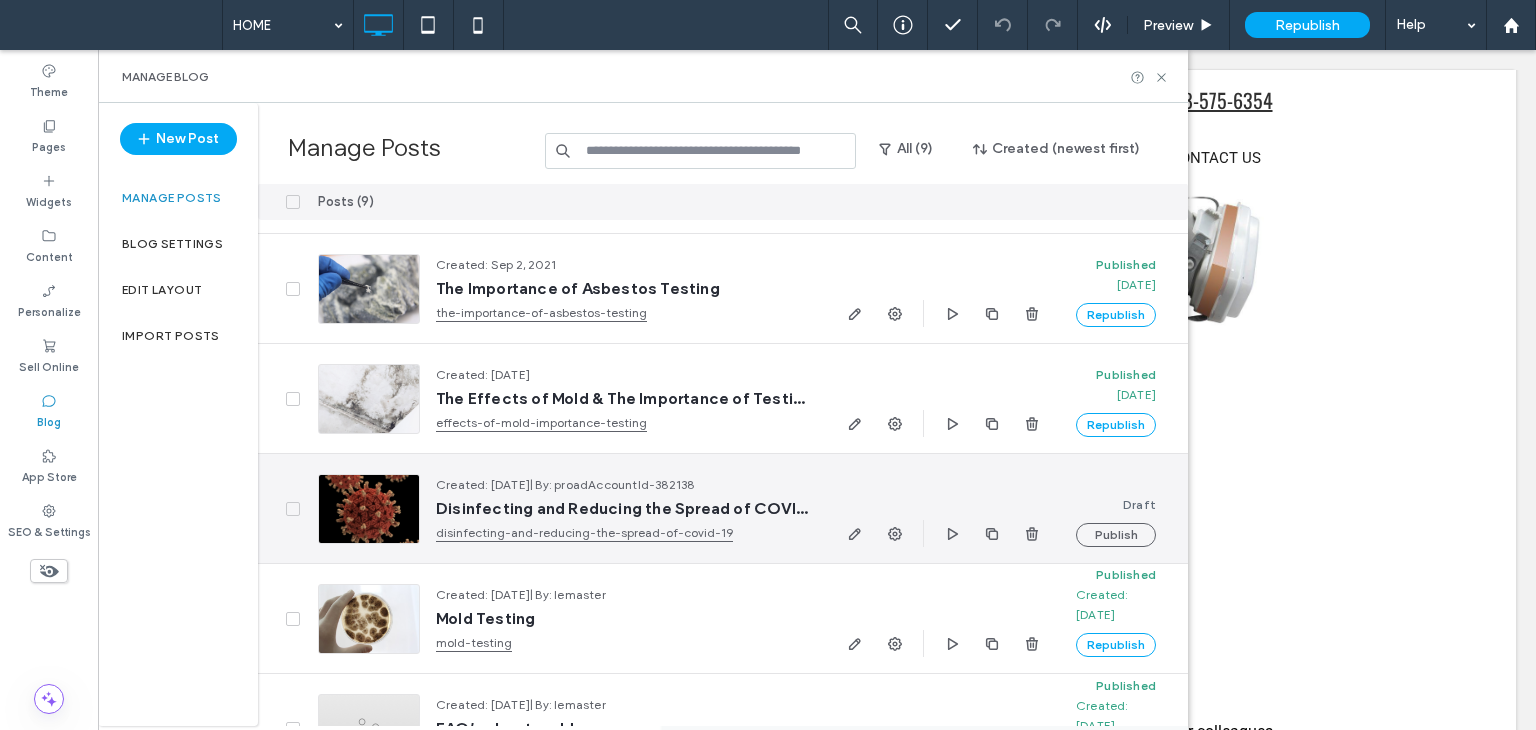 scroll, scrollTop: 396, scrollLeft: 0, axis: vertical 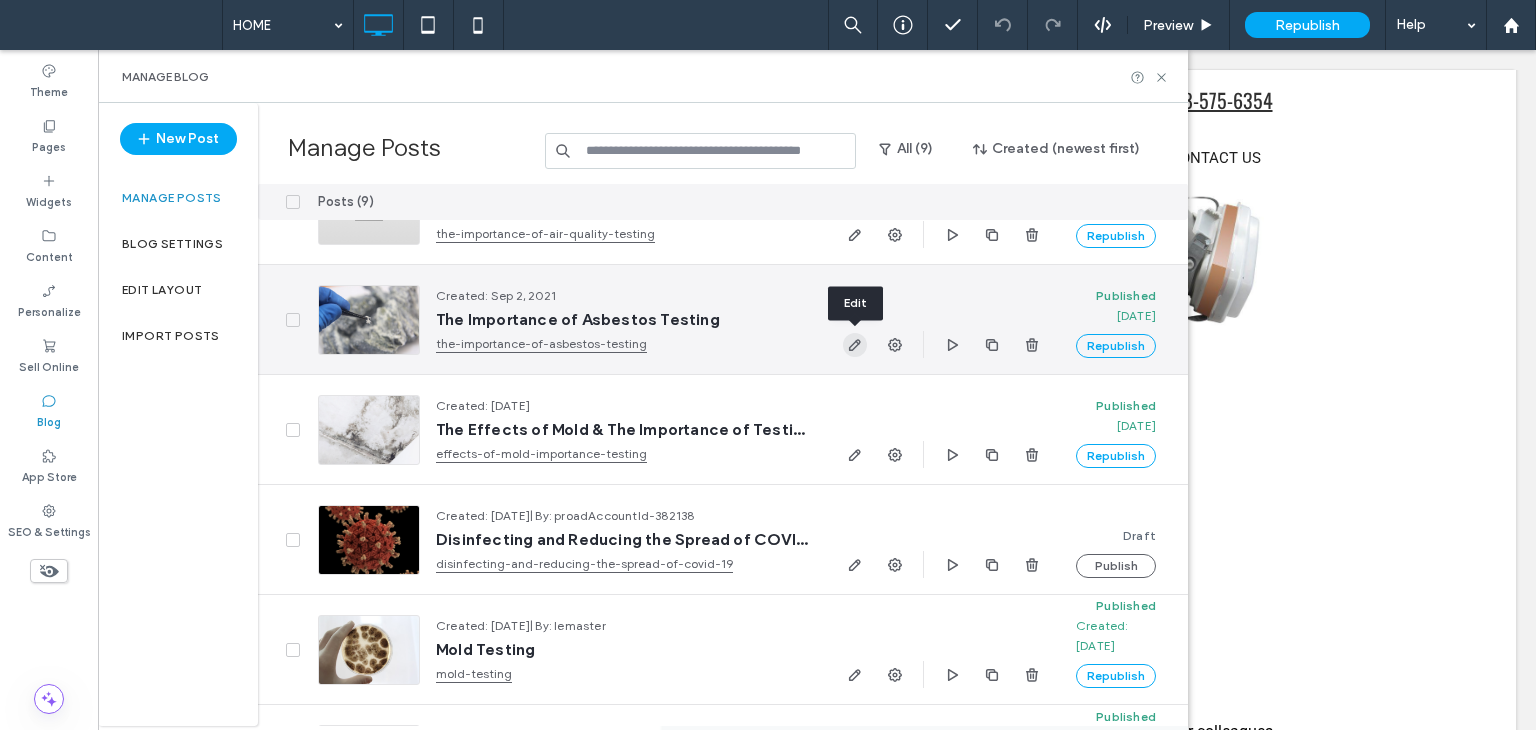 click 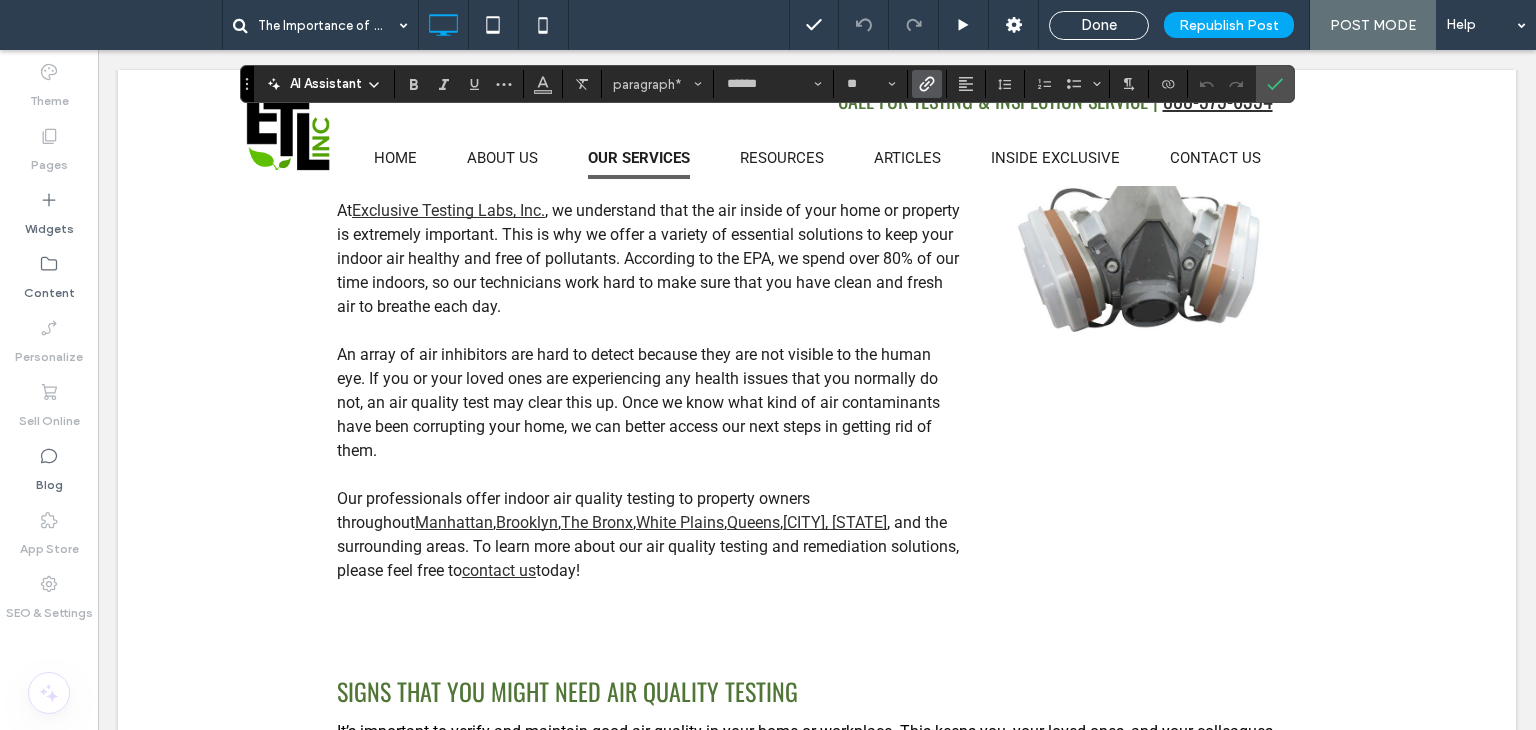 click 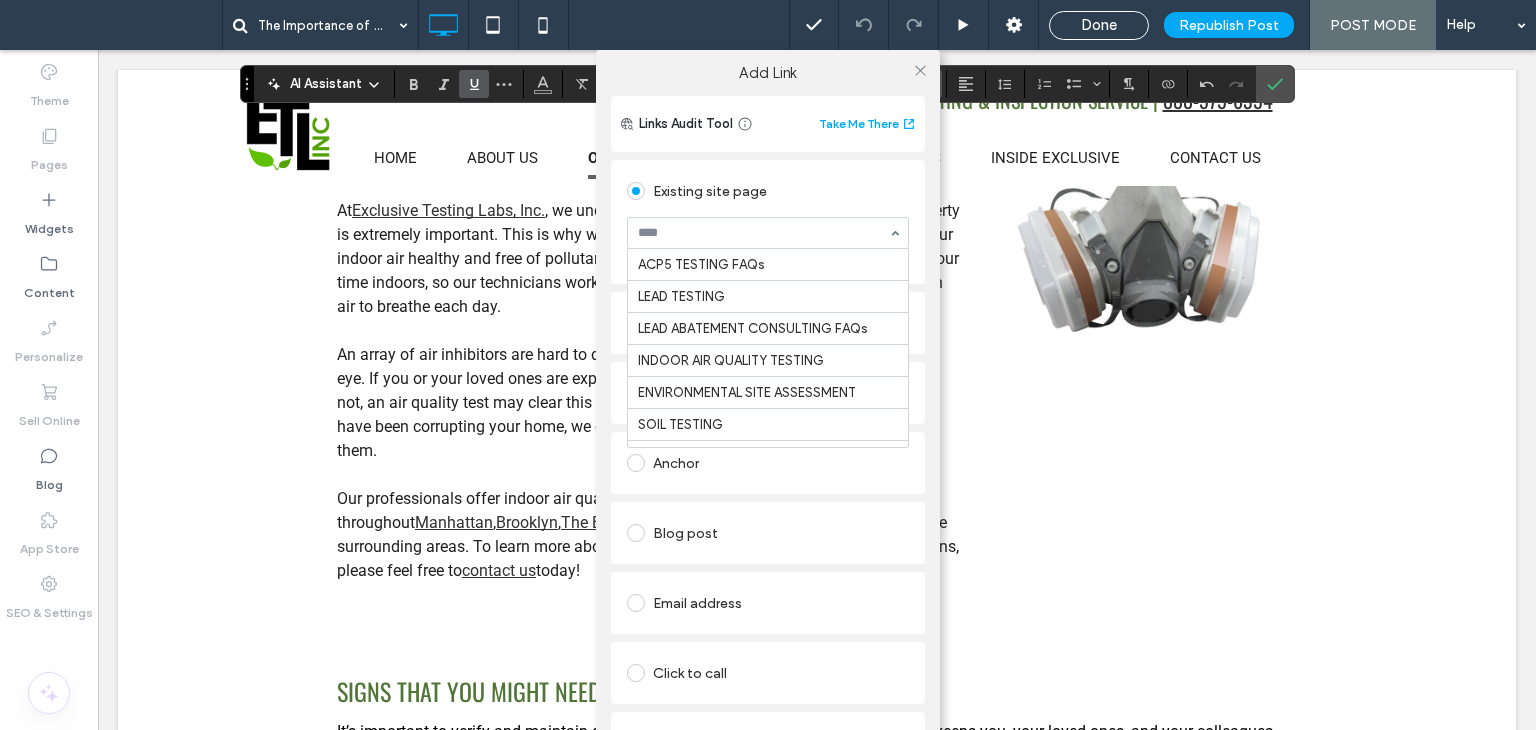scroll, scrollTop: 752, scrollLeft: 0, axis: vertical 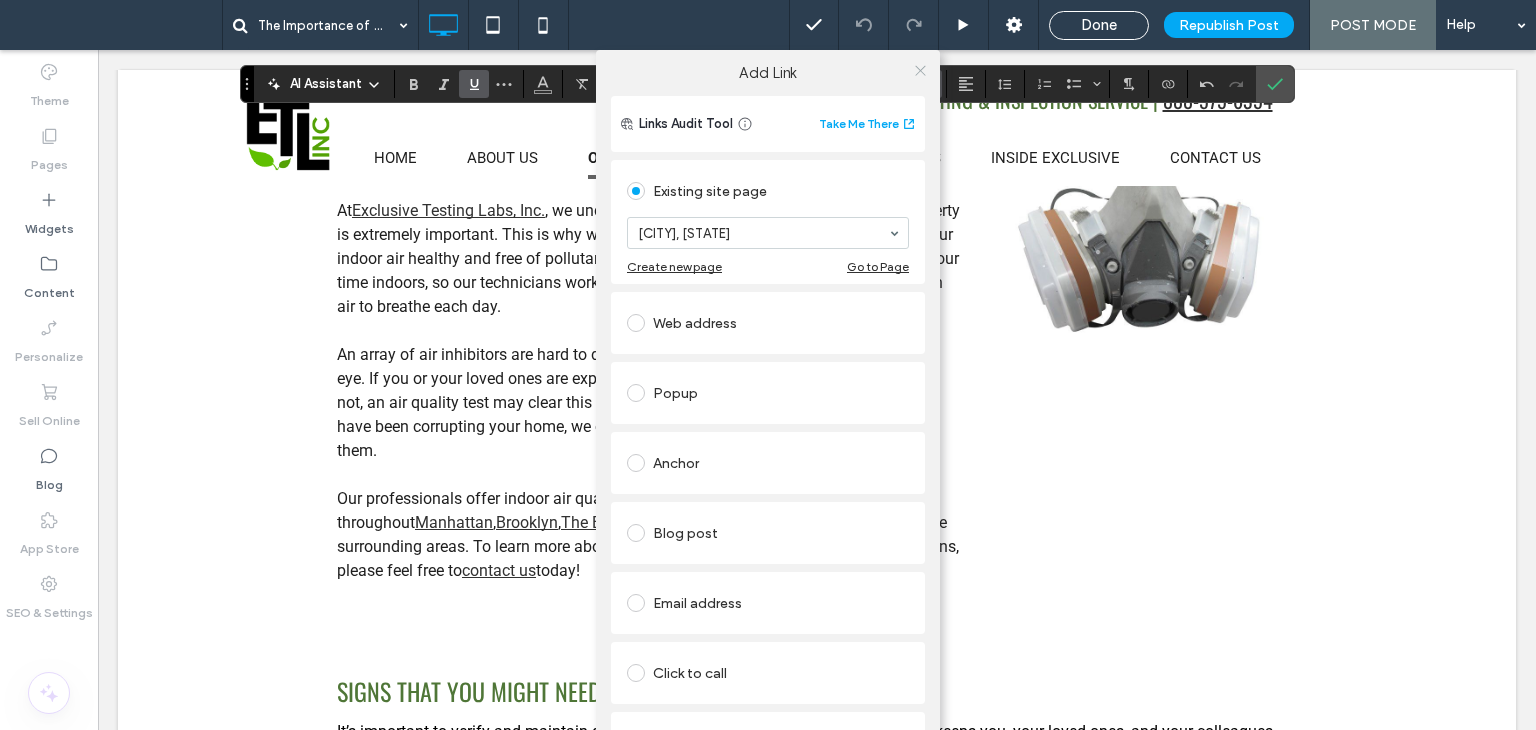 click 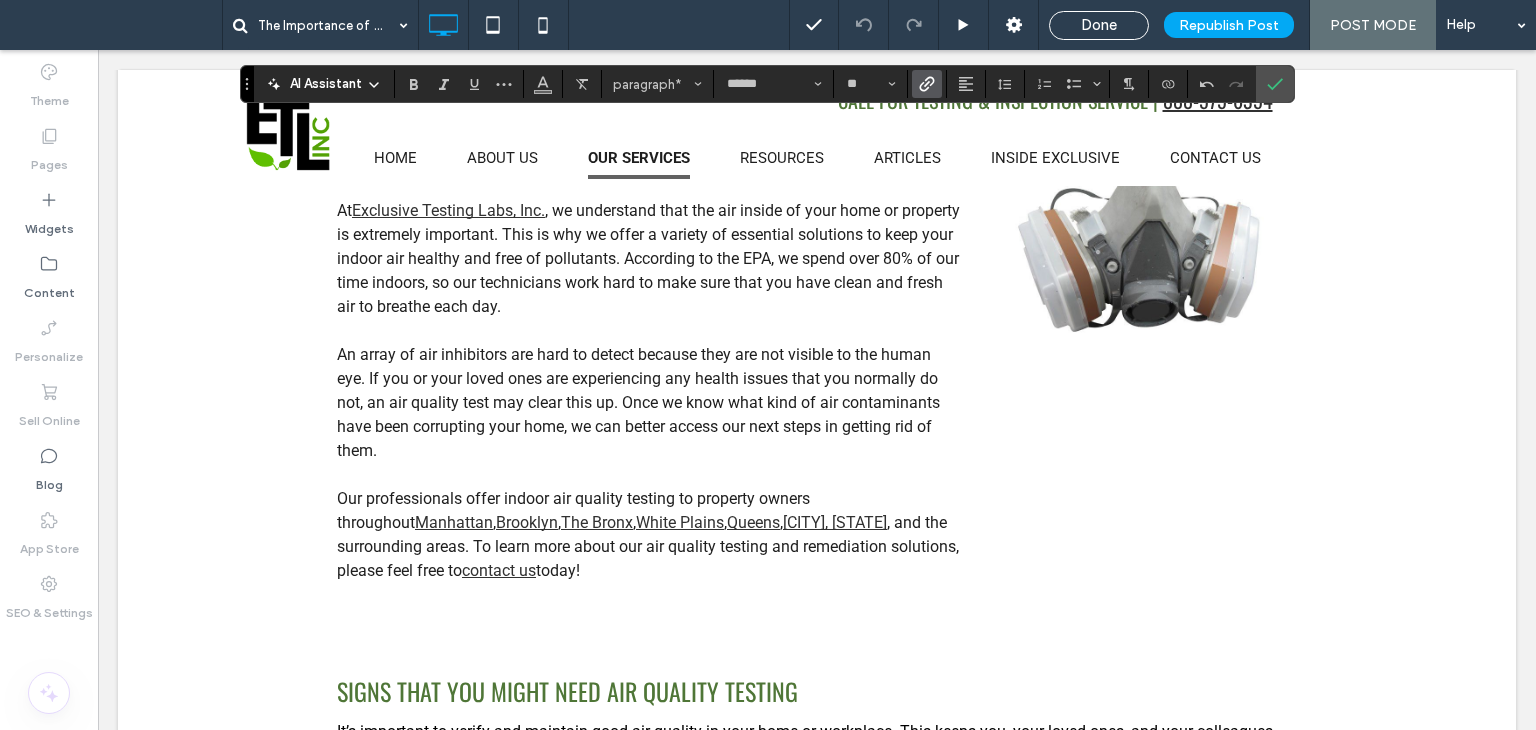 click 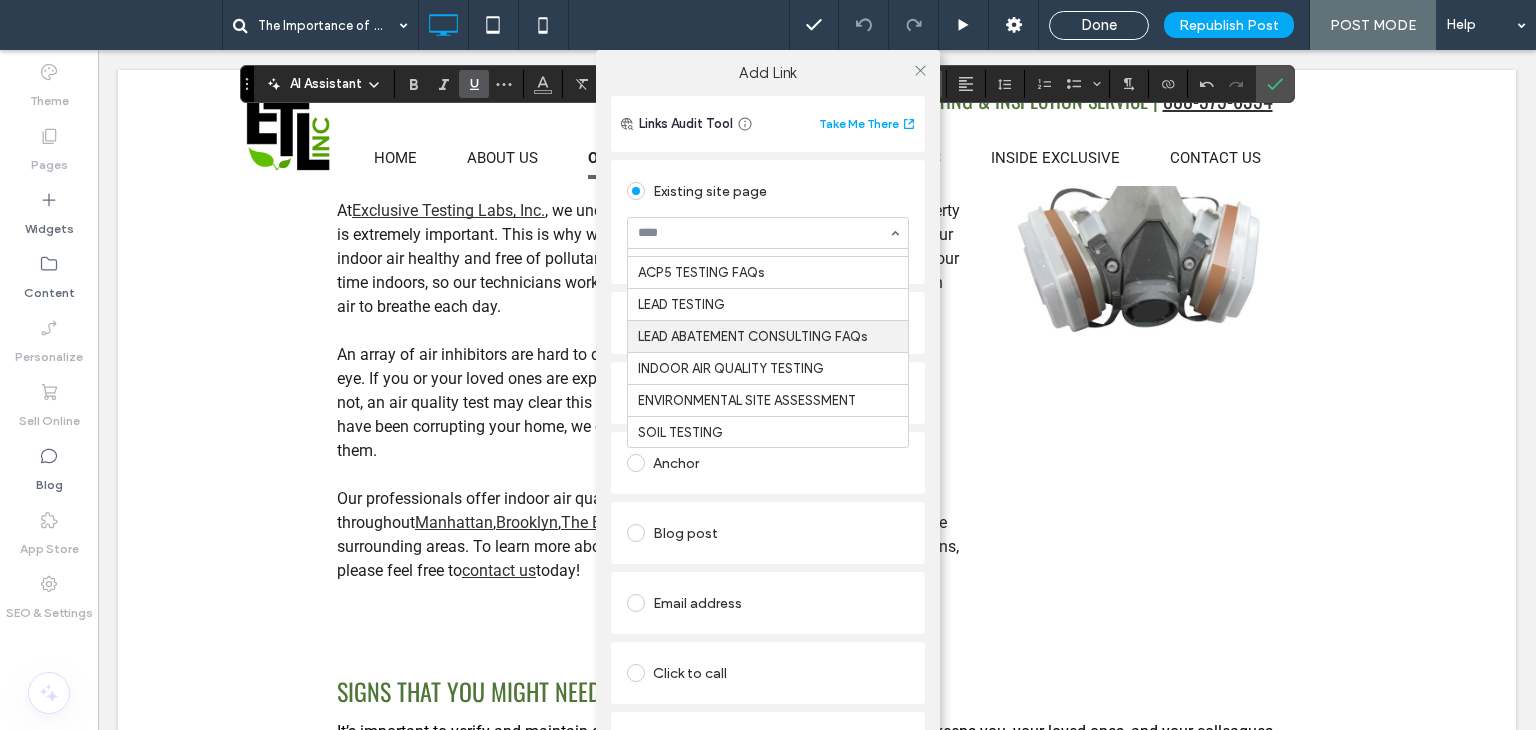scroll, scrollTop: 700, scrollLeft: 0, axis: vertical 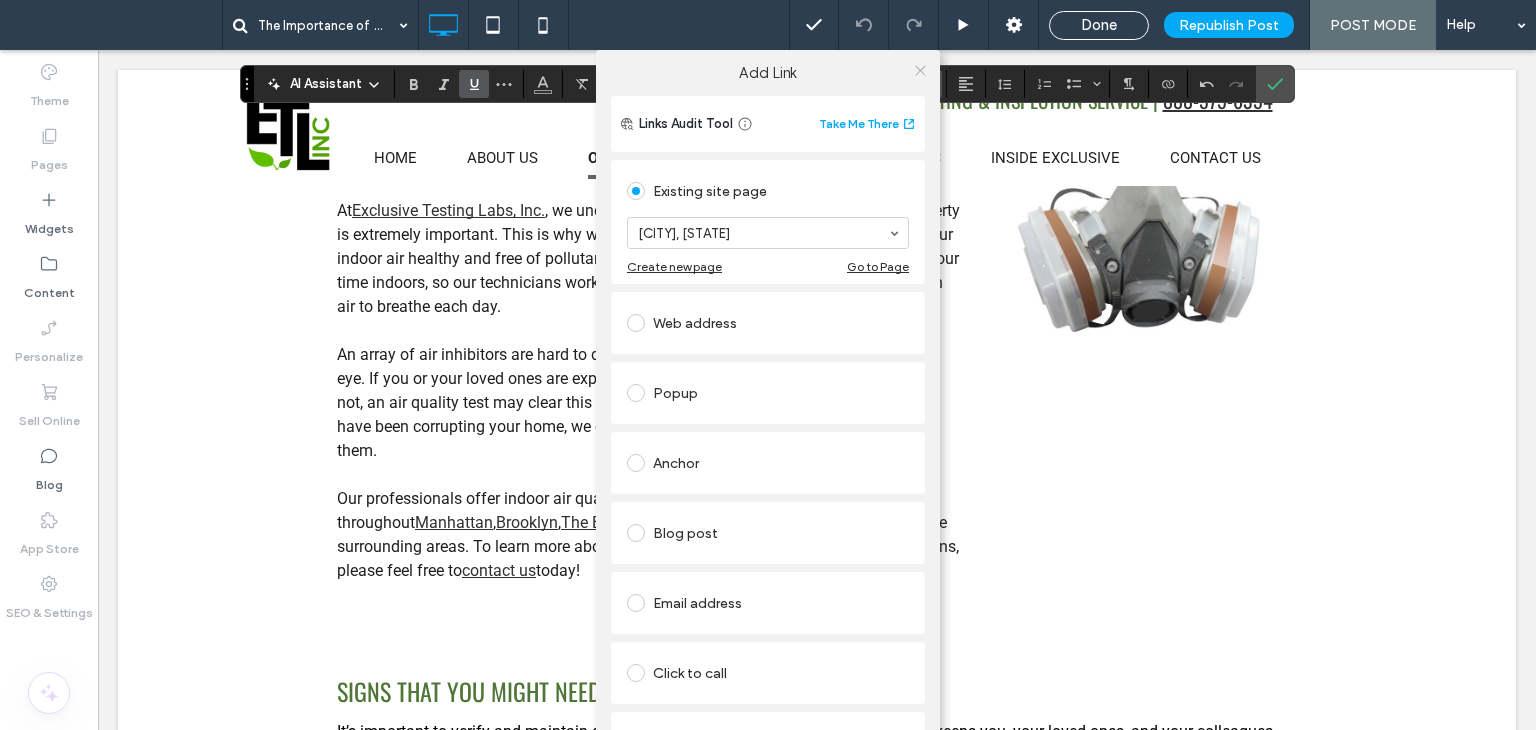 click at bounding box center [920, 70] 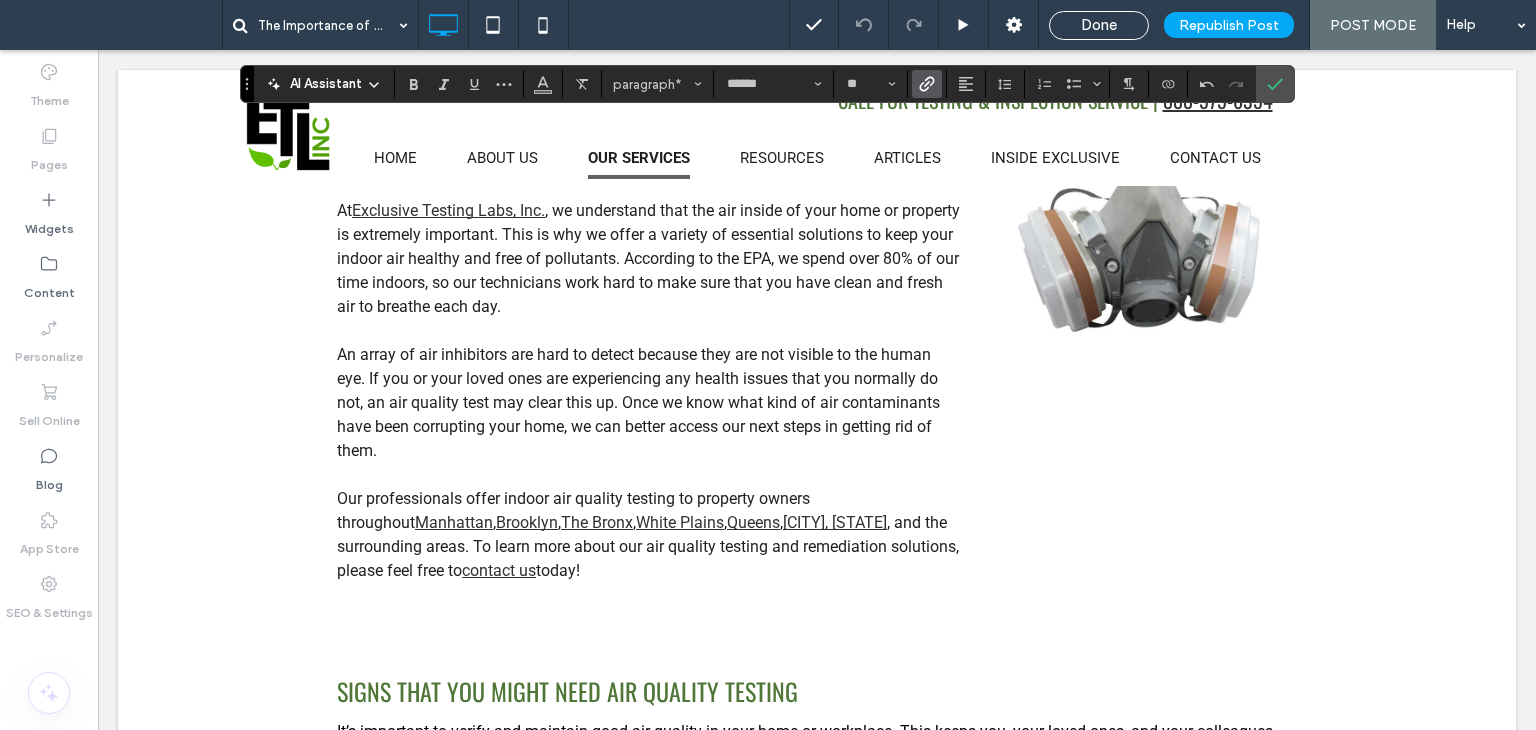 click 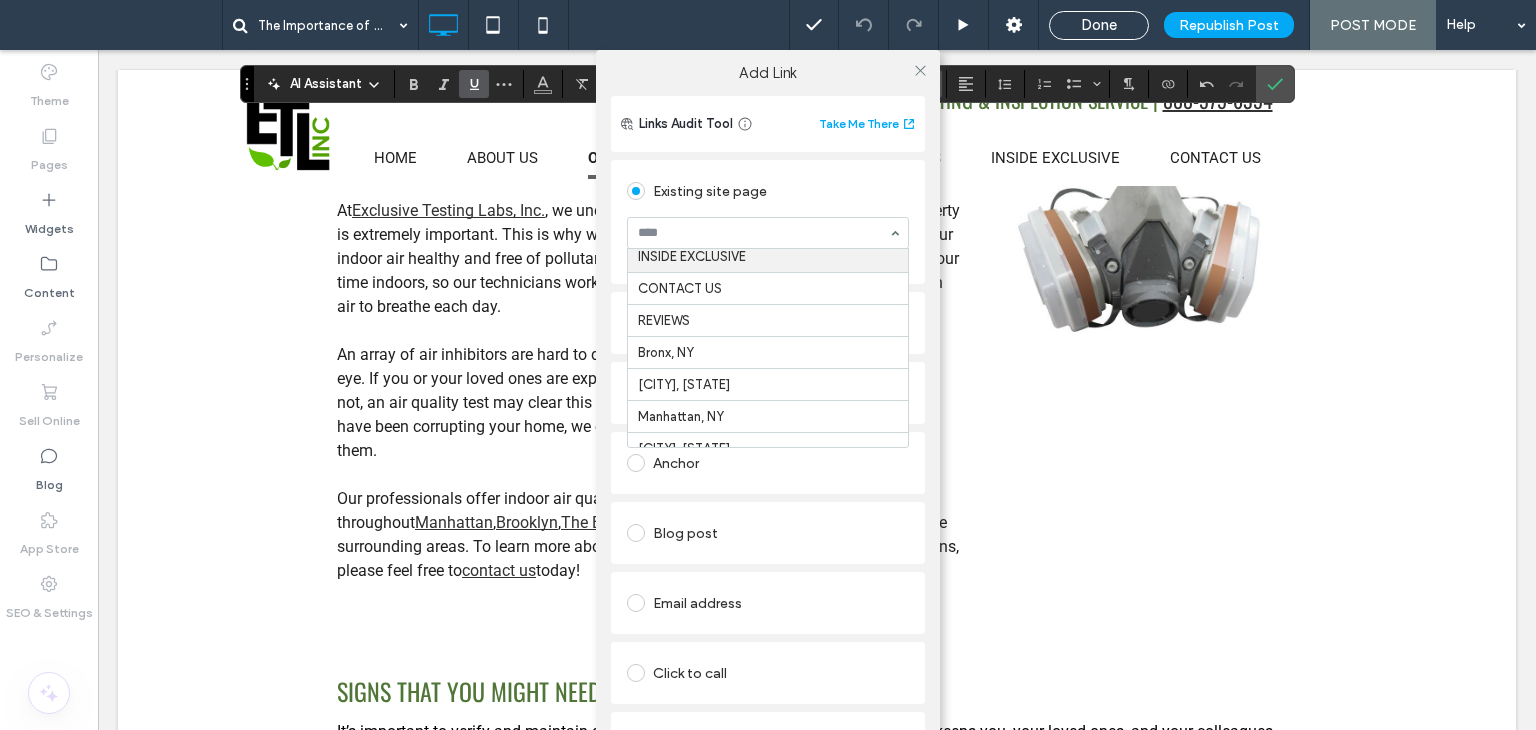 scroll, scrollTop: 700, scrollLeft: 0, axis: vertical 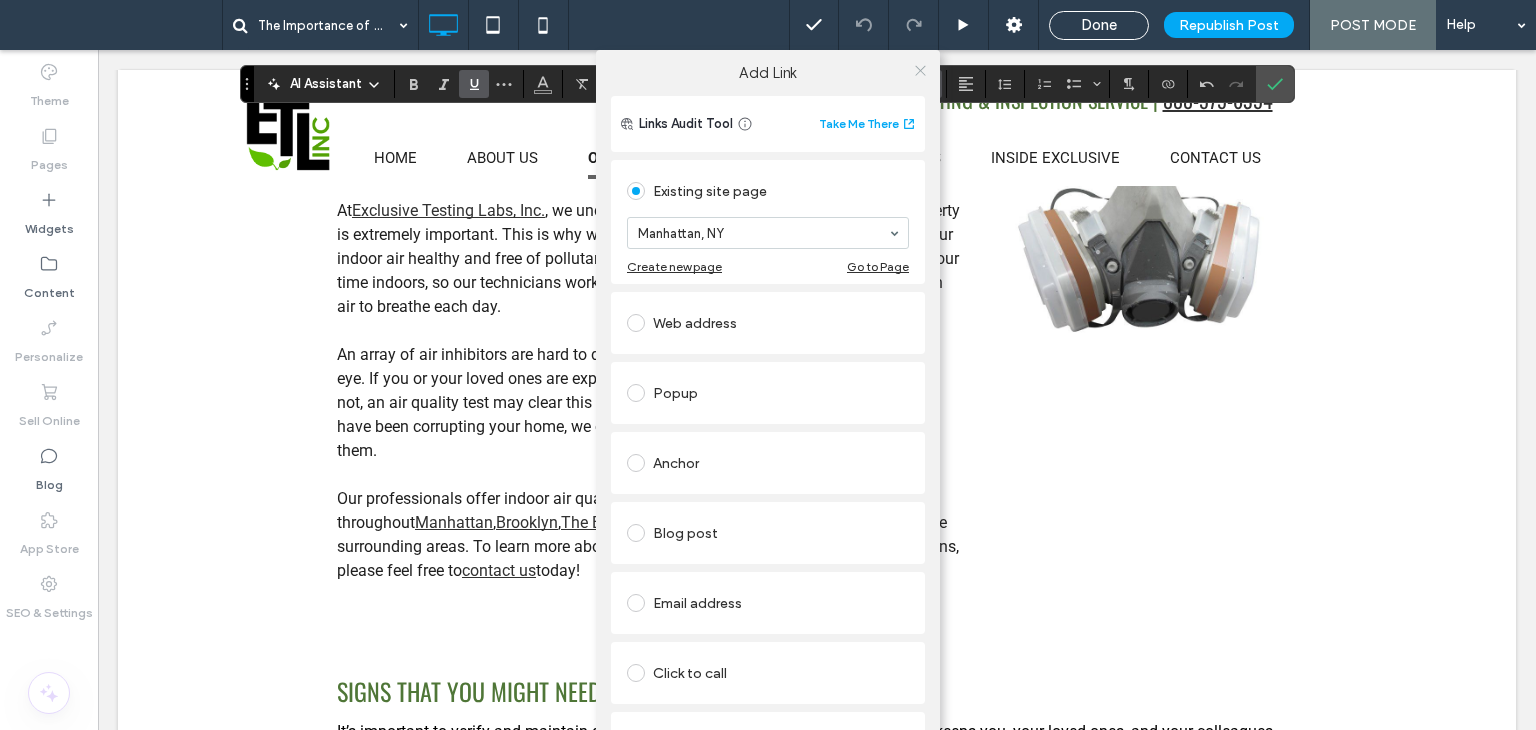 click 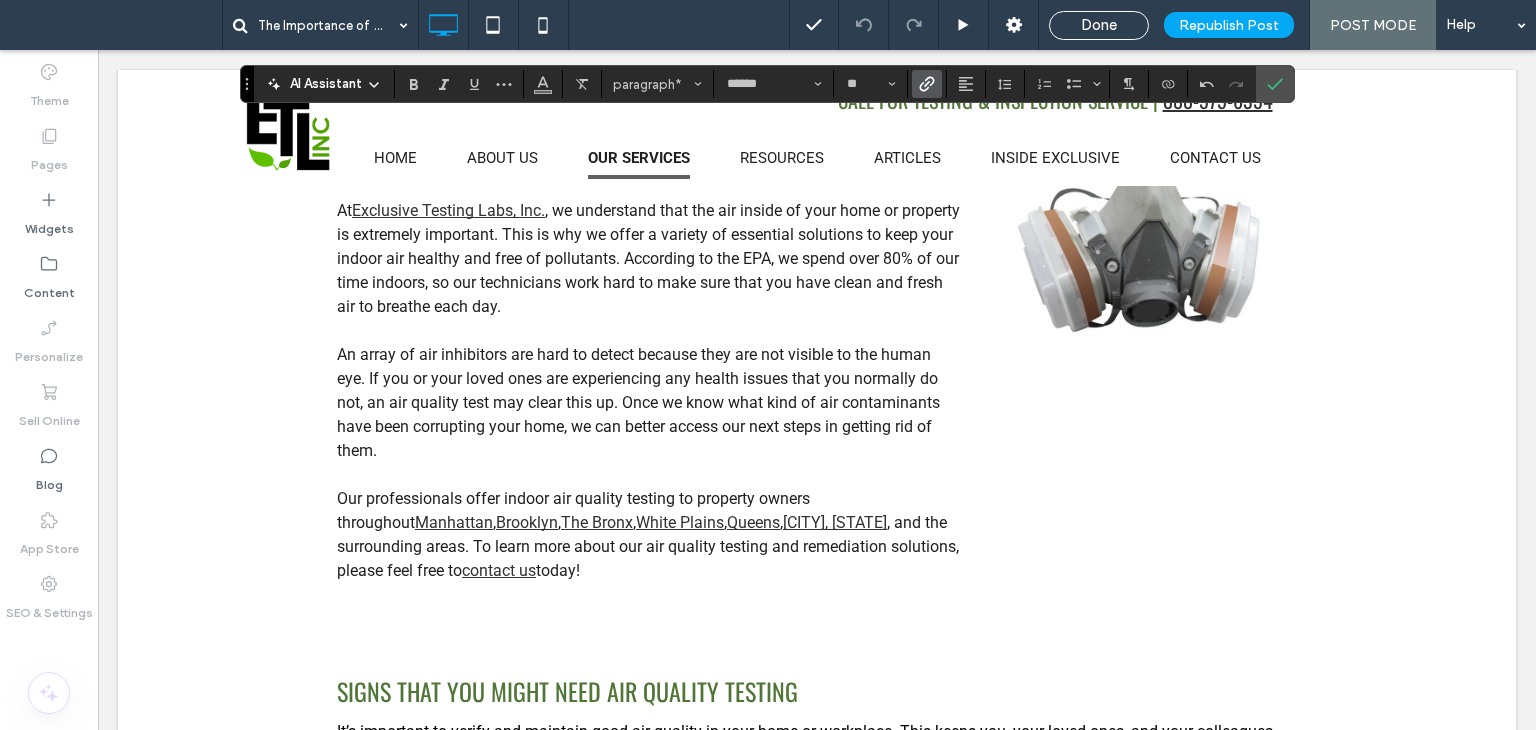 click 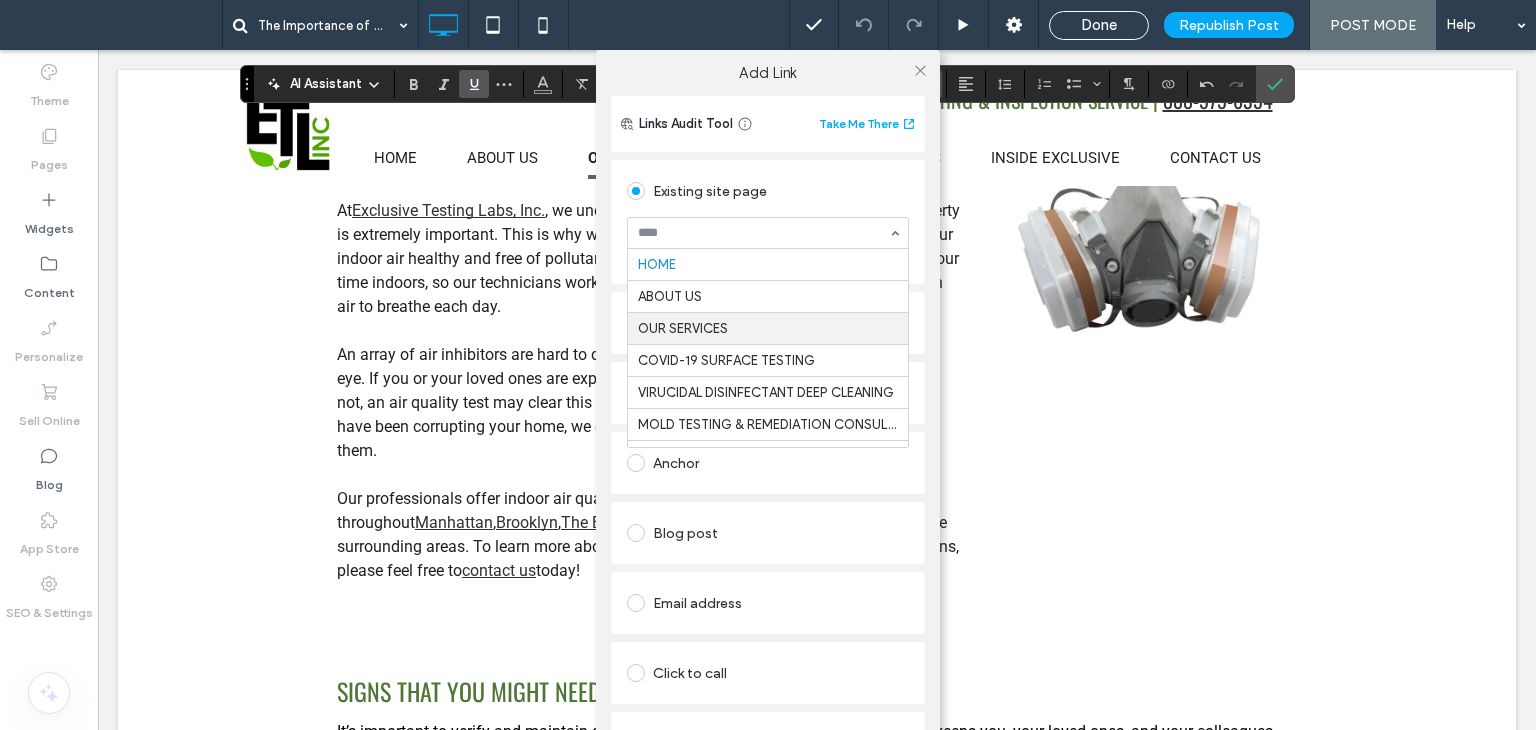 scroll, scrollTop: 600, scrollLeft: 0, axis: vertical 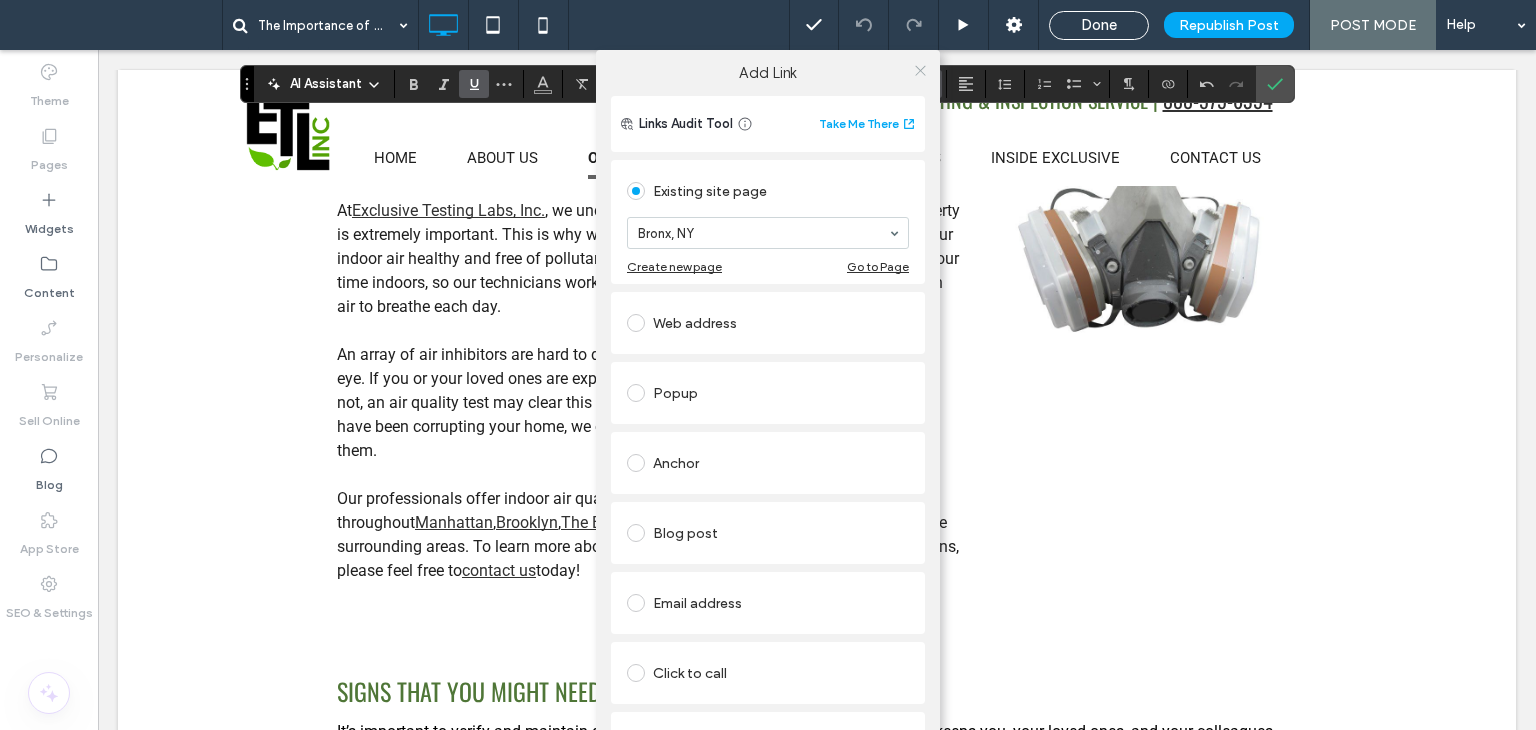 click 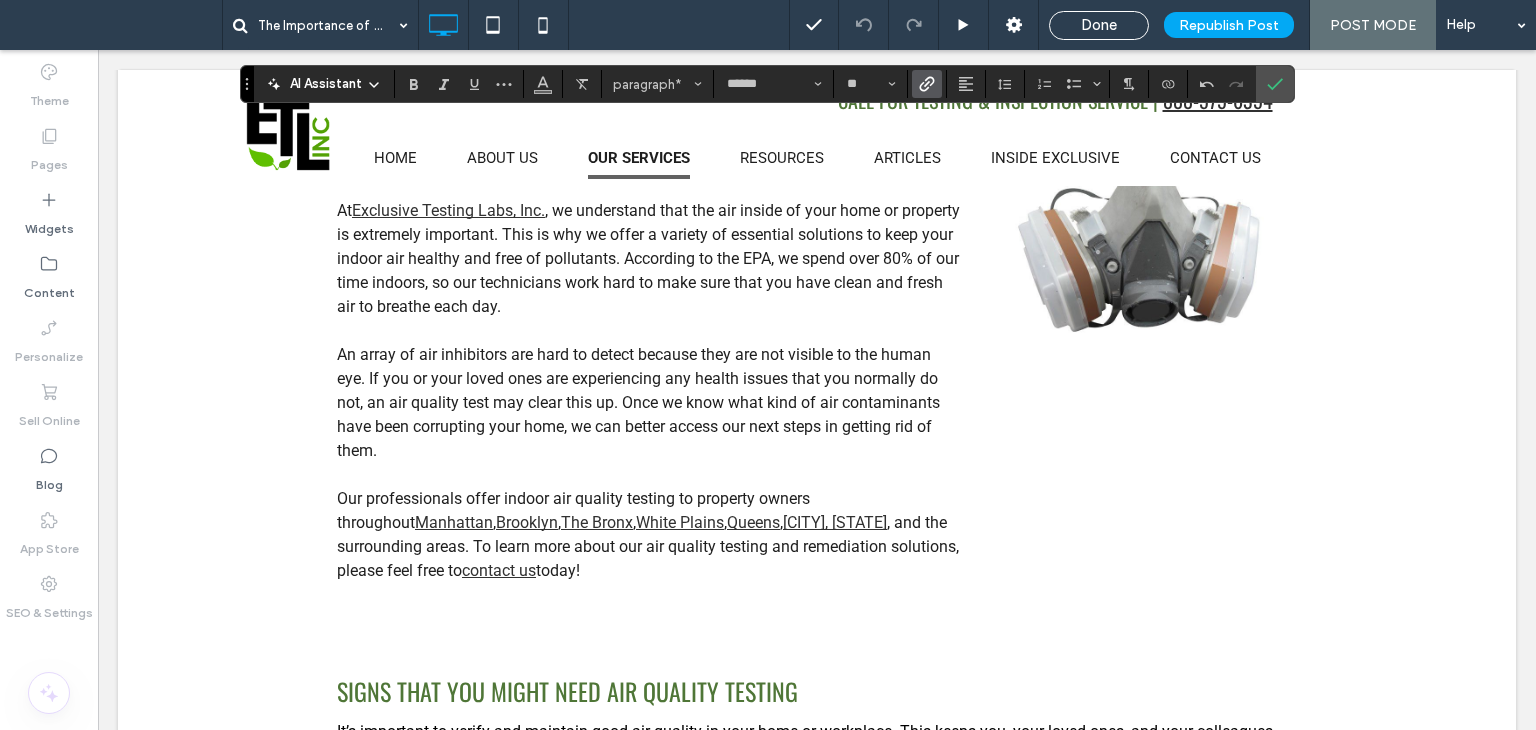 click 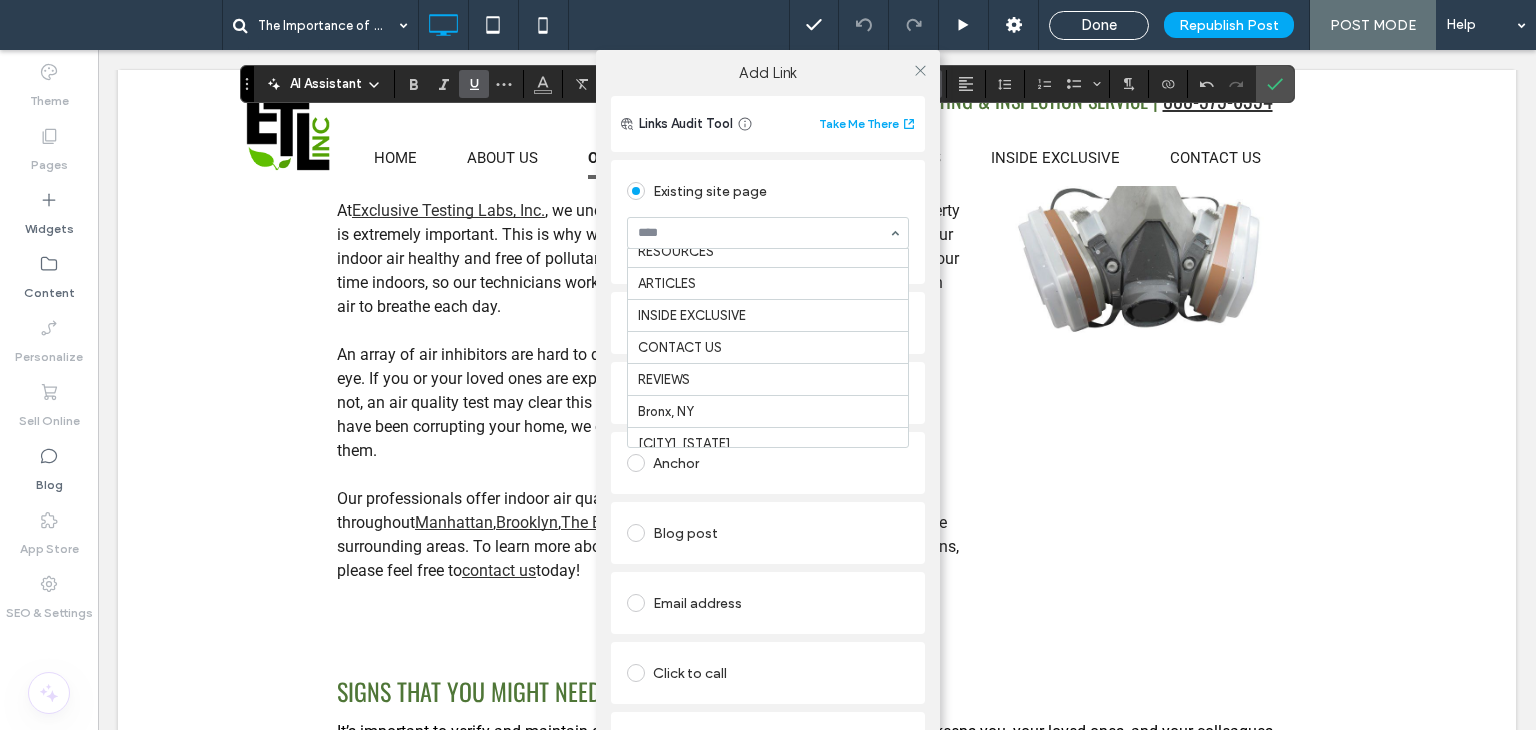 scroll, scrollTop: 752, scrollLeft: 0, axis: vertical 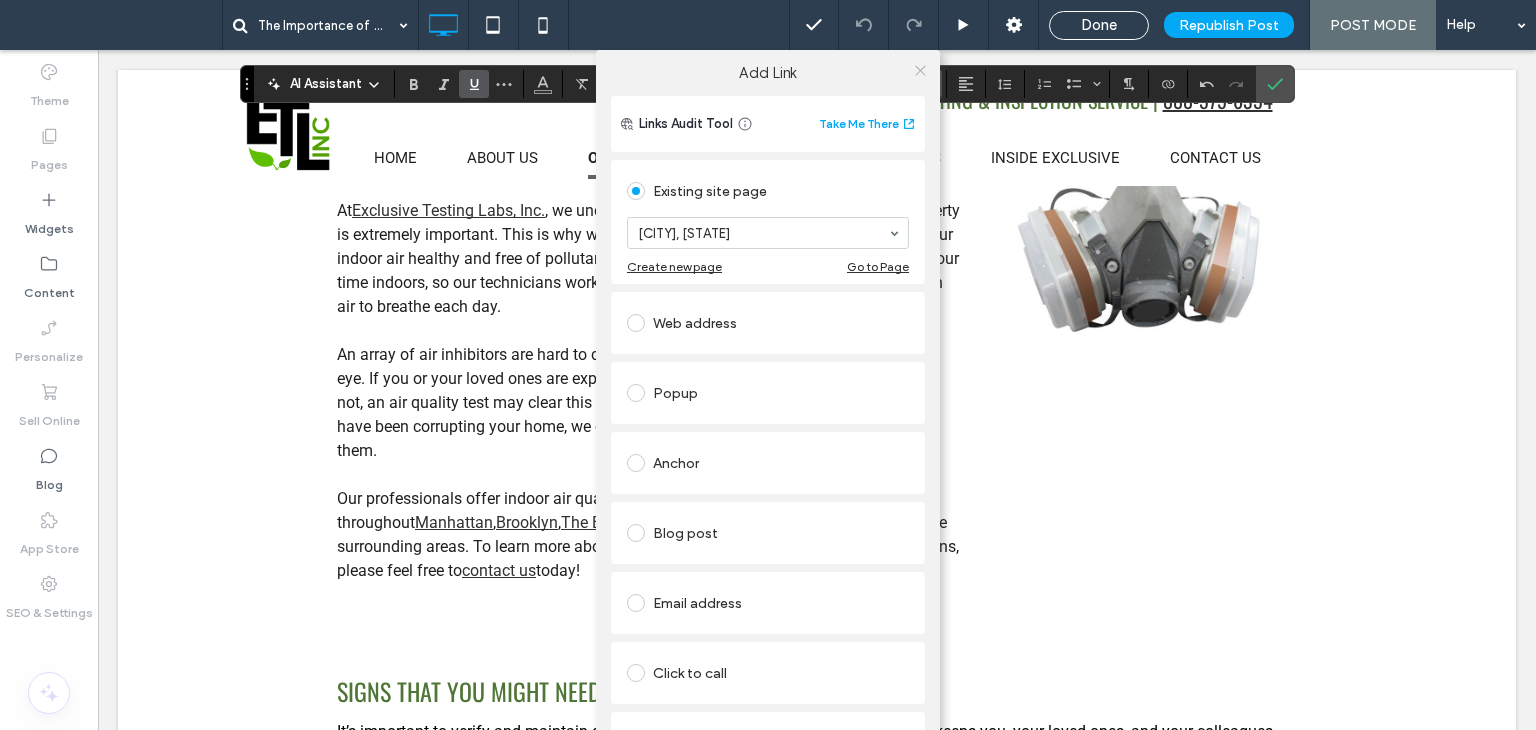 click 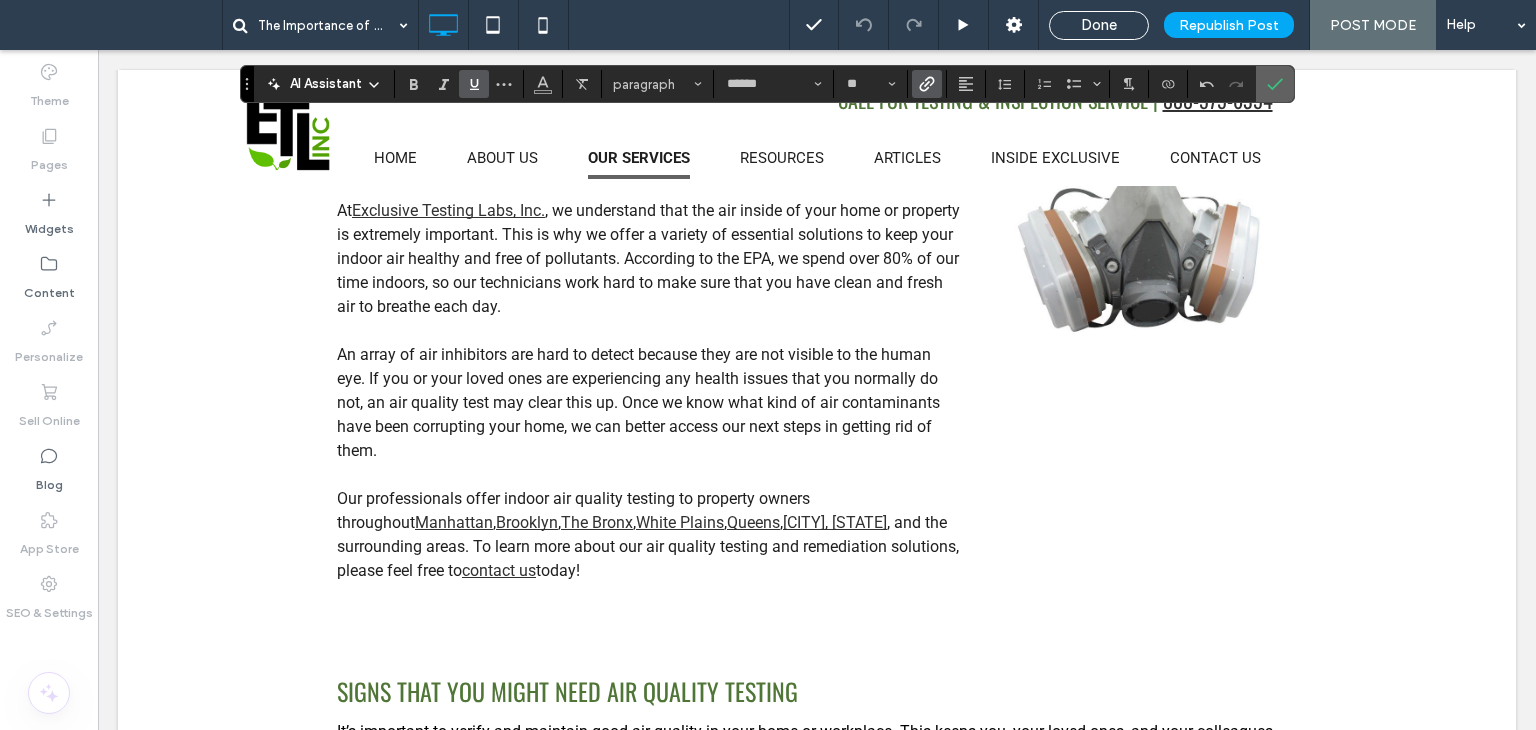 click at bounding box center [1275, 84] 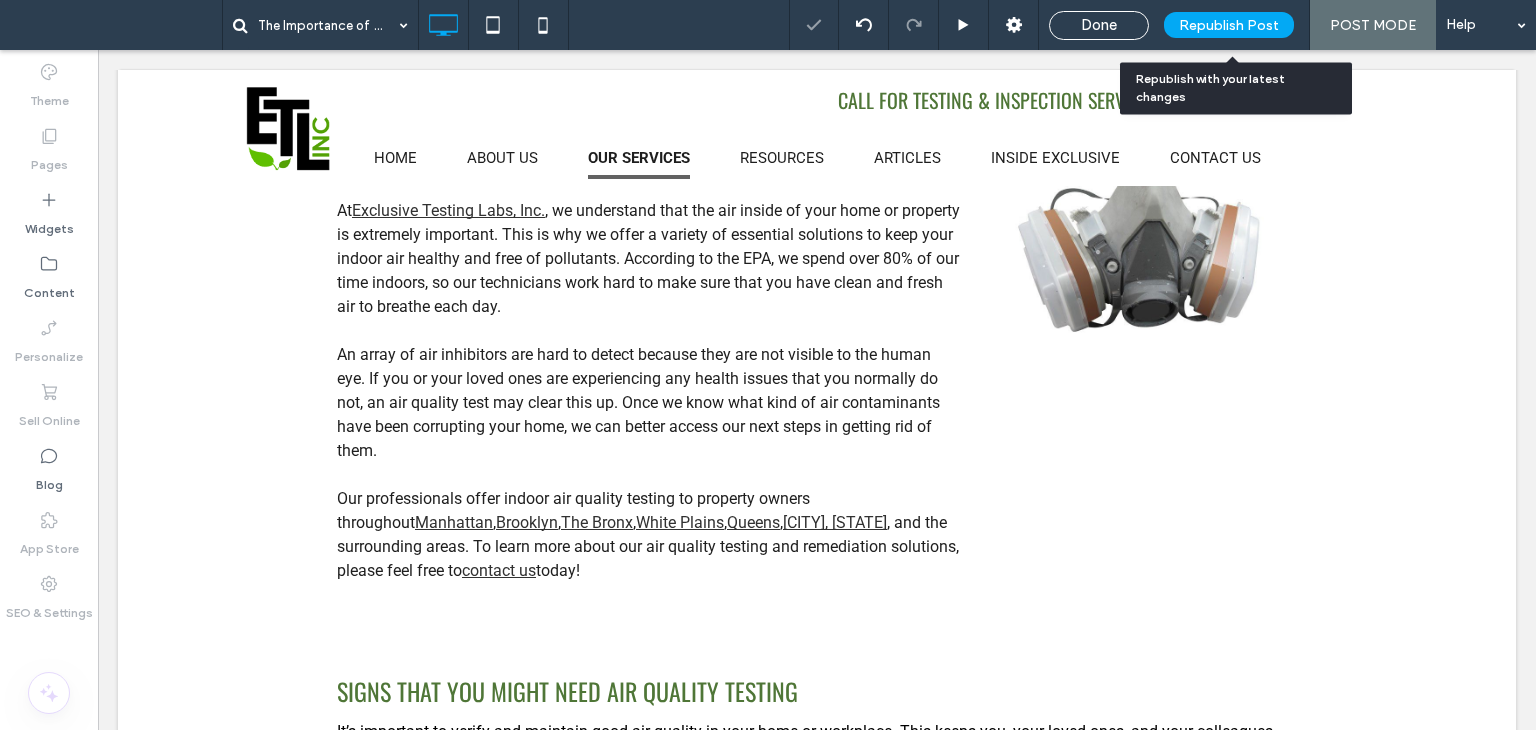 click on "Republish Post" at bounding box center (1229, 25) 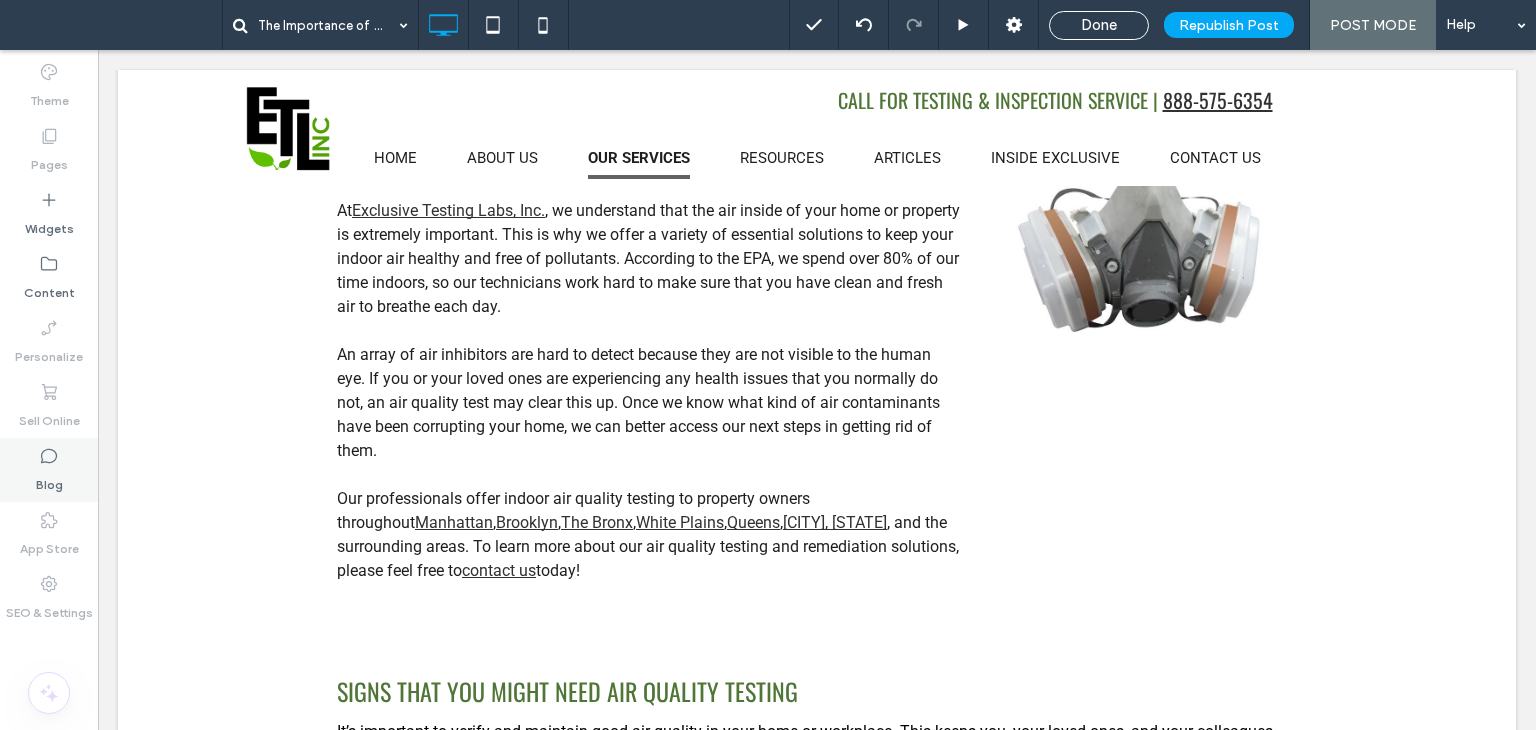 click 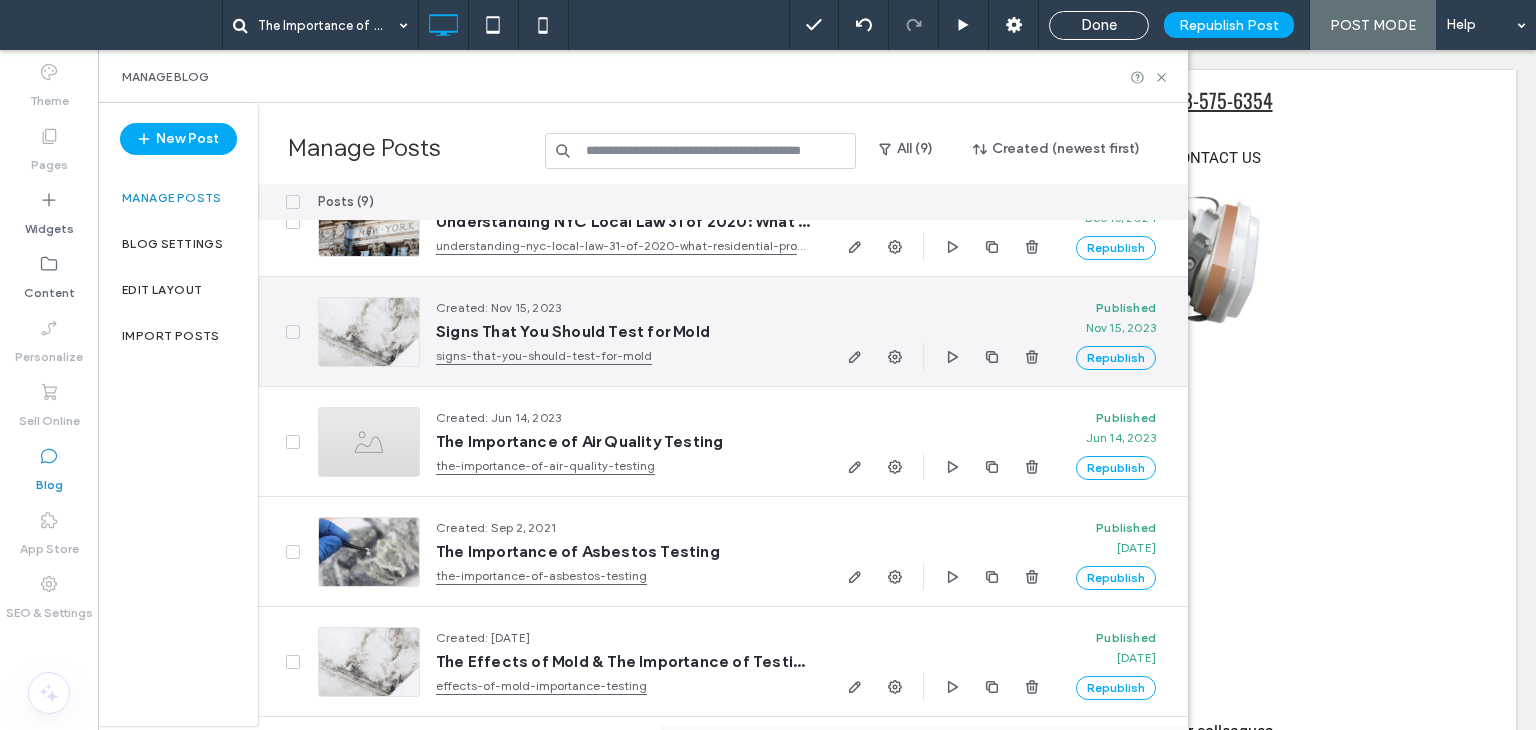 scroll, scrollTop: 200, scrollLeft: 0, axis: vertical 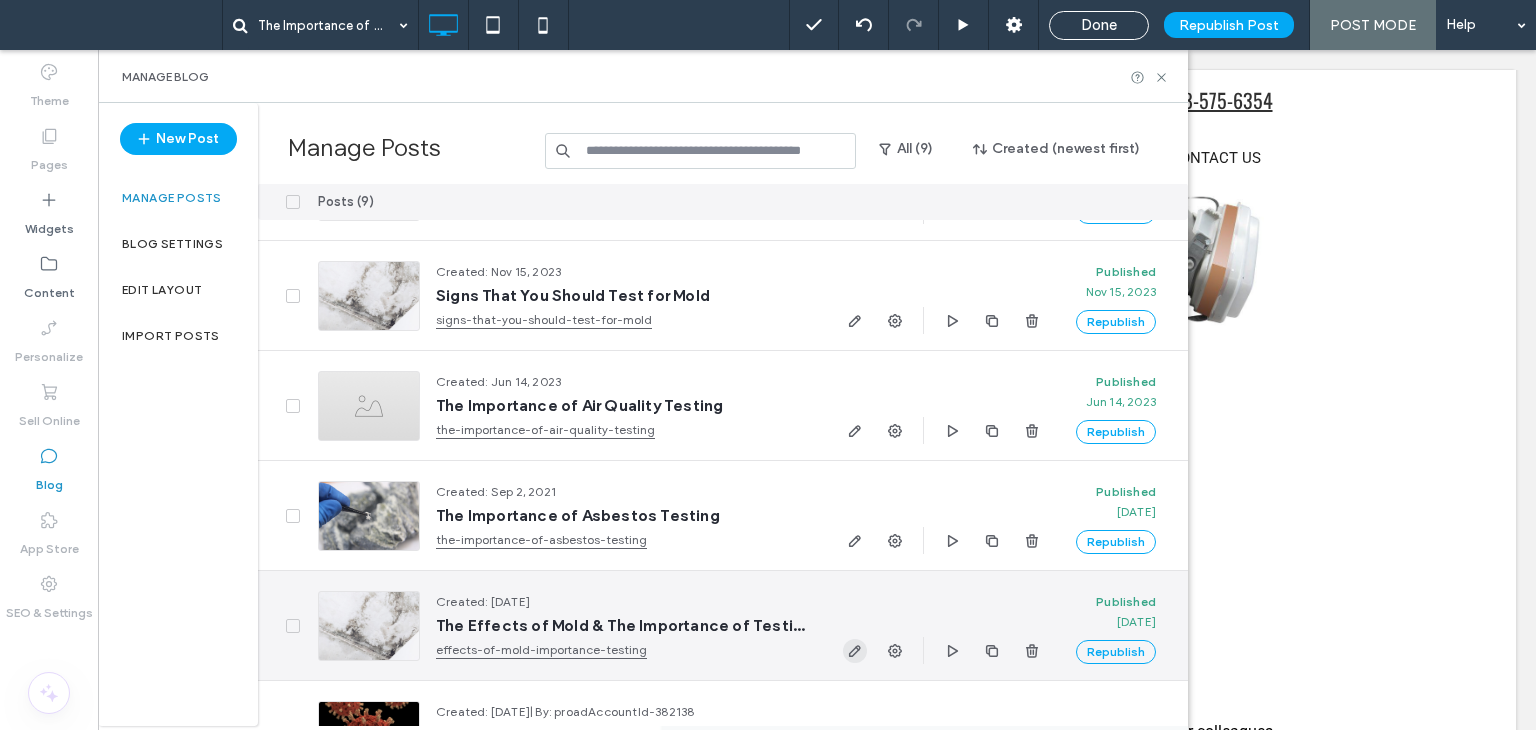 click 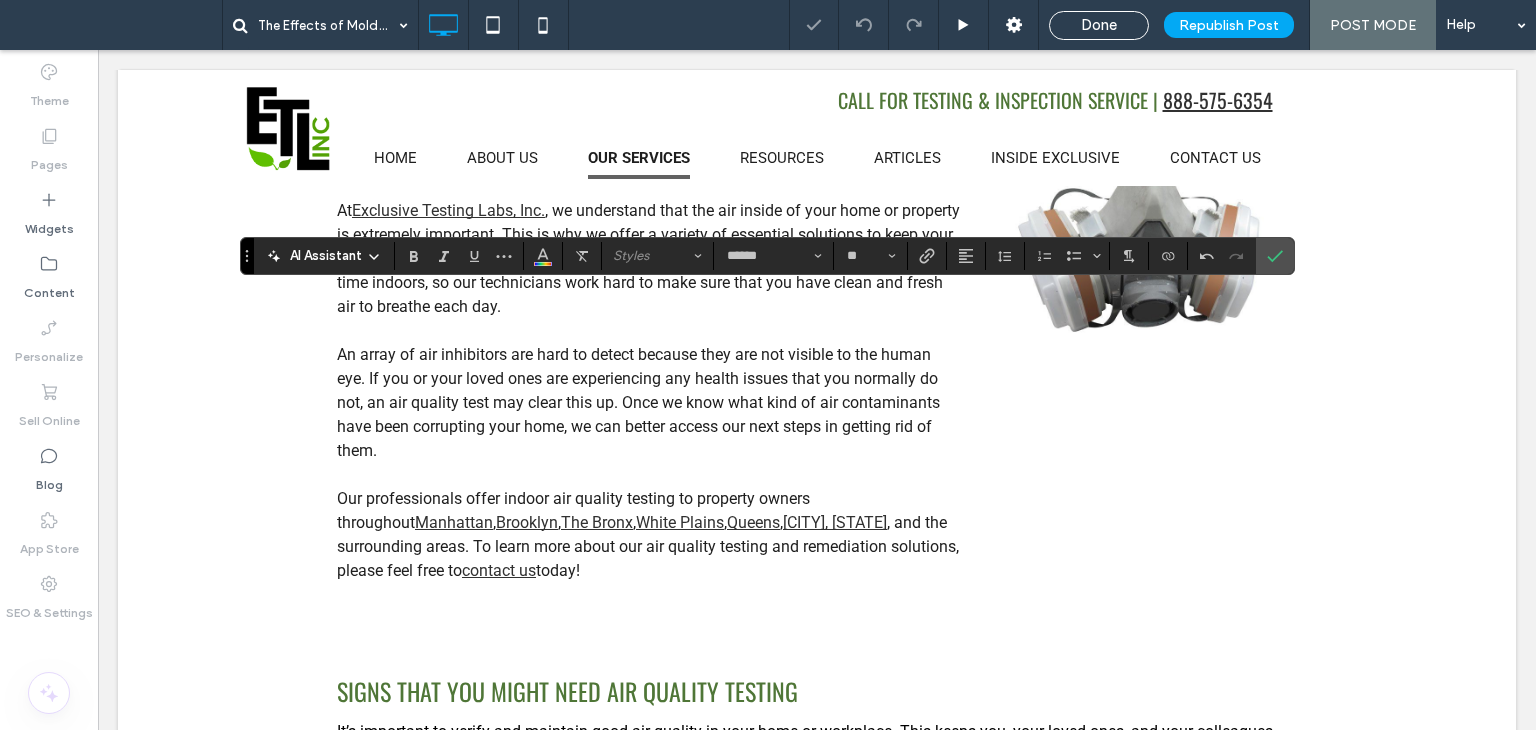 type on "******" 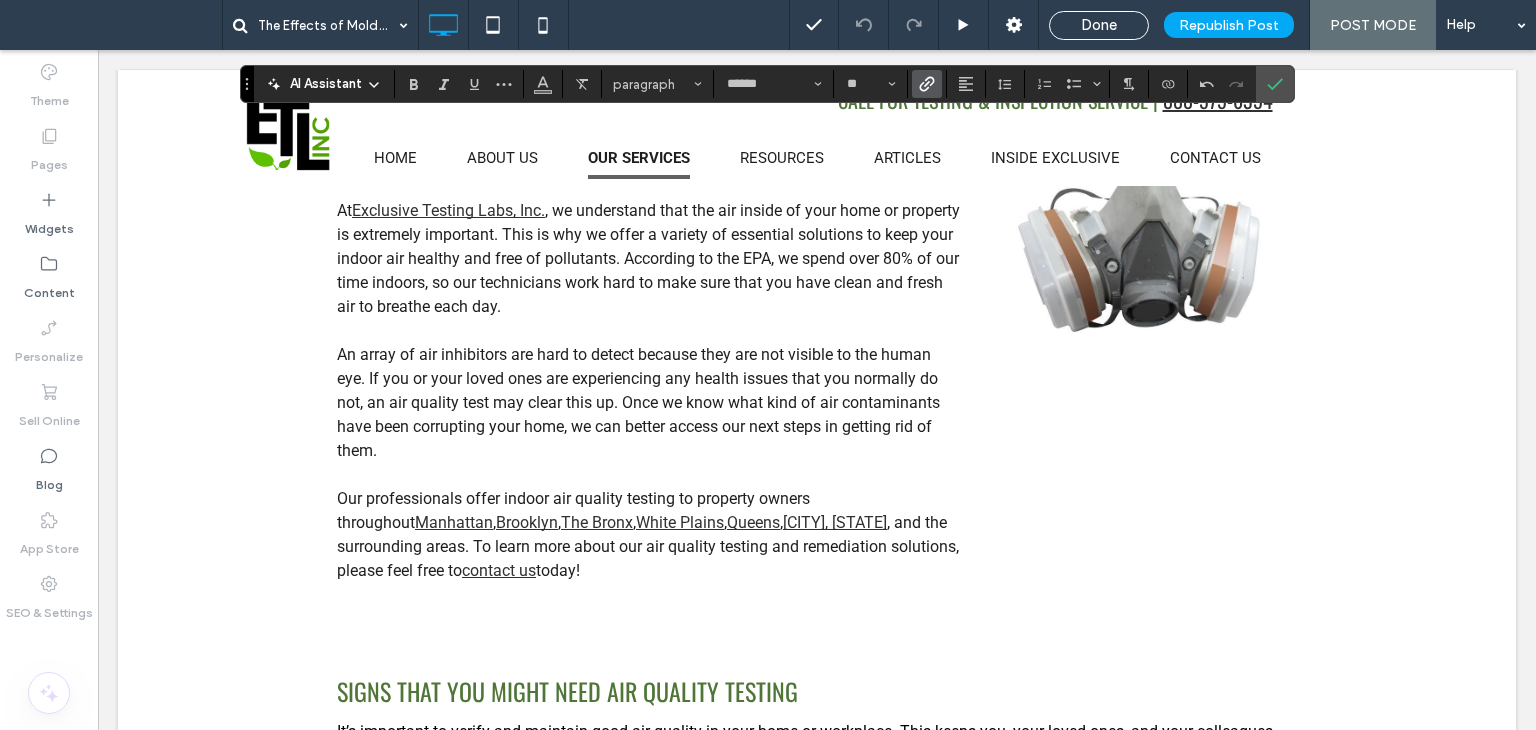 click at bounding box center (927, 84) 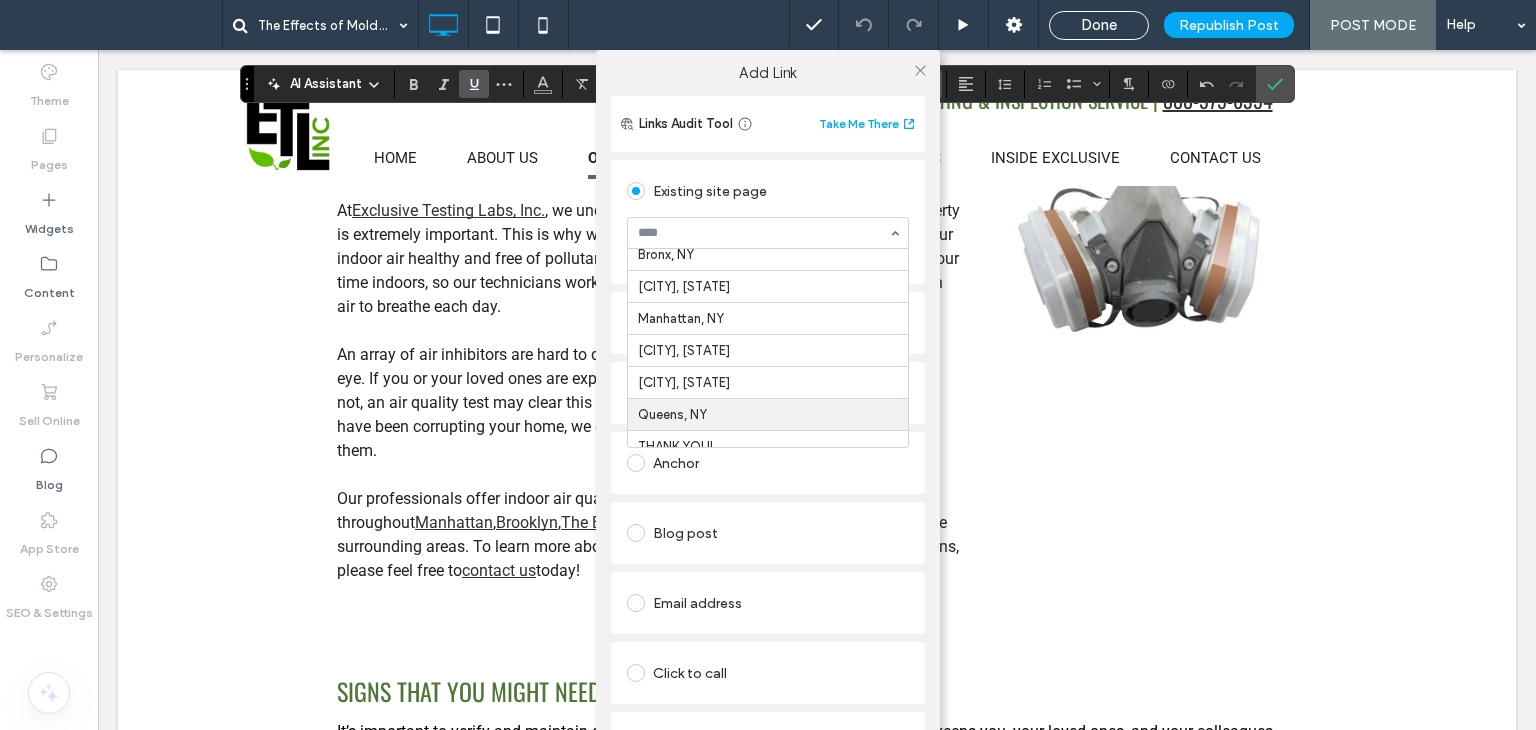 scroll, scrollTop: 752, scrollLeft: 0, axis: vertical 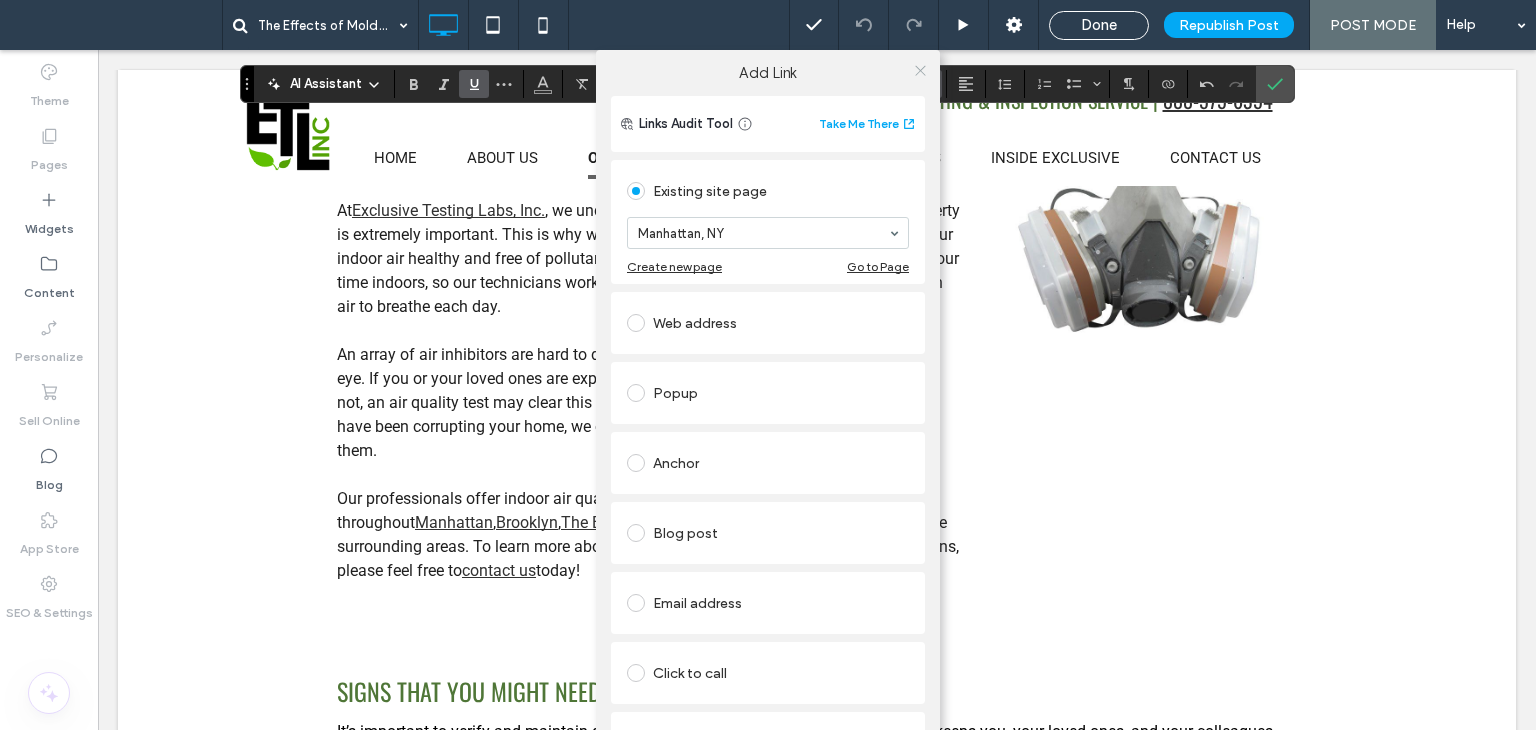 click at bounding box center (920, 70) 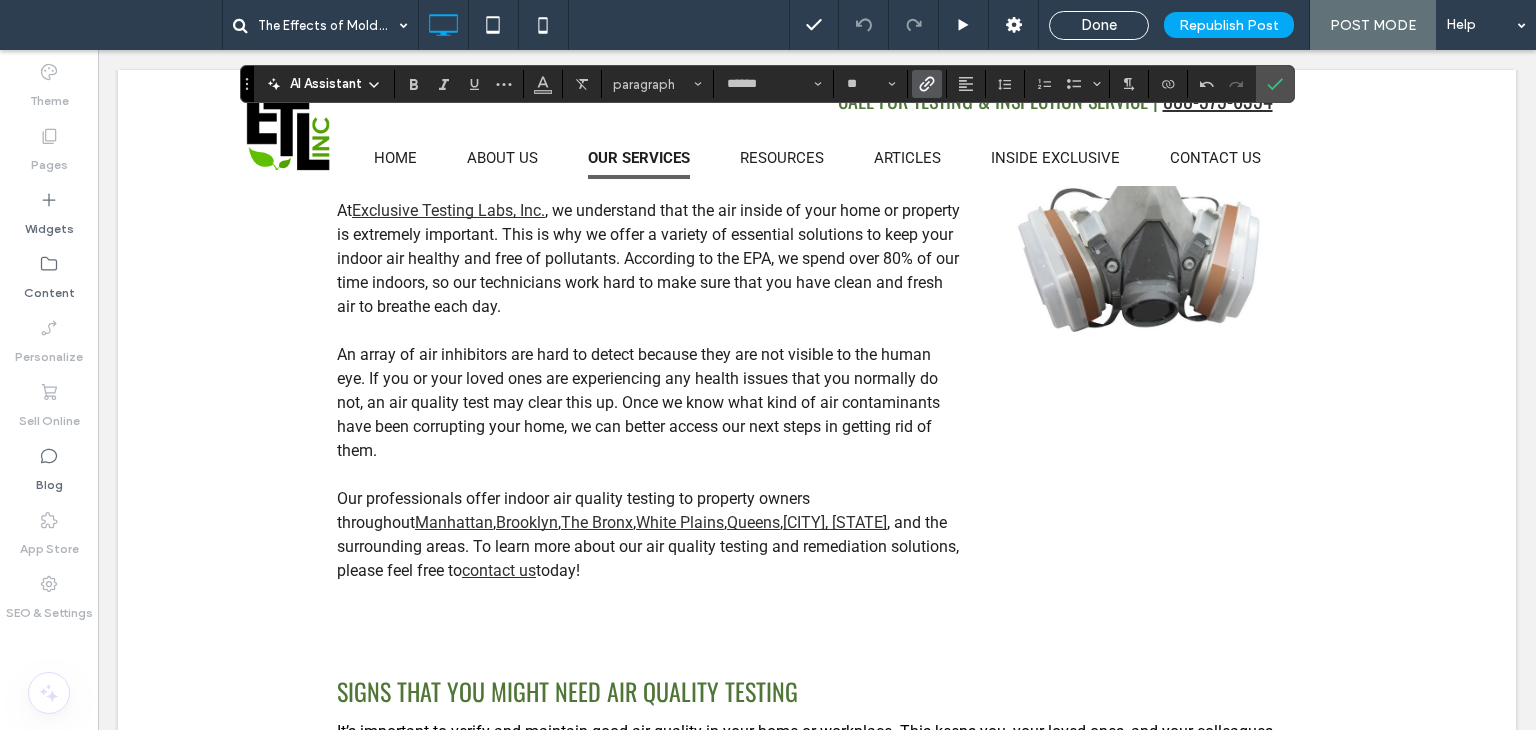 click 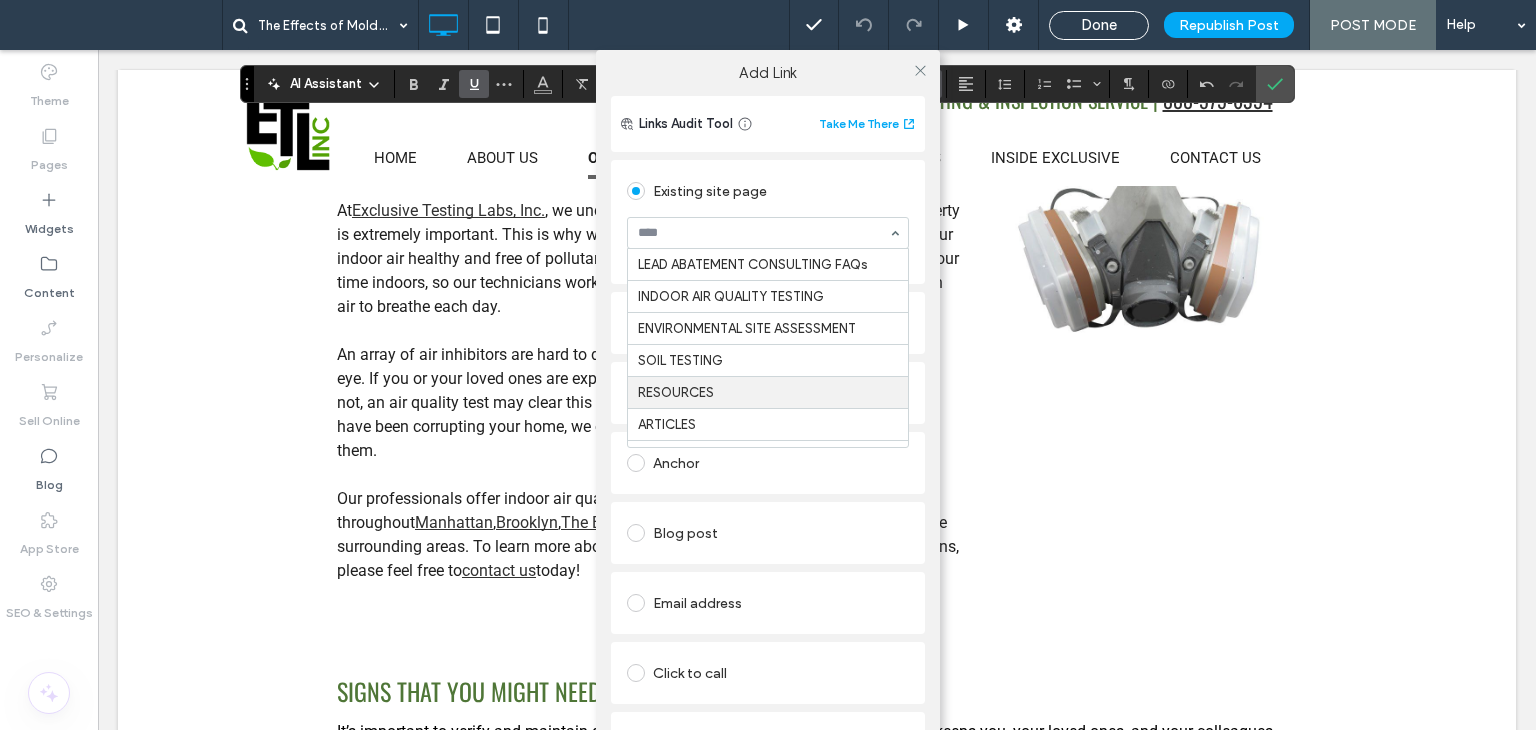 scroll, scrollTop: 752, scrollLeft: 0, axis: vertical 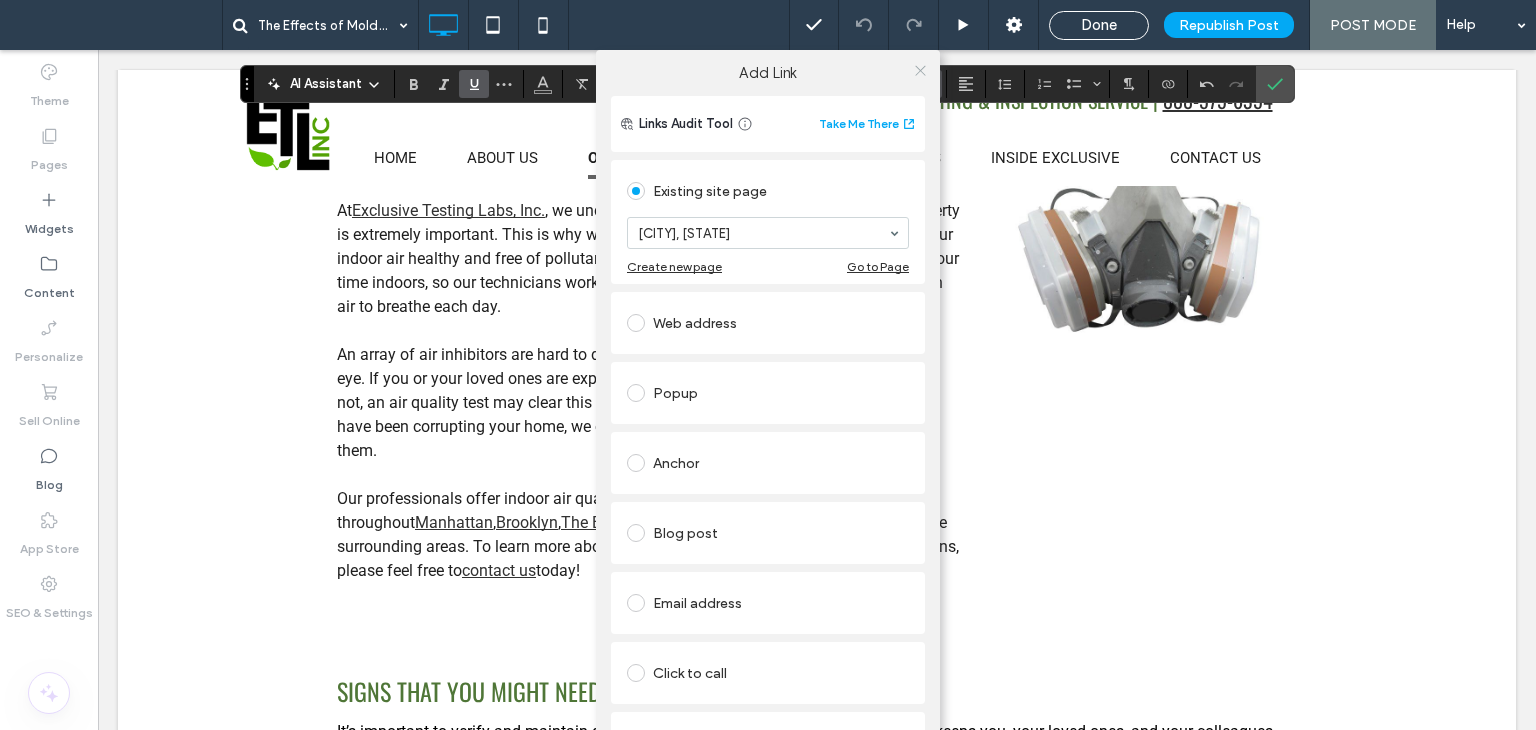 click 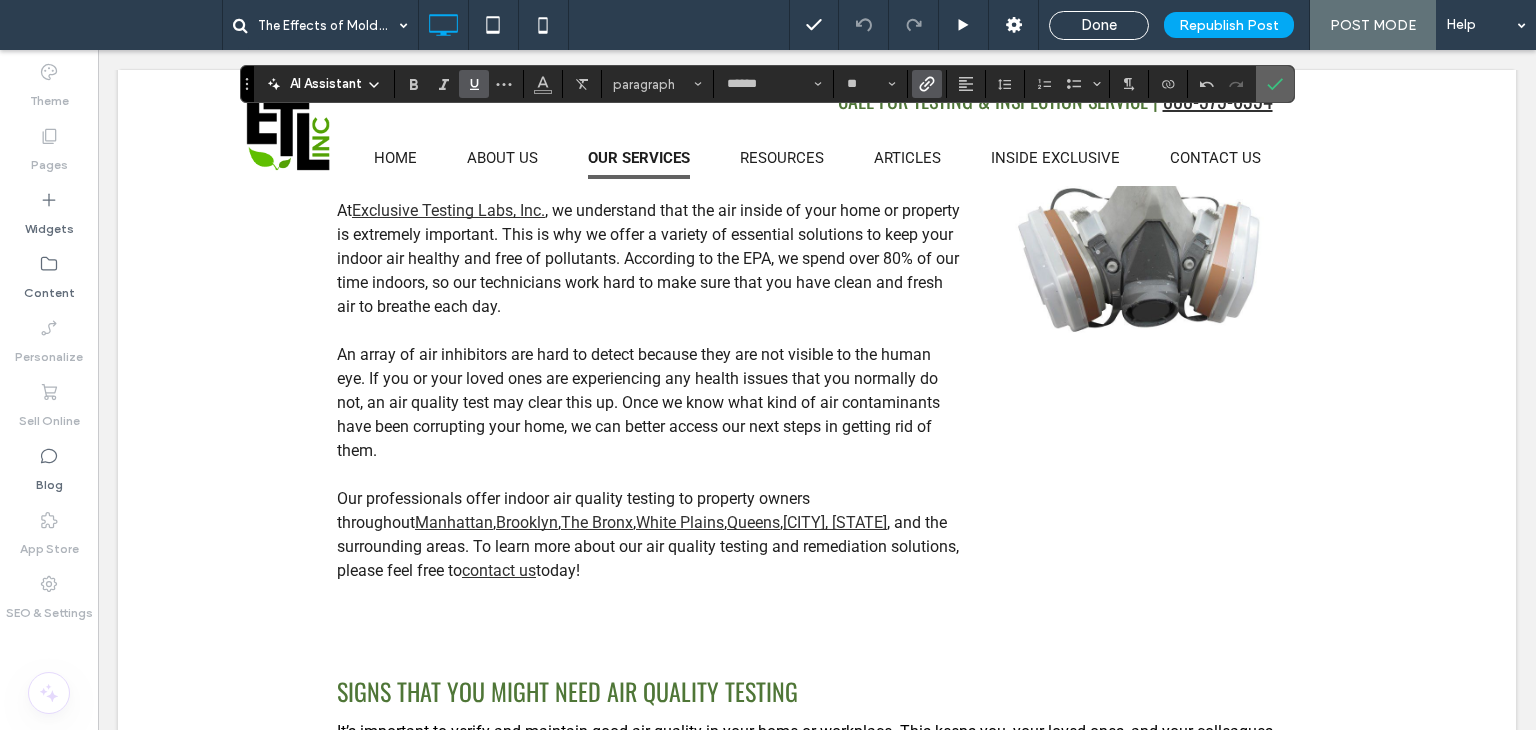 click at bounding box center [1271, 84] 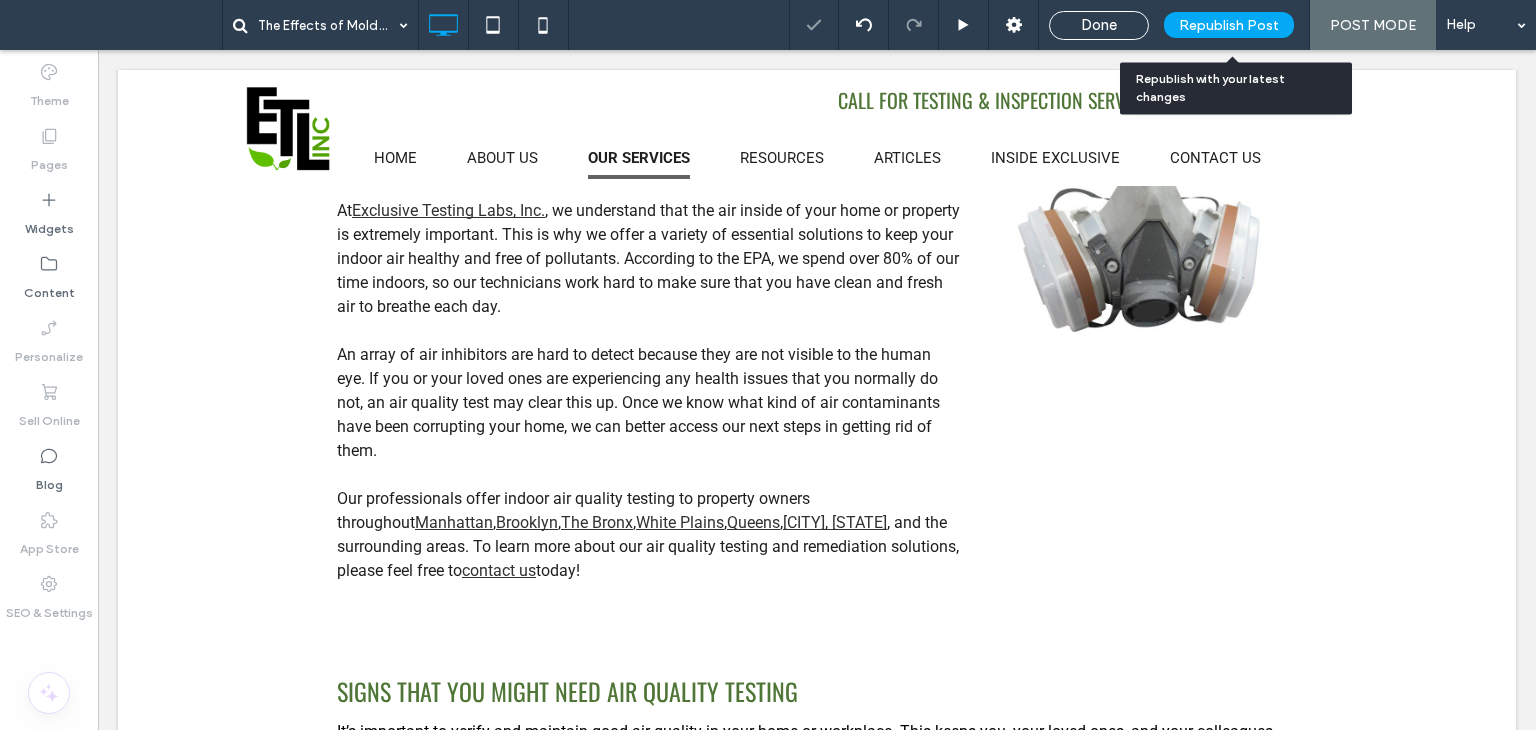 click on "Republish Post" at bounding box center (1229, 25) 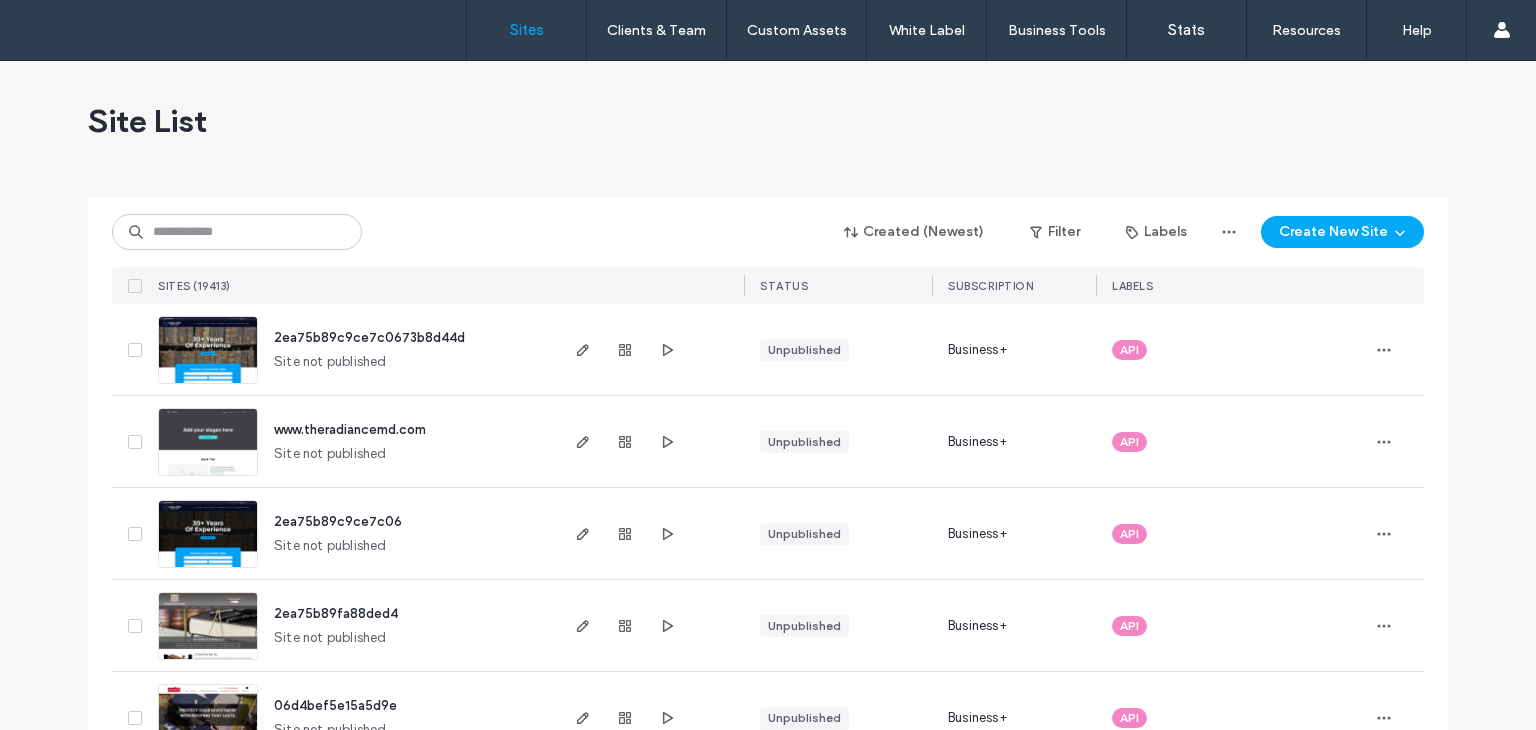 scroll, scrollTop: 0, scrollLeft: 0, axis: both 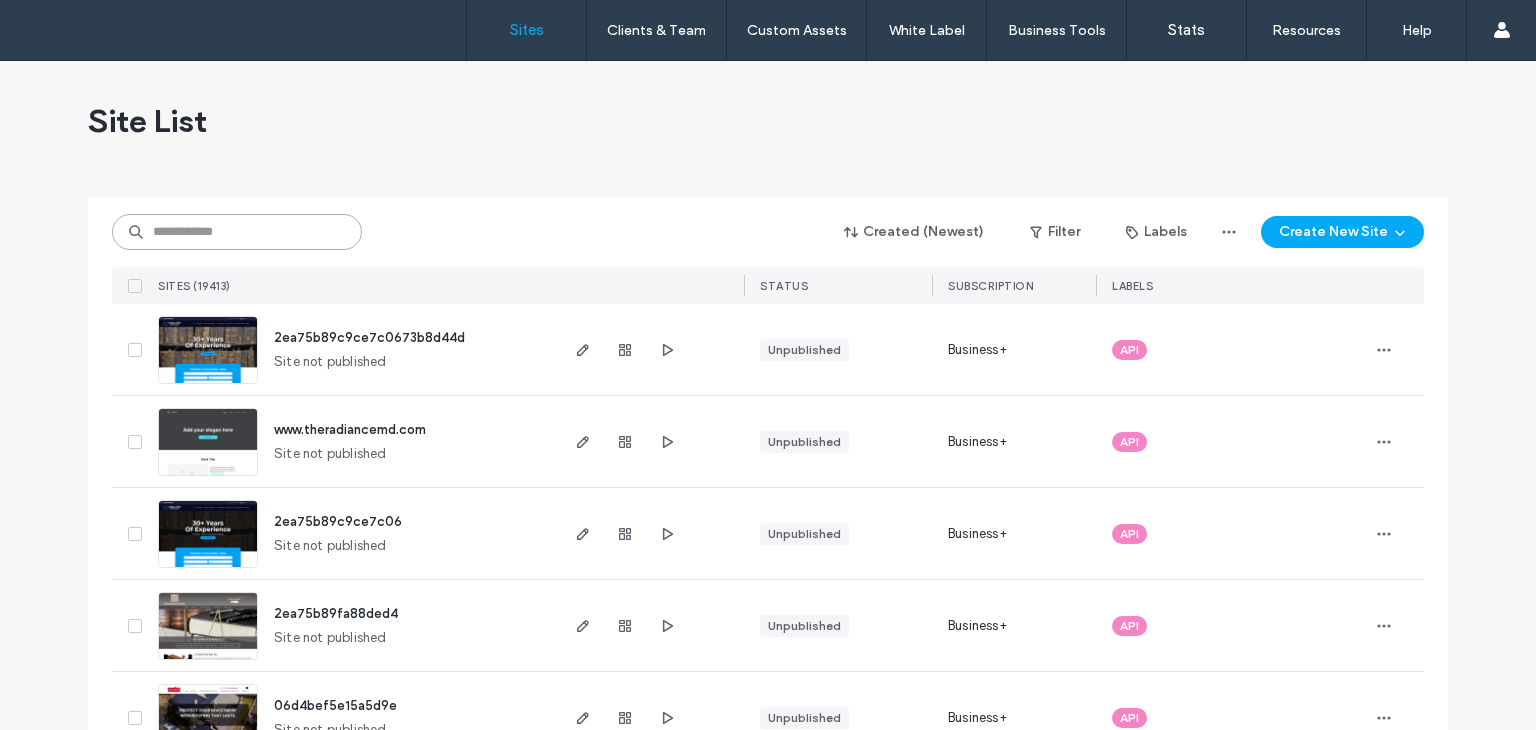 click at bounding box center (237, 232) 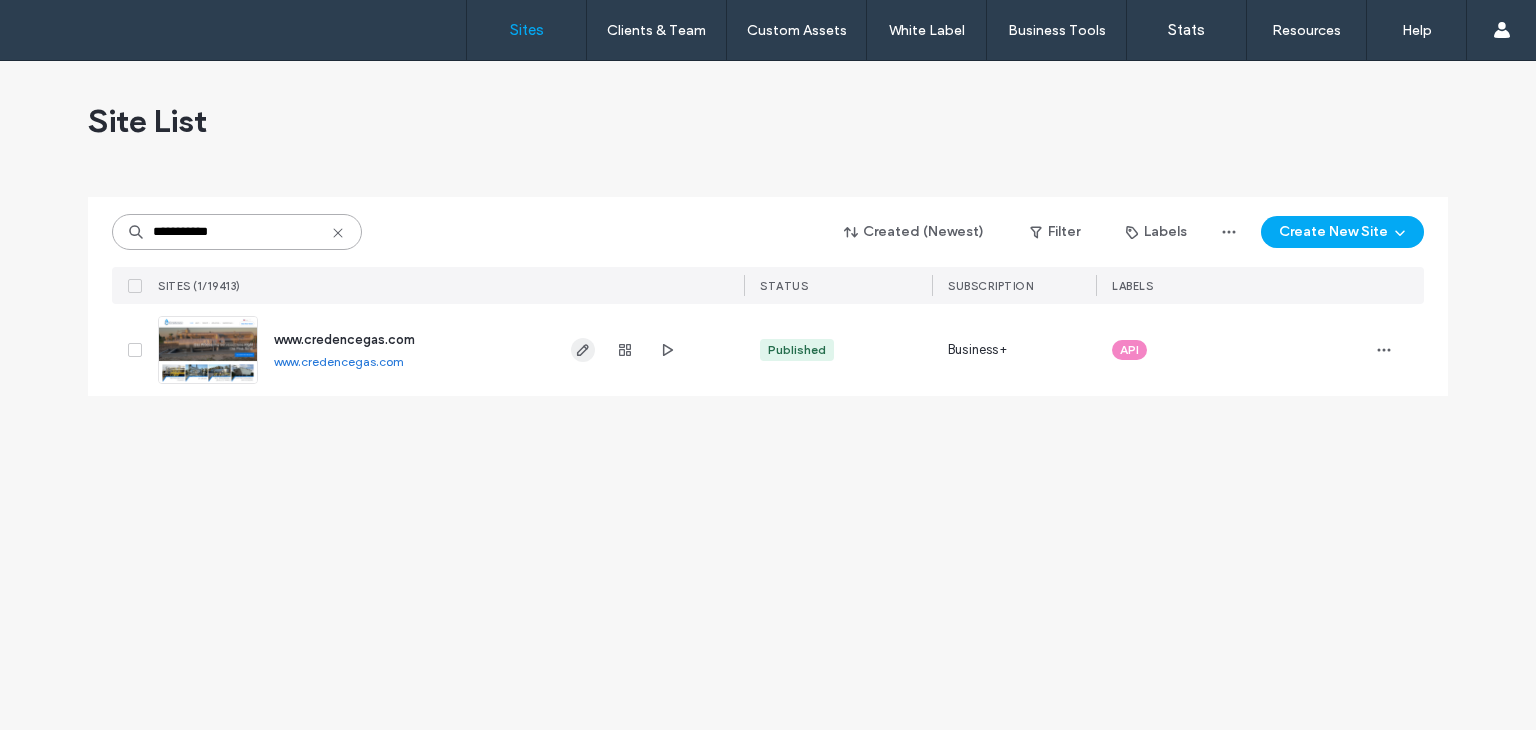 type on "**********" 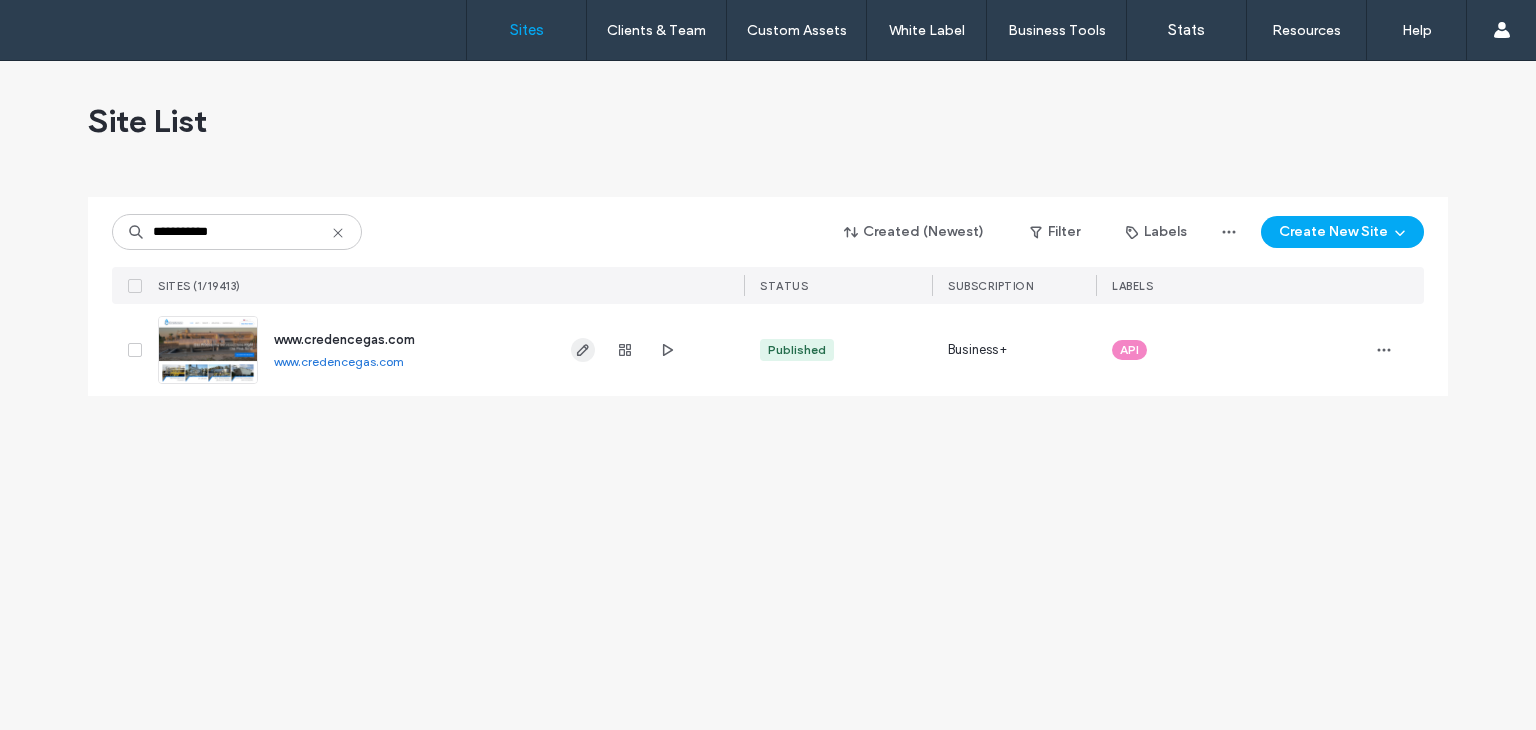 click 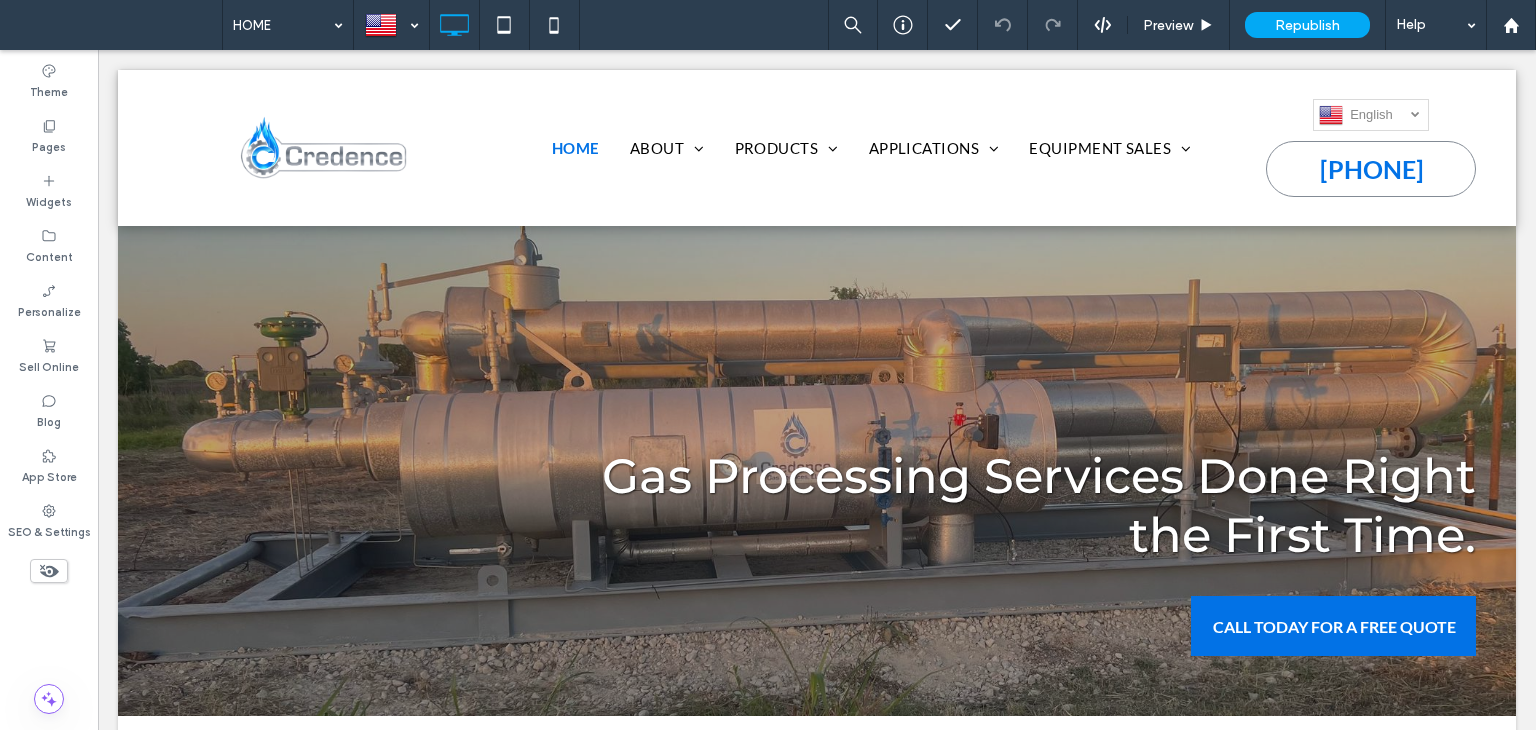 scroll, scrollTop: 658, scrollLeft: 0, axis: vertical 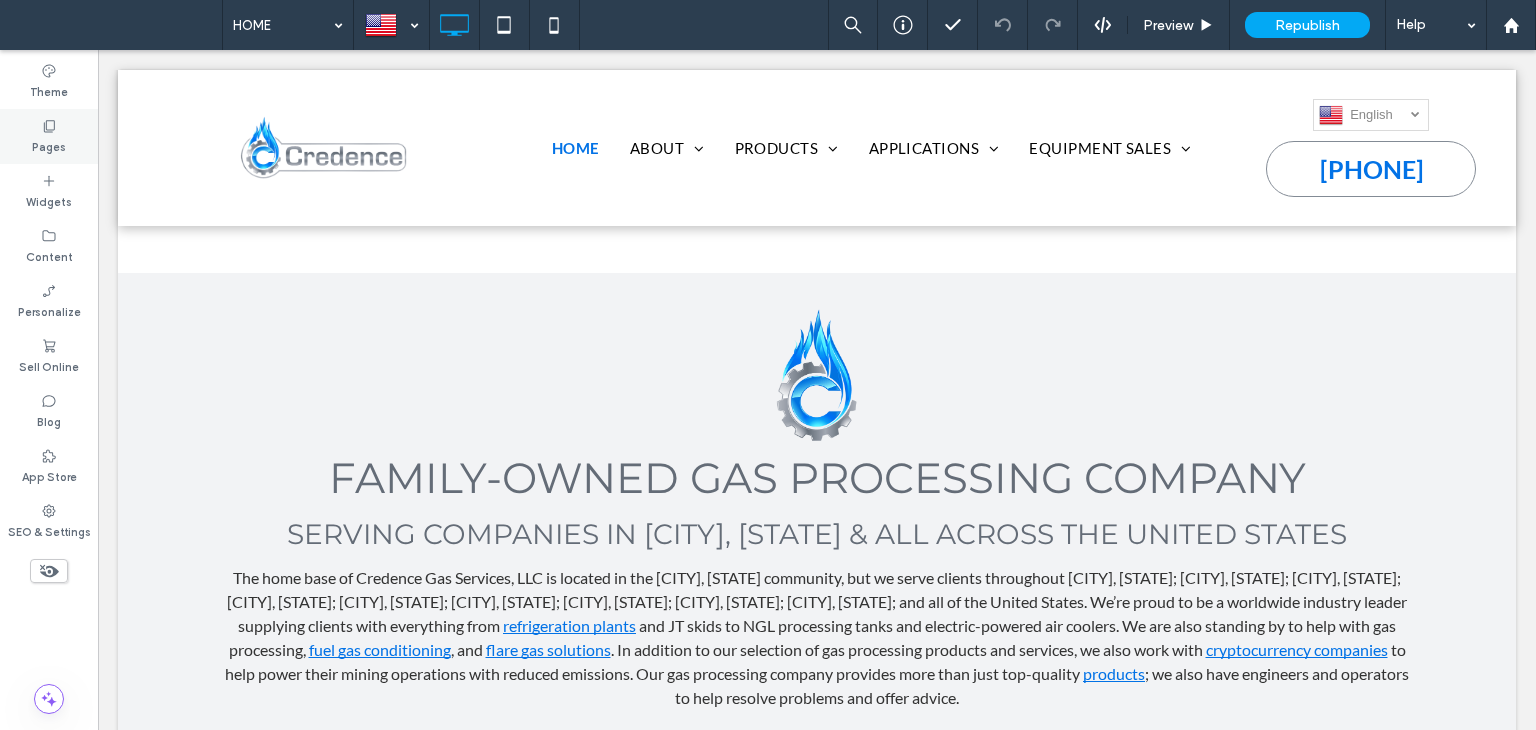 click 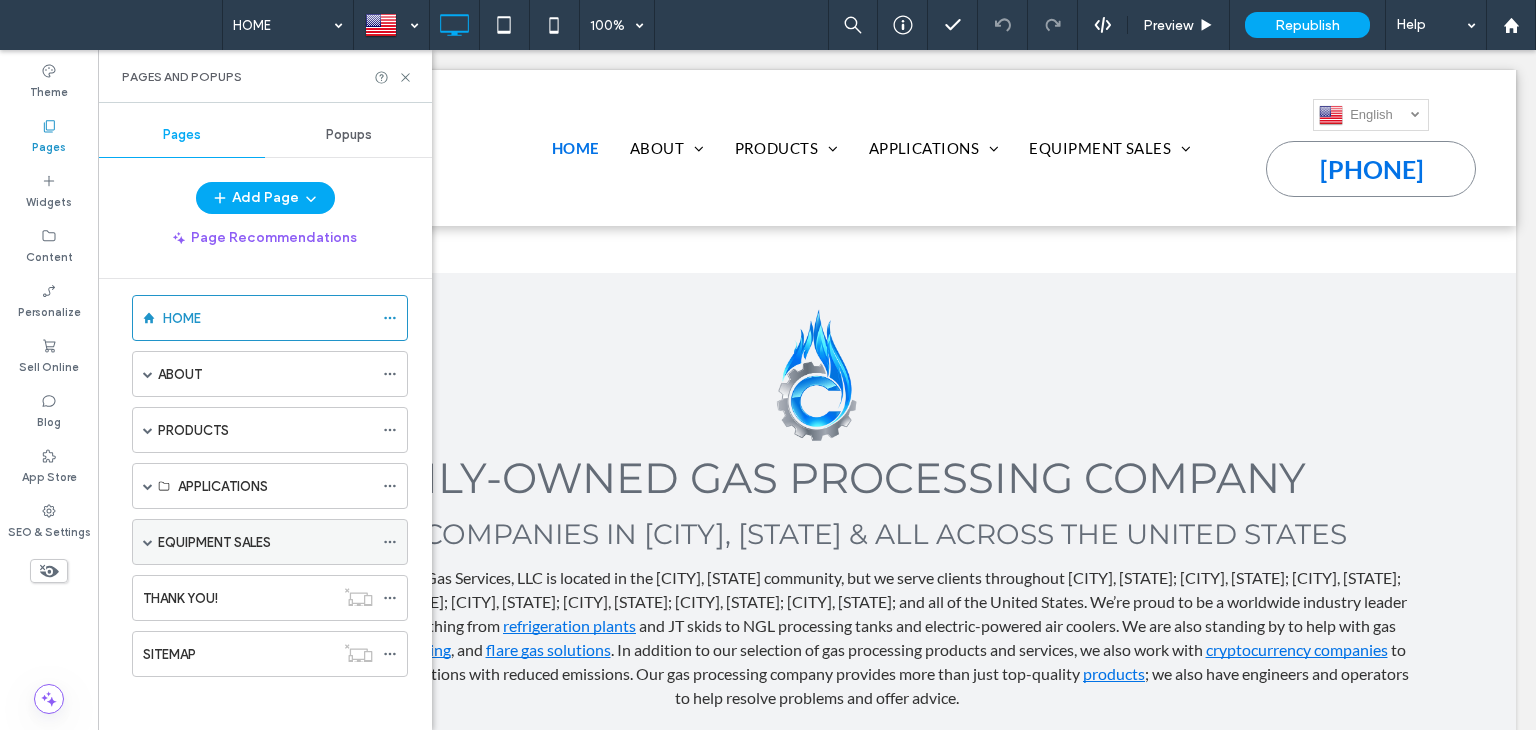 scroll, scrollTop: 21, scrollLeft: 0, axis: vertical 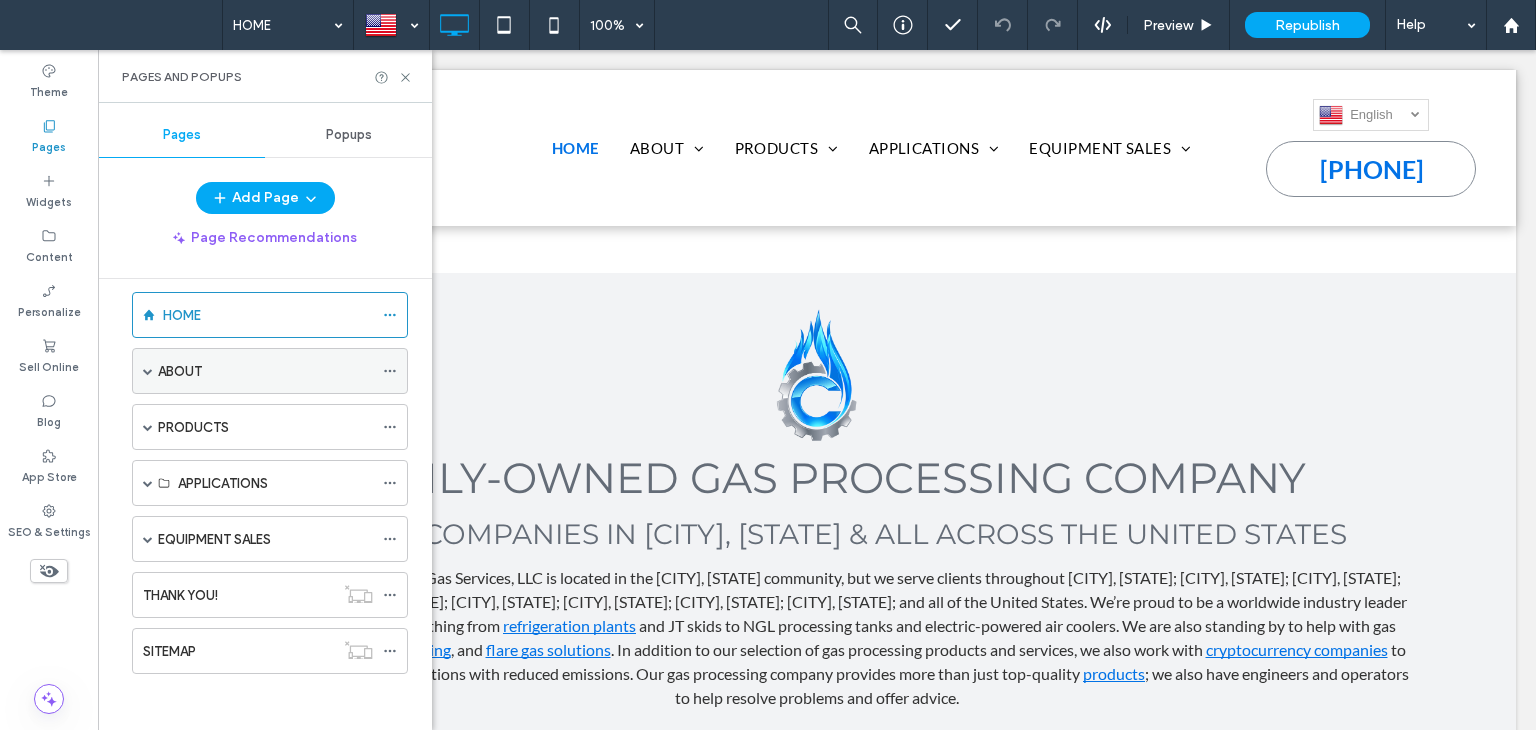 click at bounding box center [148, 371] 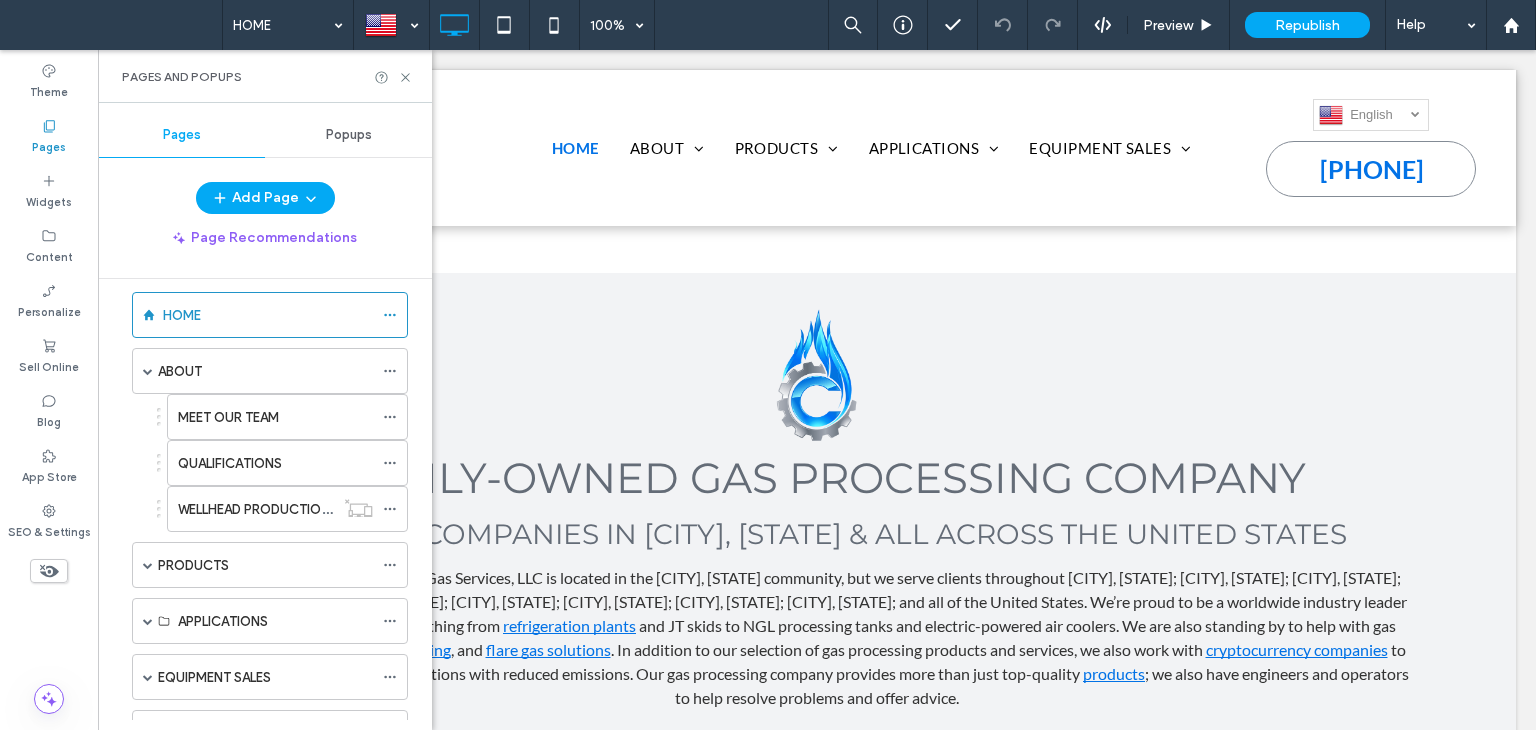 scroll, scrollTop: 158, scrollLeft: 0, axis: vertical 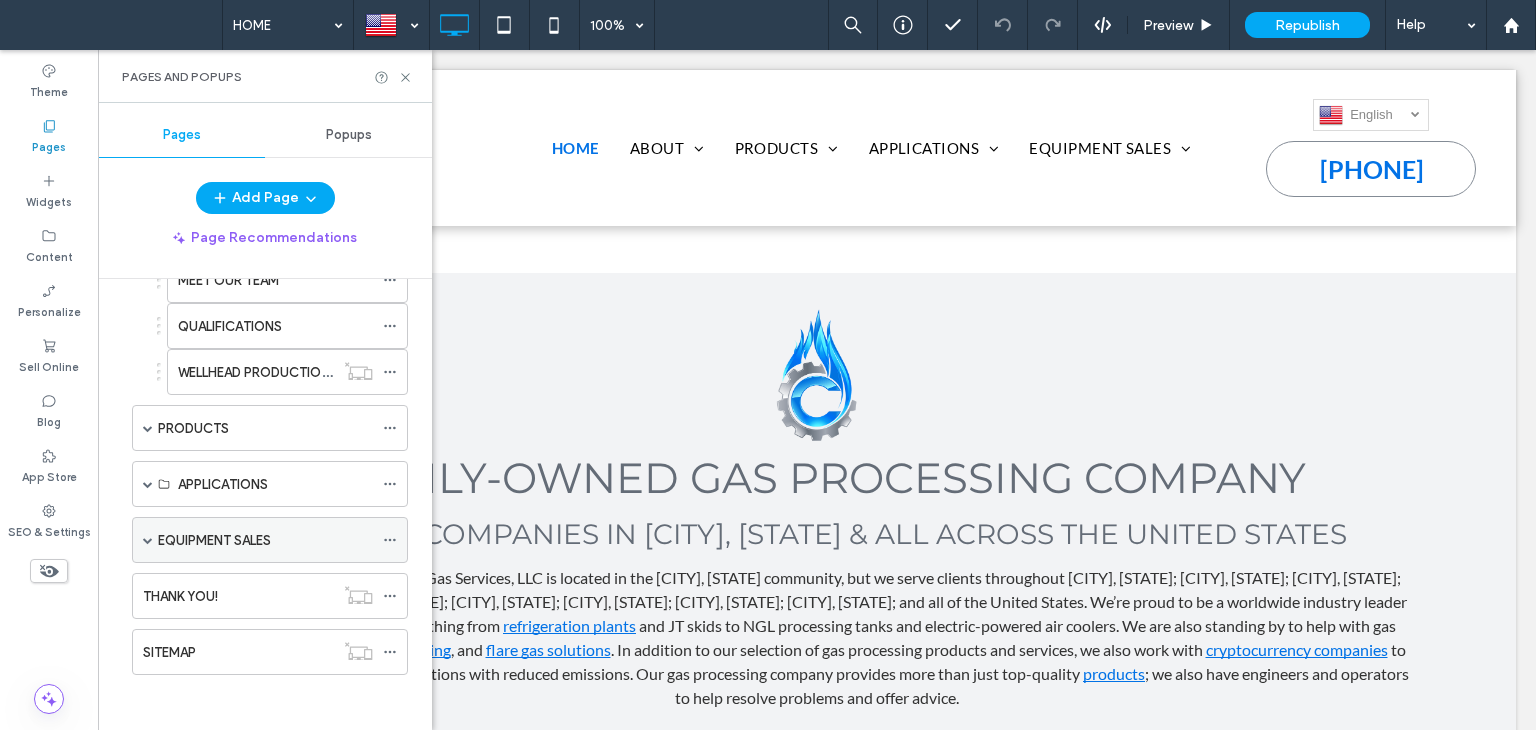 click at bounding box center [148, 540] 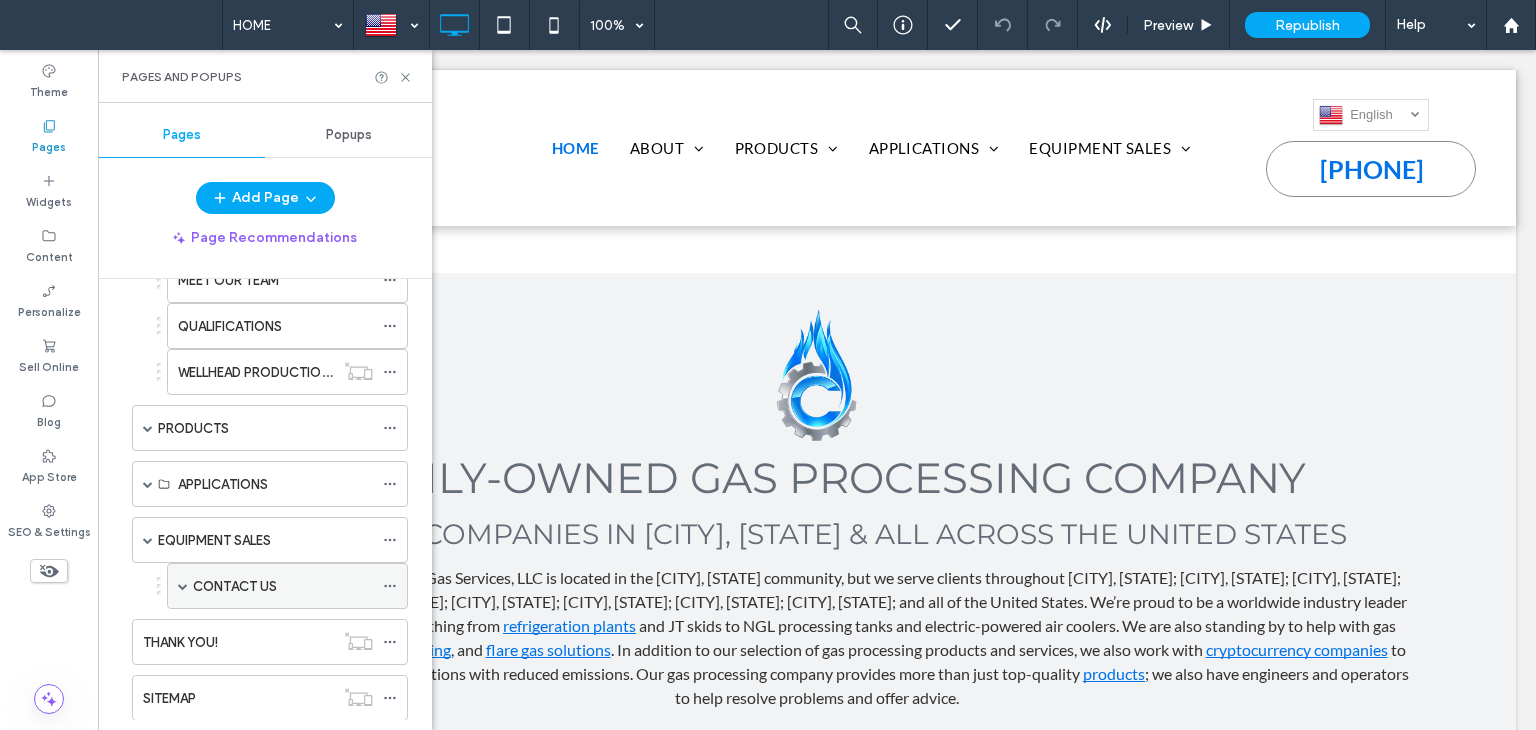 click at bounding box center (183, 586) 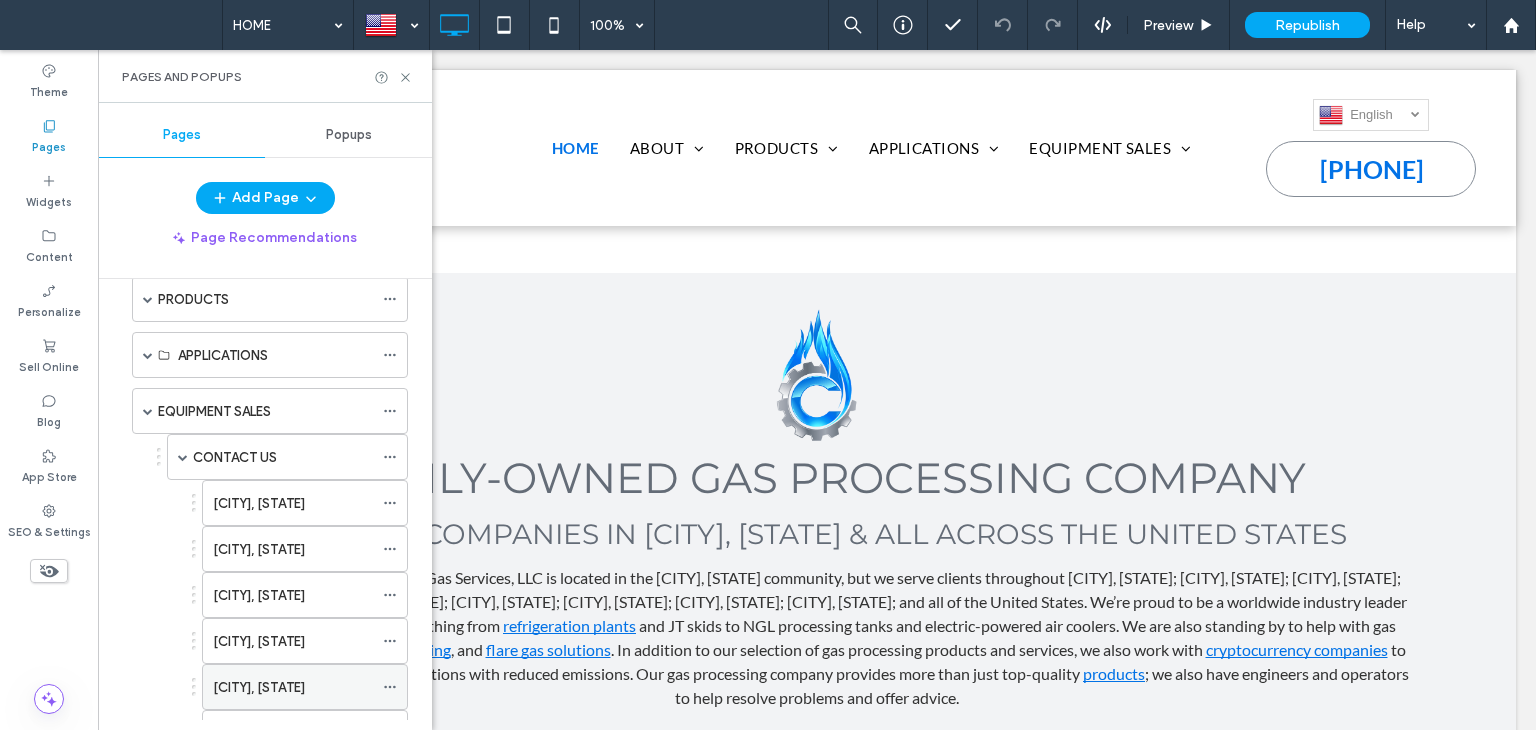 scroll, scrollTop: 458, scrollLeft: 0, axis: vertical 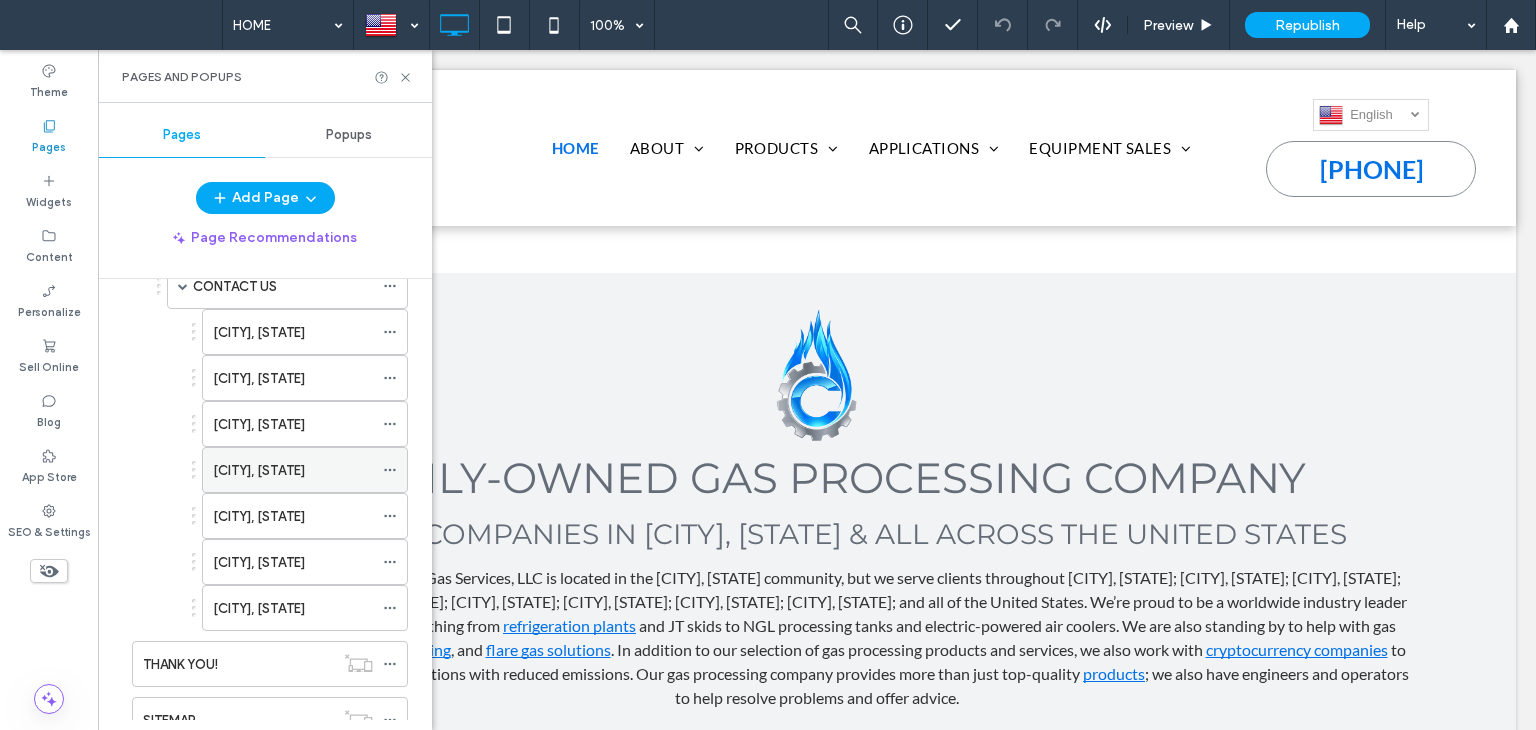 click on "[CITY], [STATE]" at bounding box center (259, 470) 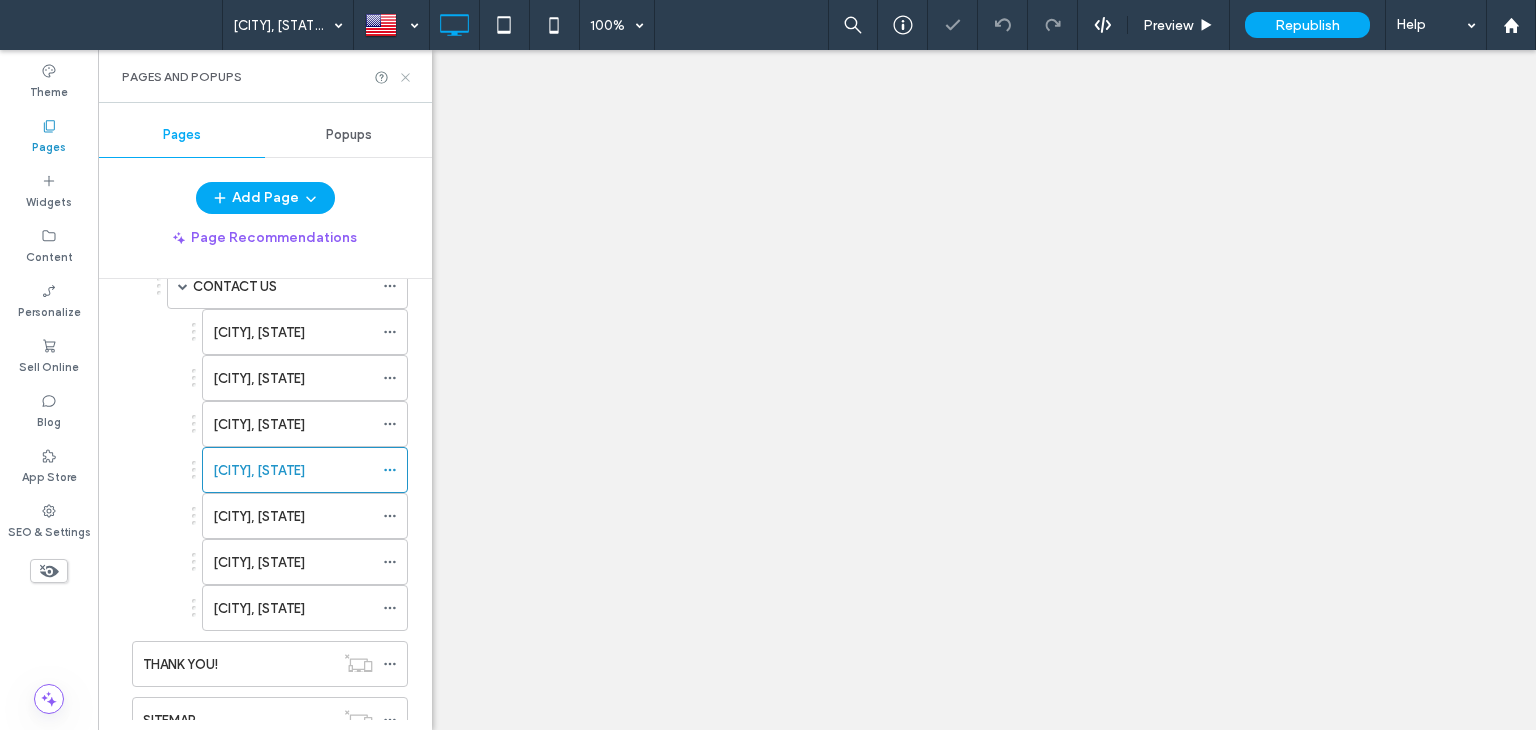 click 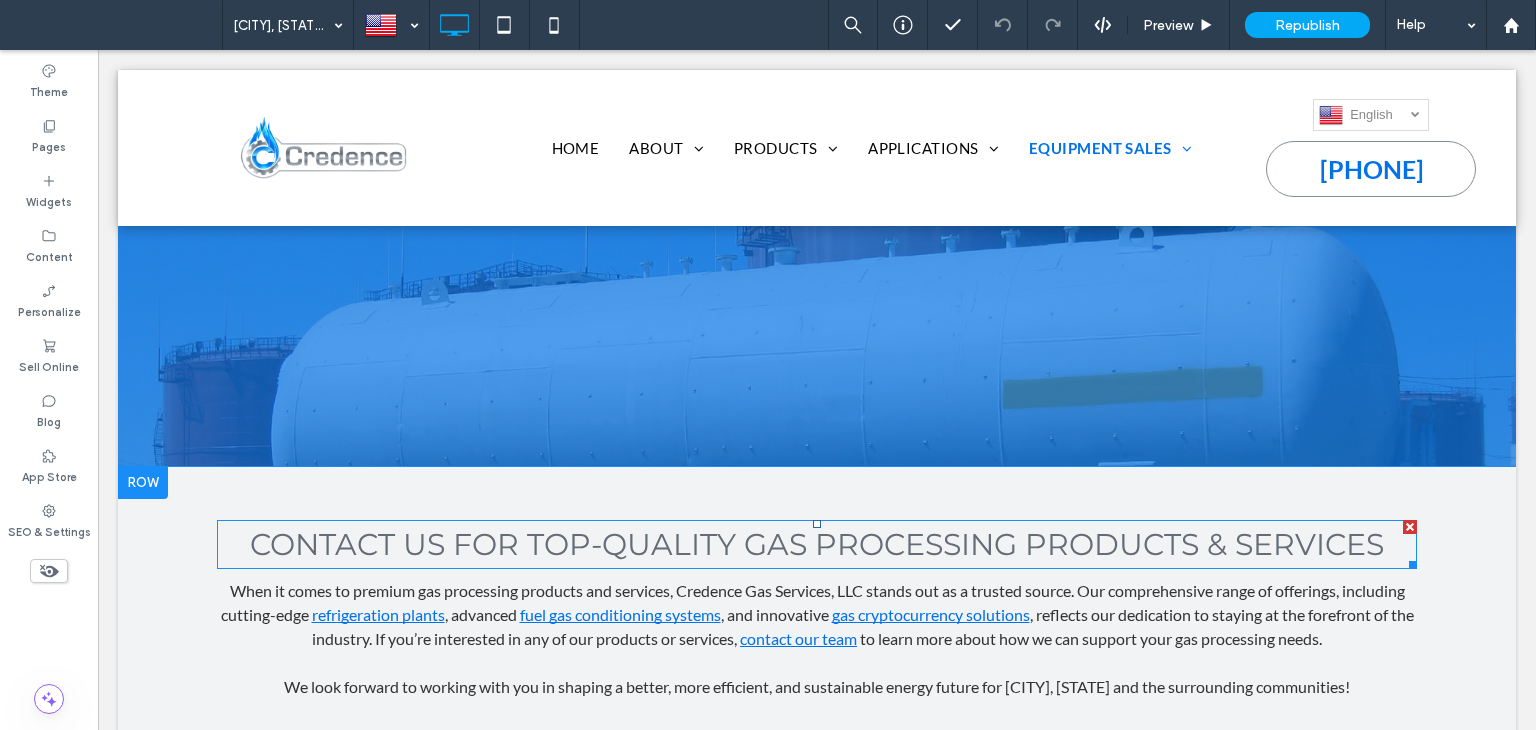 scroll, scrollTop: 300, scrollLeft: 0, axis: vertical 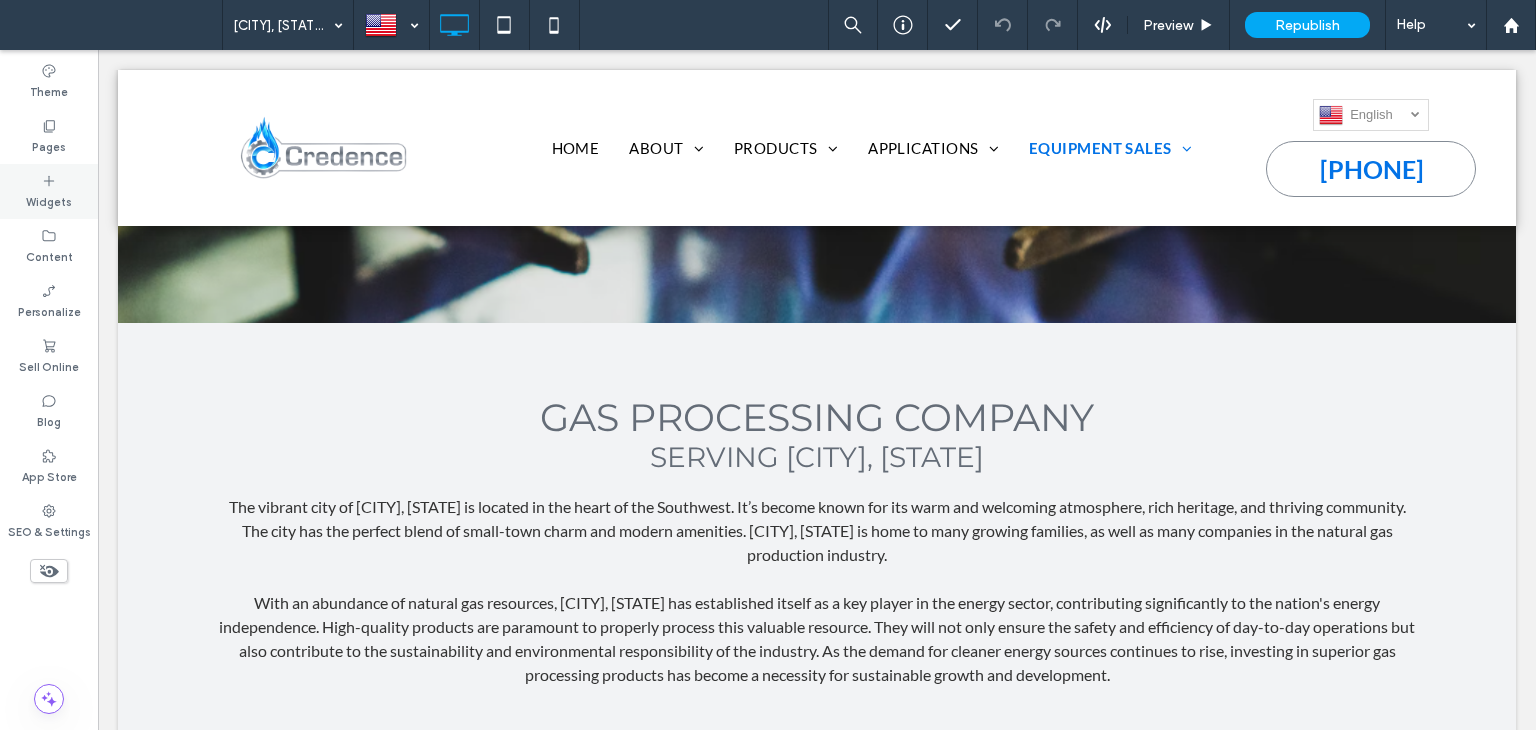 click 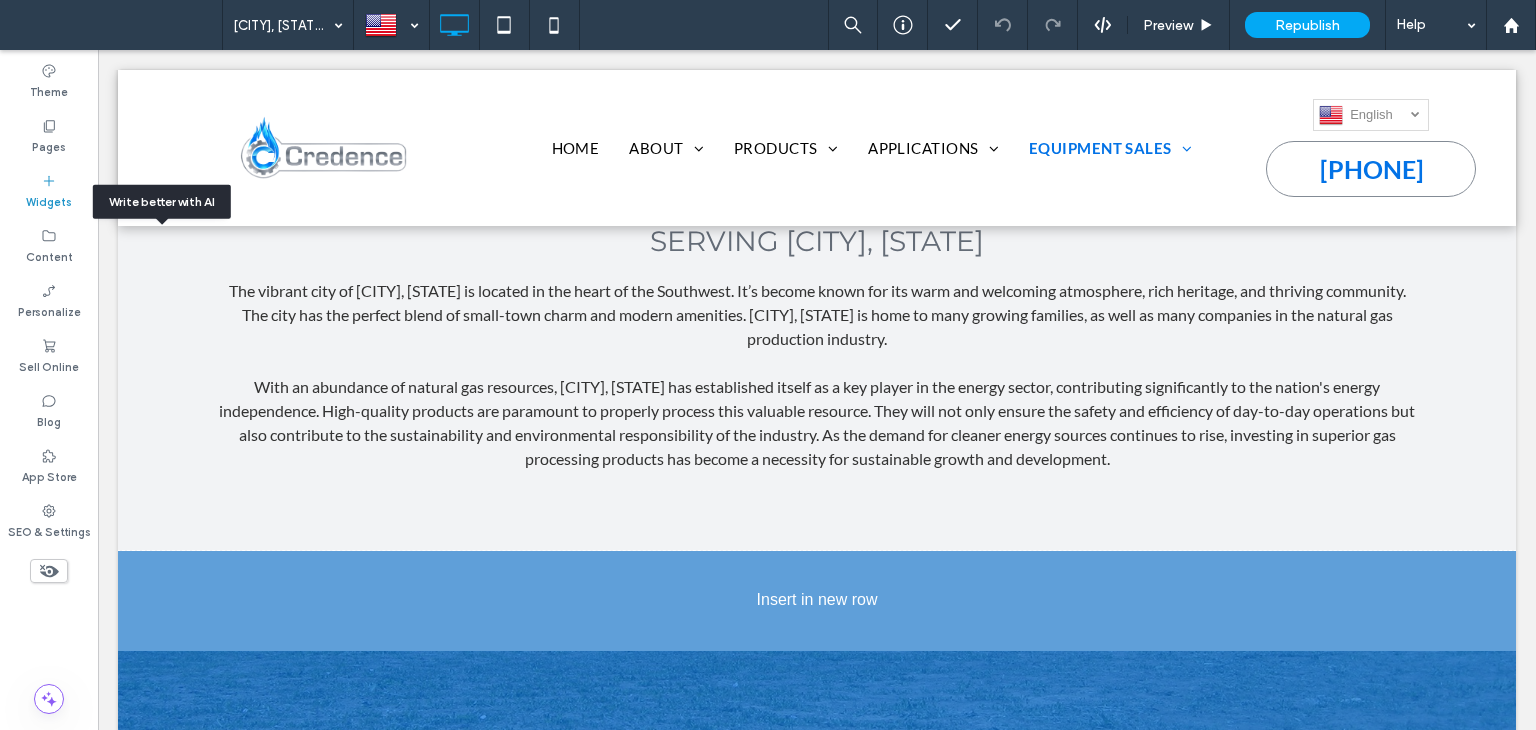 scroll, scrollTop: 535, scrollLeft: 0, axis: vertical 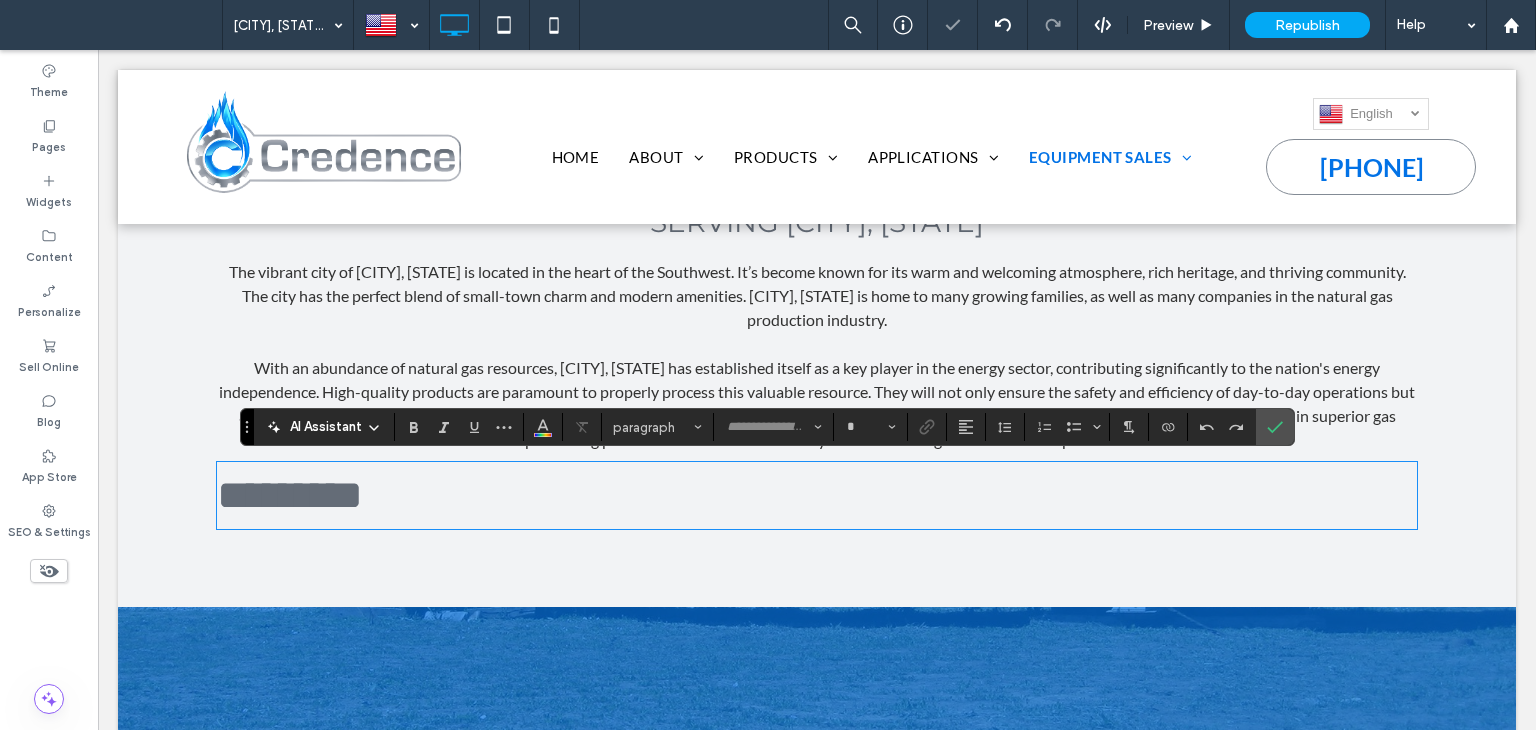 type on "**********" 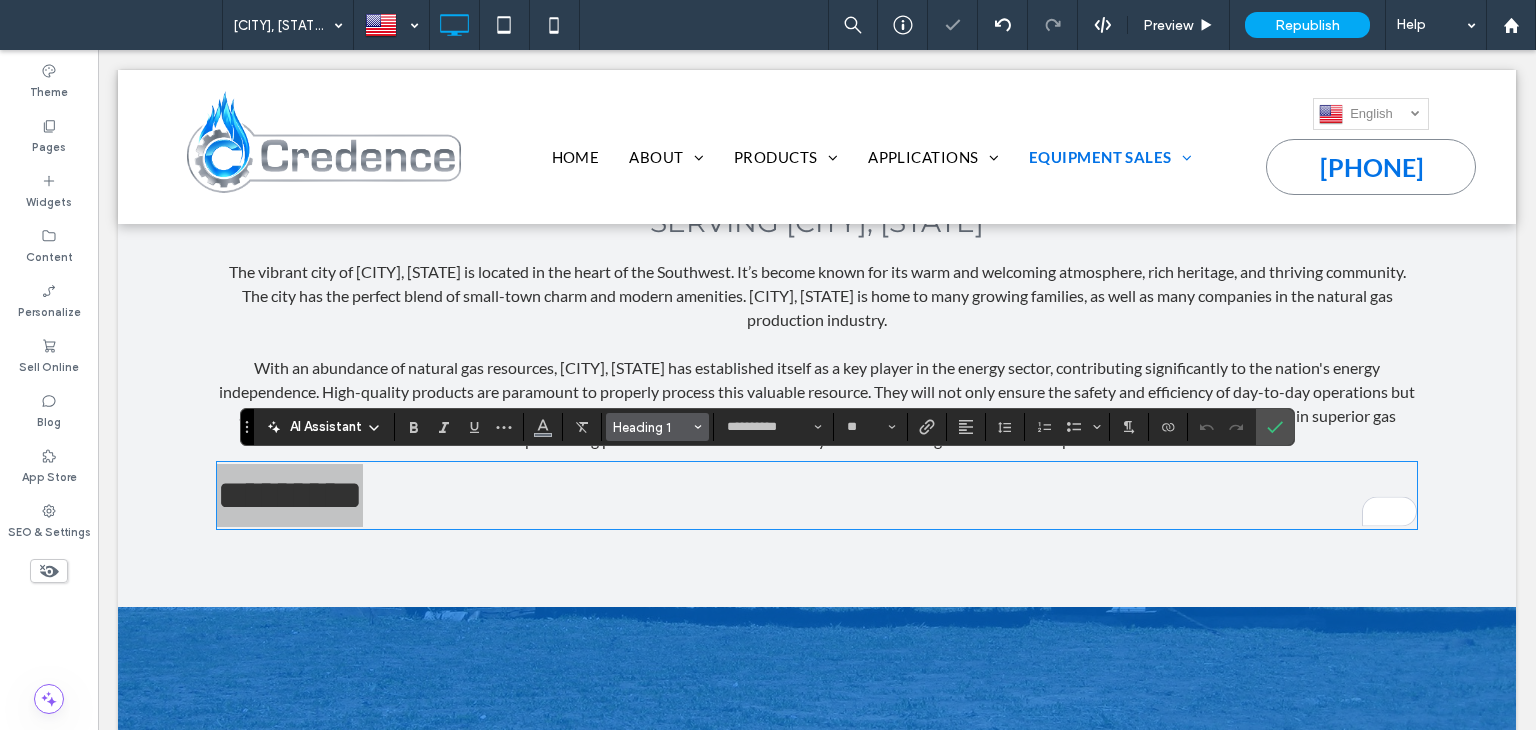 click on "Heading 1" at bounding box center (652, 427) 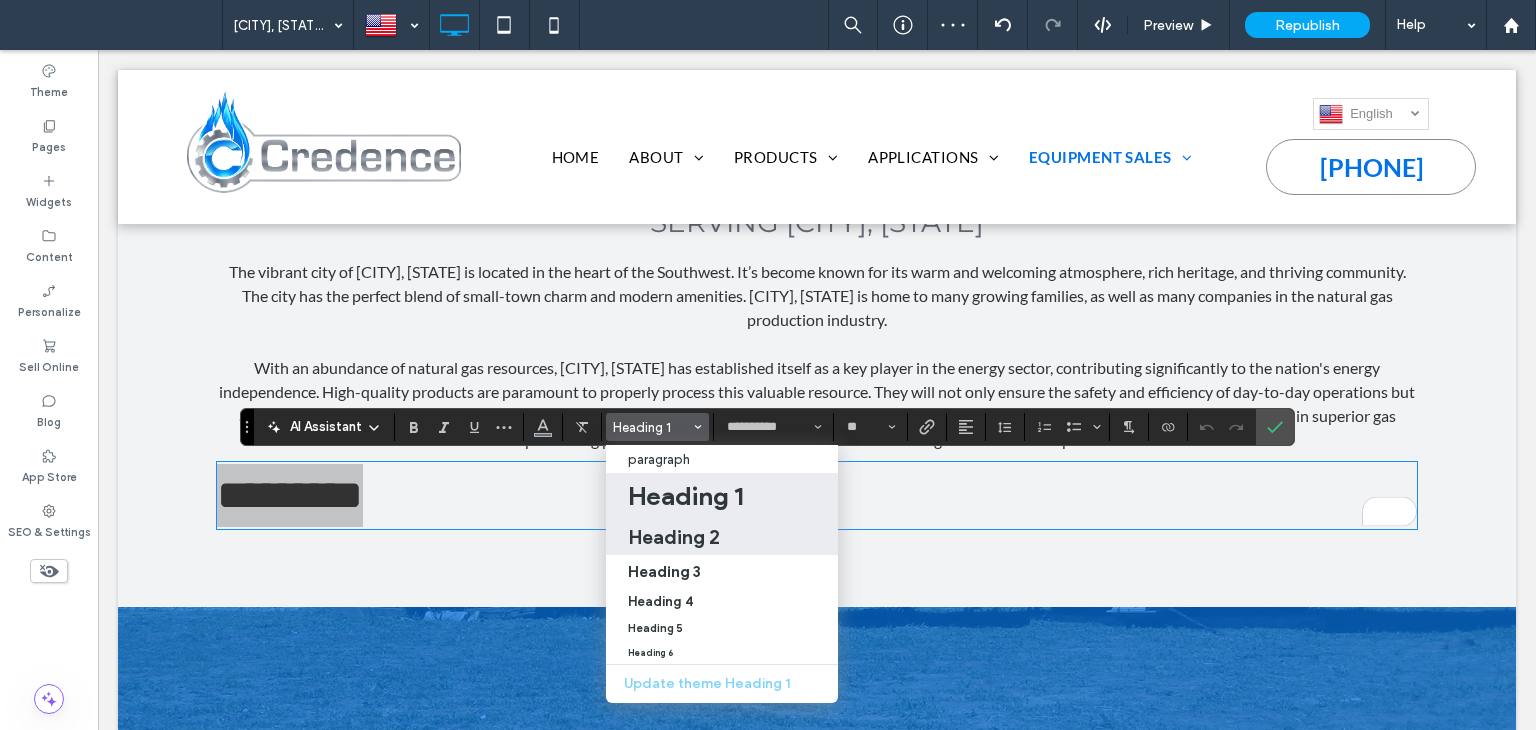 click on "Heading 2" at bounding box center [674, 537] 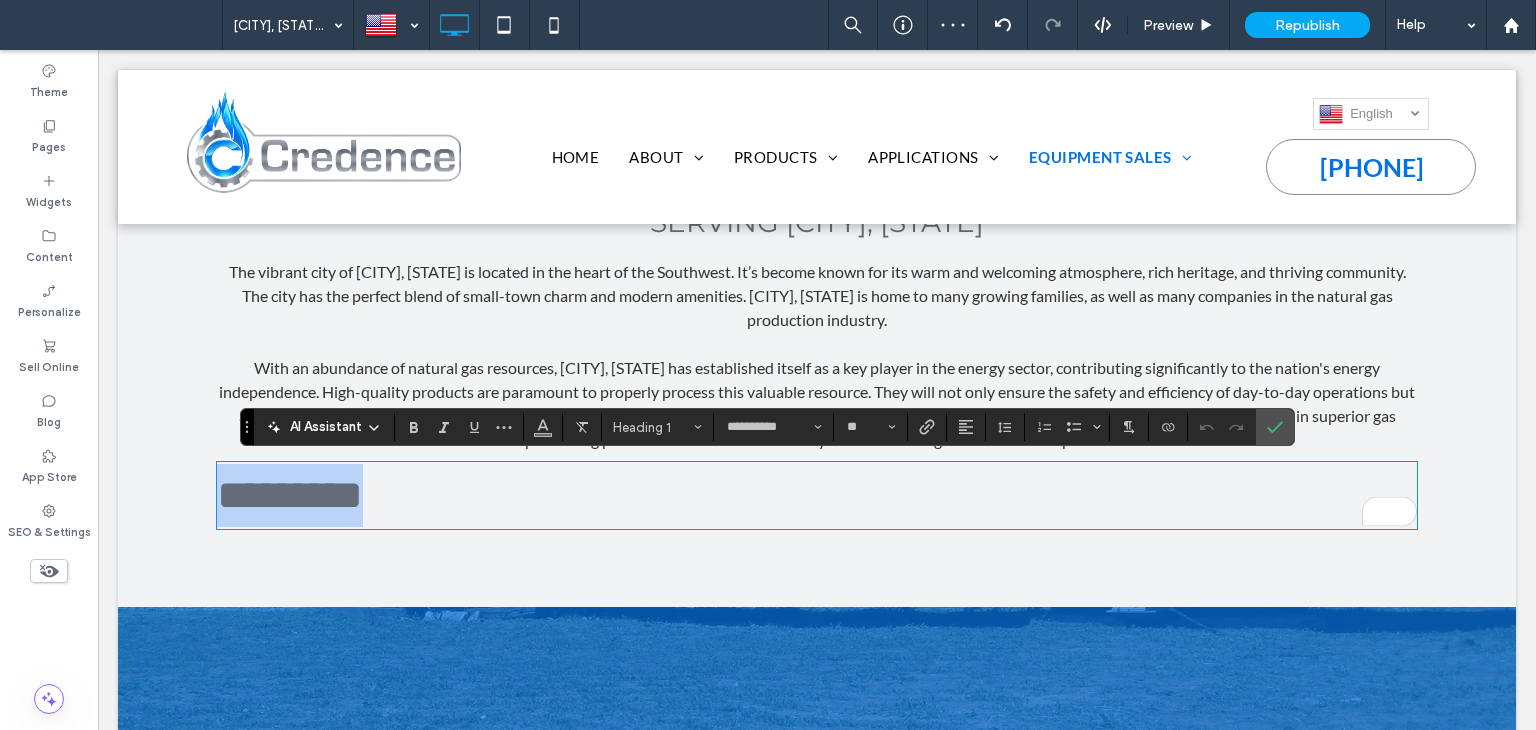 type on "**" 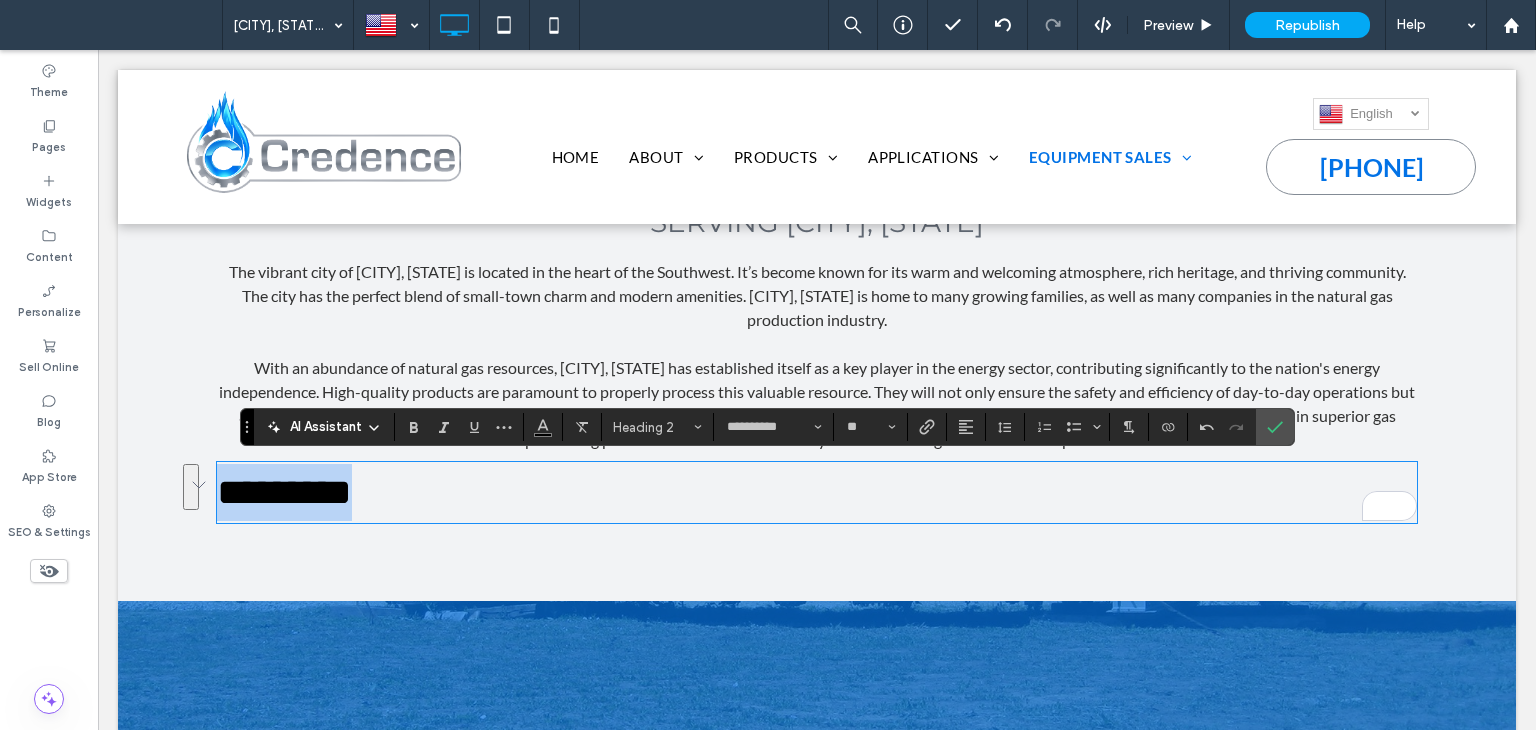 click on "*********" at bounding box center (817, 492) 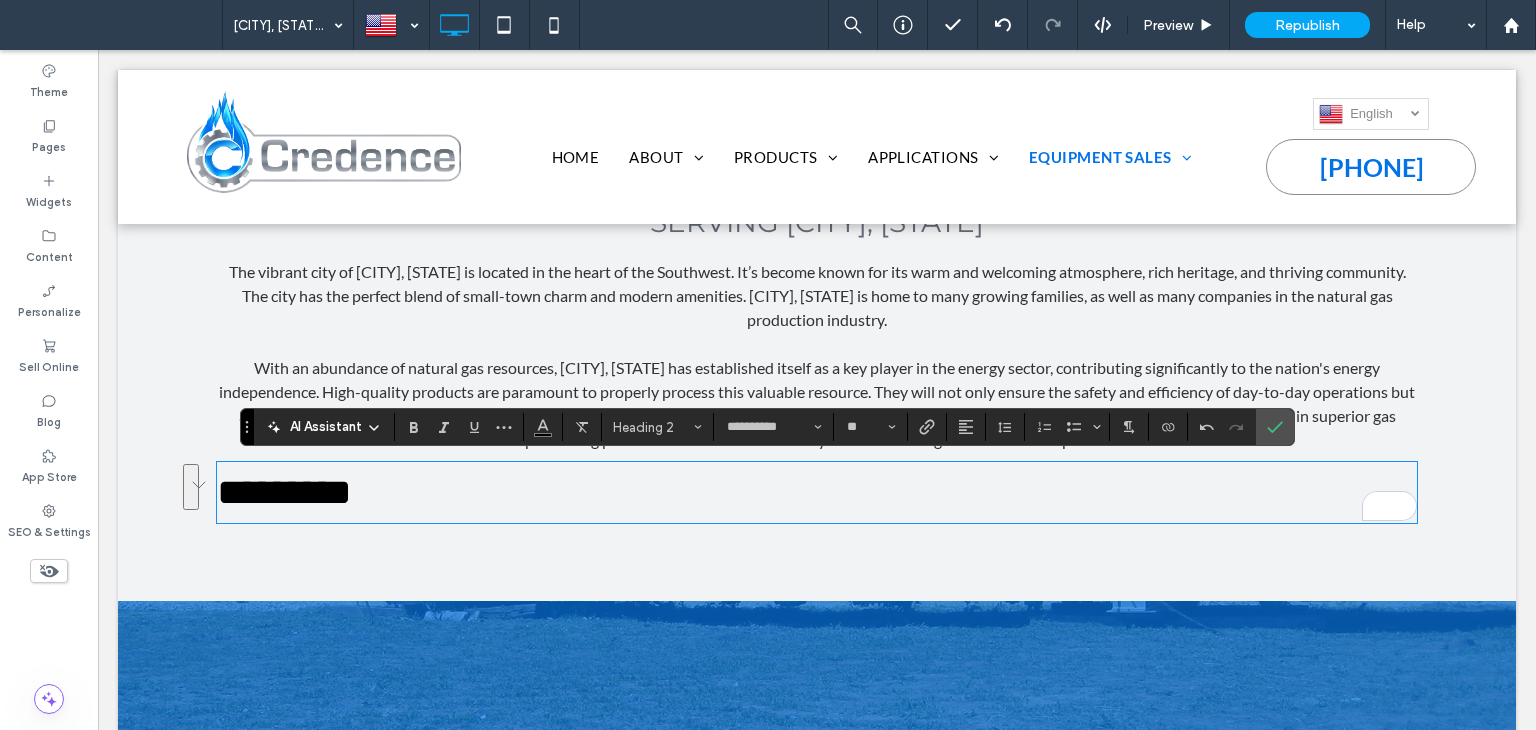 type on "****" 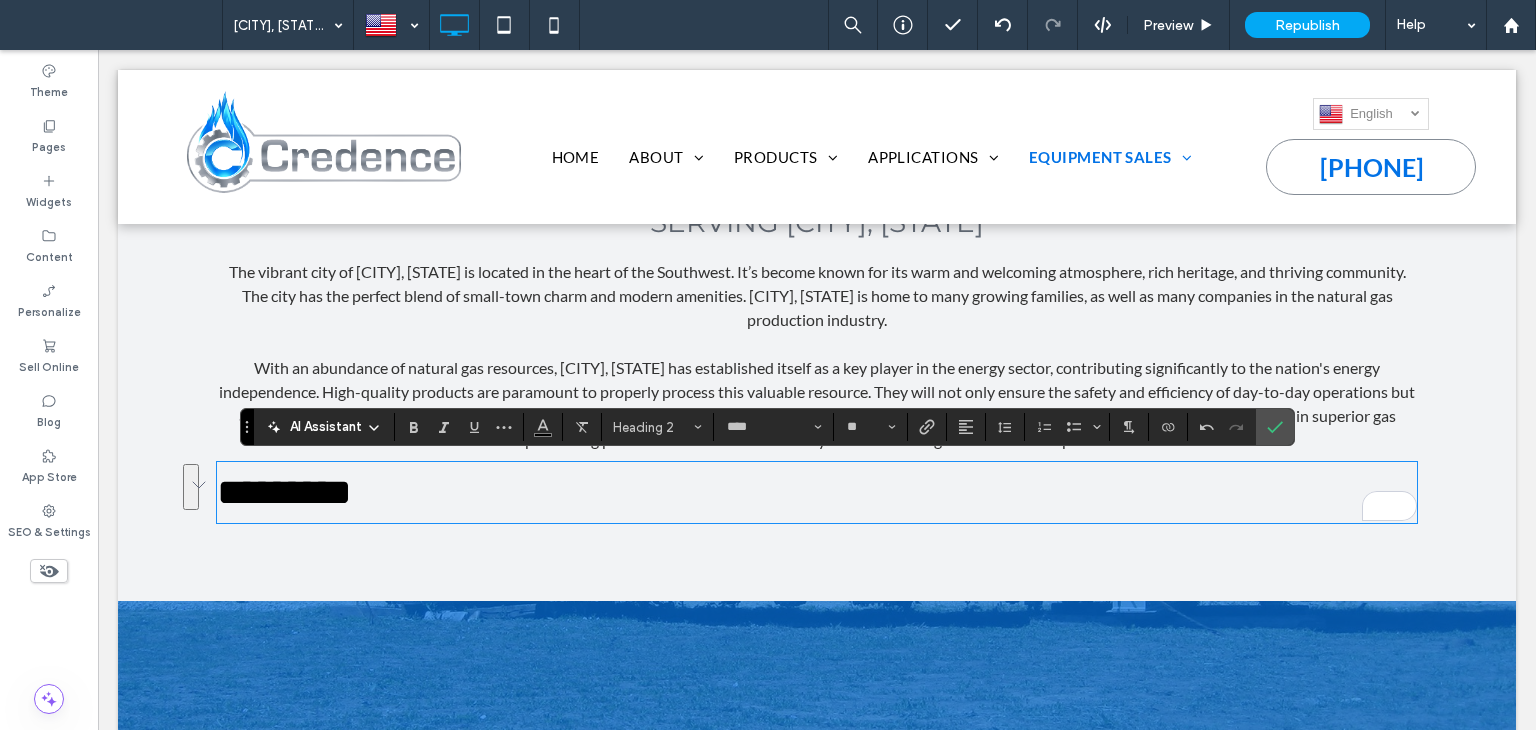 scroll, scrollTop: 0, scrollLeft: 0, axis: both 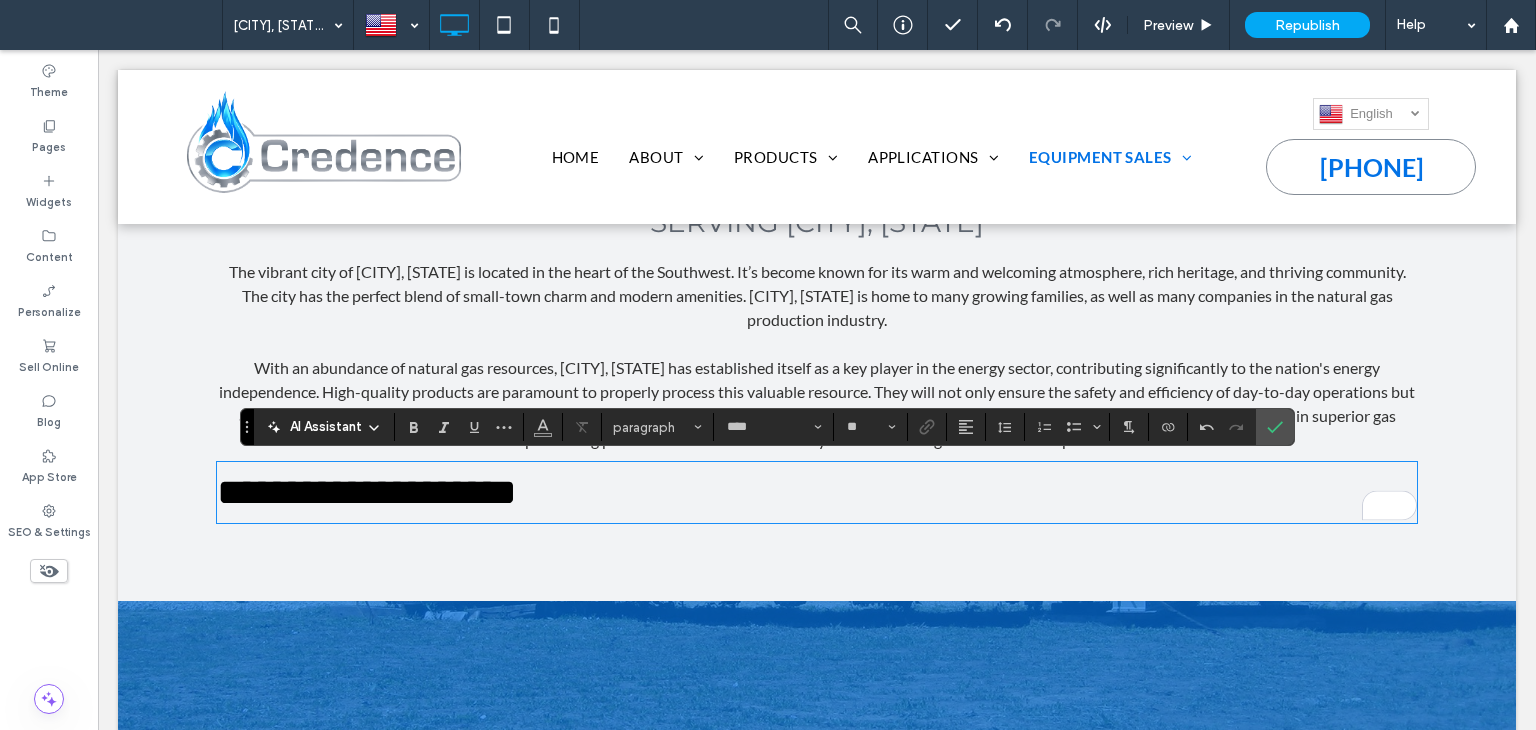 type on "**********" 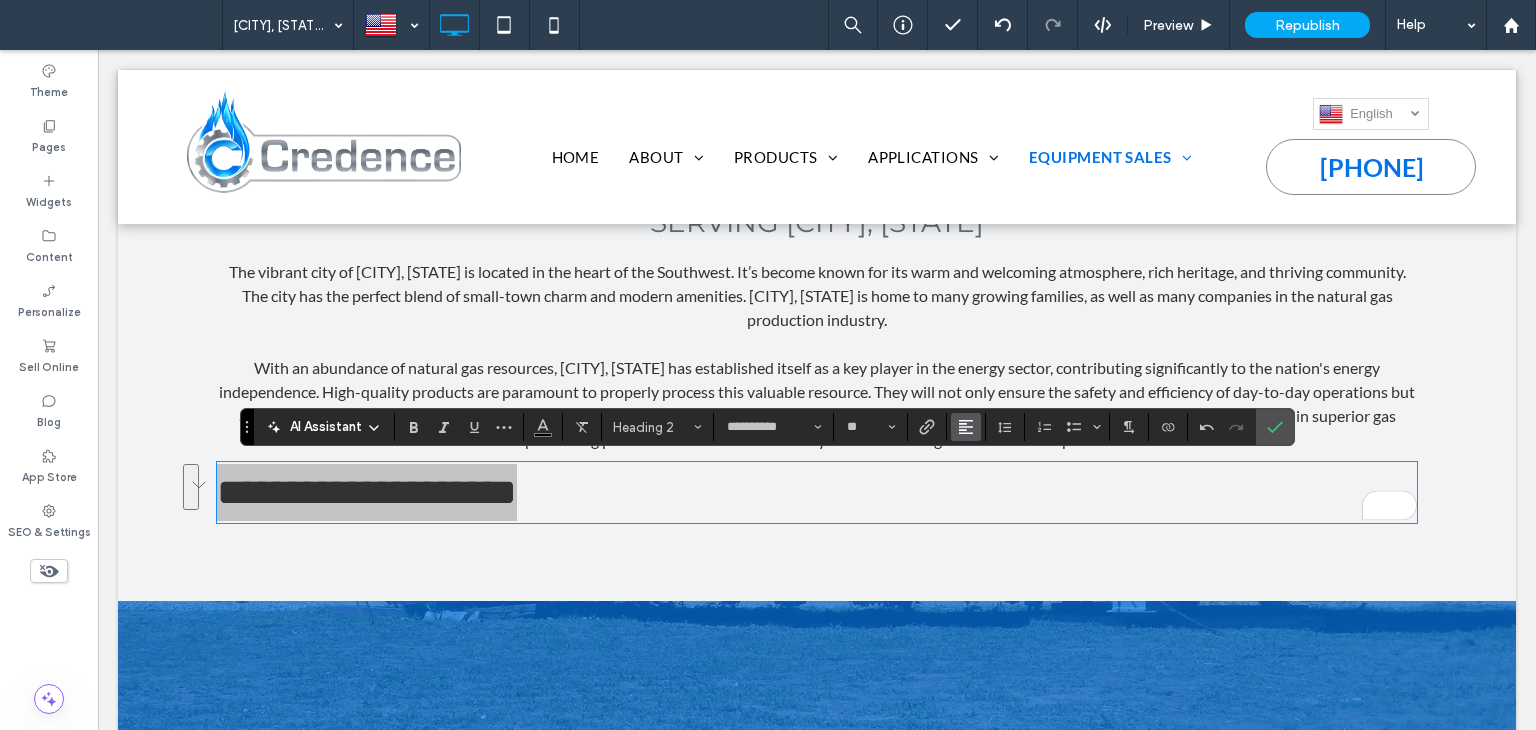 click at bounding box center [966, 427] 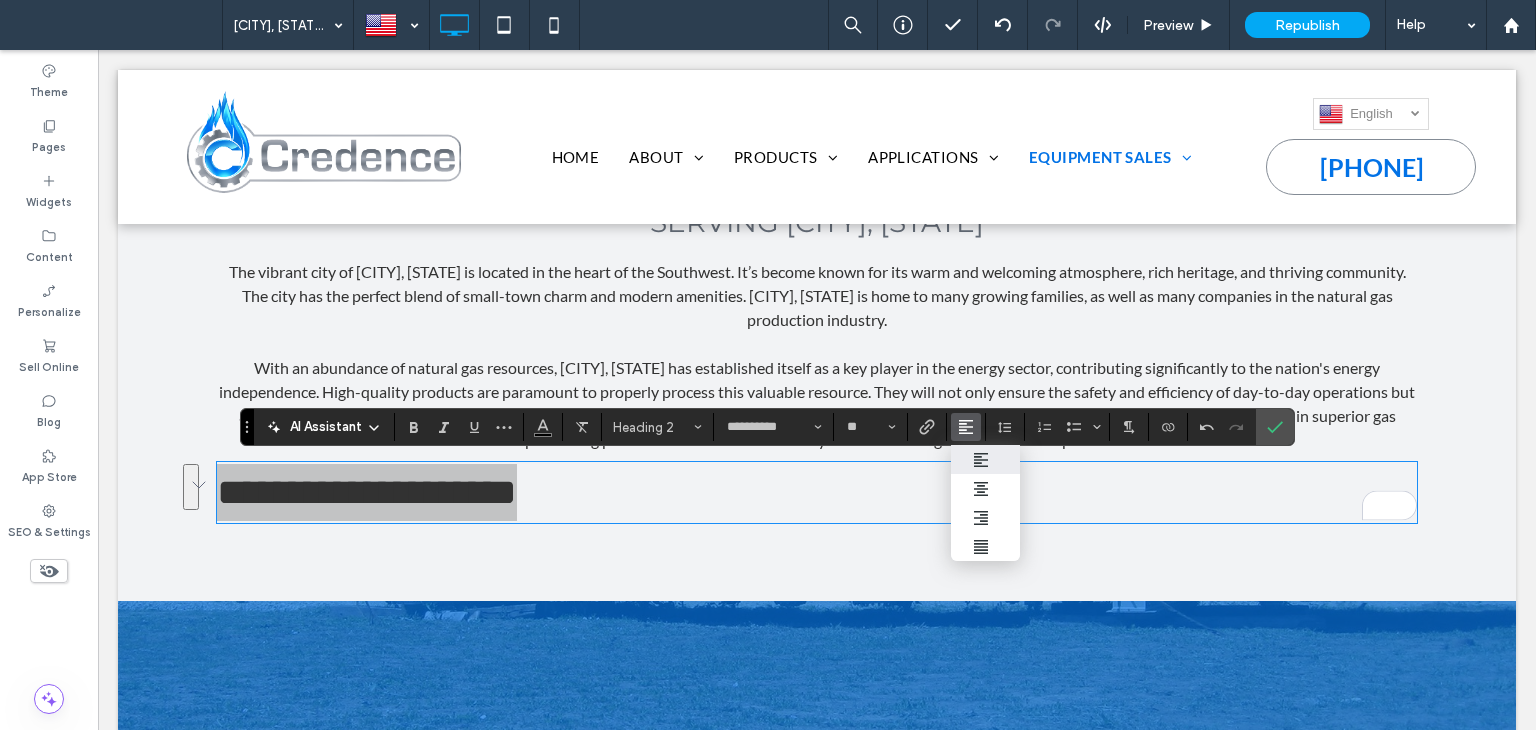 click at bounding box center [986, 459] 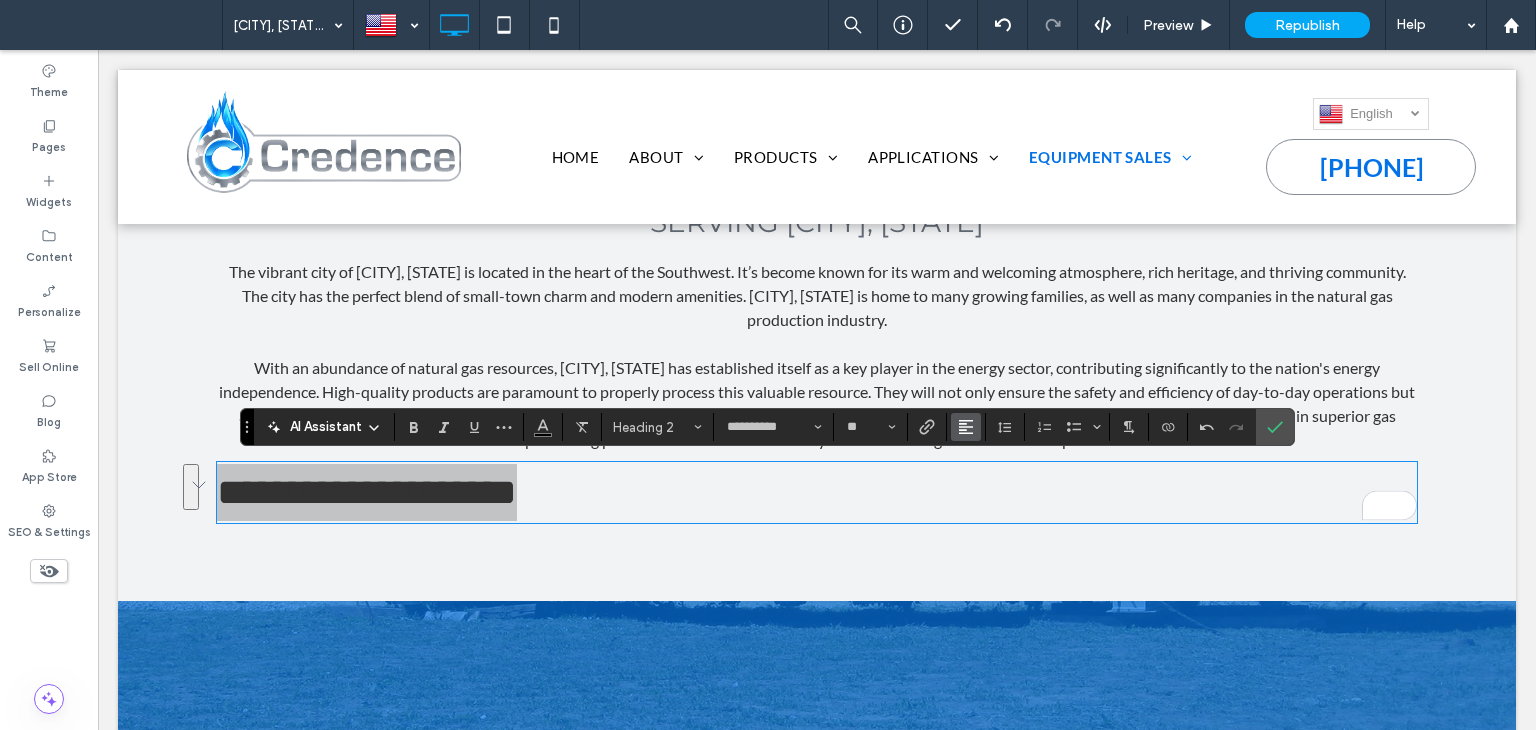 click 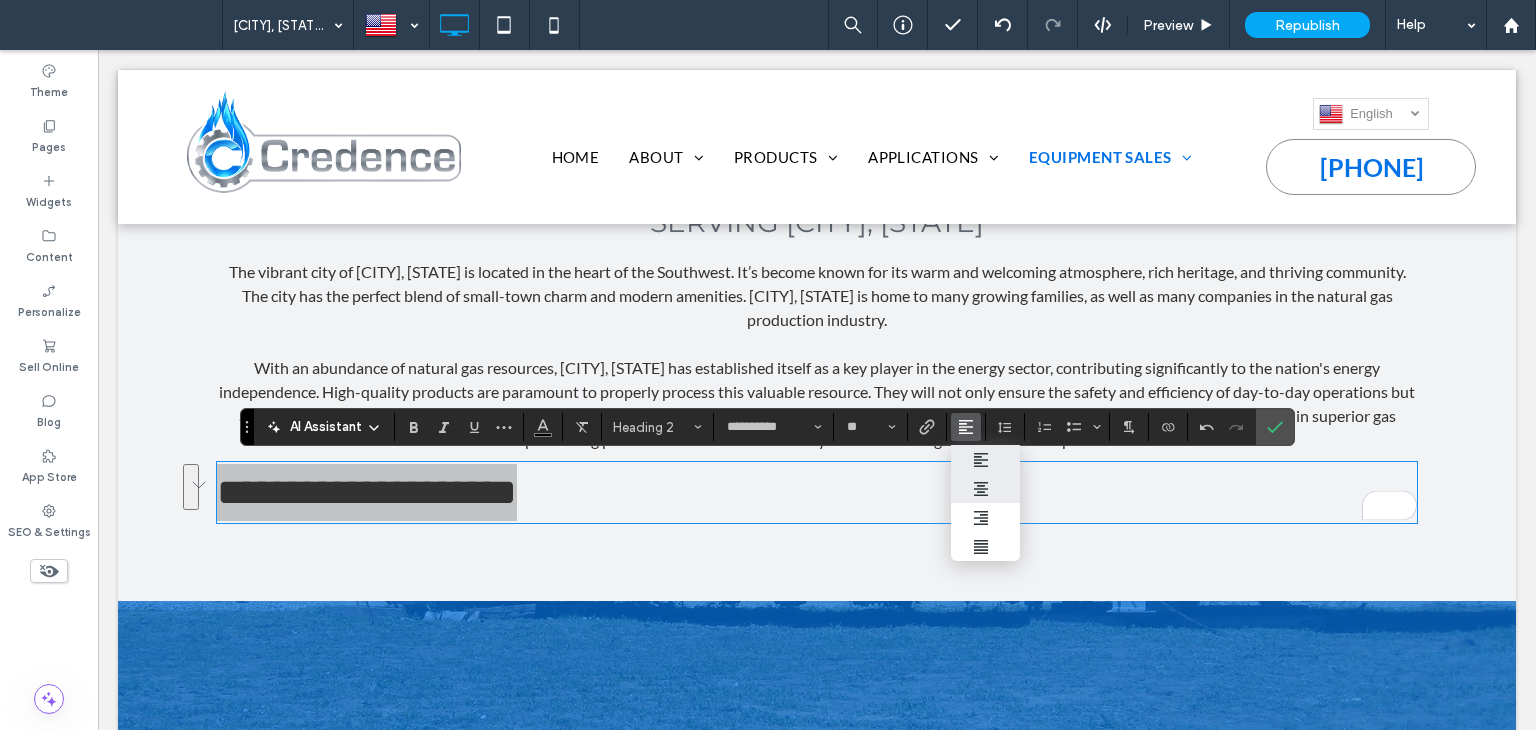 click 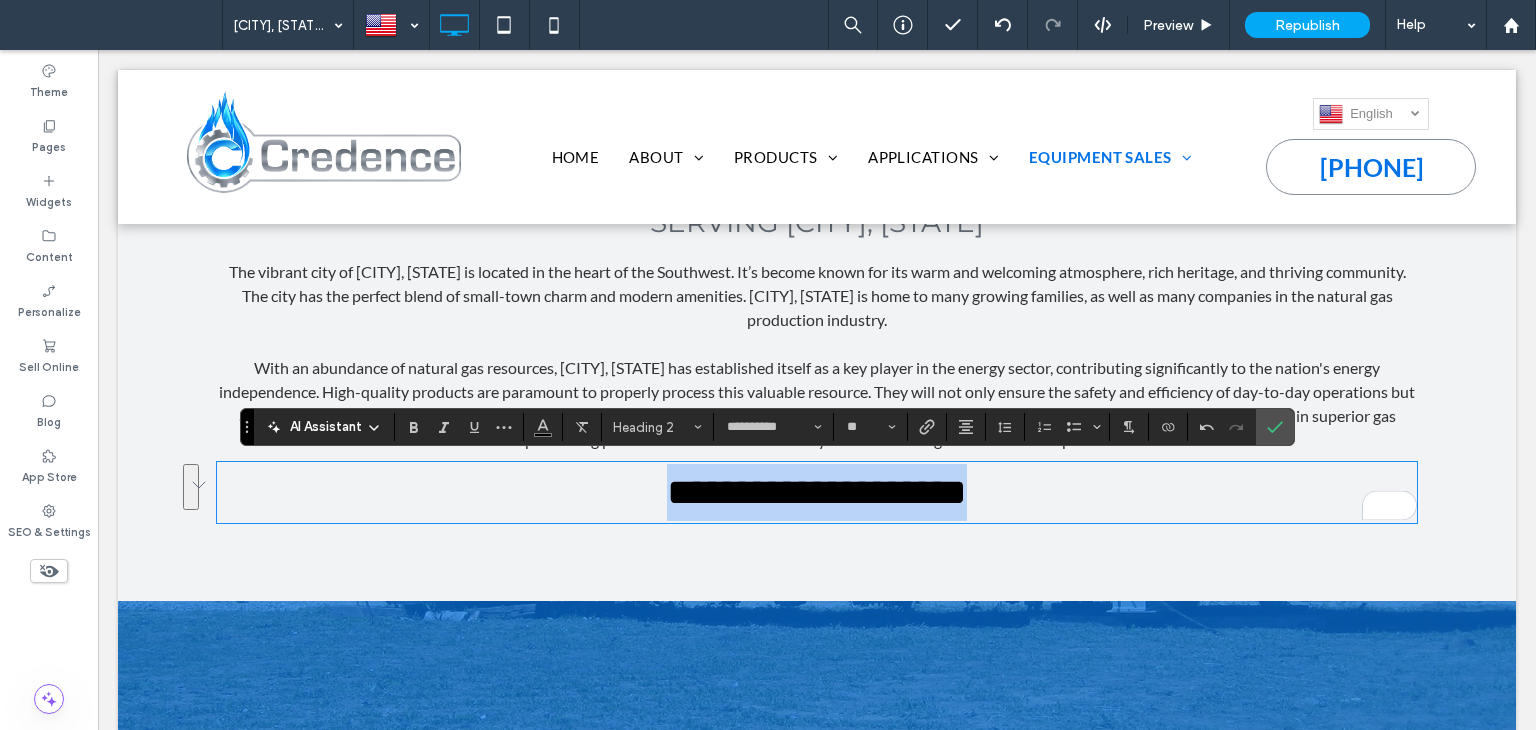 click on "**********" at bounding box center [817, 492] 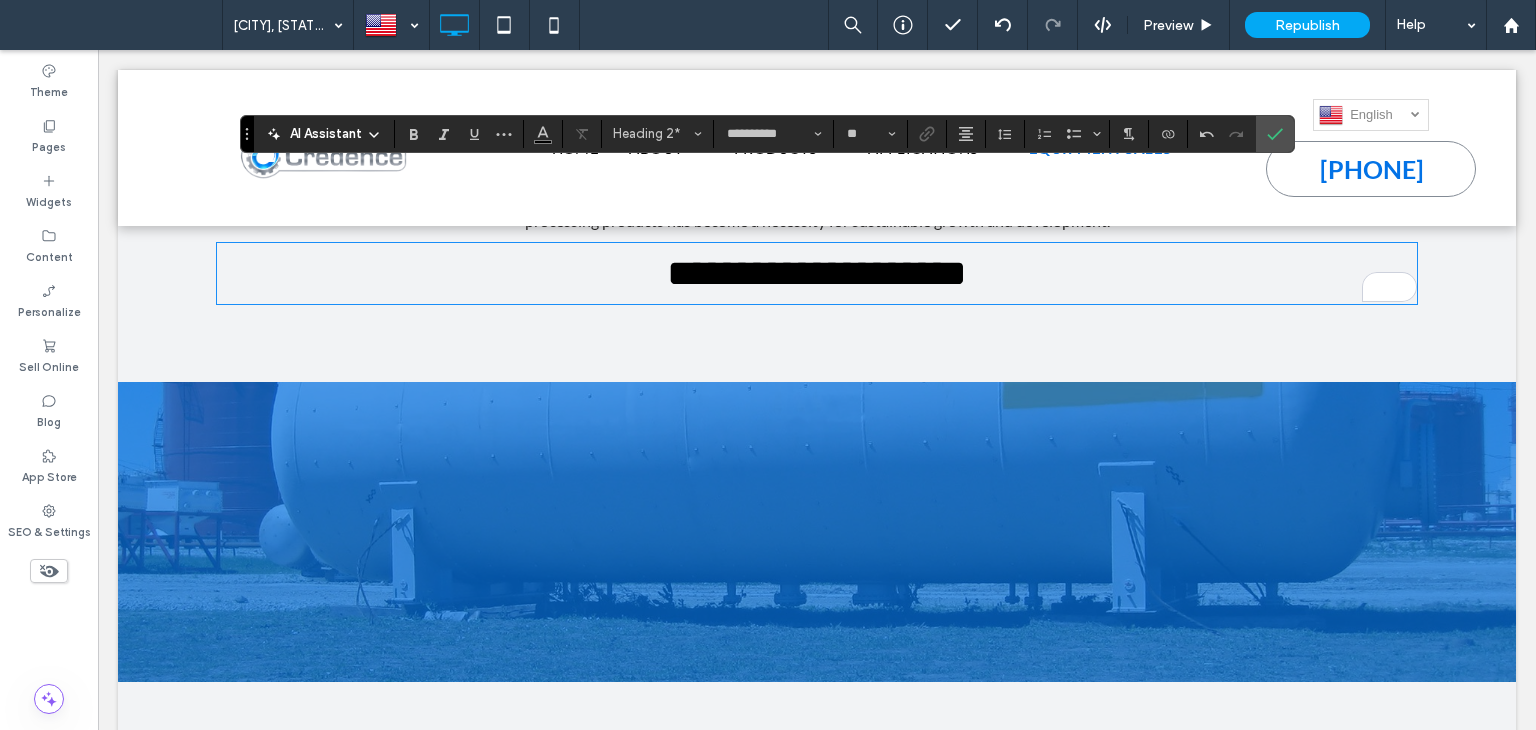 scroll, scrollTop: 935, scrollLeft: 0, axis: vertical 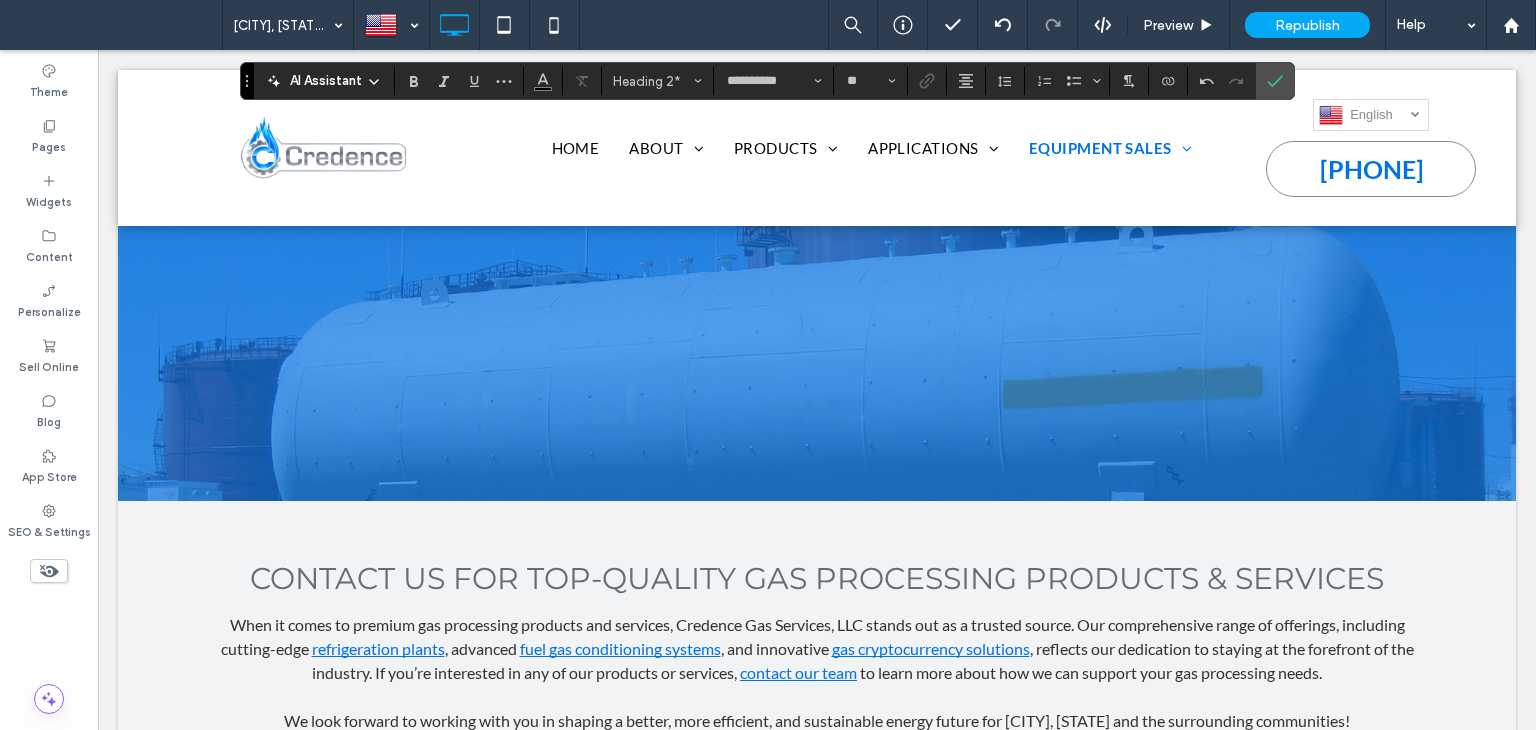 click on "Contact us for top-quality gas processing products & services" at bounding box center (817, 578) 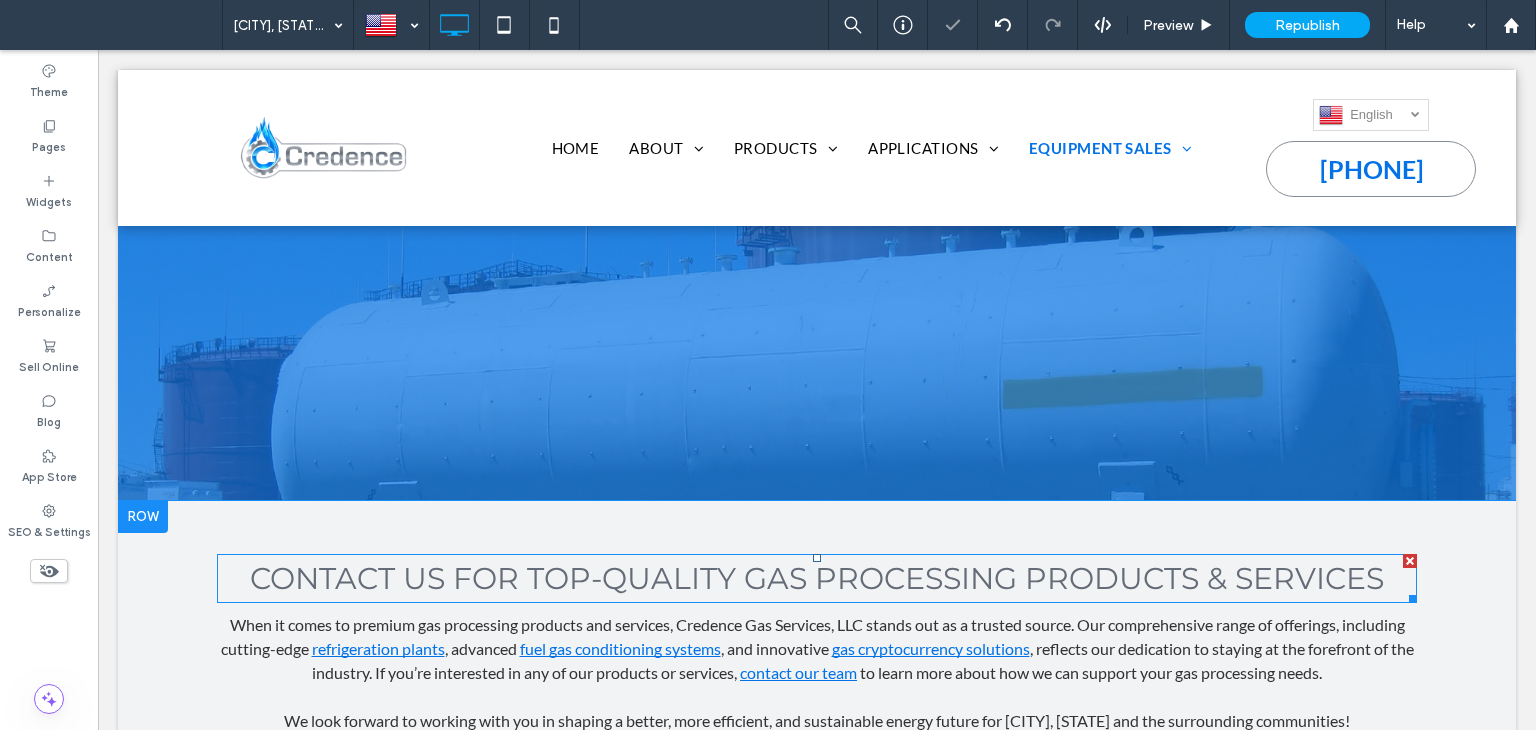 click on "Contact us for top-quality gas processing products & services" at bounding box center [817, 578] 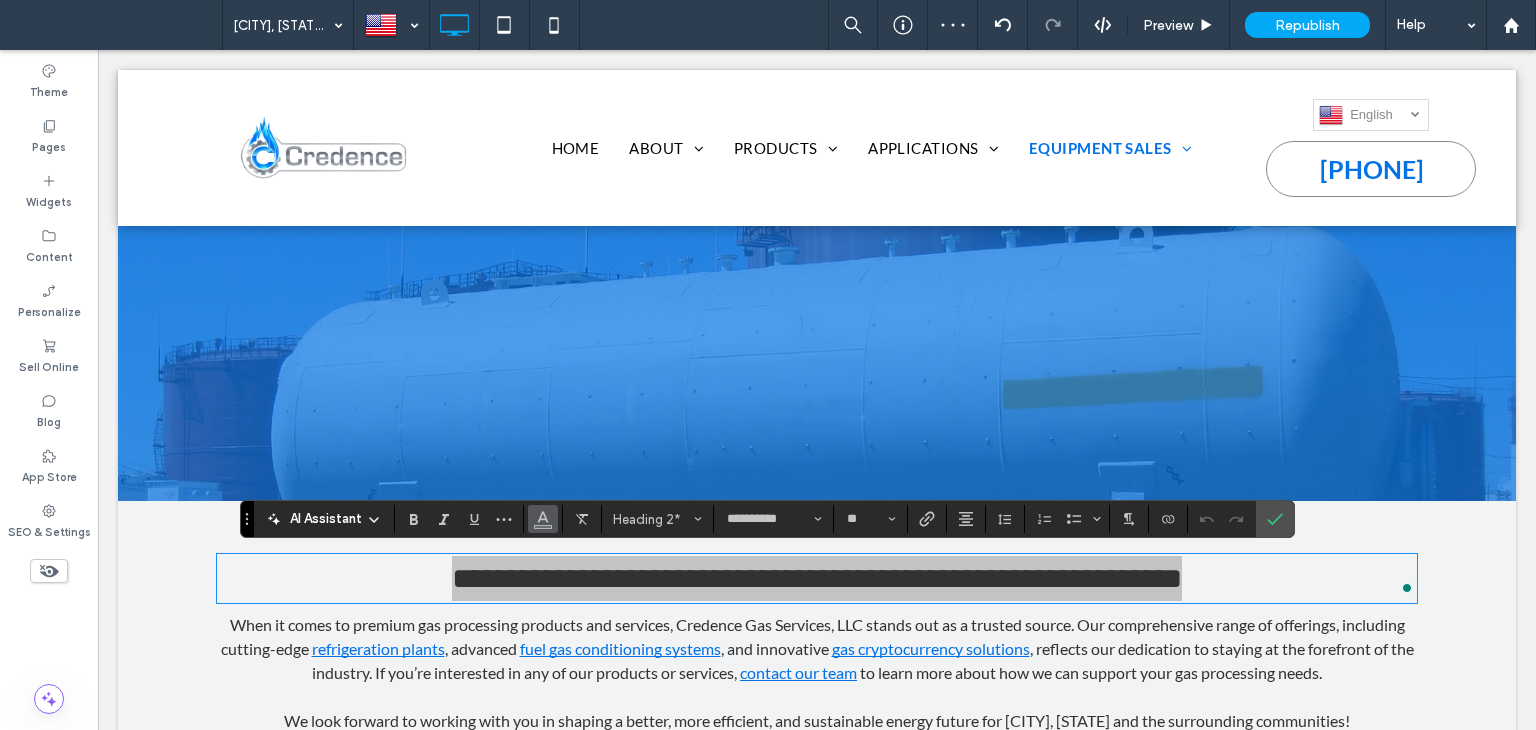 click 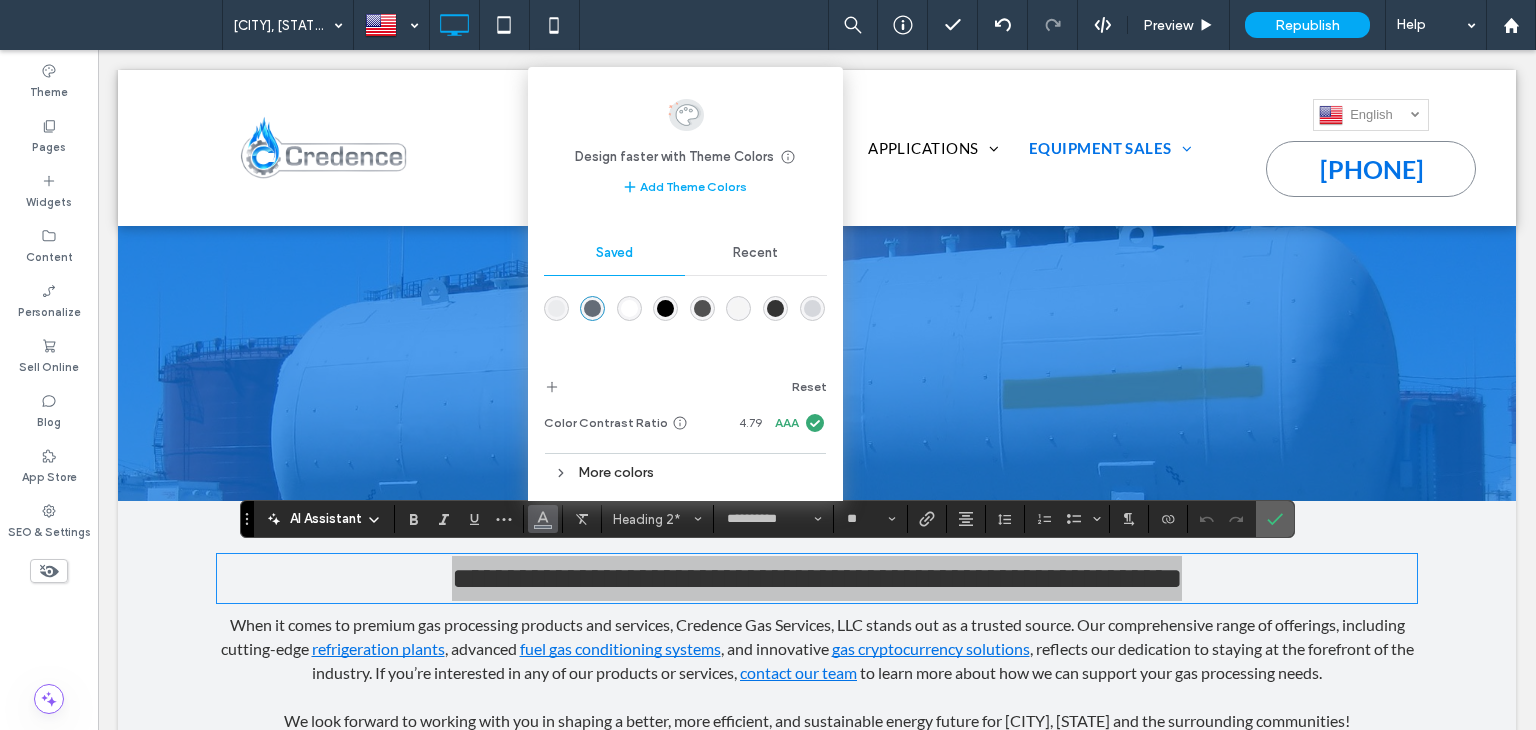 click at bounding box center [1275, 519] 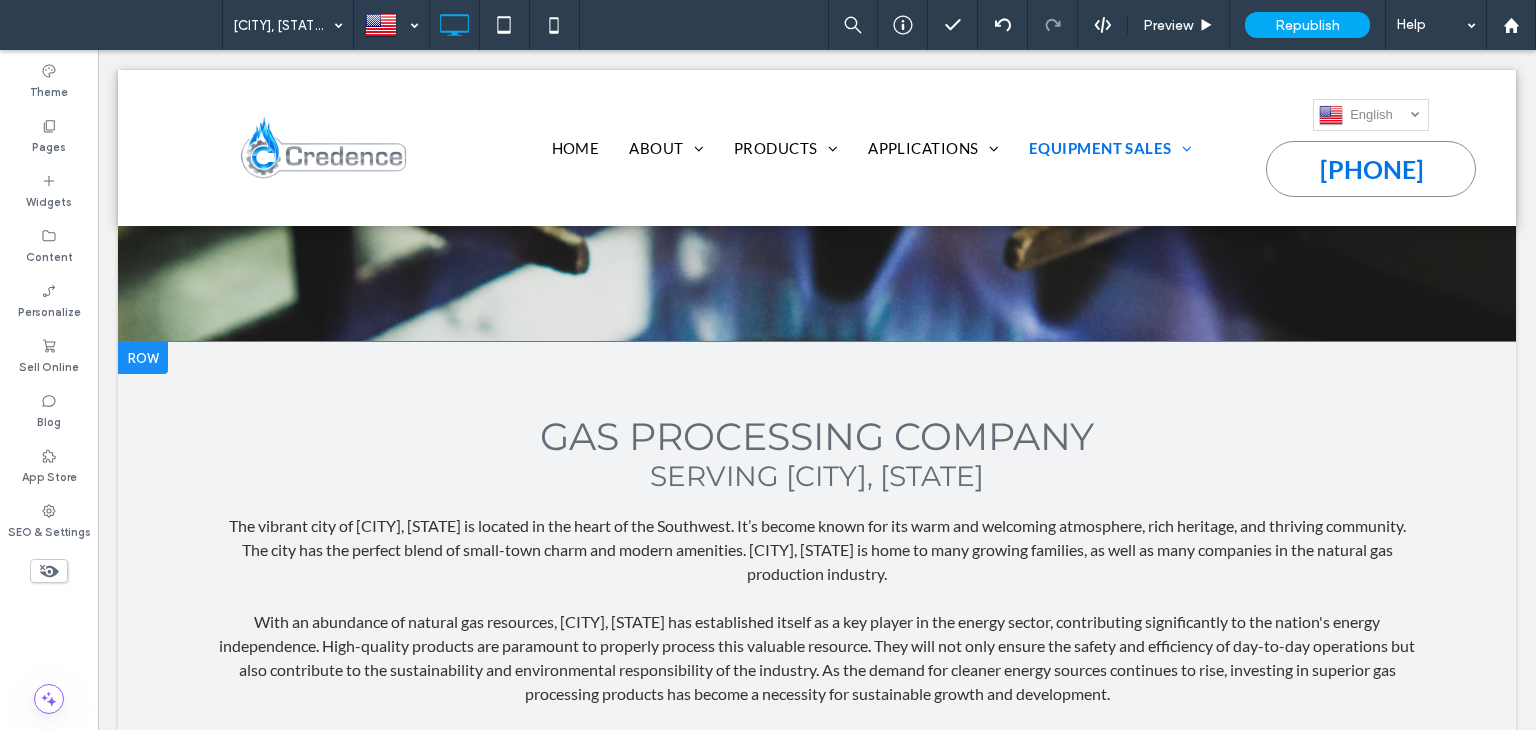 scroll, scrollTop: 700, scrollLeft: 0, axis: vertical 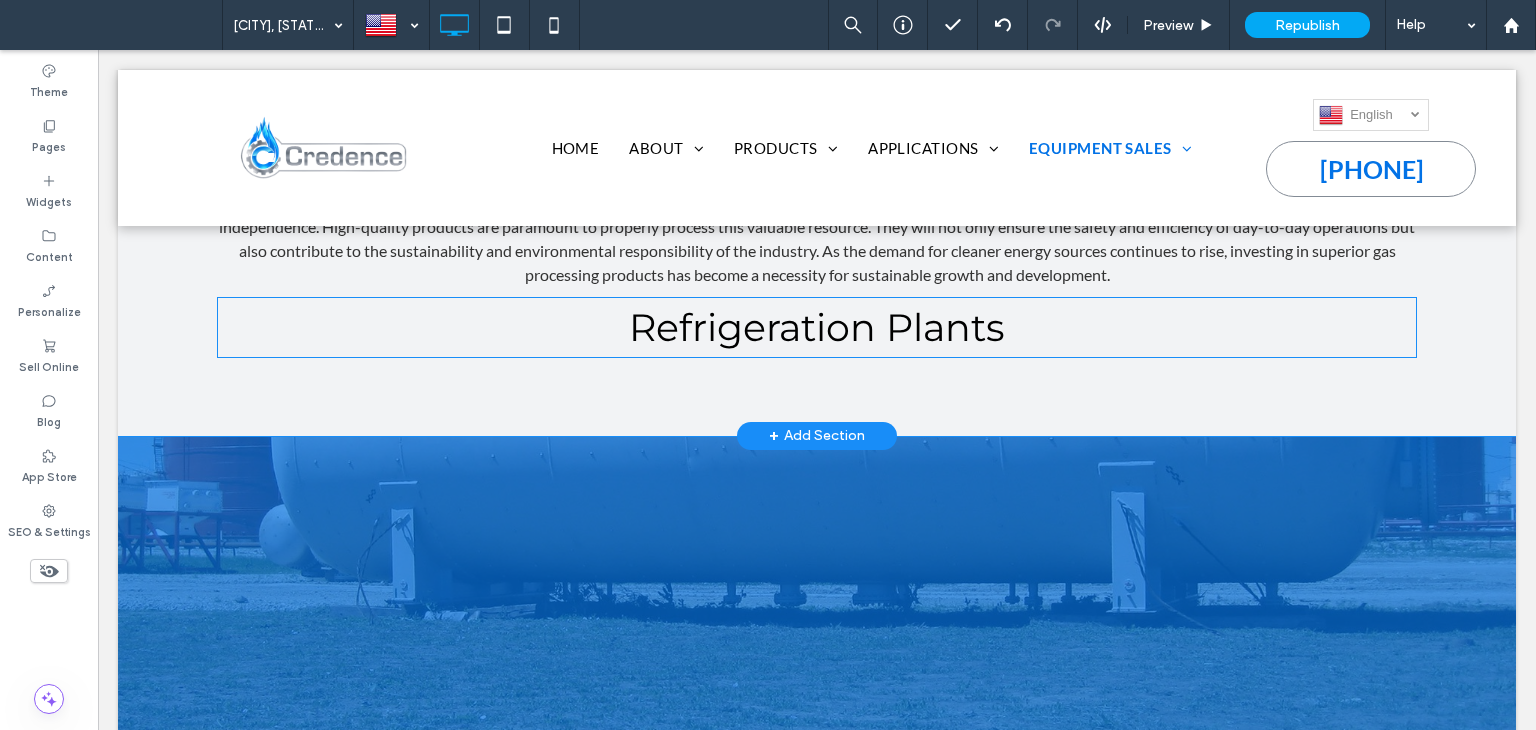 click on "Refrigeration Plants" at bounding box center [817, 327] 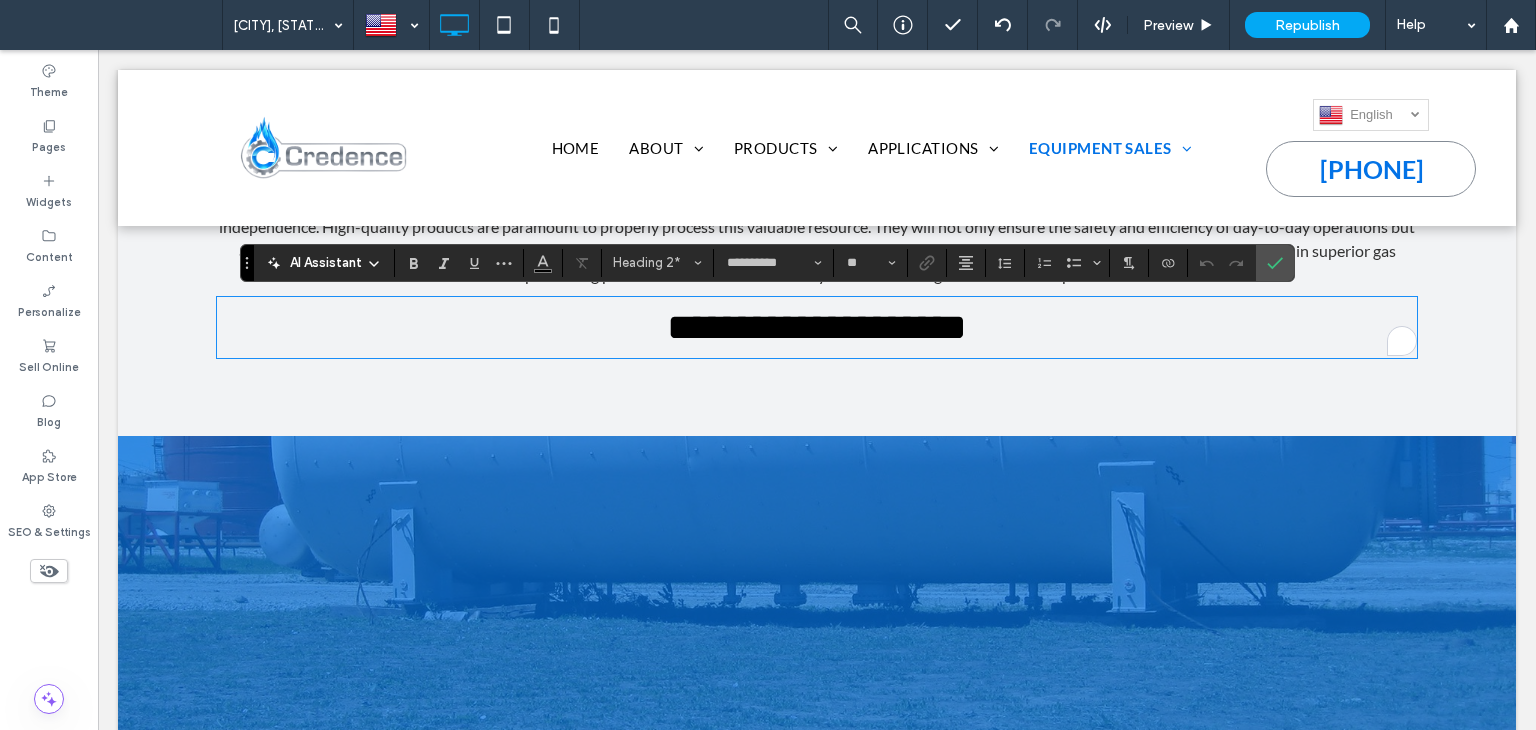 click on "**********" at bounding box center (817, 327) 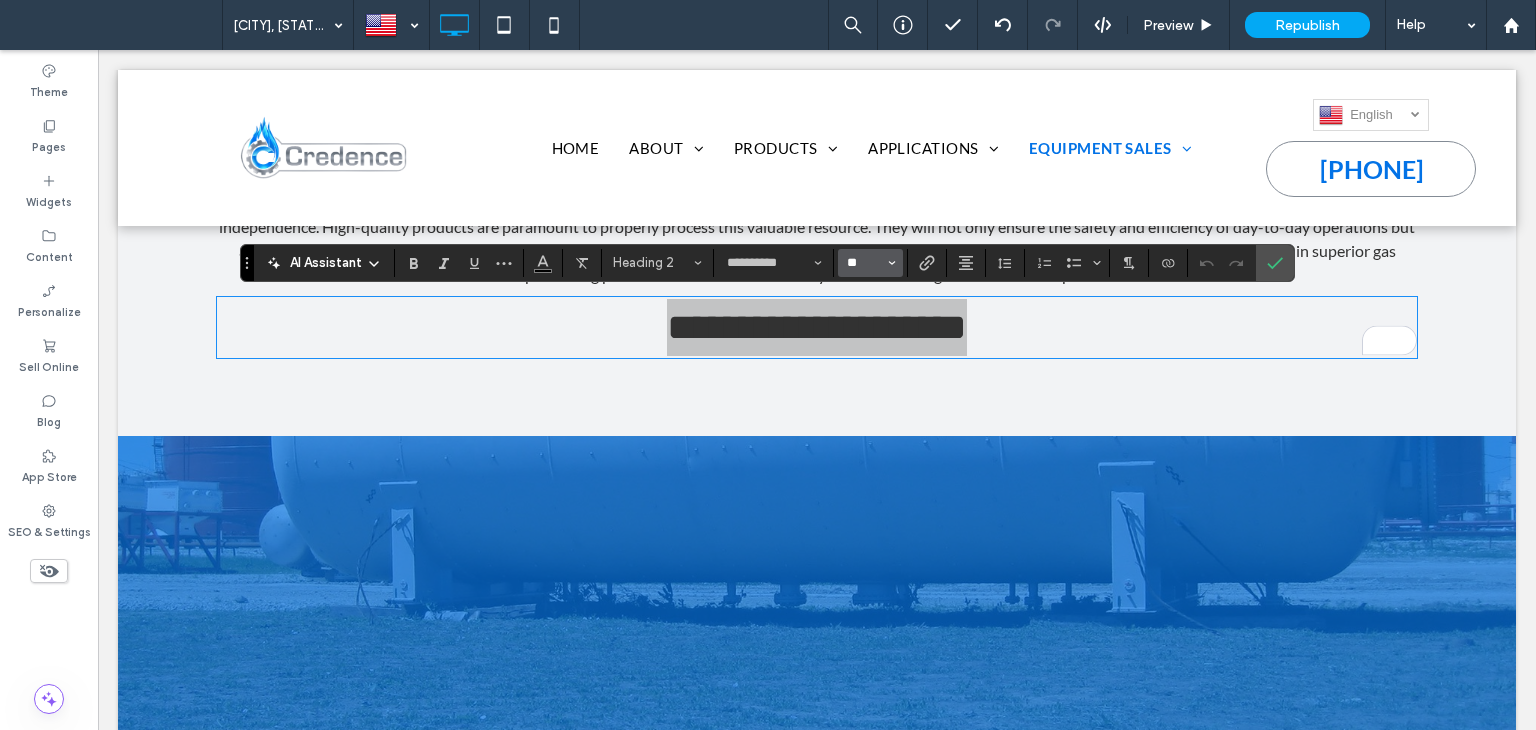 click on "**" at bounding box center (864, 263) 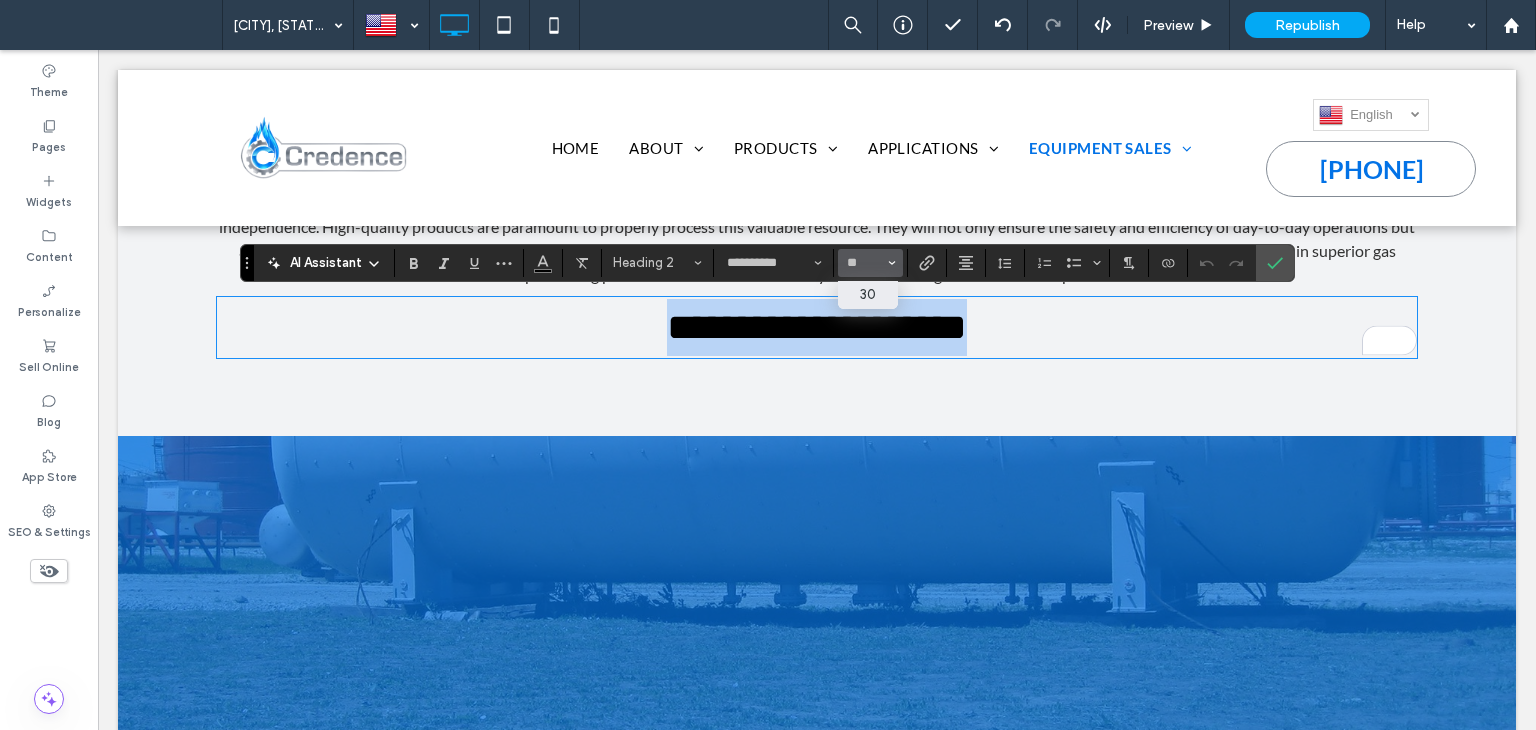 type on "**" 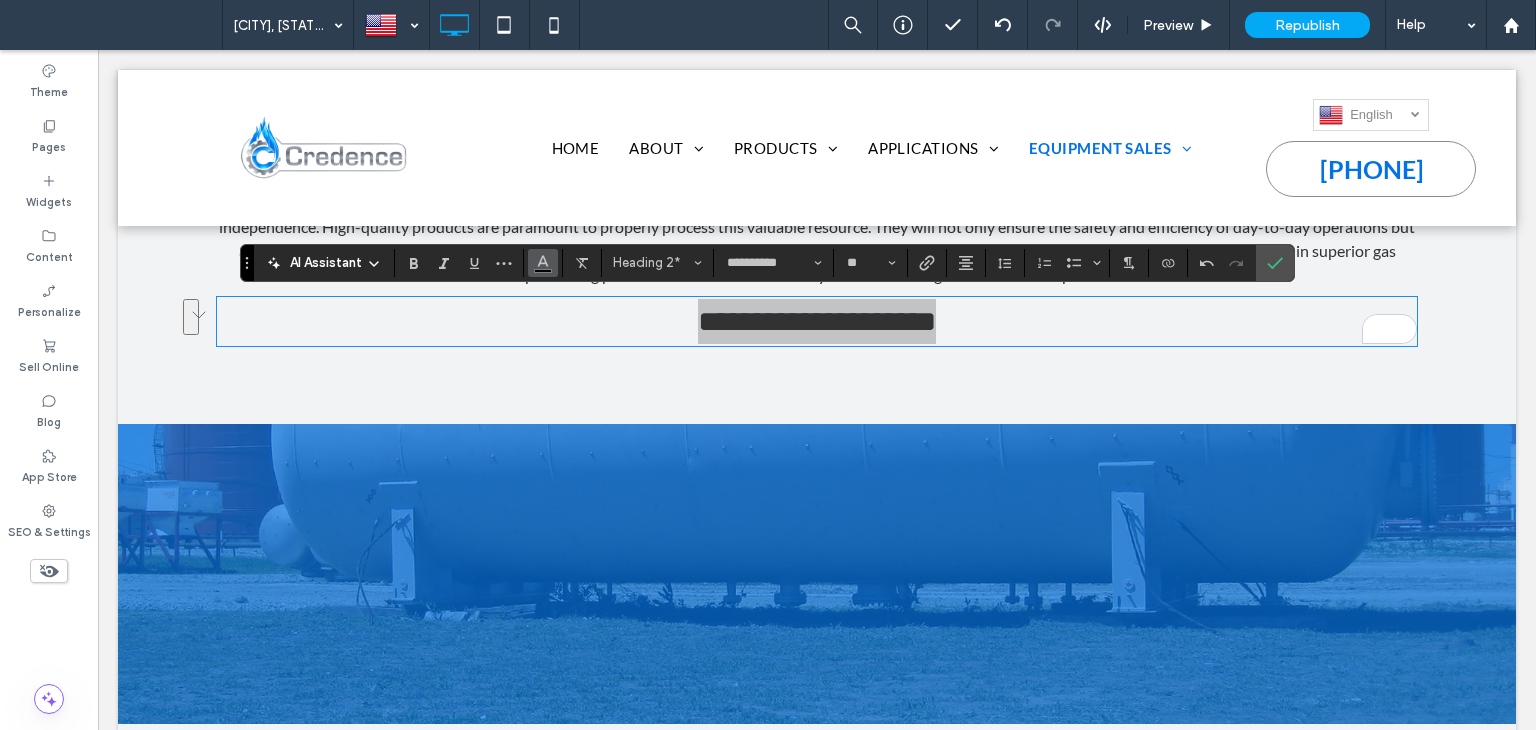 click at bounding box center (543, 263) 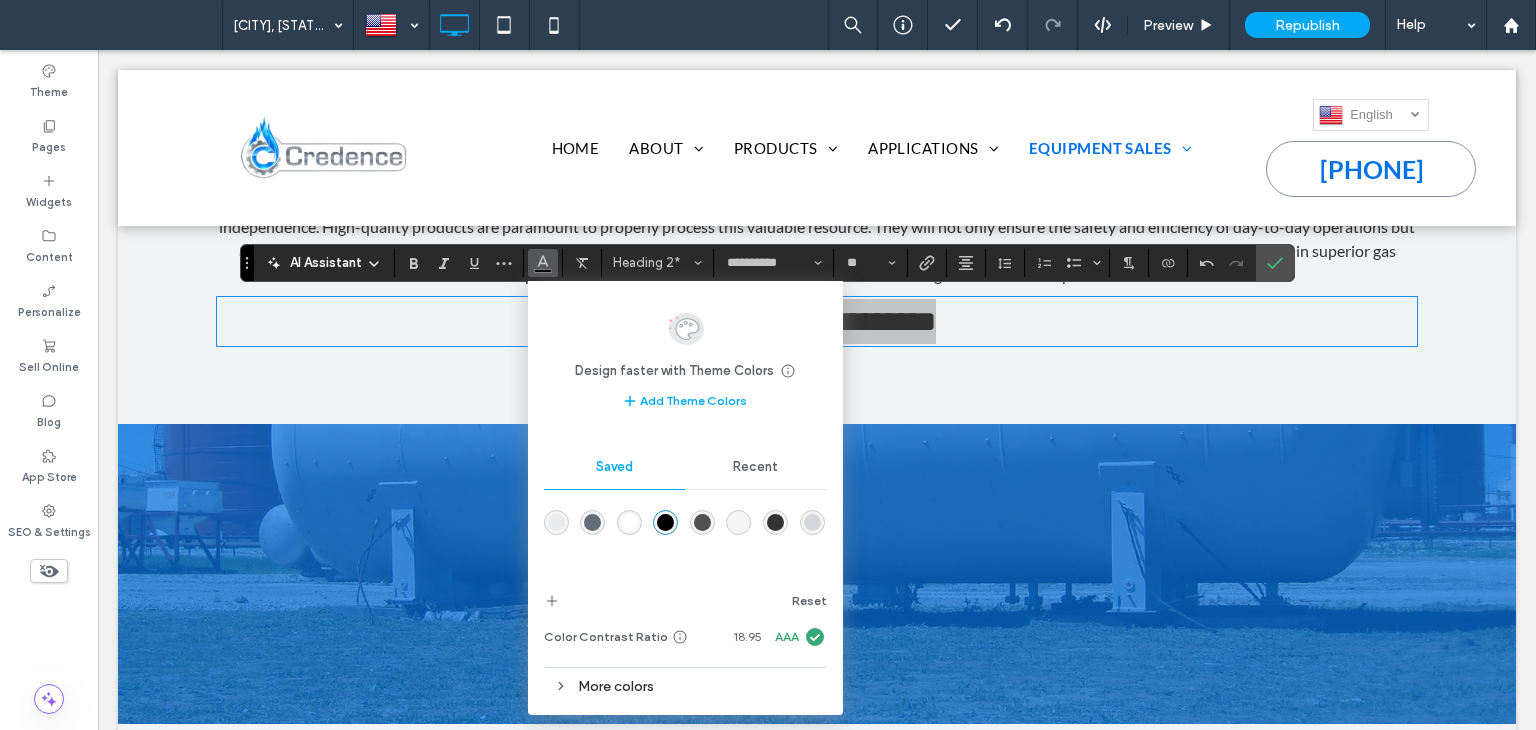 click at bounding box center (592, 522) 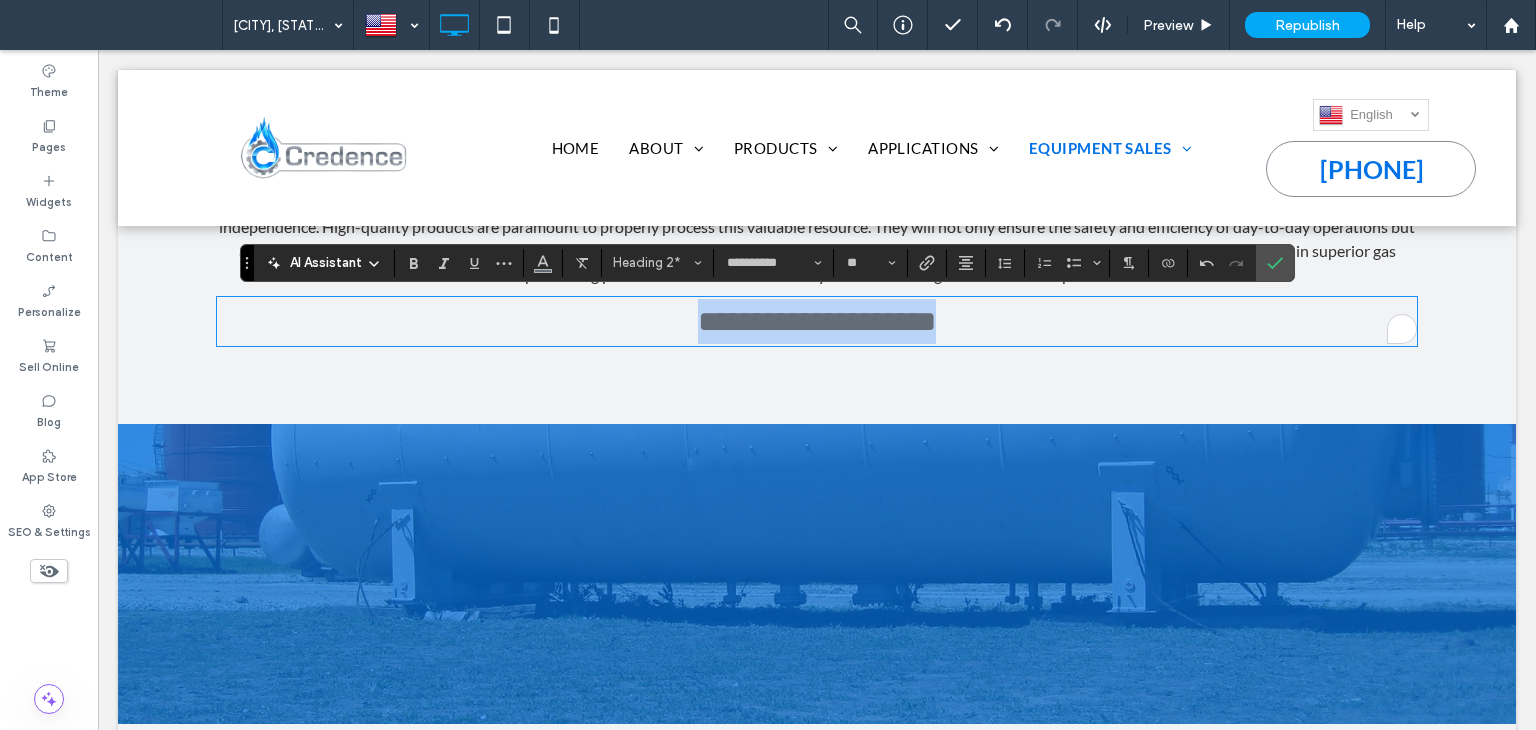 click on "**********" at bounding box center (817, 321) 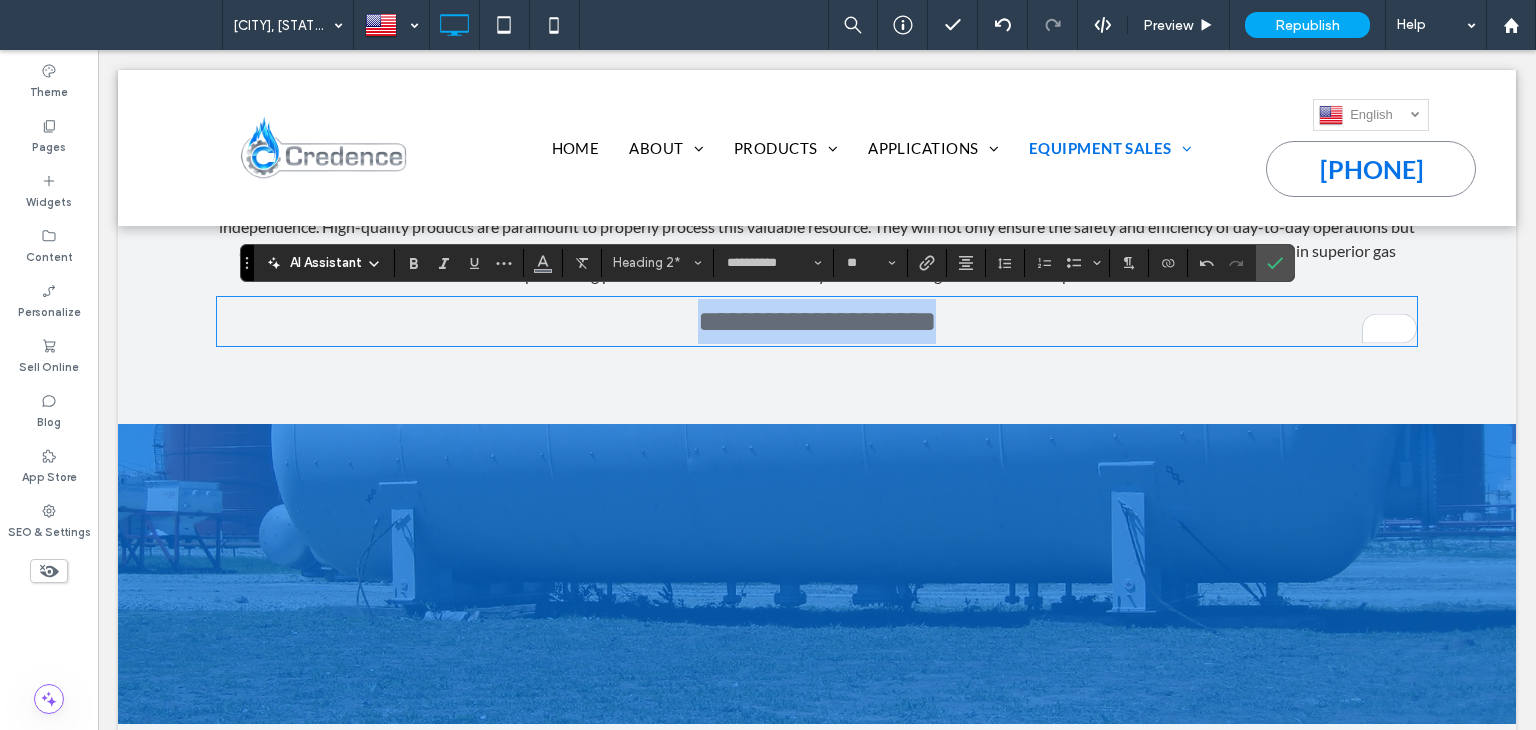 click on "**********" at bounding box center (817, 321) 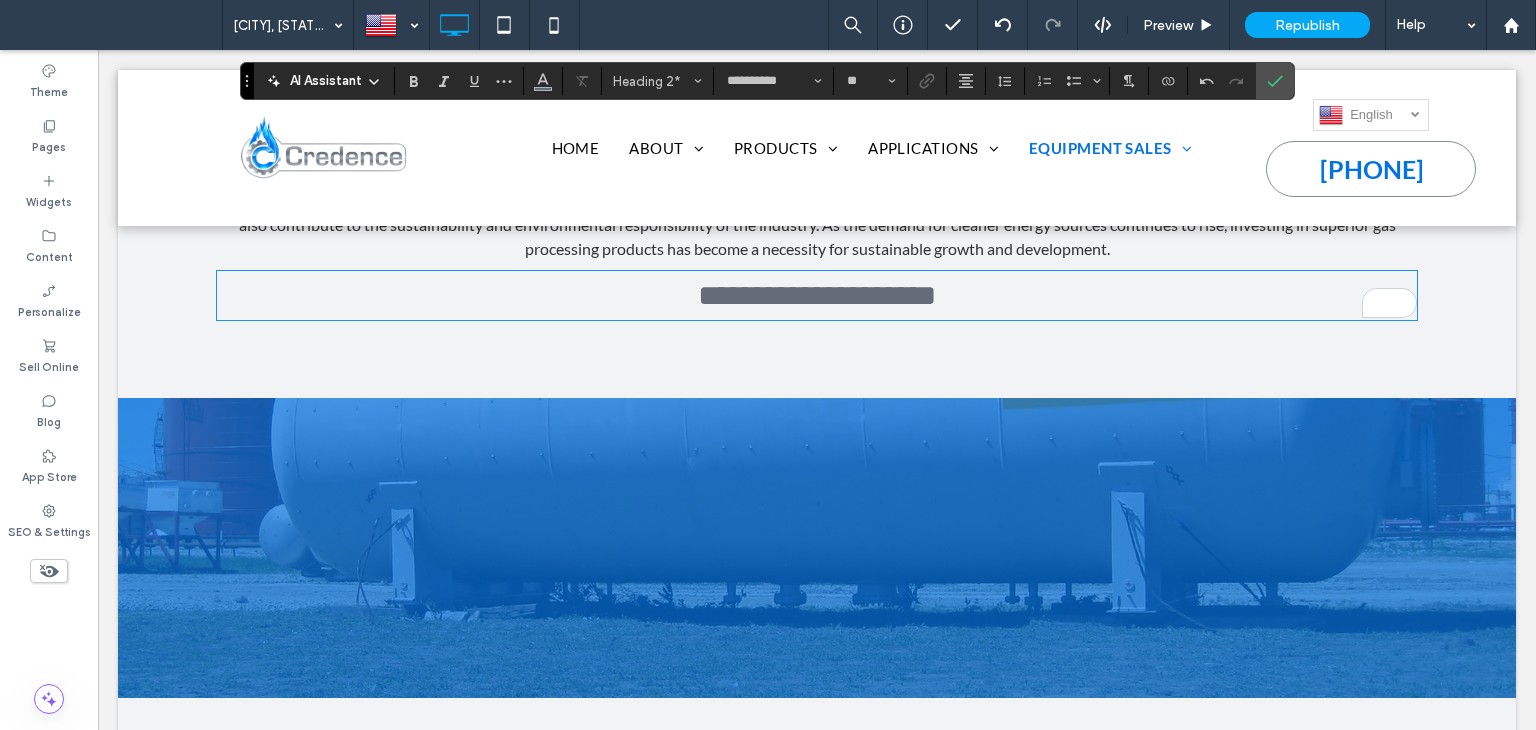 scroll, scrollTop: 700, scrollLeft: 0, axis: vertical 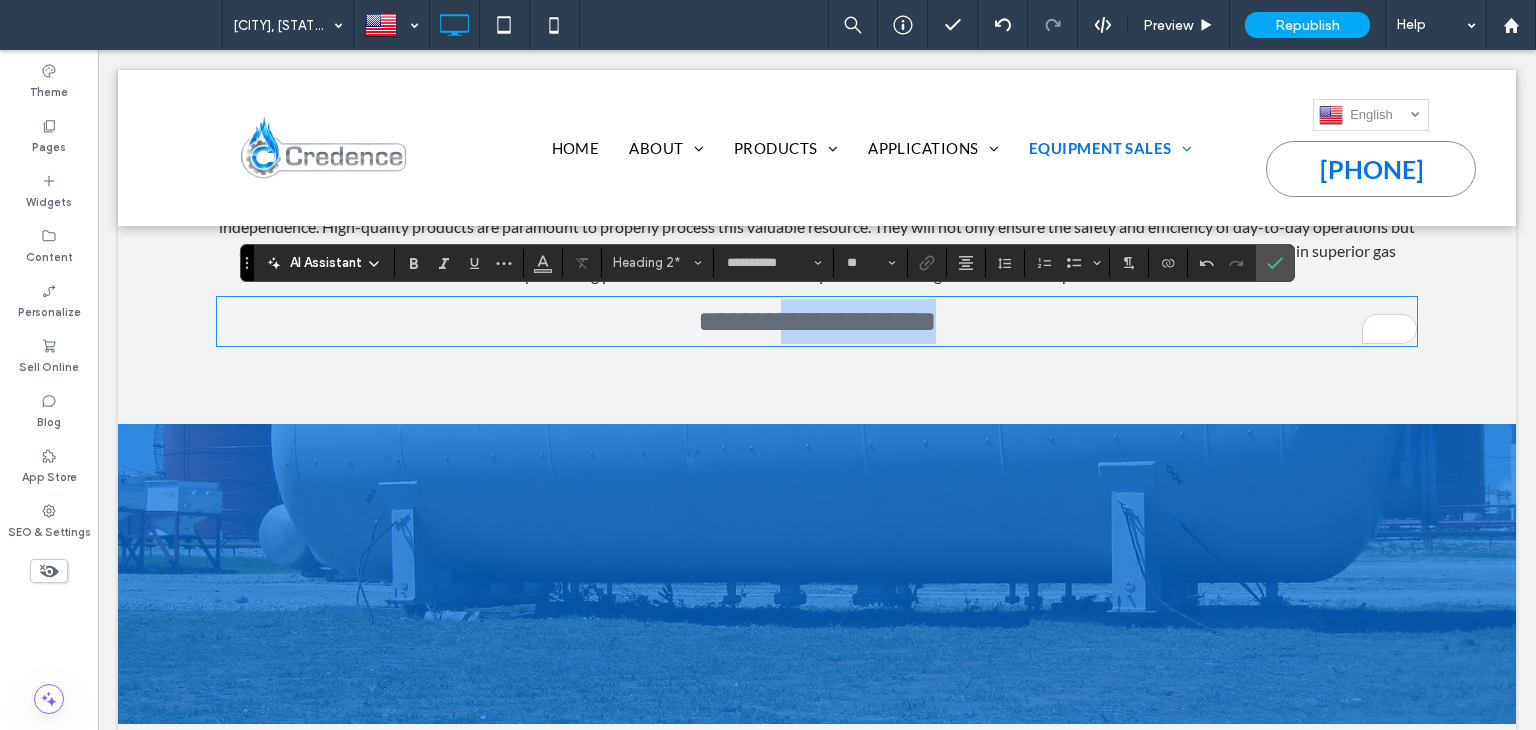 drag, startPoint x: 972, startPoint y: 321, endPoint x: 607, endPoint y: 324, distance: 365.01233 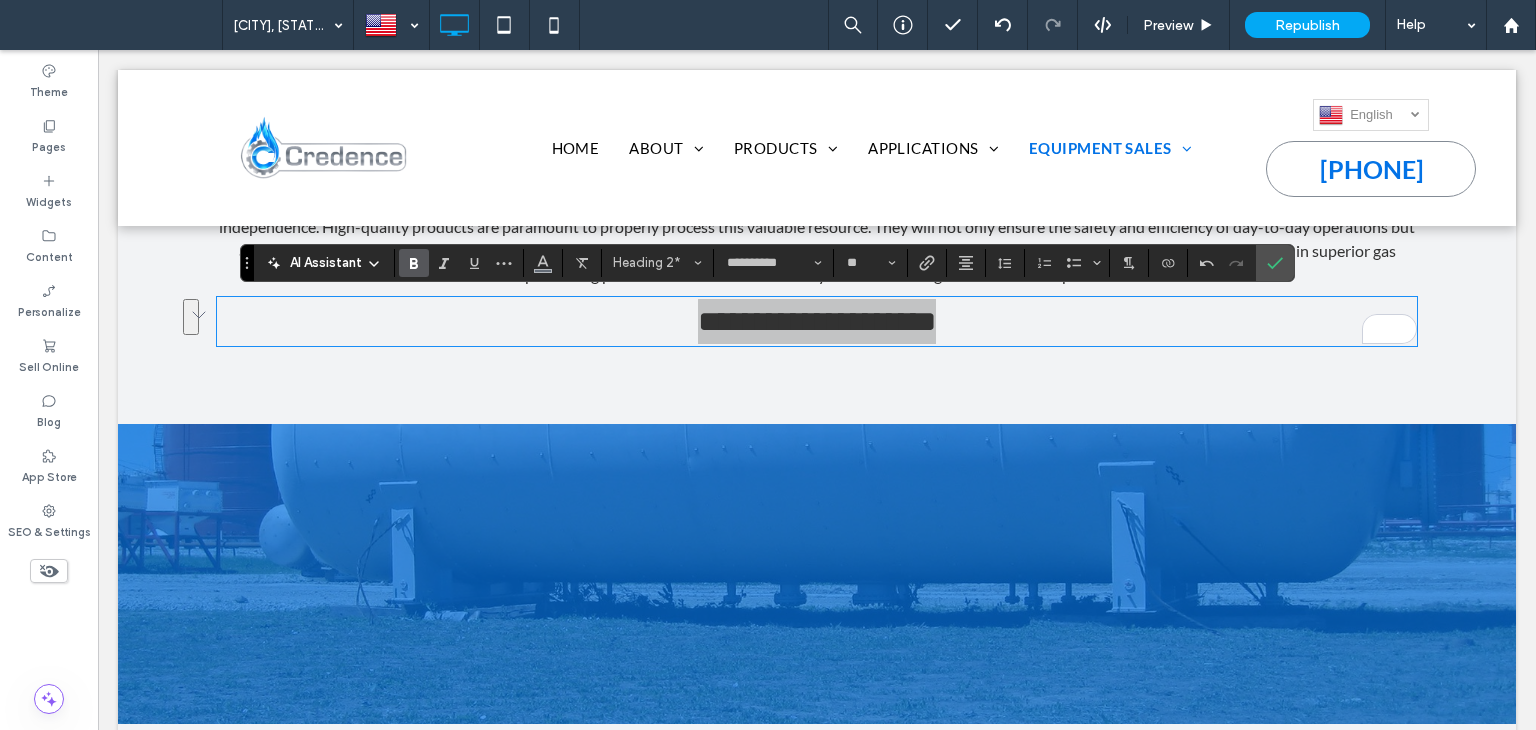 click 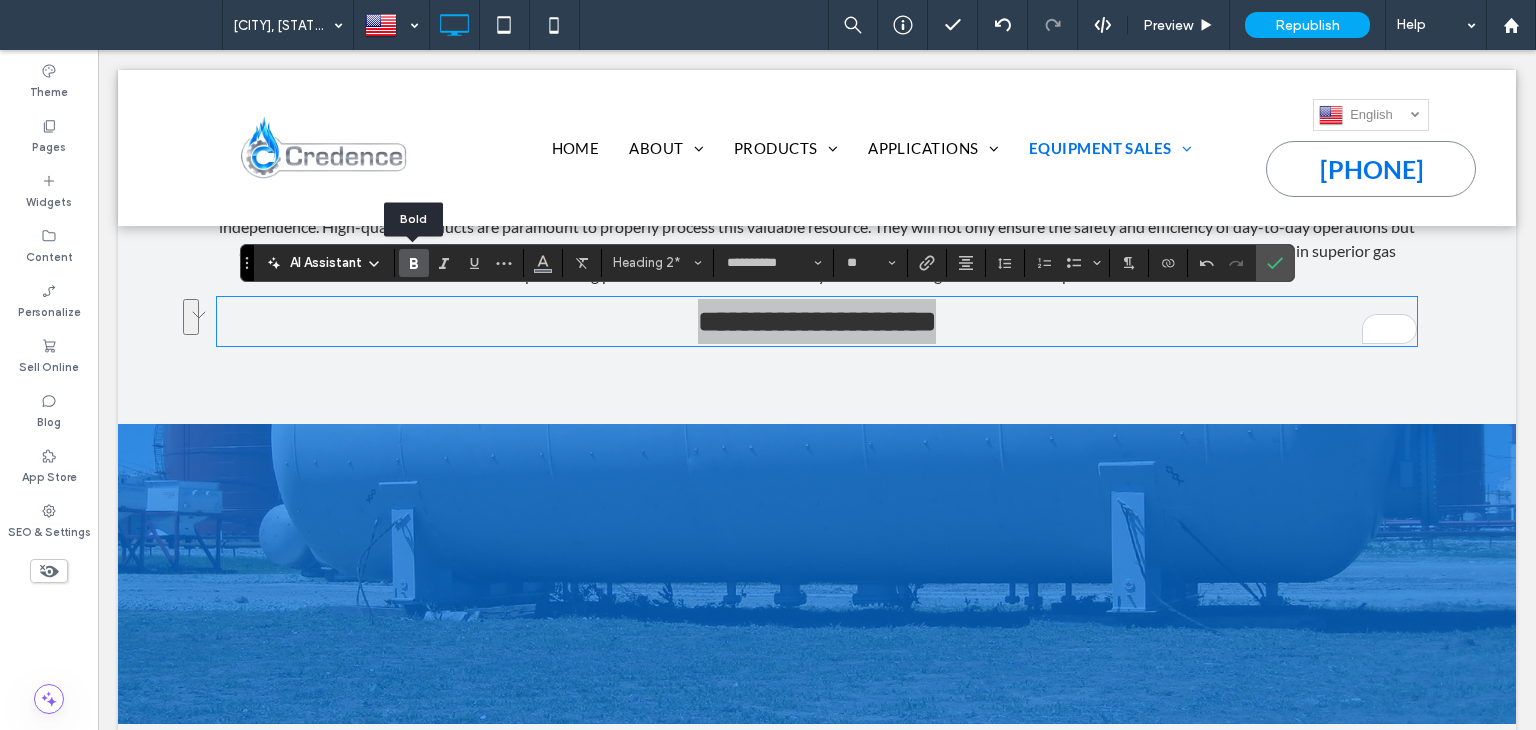 click 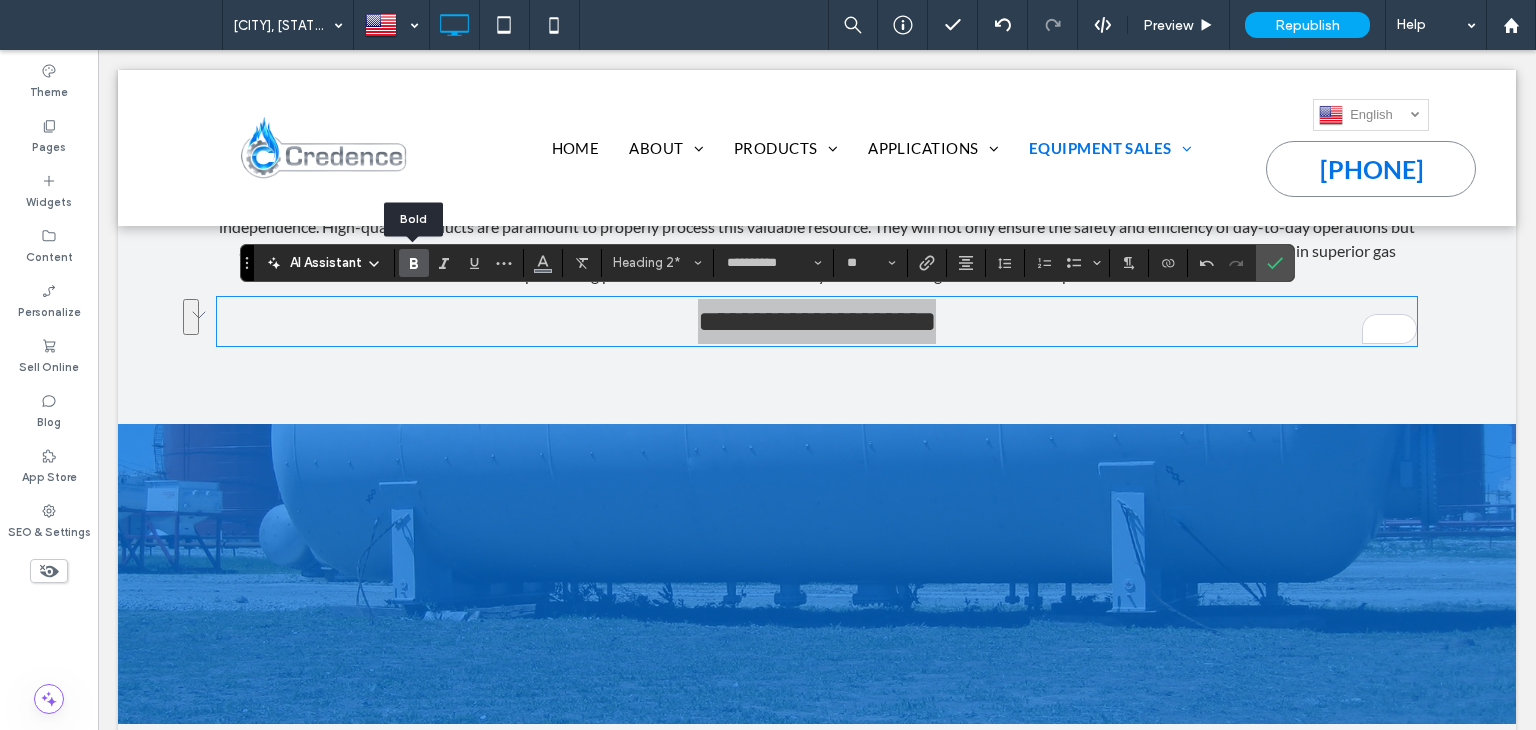 click 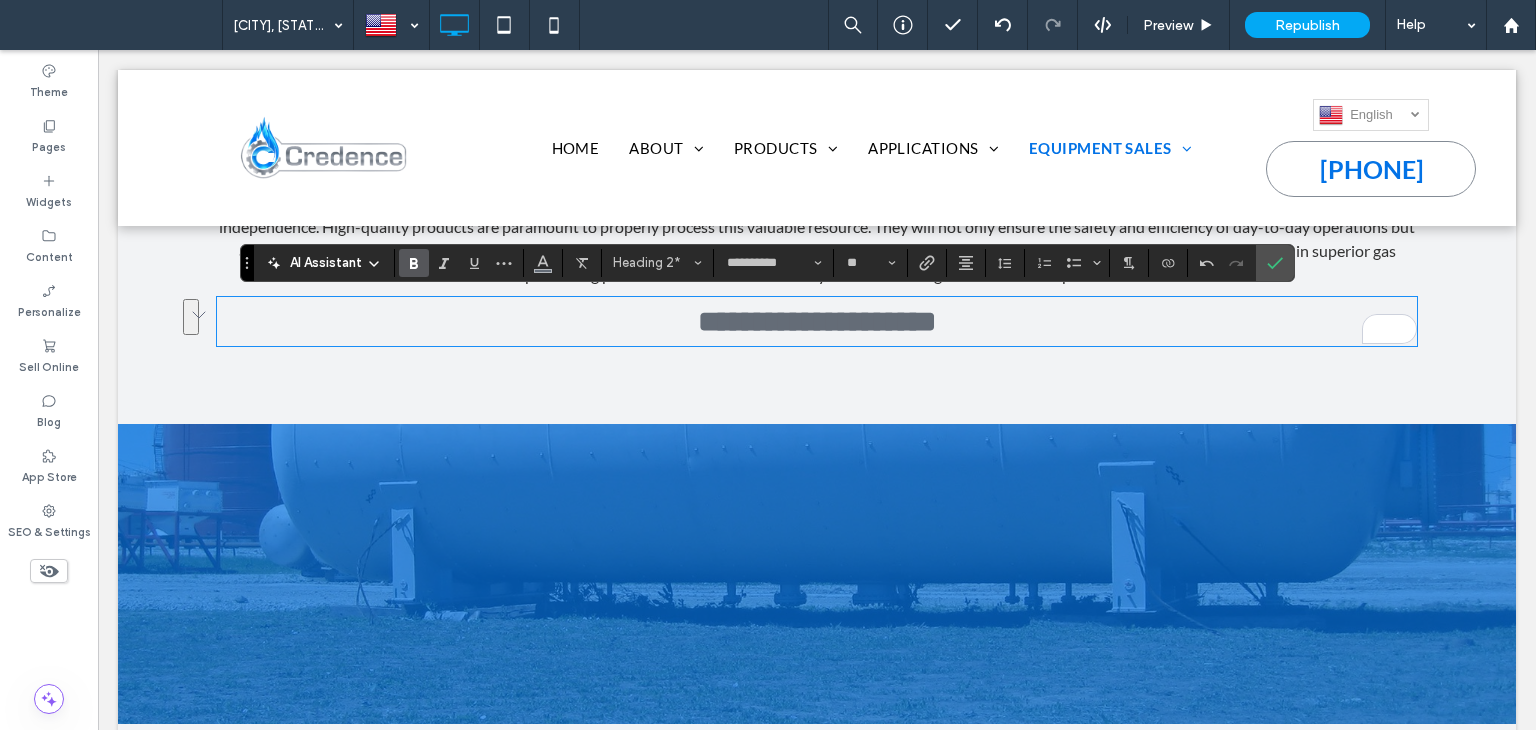click 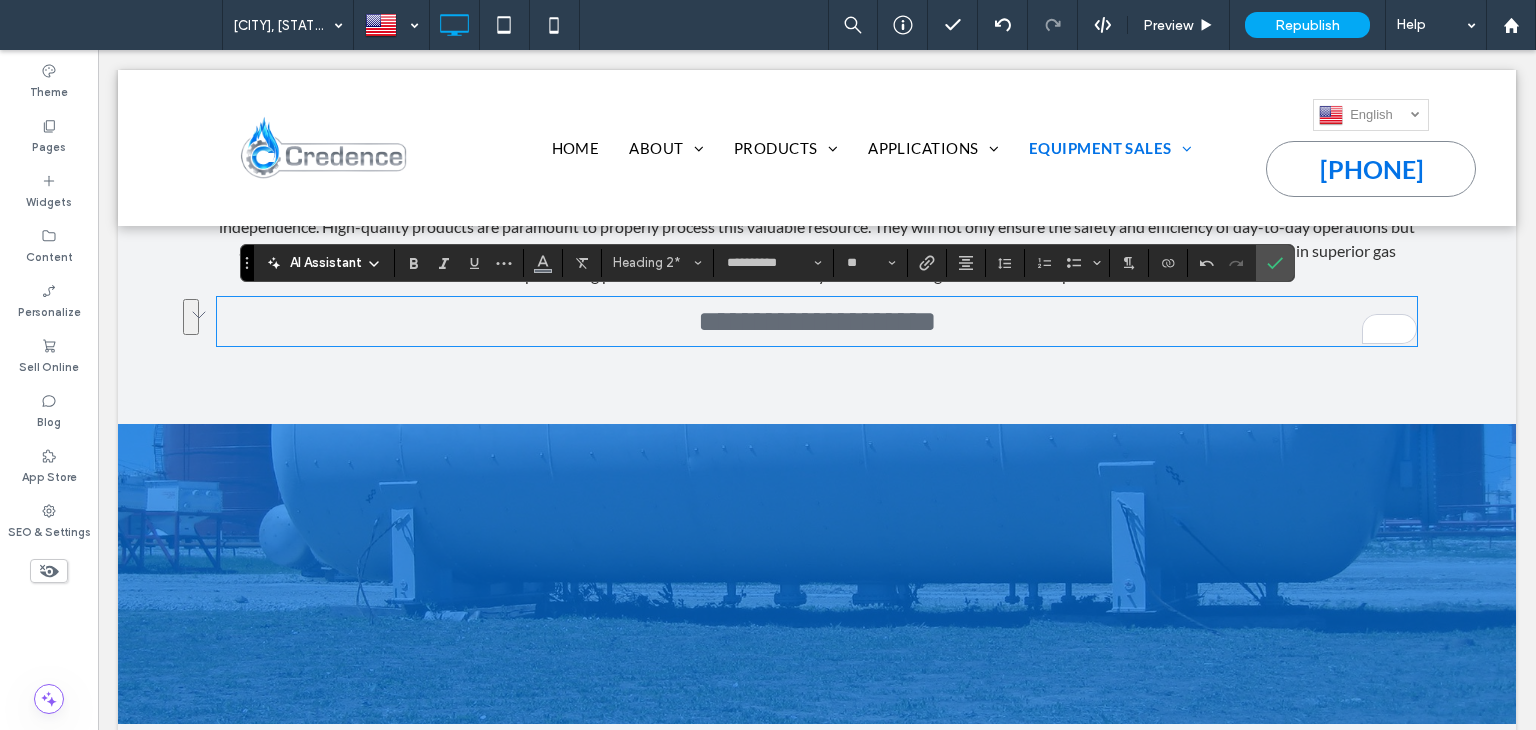 click on "**********" at bounding box center [817, 321] 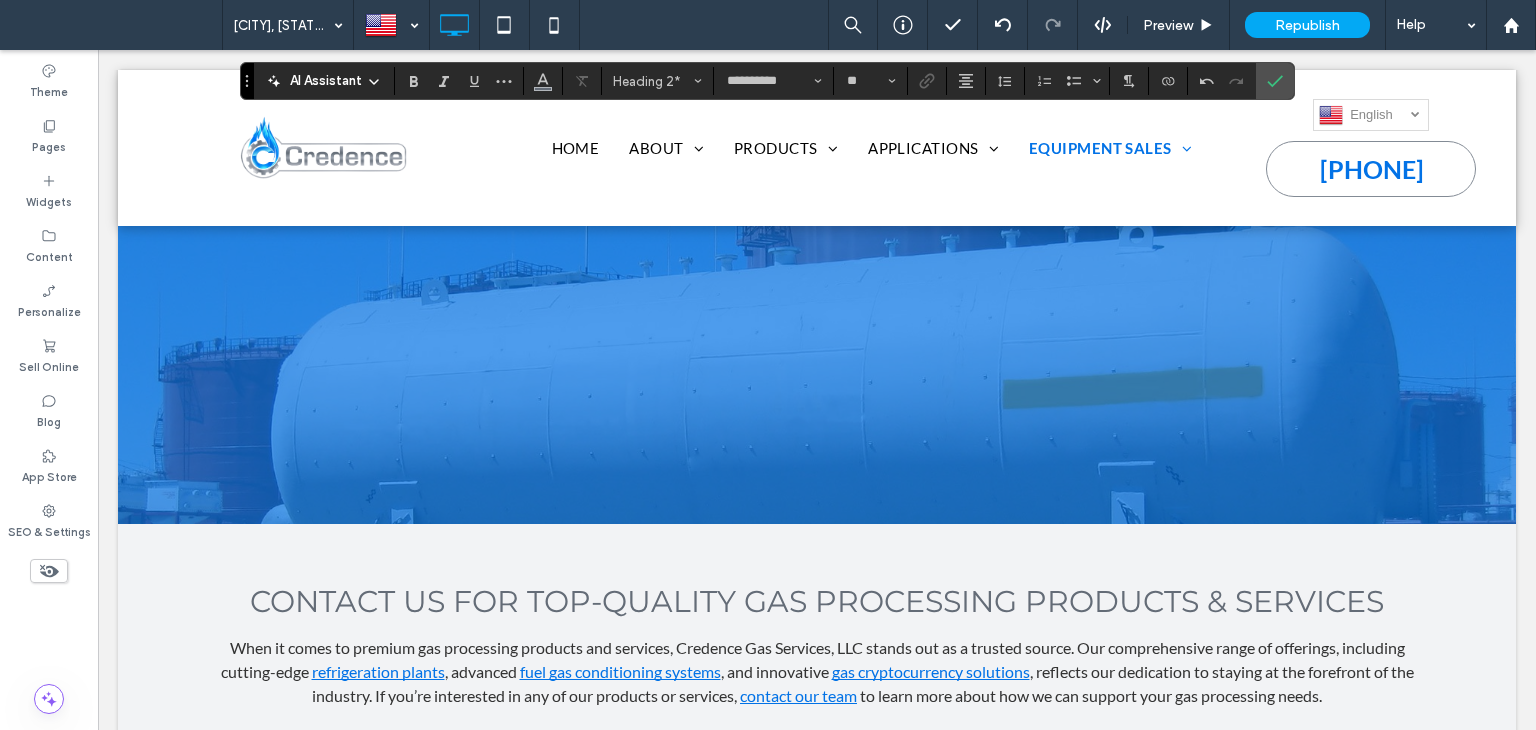 scroll, scrollTop: 700, scrollLeft: 0, axis: vertical 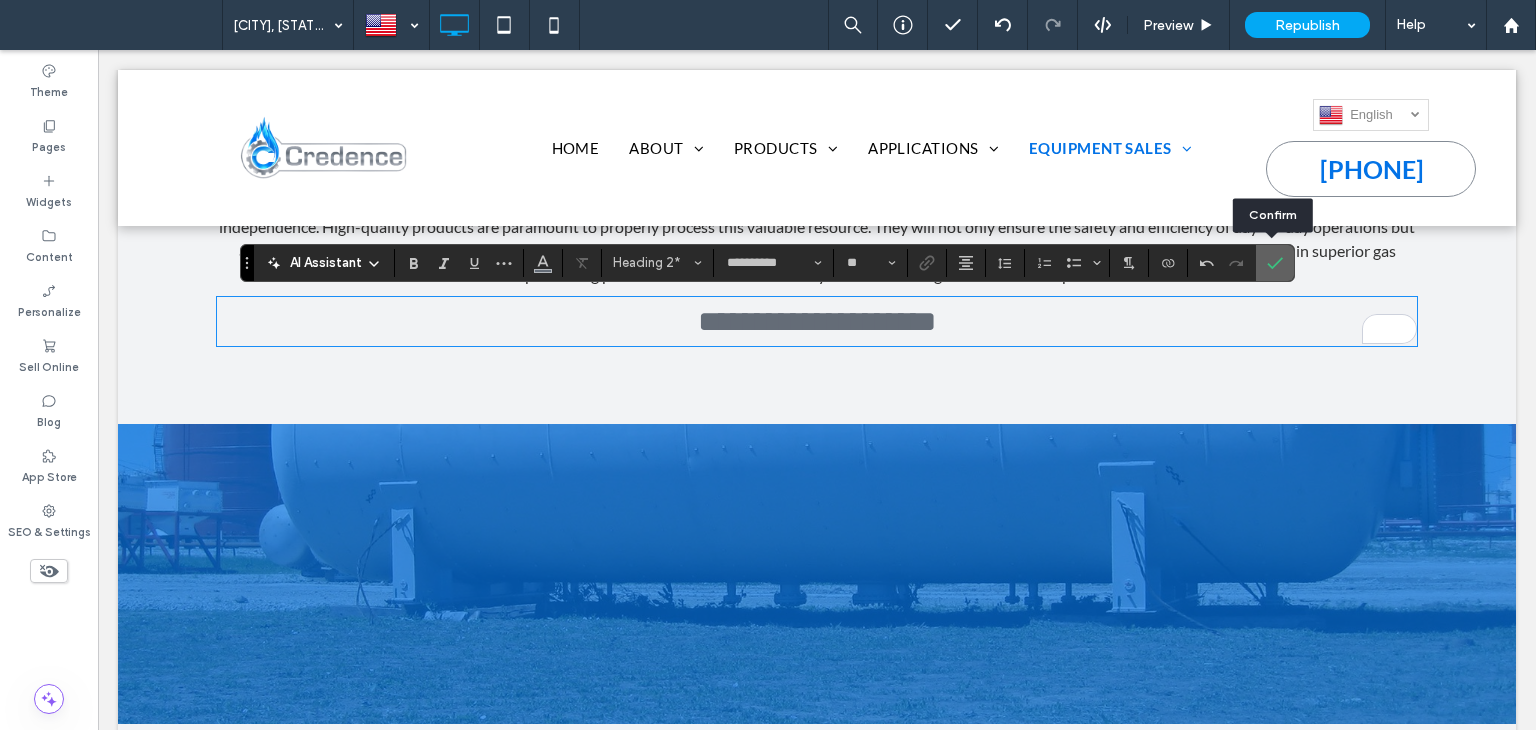 drag, startPoint x: 1260, startPoint y: 265, endPoint x: 1163, endPoint y: 215, distance: 109.128365 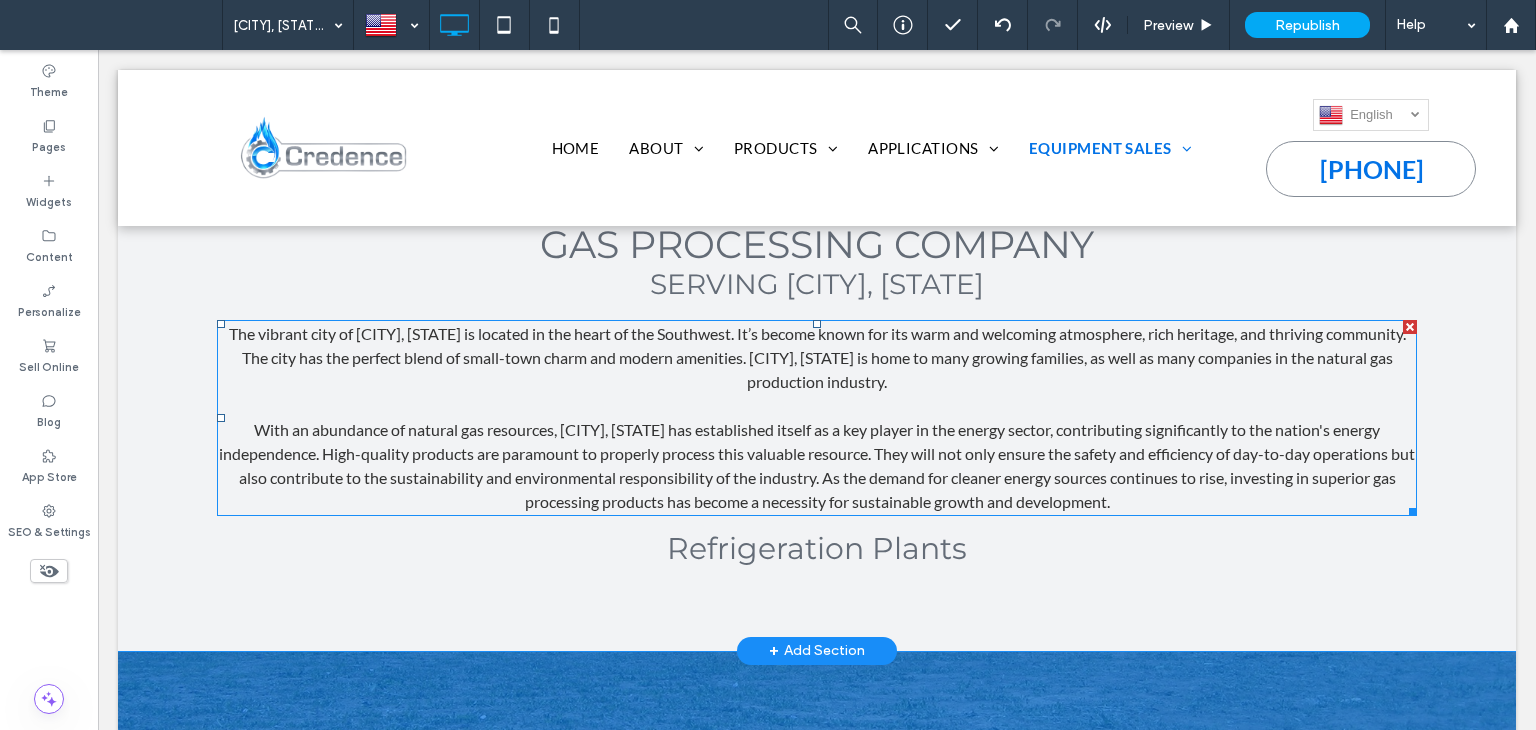 scroll, scrollTop: 500, scrollLeft: 0, axis: vertical 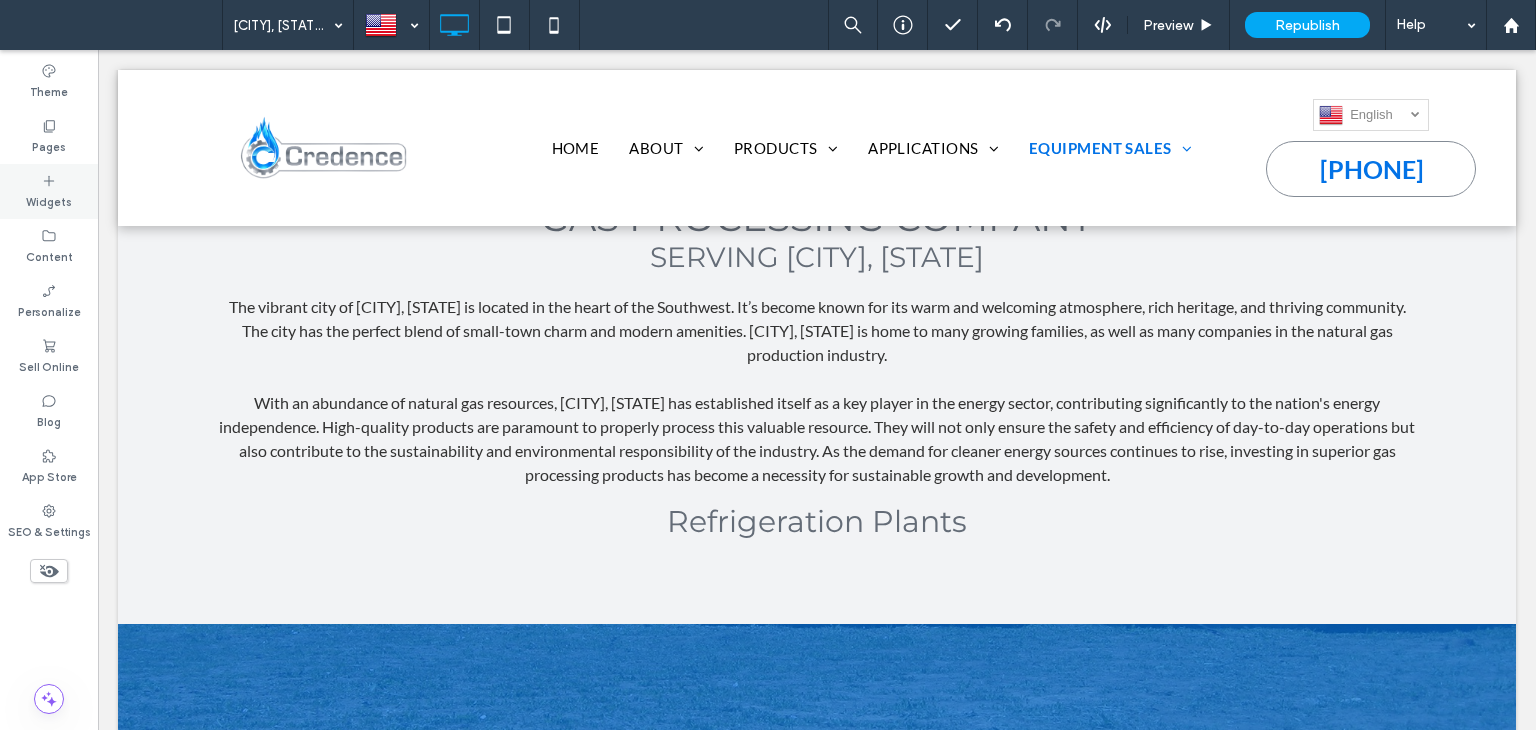 click on "Widgets" at bounding box center [49, 200] 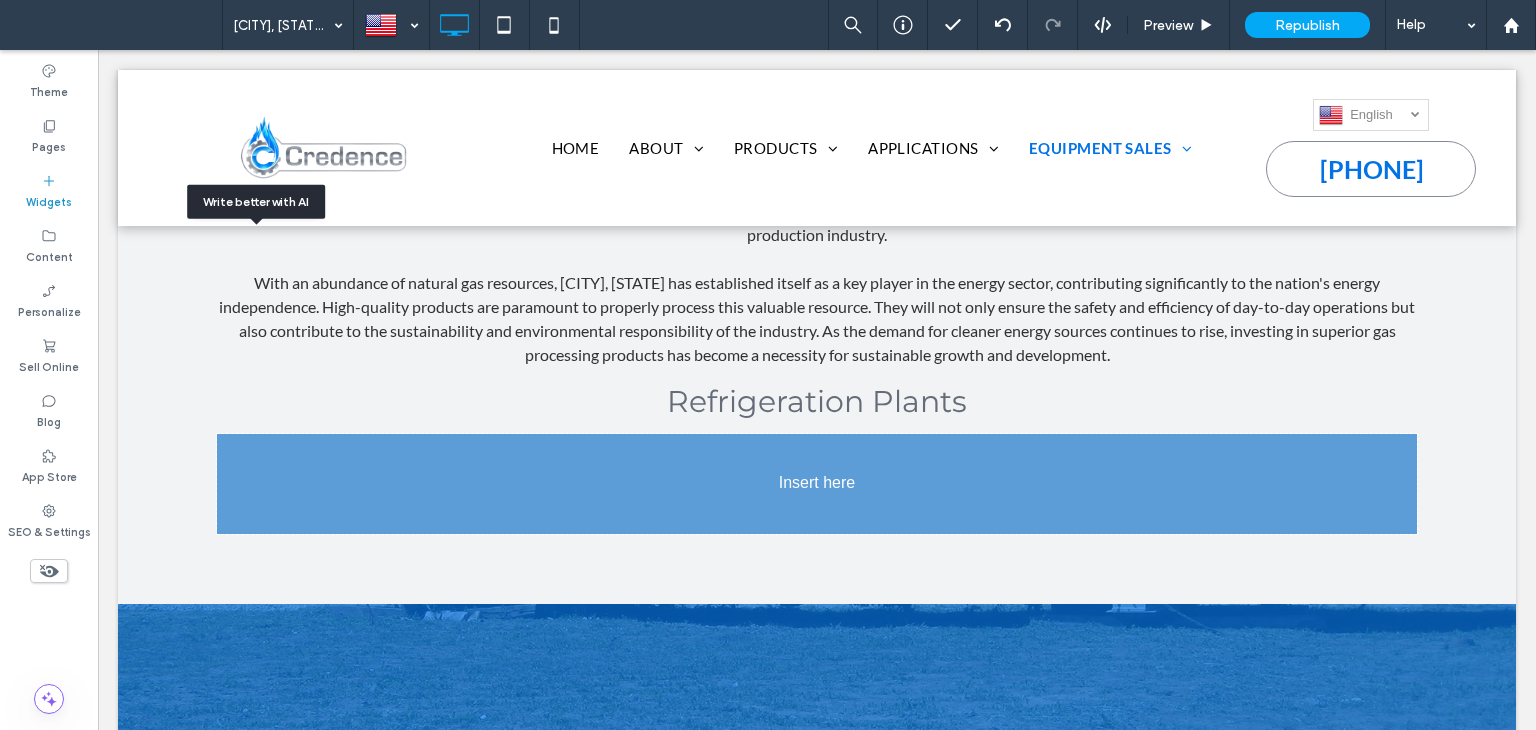 scroll, scrollTop: 629, scrollLeft: 0, axis: vertical 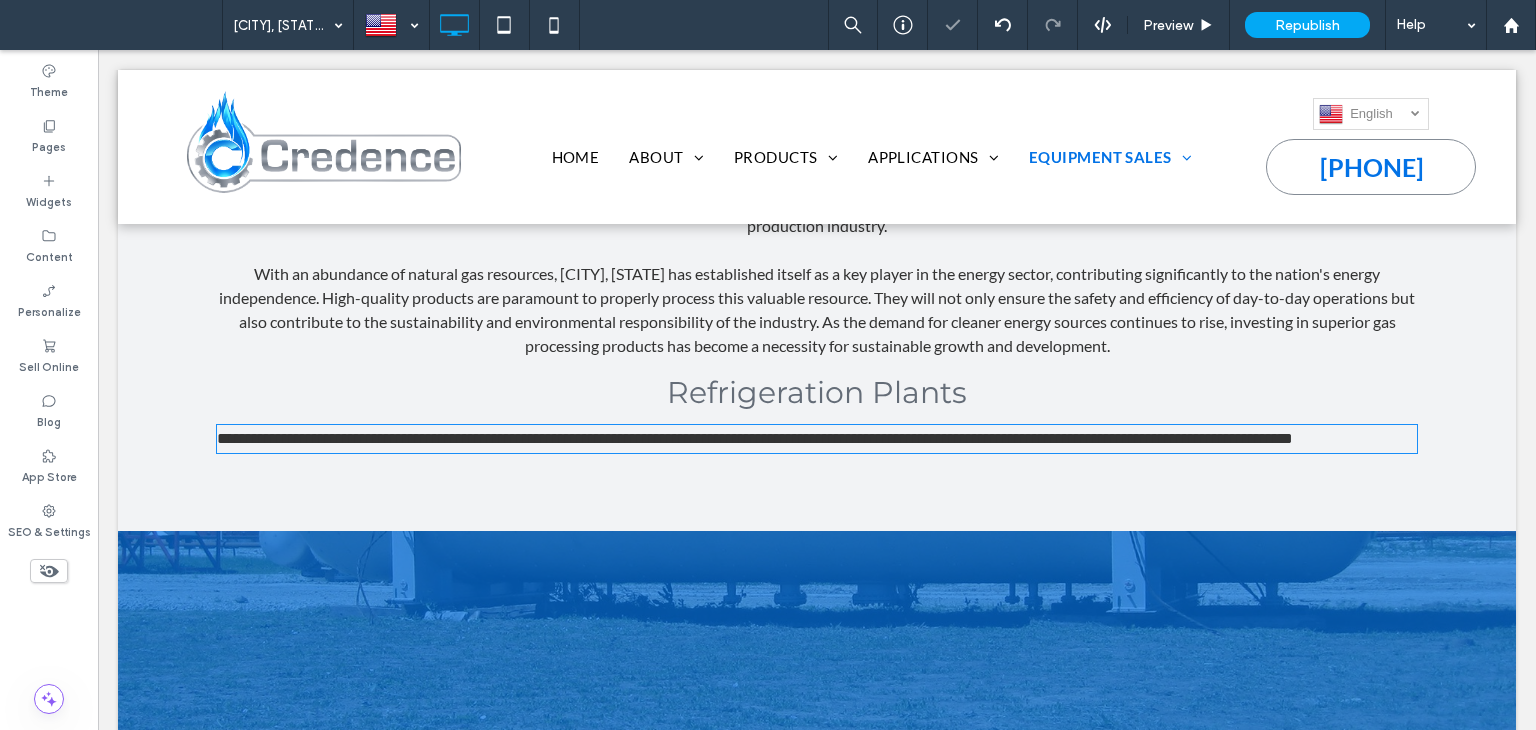 type on "****" 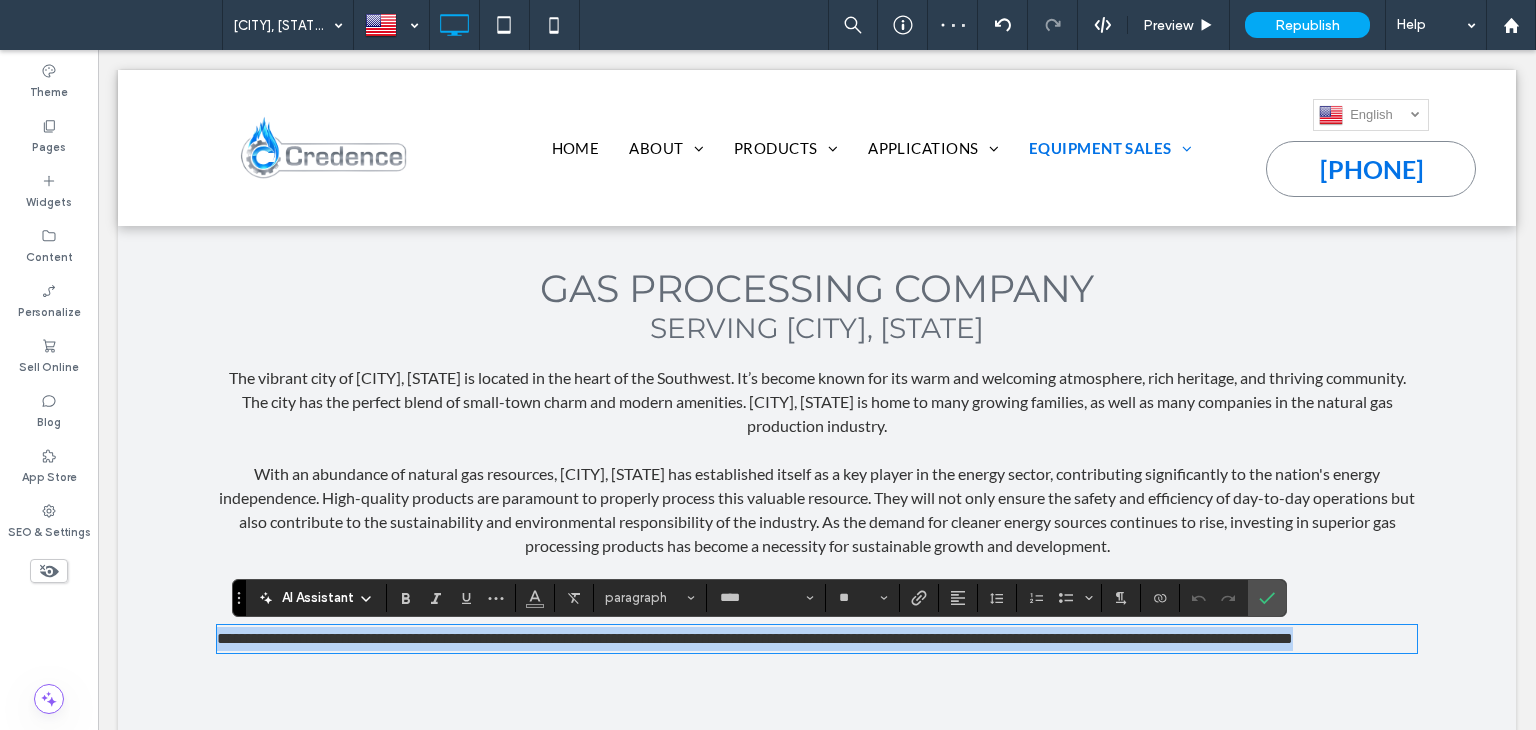 scroll, scrollTop: 529, scrollLeft: 0, axis: vertical 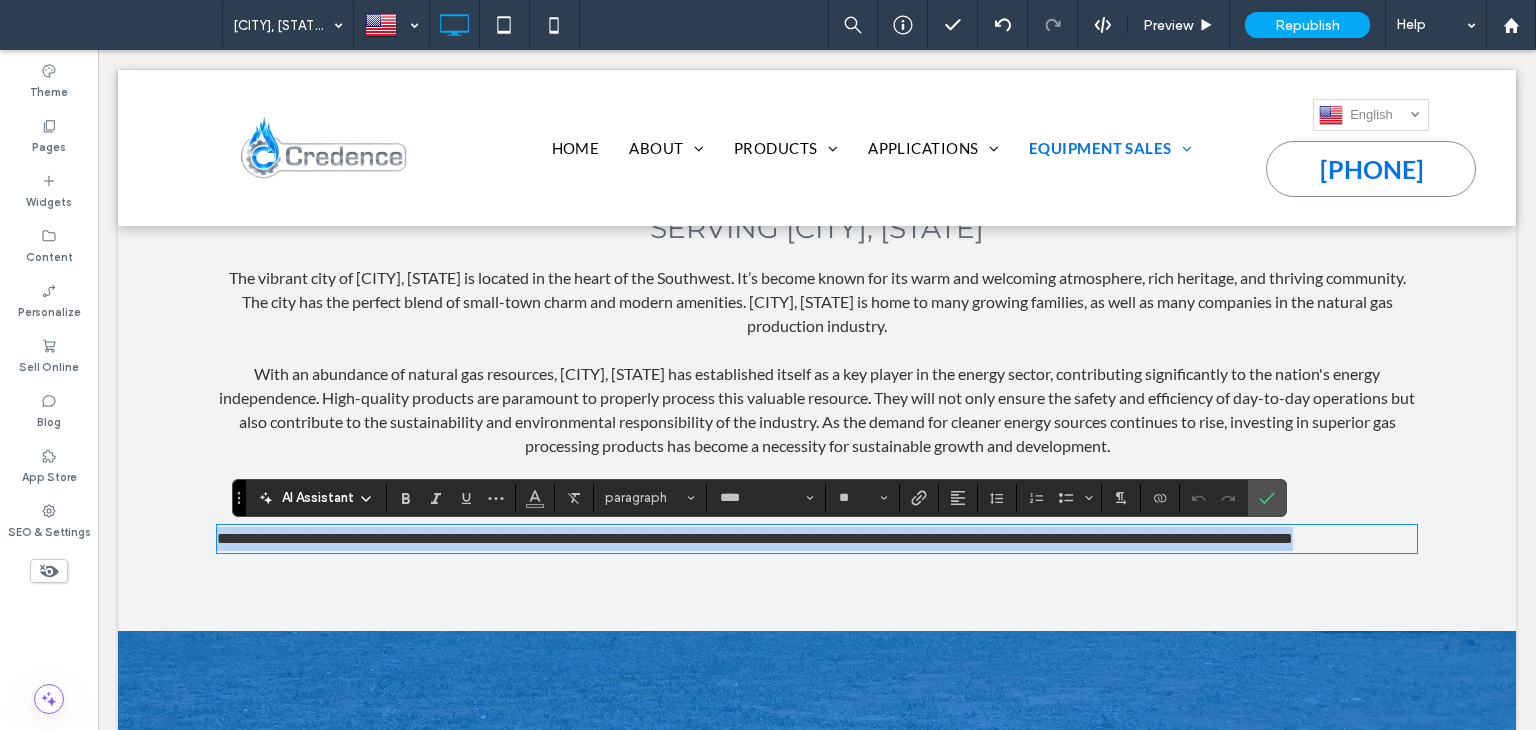 click on "**********" at bounding box center [755, 538] 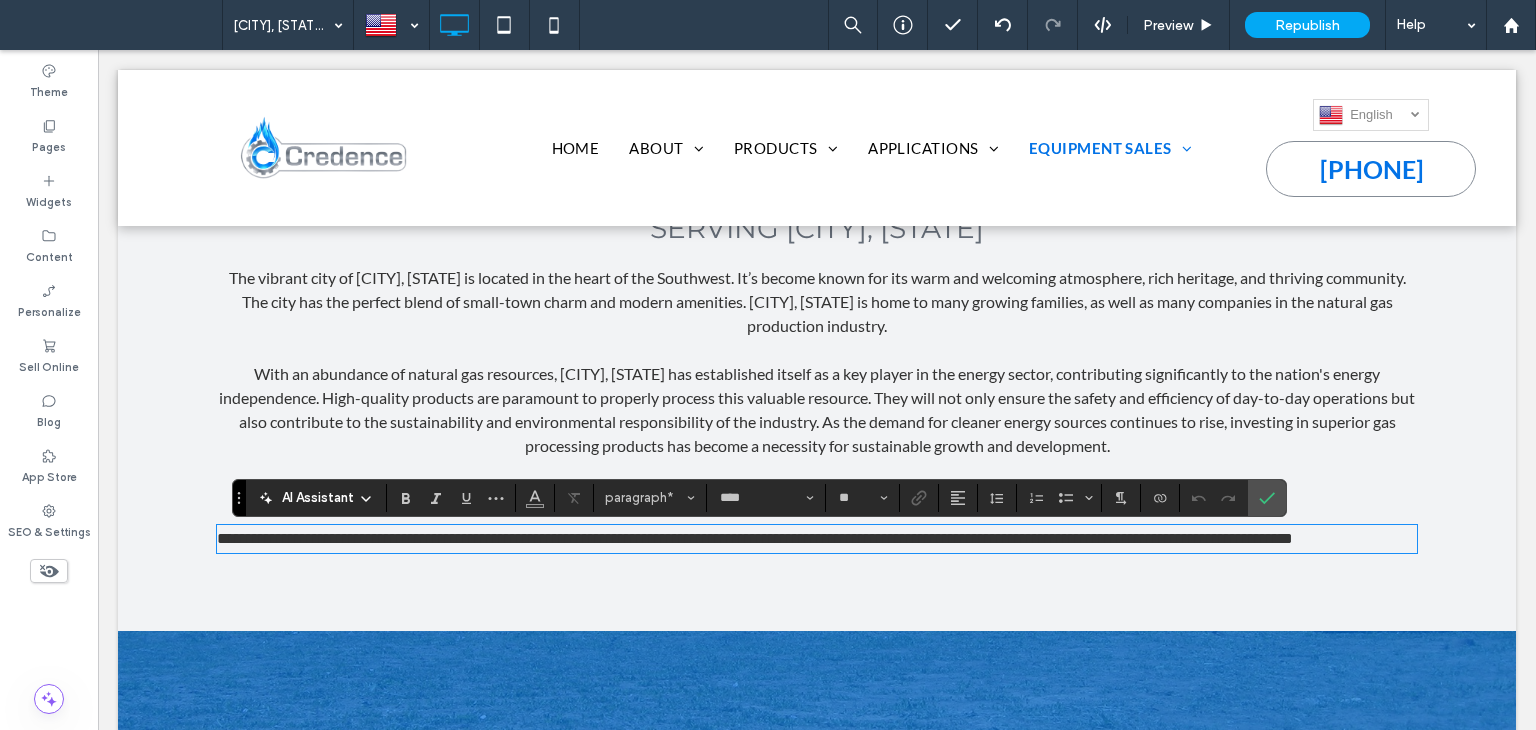 click on "**********" at bounding box center [755, 538] 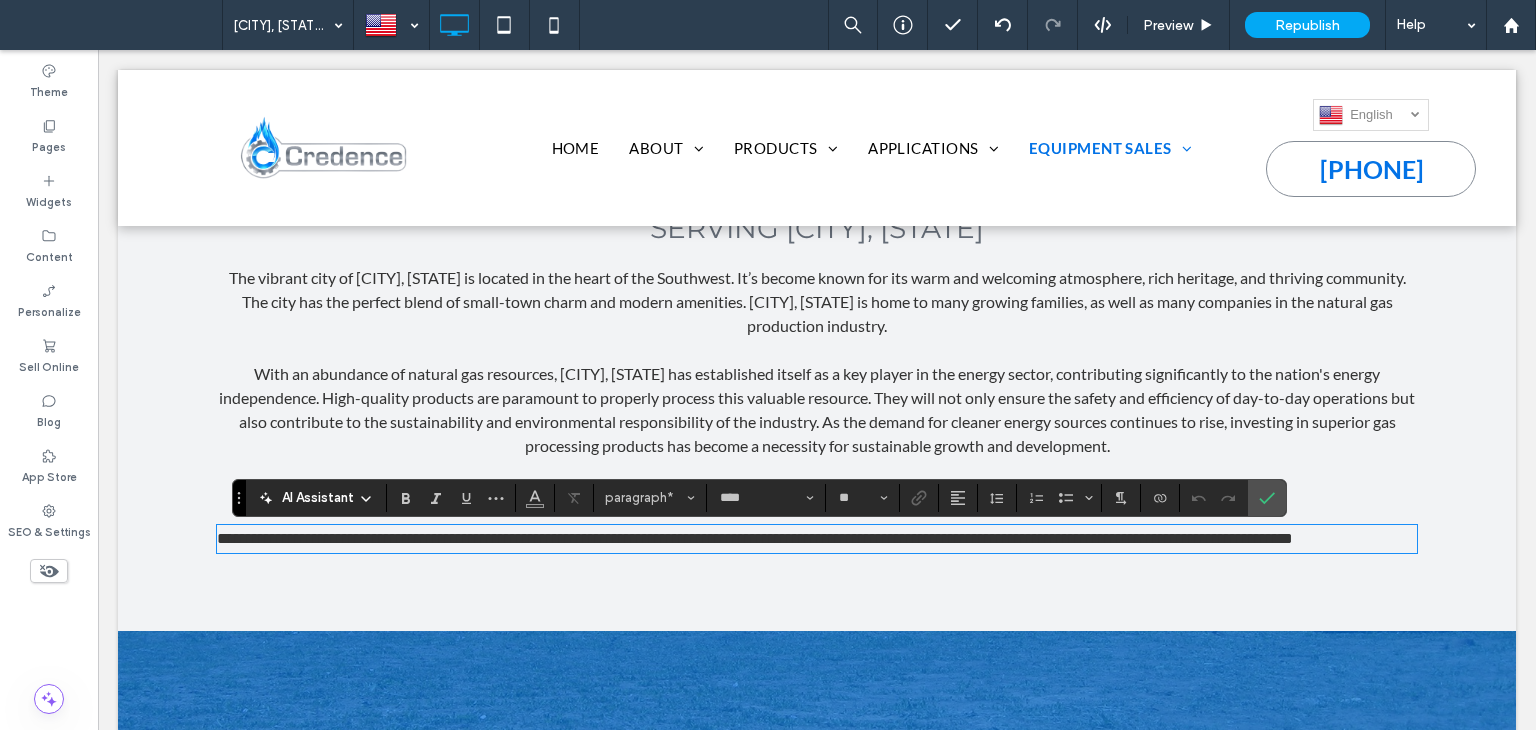 click on "**********" at bounding box center [755, 538] 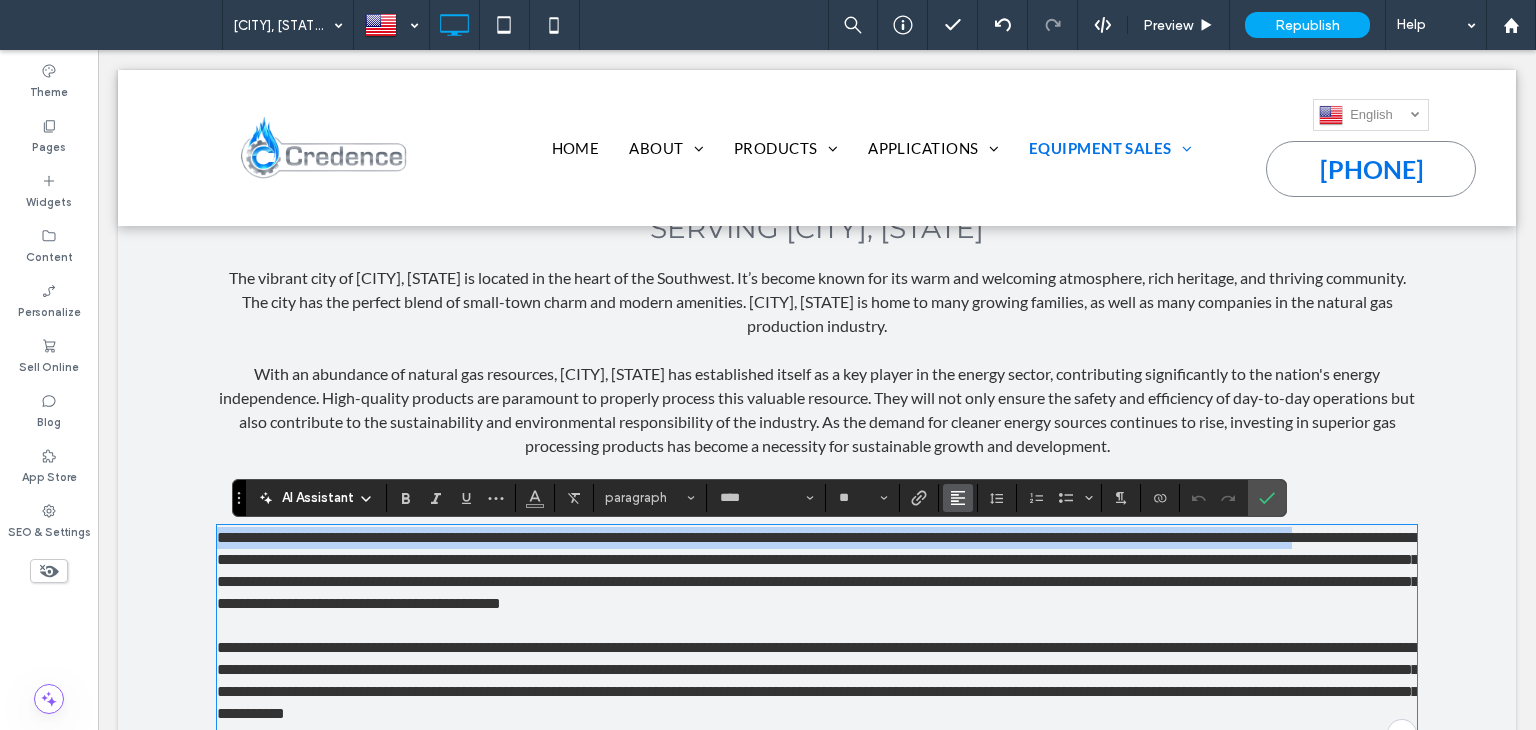 scroll, scrollTop: 0, scrollLeft: 0, axis: both 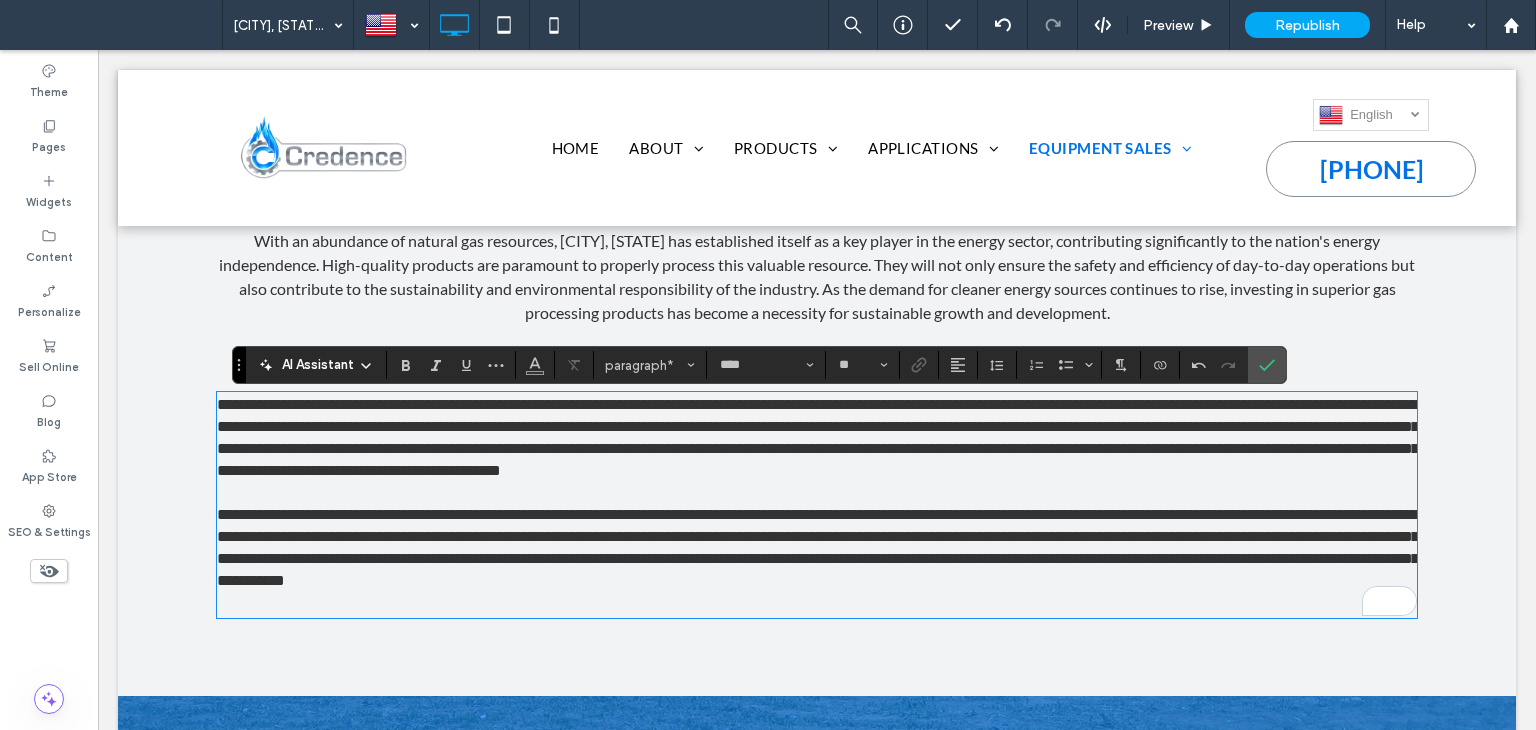 click on "**********" at bounding box center (817, 438) 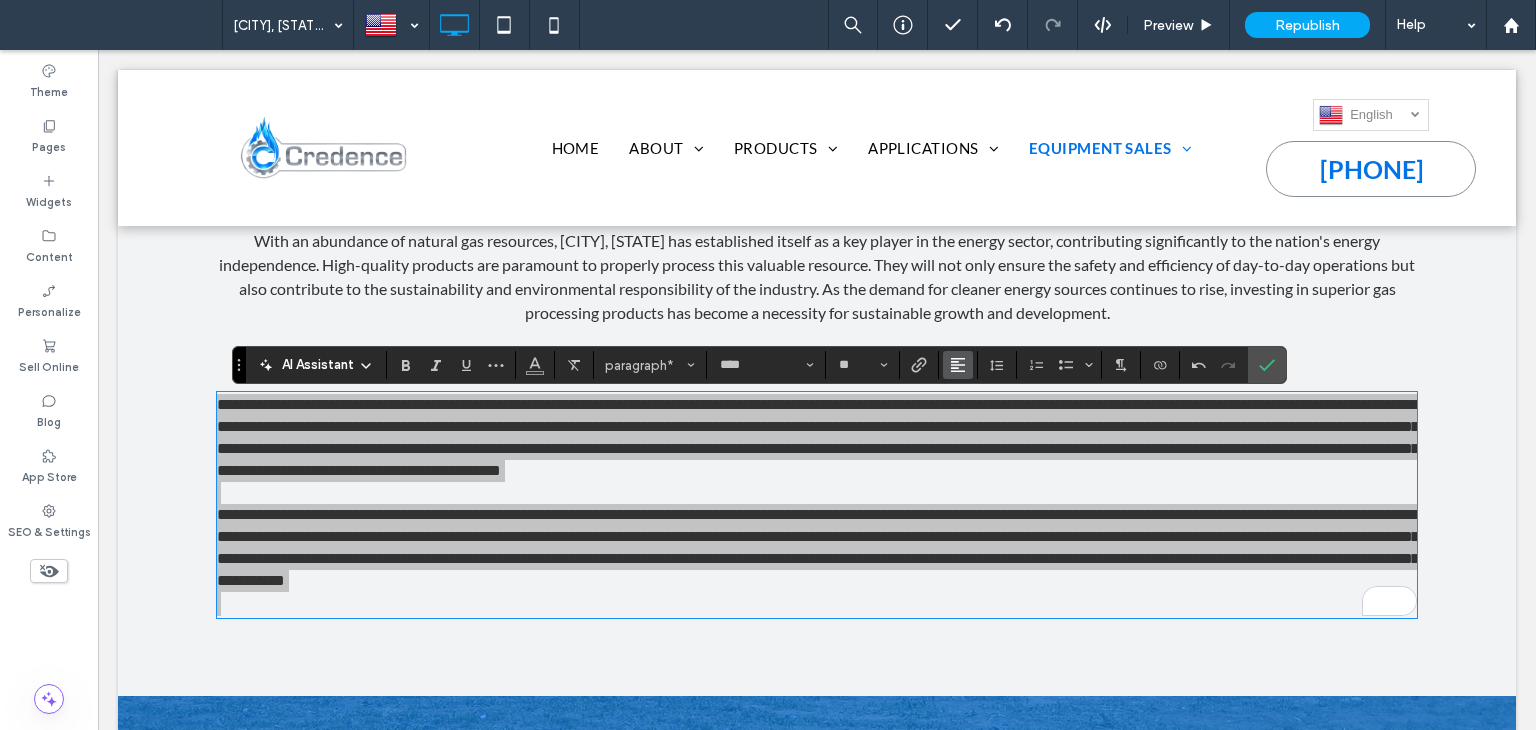 click 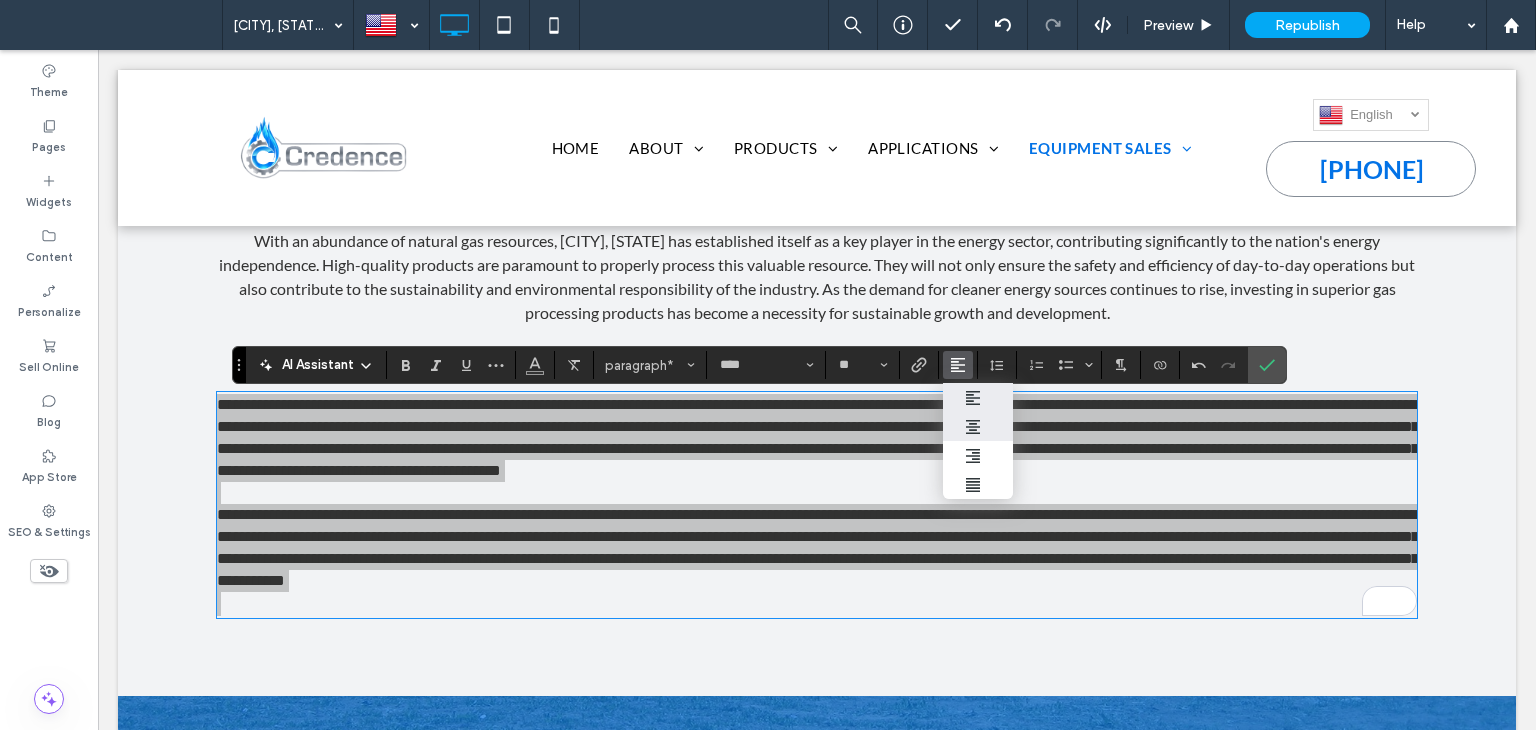 click 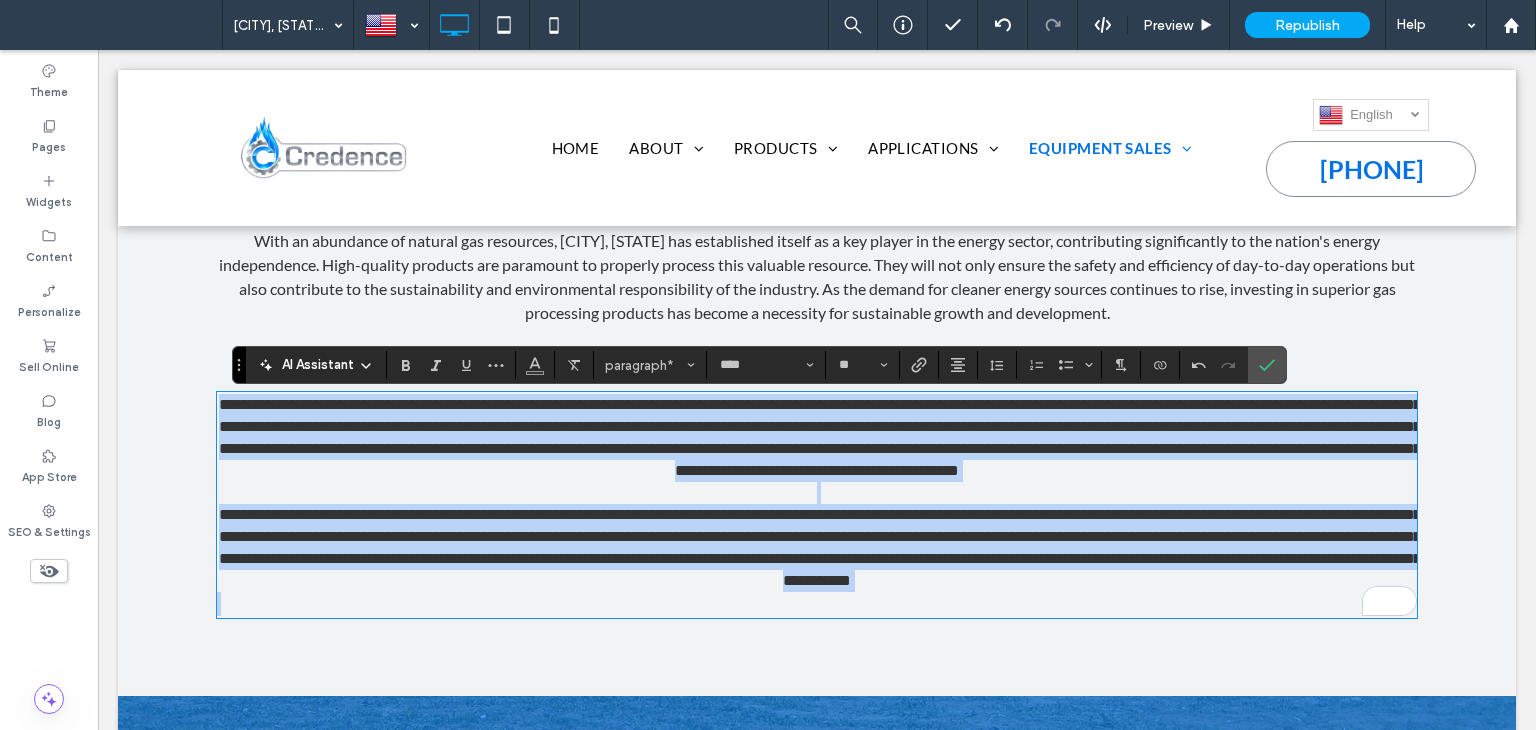 drag, startPoint x: 1009, startPoint y: 598, endPoint x: 1036, endPoint y: 599, distance: 27.018513 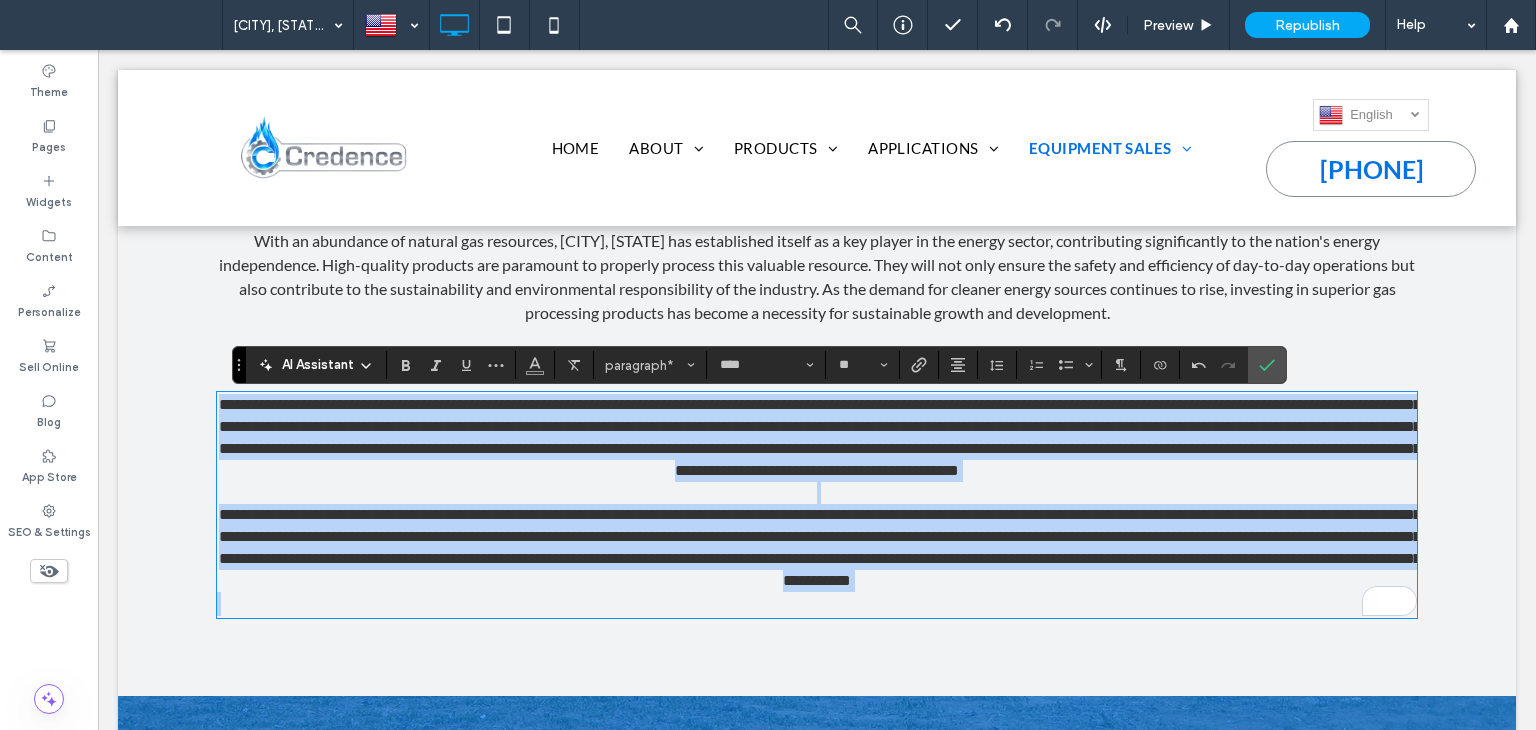 click at bounding box center (817, 604) 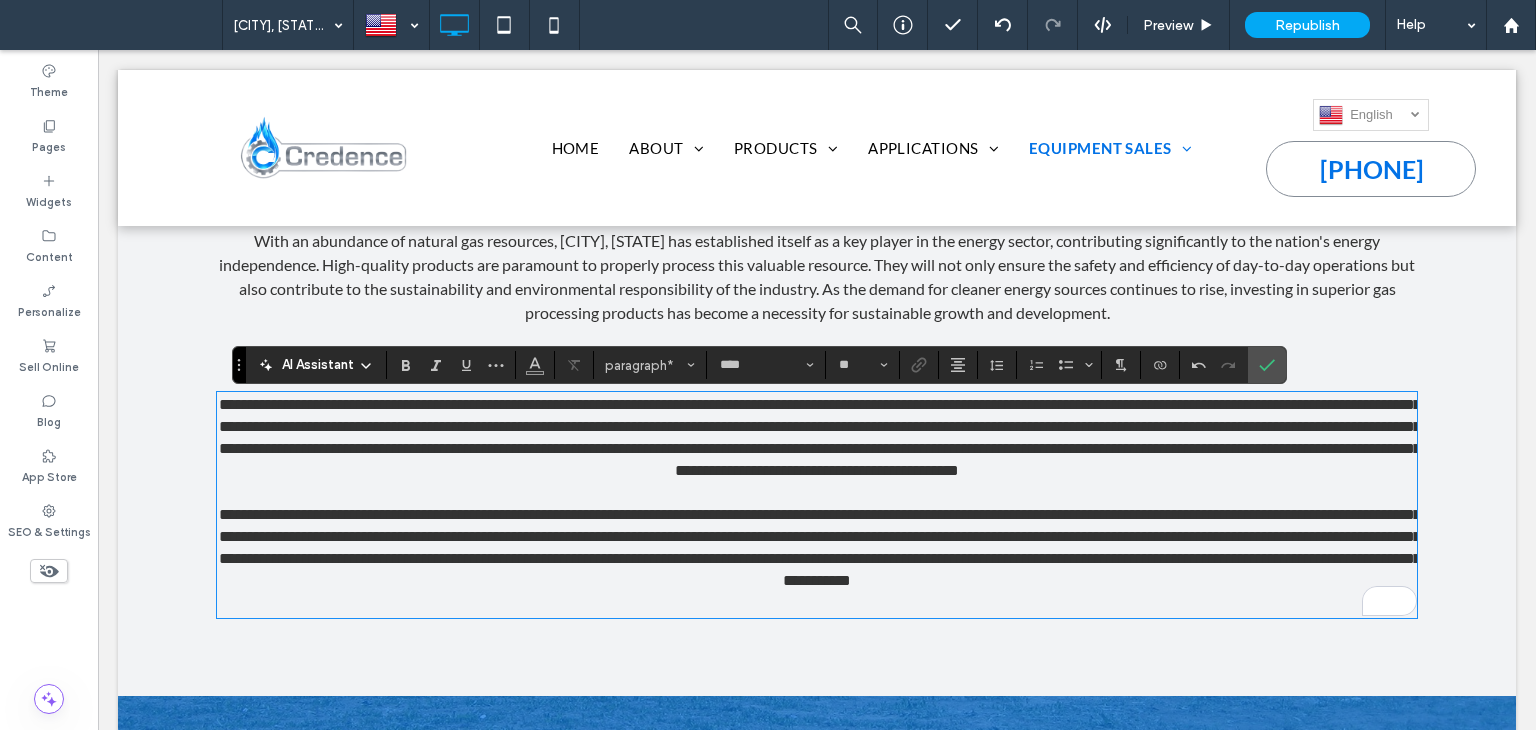 click at bounding box center [817, 604] 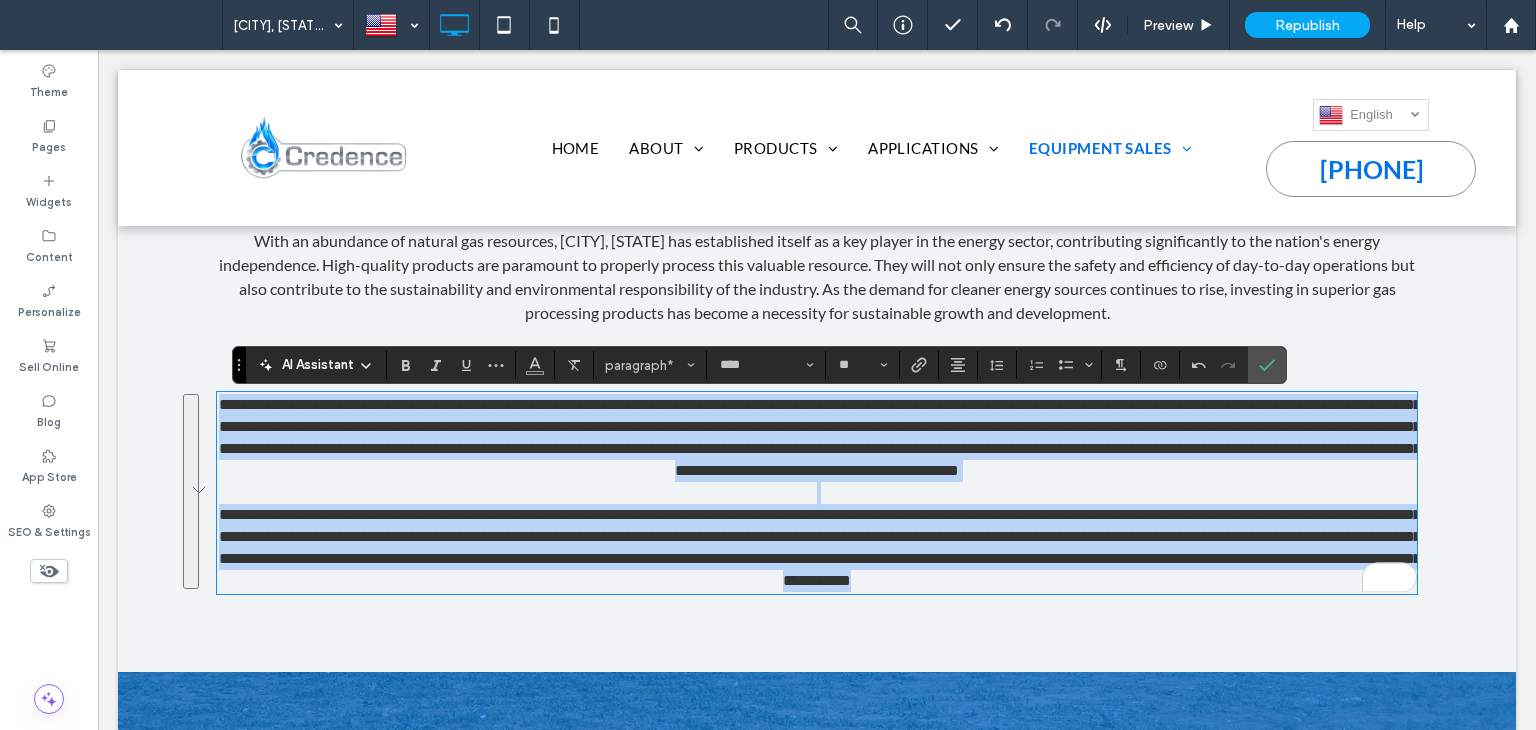 click on "**********" at bounding box center [820, 437] 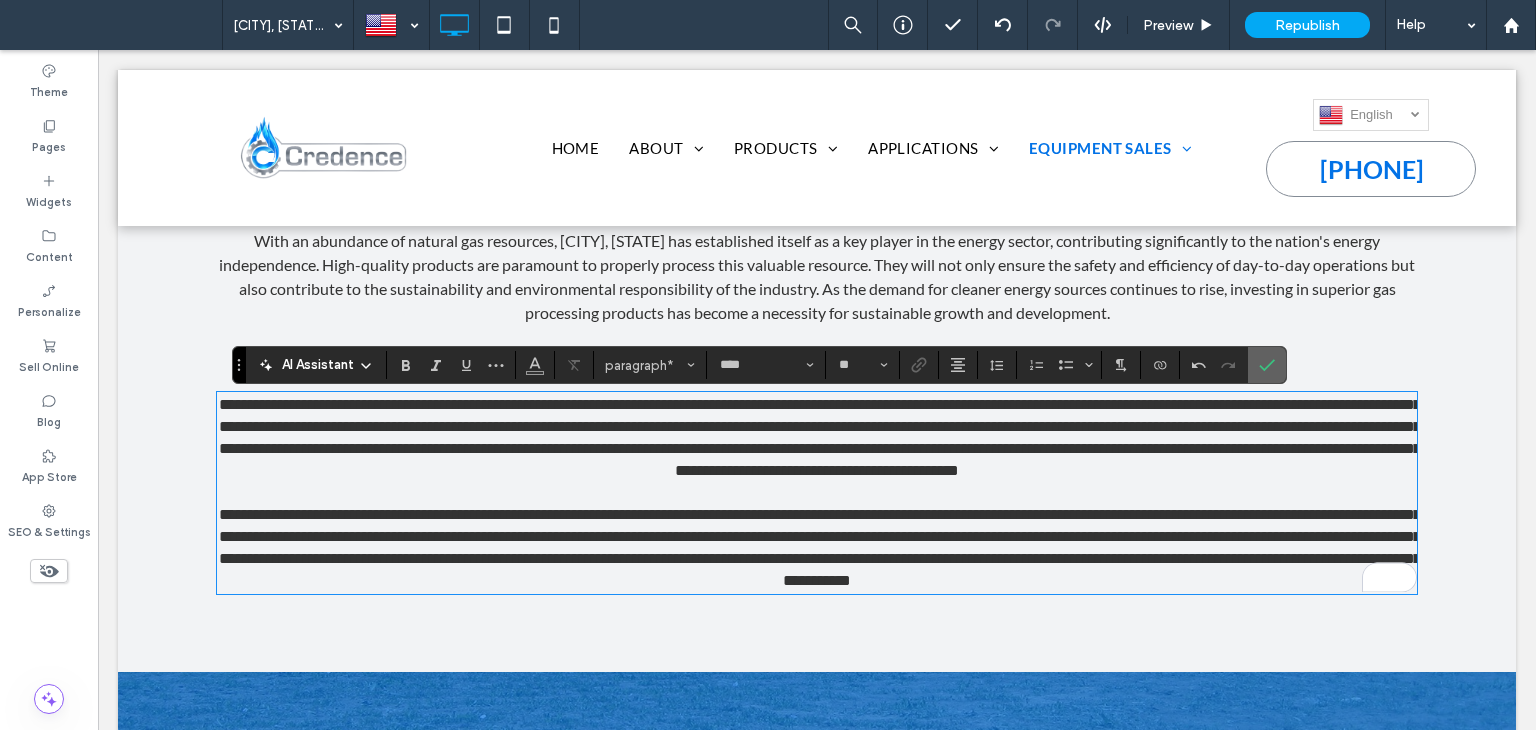 click at bounding box center (1267, 365) 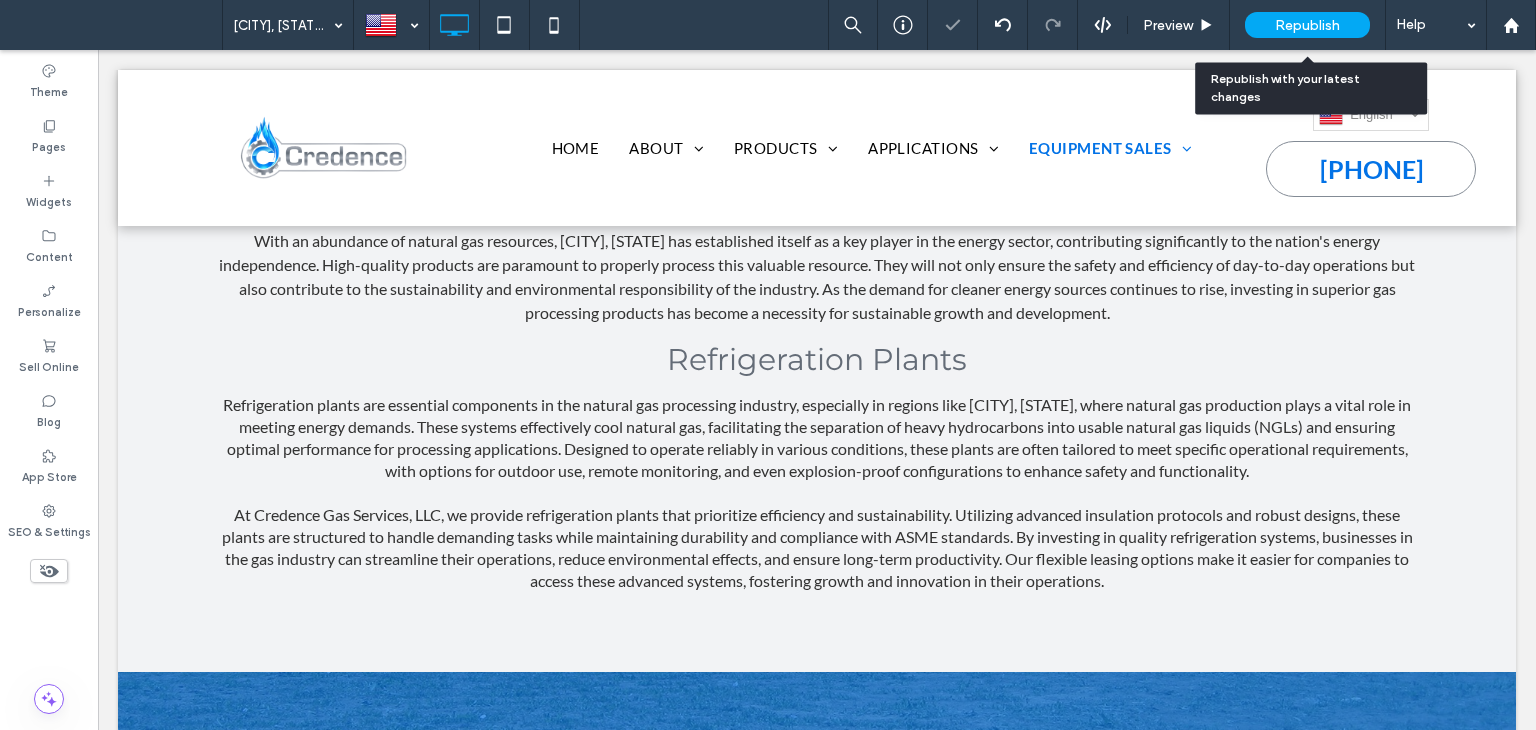 click on "Republish" at bounding box center (1307, 25) 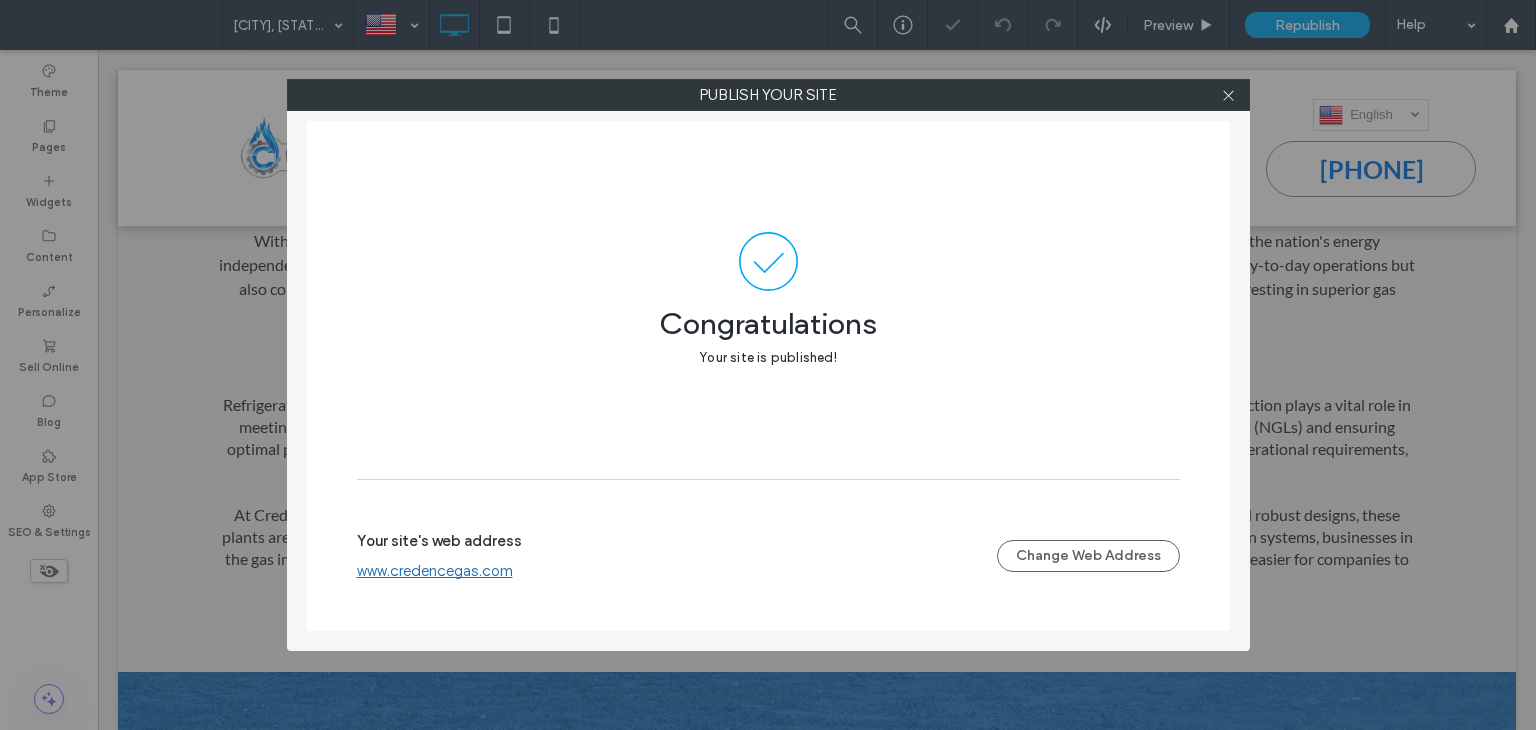 click 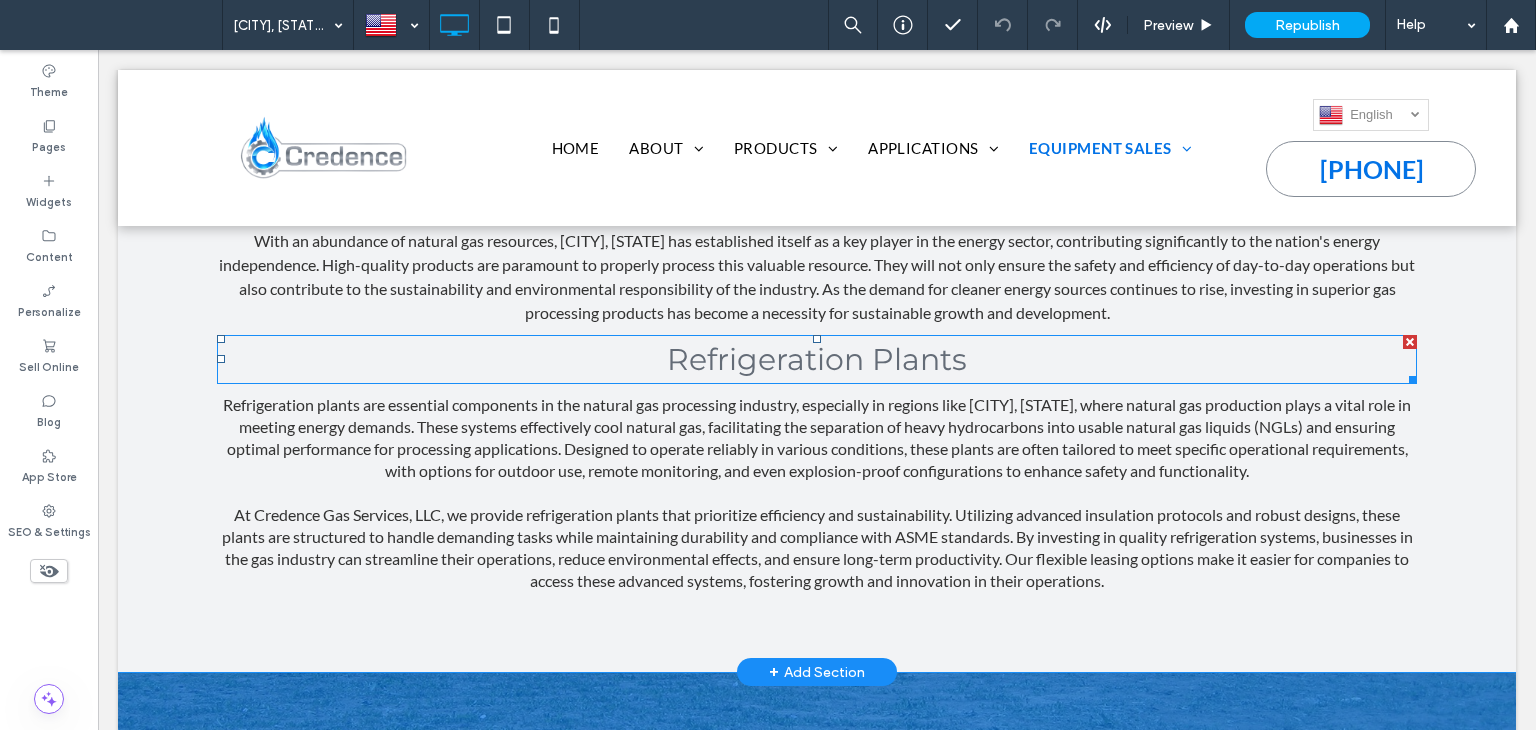 click on "Refrigeration Plants" at bounding box center (817, 359) 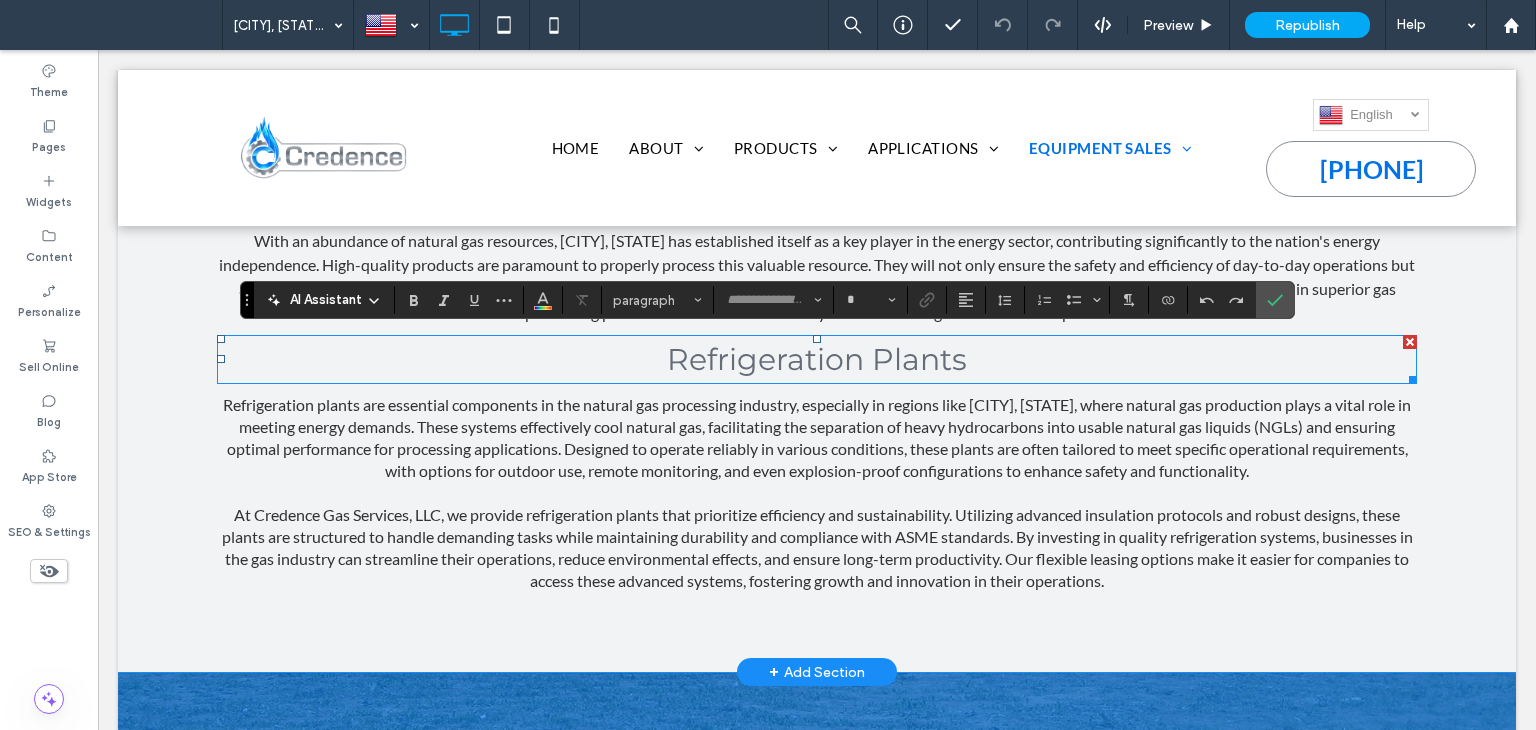 type on "**********" 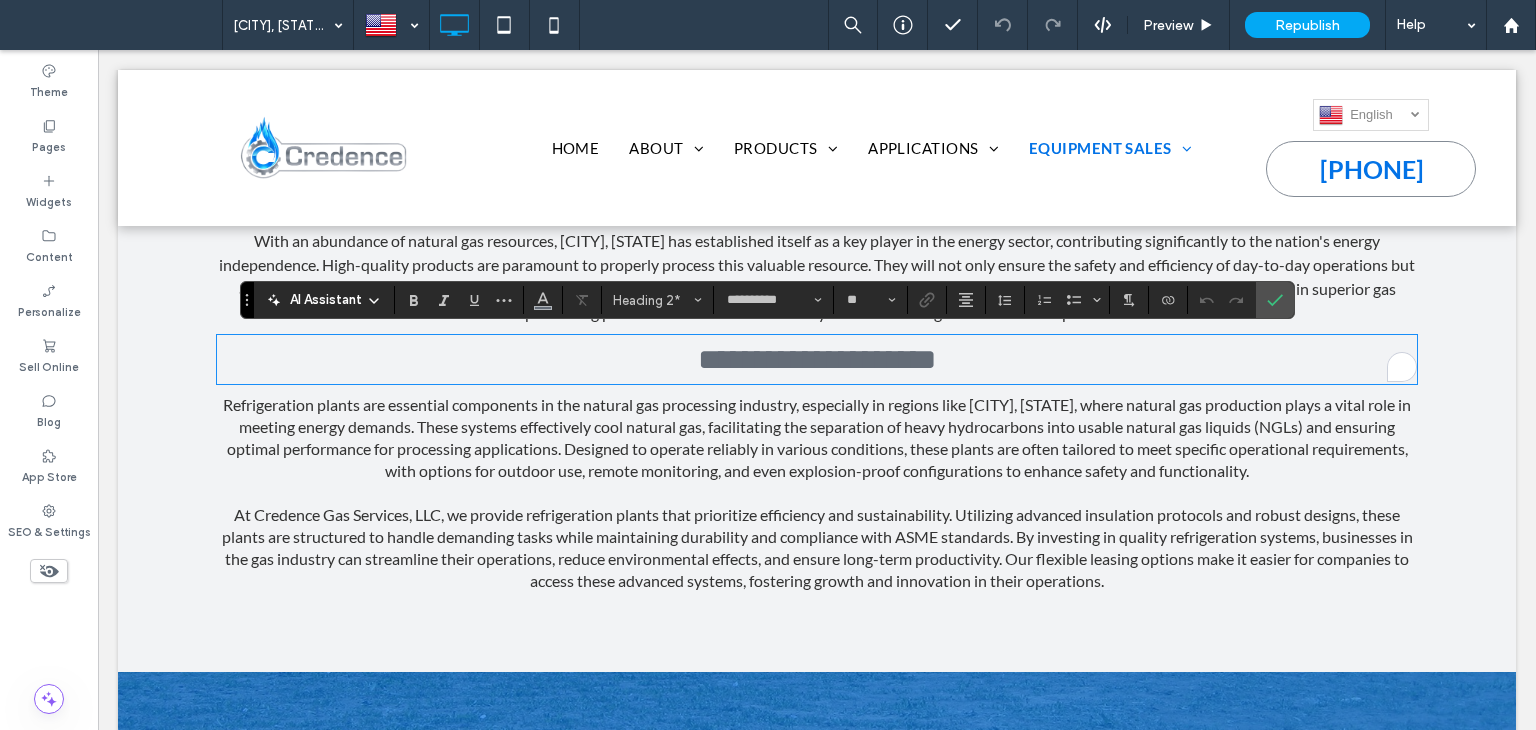 click on "**********" at bounding box center (817, 359) 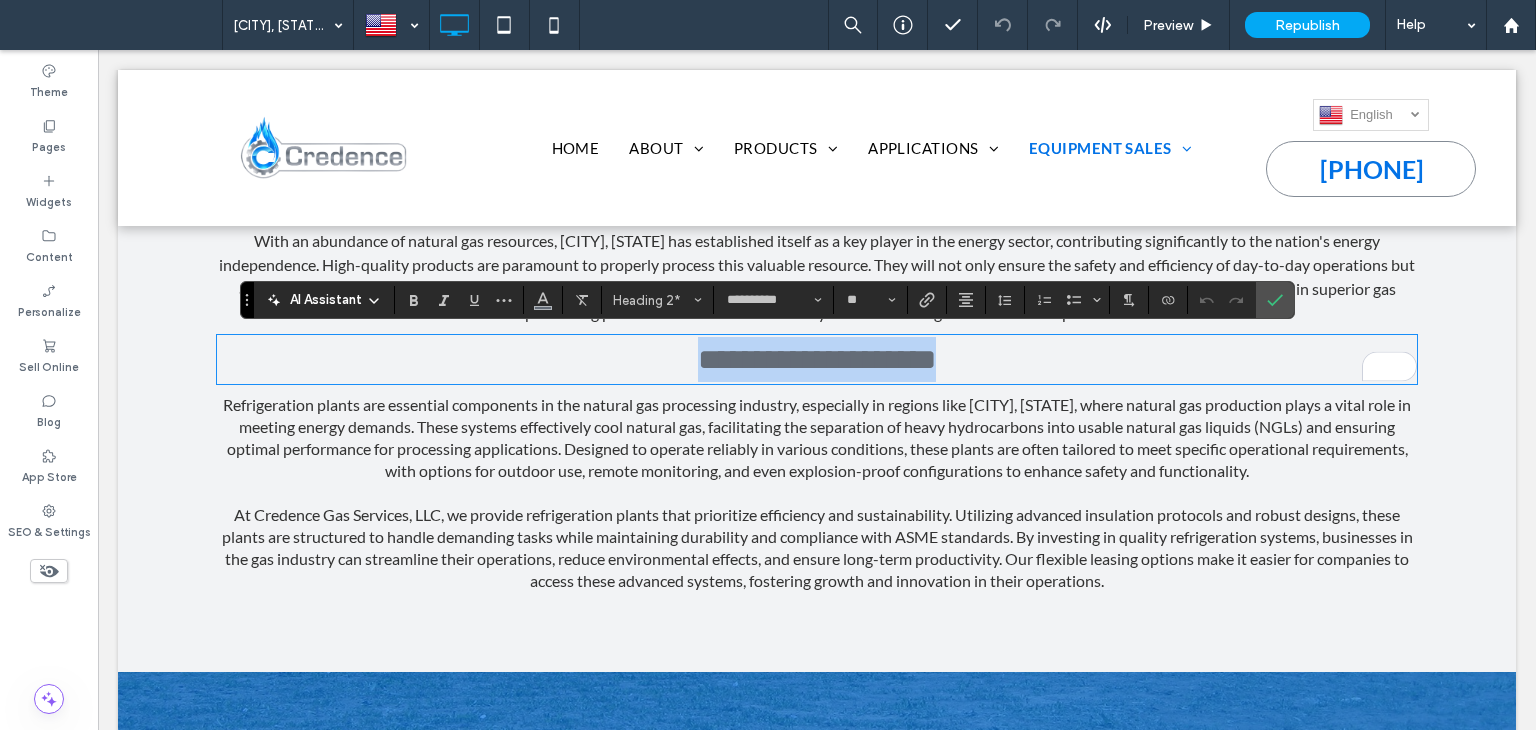 type 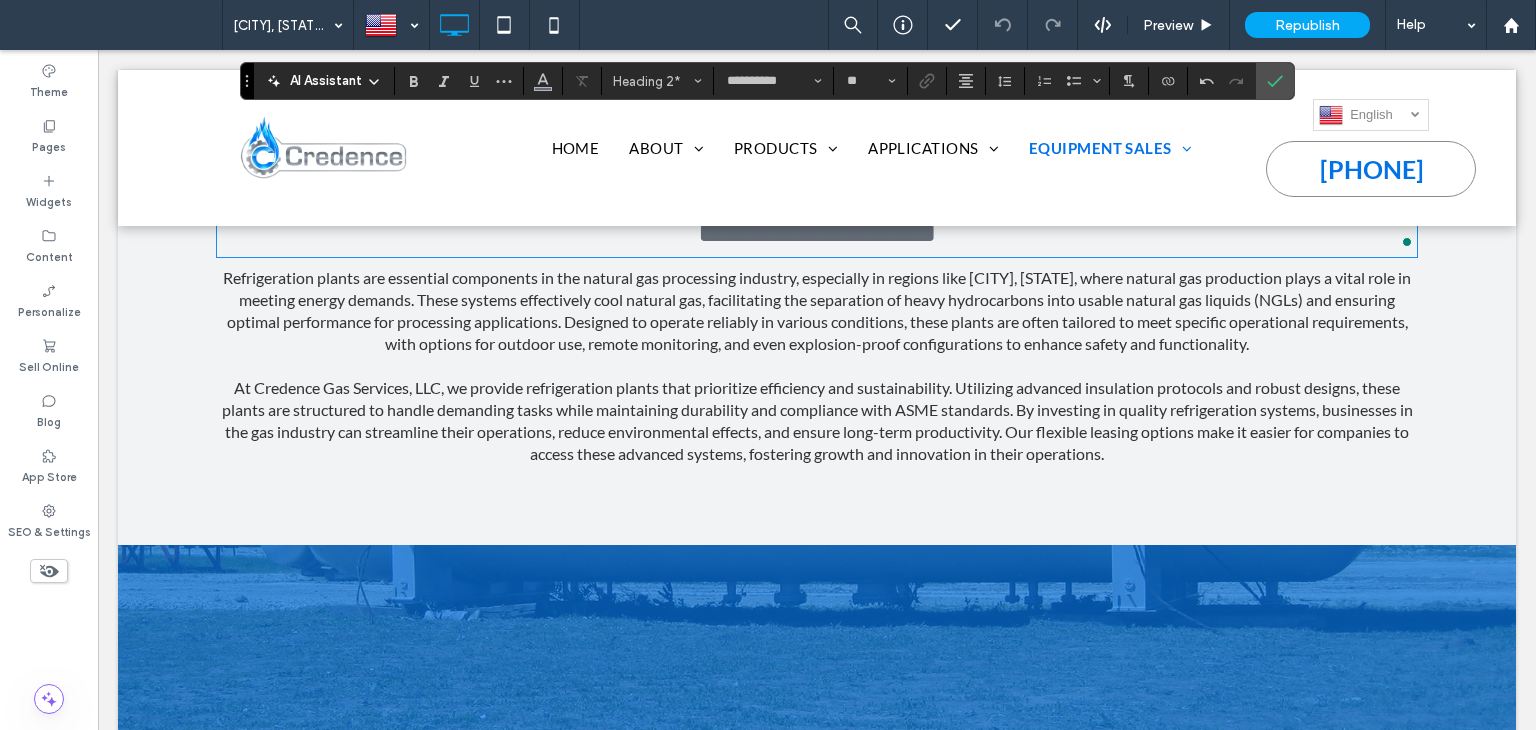 scroll, scrollTop: 662, scrollLeft: 0, axis: vertical 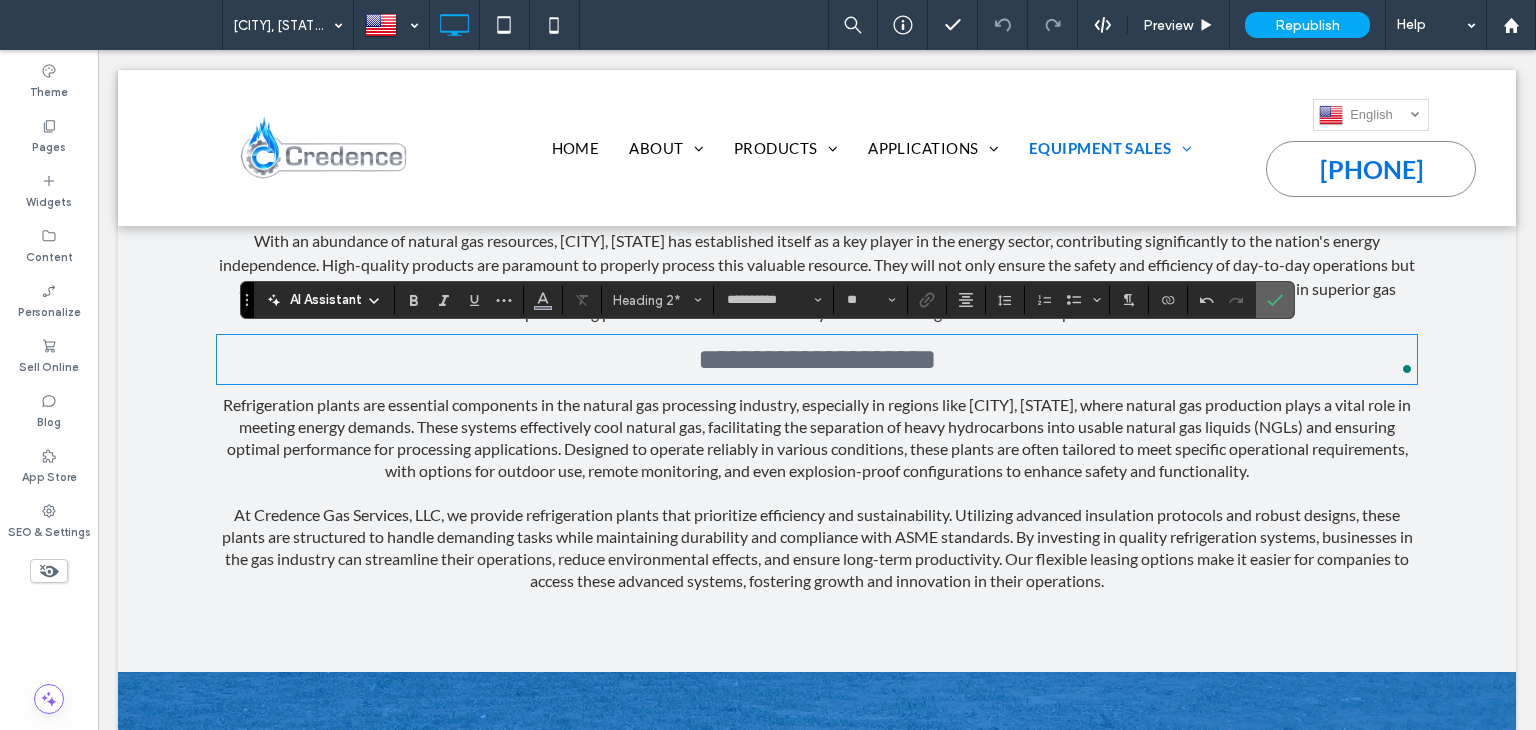 click at bounding box center (1275, 300) 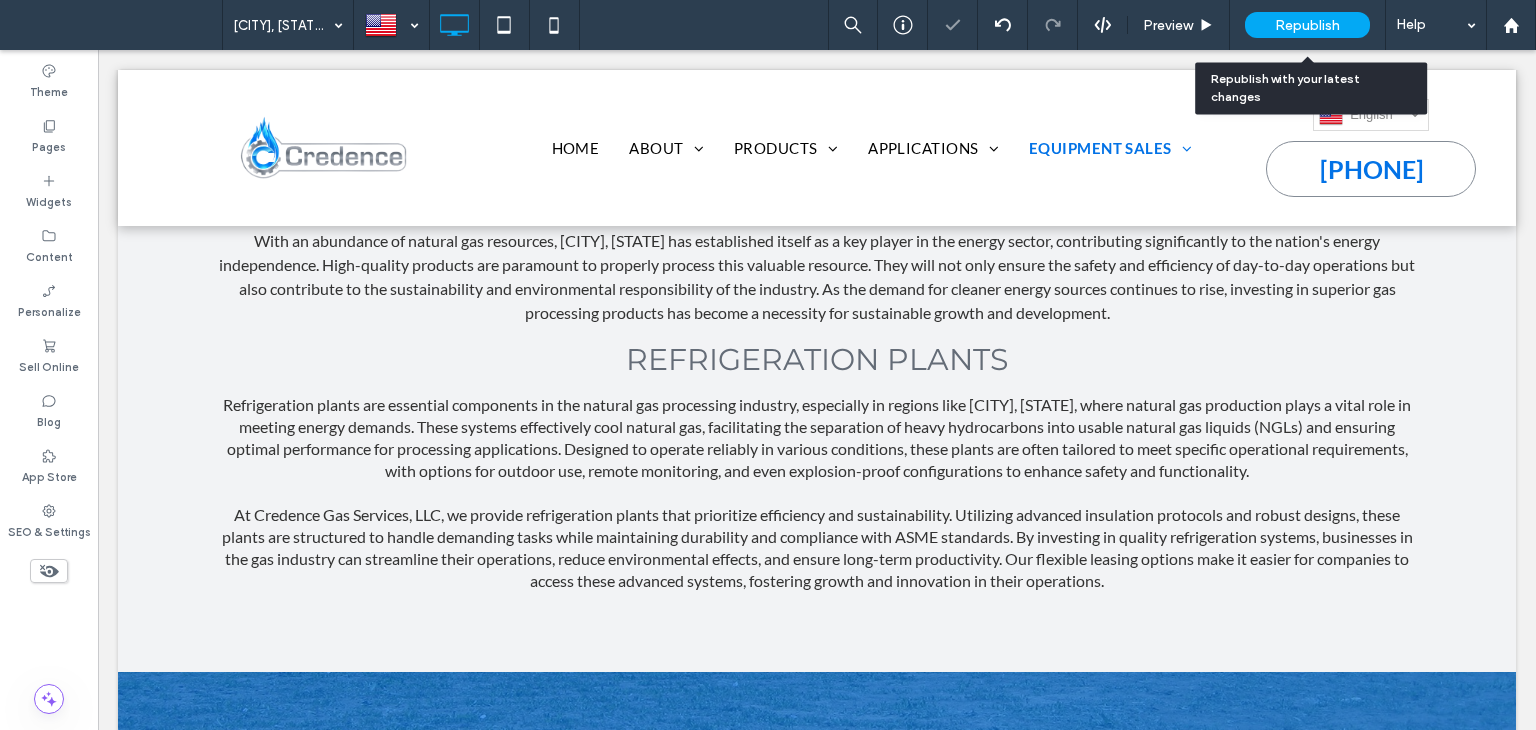 click on "Republish" at bounding box center (1307, 25) 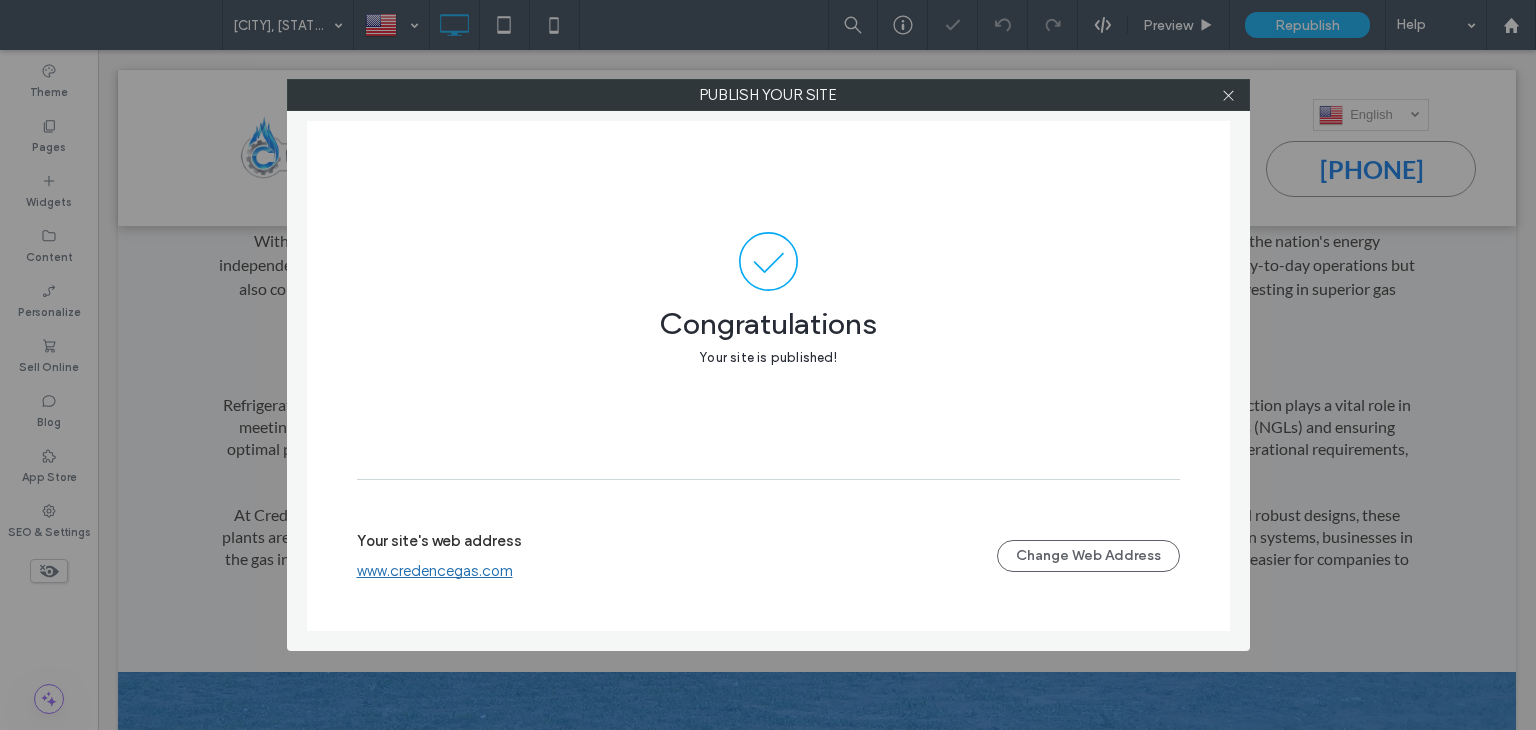 click 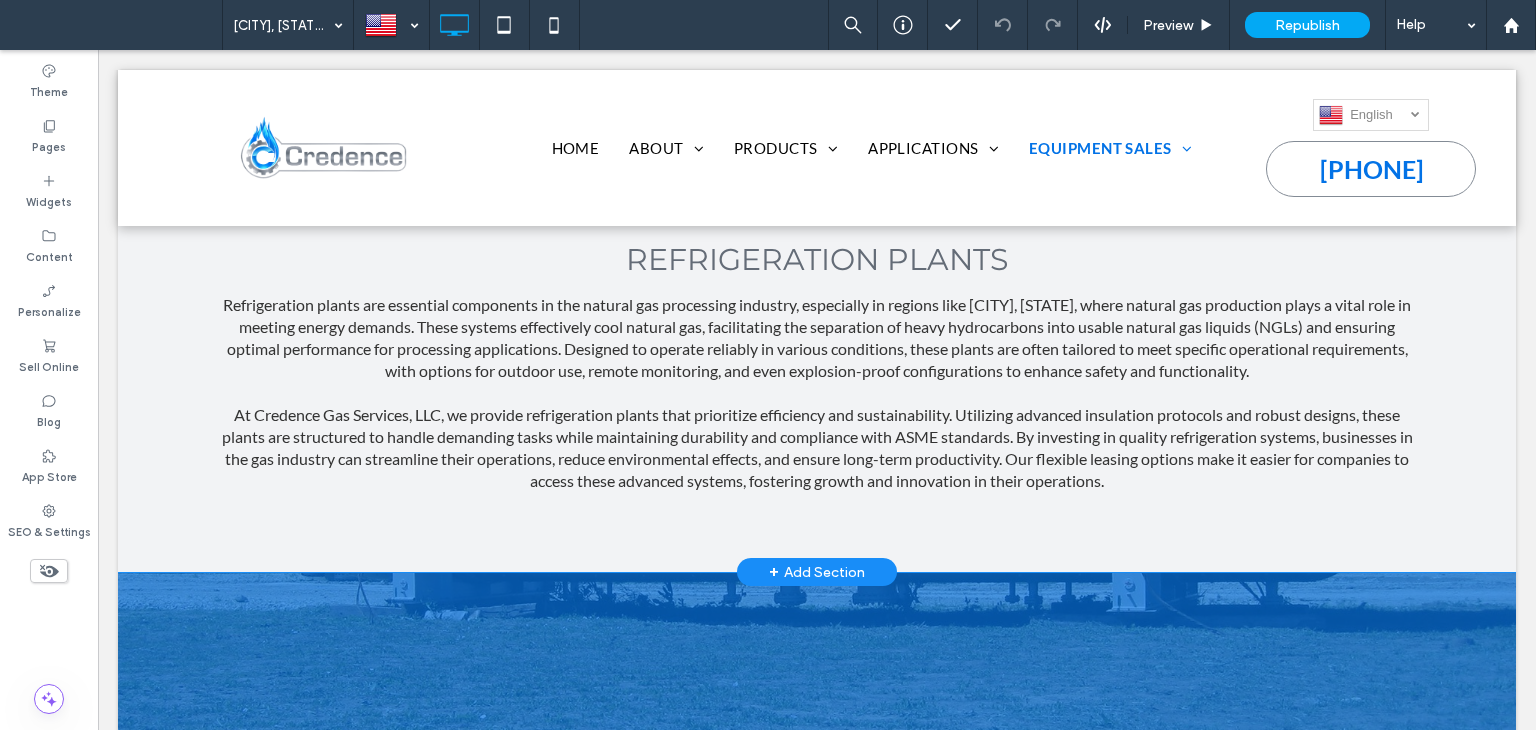 scroll, scrollTop: 462, scrollLeft: 0, axis: vertical 